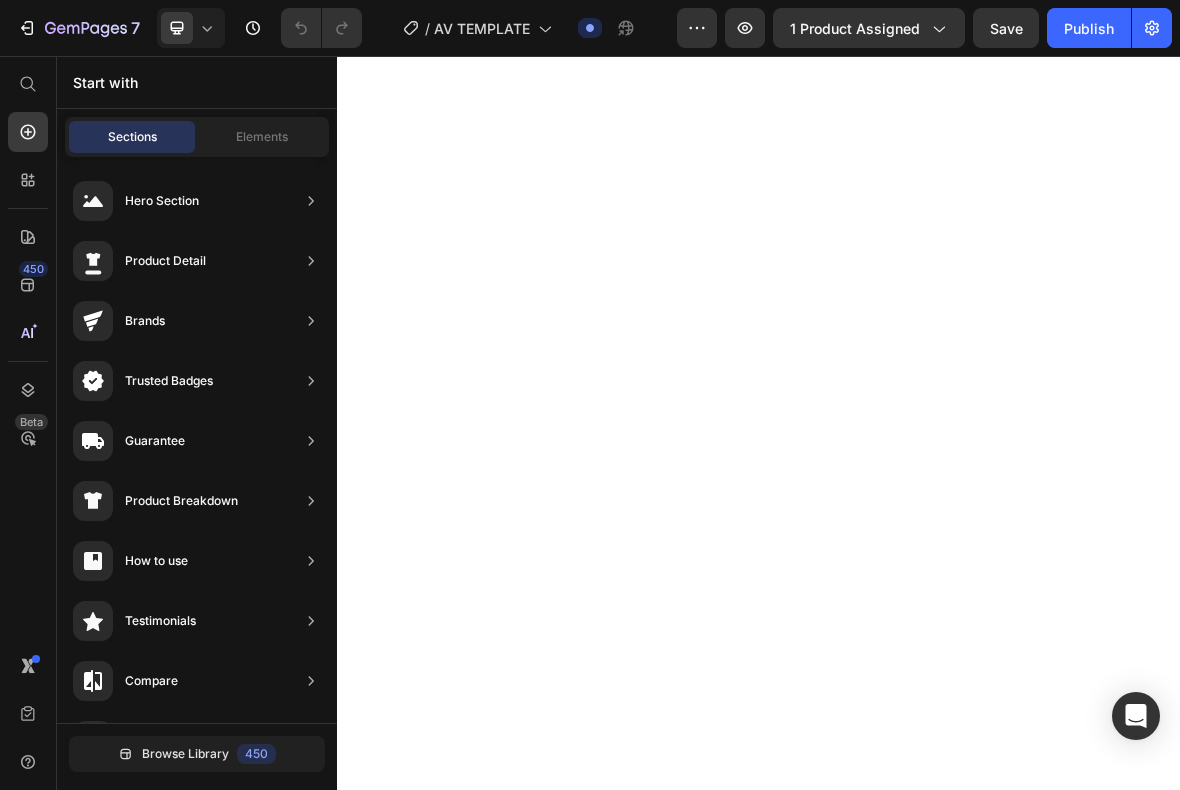 scroll, scrollTop: 0, scrollLeft: 0, axis: both 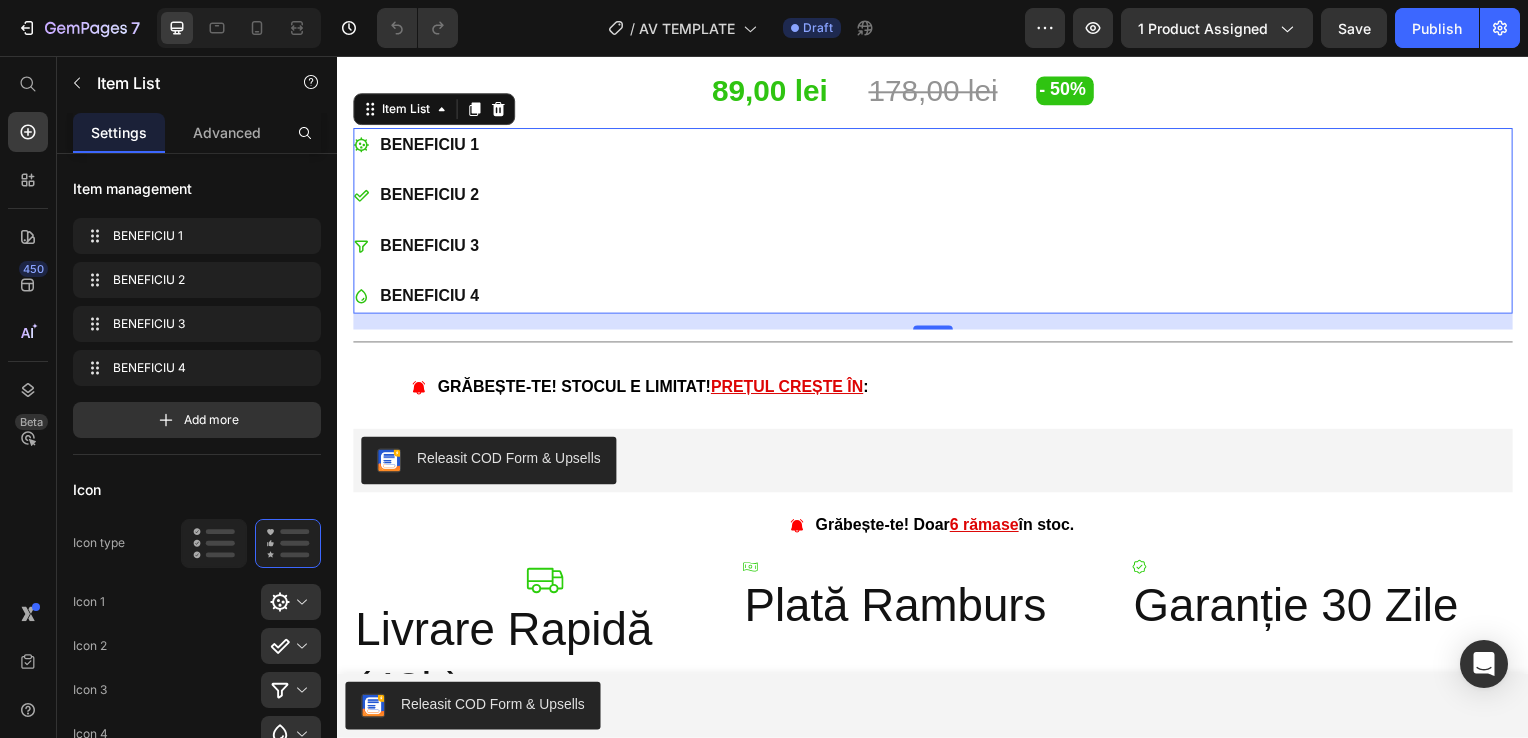 click on "BENEFICIU 1
BENEFICIU 2
BENEFICIU 3
BENEFICIU 4" at bounding box center (937, 222) 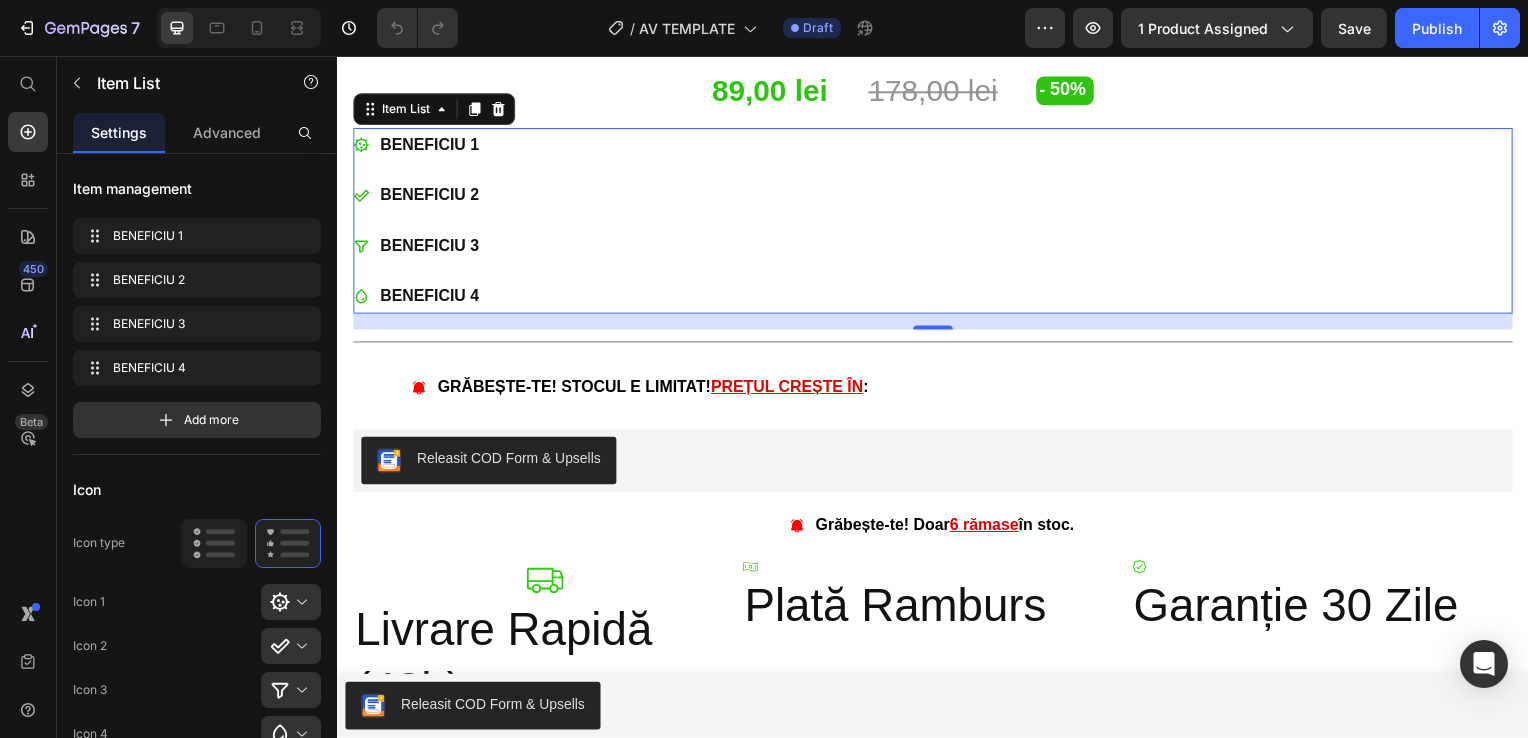 click on "BENEFICIU 1" at bounding box center (430, 146) 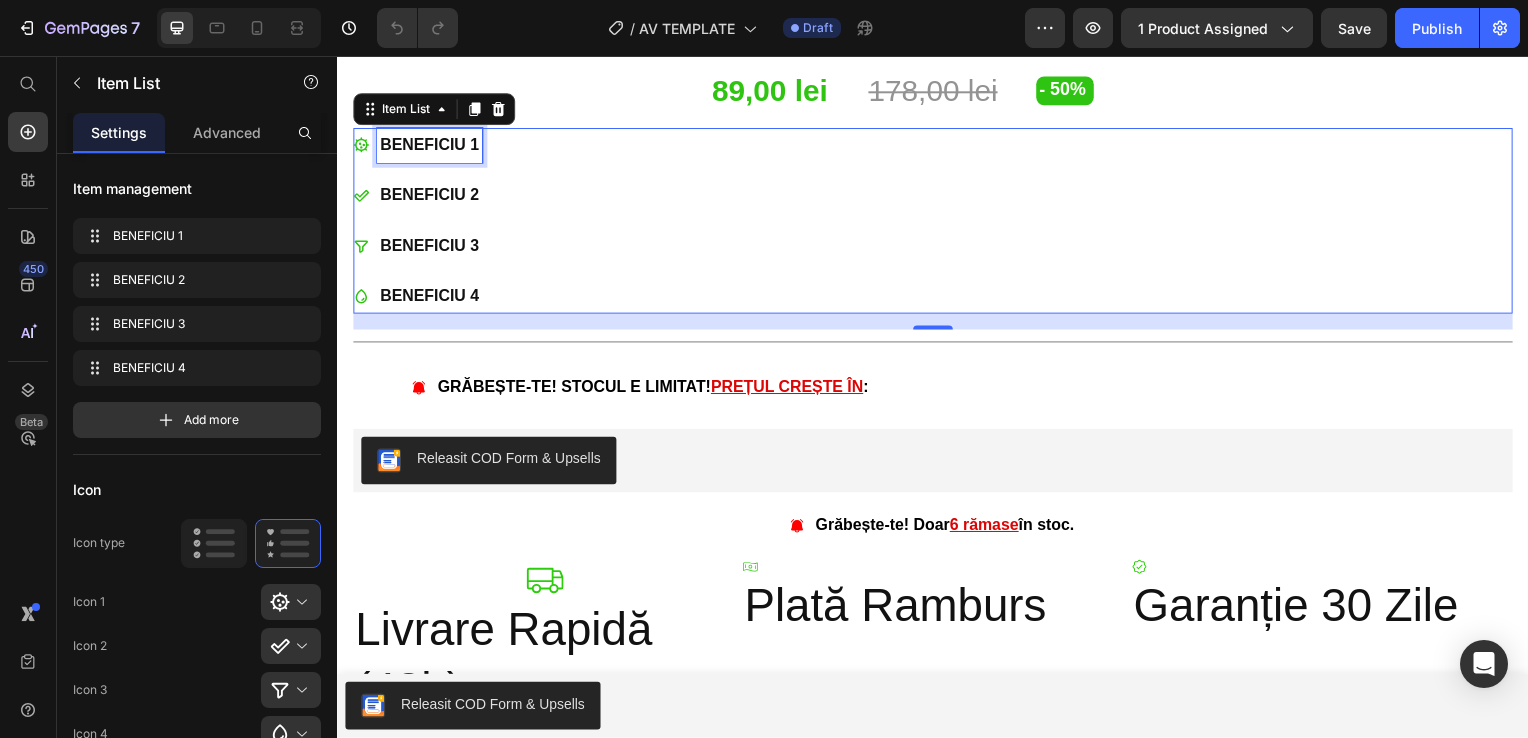 click on "BENEFICIU 1" at bounding box center (430, 146) 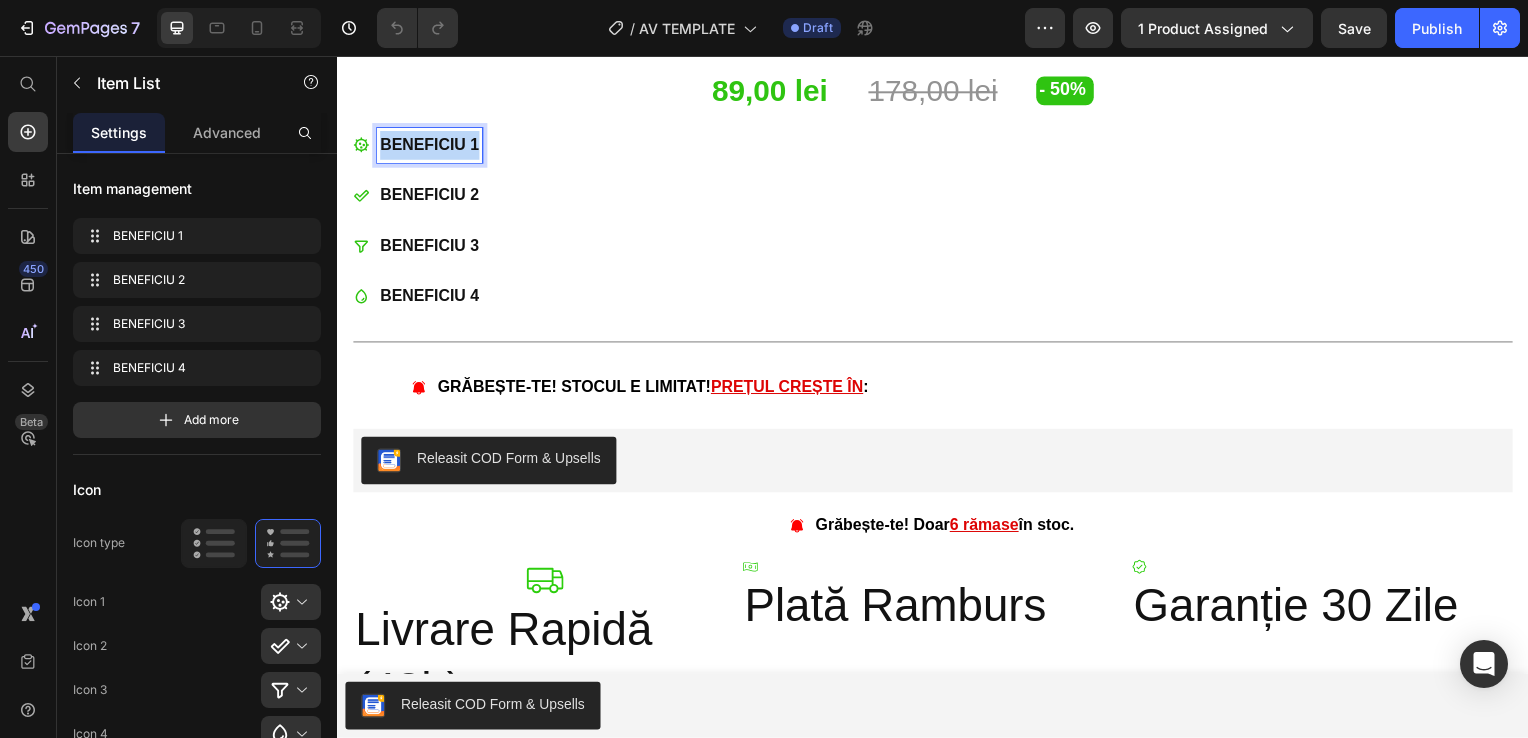 click on "BENEFICIU 1" at bounding box center (430, 146) 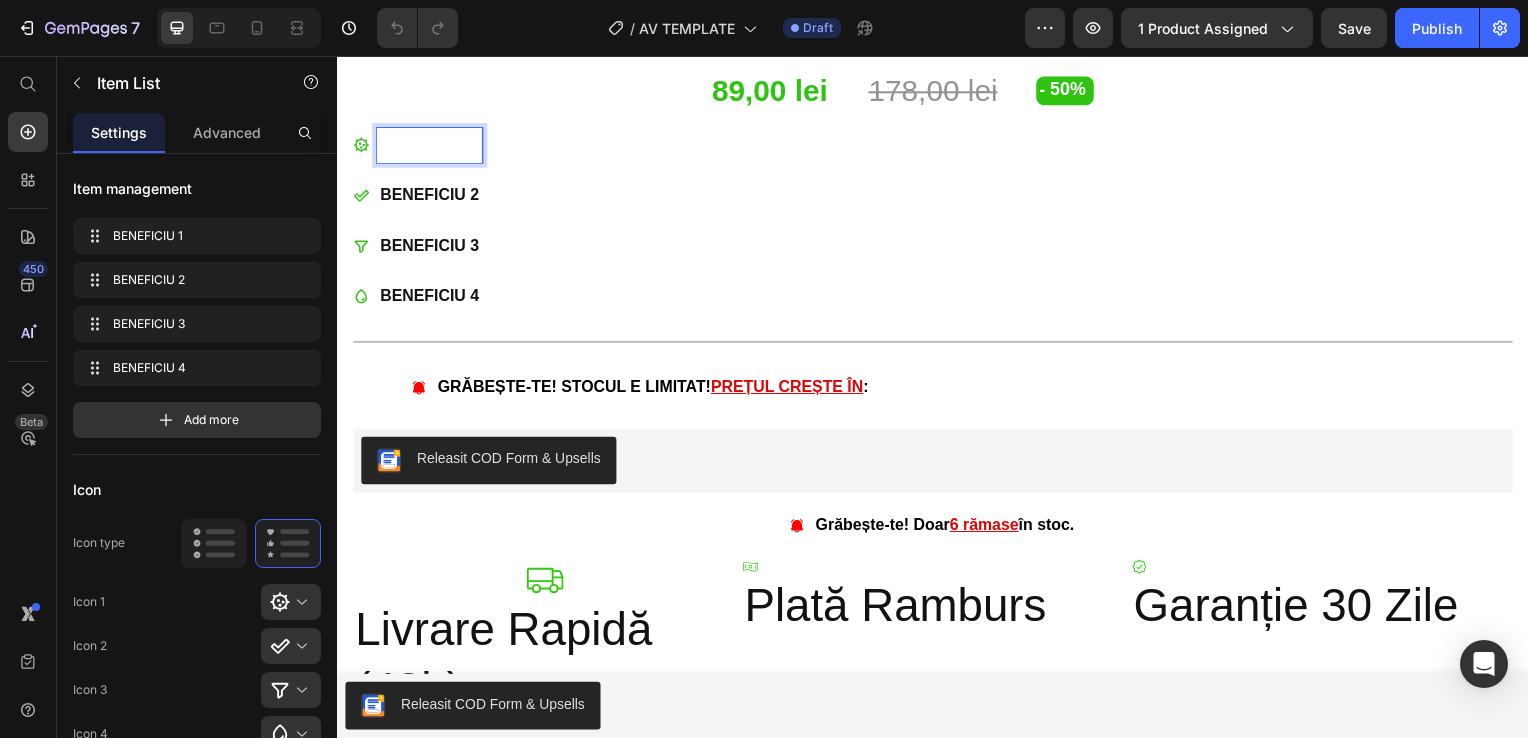 scroll, scrollTop: 1120, scrollLeft: 0, axis: vertical 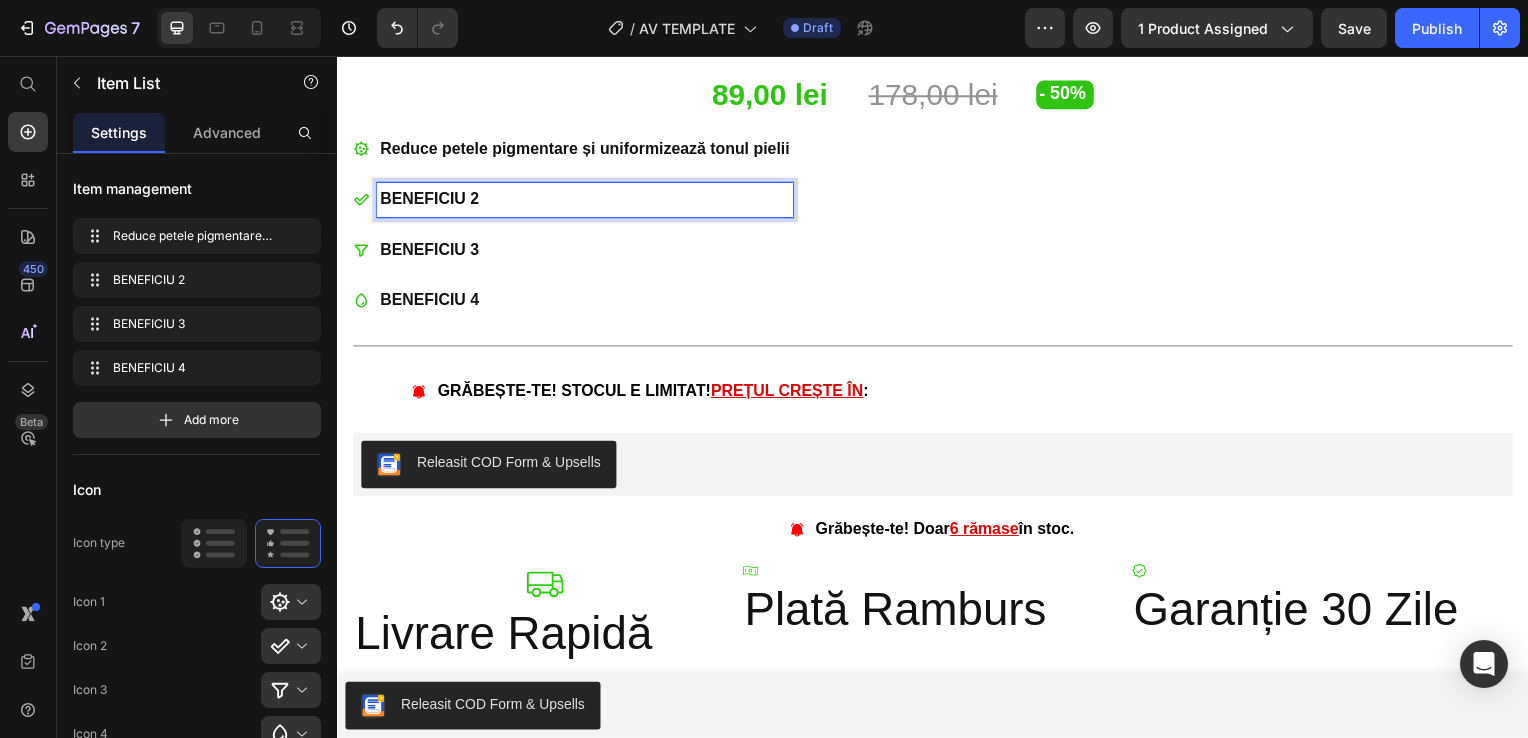 click on "BENEFICIU 2" at bounding box center (586, 201) 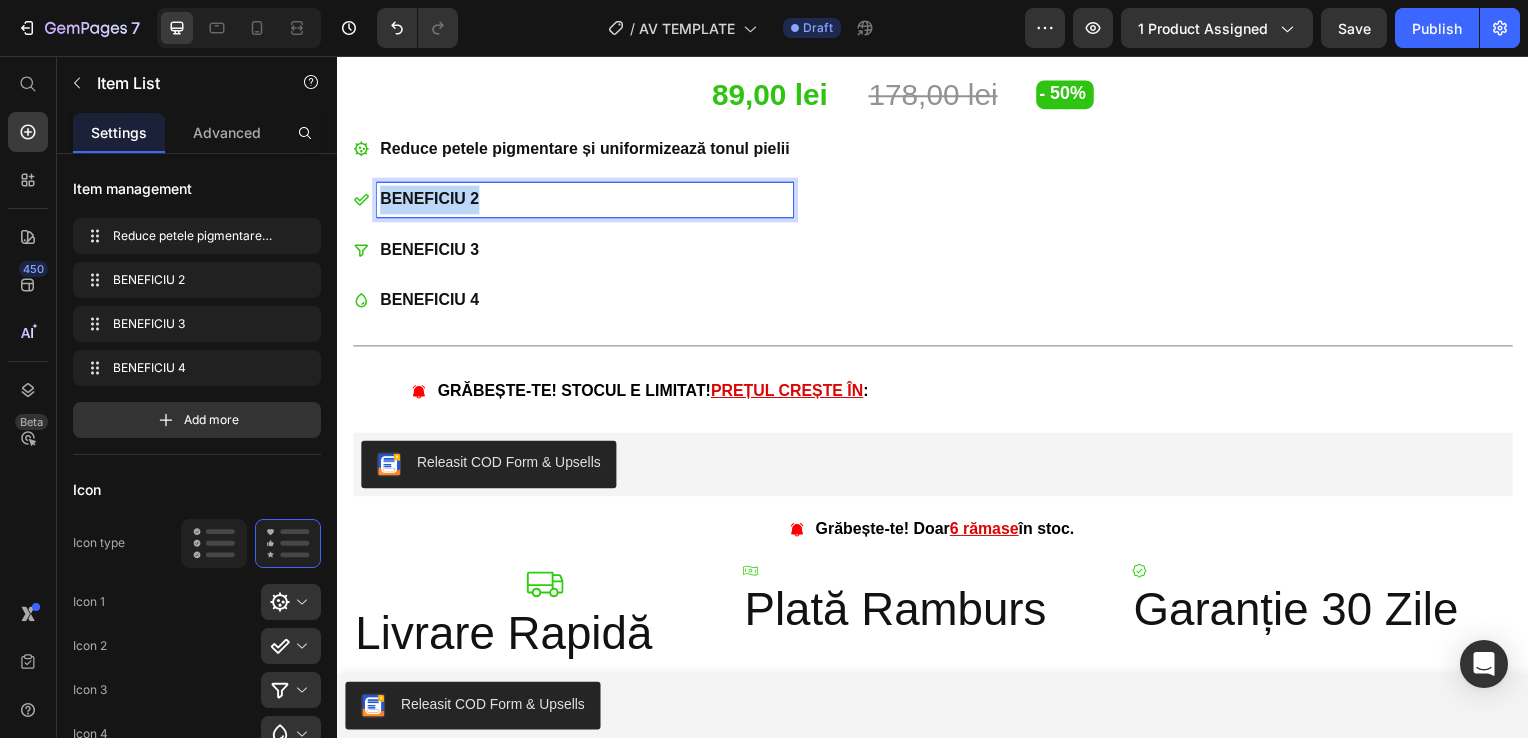 click on "BENEFICIU 2" at bounding box center [586, 201] 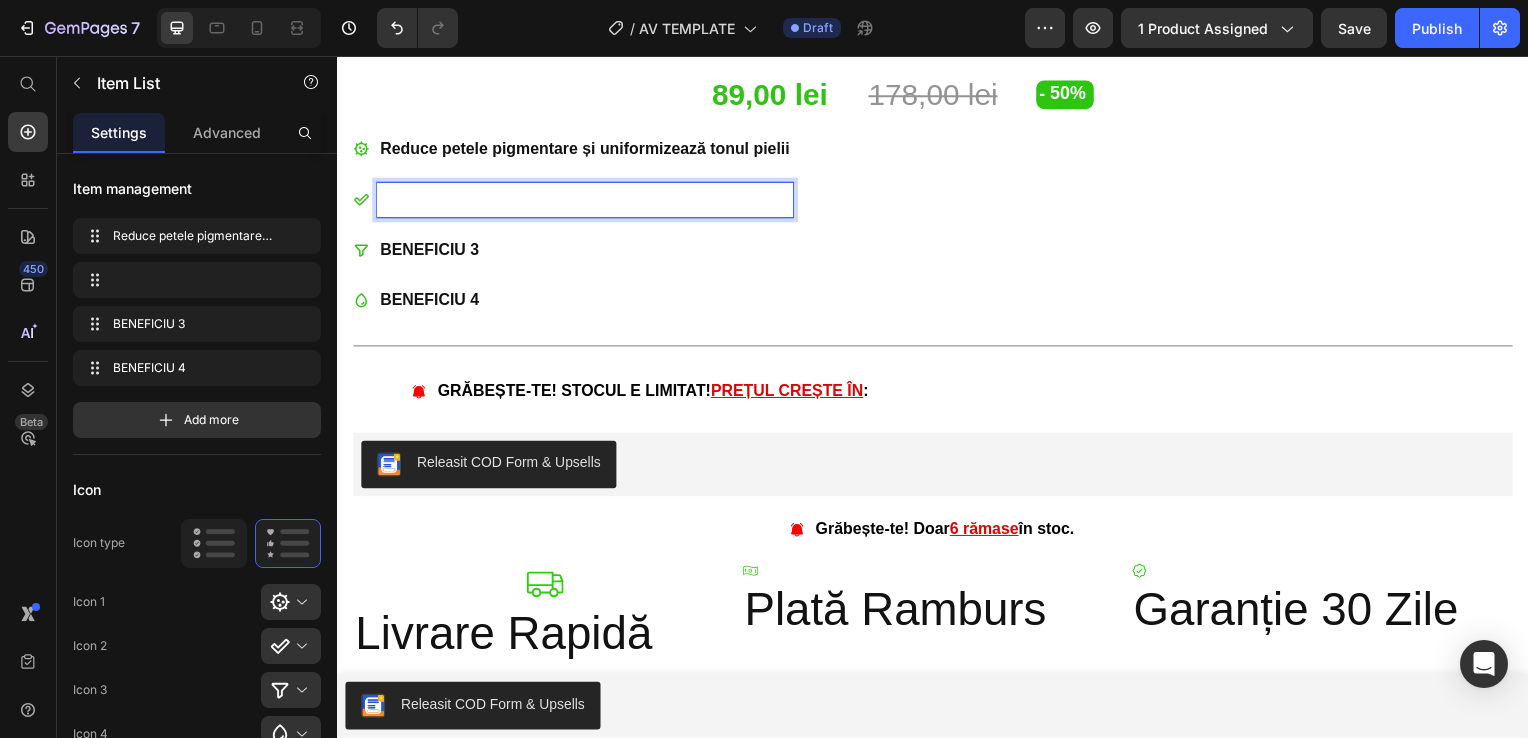 scroll, scrollTop: 1115, scrollLeft: 0, axis: vertical 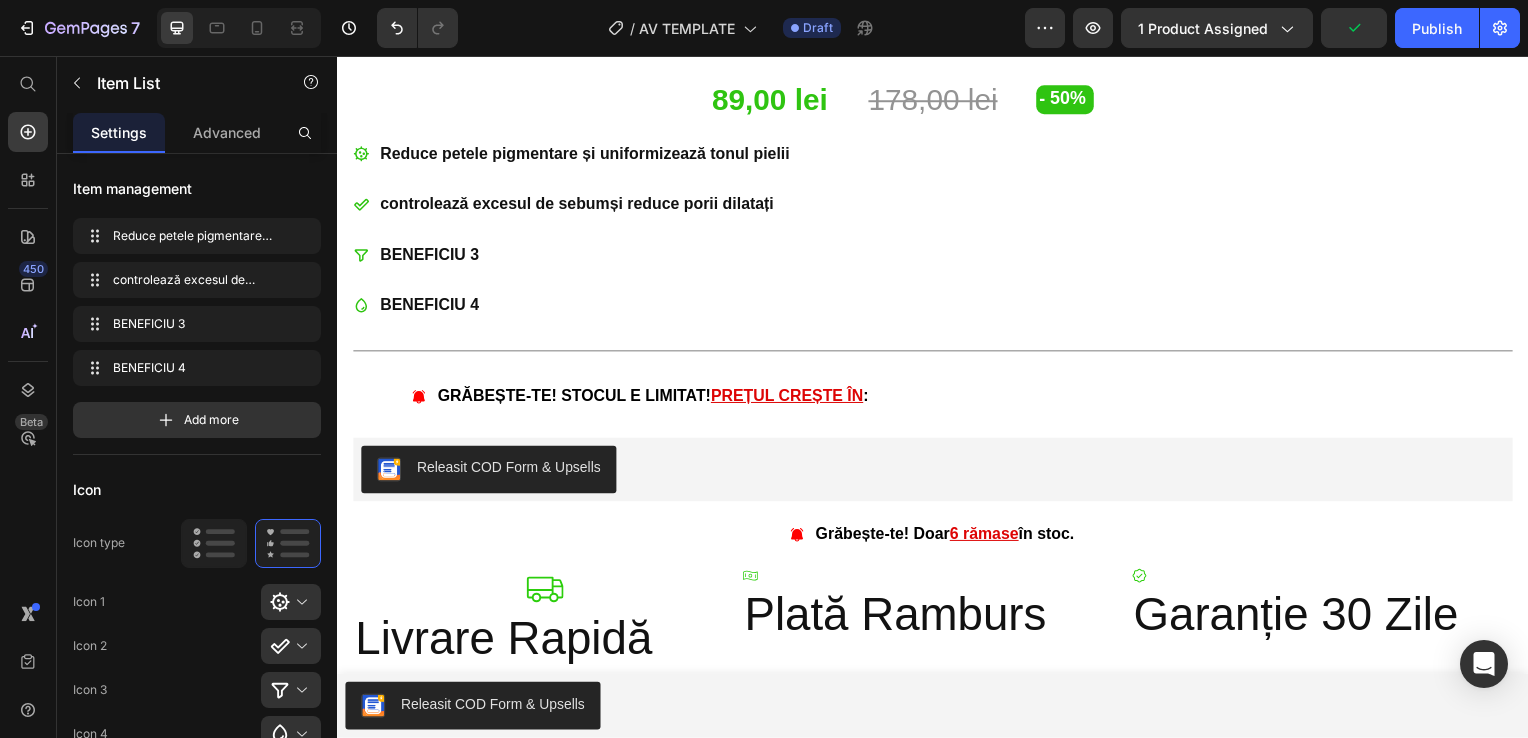 click on "controlează excesul de sebumși reduce porii dilatați" at bounding box center (586, 206) 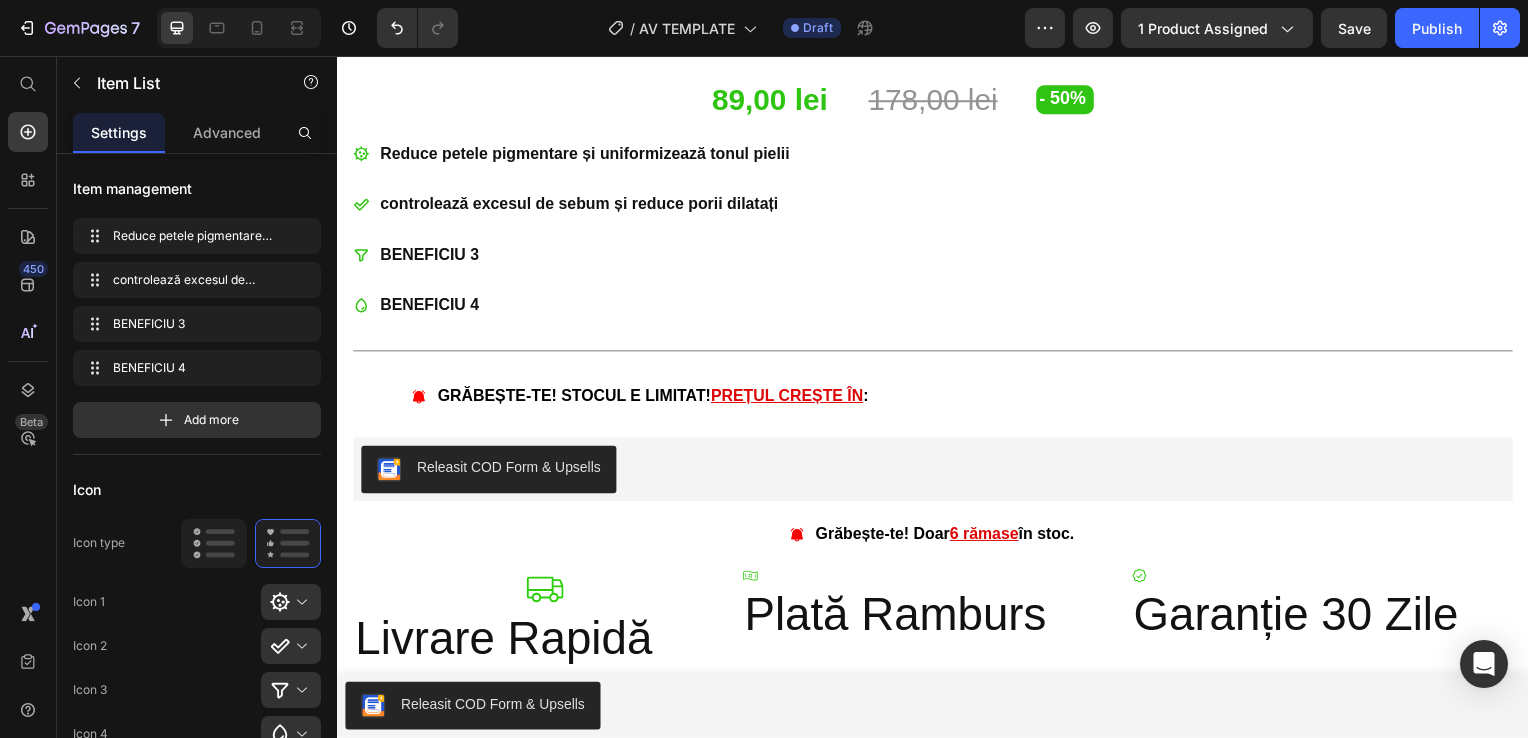 click on "controlează excesul de sebum și reduce porii dilatați" at bounding box center (586, 206) 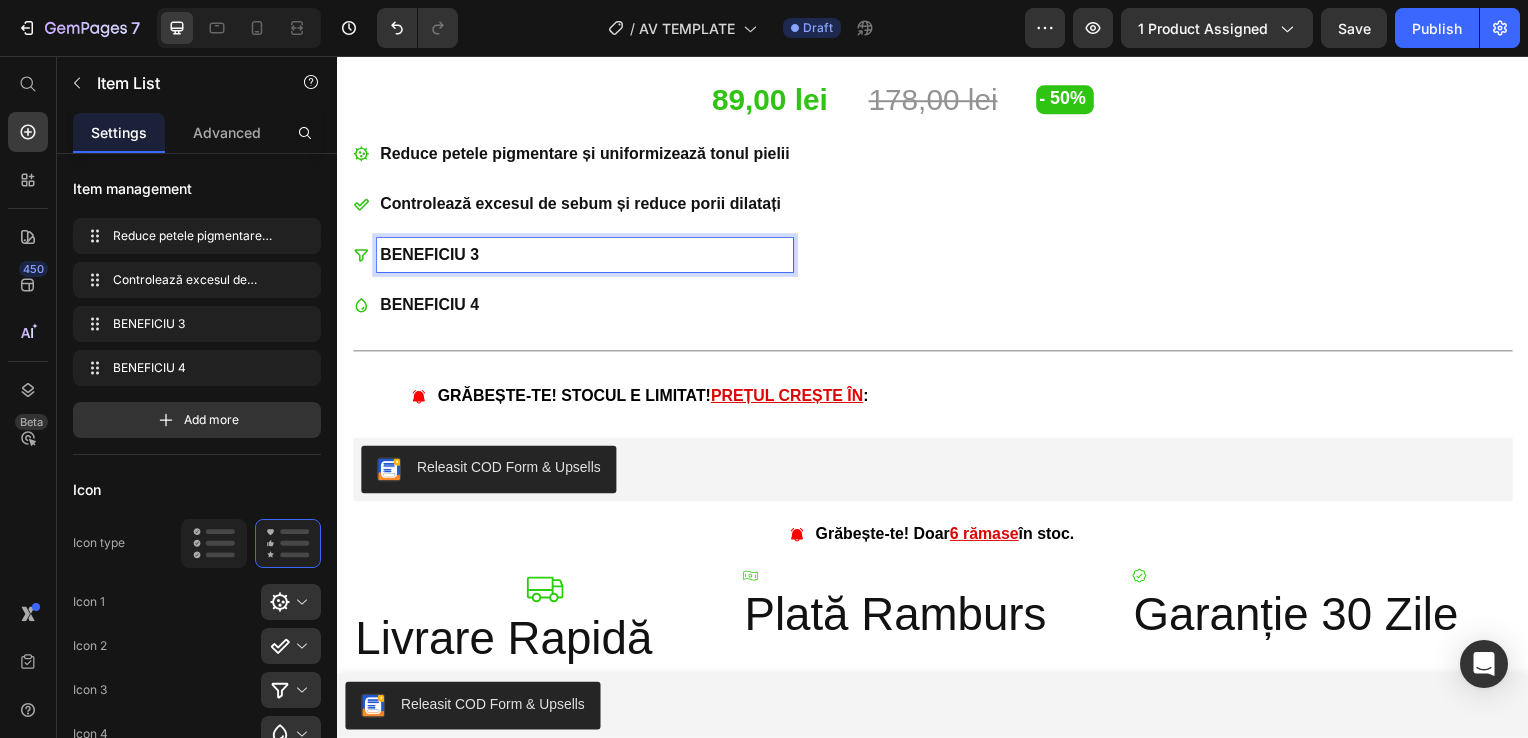 click on "BENEFICIU 3" at bounding box center (586, 257) 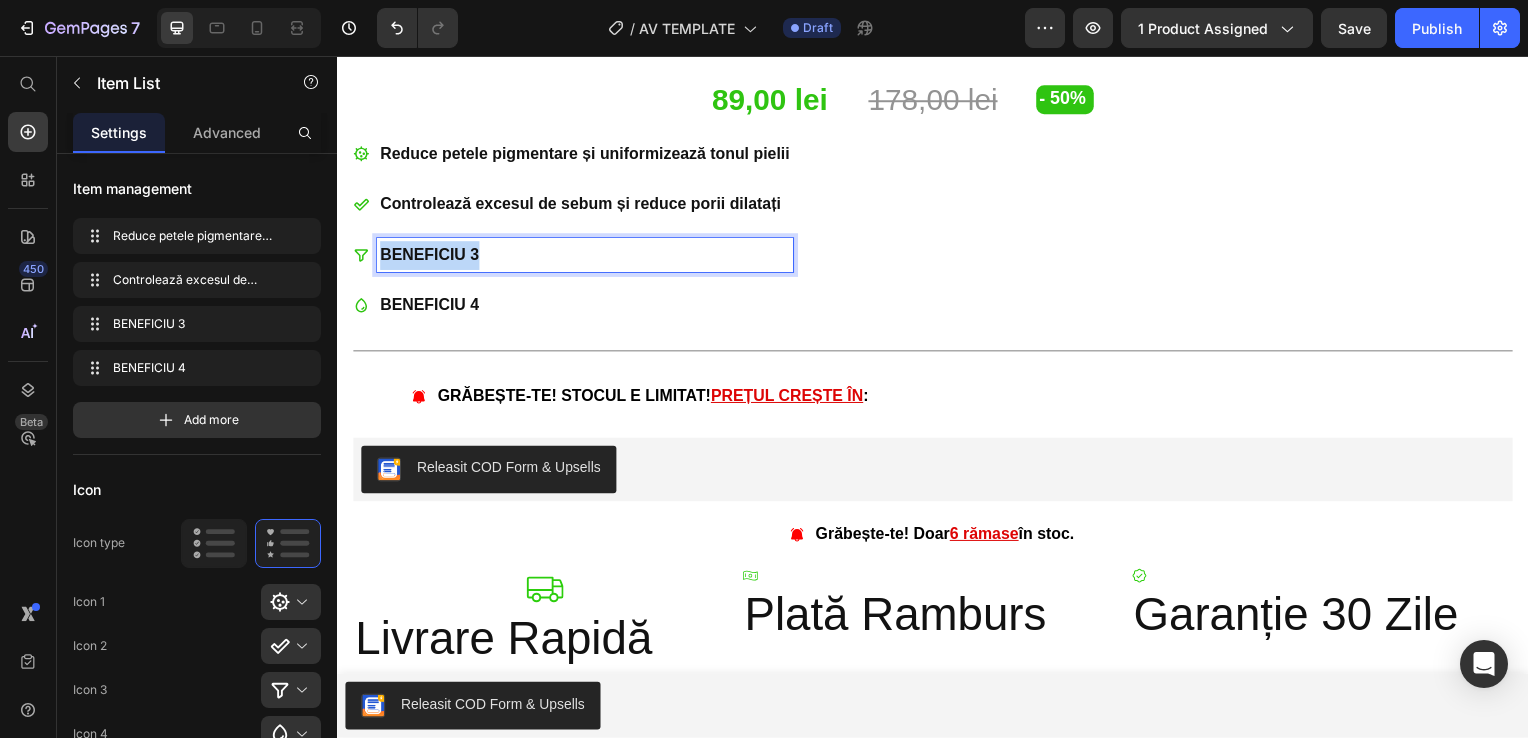 click on "BENEFICIU 3" at bounding box center [586, 257] 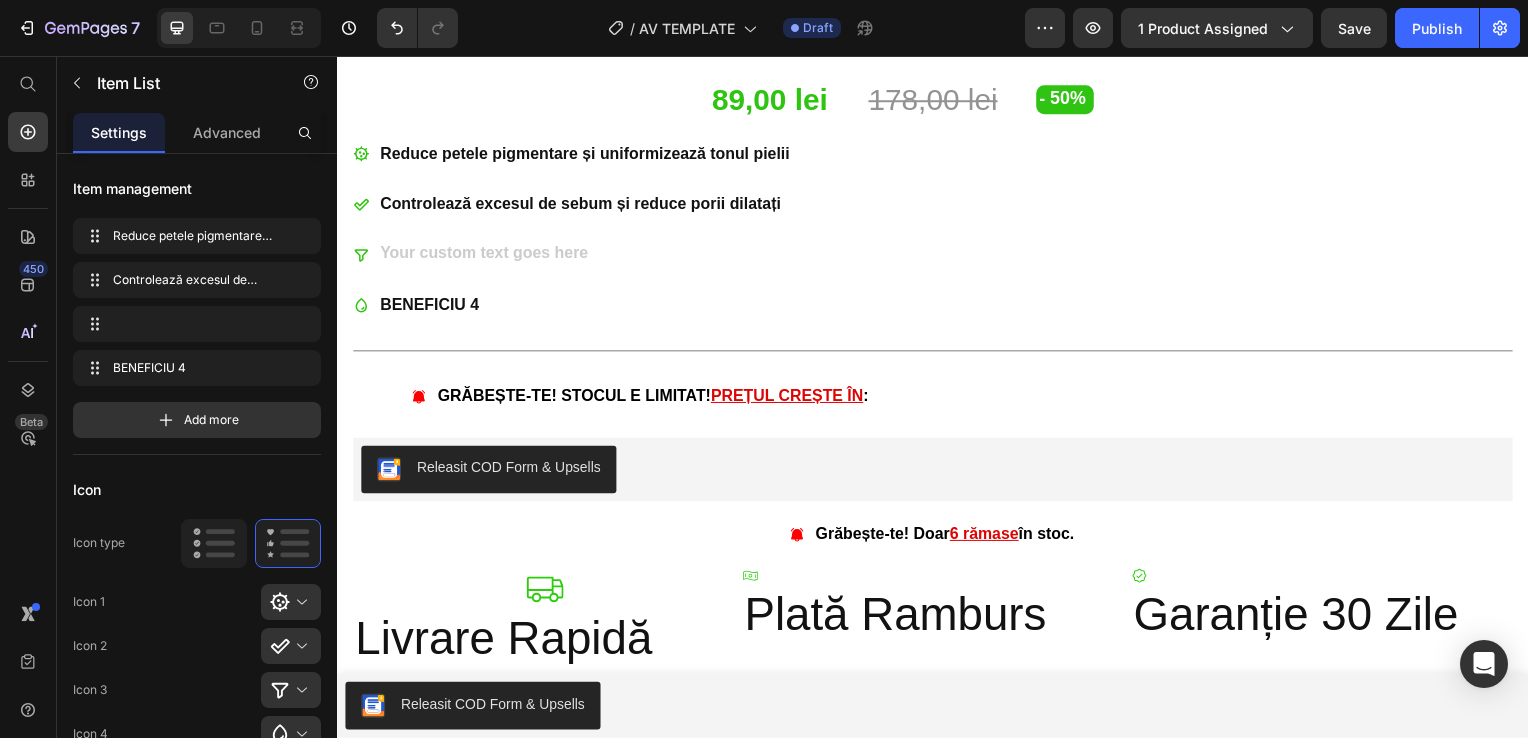 scroll, scrollTop: 1110, scrollLeft: 0, axis: vertical 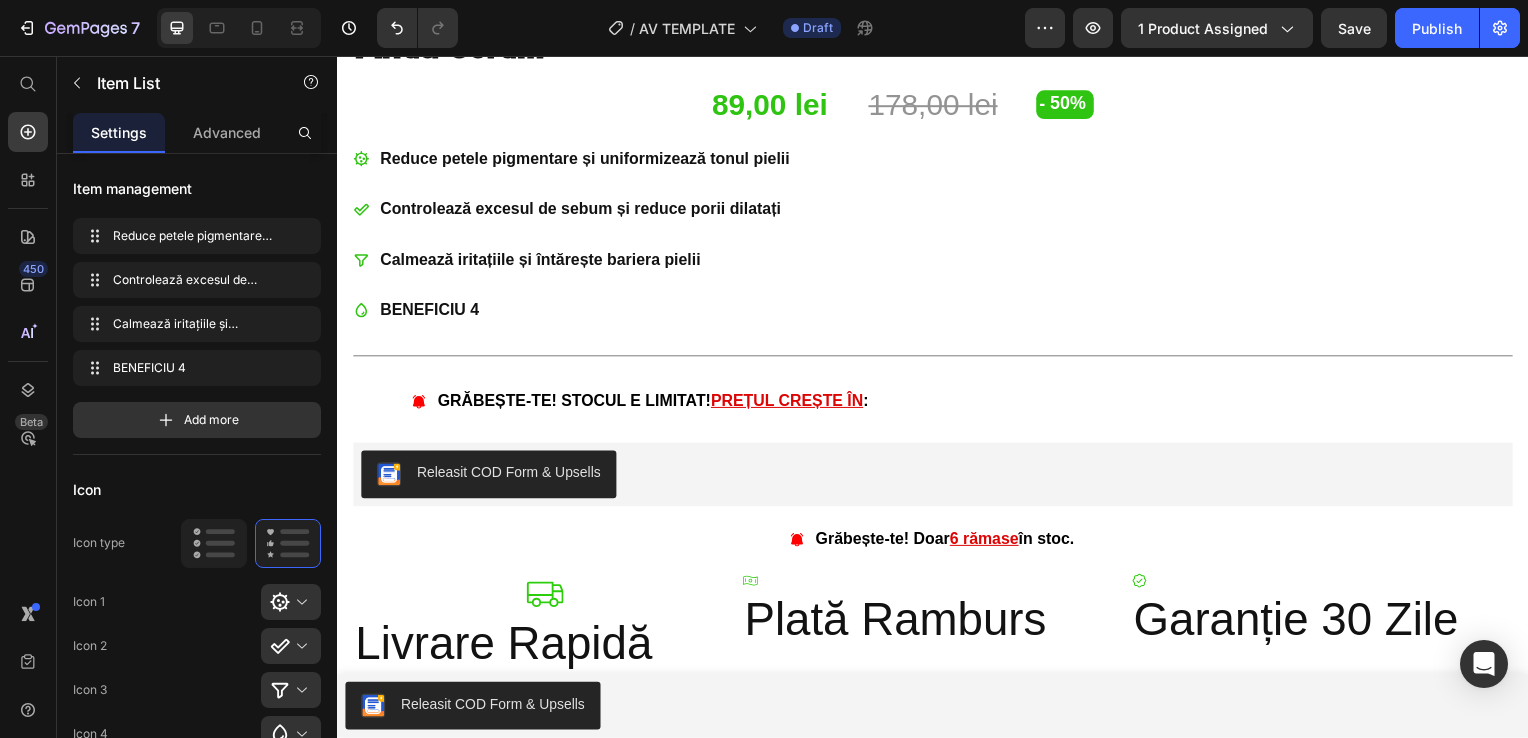 click on "BENEFICIU 4" at bounding box center [586, 312] 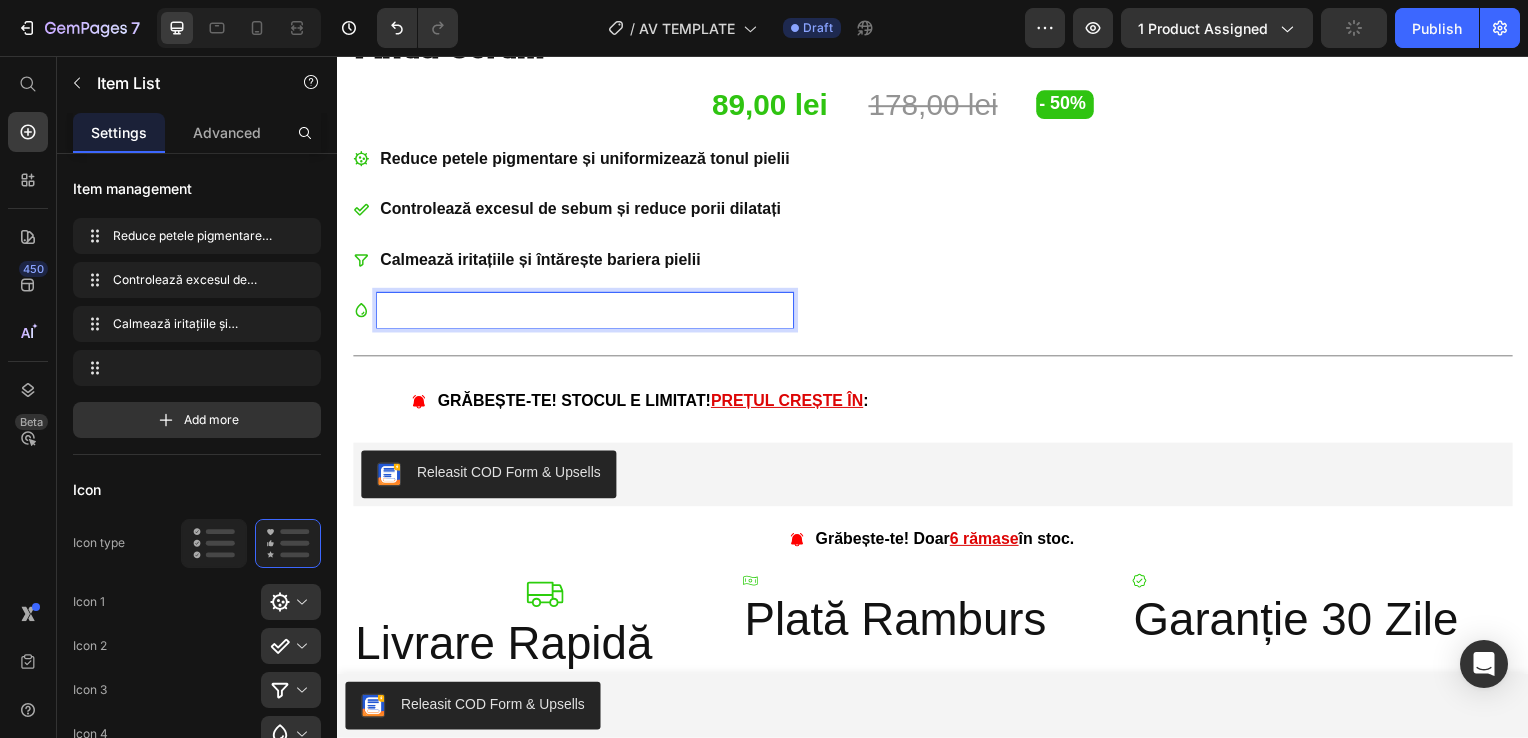 scroll, scrollTop: 1105, scrollLeft: 0, axis: vertical 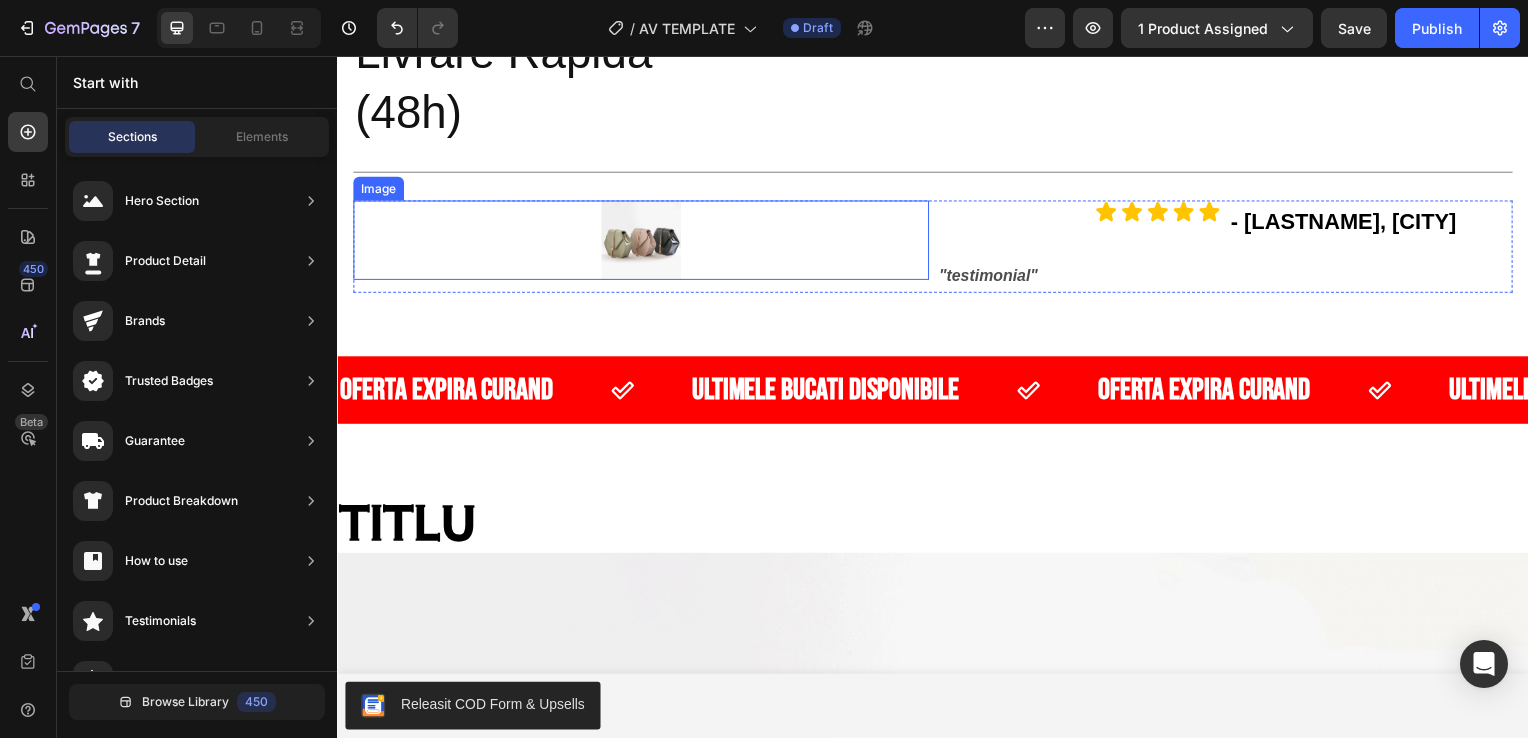 click at bounding box center [643, 242] 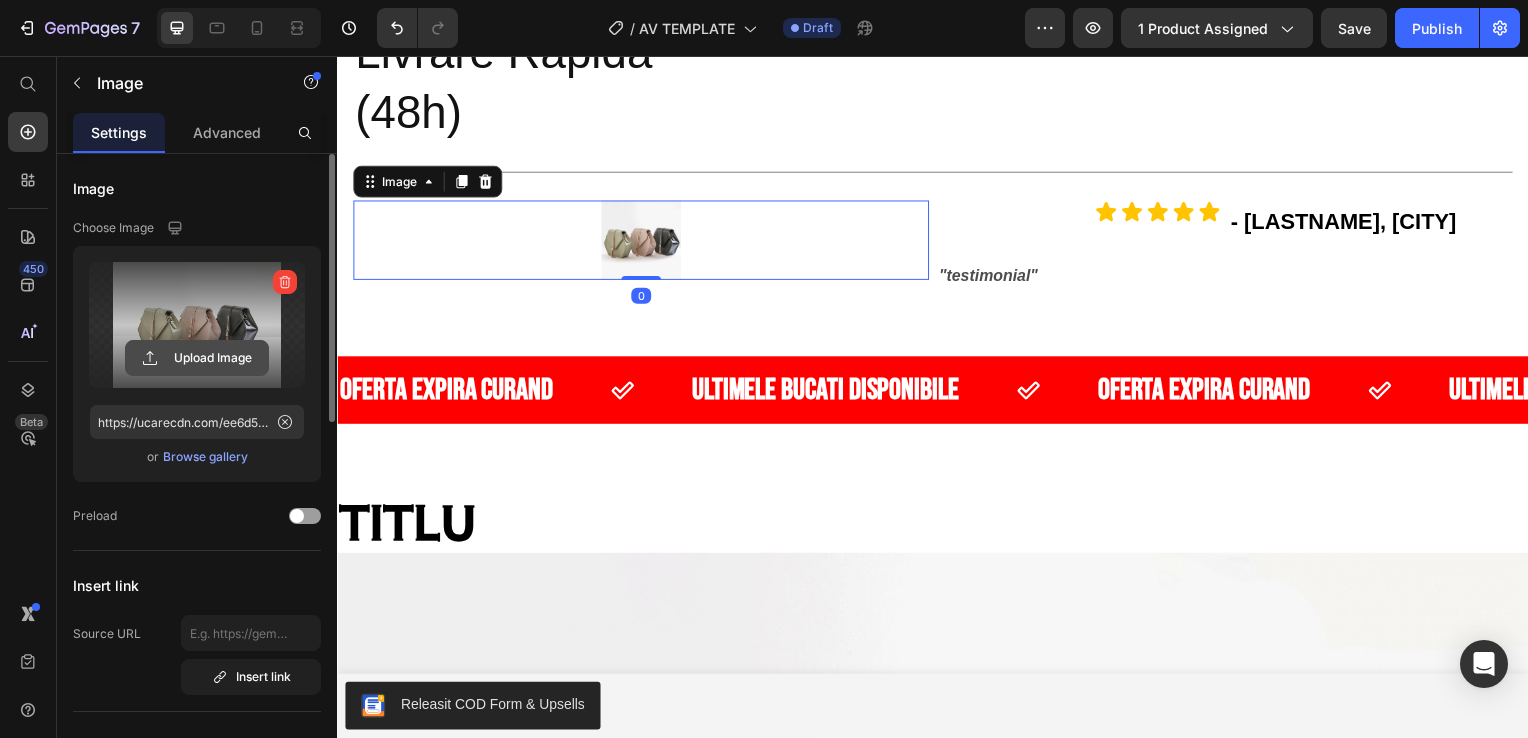 click 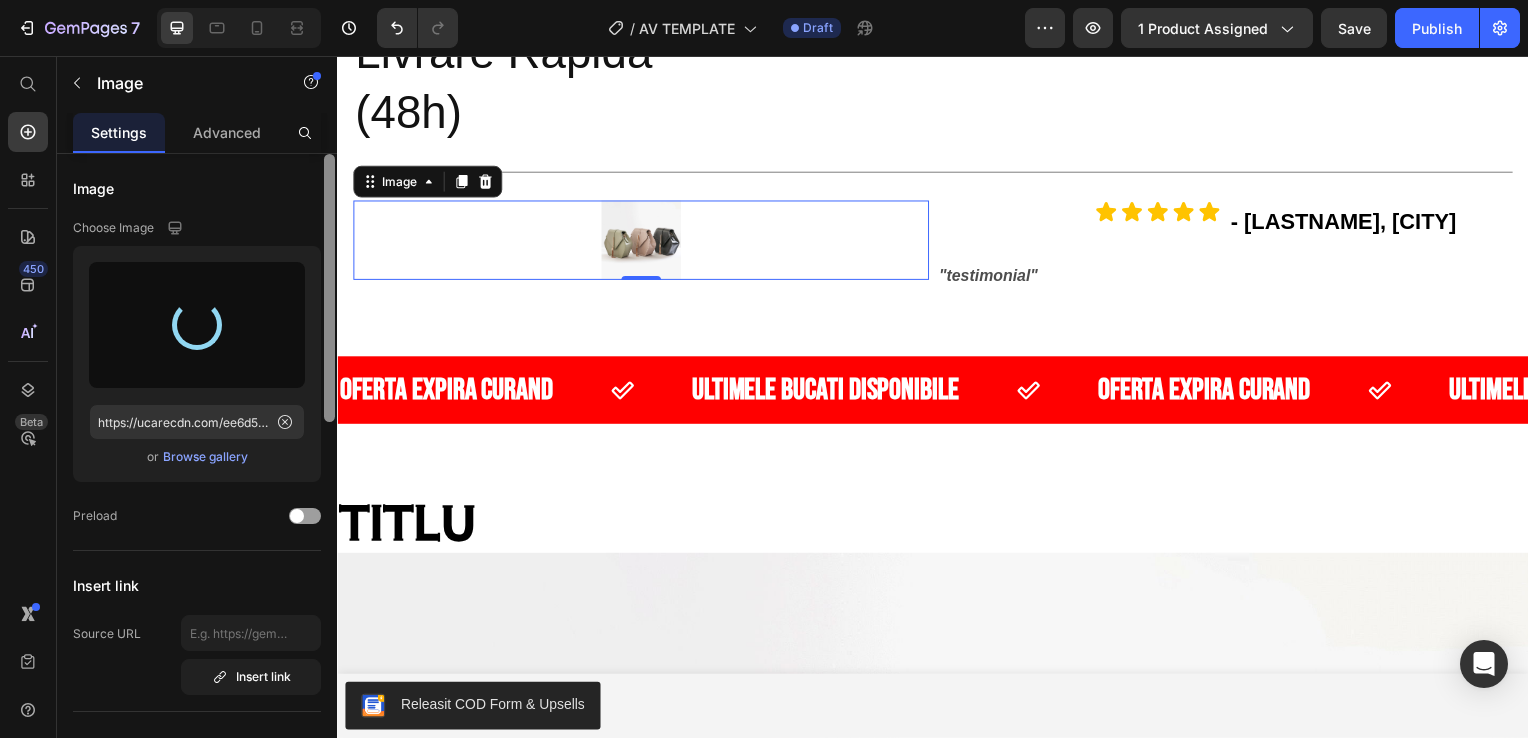 type on "https://cdn.shopify.com/s/files/1/0912/9613/7595/files/gempages_566168718950794047-d7e12f6a-ff8e-4a5c-a534-d2b4c8e9dc1d.jpg" 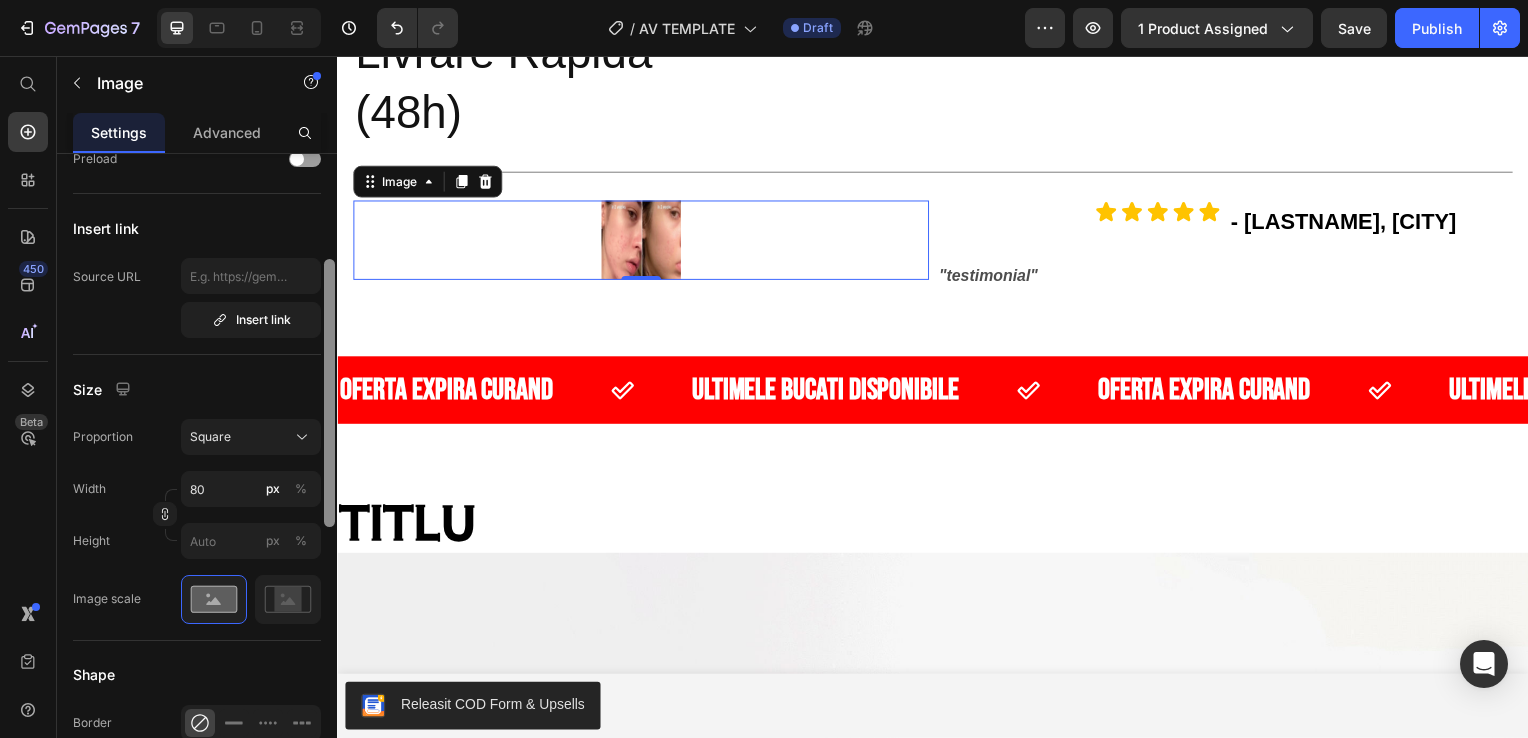 scroll, scrollTop: 384, scrollLeft: 0, axis: vertical 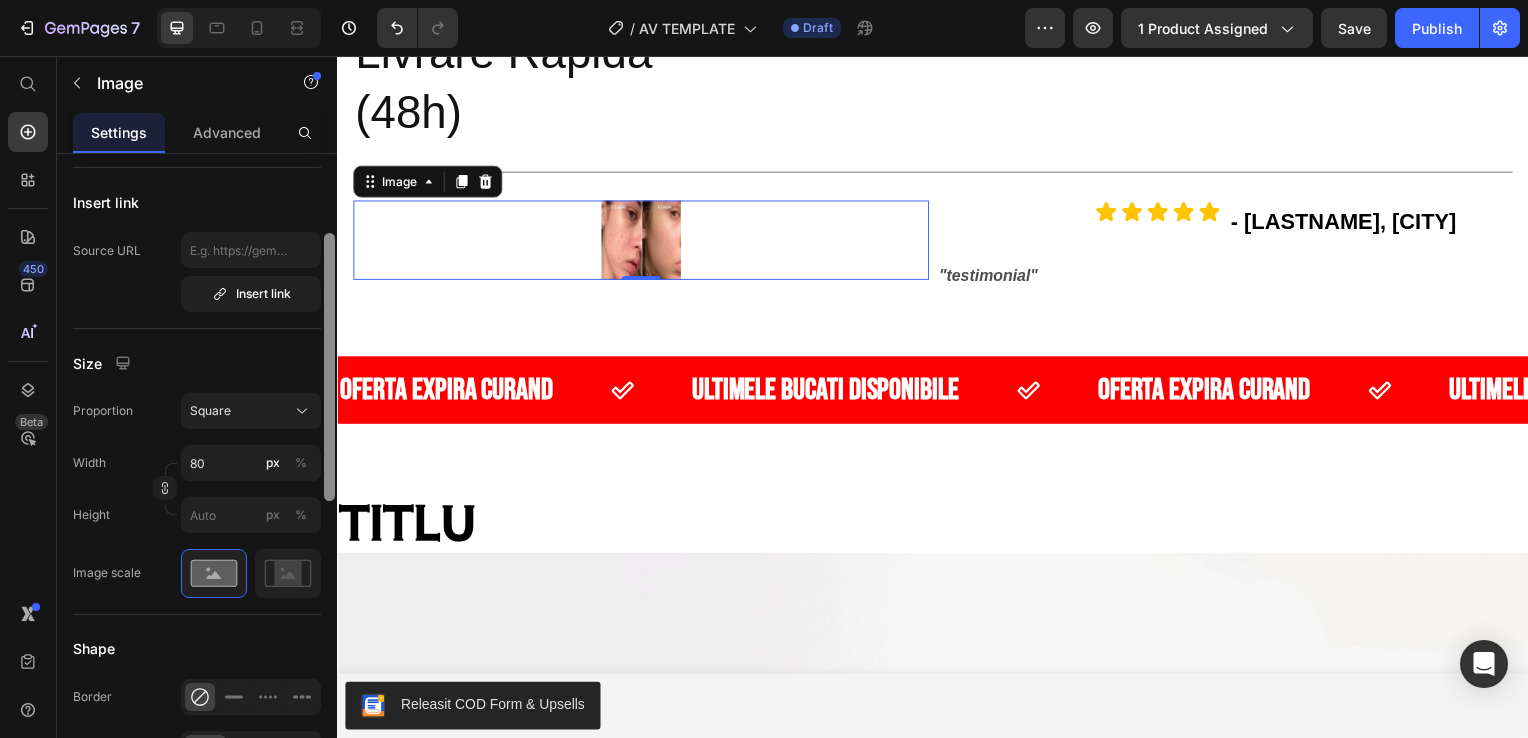 drag, startPoint x: 330, startPoint y: 313, endPoint x: 324, endPoint y: 474, distance: 161.11176 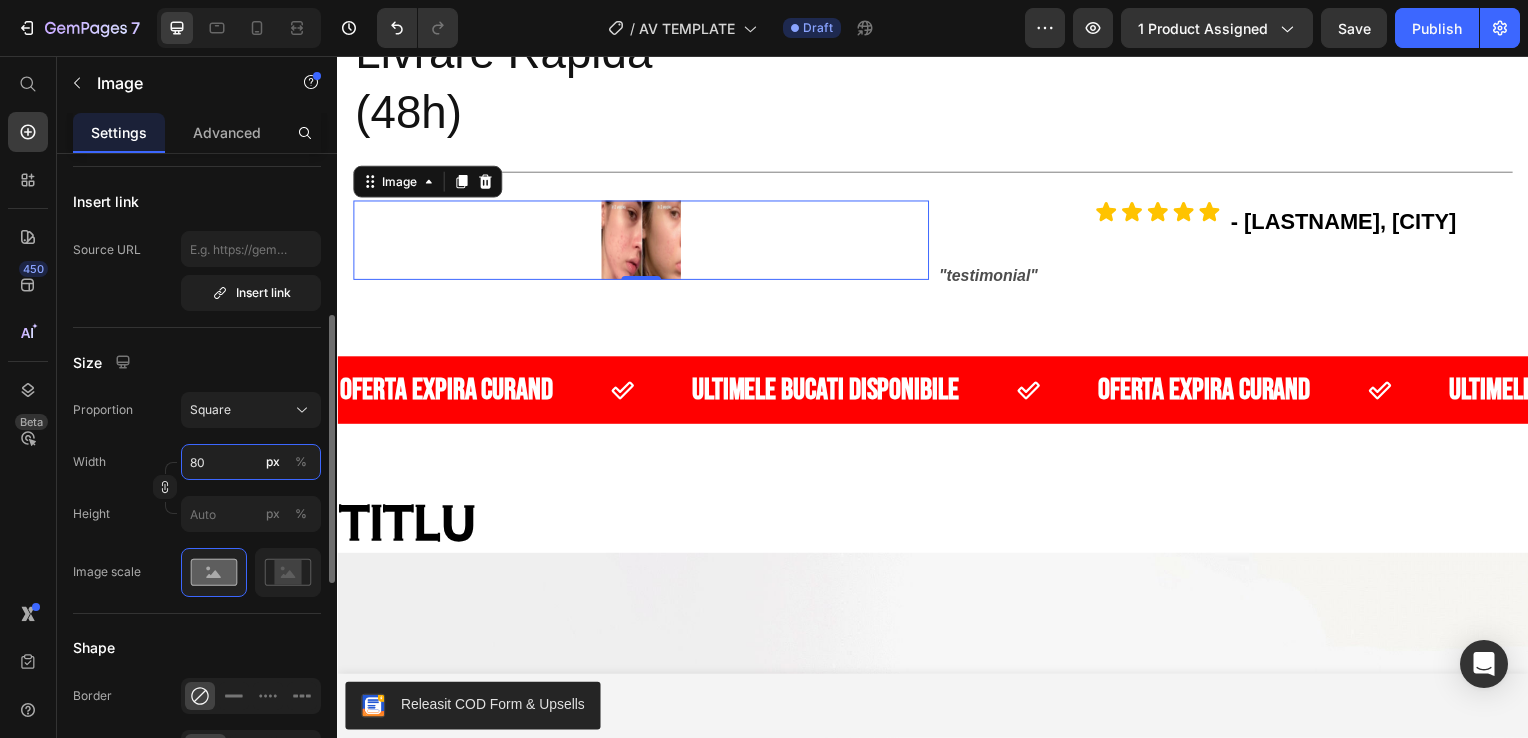 click on "80" at bounding box center [251, 462] 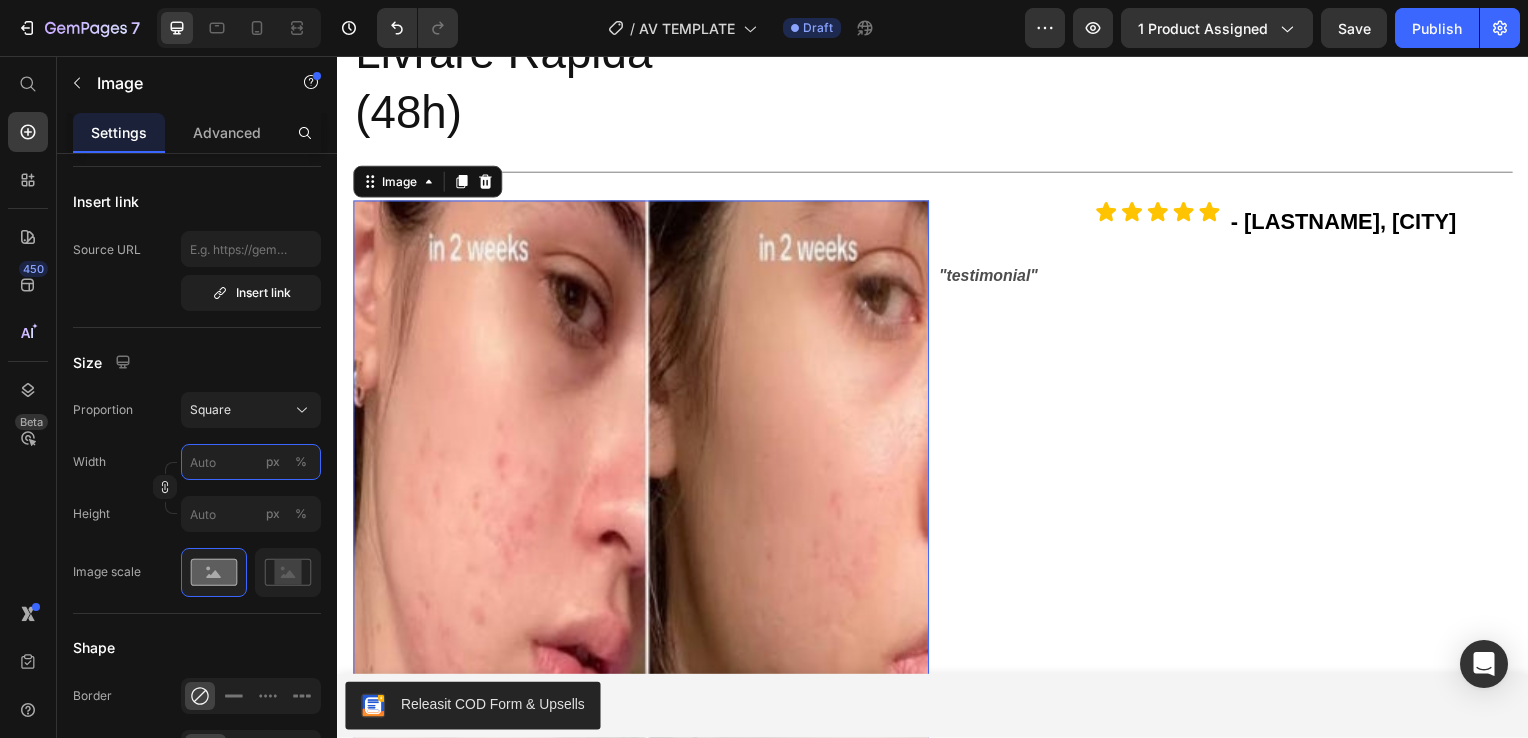 type on "2" 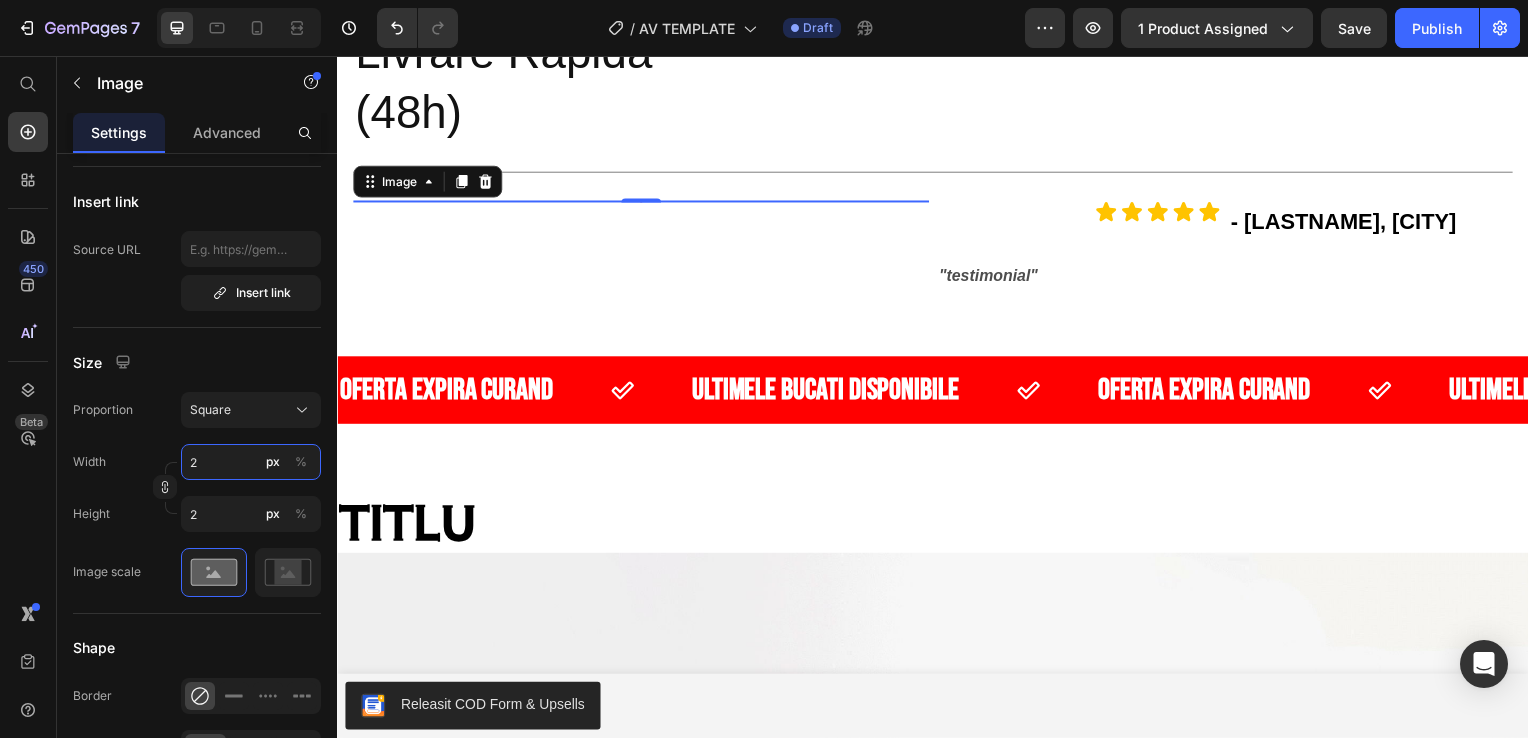 type on "20" 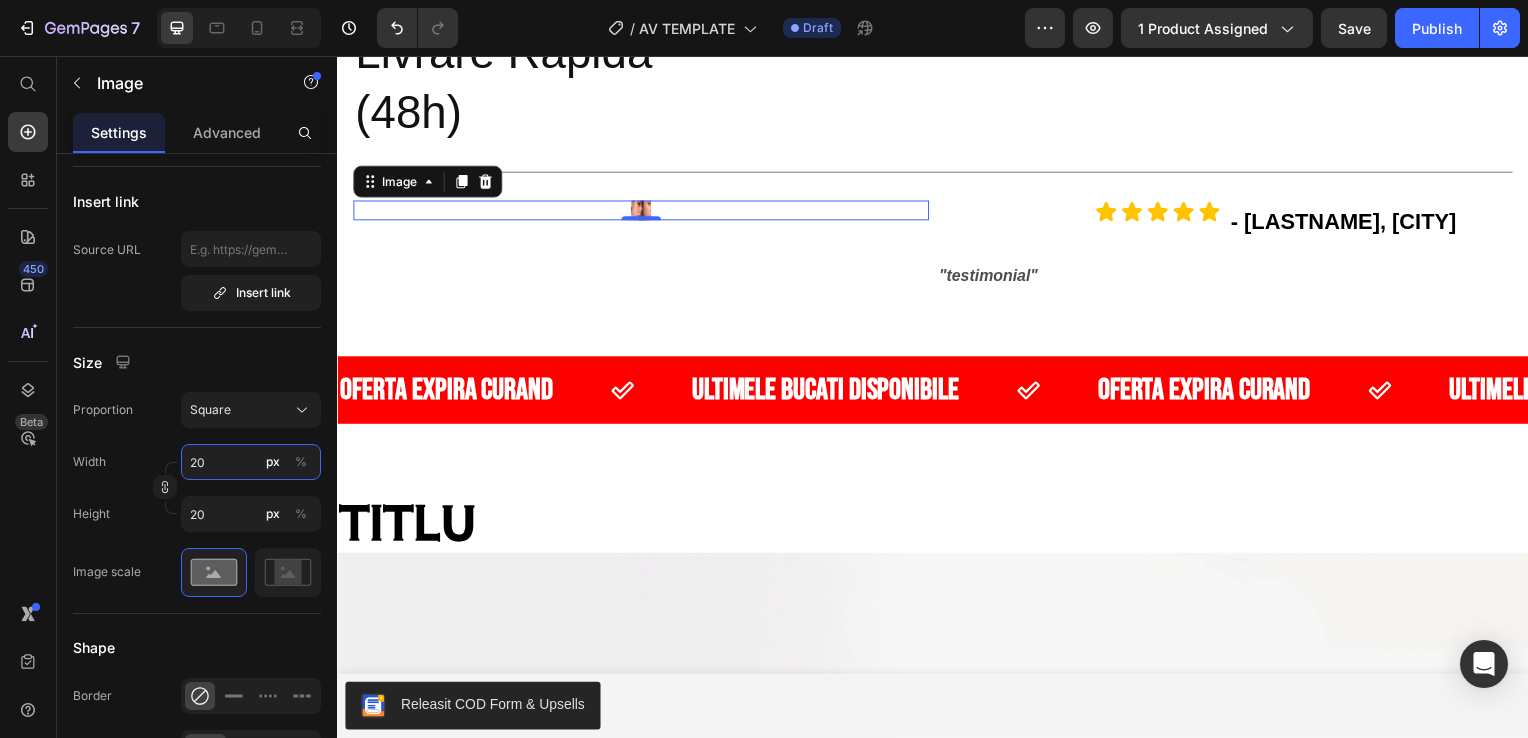 type on "200" 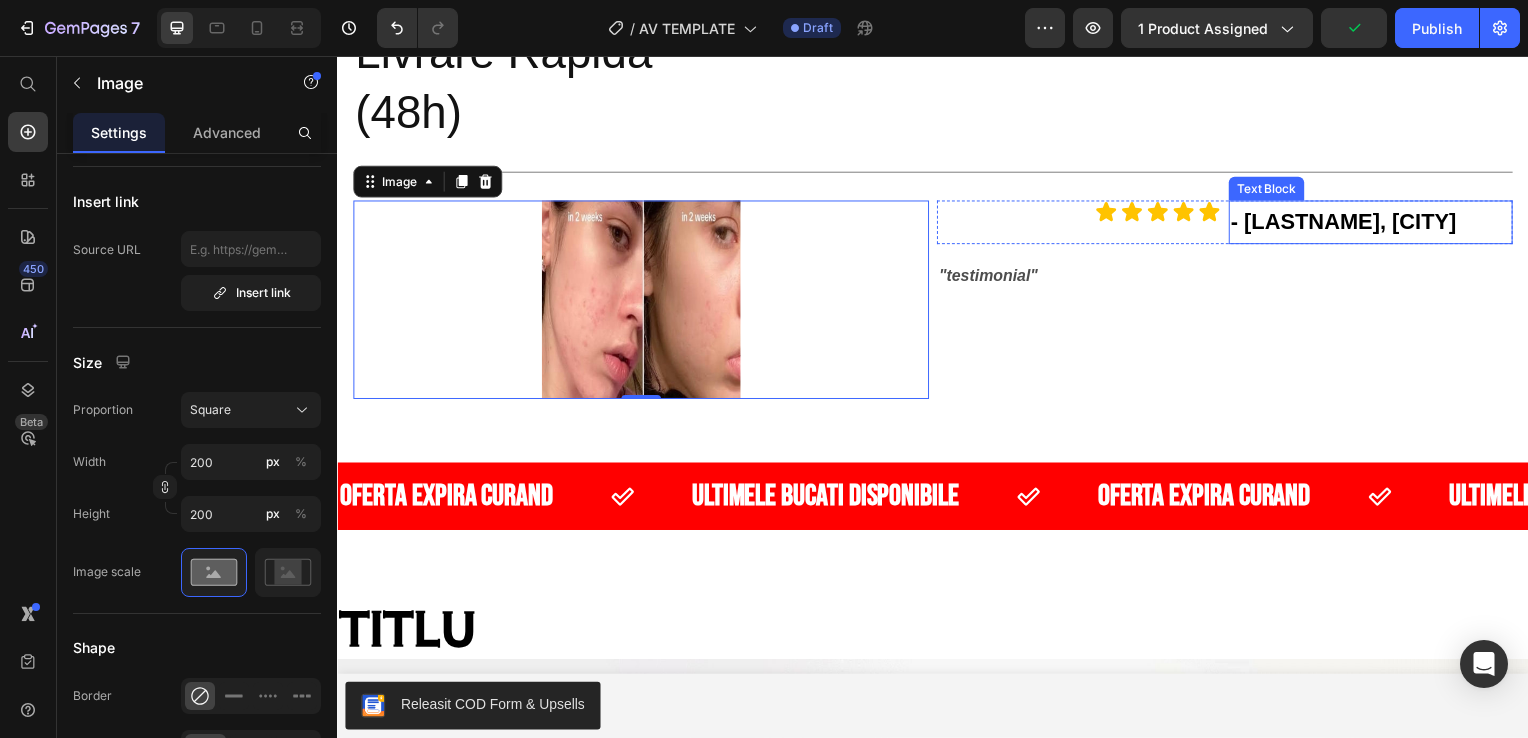 click on "- [FIRST] [LAST], [CITY]" at bounding box center [1378, 224] 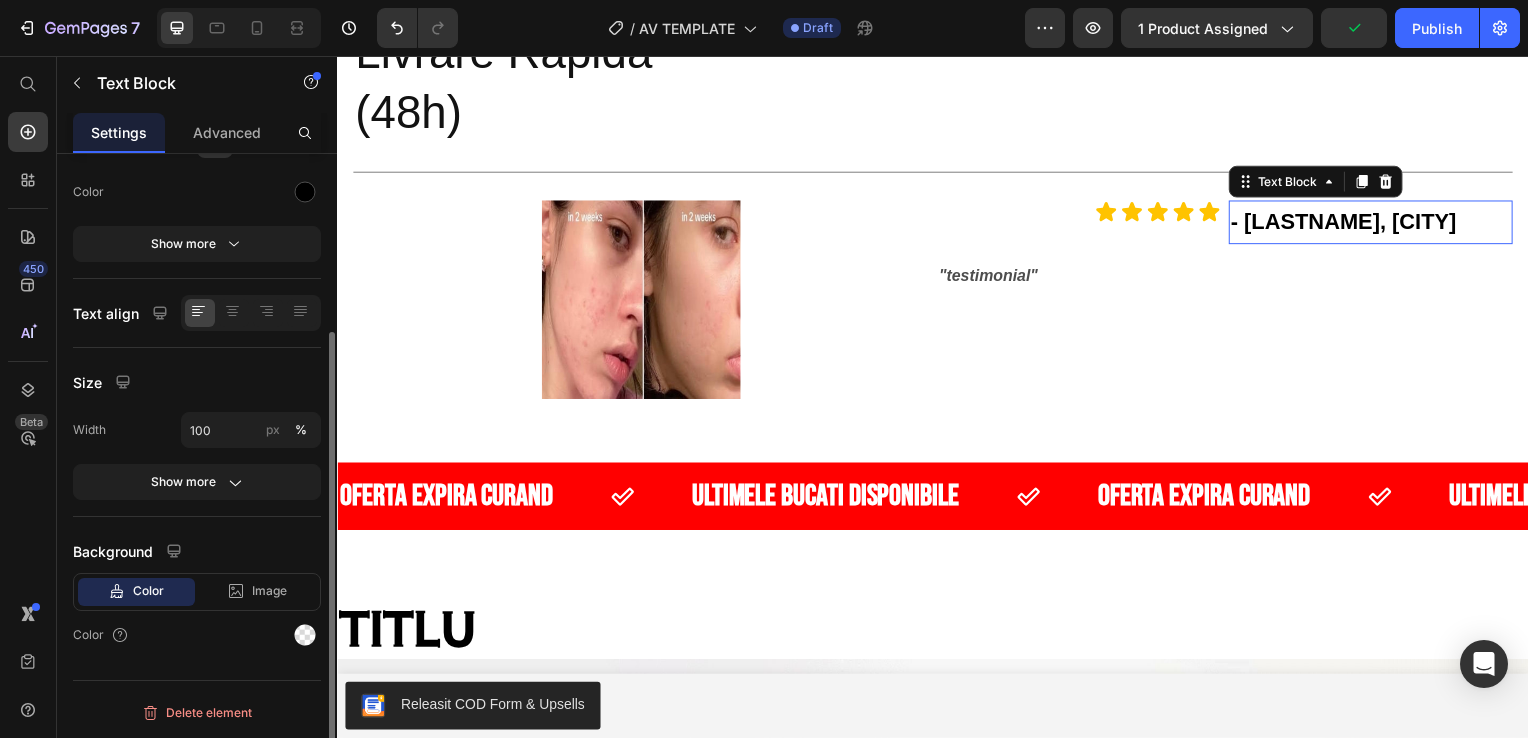 scroll, scrollTop: 0, scrollLeft: 0, axis: both 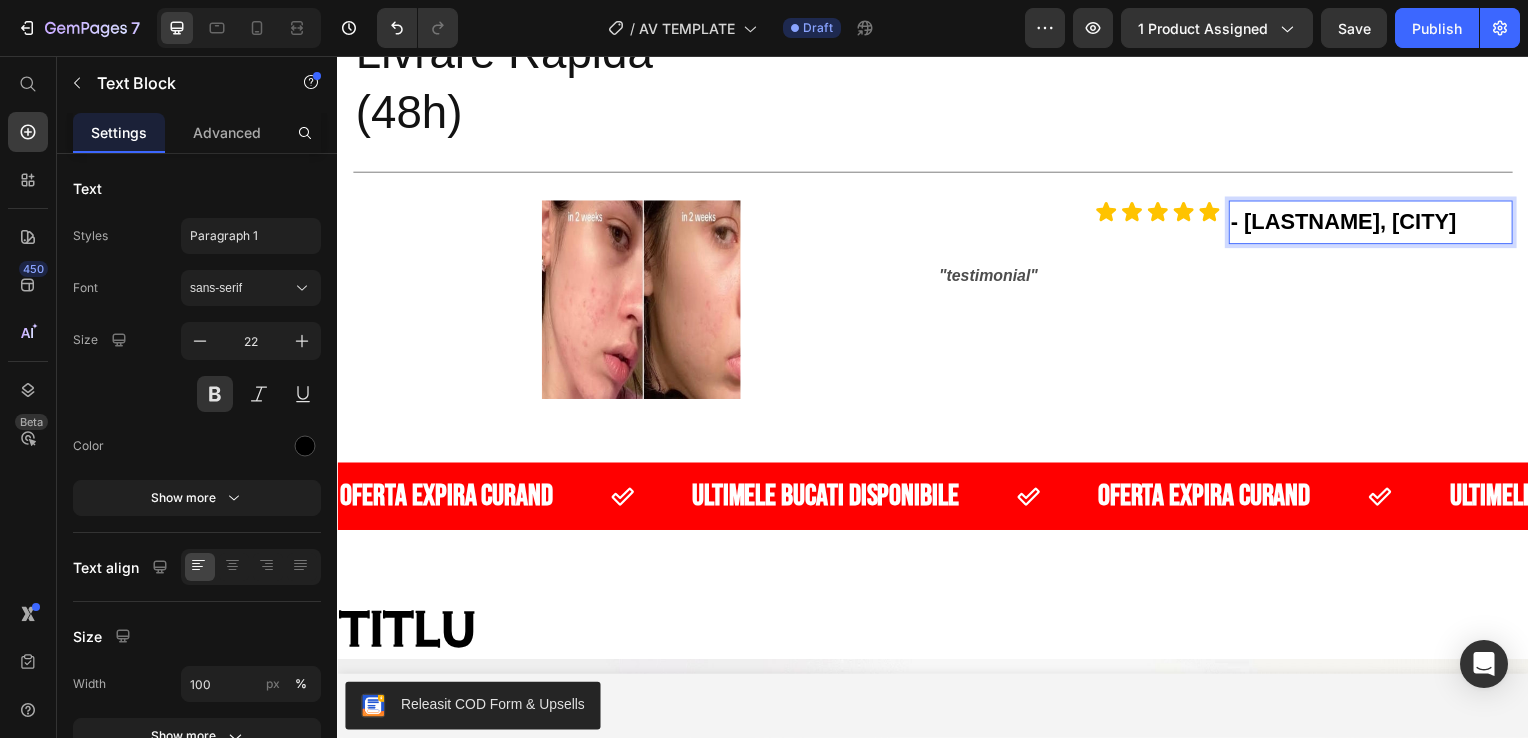 click on "- [FIRST] [LAST], [CITY]" at bounding box center [1378, 224] 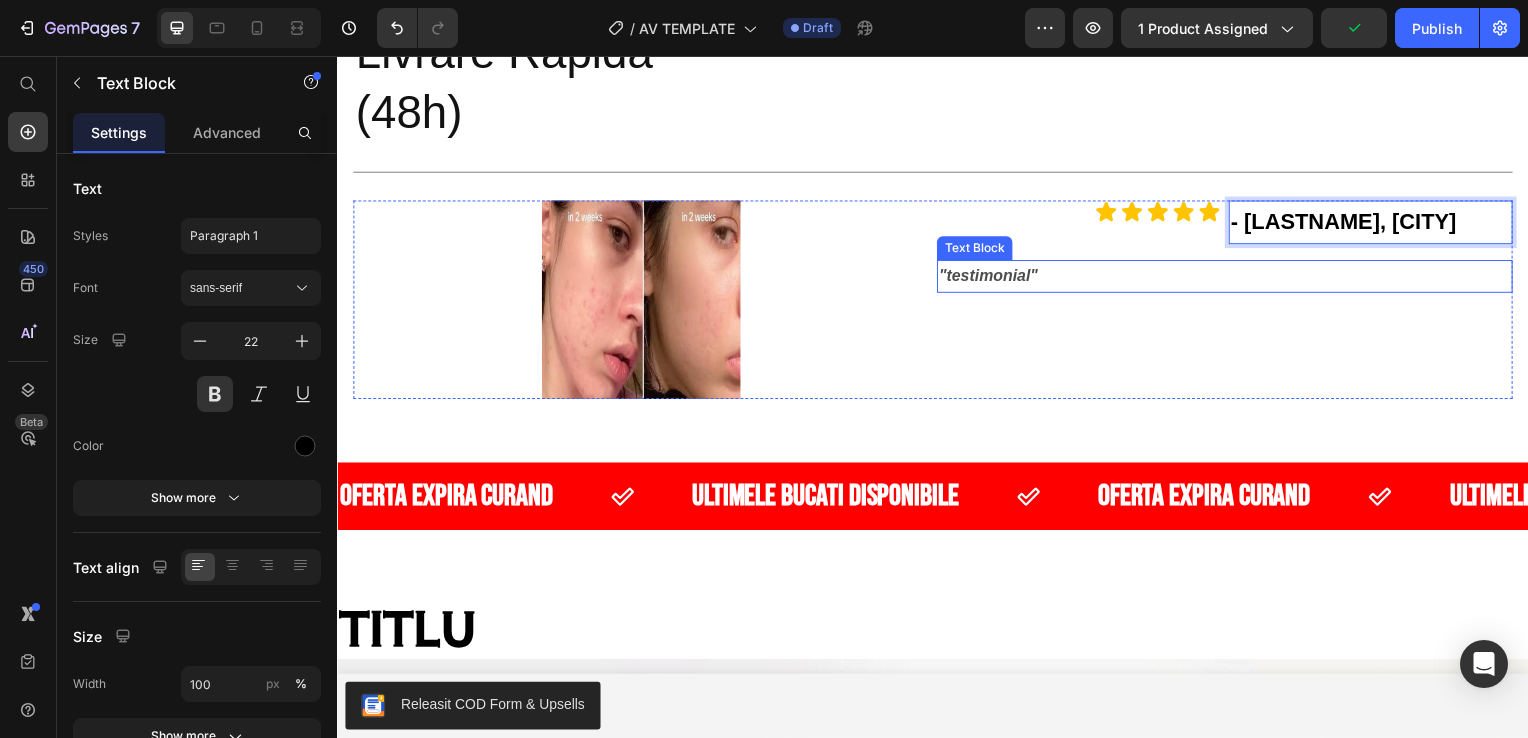 click on ""testimonial"" at bounding box center [1231, 278] 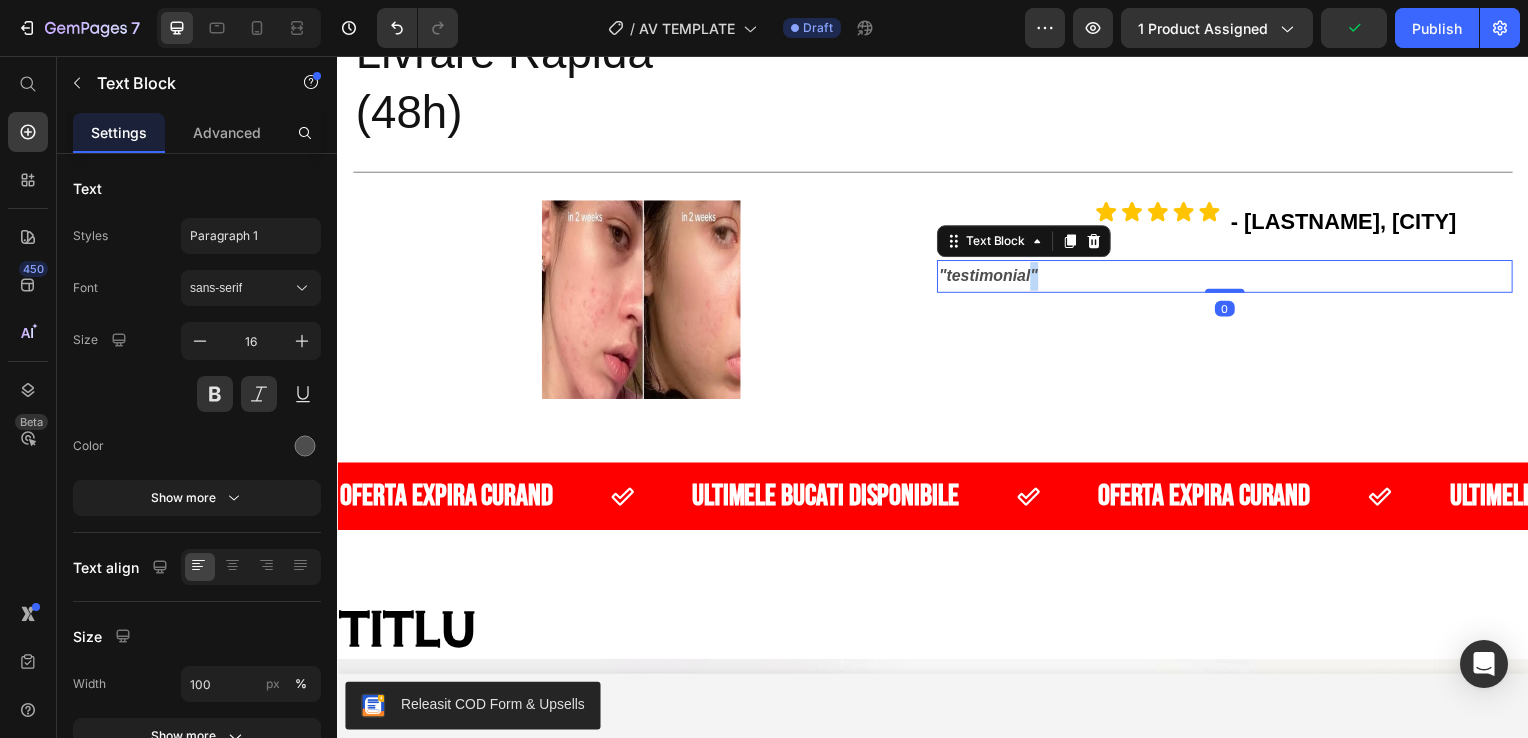 click on ""testimonial"" at bounding box center [1231, 278] 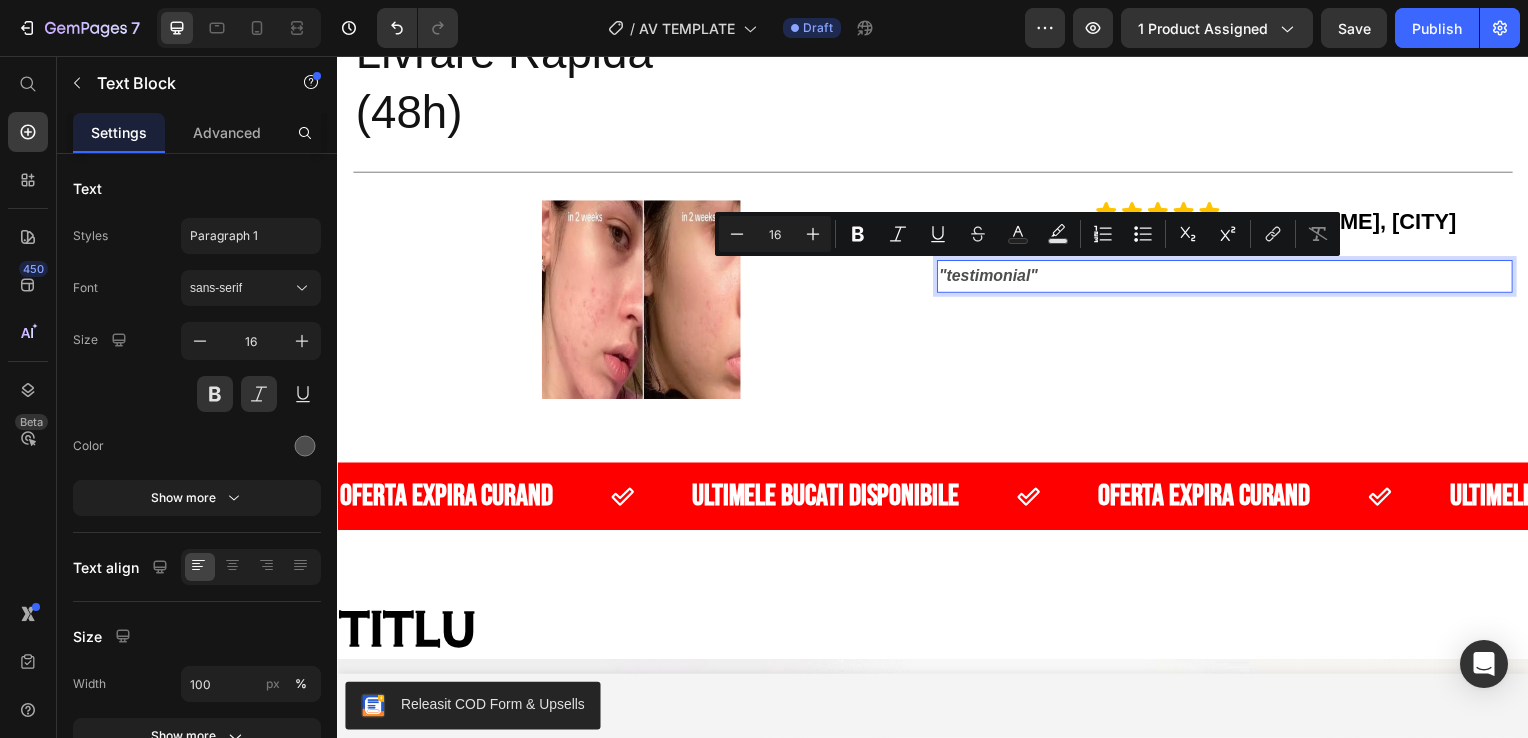 click on ""testimonial"" at bounding box center [1231, 278] 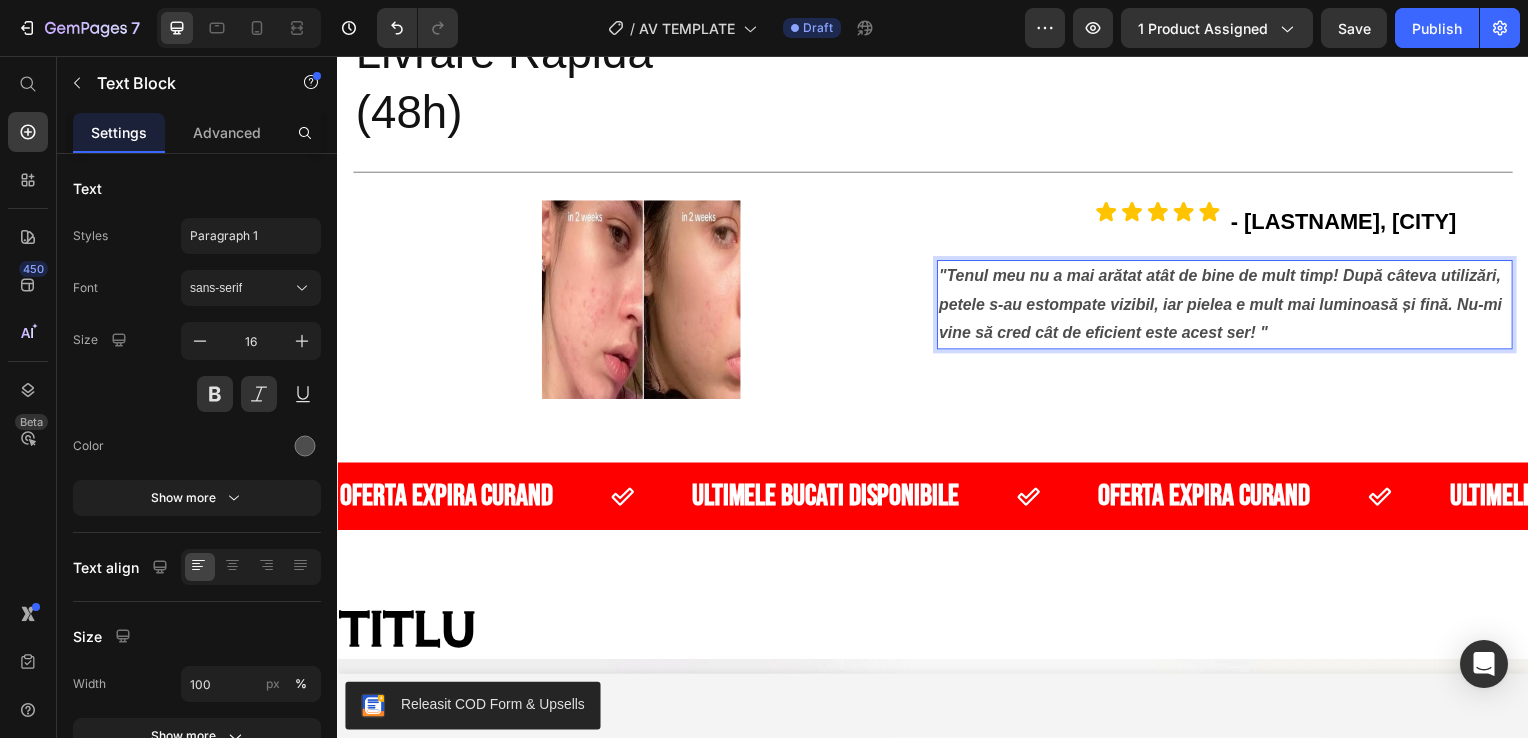 click on ""Tenul meu nu a mai arătat atât de bine de mult timp! După câteva utilizări, petele s-au estompate vizibil, iar pielea e mult mai luminoasă și fină. Nu-mi vine să cred cât de eficient este acest ser! "" at bounding box center (1231, 307) 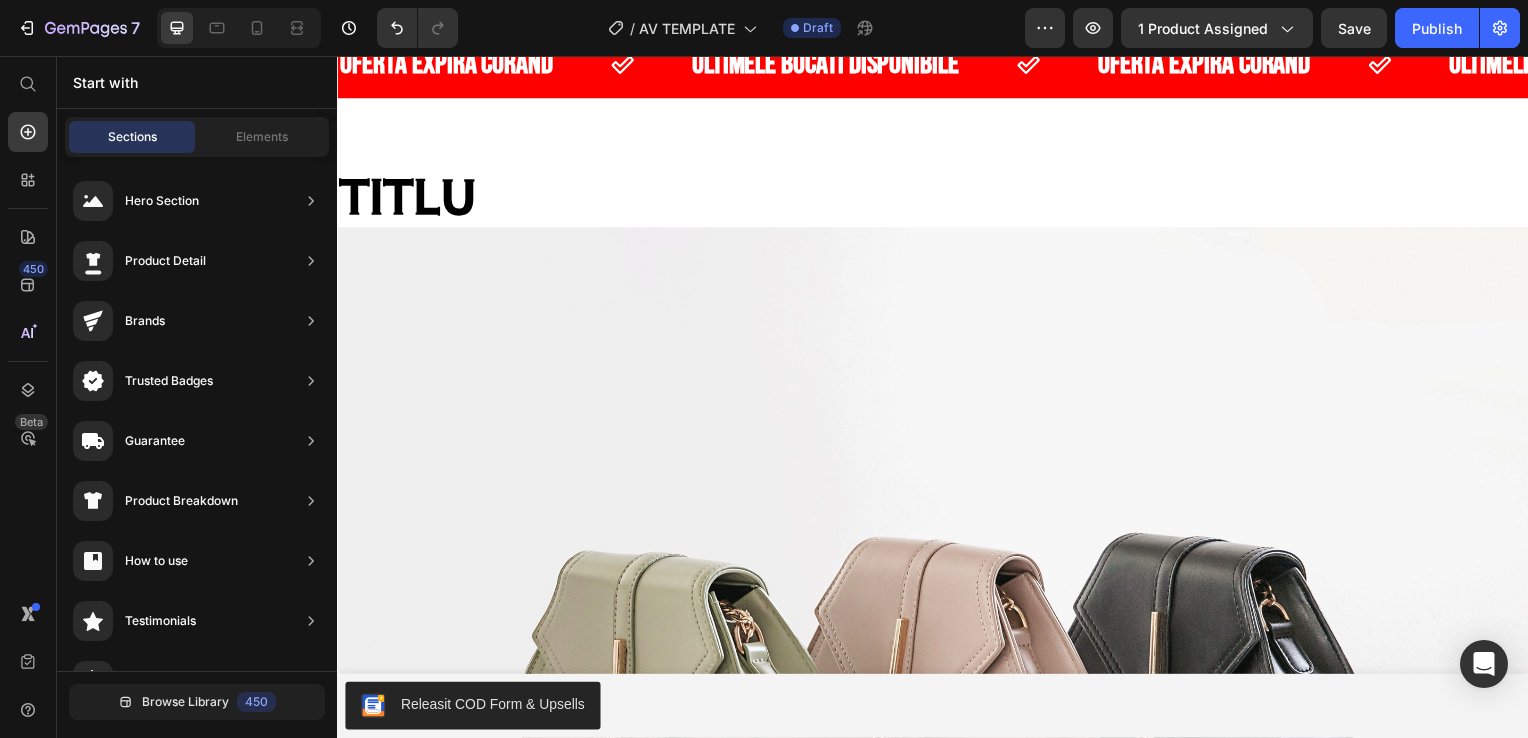 scroll, scrollTop: 2157, scrollLeft: 0, axis: vertical 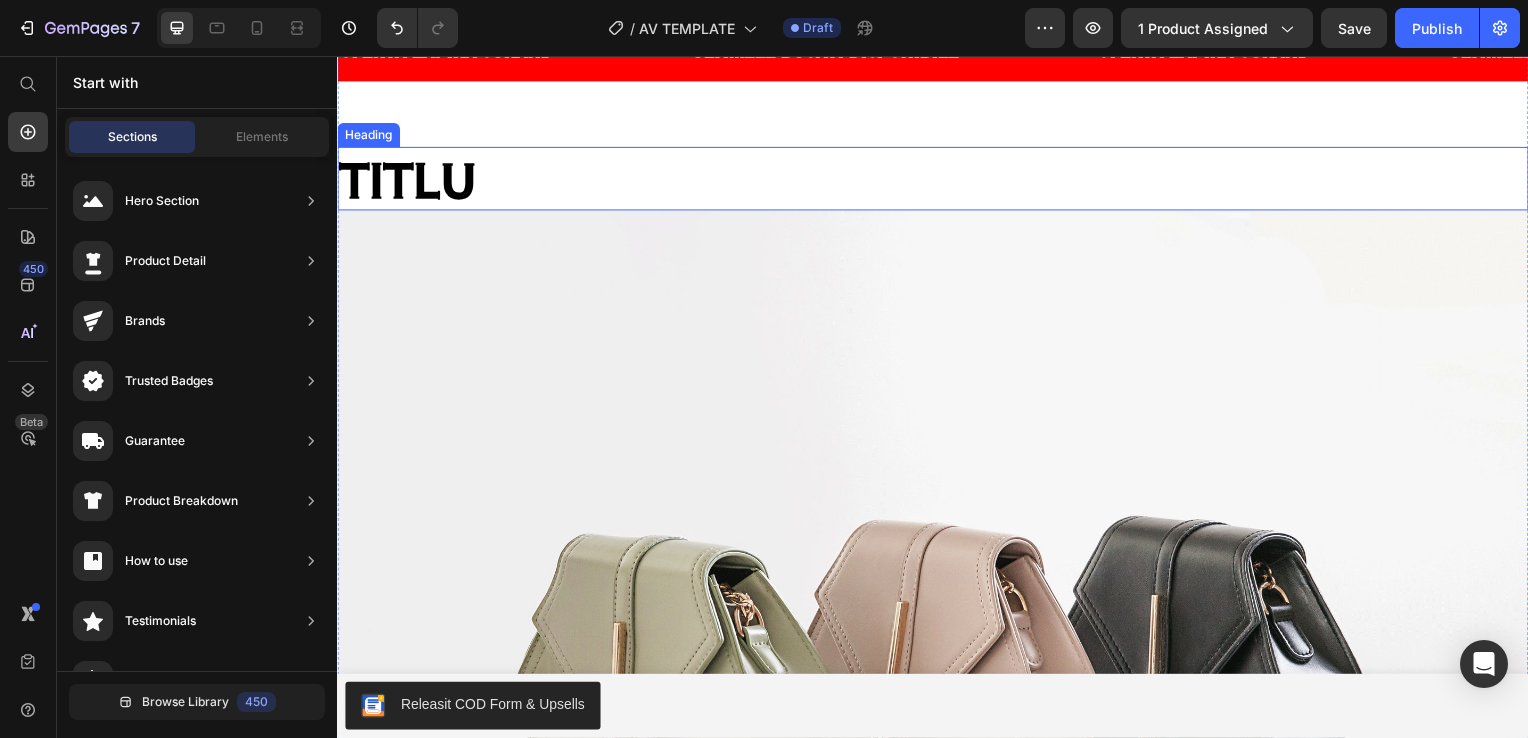 click on "TITLU" at bounding box center [937, 180] 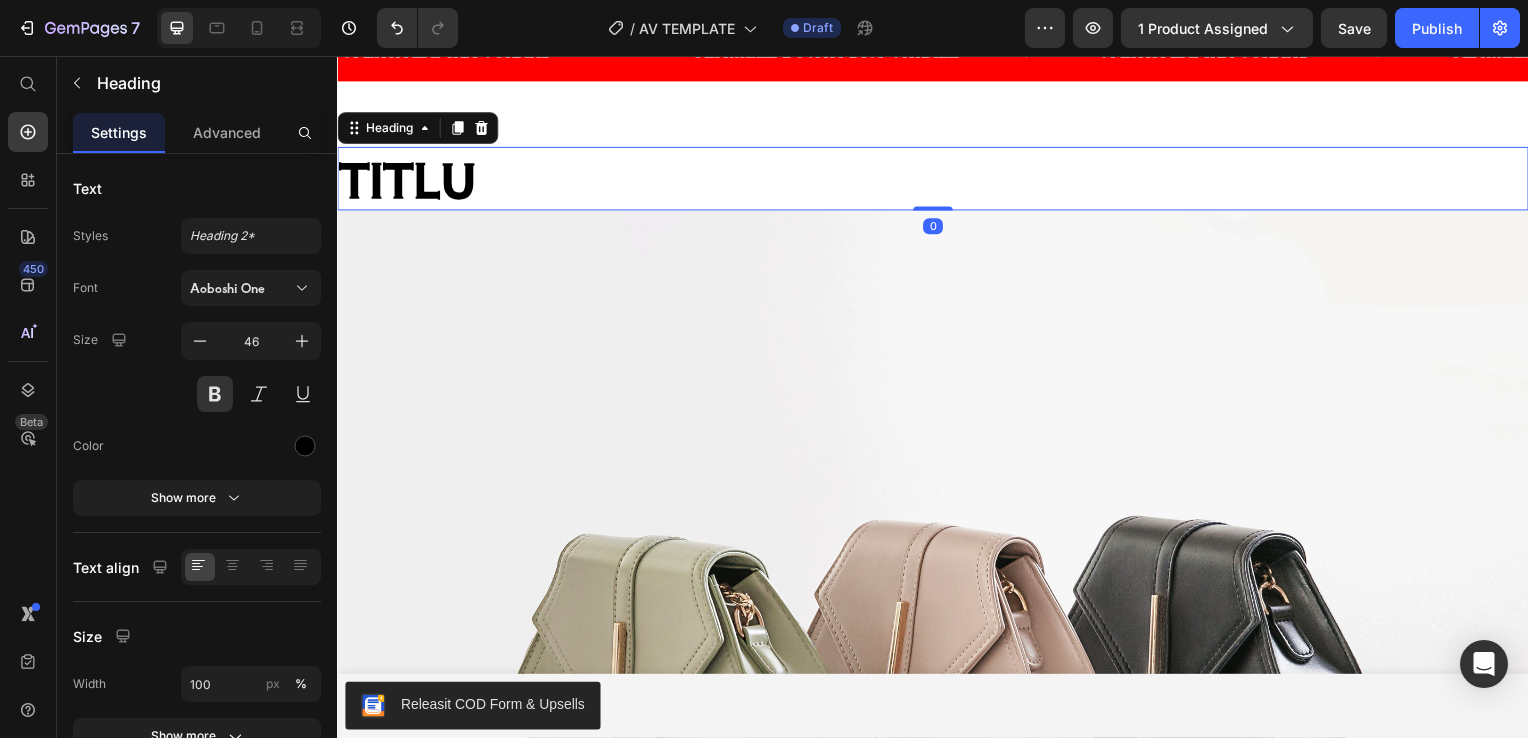 click on "TITLU" at bounding box center (937, 180) 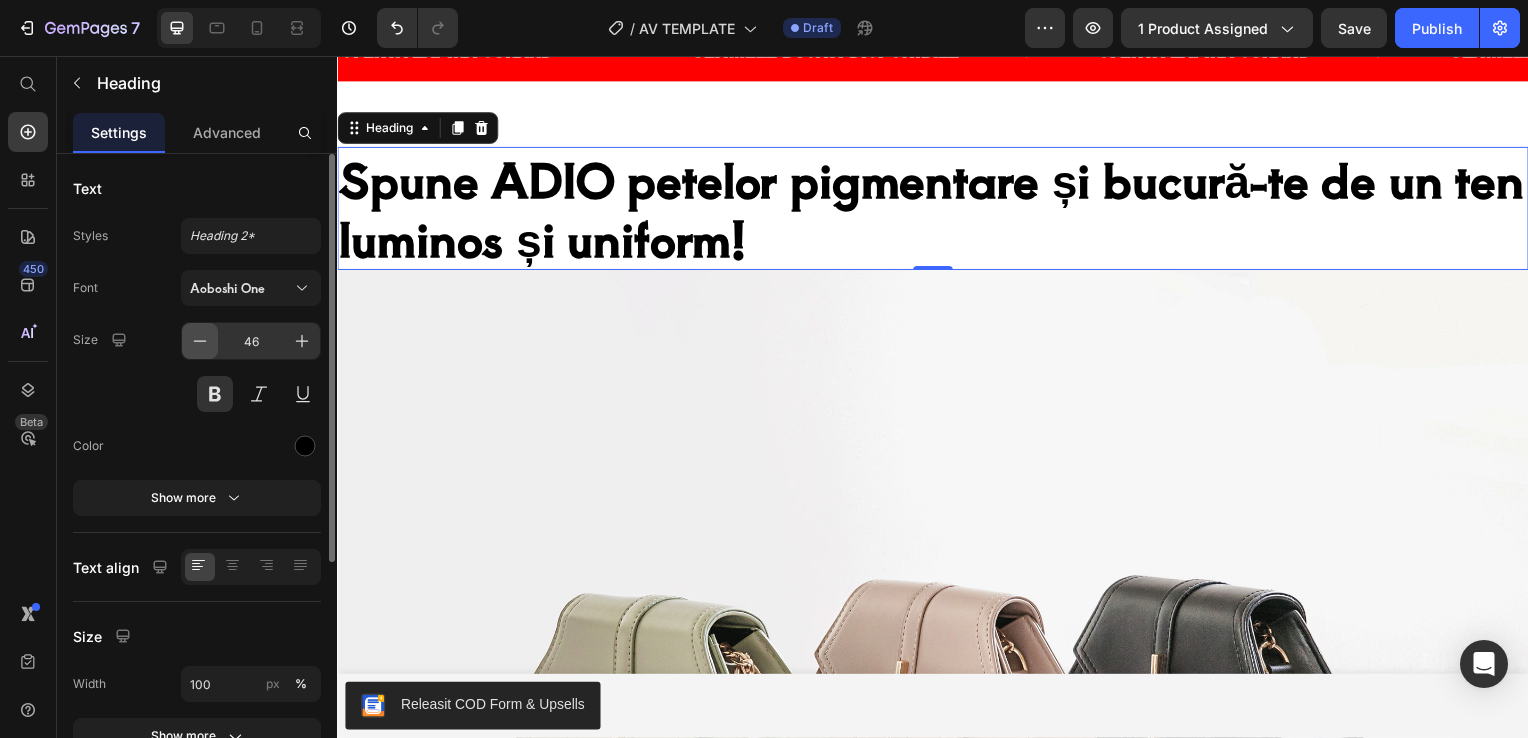 click at bounding box center [200, 341] 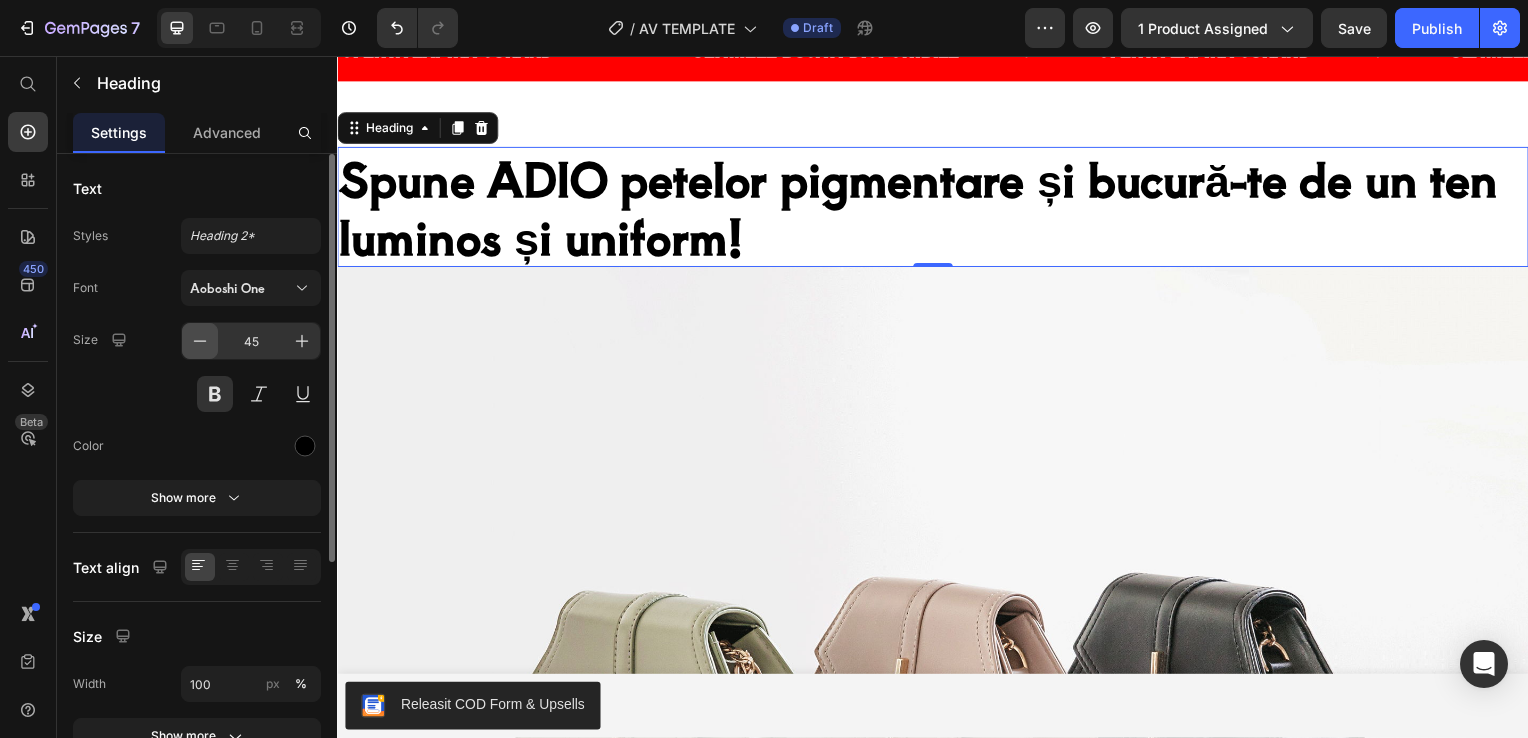 click at bounding box center [200, 341] 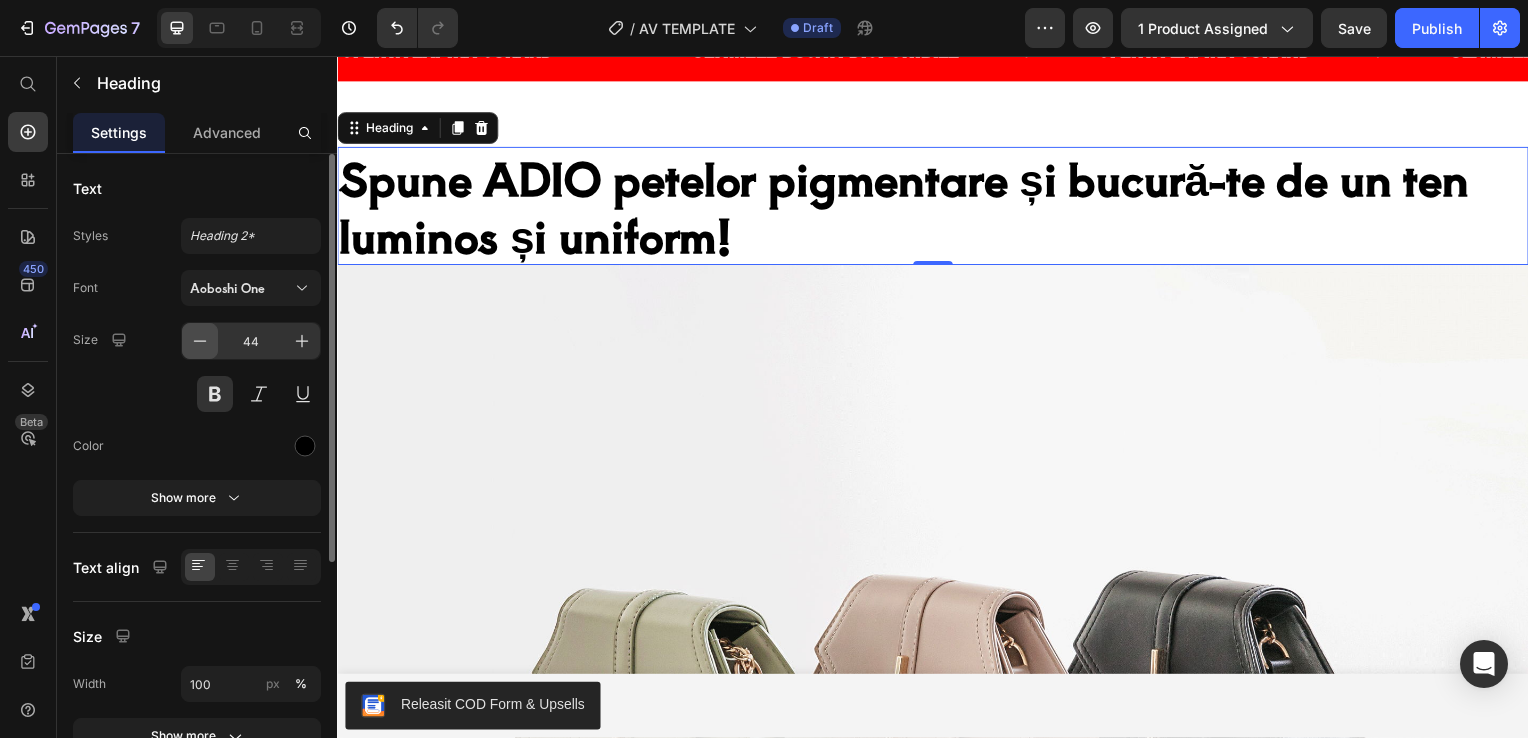 click at bounding box center [200, 341] 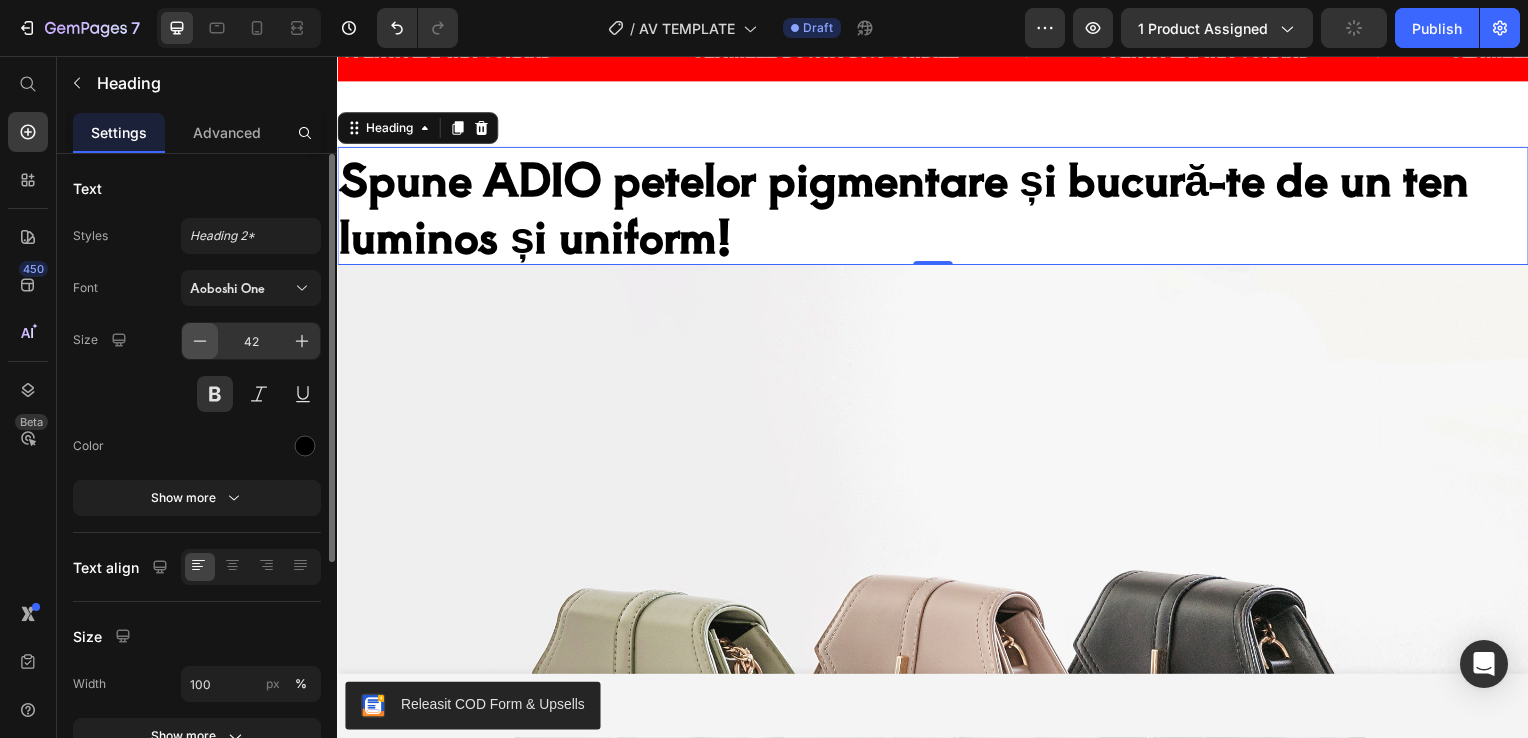 click at bounding box center (200, 341) 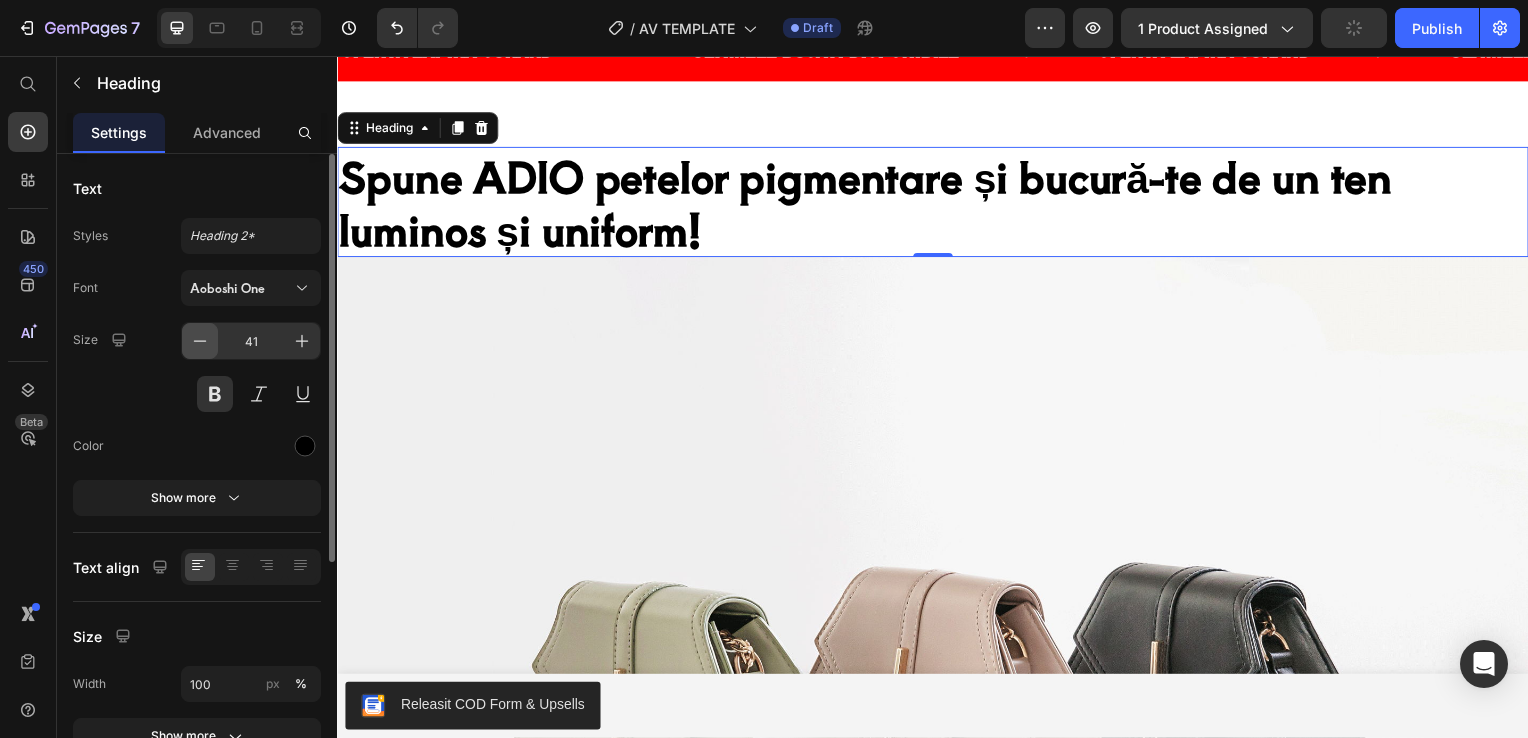 click at bounding box center [200, 341] 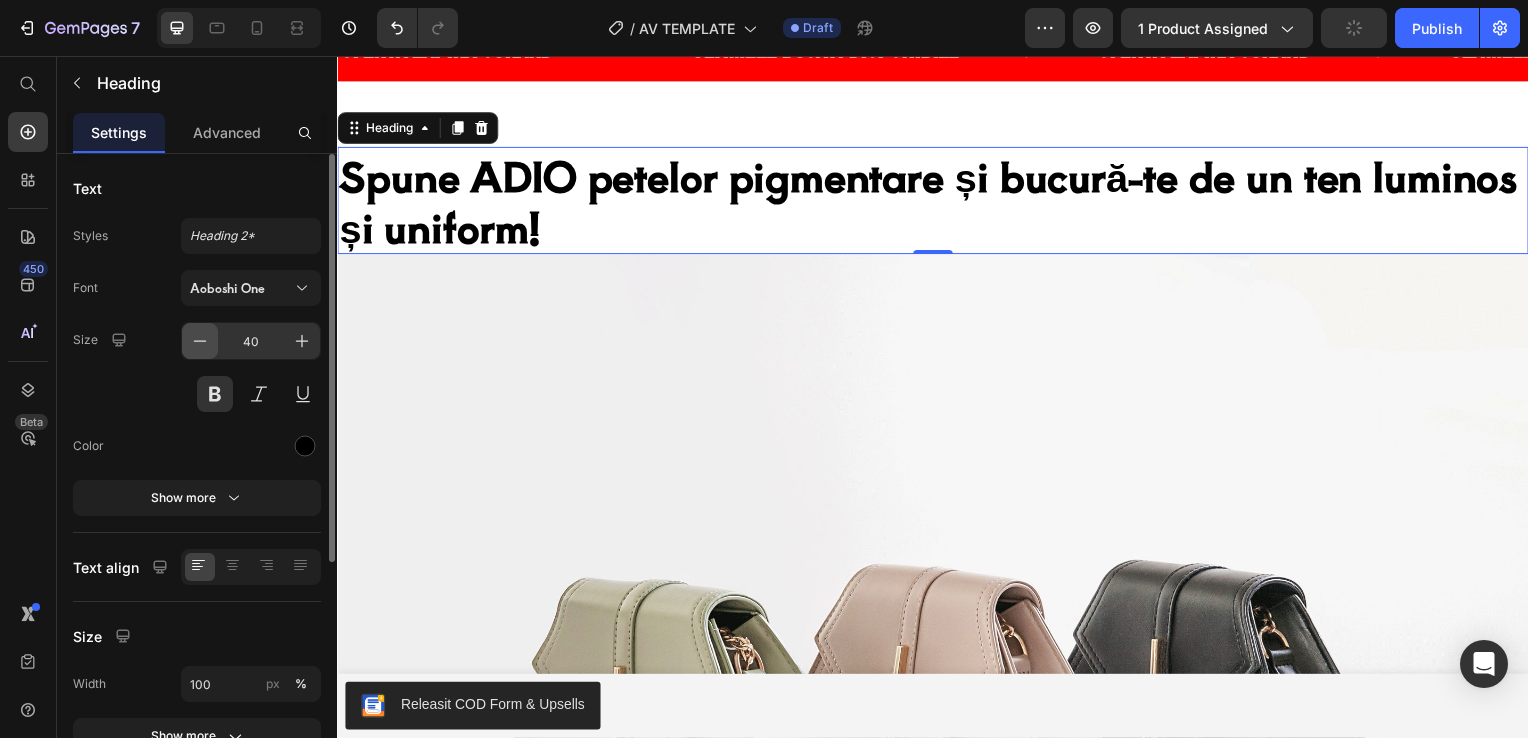 click at bounding box center (200, 341) 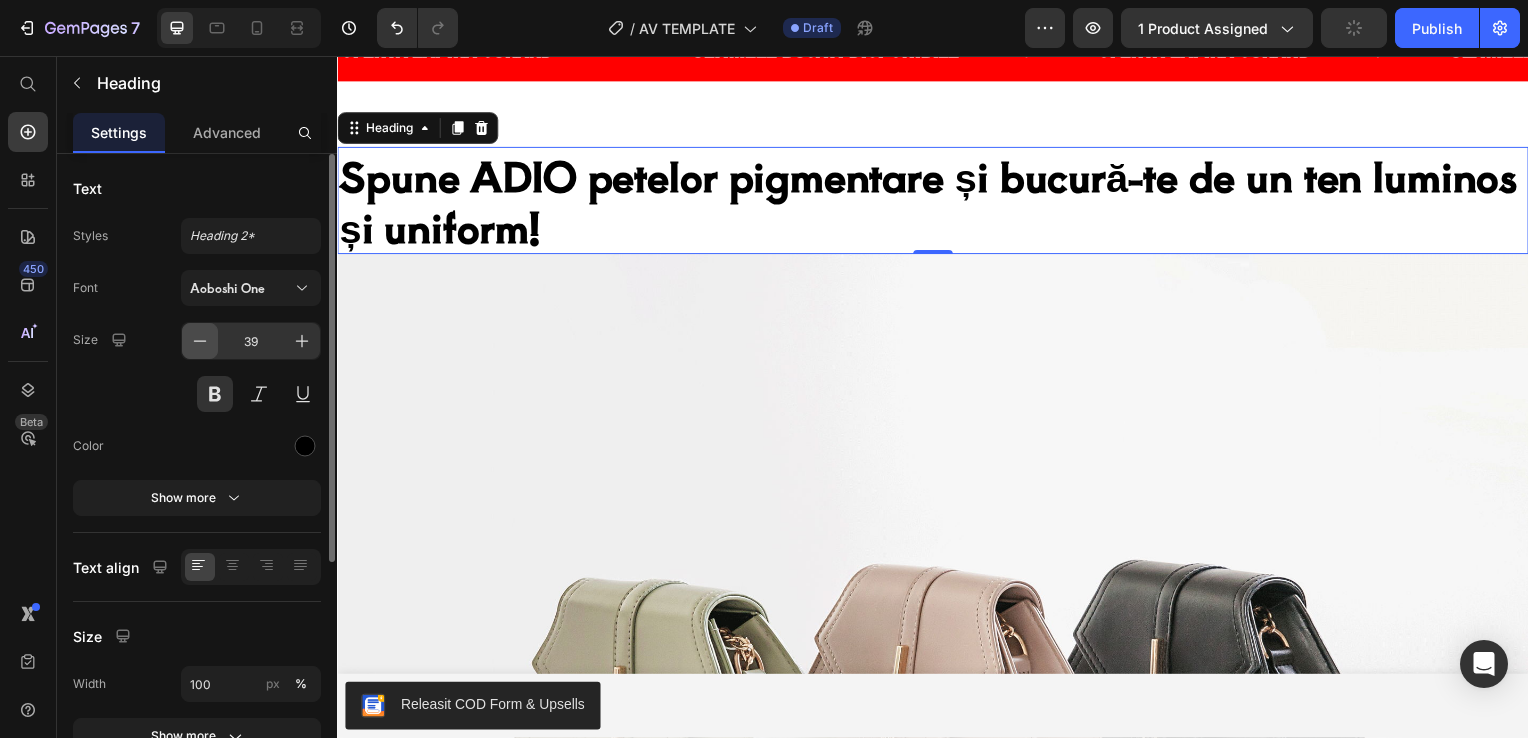click at bounding box center (200, 341) 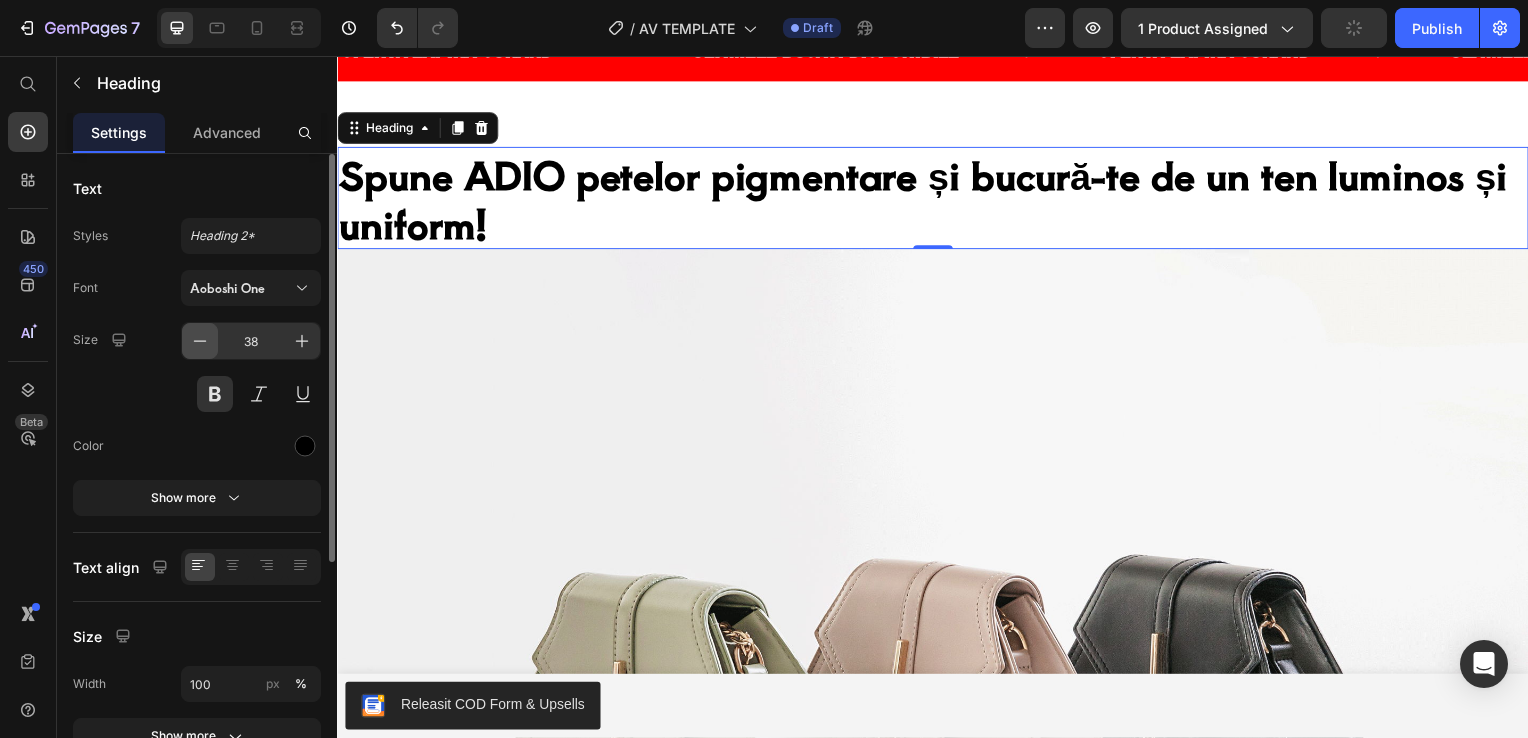 click at bounding box center [200, 341] 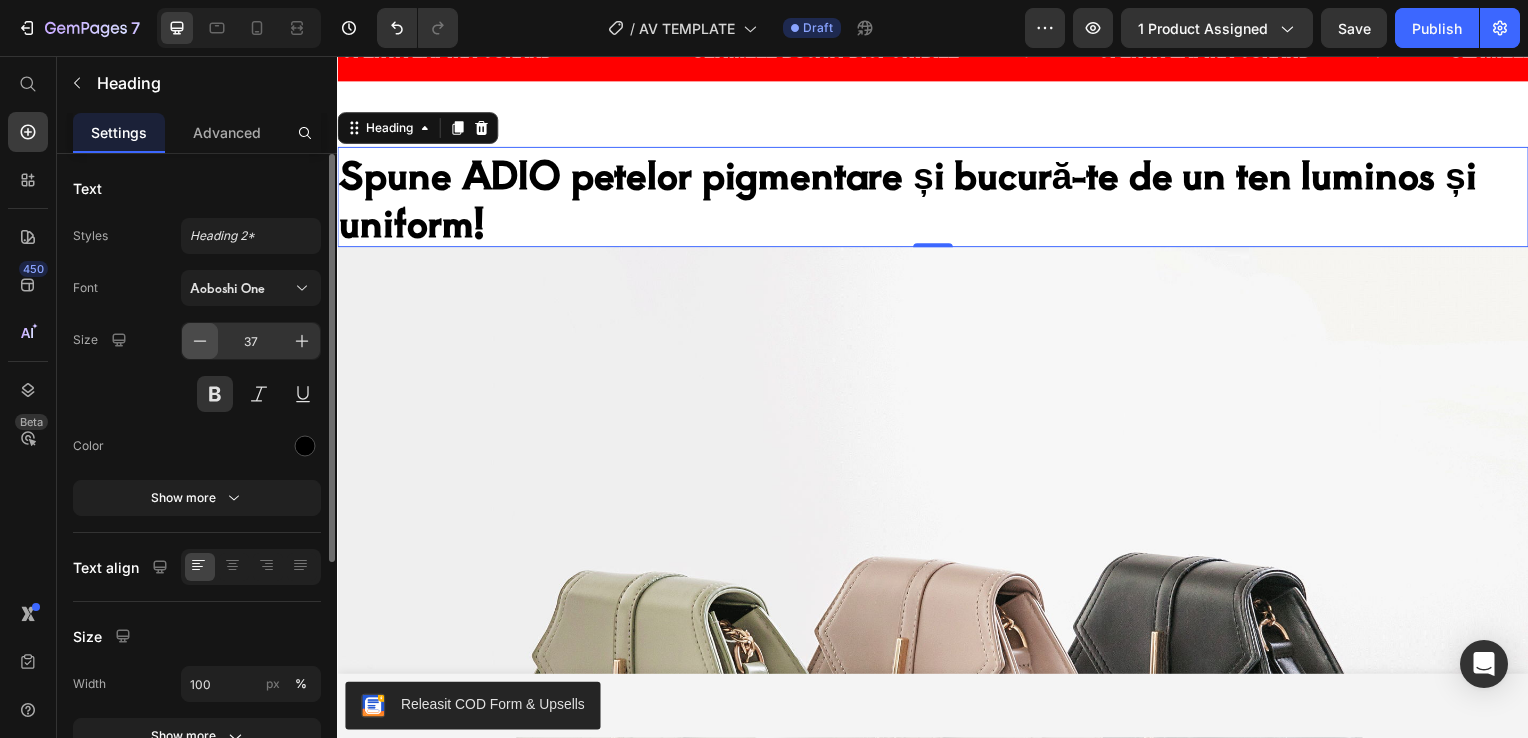 click at bounding box center [200, 341] 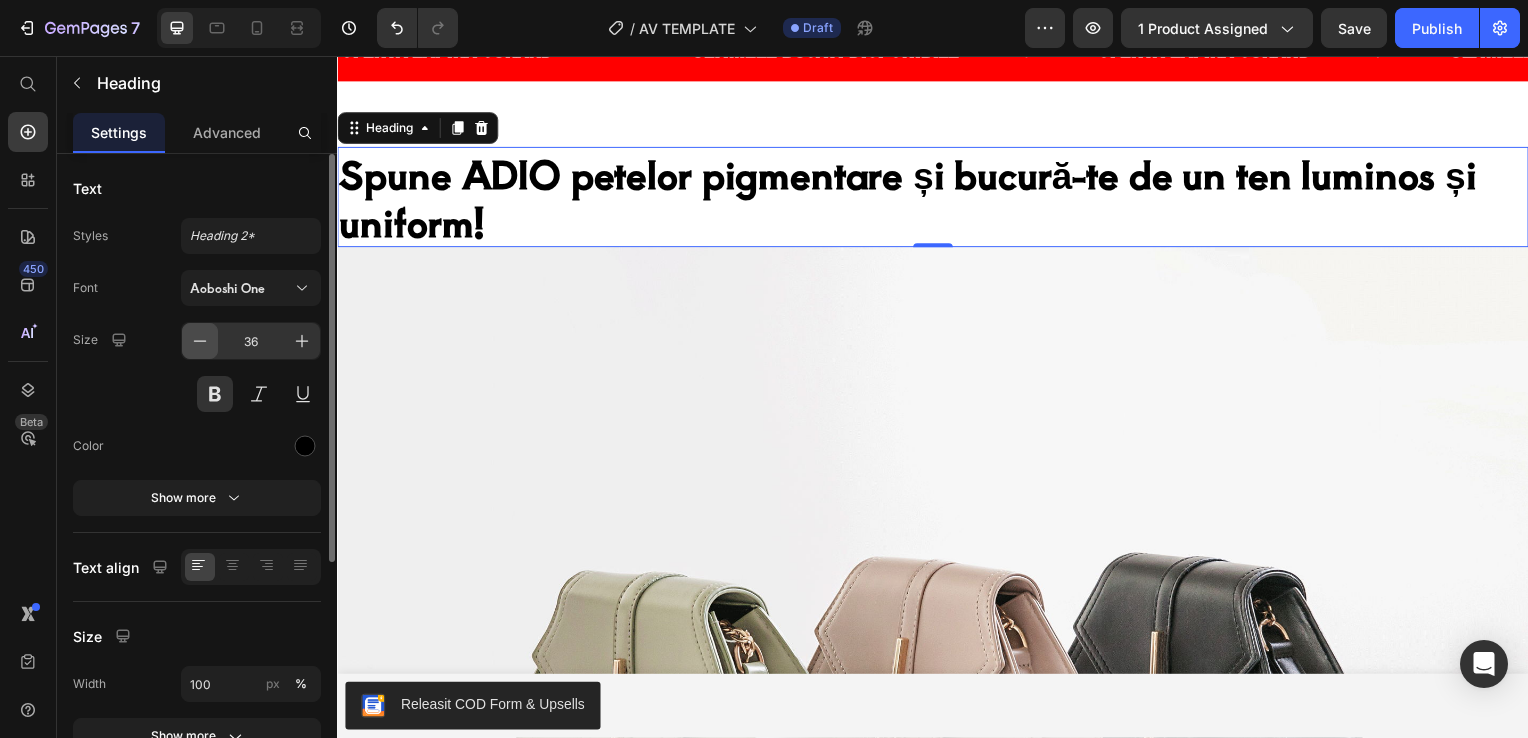 click at bounding box center (200, 341) 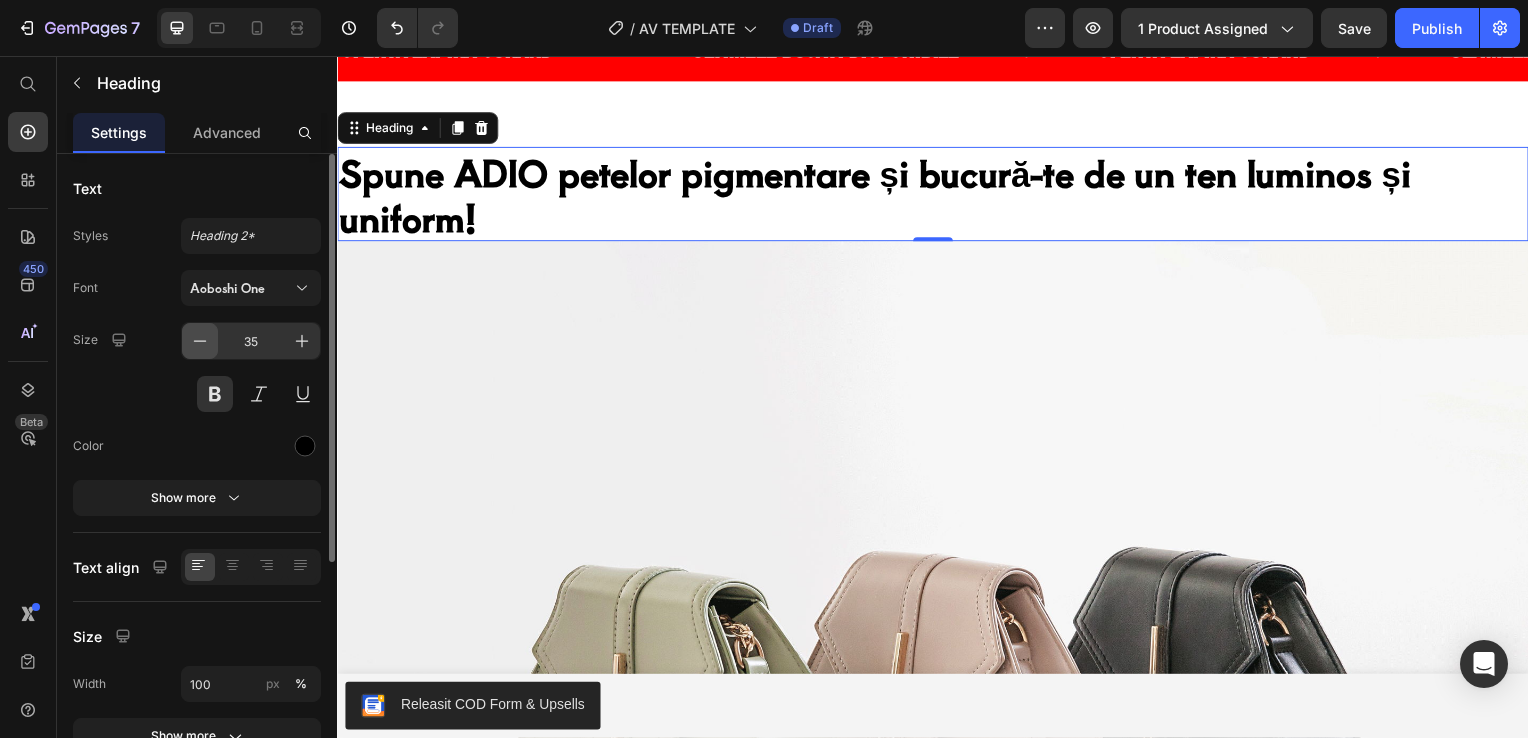 click at bounding box center [200, 341] 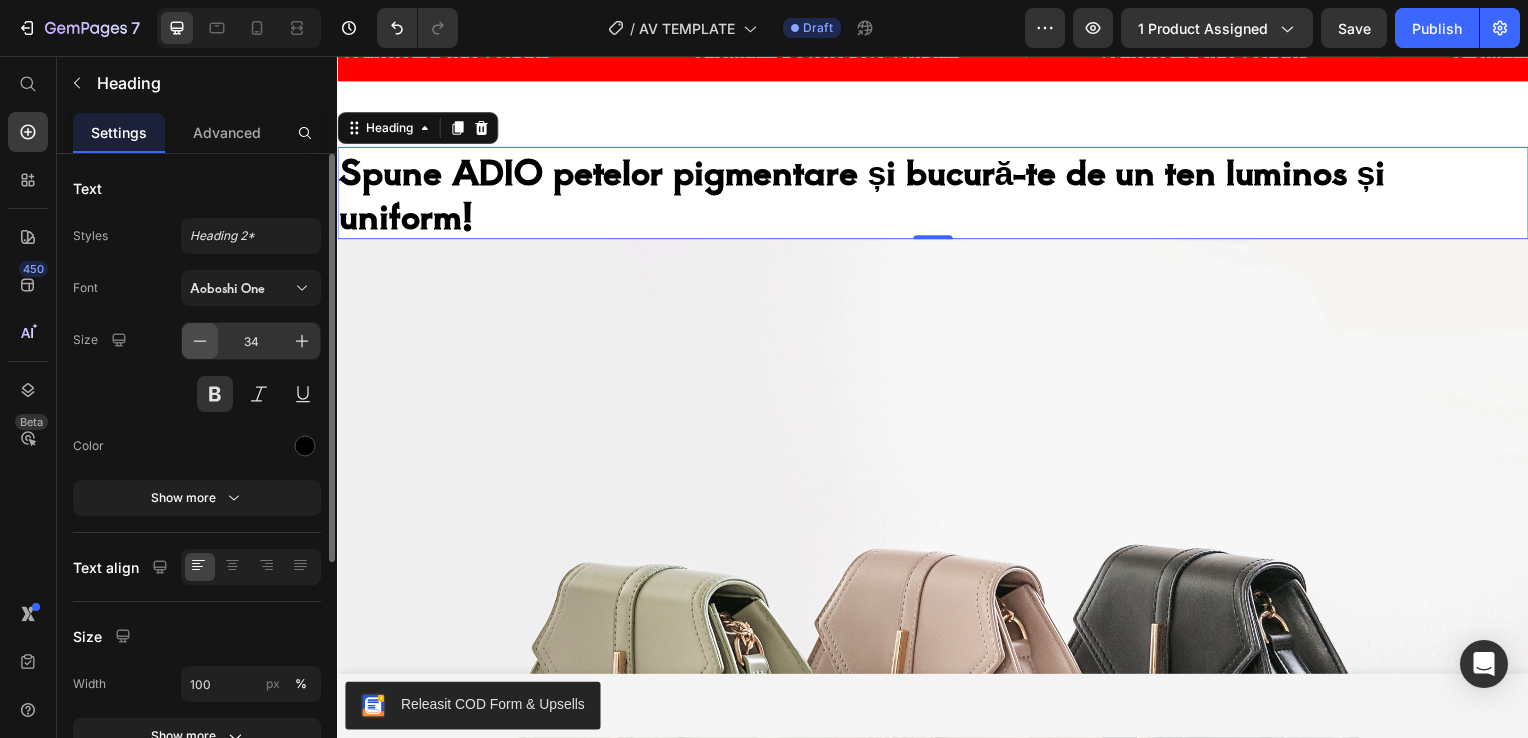 click at bounding box center (200, 341) 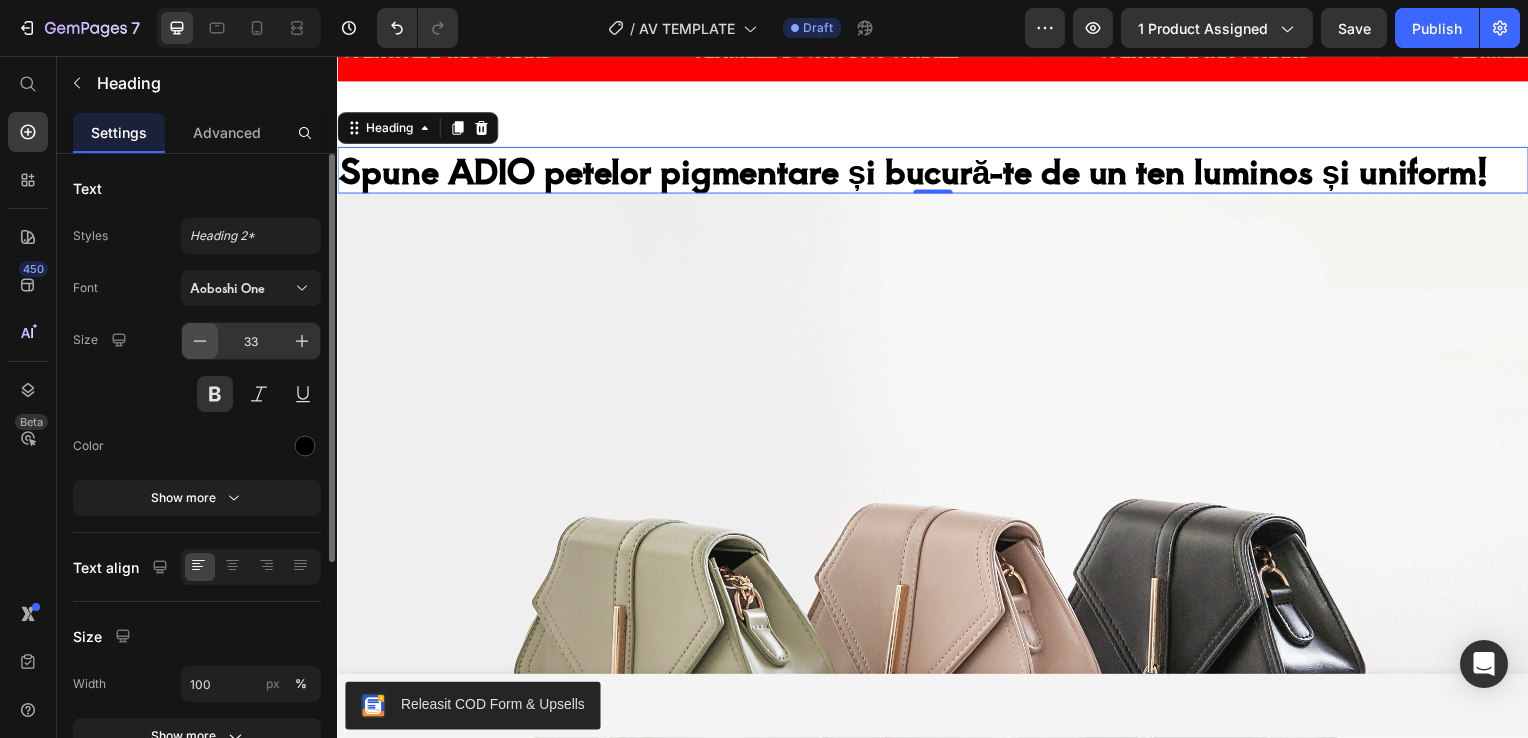 click at bounding box center [200, 341] 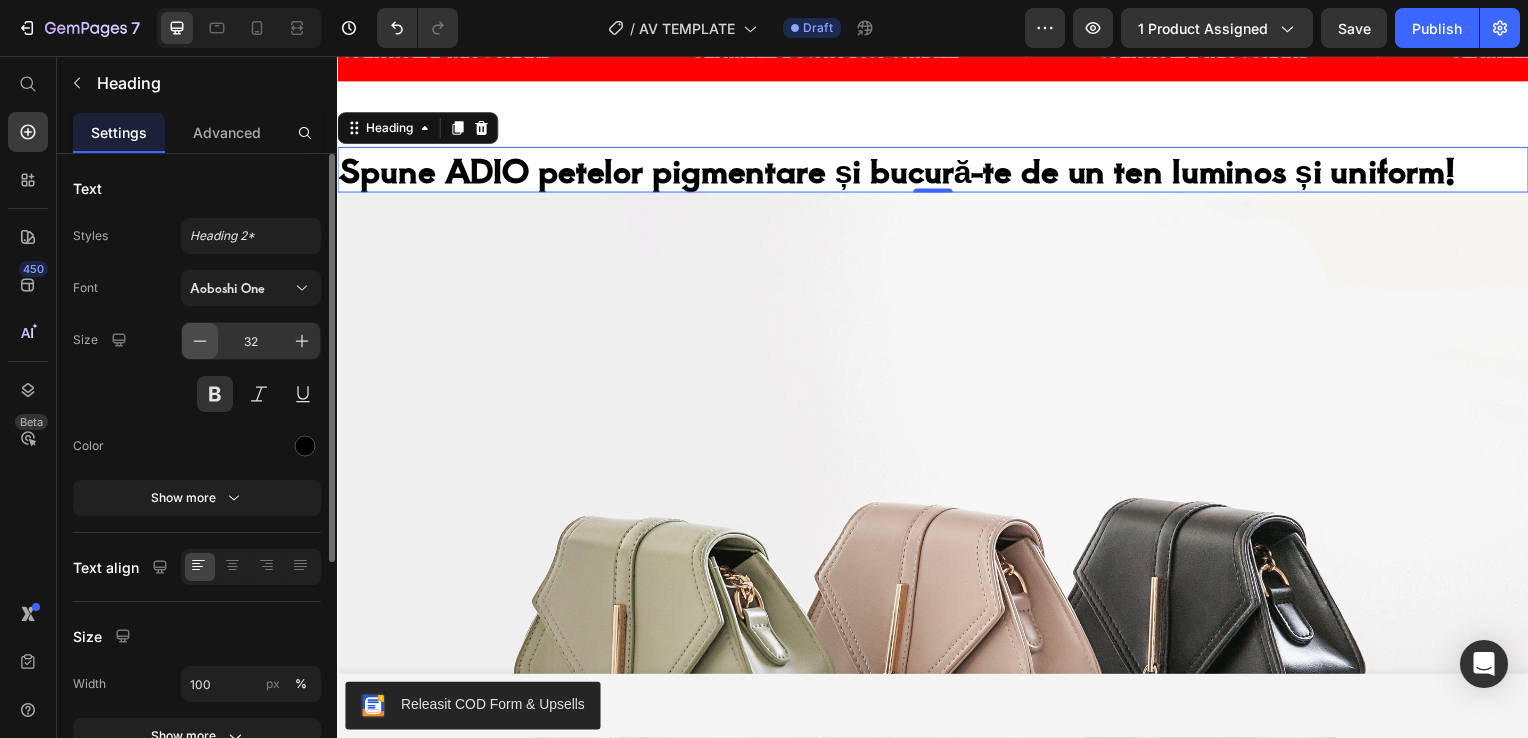 click at bounding box center (200, 341) 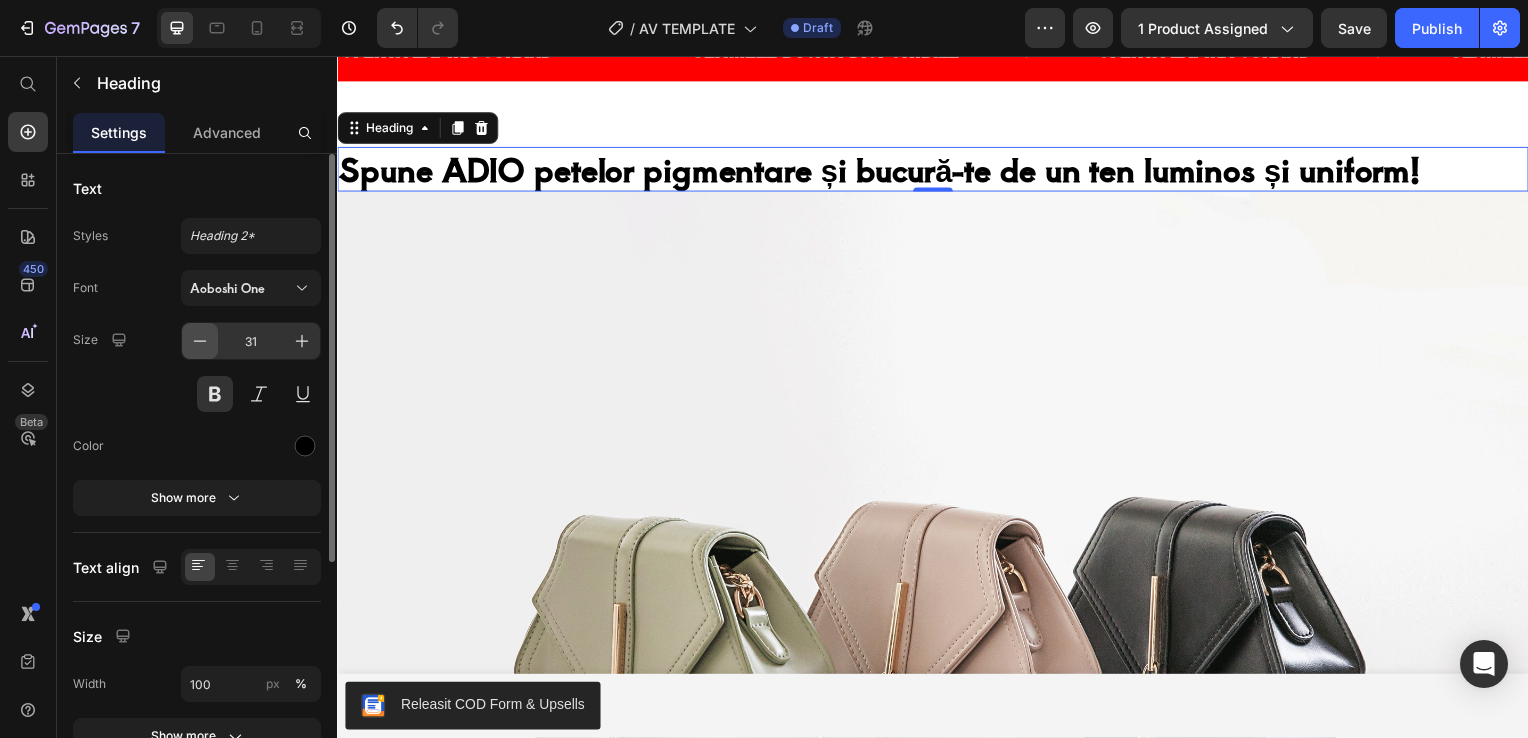 click at bounding box center [200, 341] 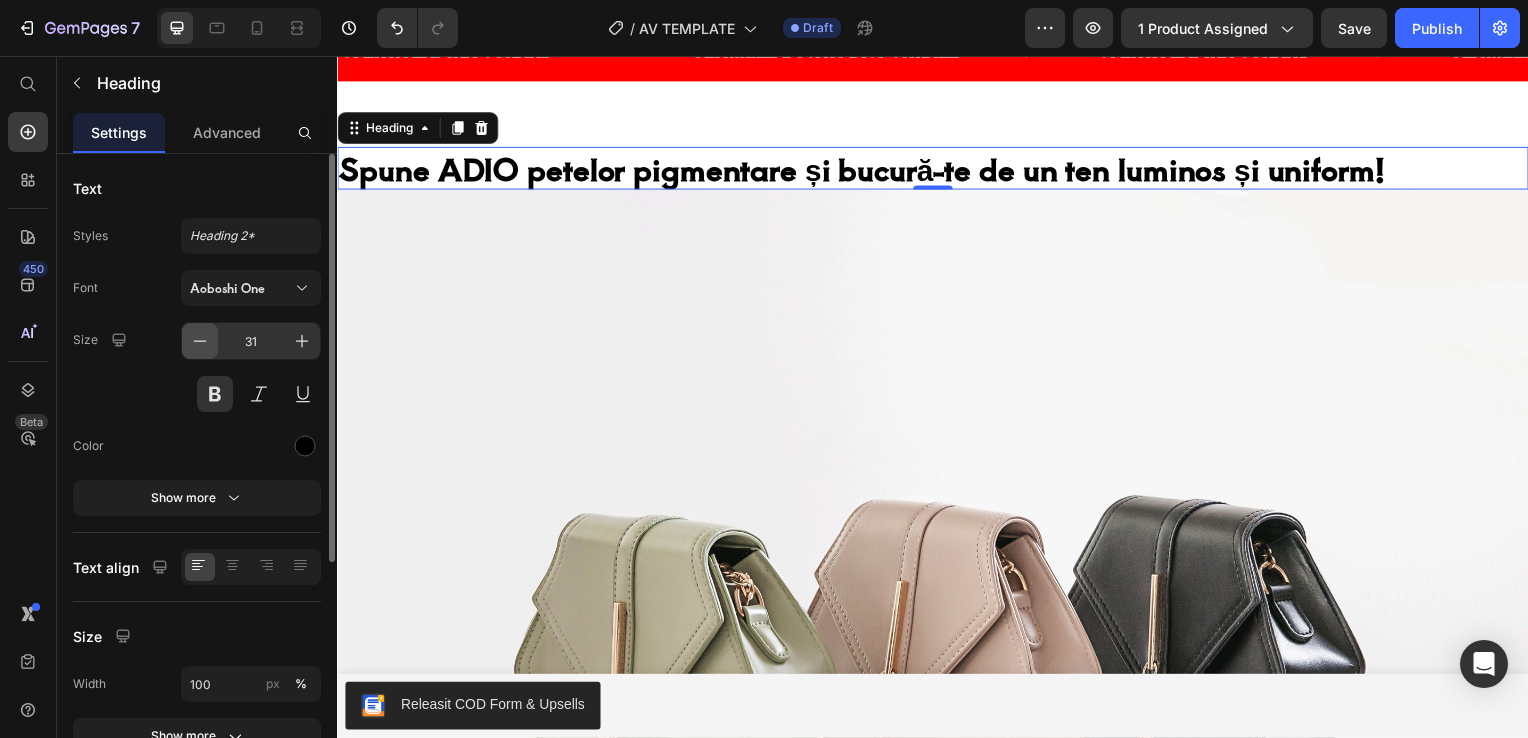 type on "30" 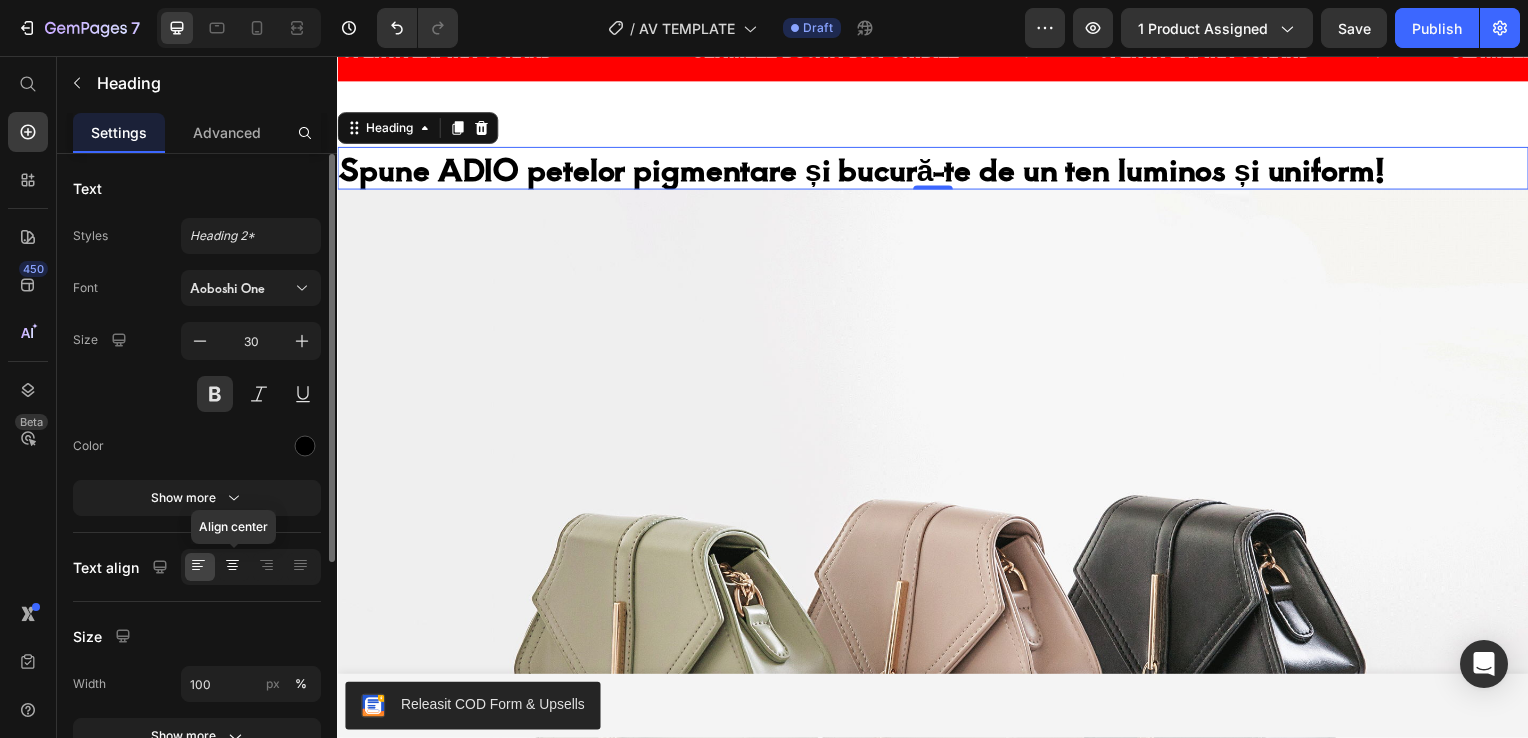 click 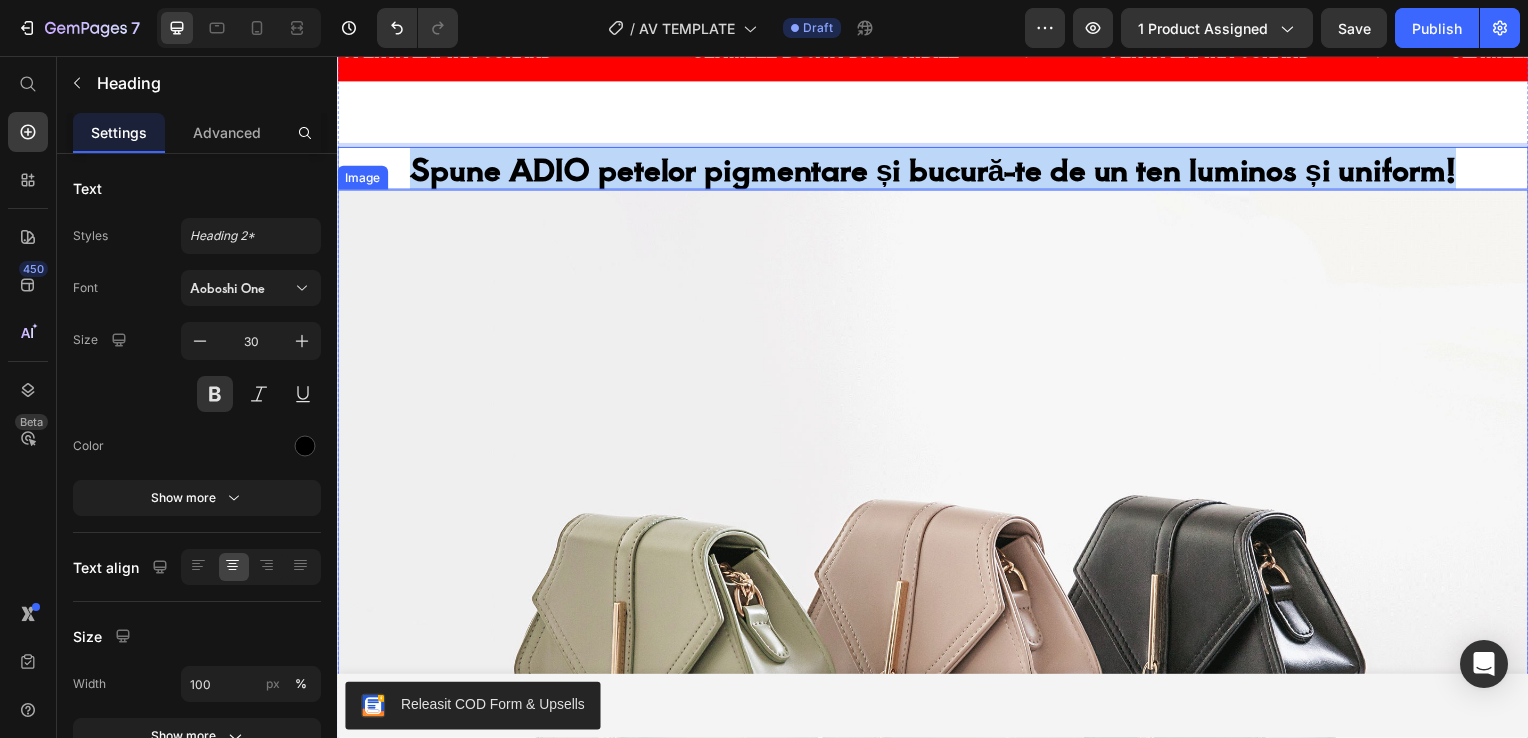 drag, startPoint x: 402, startPoint y: 164, endPoint x: 1476, endPoint y: 199, distance: 1074.5702 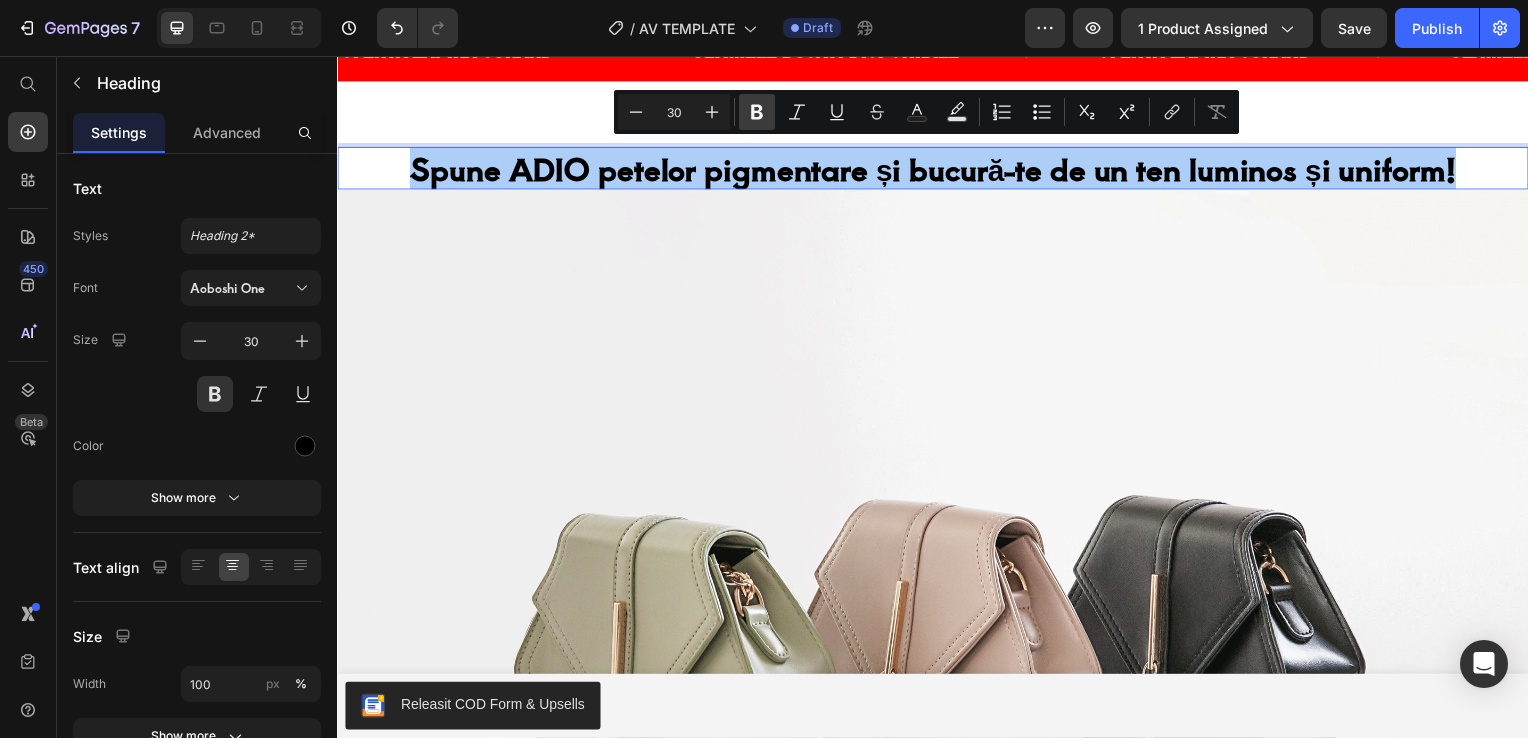 click 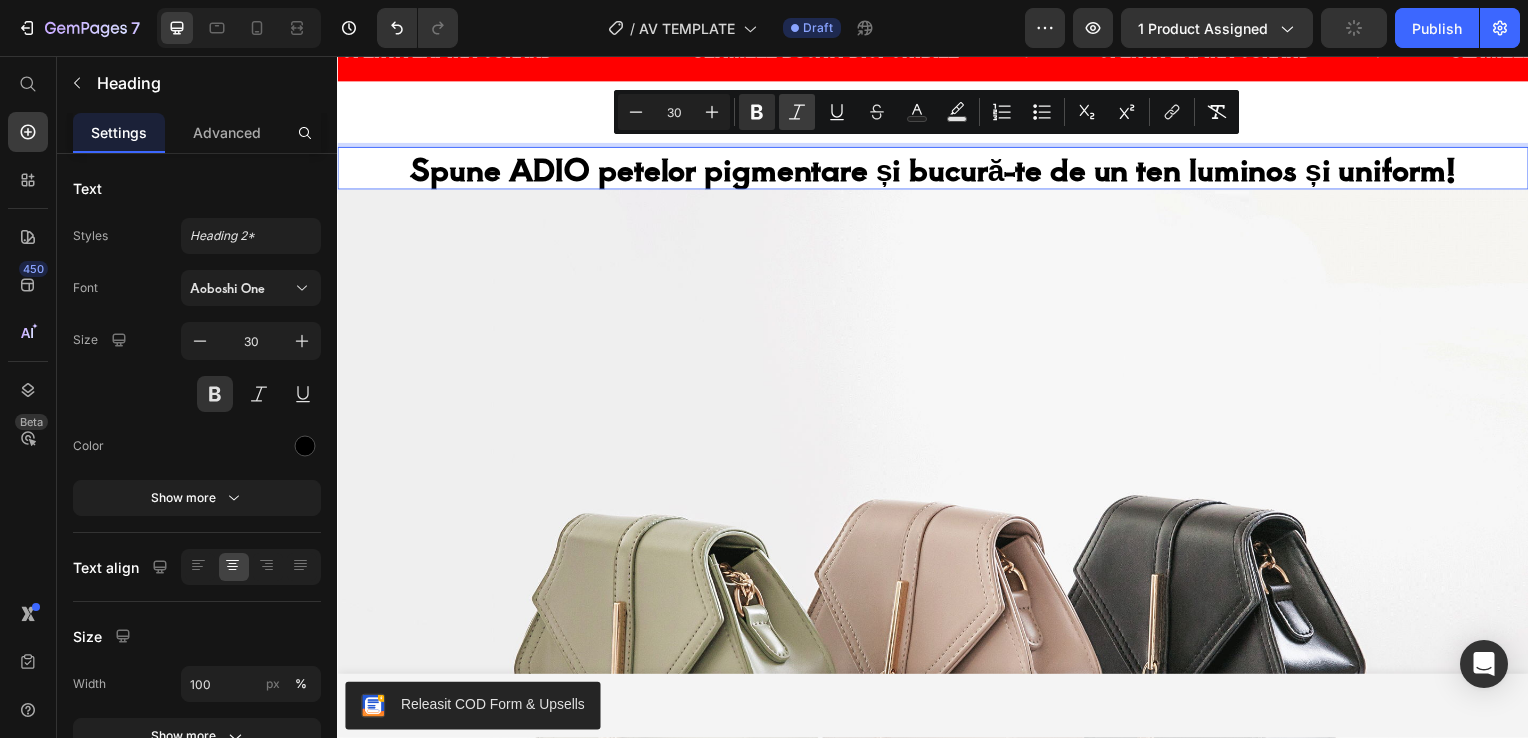 click 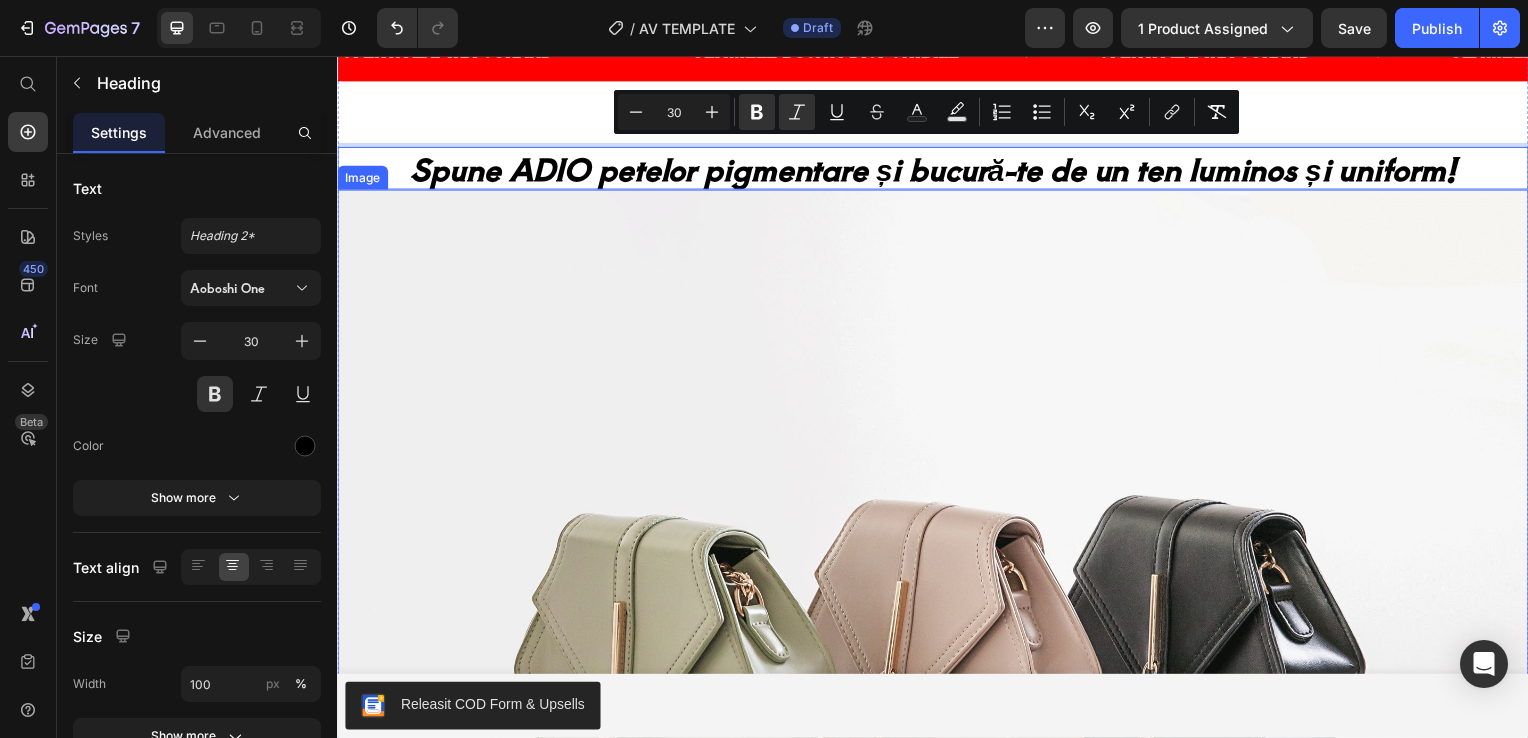 click at bounding box center [937, 641] 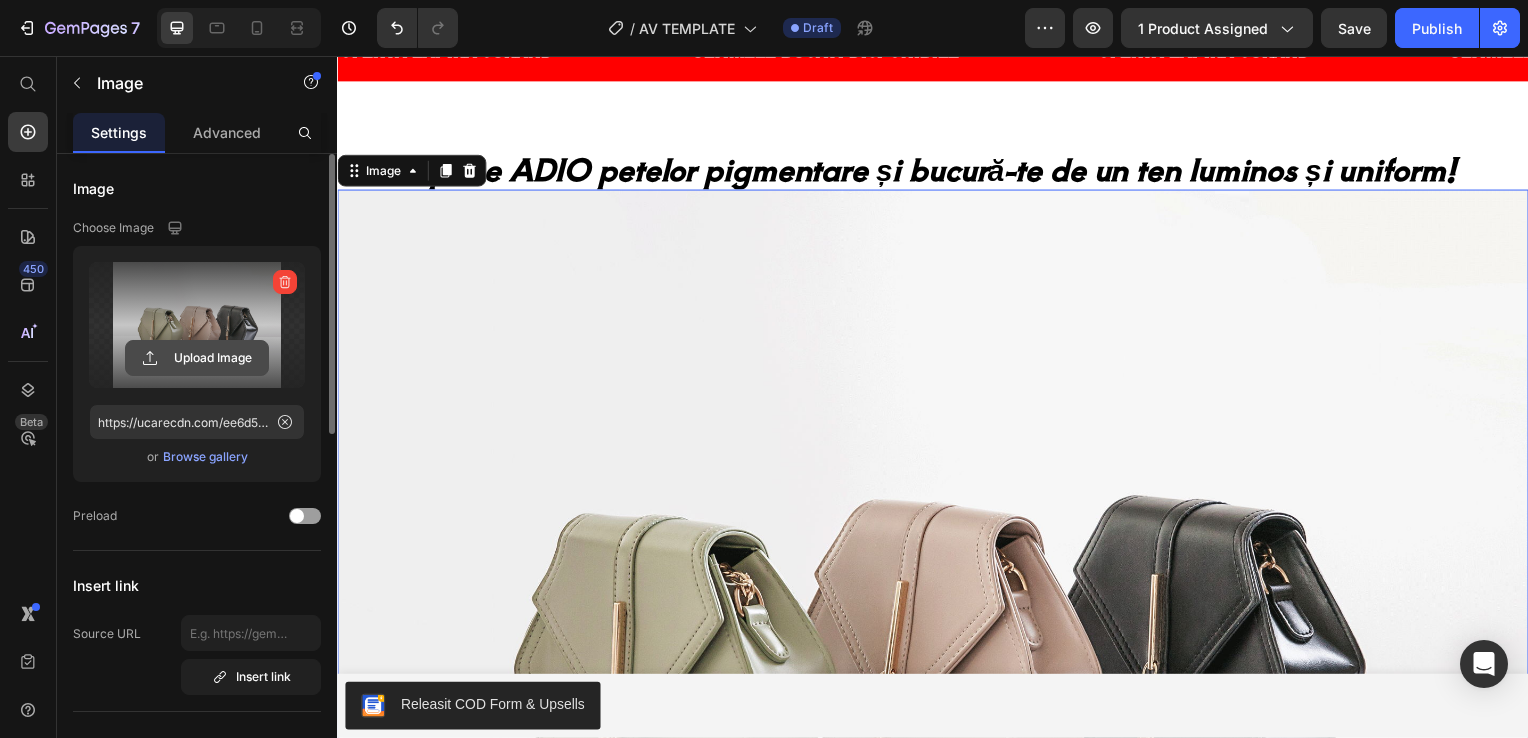 click 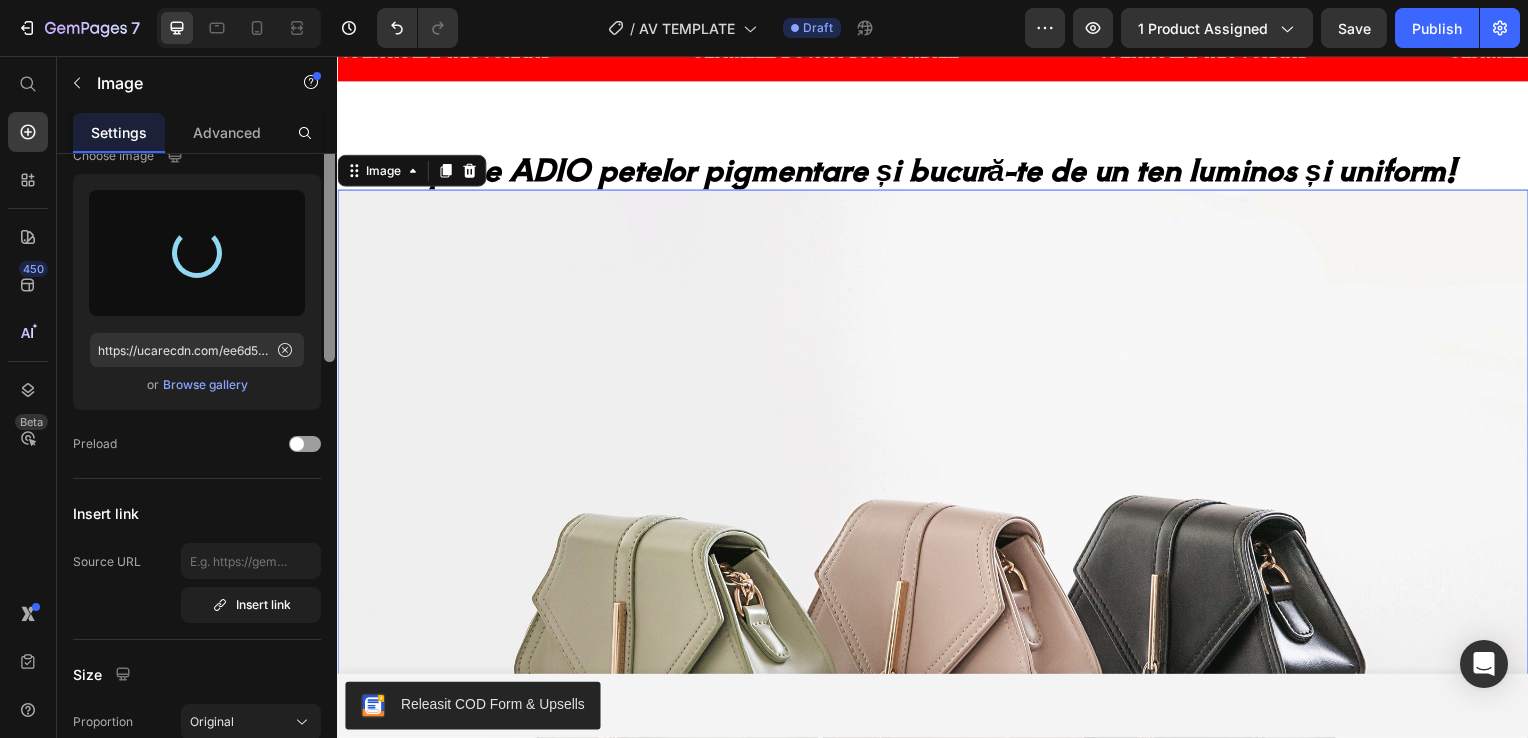 scroll, scrollTop: 103, scrollLeft: 0, axis: vertical 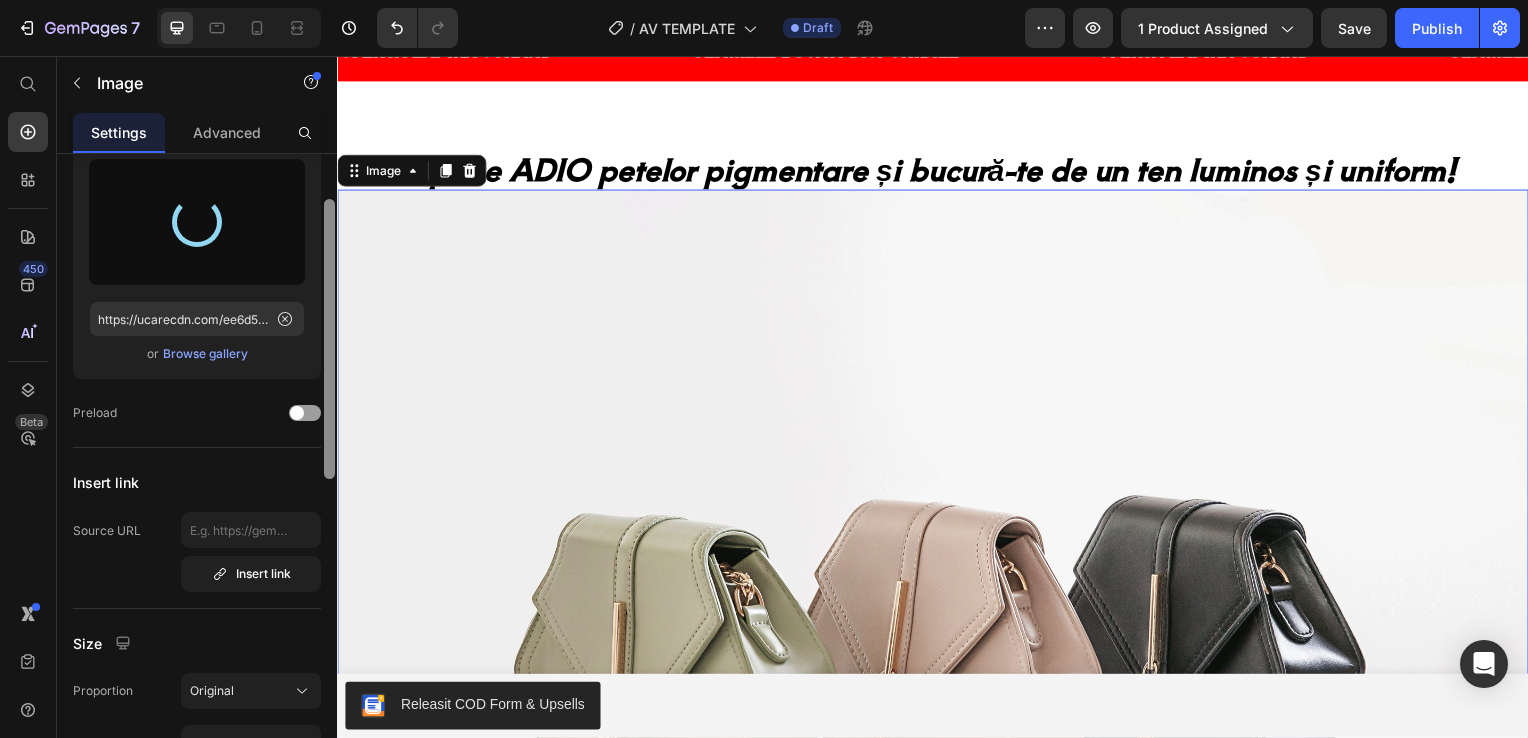 drag, startPoint x: 666, startPoint y: 375, endPoint x: 342, endPoint y: 448, distance: 332.12198 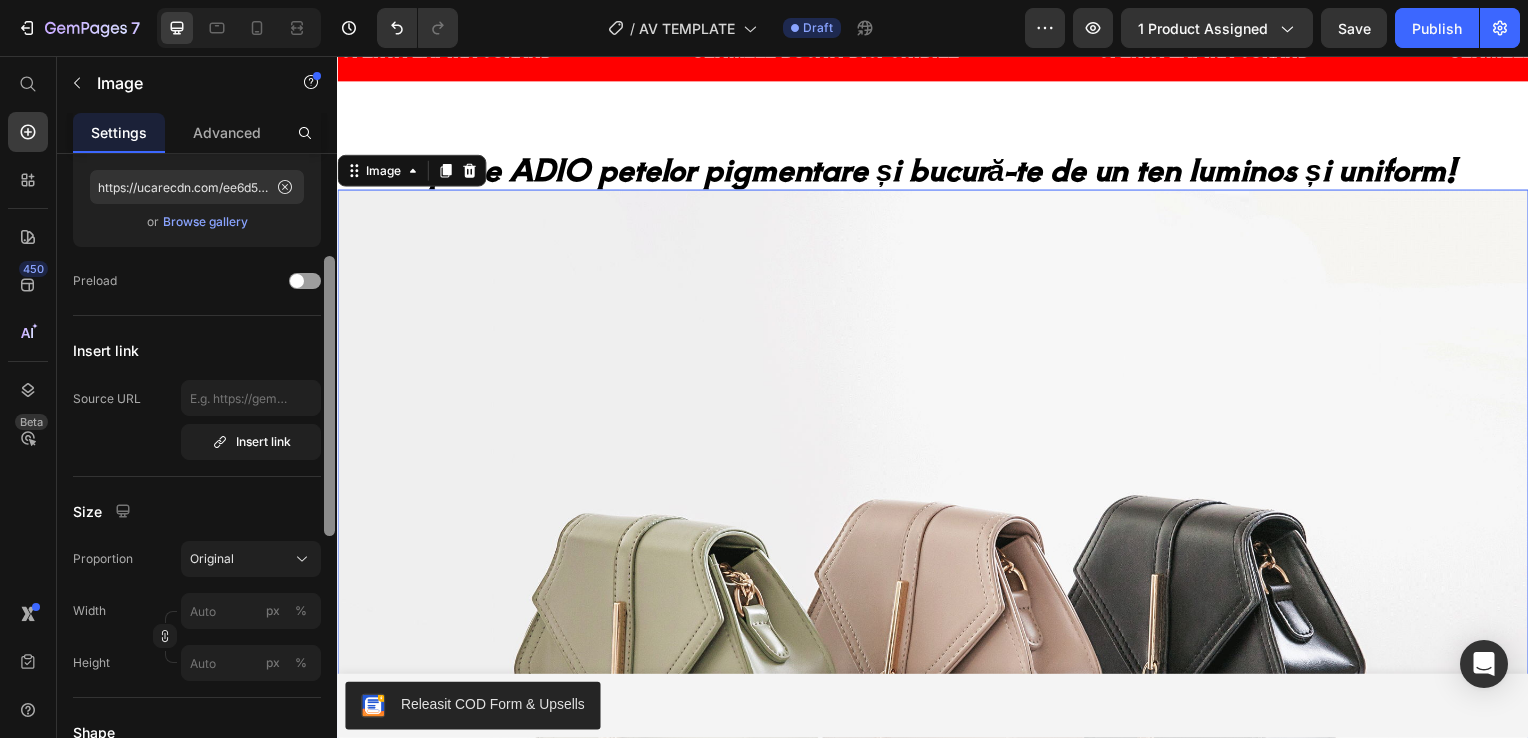 scroll, scrollTop: 226, scrollLeft: 0, axis: vertical 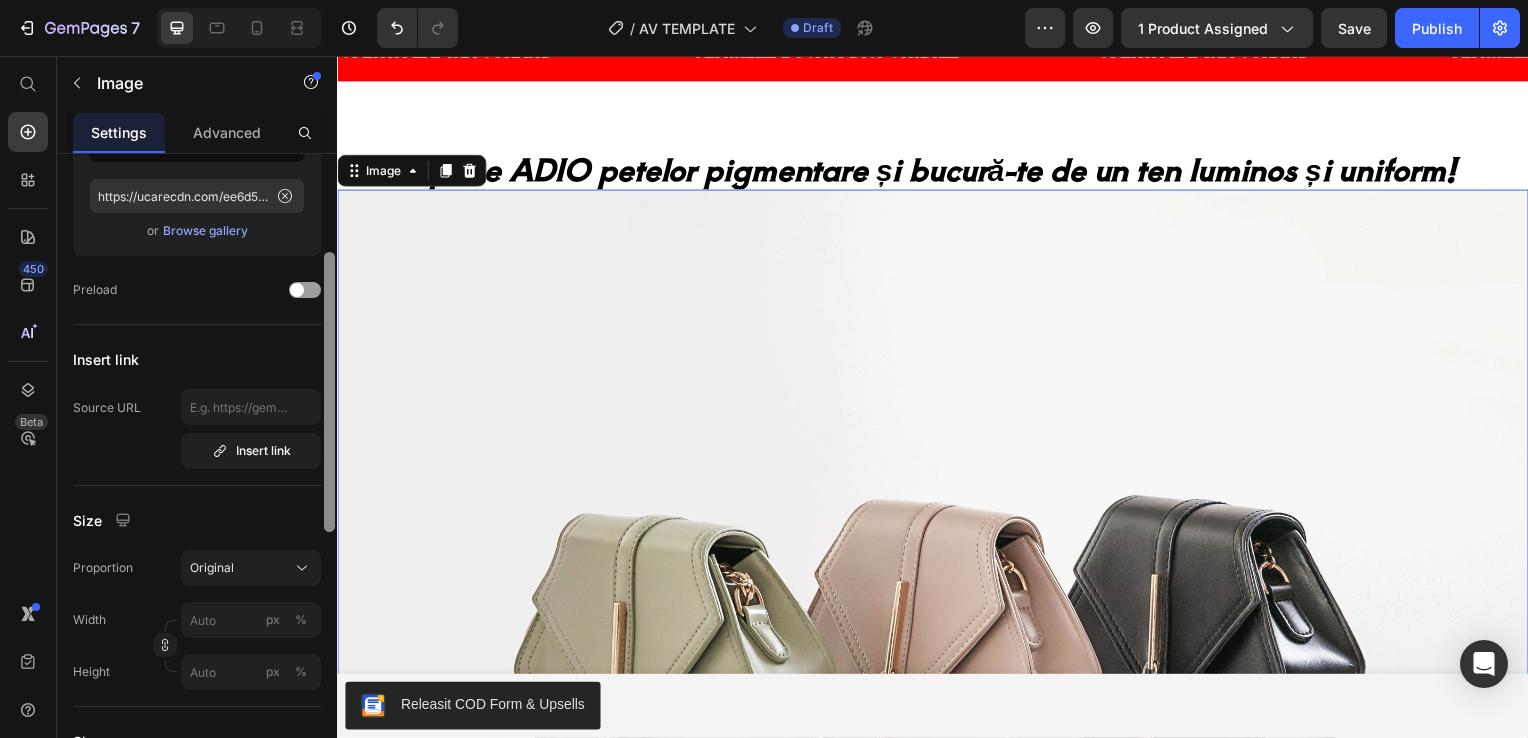 click at bounding box center (329, 392) 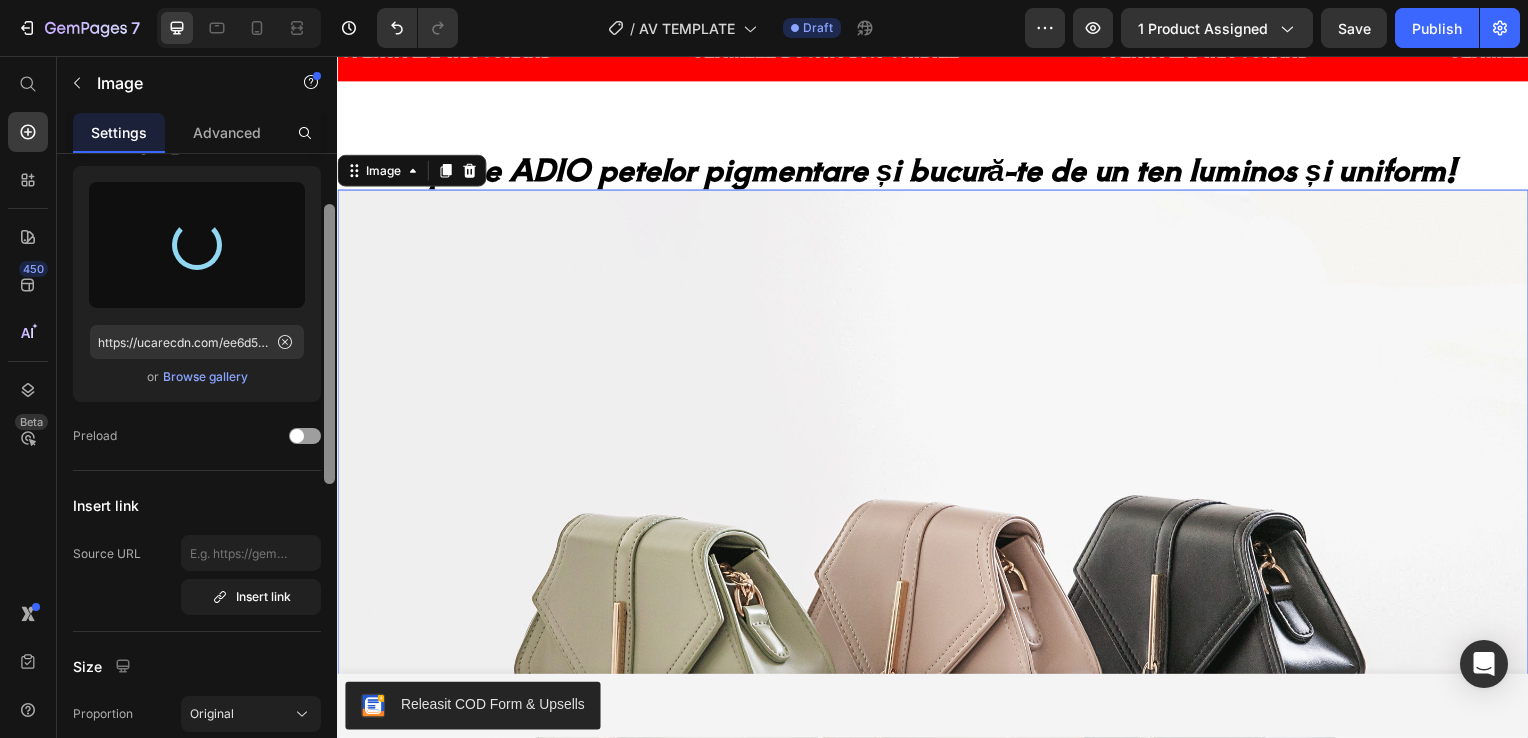 scroll, scrollTop: 0, scrollLeft: 0, axis: both 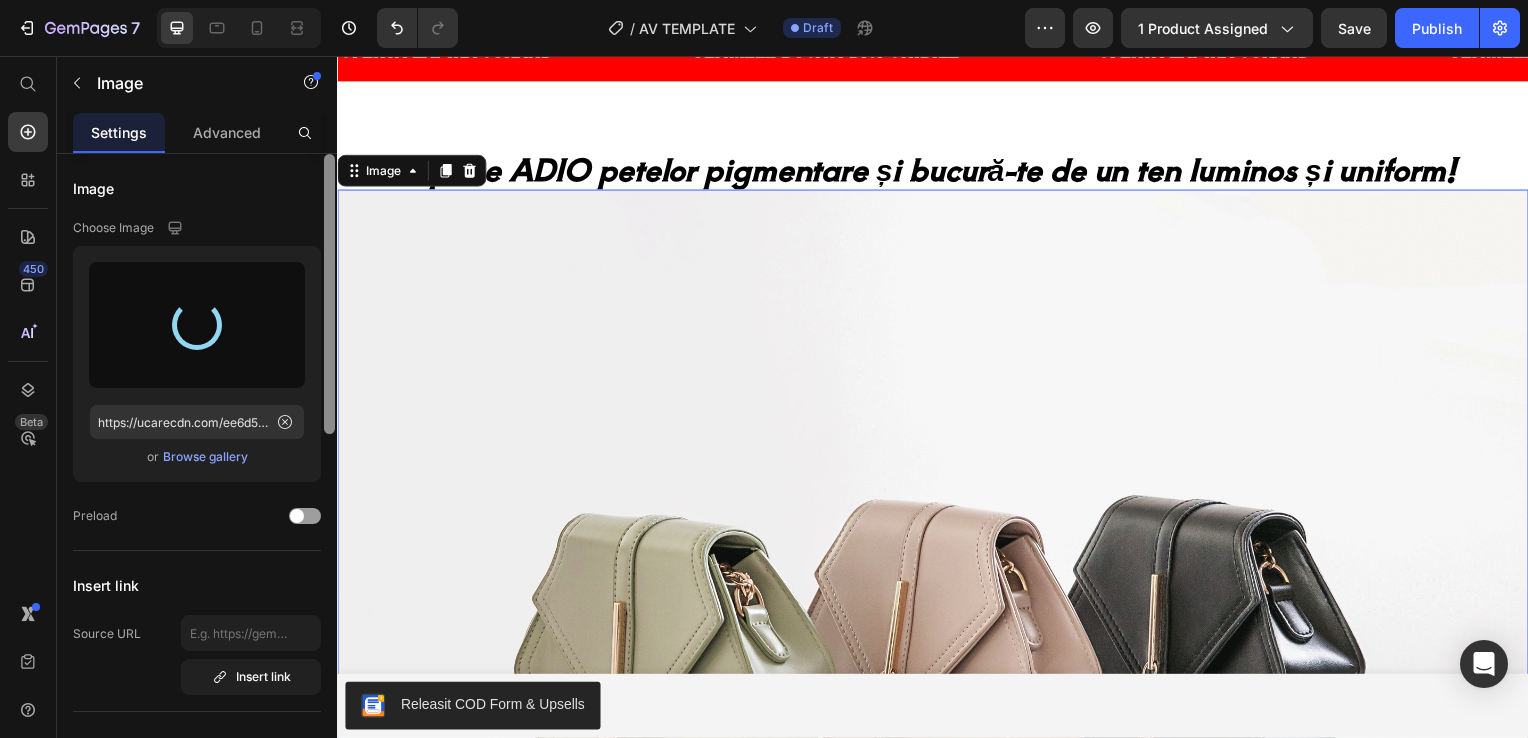 type on "https://cdn.shopify.com/s/files/1/0912/9613/7595/files/gempages_566168718950794047-a8e8694a-9757-4b56-8d0a-40a2e57148be.gif" 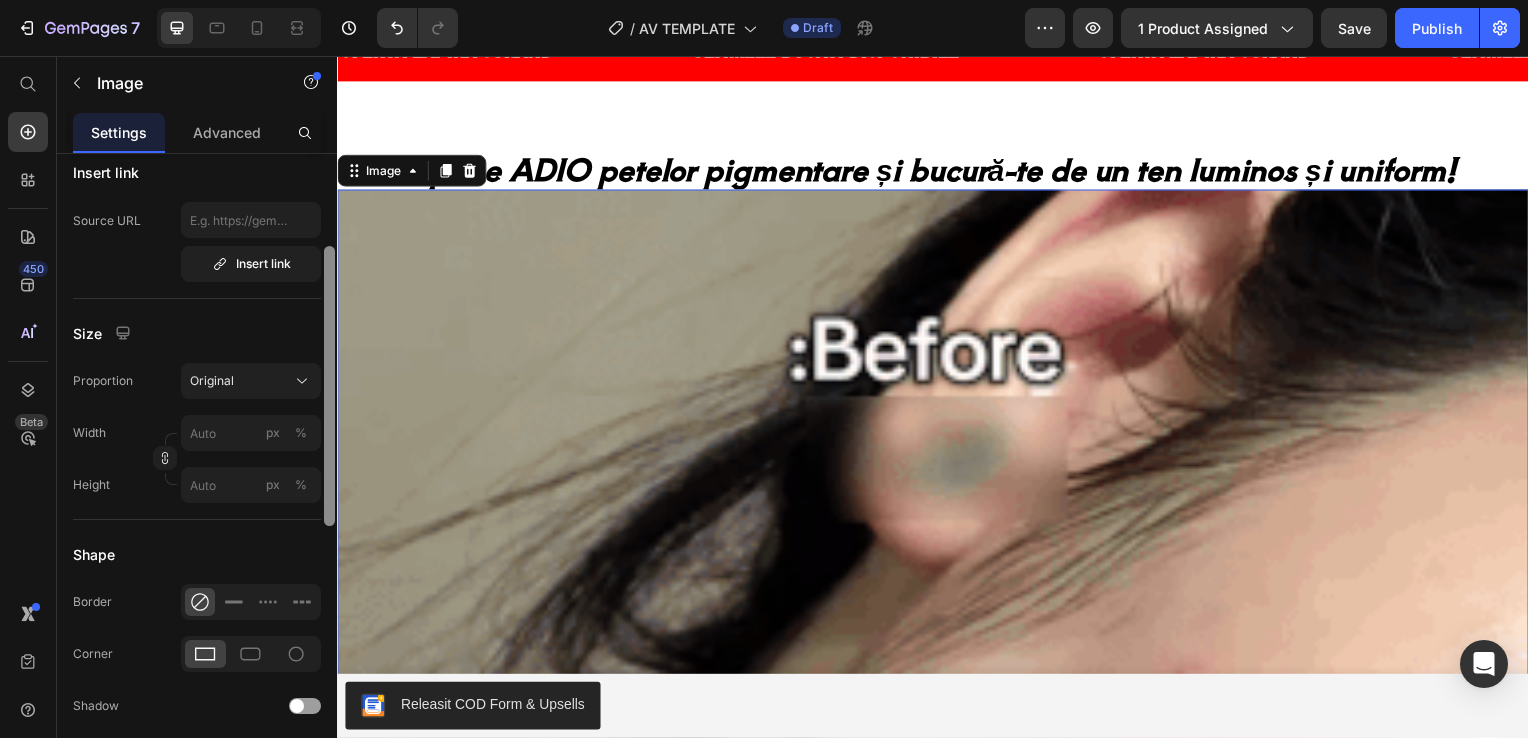 drag, startPoint x: 332, startPoint y: 418, endPoint x: 329, endPoint y: 502, distance: 84.05355 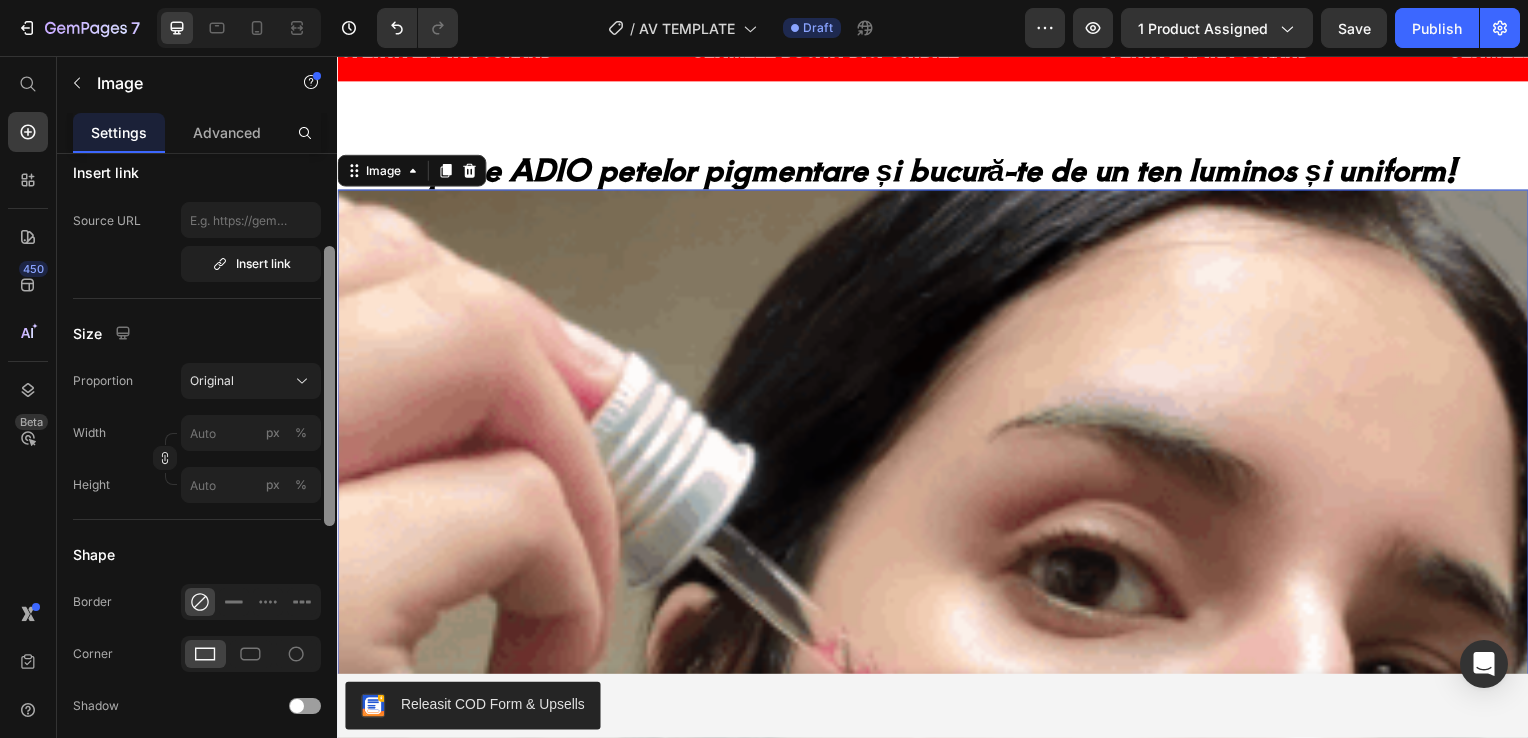click at bounding box center (329, 386) 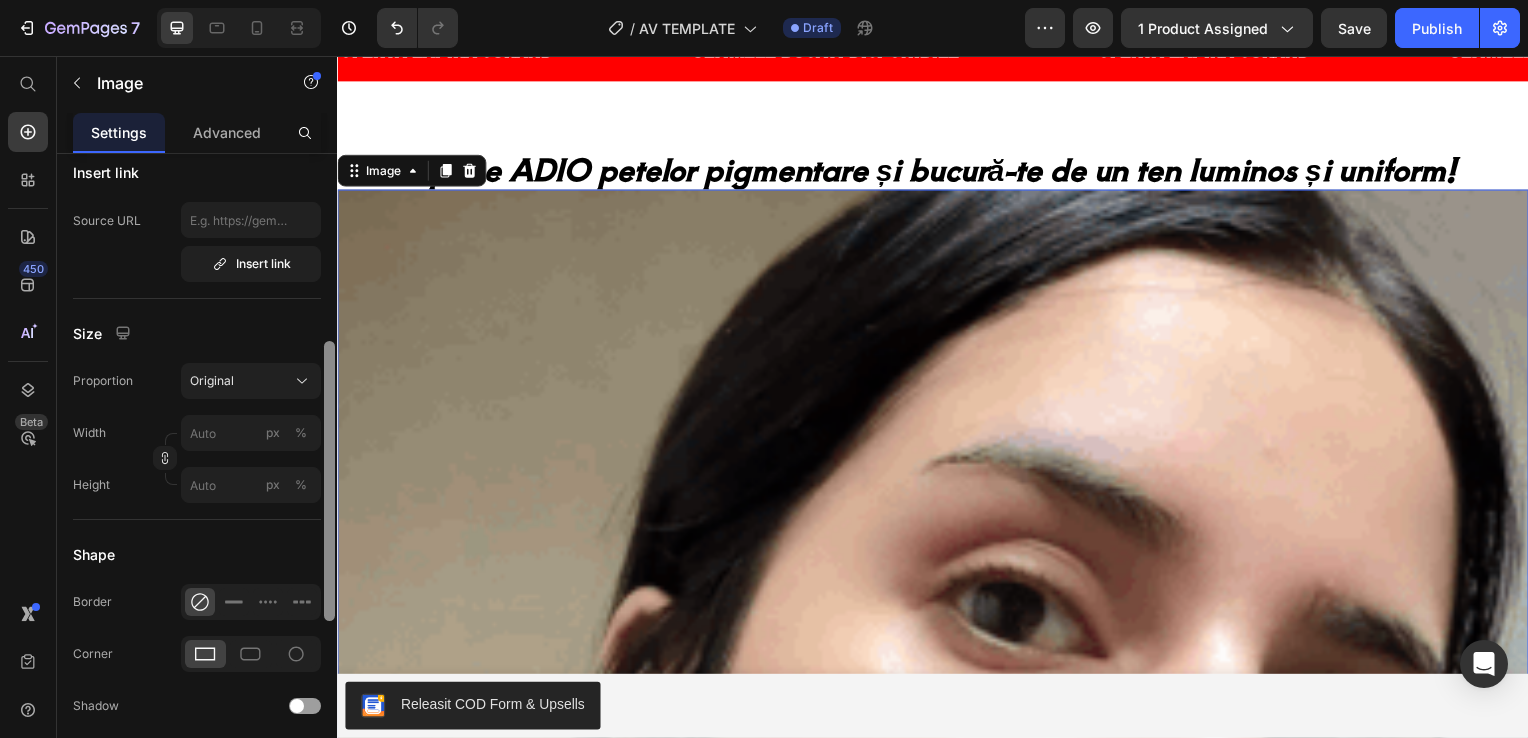 scroll, scrollTop: 418, scrollLeft: 0, axis: vertical 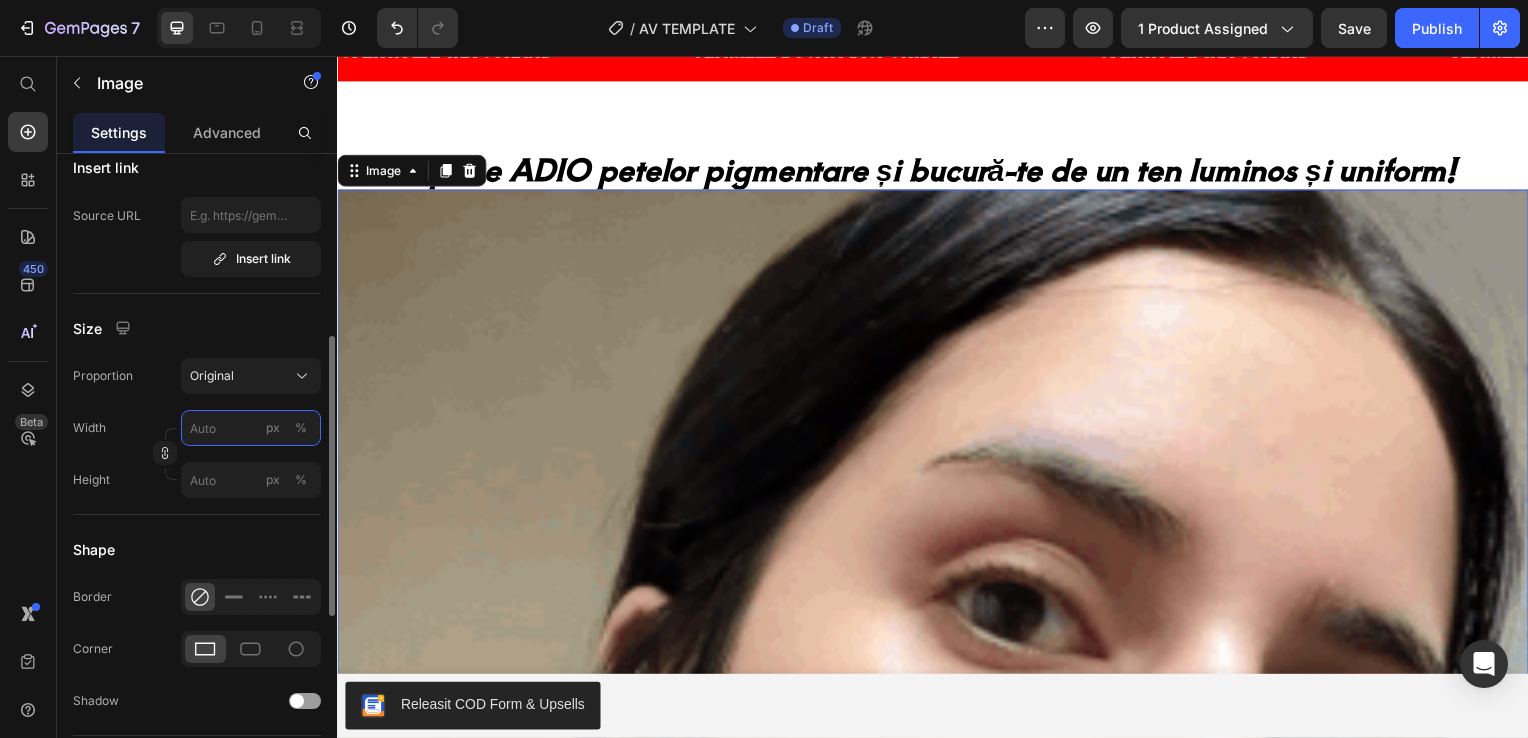click on "px %" at bounding box center (251, 428) 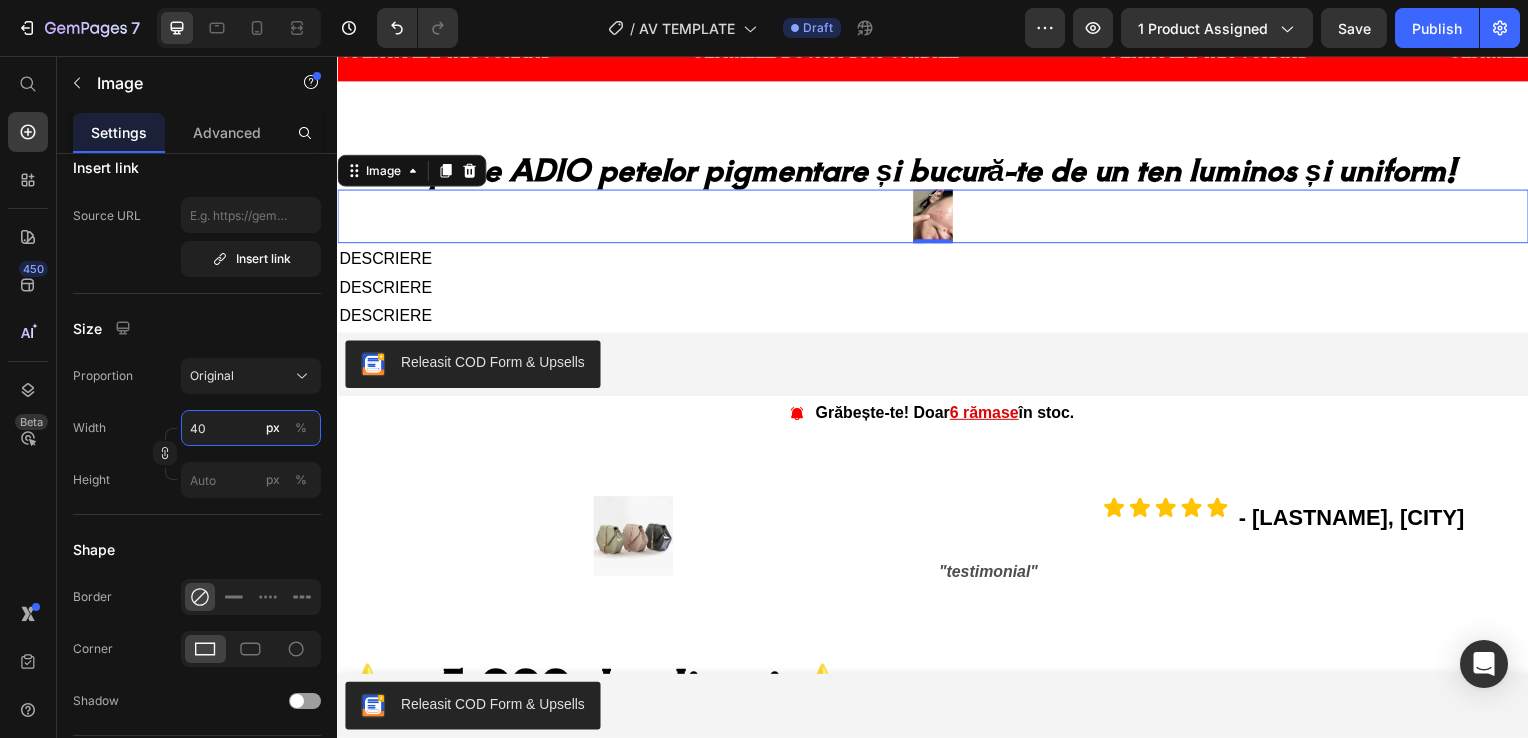 type on "400" 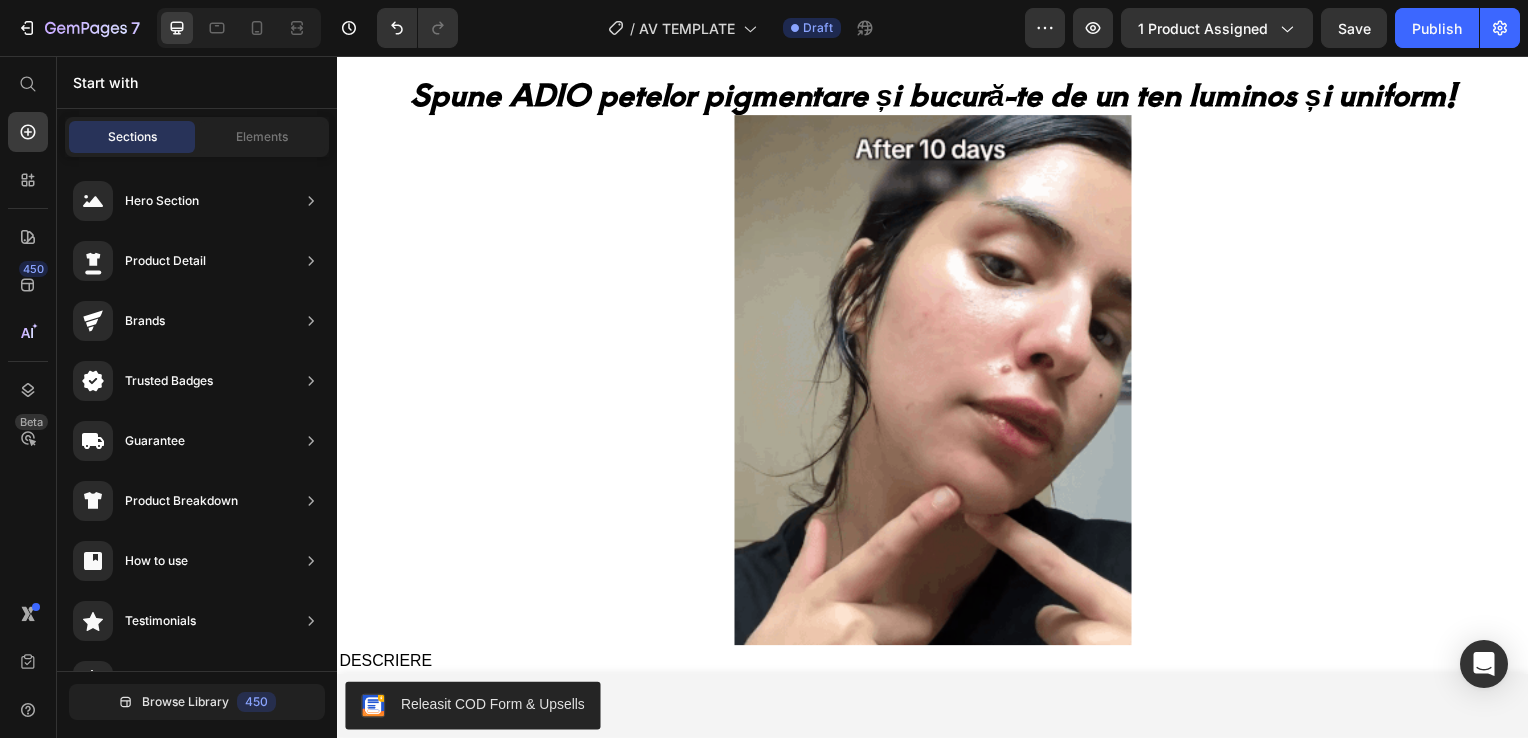 scroll, scrollTop: 2248, scrollLeft: 0, axis: vertical 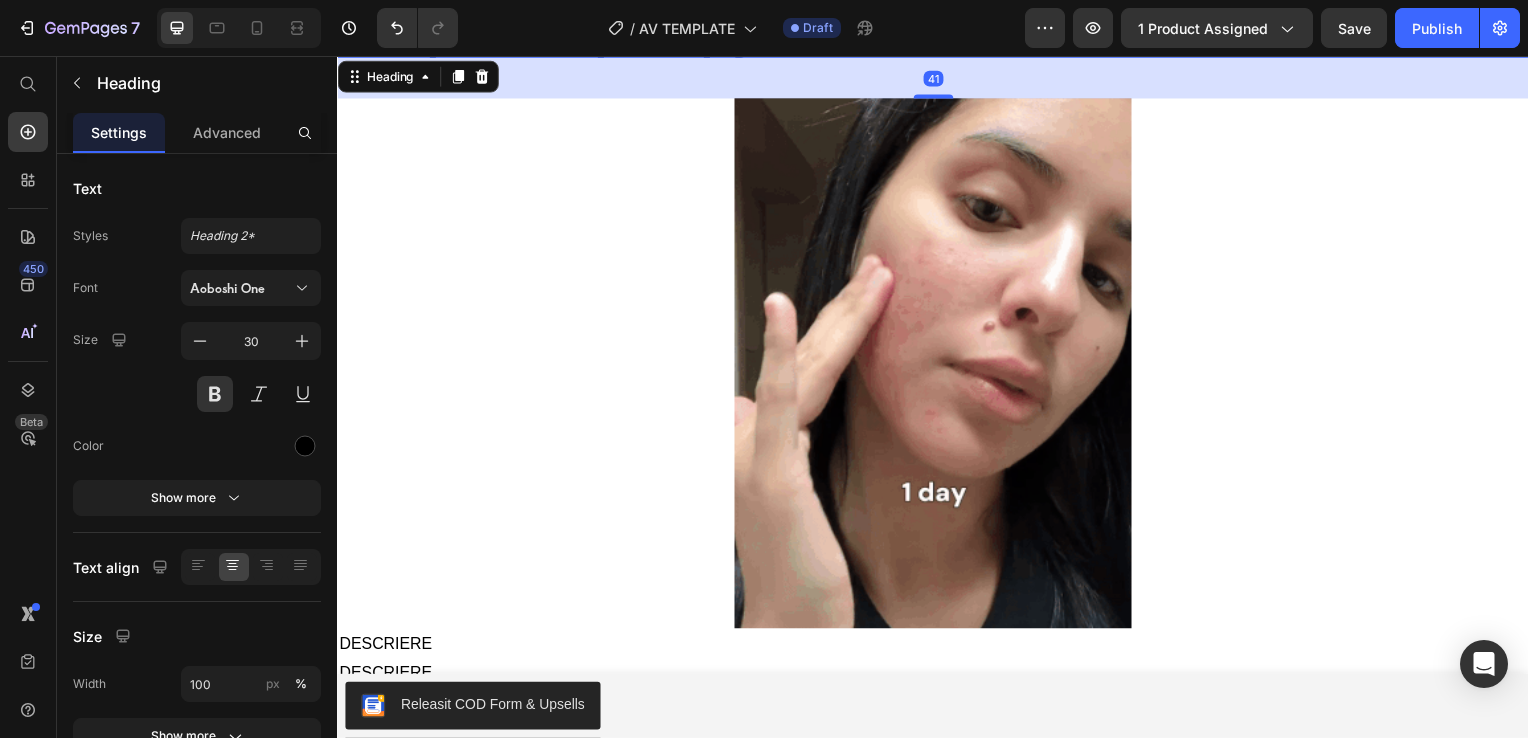 drag, startPoint x: 942, startPoint y: 91, endPoint x: 951, endPoint y: 132, distance: 41.976185 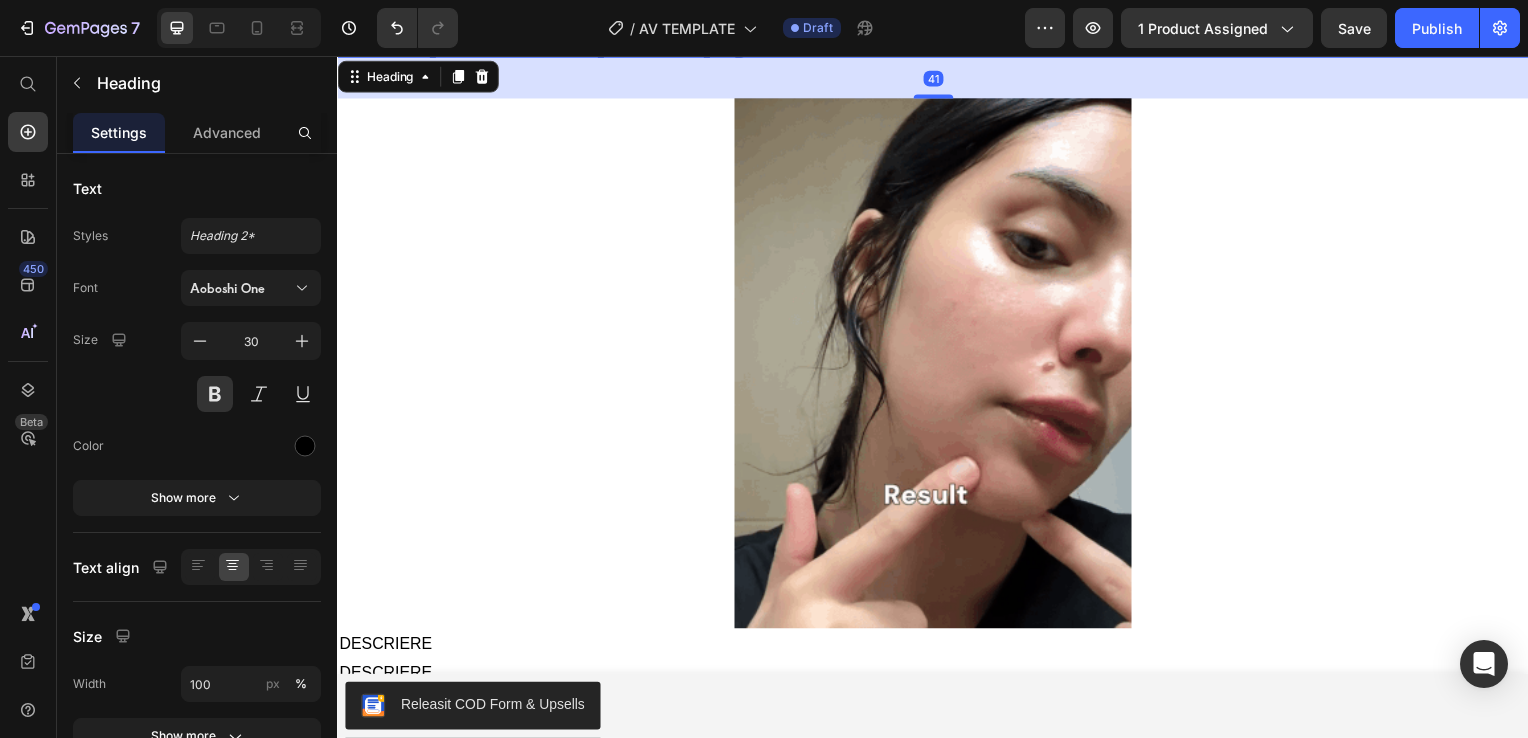click on "Marquee ⁠⁠⁠⁠⁠⁠⁠ Spune ADIO petelor pigmentare și bucură-te de un ten luminos și uniform! Heading   41 Image DESCRIERE DESCRIERE DESCRIERE Text Block Releasit COD Form & Upsells Releasit COD Form & Upsells
Grăbește-te! Doar  6 rămase  în stoc. Item List Image Icon Icon Icon Icon
Icon Icon List - [NAME], [CITY] Text Block Row ⭐️ + 5,000 de client i ⭐️ Heading Image Image TITLU Heading" at bounding box center (937, 4134) 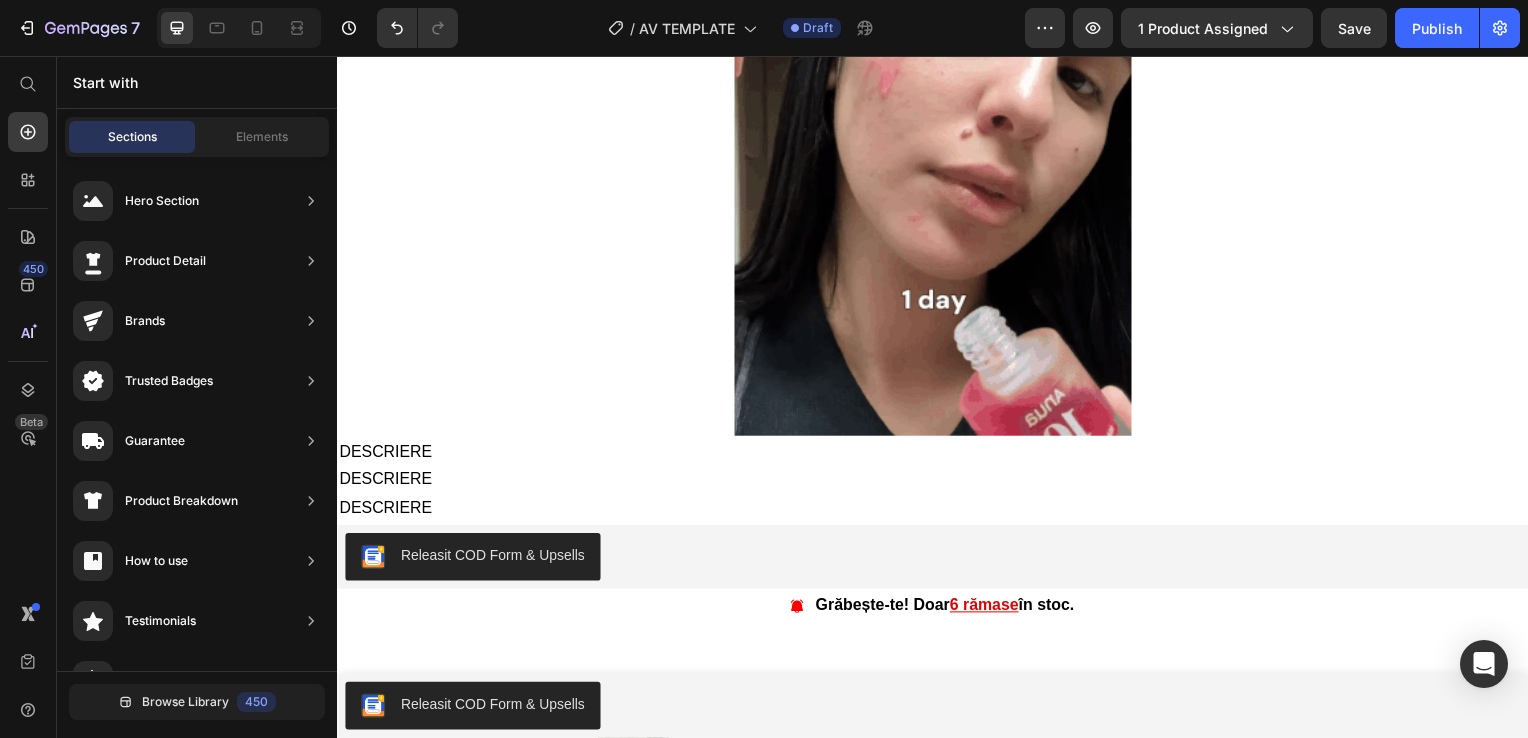 scroll, scrollTop: 2714, scrollLeft: 0, axis: vertical 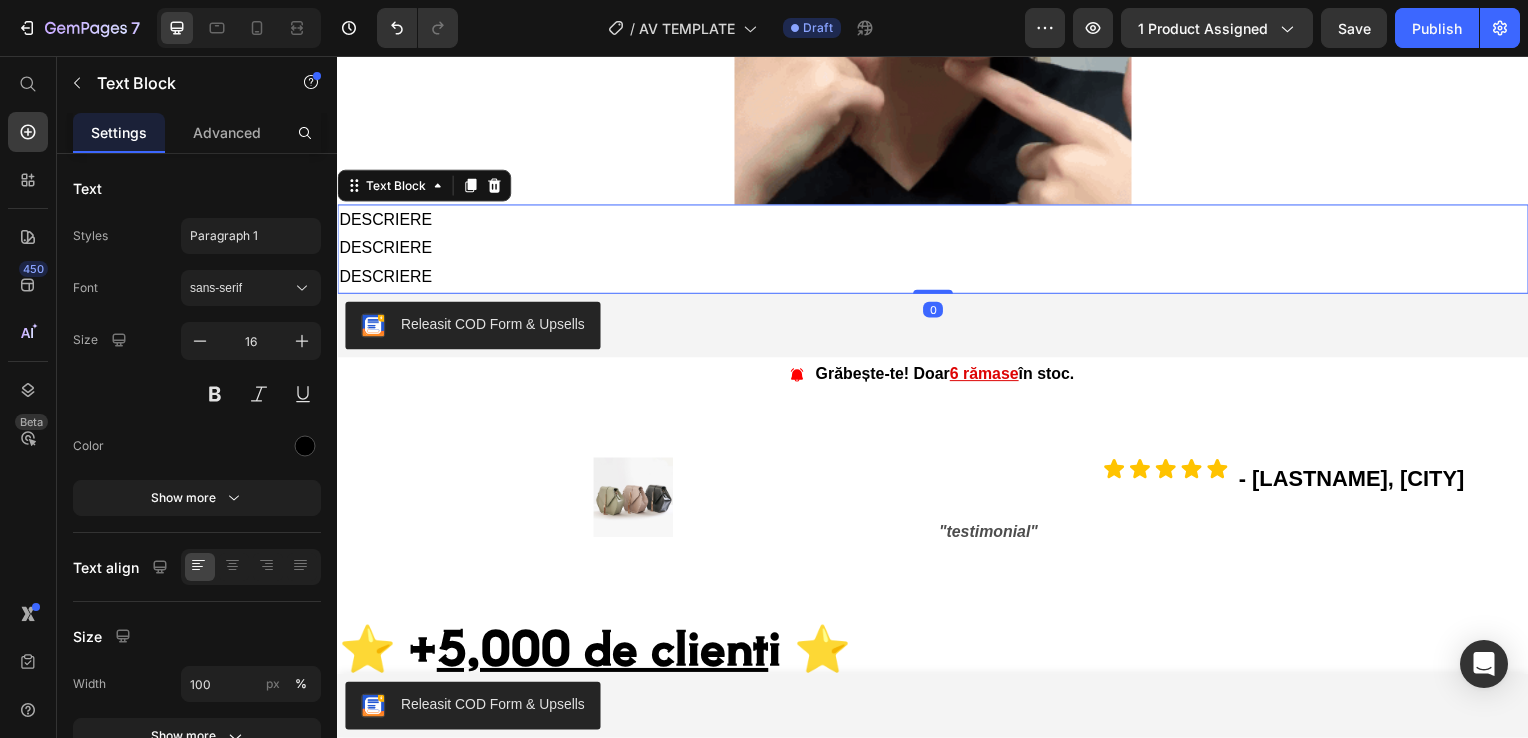 click on "DESCRIERE" at bounding box center (937, 279) 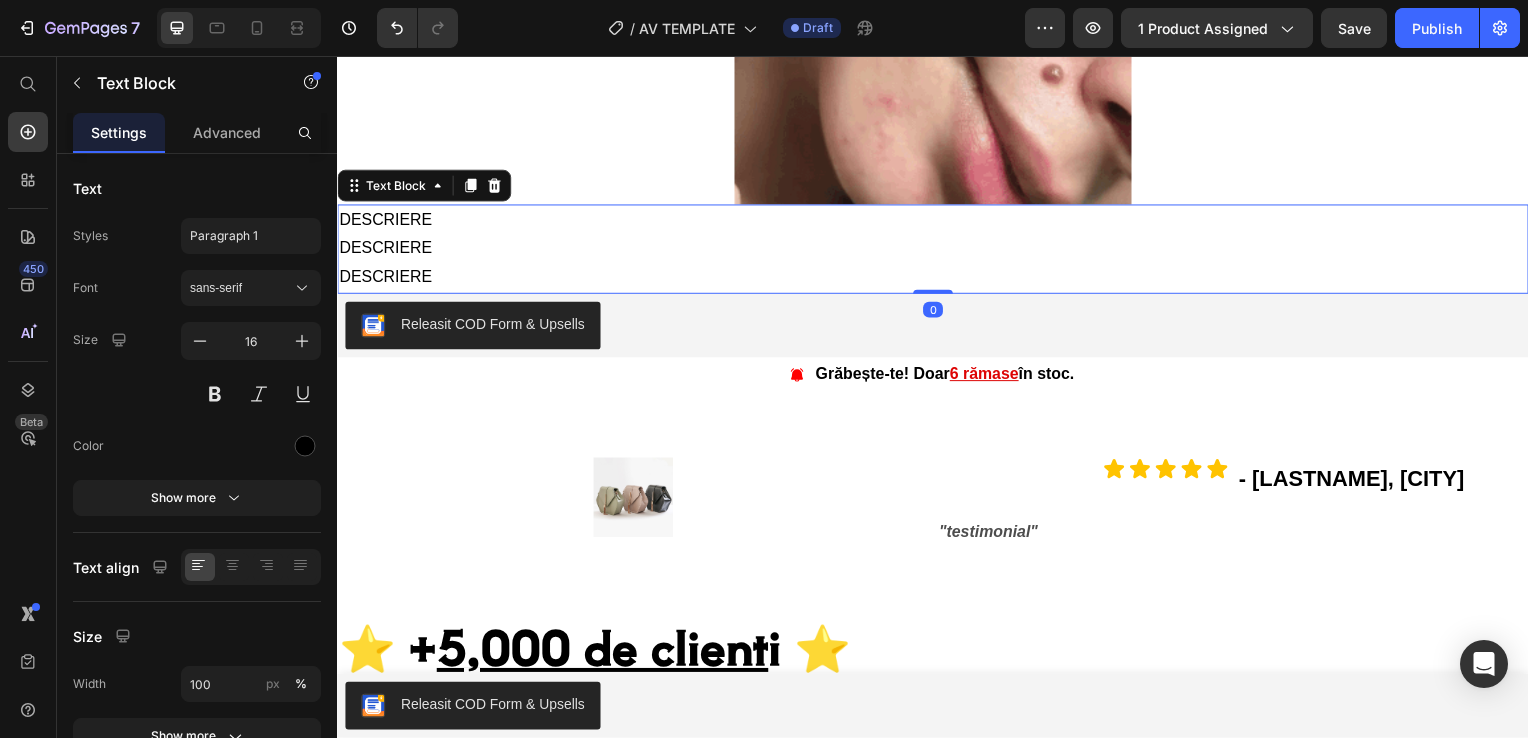 click on "DESCRIERE" at bounding box center (937, 279) 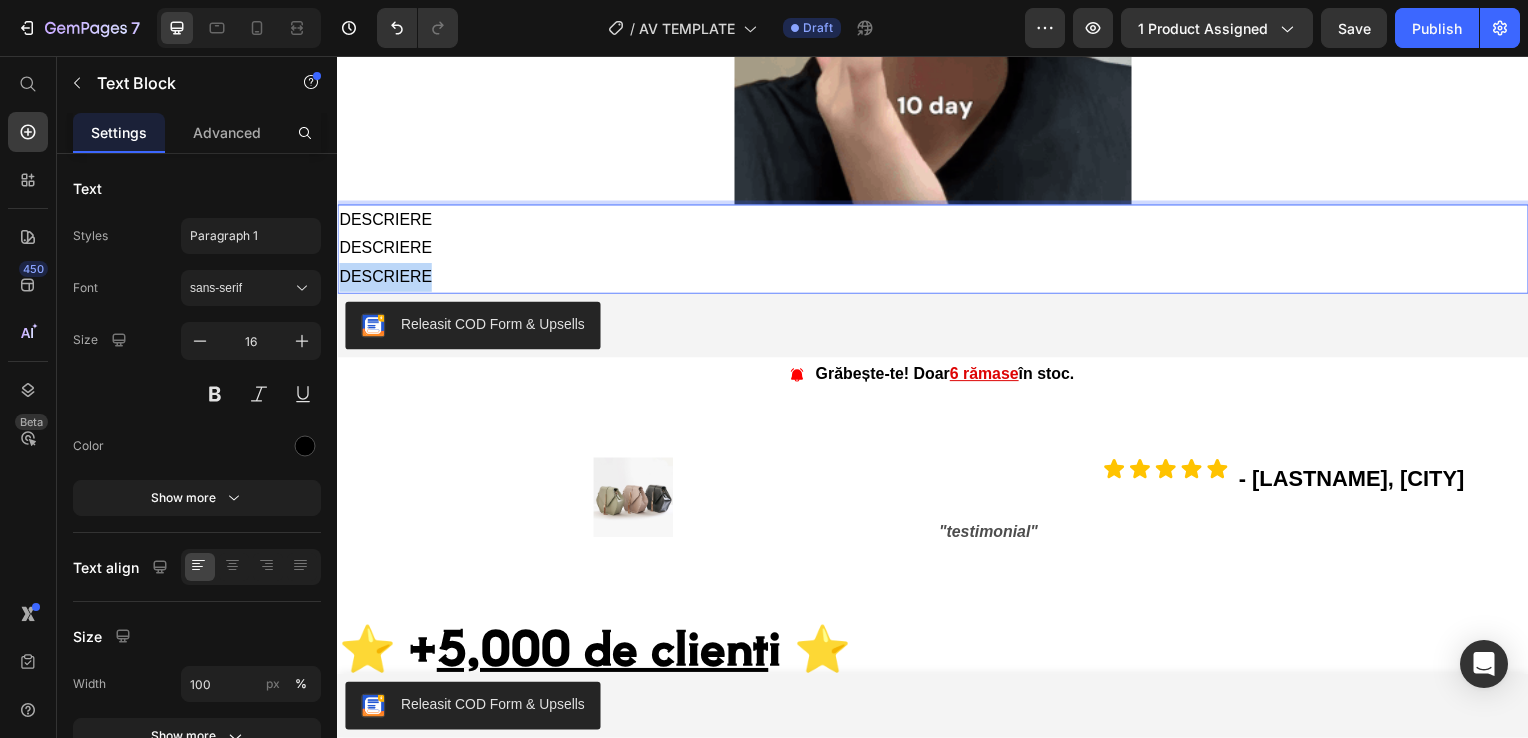 click on "DESCRIERE" at bounding box center (937, 279) 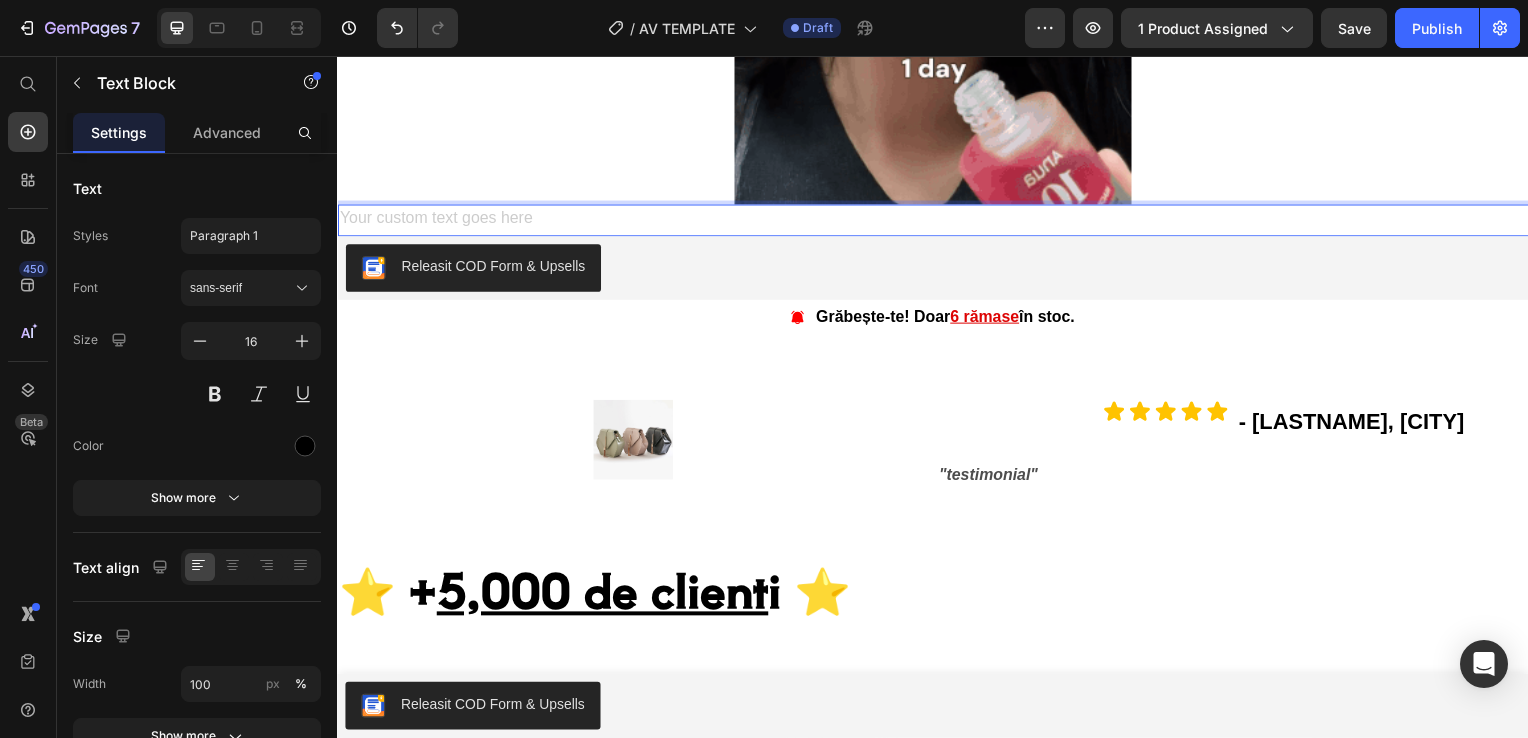 click at bounding box center (937, 222) 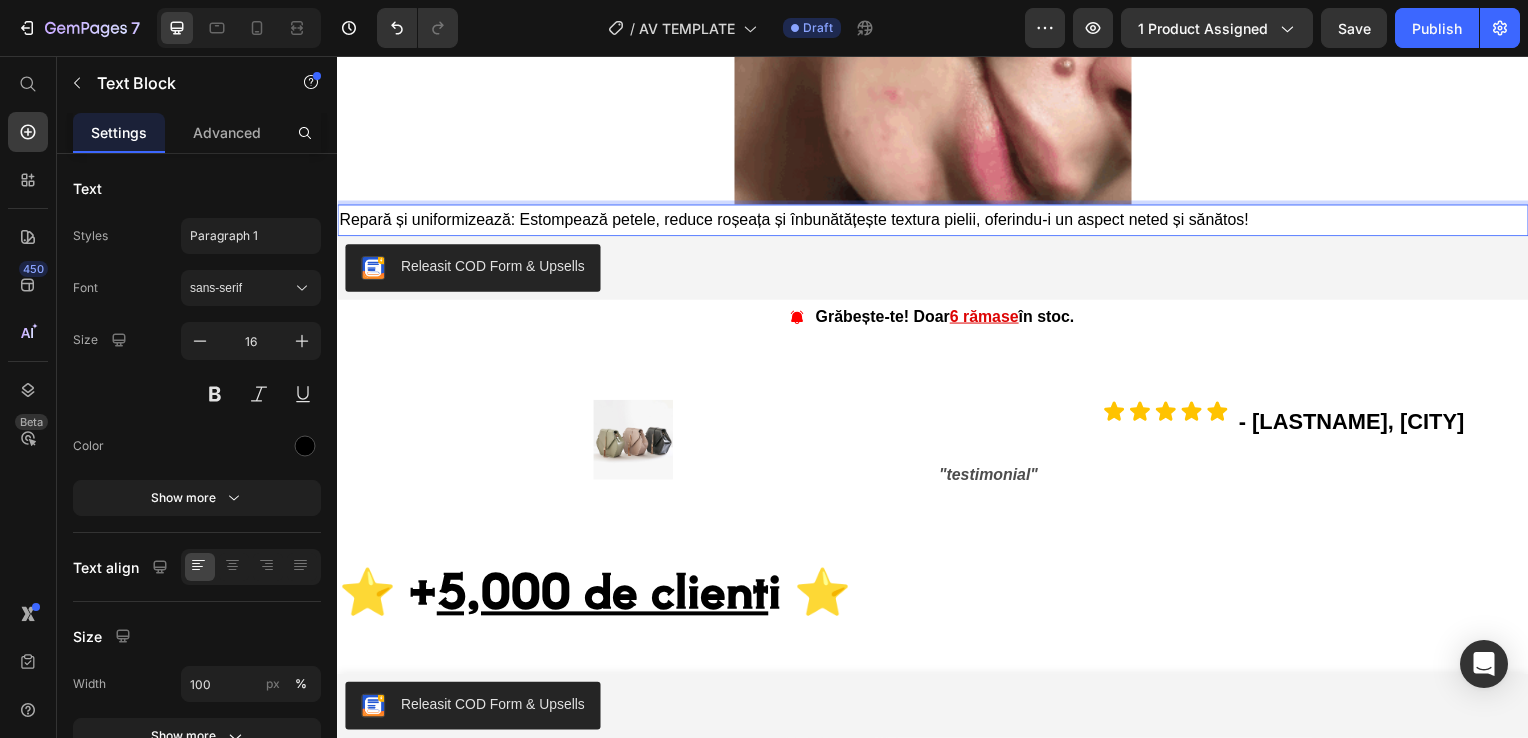 click on "Repară și uniformizează: Estompează petele, reduce roșeața și înbunătățește textura pielii, oferindu-i un aspect neted și sănătos!" at bounding box center (937, 222) 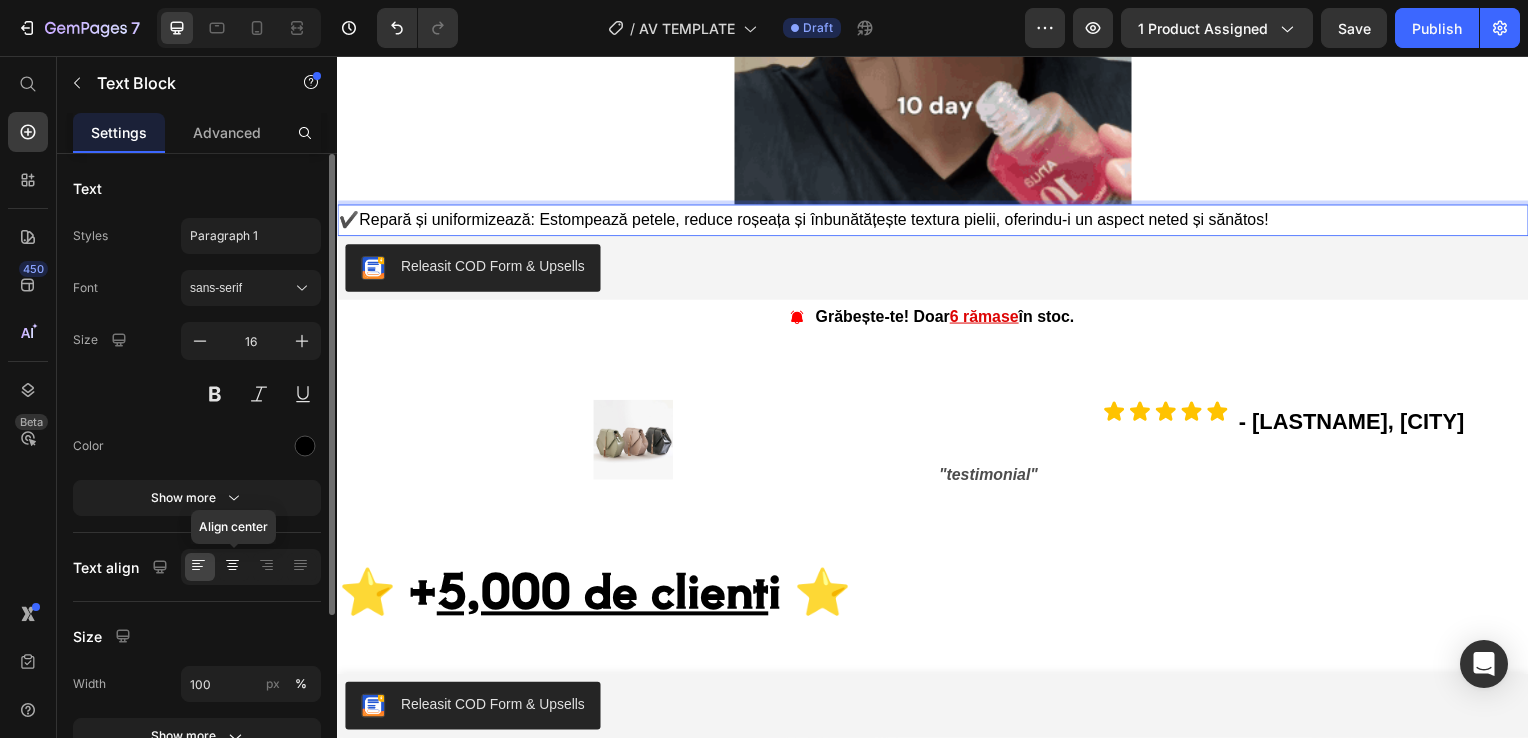 click 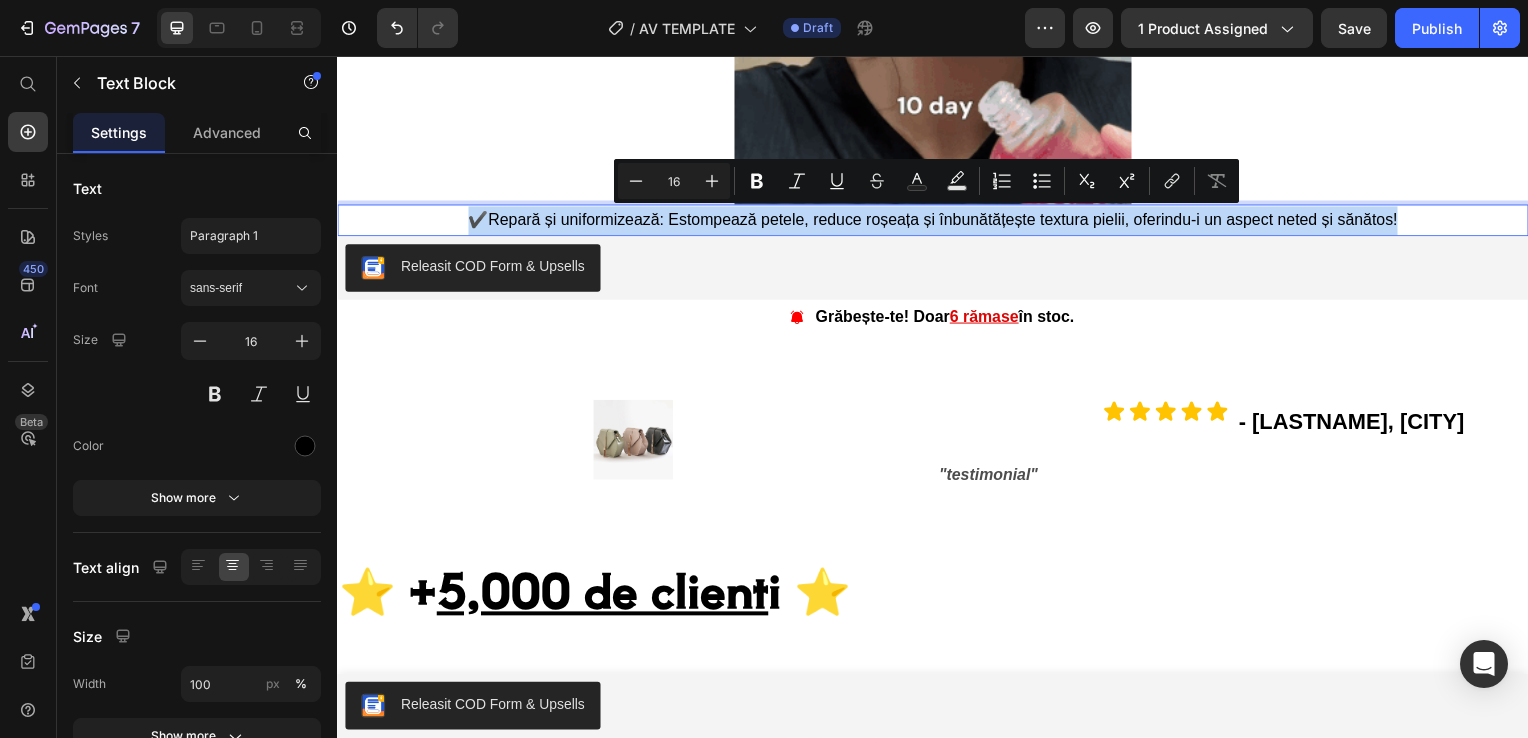 drag, startPoint x: 453, startPoint y: 221, endPoint x: 1418, endPoint y: 236, distance: 965.1166 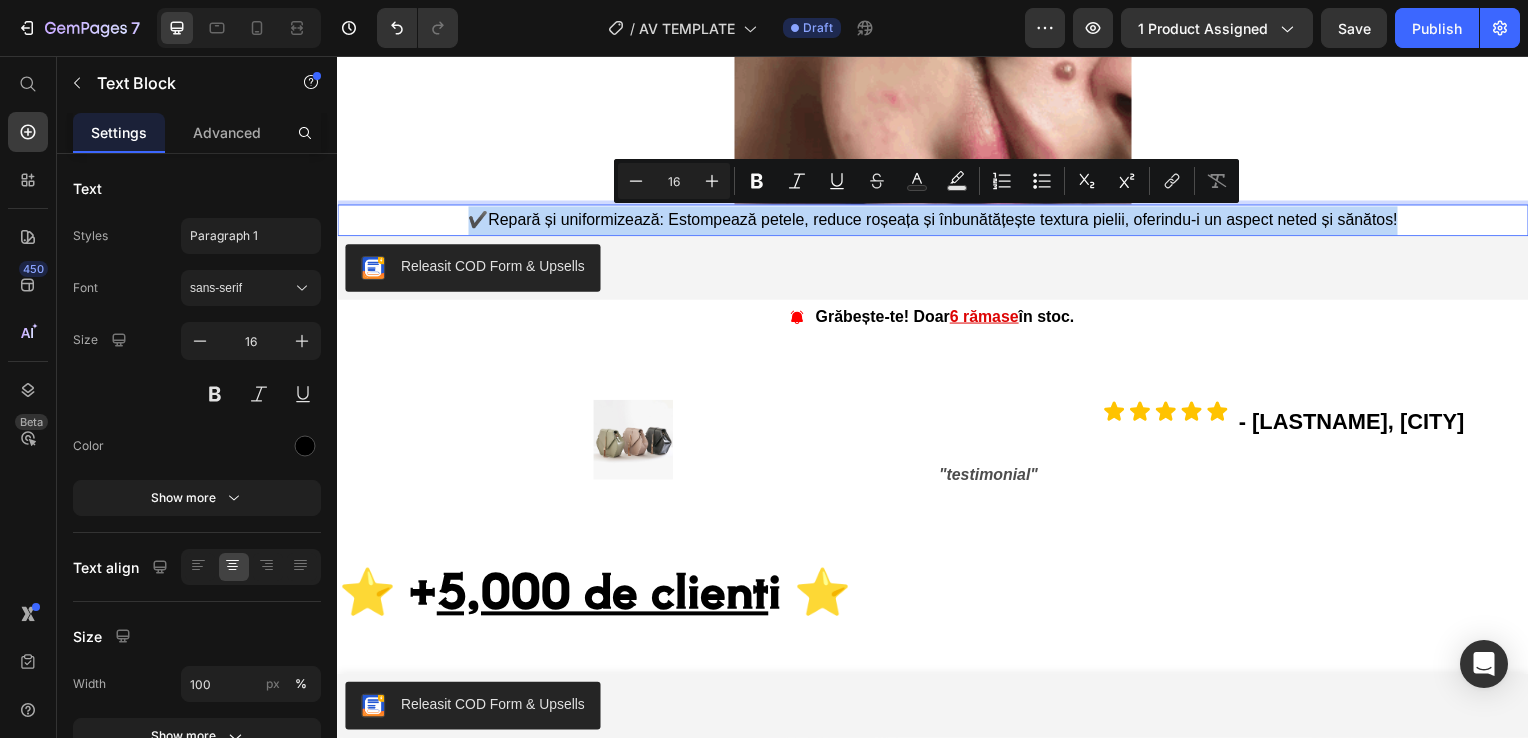 click on "✔️Repară și uniformizează: Estompează petele, reduce roșeața și înbunătățește textura pielii, oferindu-i un aspect neted și sănătos!" at bounding box center (937, 222) 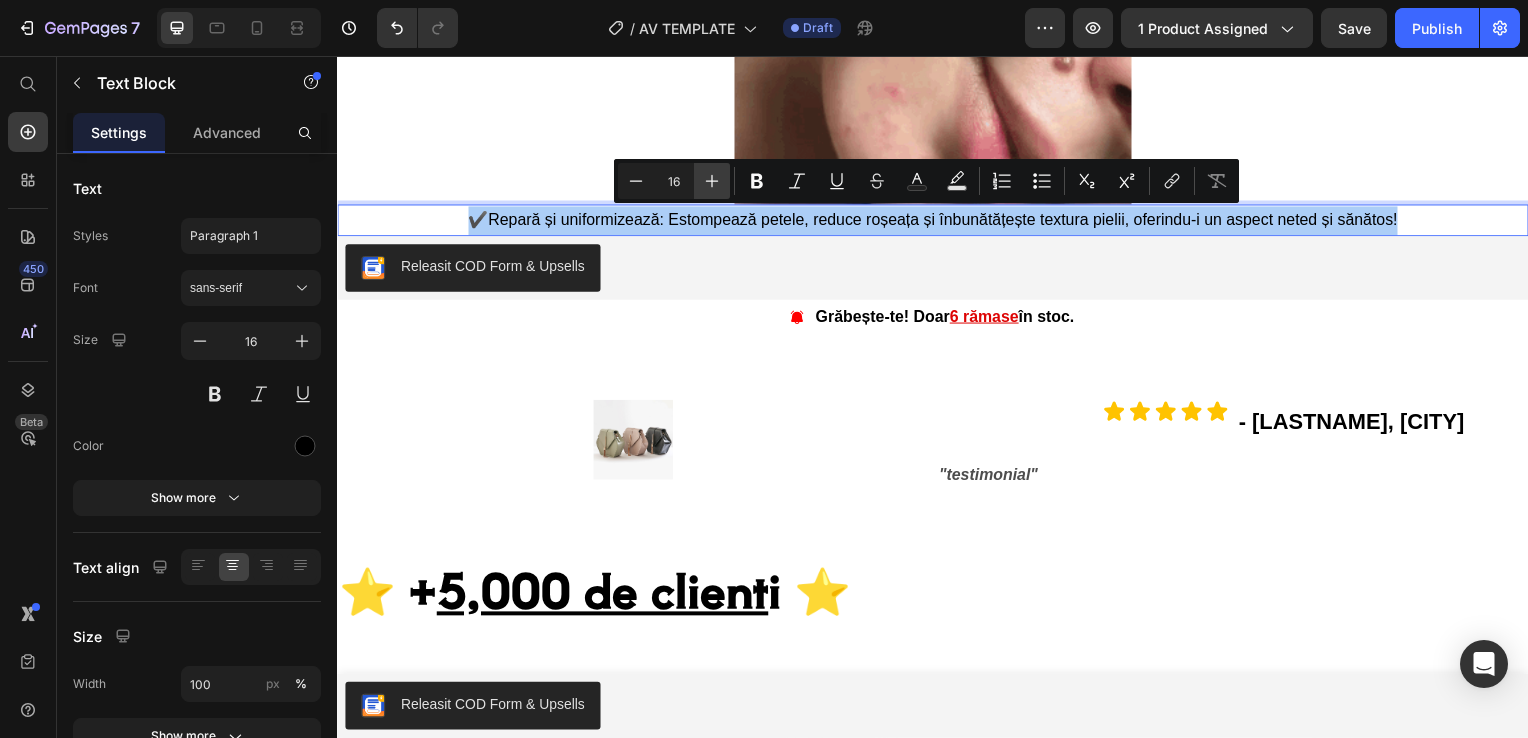 click on "Plus" at bounding box center (712, 181) 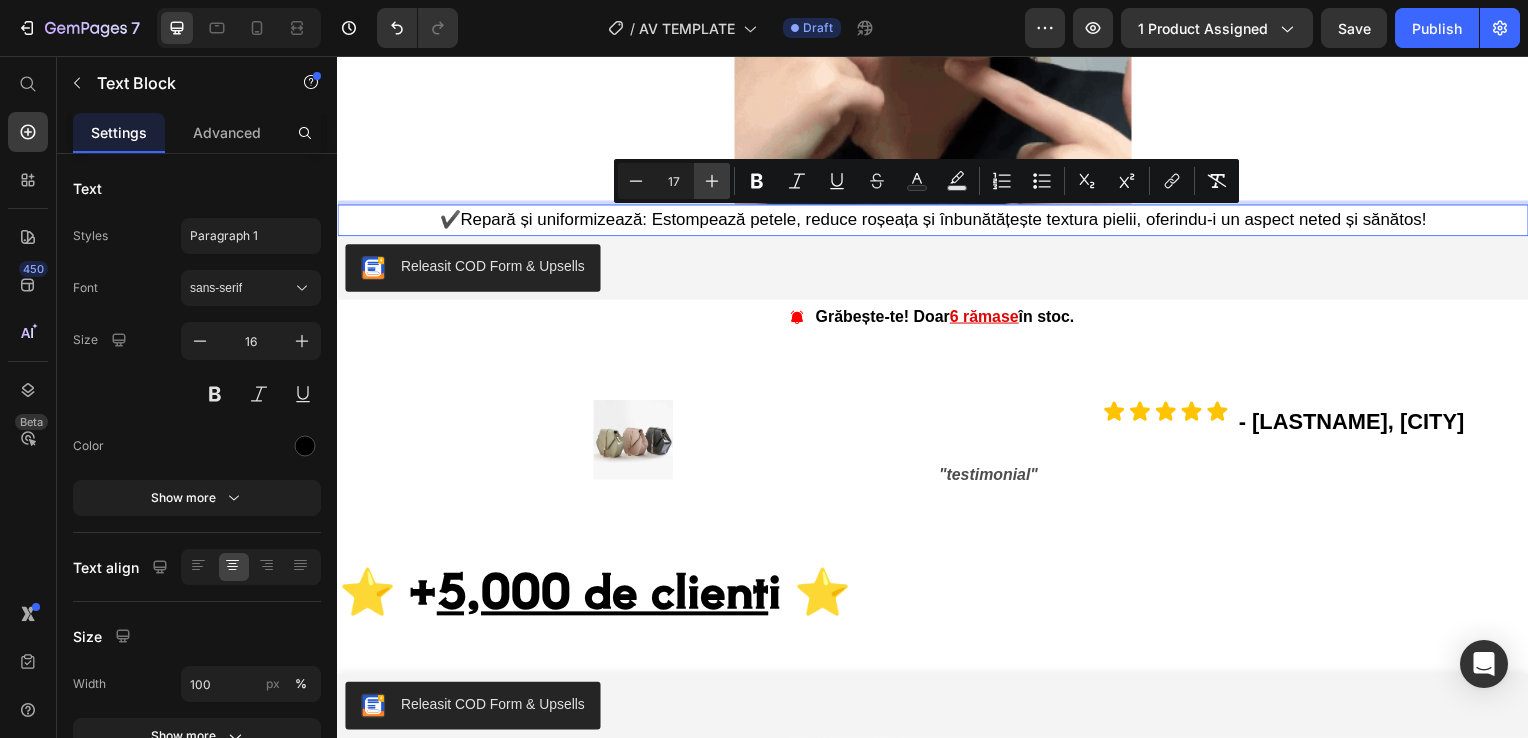 click 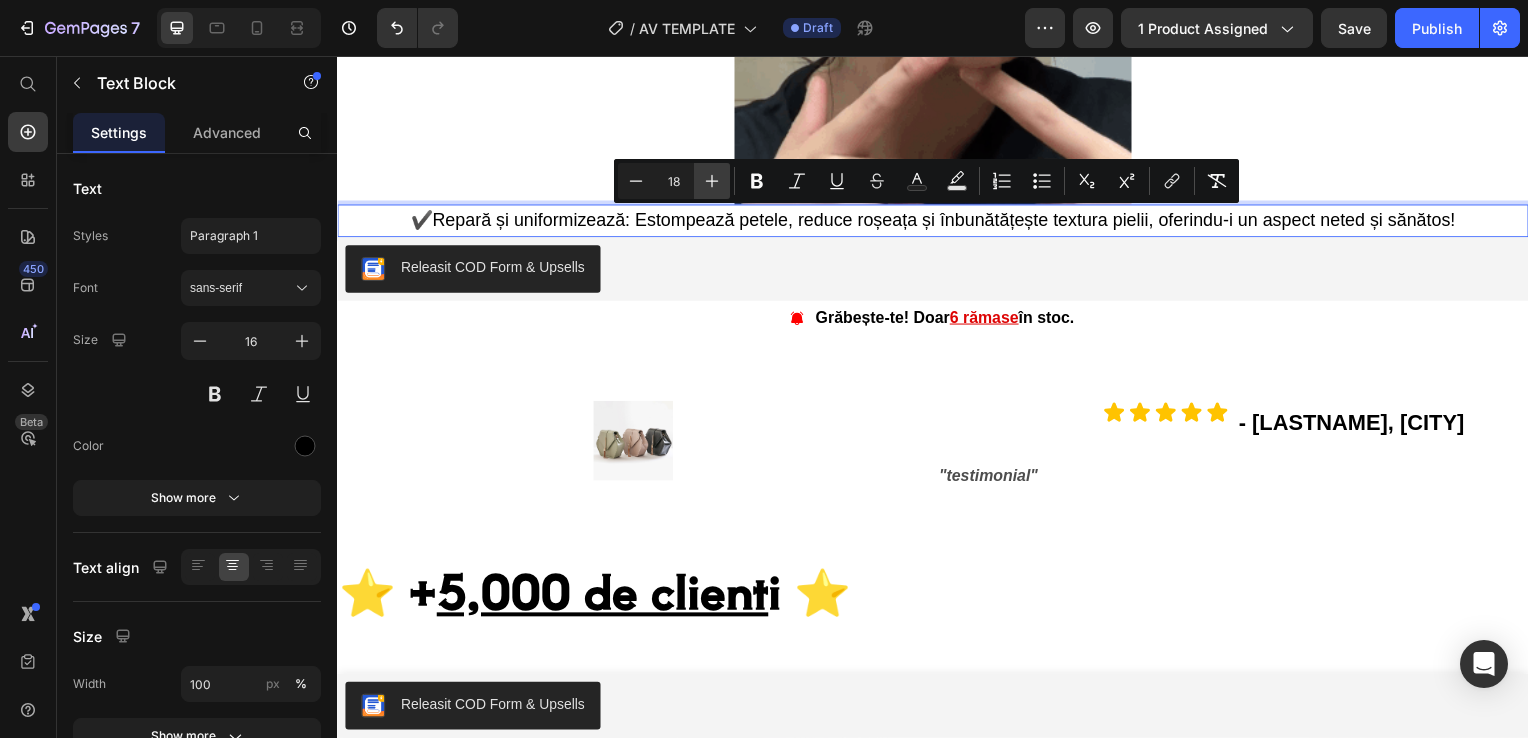 click 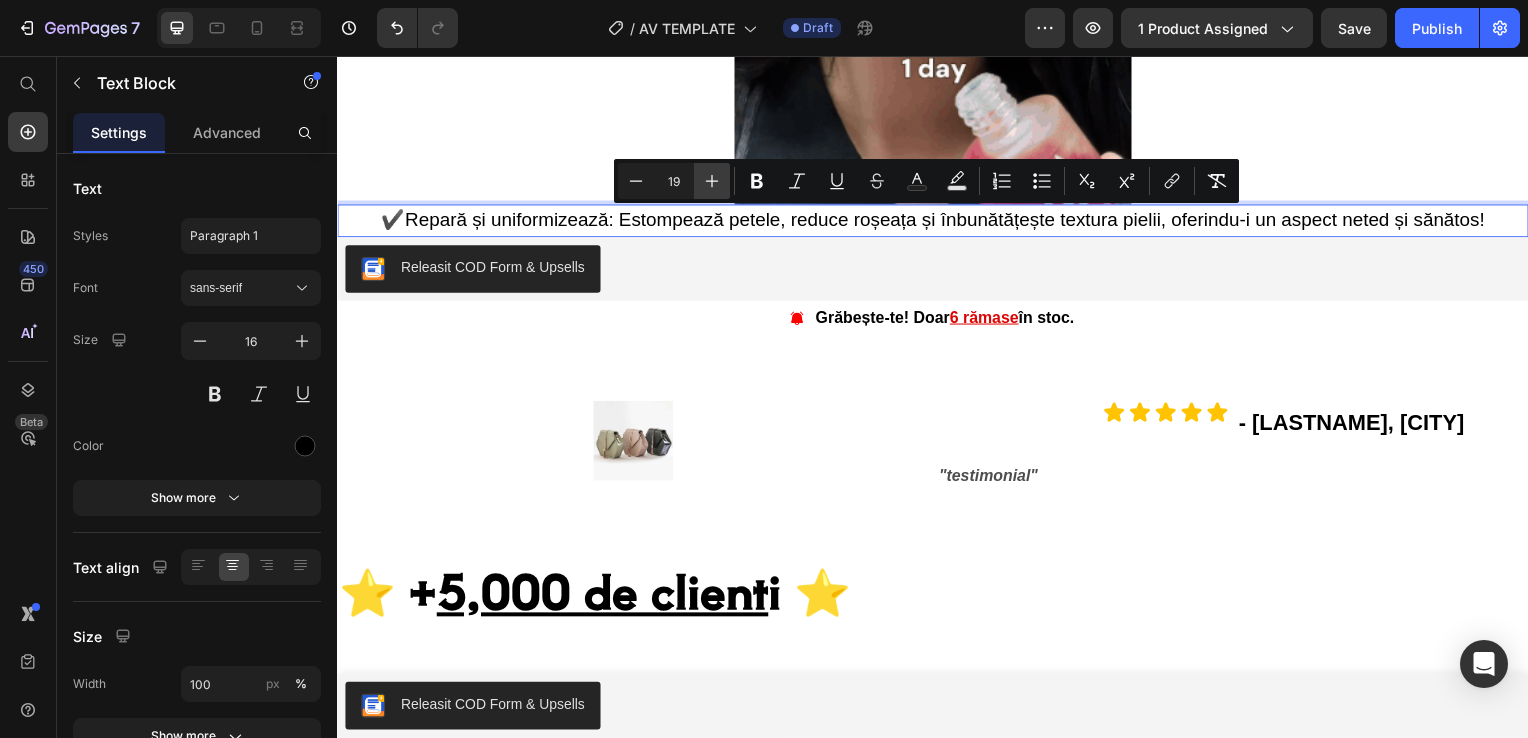 click 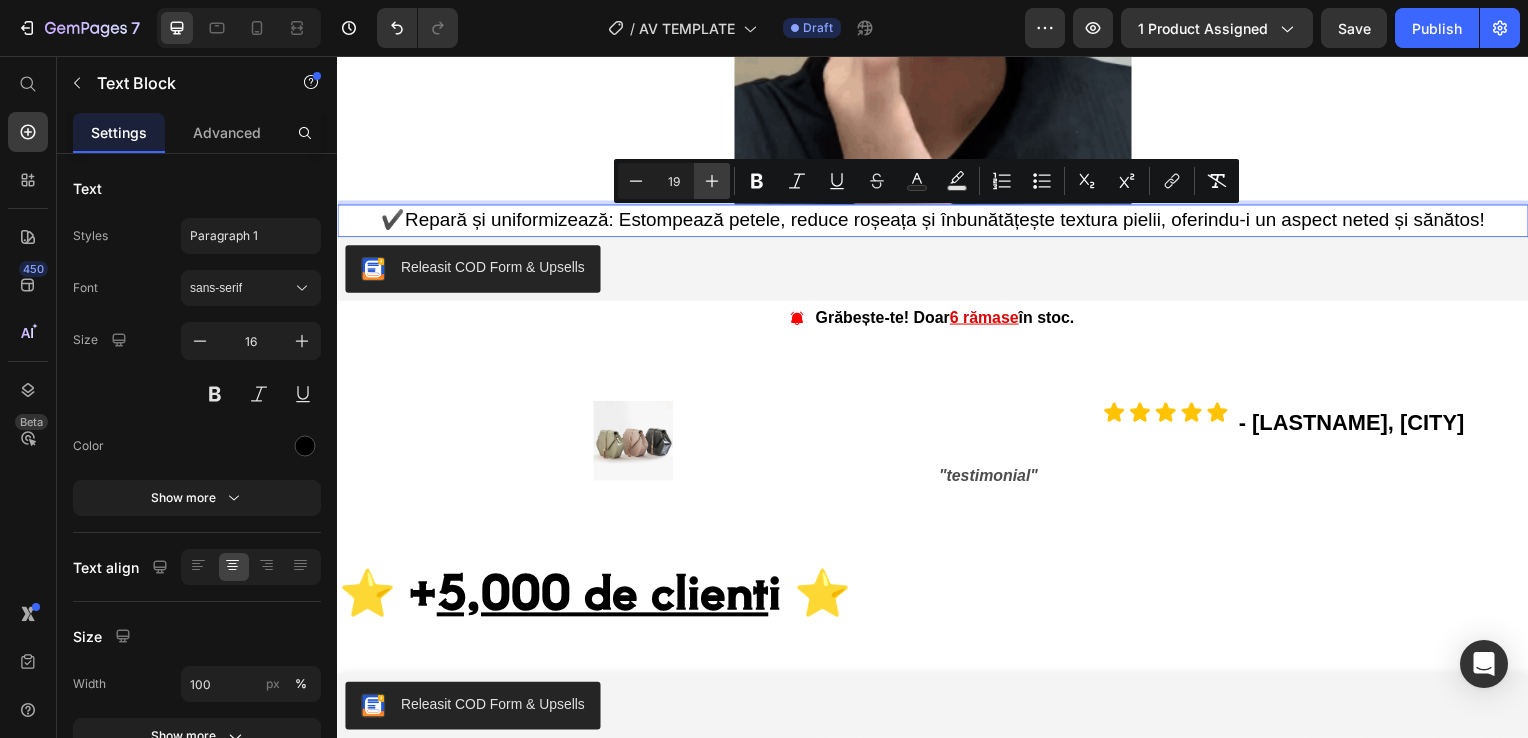 type on "20" 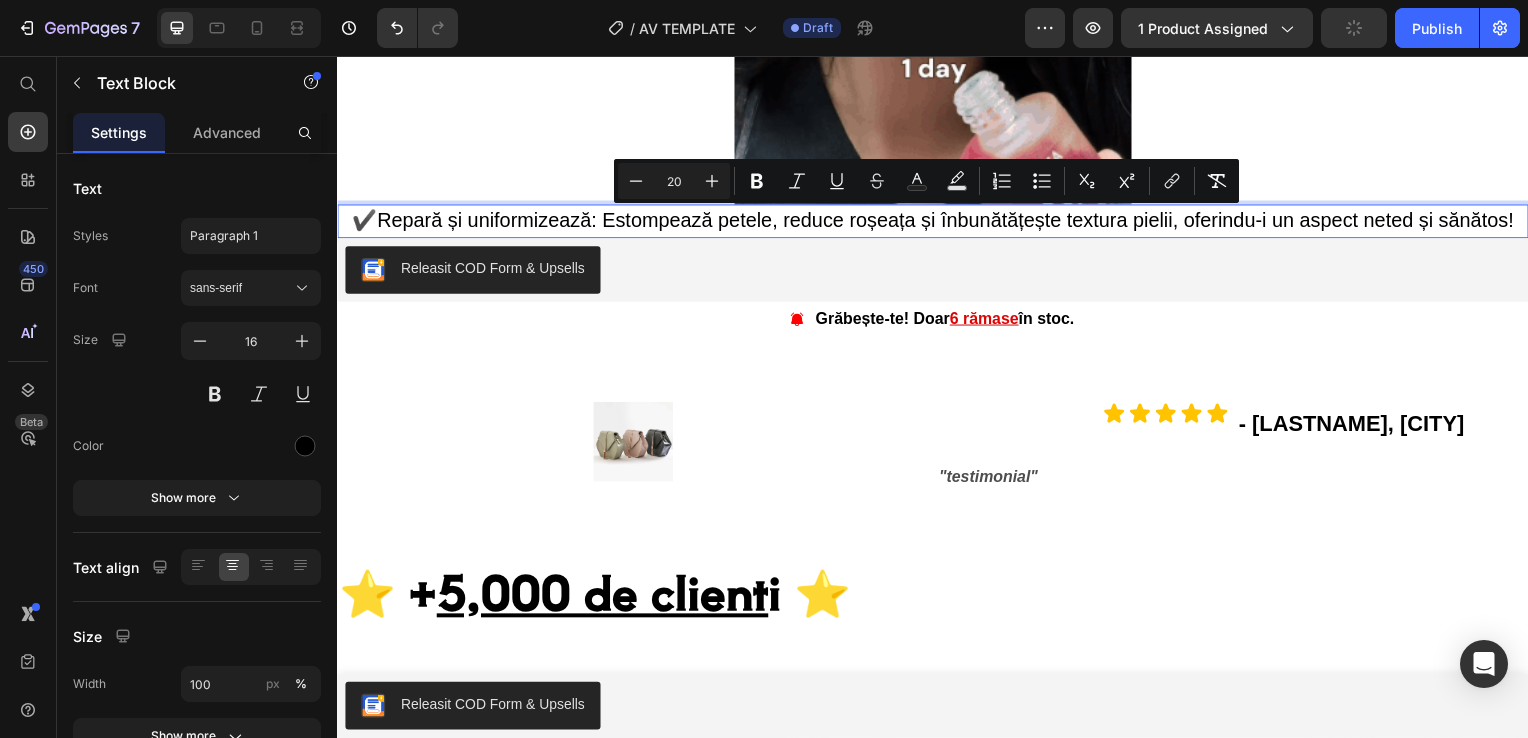 click on "✔️Repară și uniformizează: Estompează petele, reduce roșeața și înbunătățește textura pielii, oferindu-i un aspect neted și sănătos!" at bounding box center [937, 222] 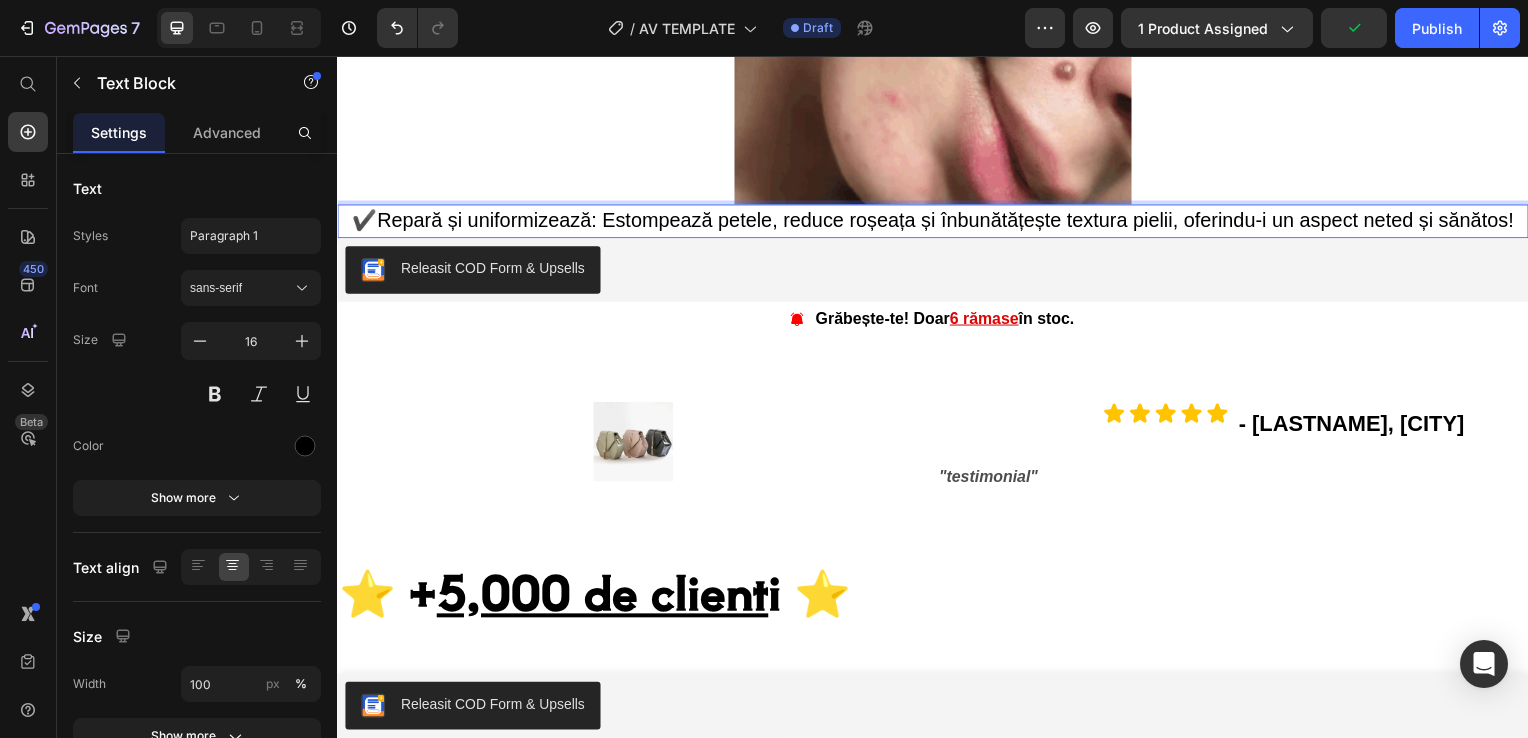 click on "✔️Repară și uniformizează: Estompează petele, reduce roșeața și înbunătățește textura pielii, oferindu-i un aspect neted și sănătos!" at bounding box center (937, 222) 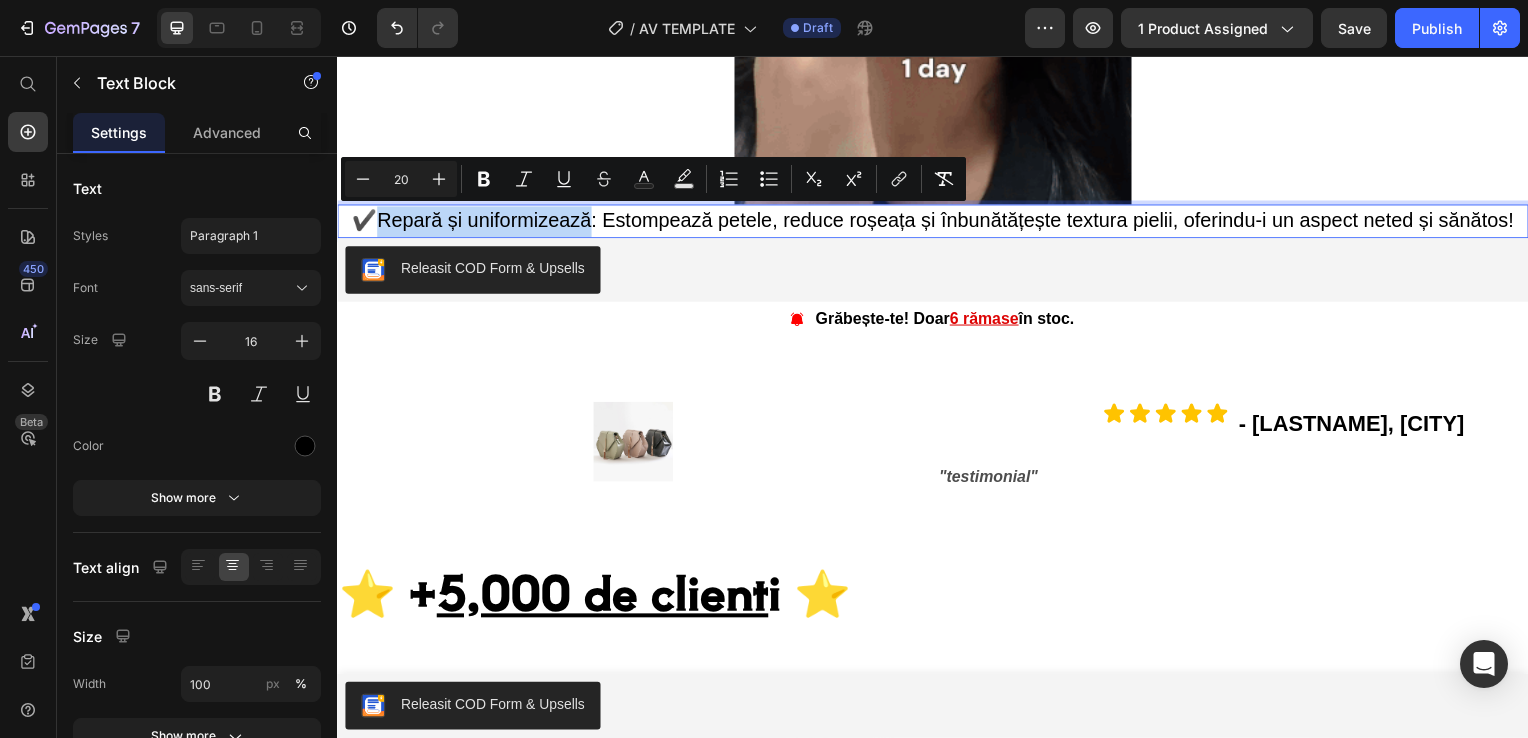 drag, startPoint x: 366, startPoint y: 215, endPoint x: 533, endPoint y: 214, distance: 167.00299 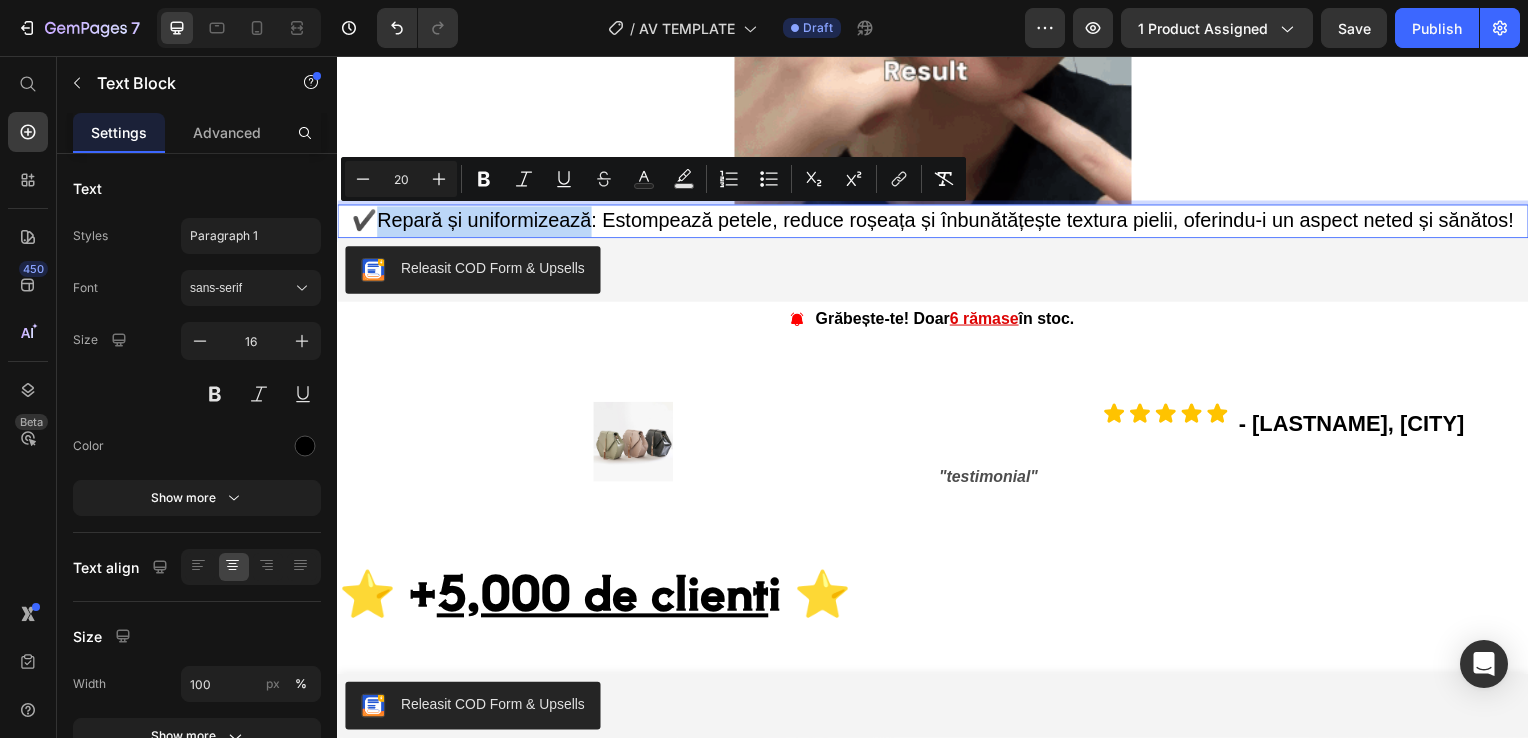 click on "✔️Repară și uniformizează: Estompează petele, reduce roșeața și înbunătățește textura pielii, oferindu-i un aspect neted și sănătos!" at bounding box center [937, 222] 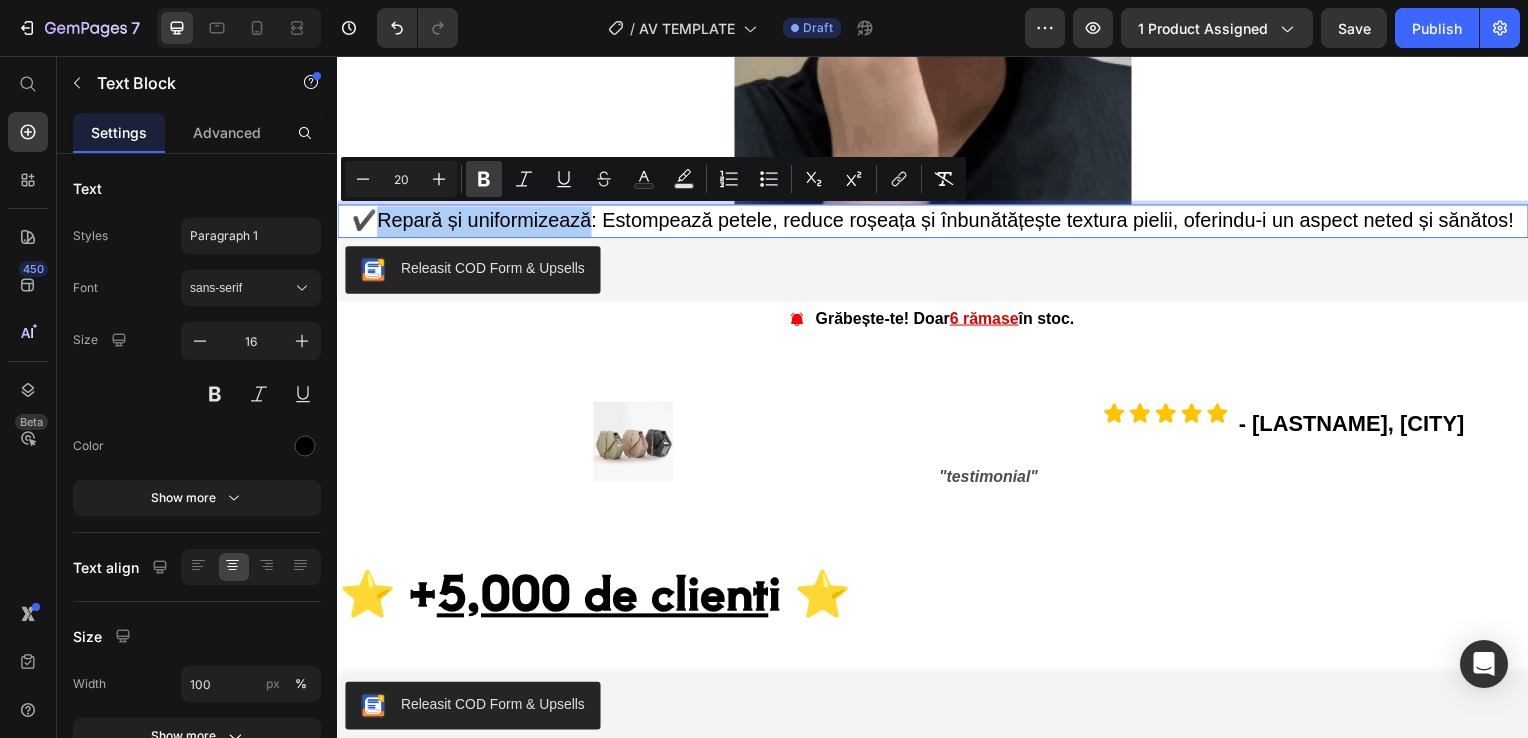 click 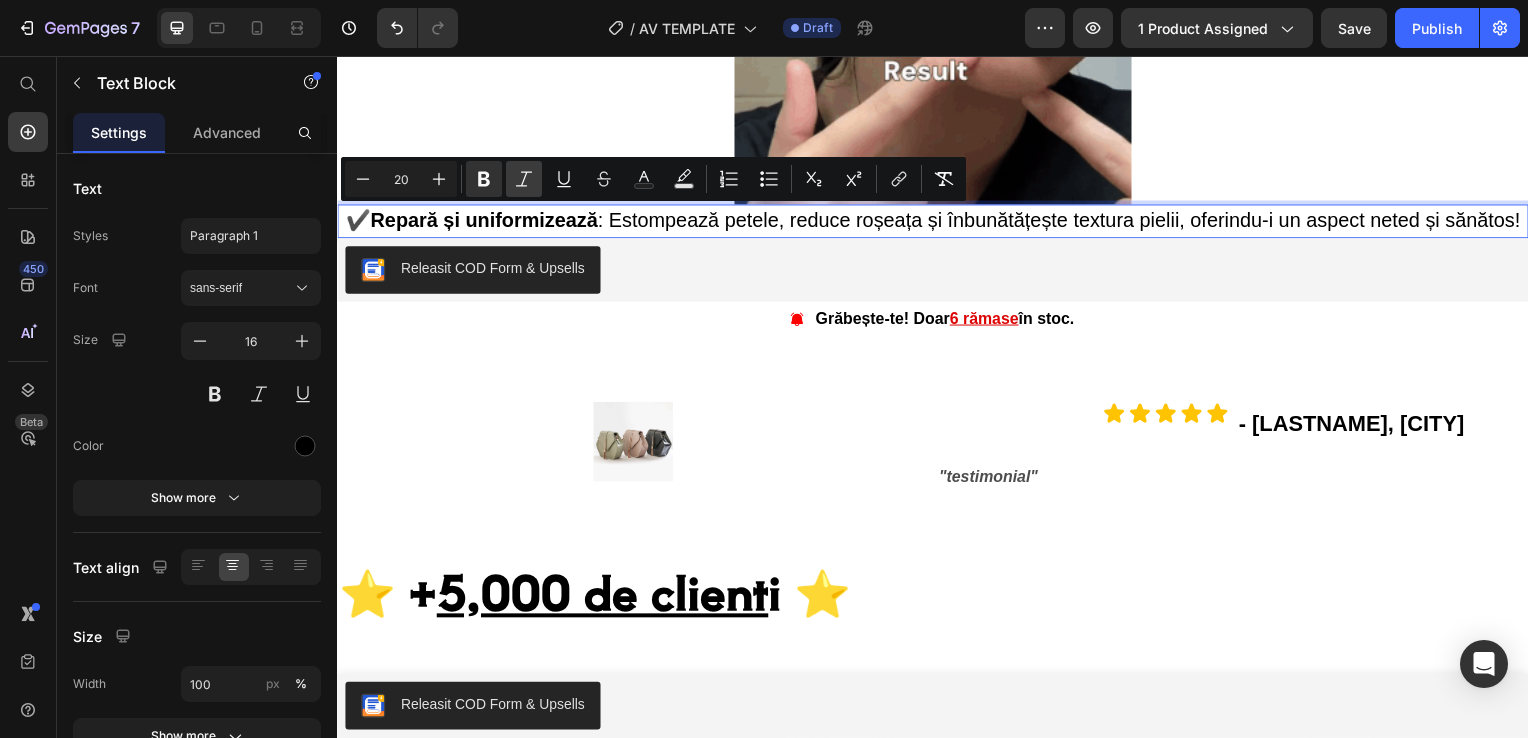 click 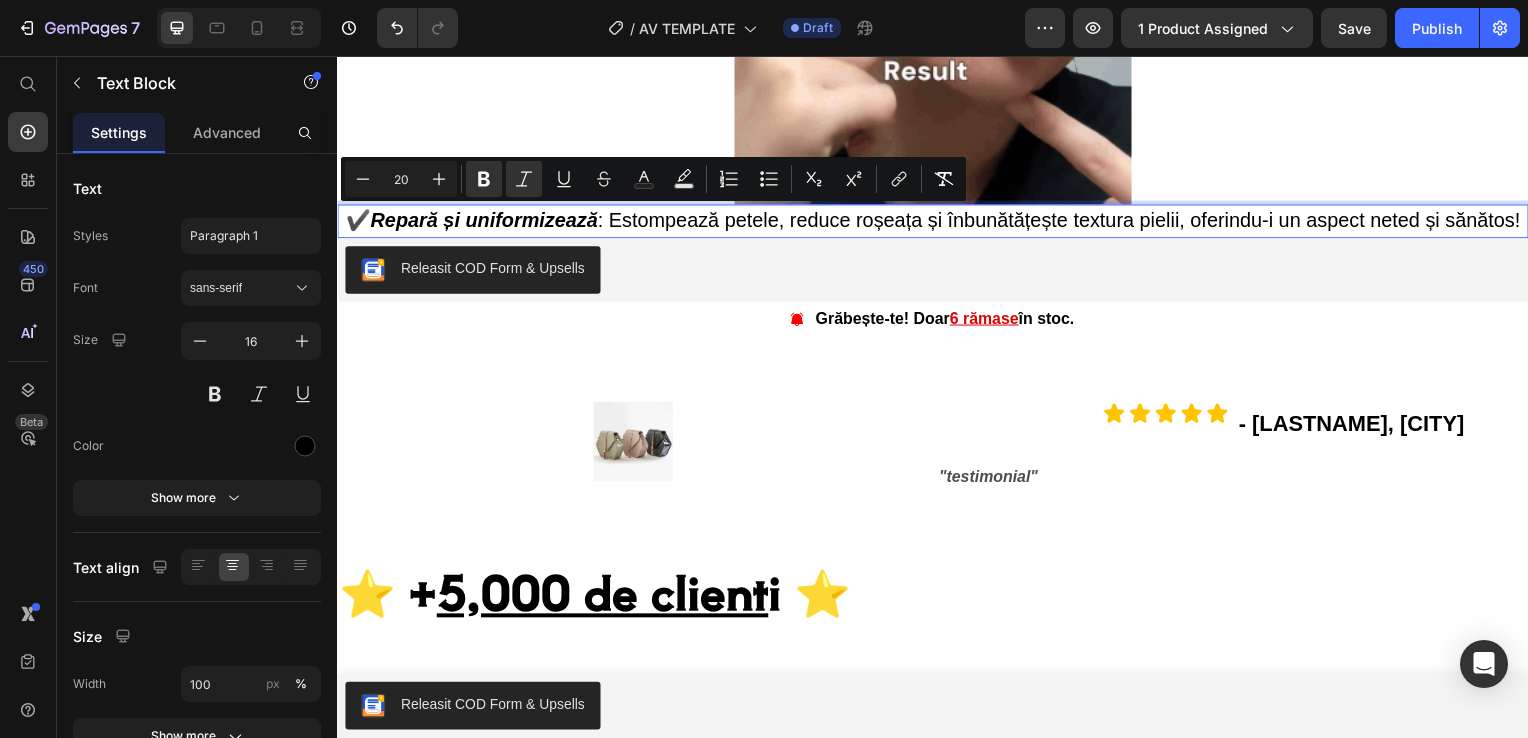 click on "✔️ Repară și uniformizează : Estompează petele, reduce roșeața și înbunătățește textura pielii, oferindu-i un aspect neted și sănătos!" at bounding box center [937, 223] 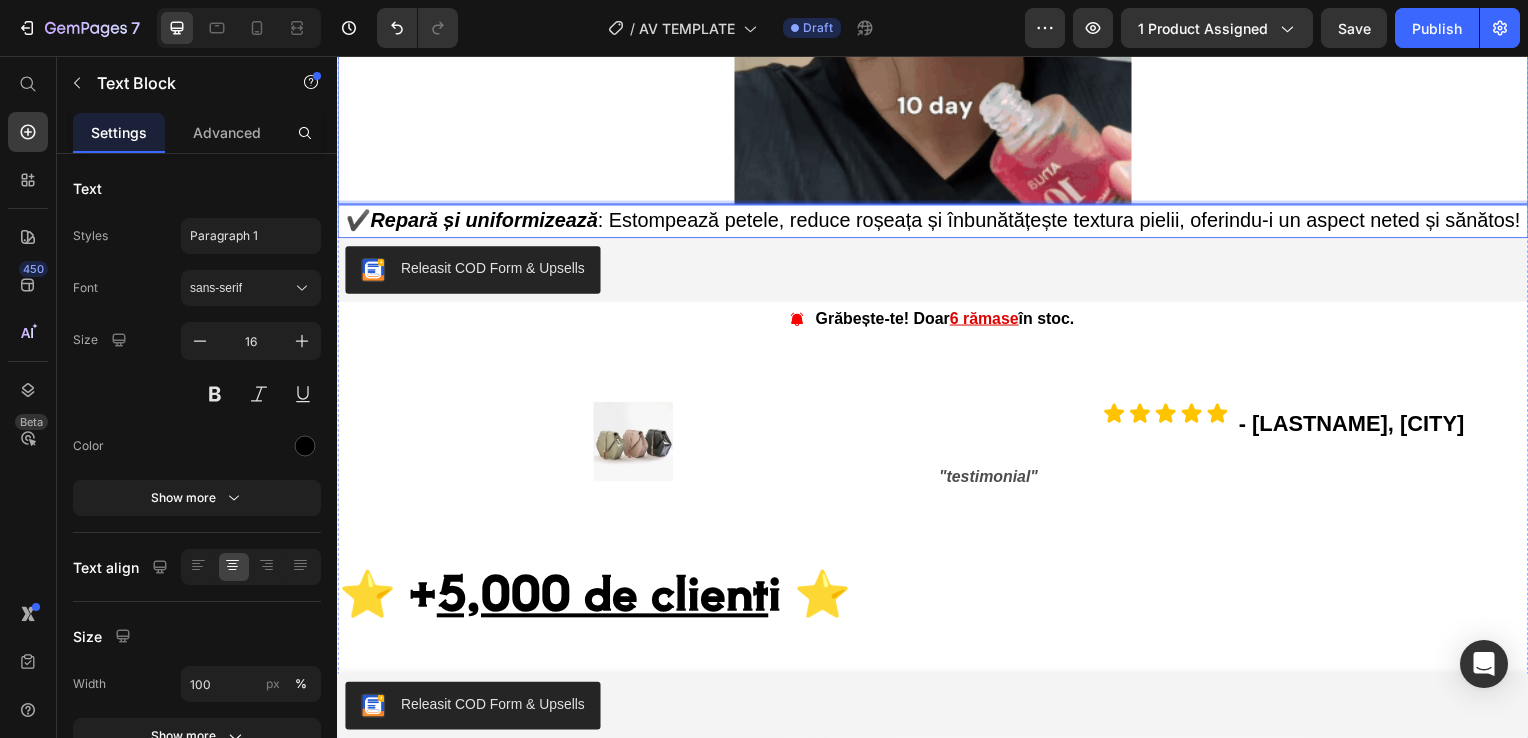 click at bounding box center [937, -62] 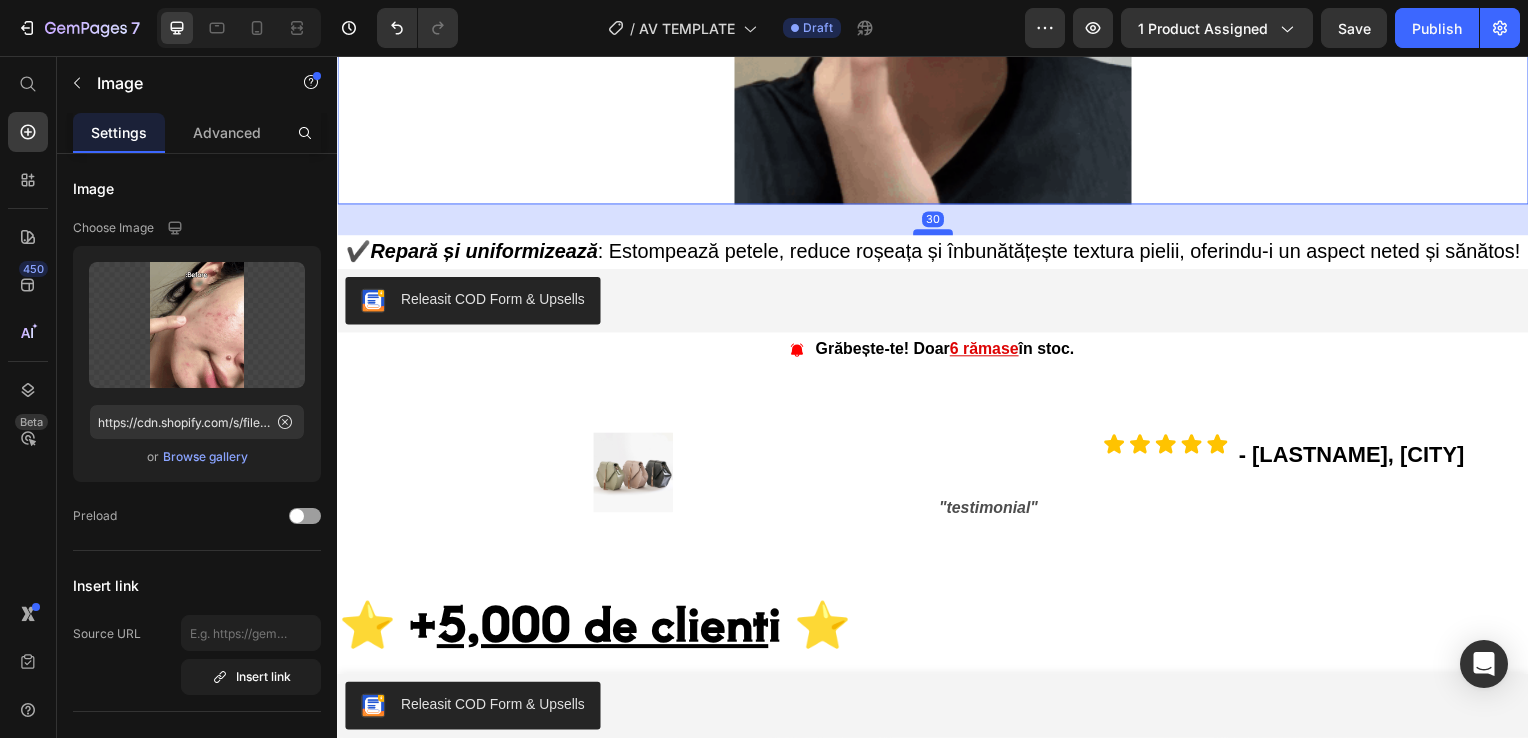 drag, startPoint x: 934, startPoint y: 203, endPoint x: 937, endPoint y: 243, distance: 40.112343 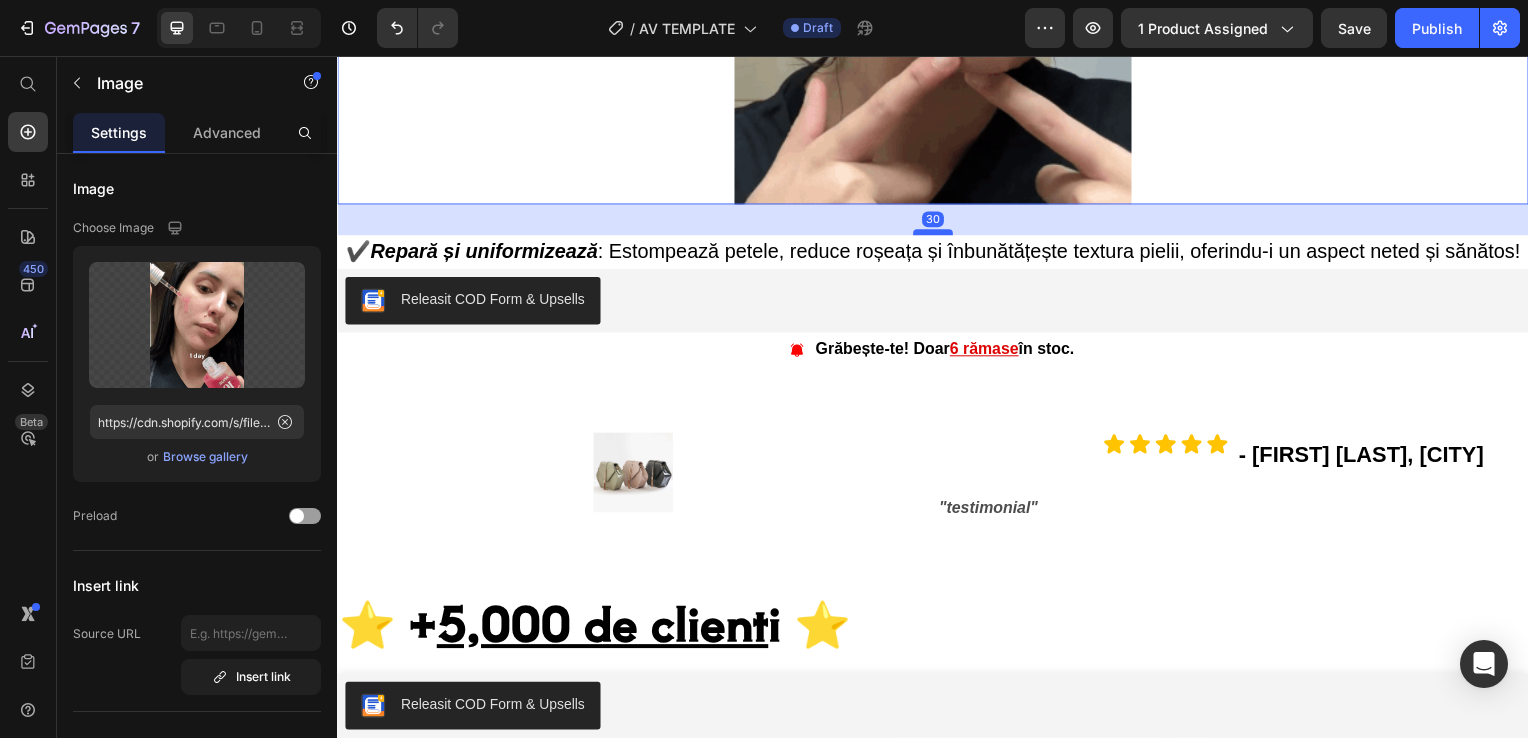 click at bounding box center (937, 234) 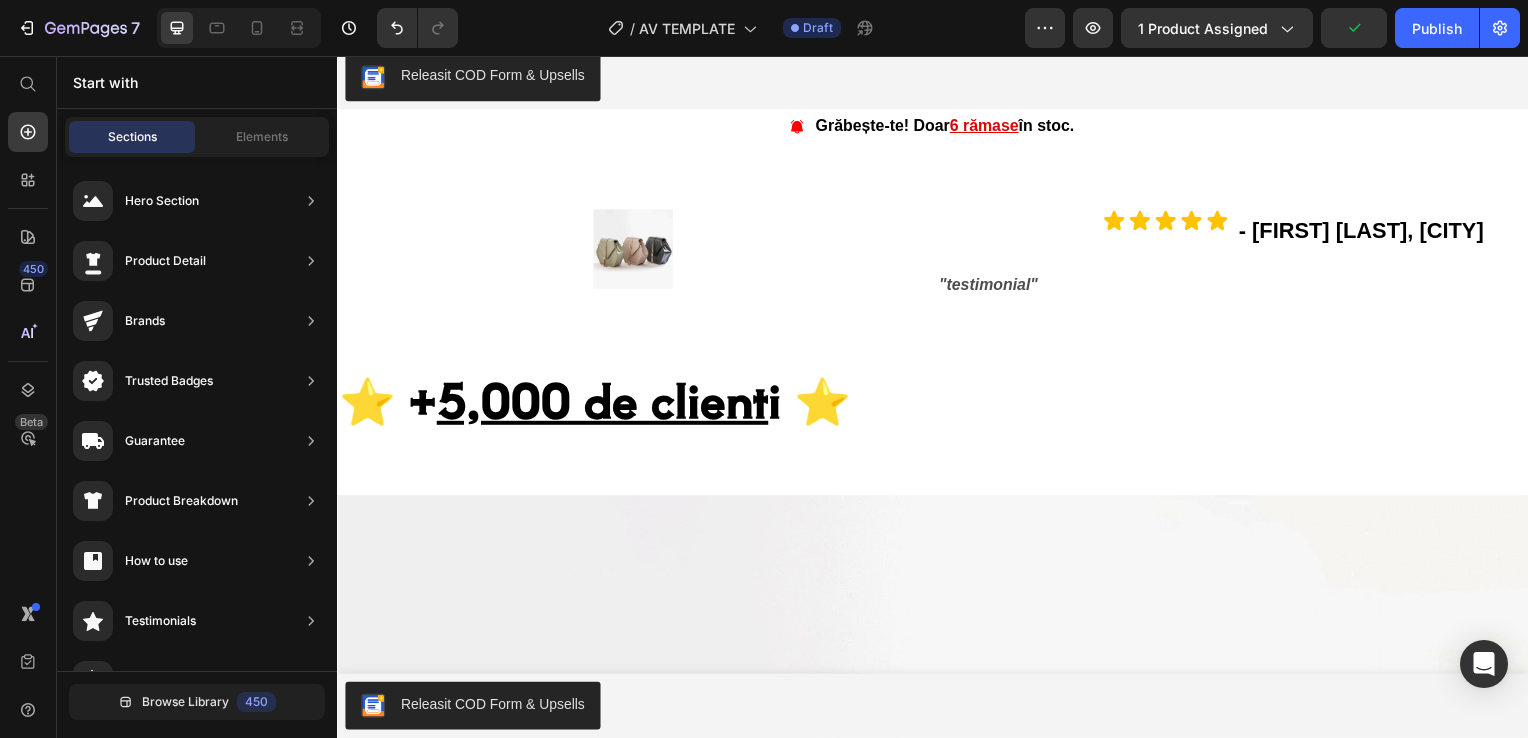 scroll, scrollTop: 2897, scrollLeft: 0, axis: vertical 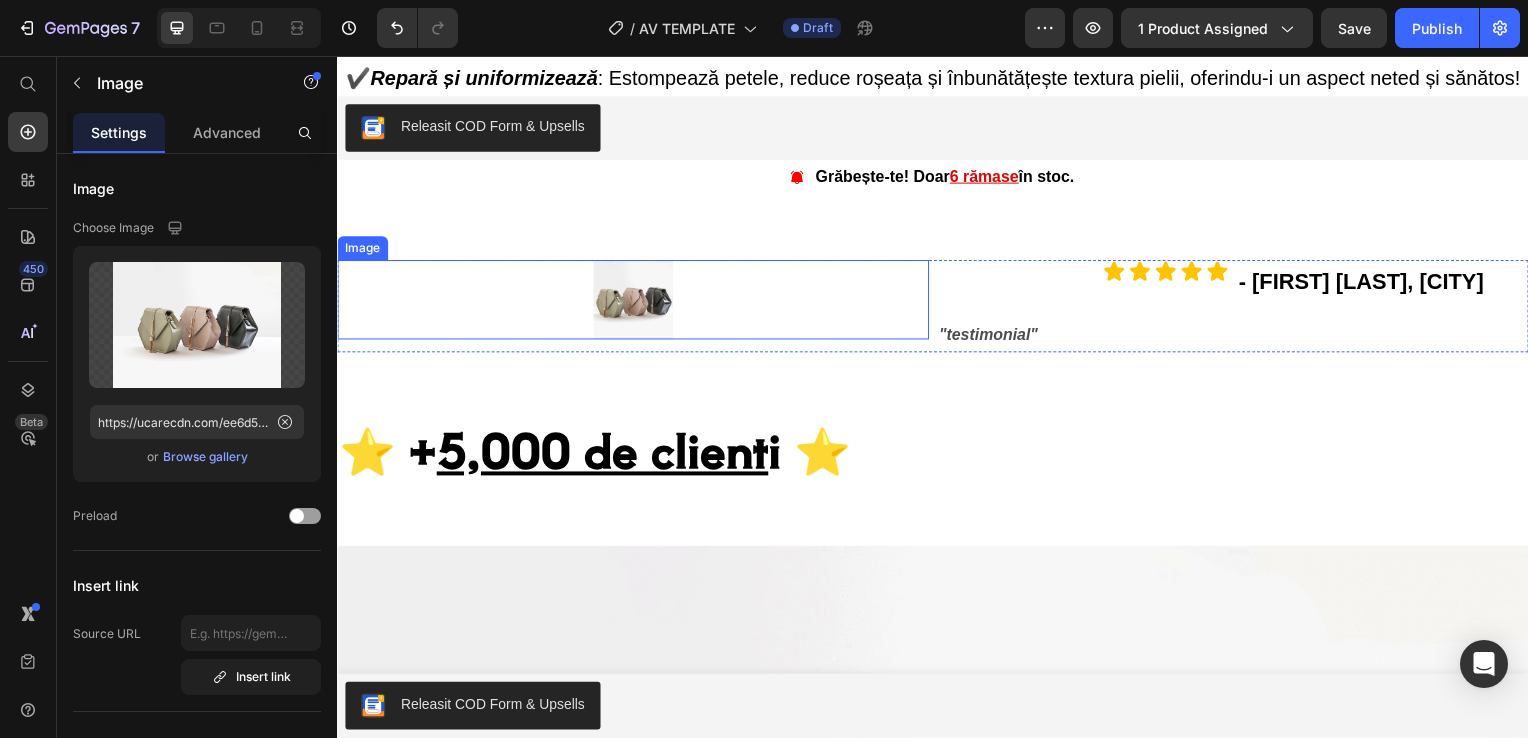 click at bounding box center [635, 302] 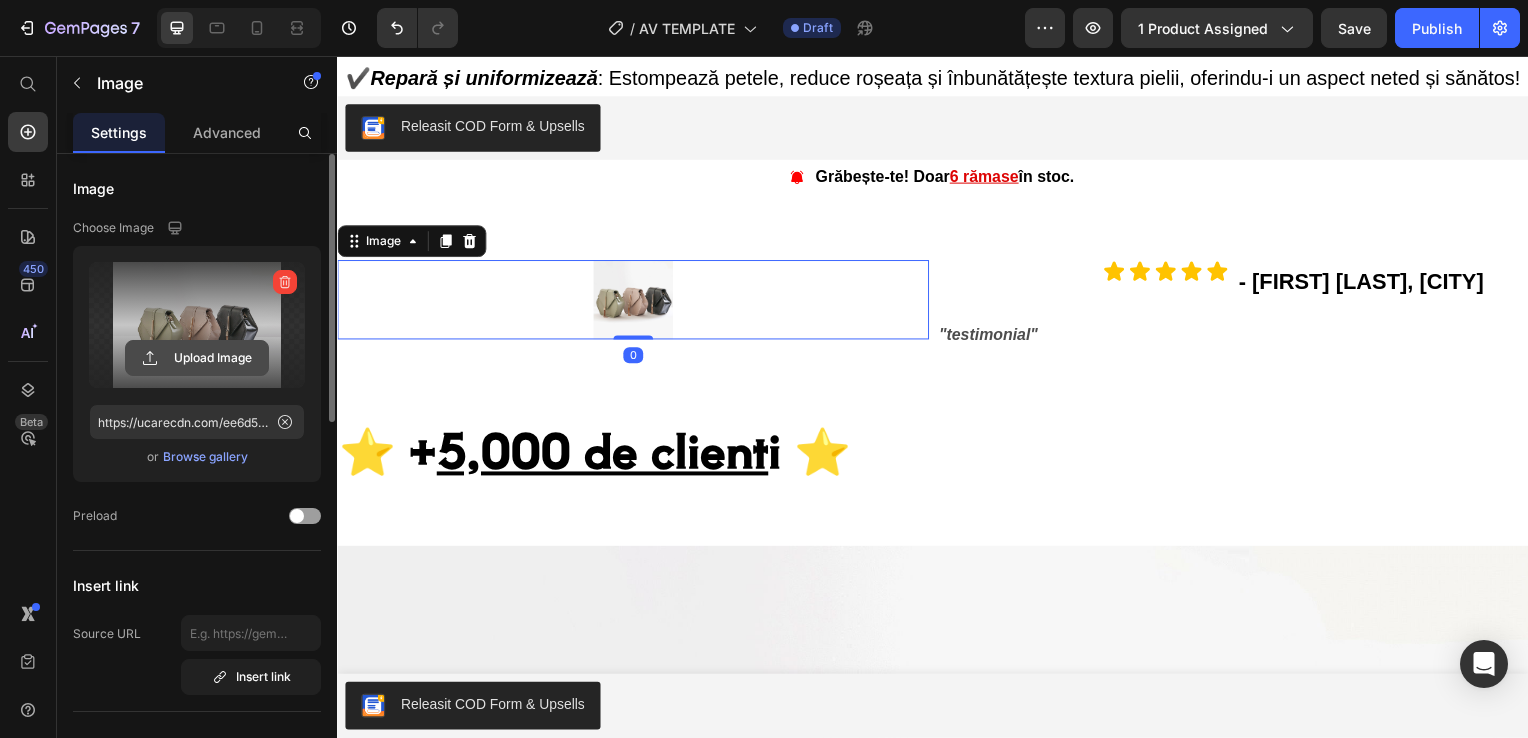 click 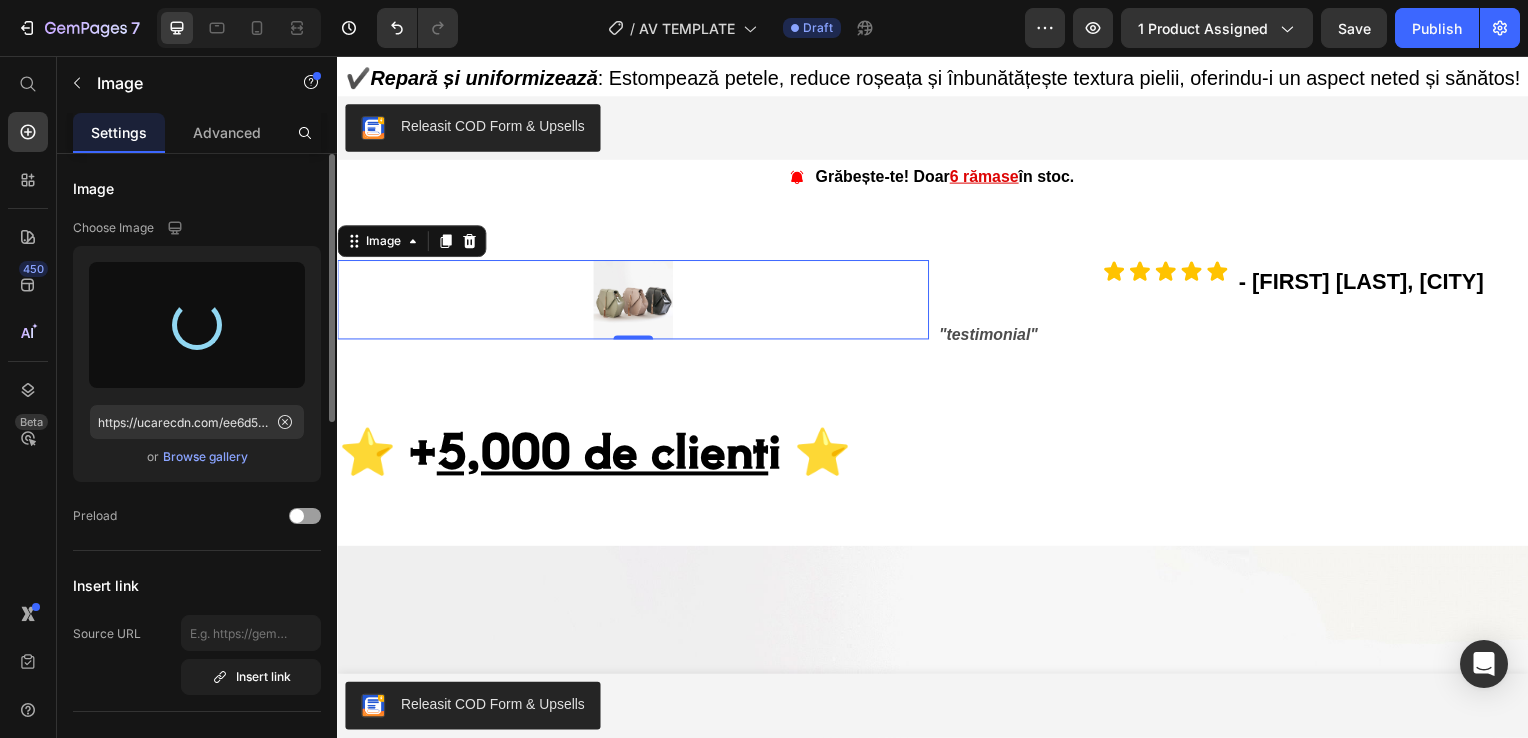 type on "https://cdn.shopify.com/s/files/1/0912/9613/7595/files/gempages_566168718950794047-4d7a0eea-1918-4bf0-8779-03da5c41cd9c.jpg" 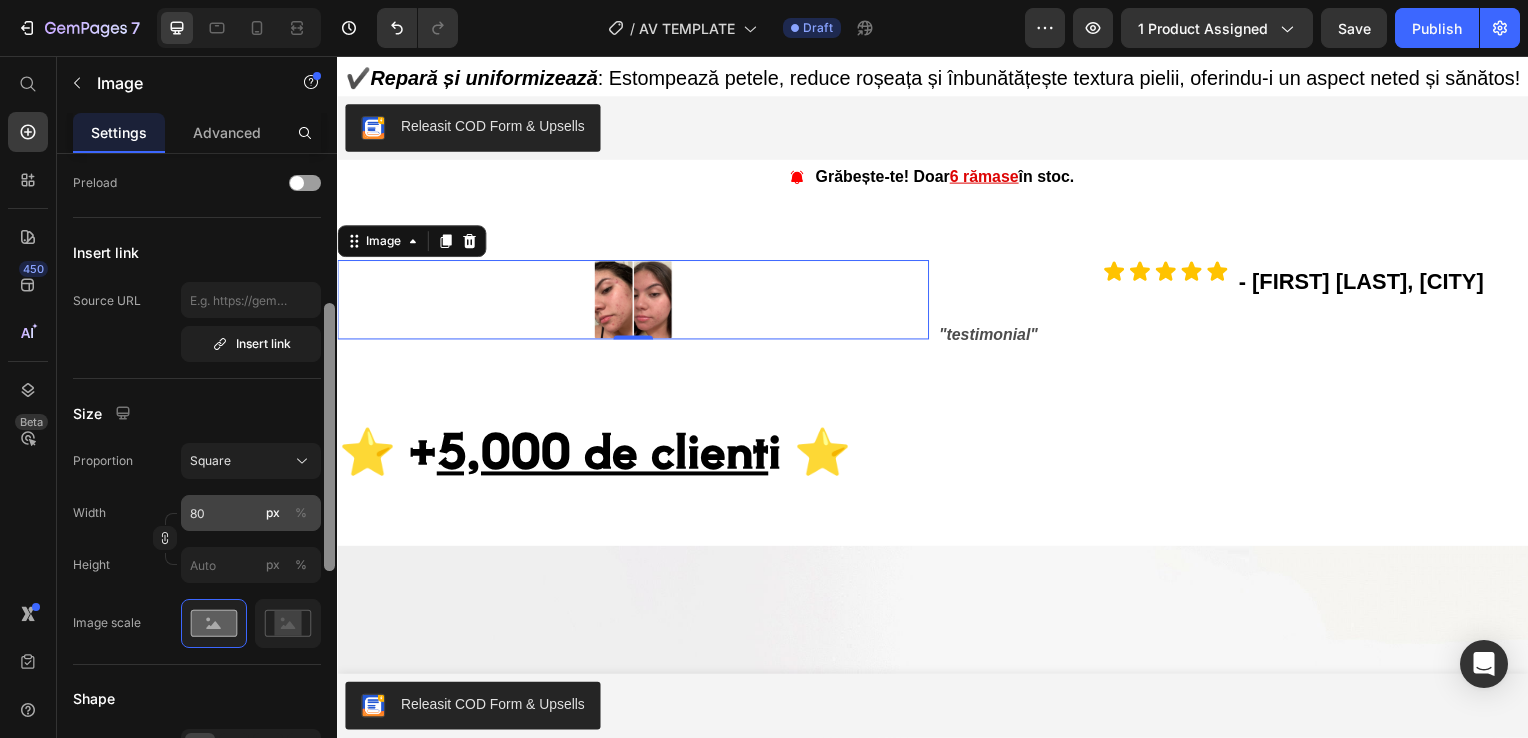 drag, startPoint x: 328, startPoint y: 335, endPoint x: 316, endPoint y: 482, distance: 147.48898 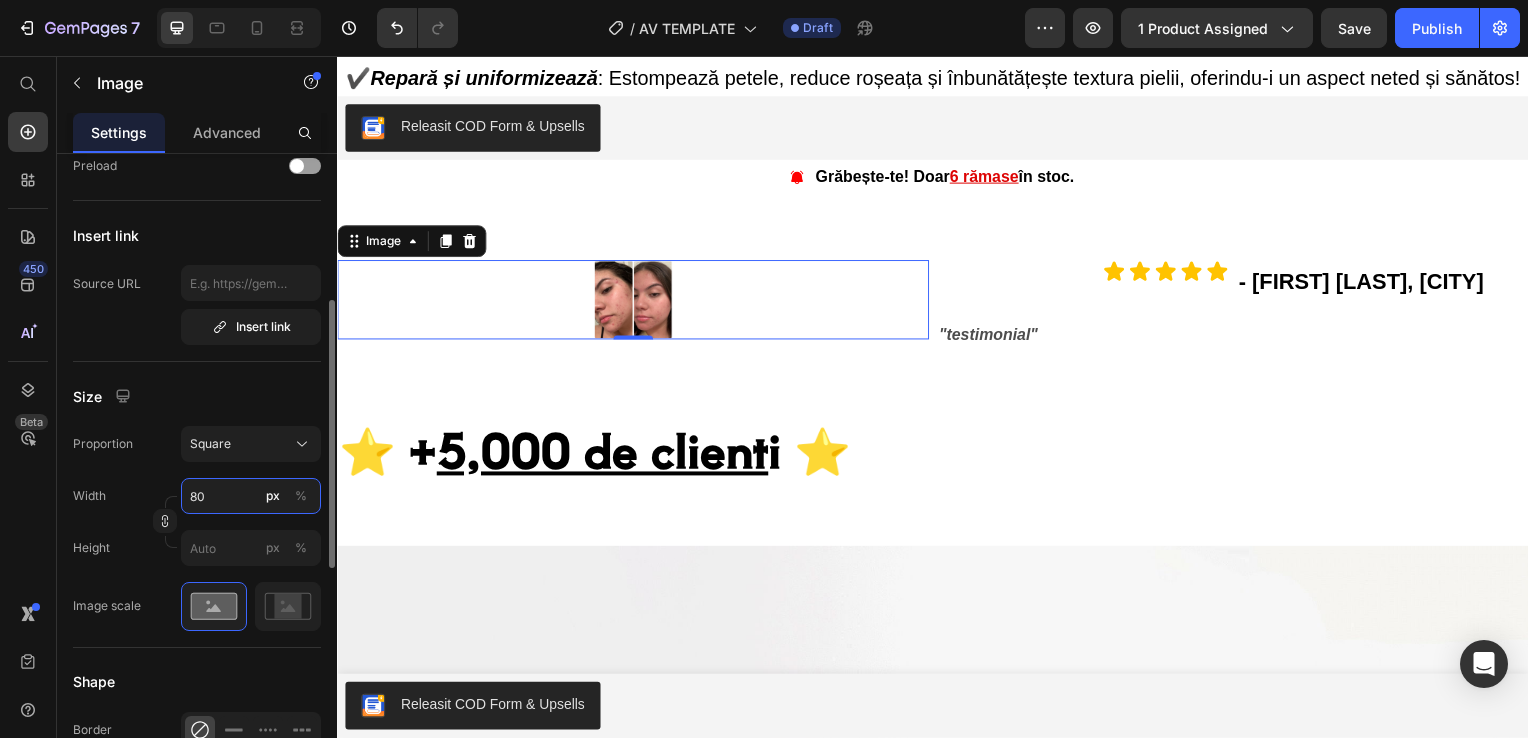 click on "80" at bounding box center (251, 496) 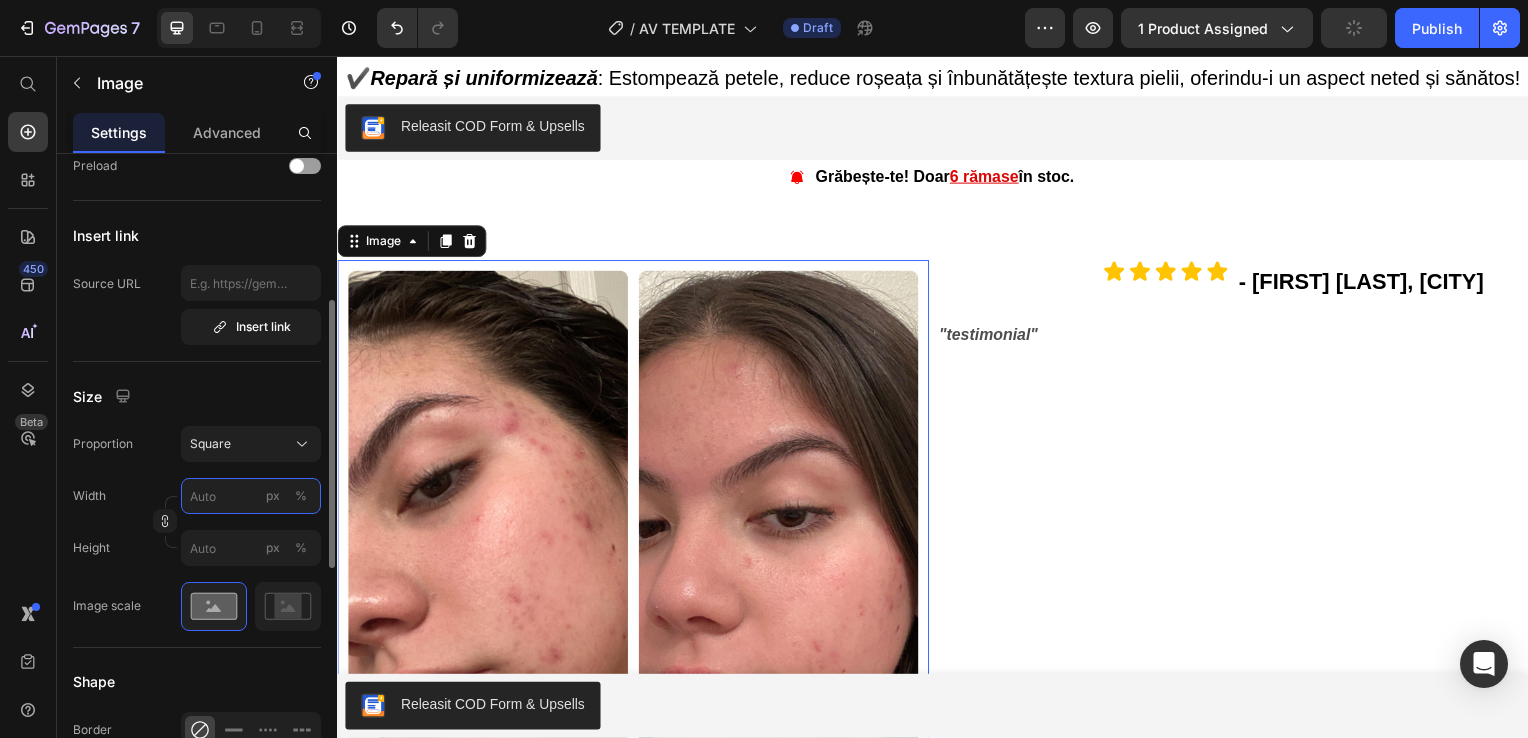 type on "2" 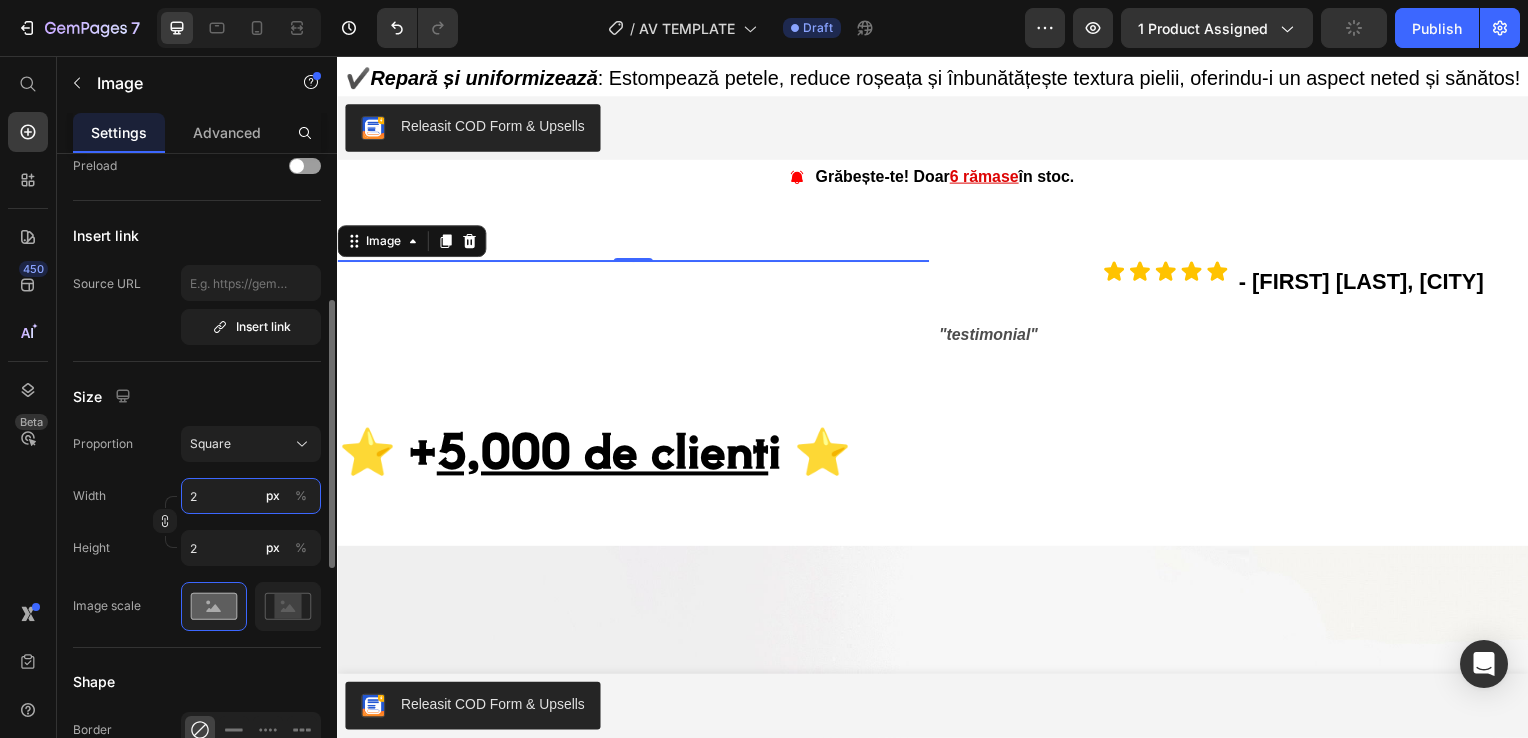type on "20" 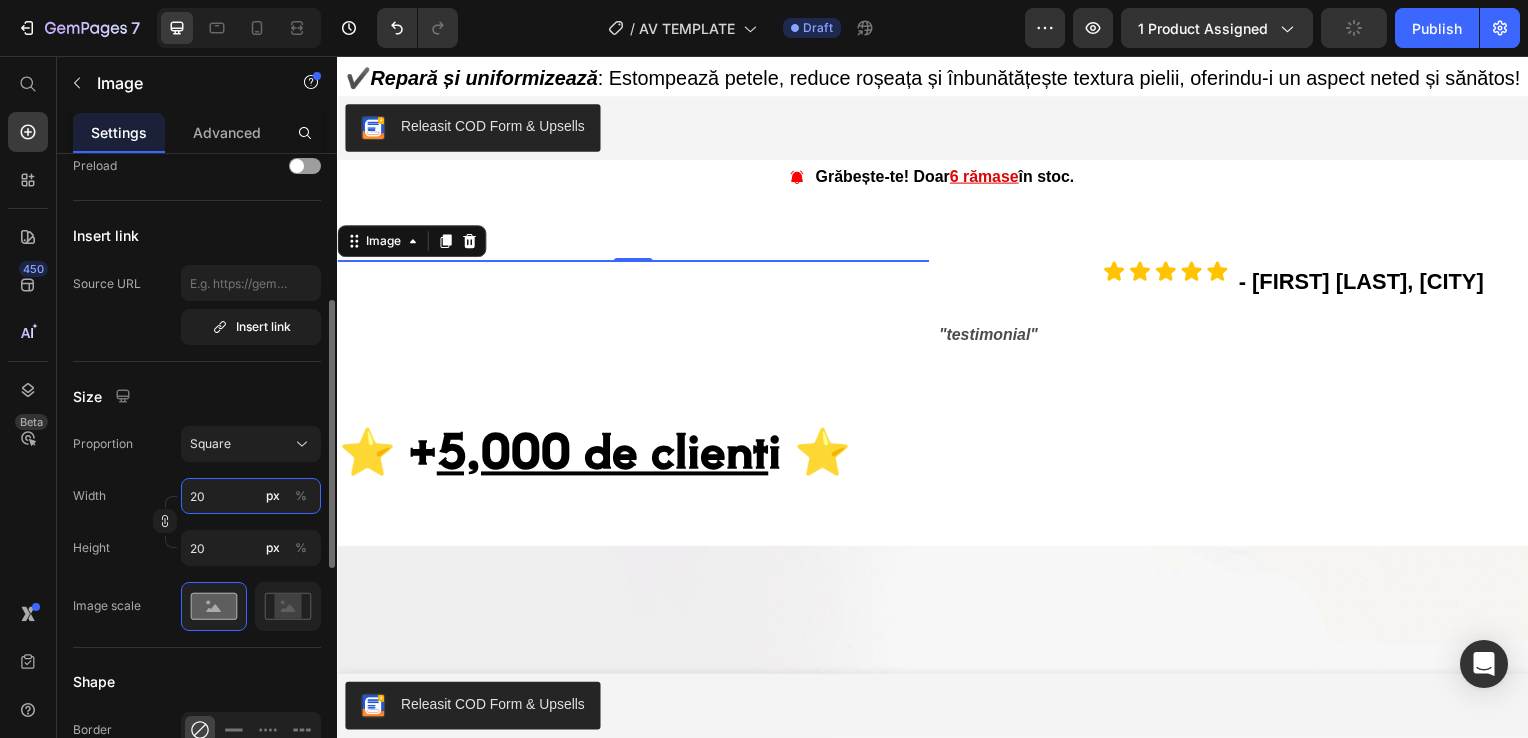 type on "80" 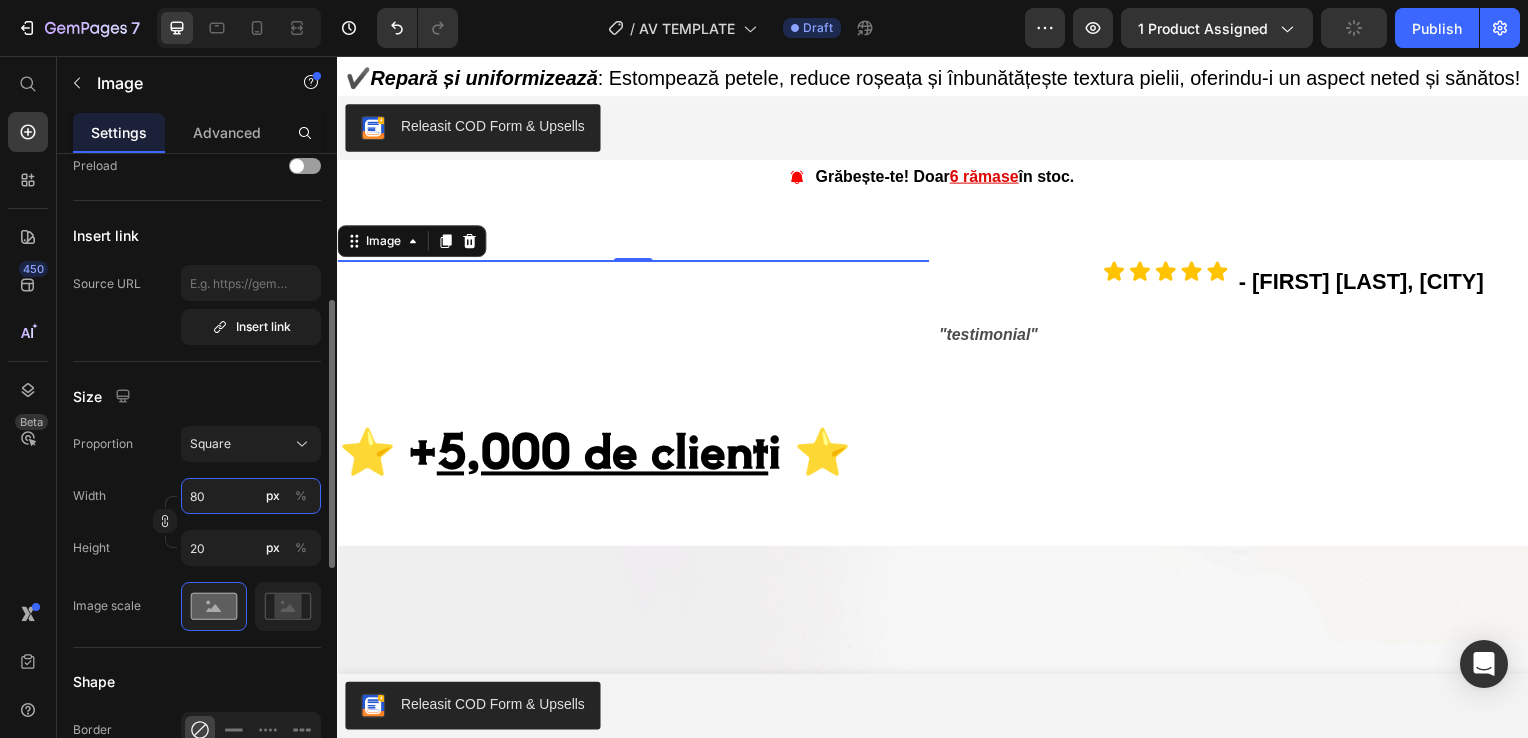 type 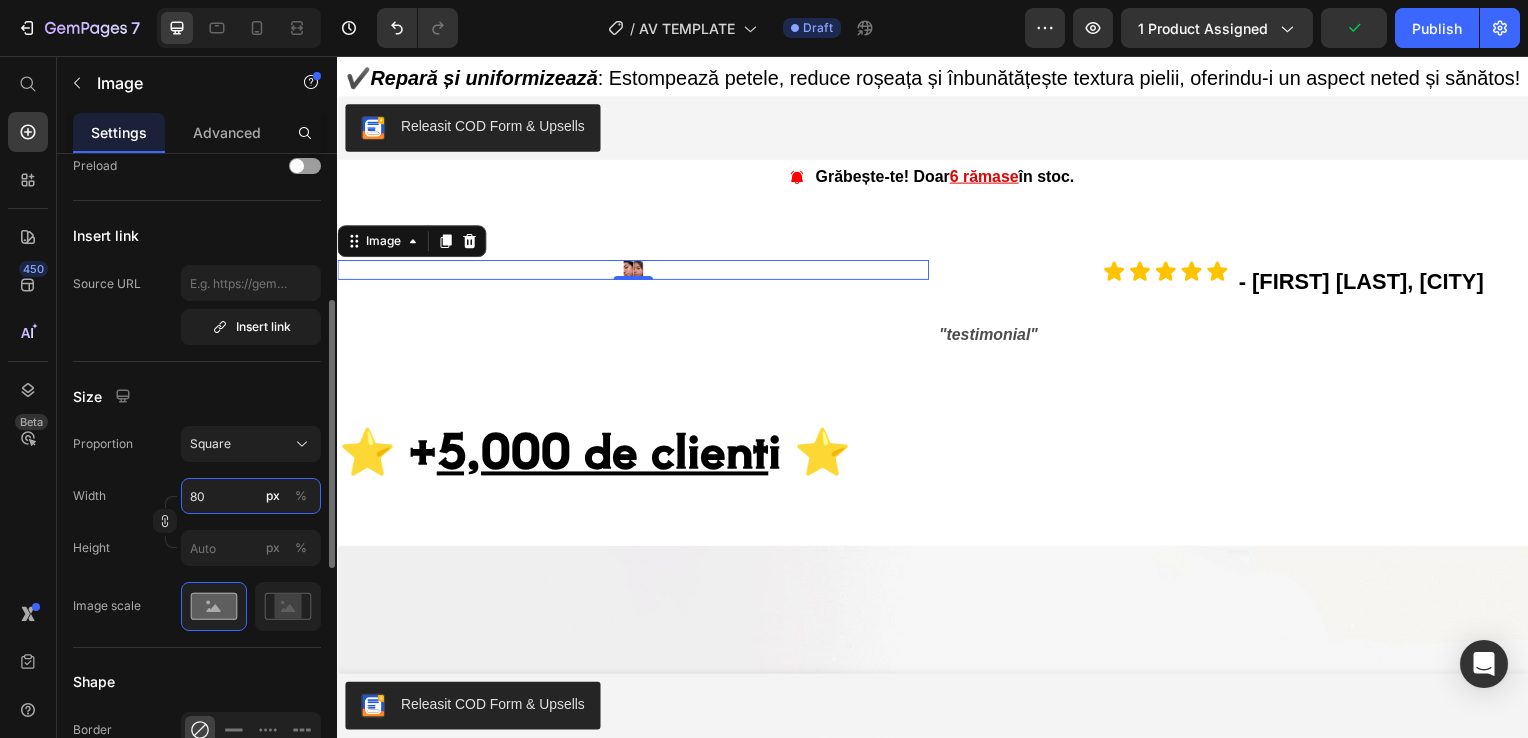 type on "800" 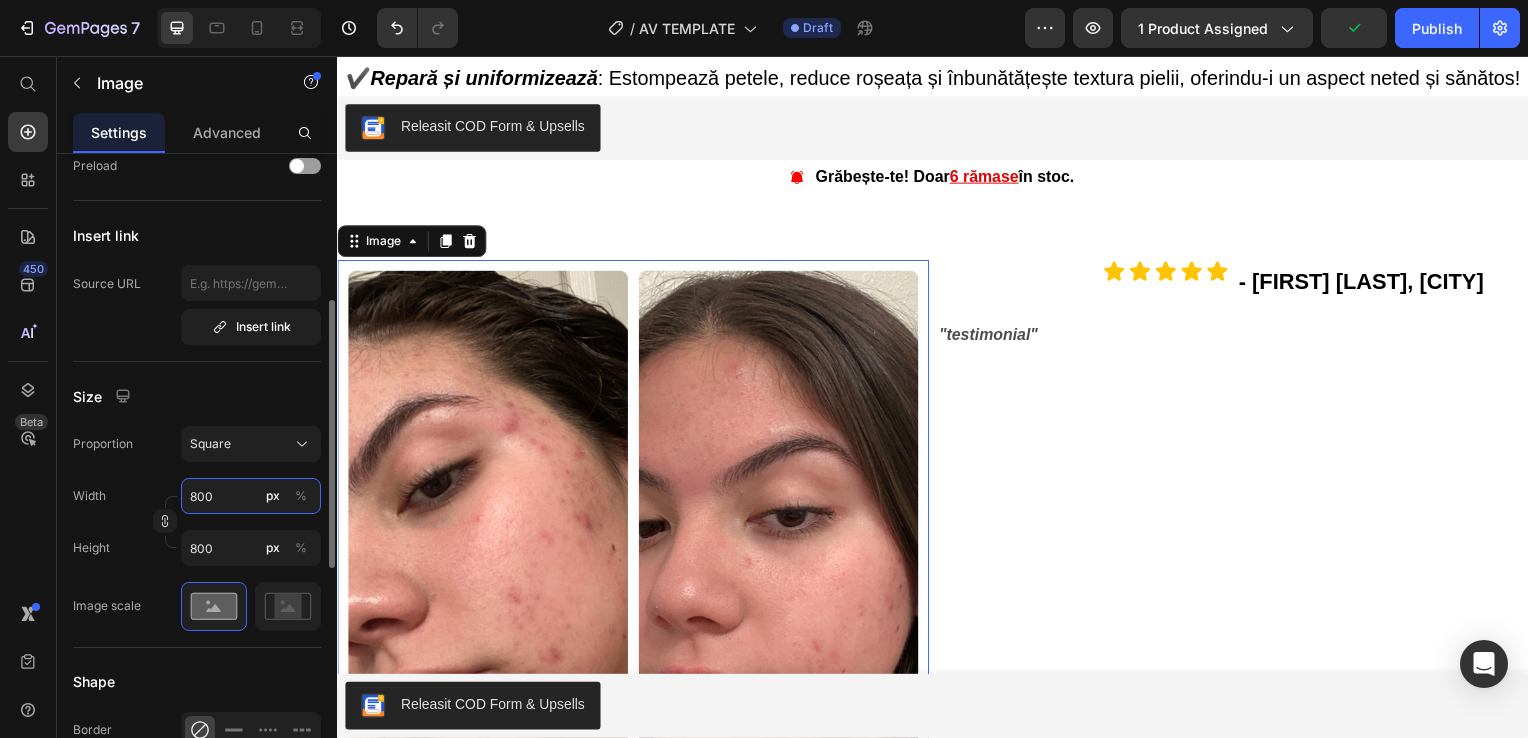 type on "80" 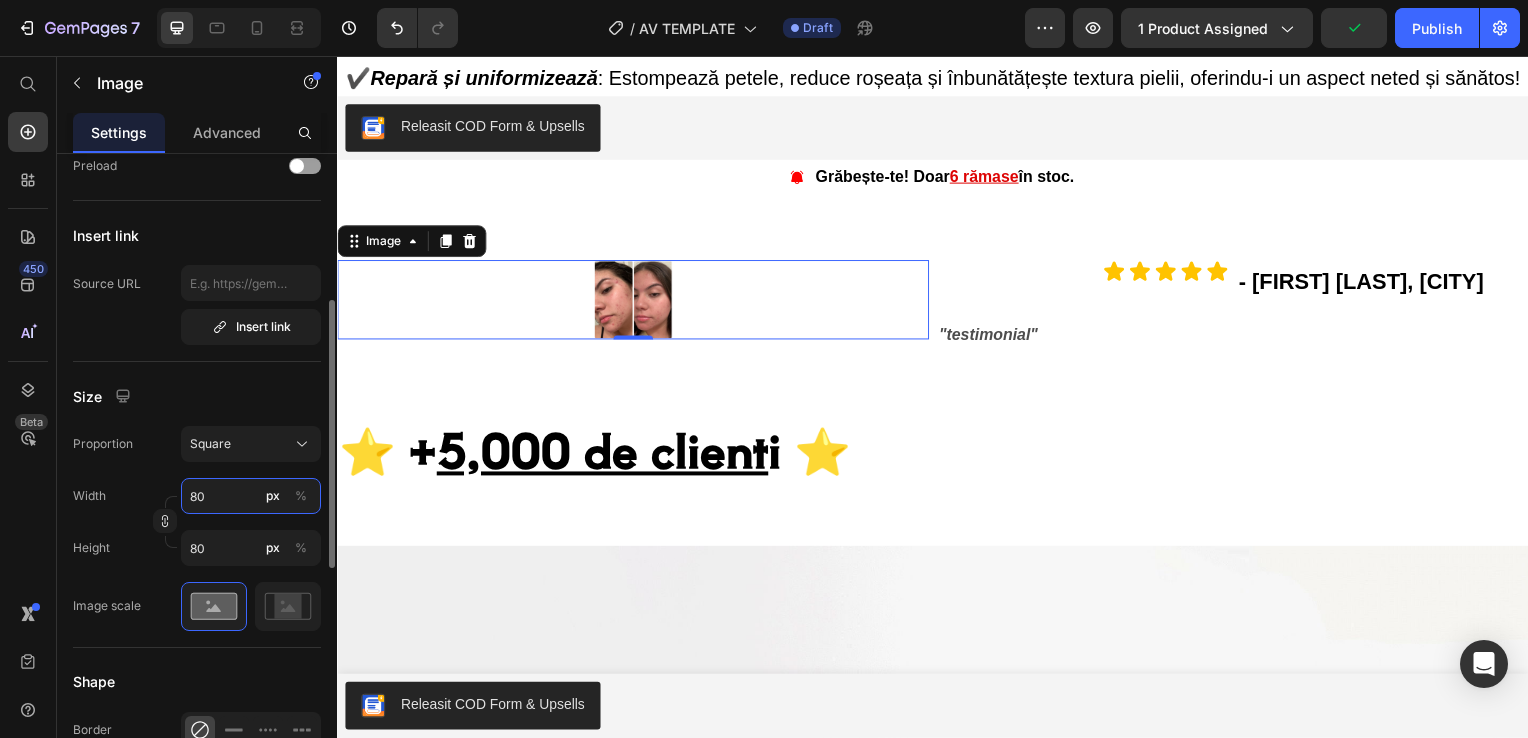 type on "8" 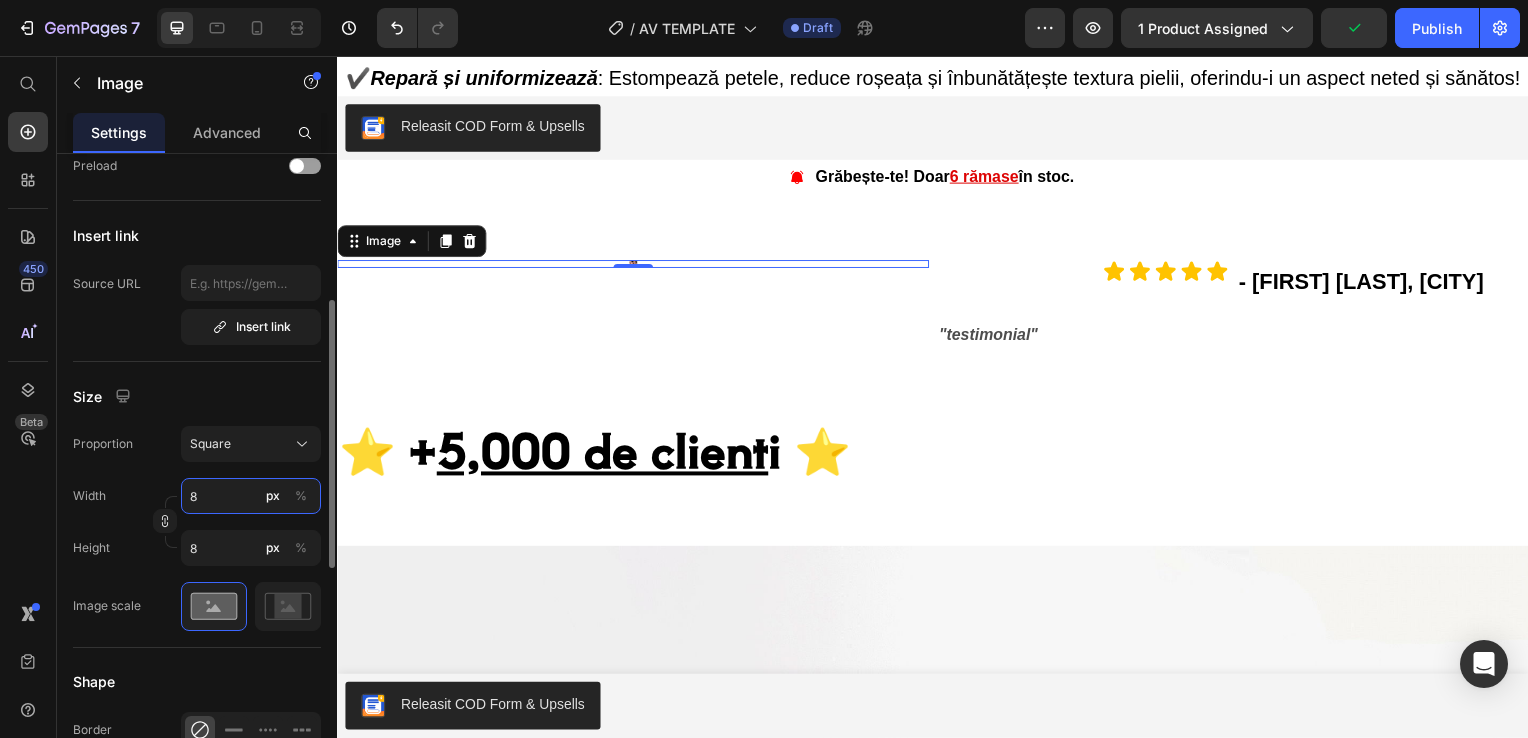 type 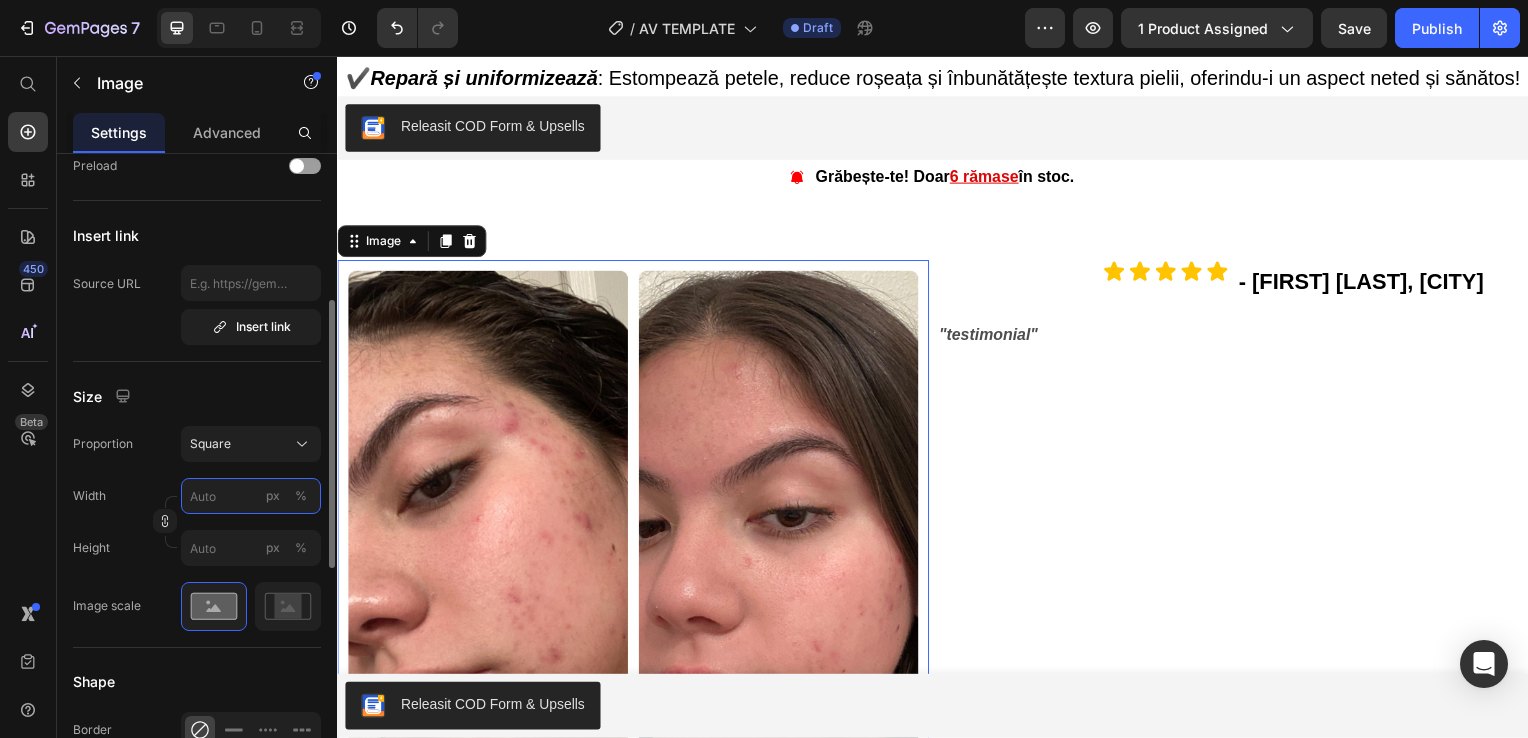 type on "8" 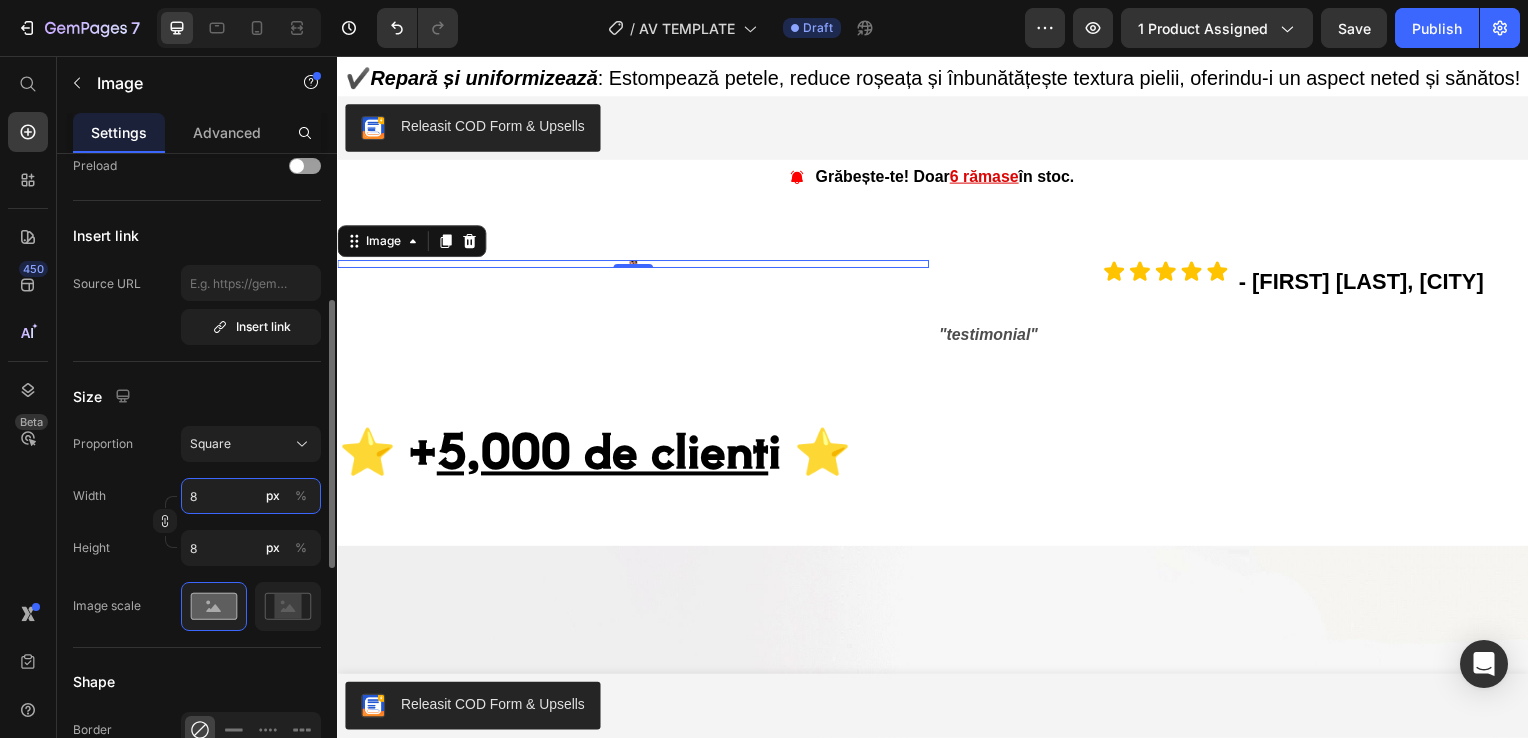 type on "82" 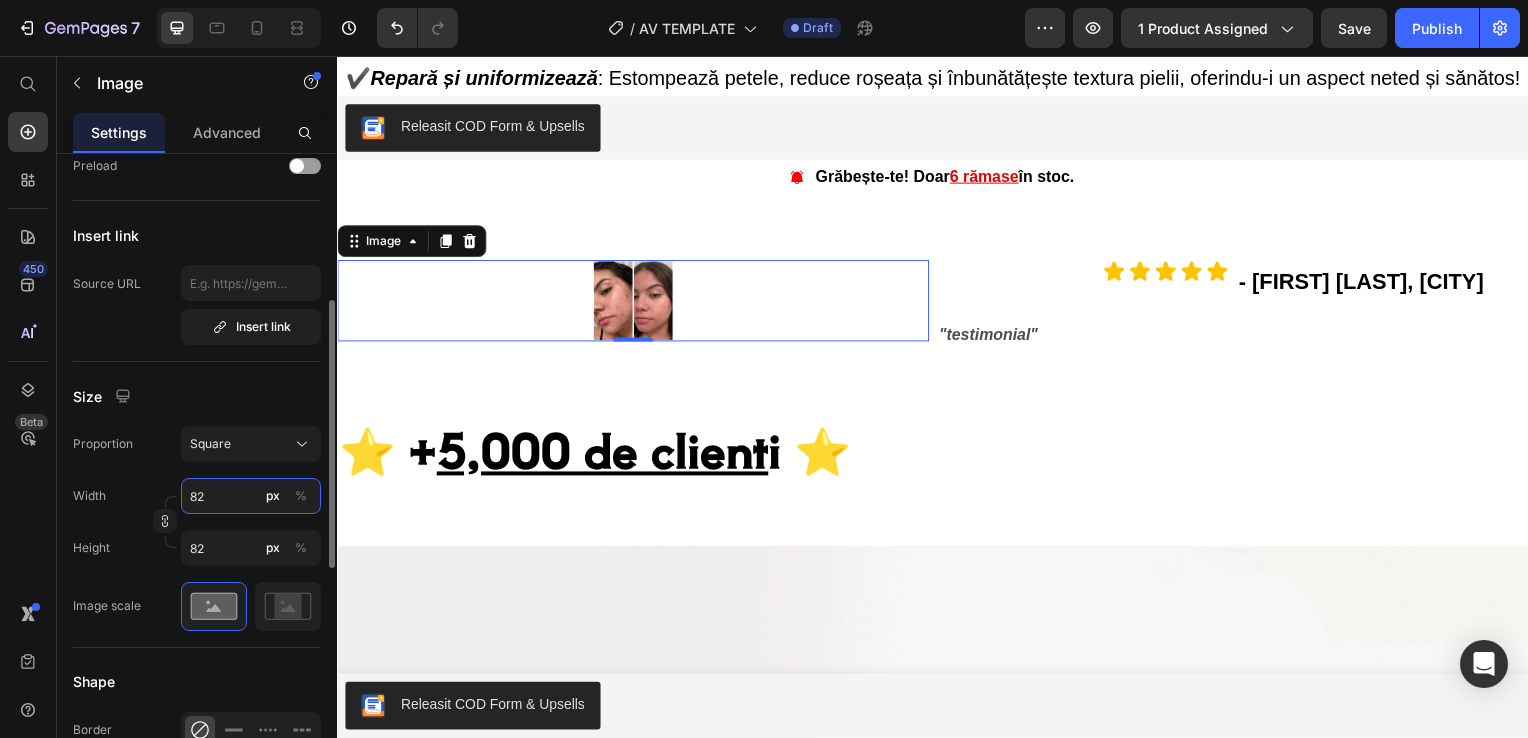 type on "8" 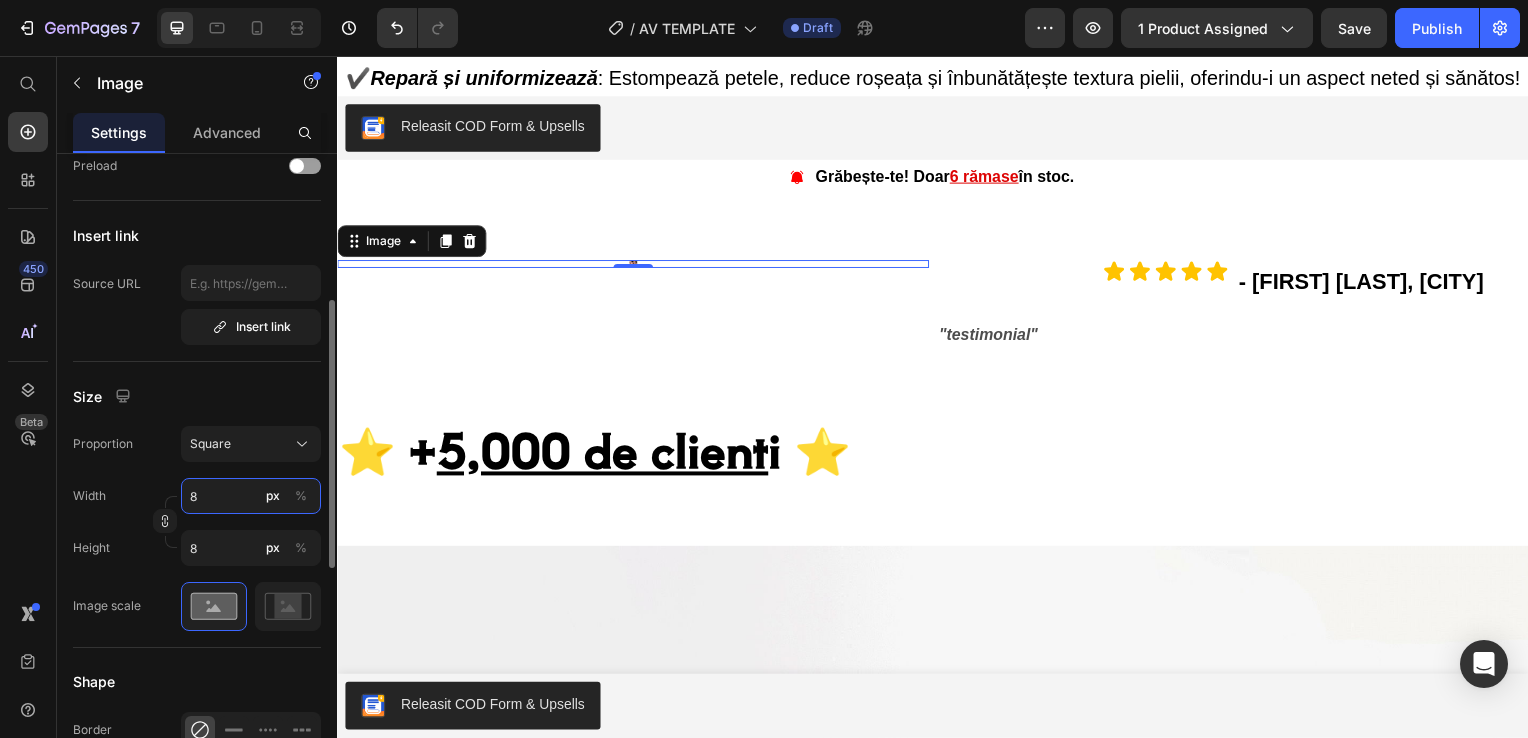 type 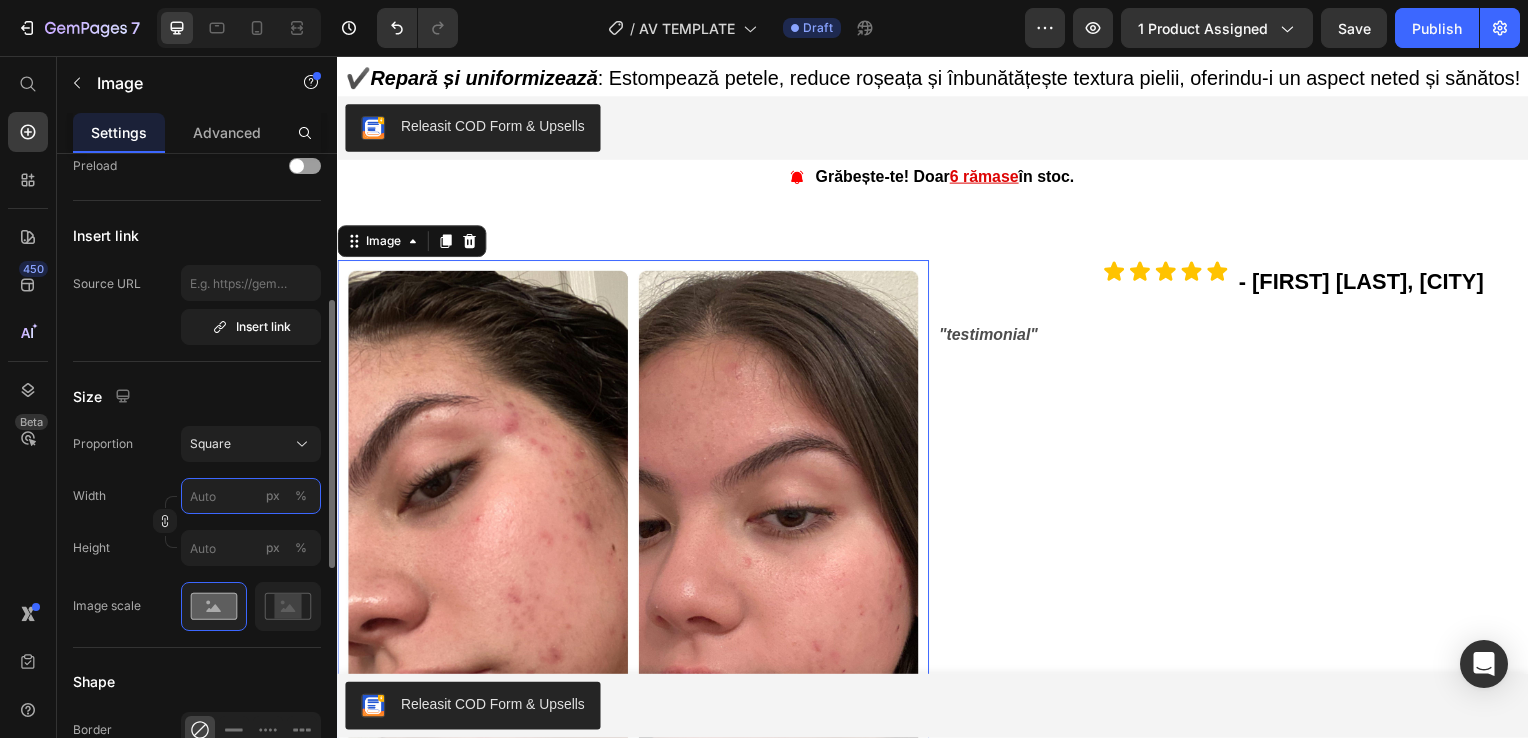type on "2" 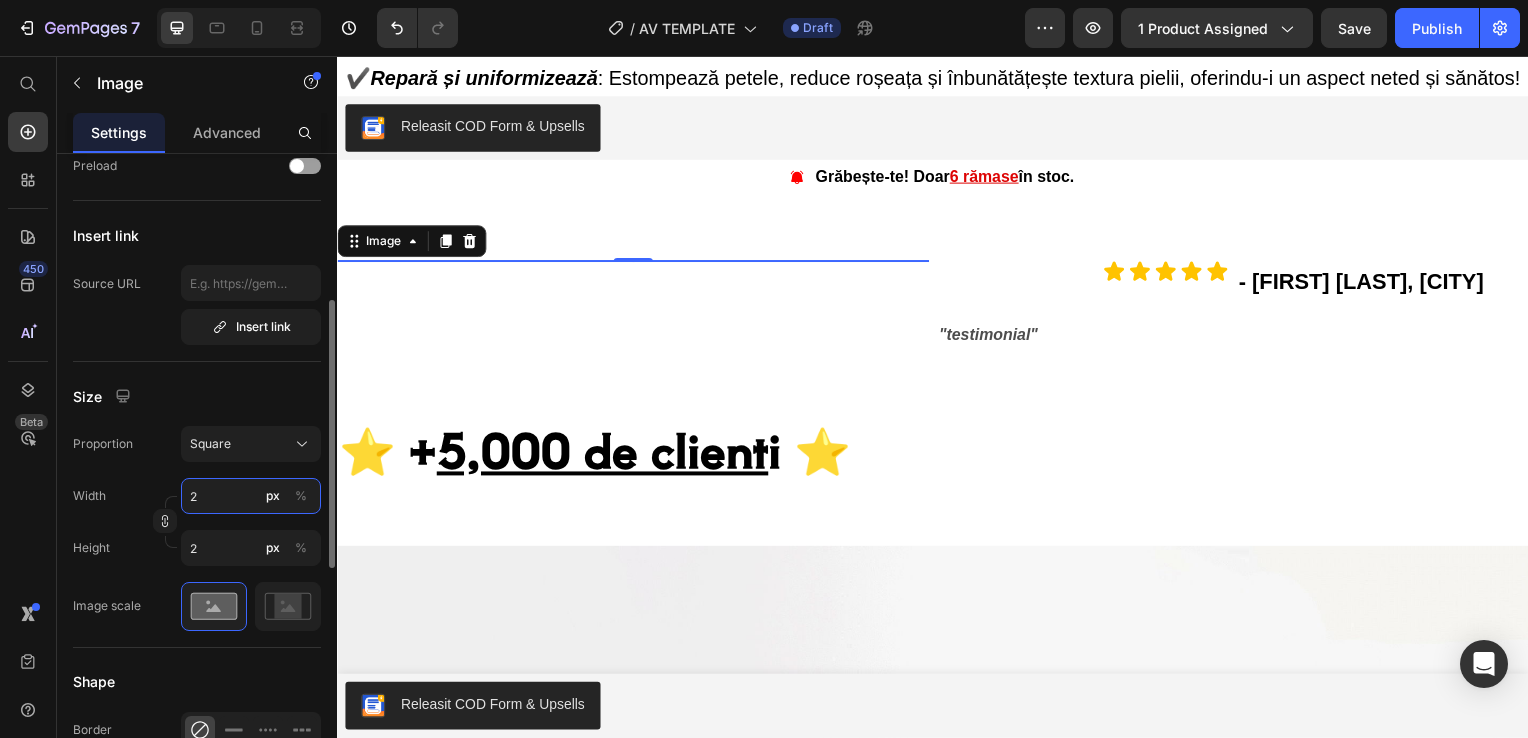 type on "20" 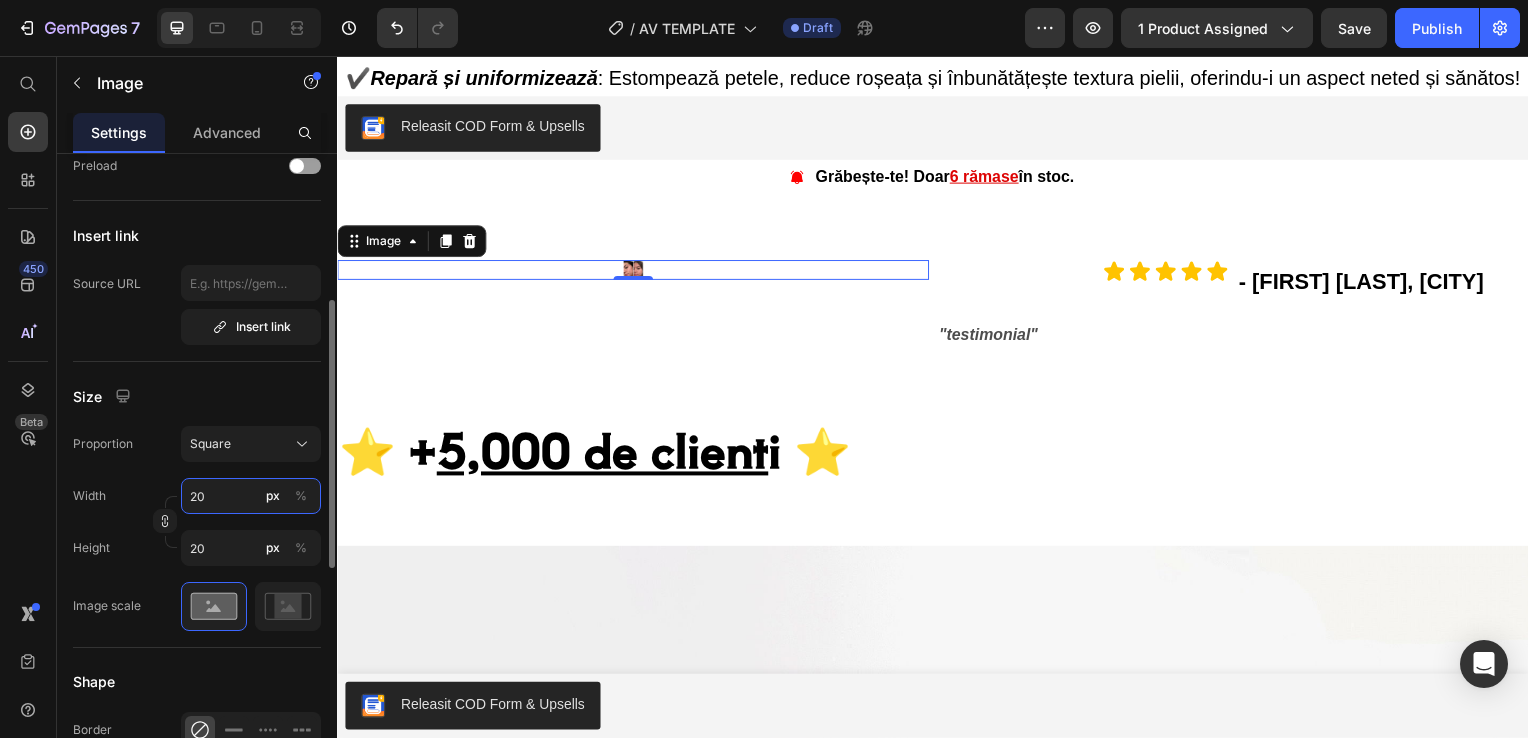 type on "200" 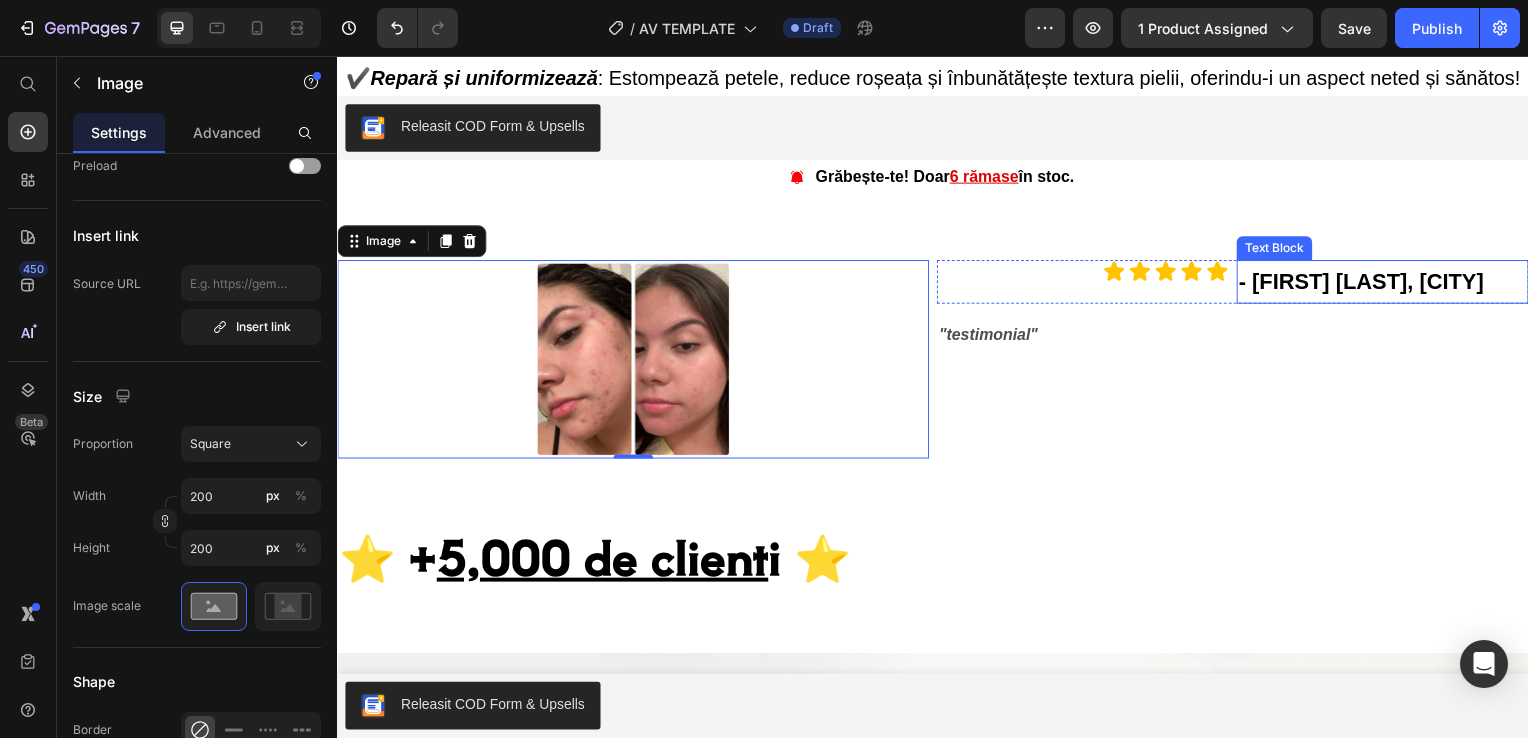 click on "- [FIRST] [LAST], [CITY]" at bounding box center (1390, 284) 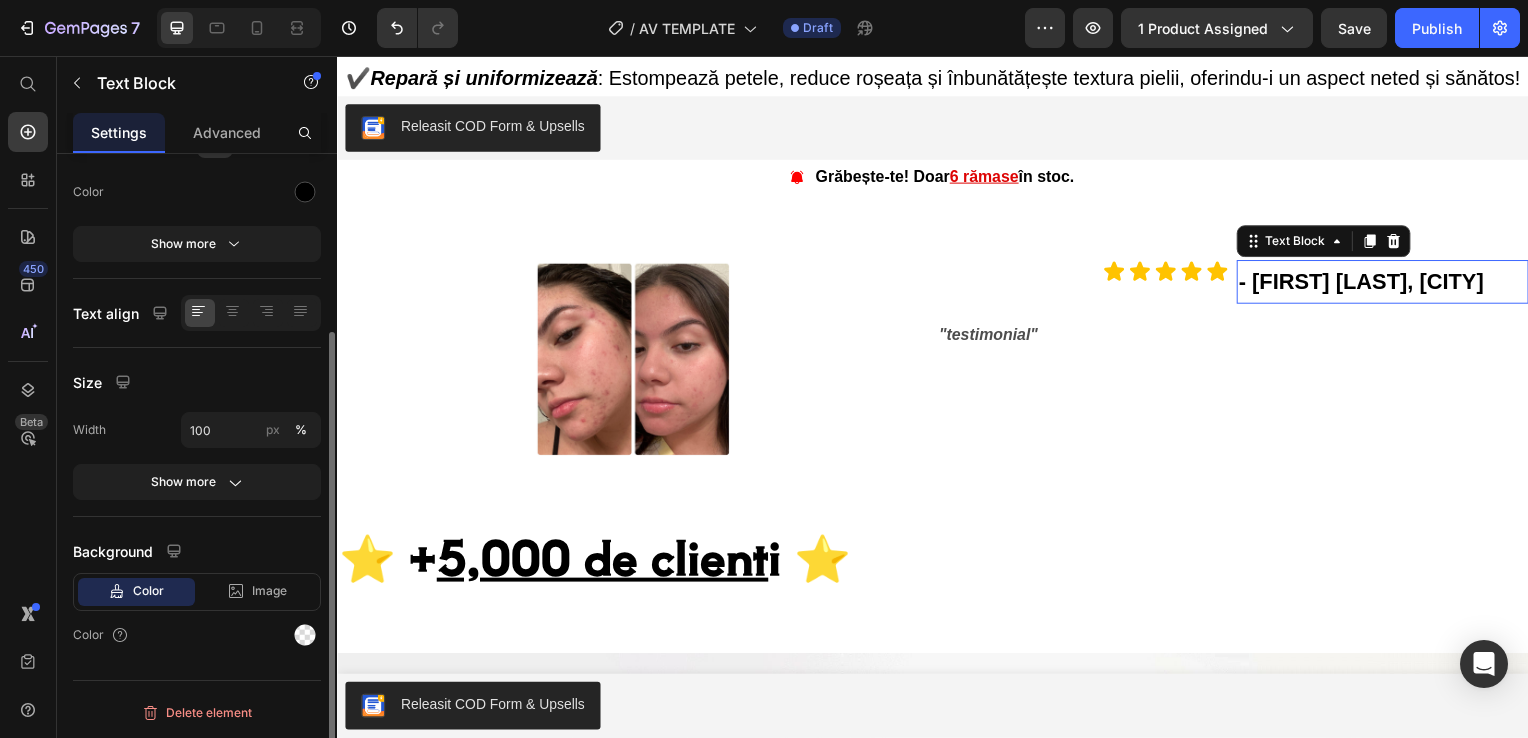 scroll, scrollTop: 0, scrollLeft: 0, axis: both 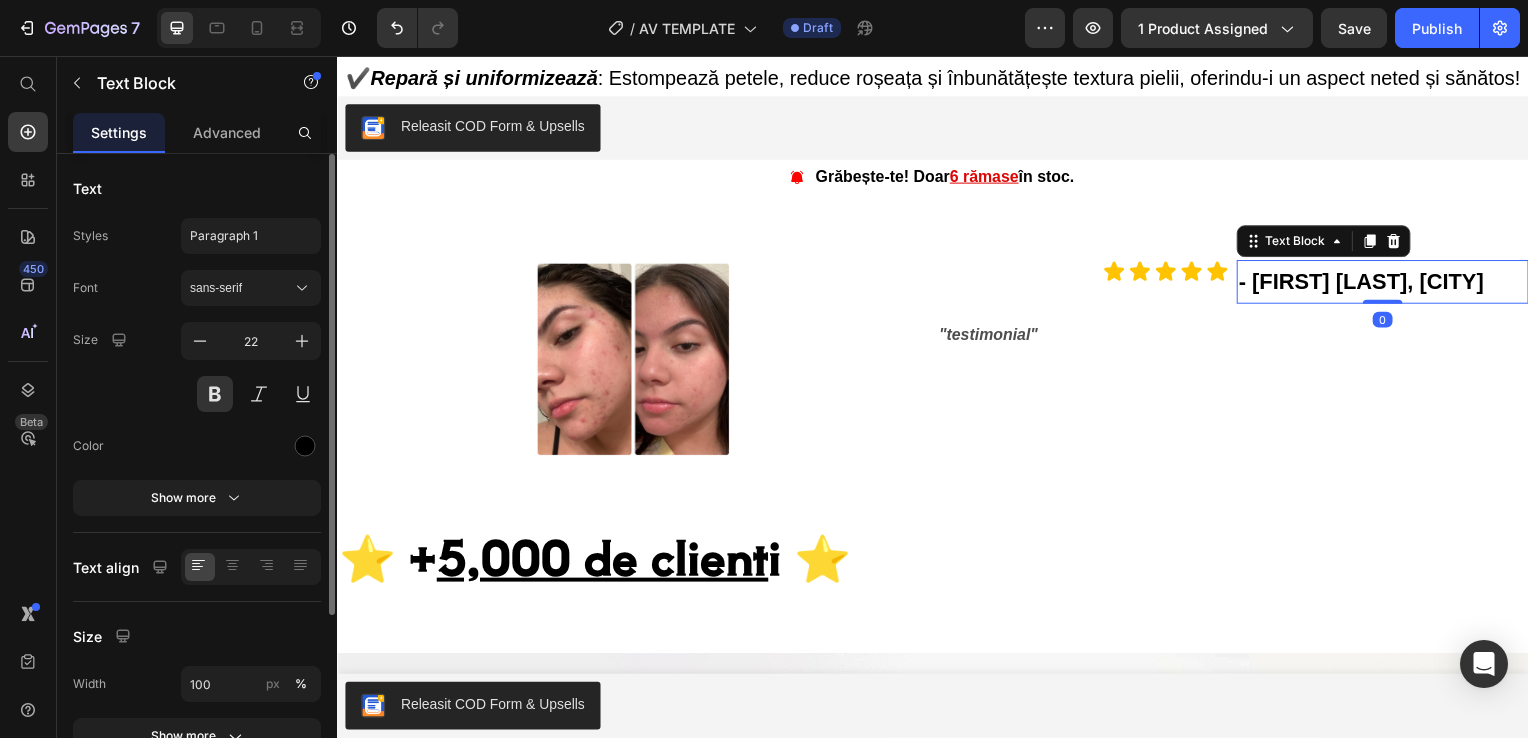 click on "- [FIRST] [LAST], [CITY]" at bounding box center [1390, 284] 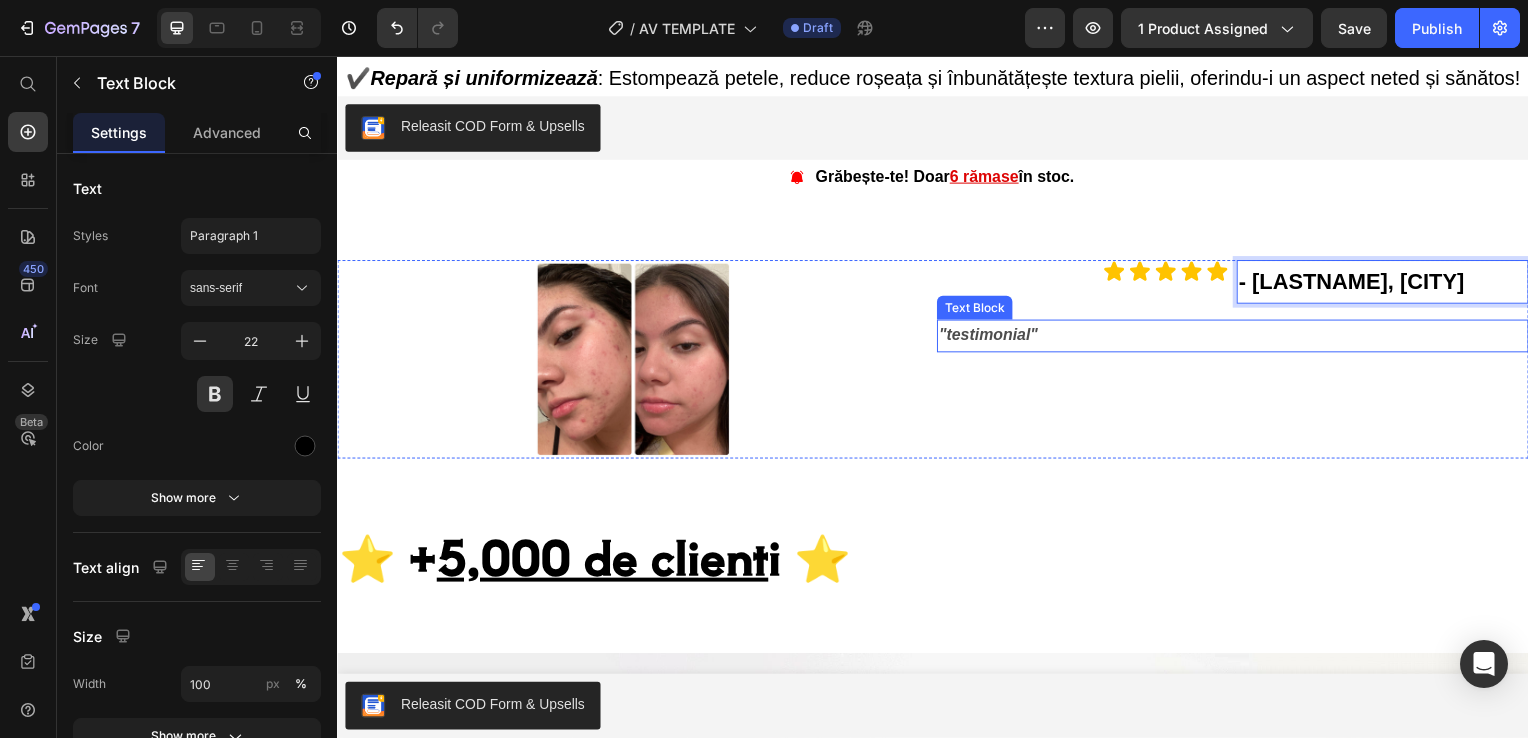 click on ""testimonial"" at bounding box center (1239, 338) 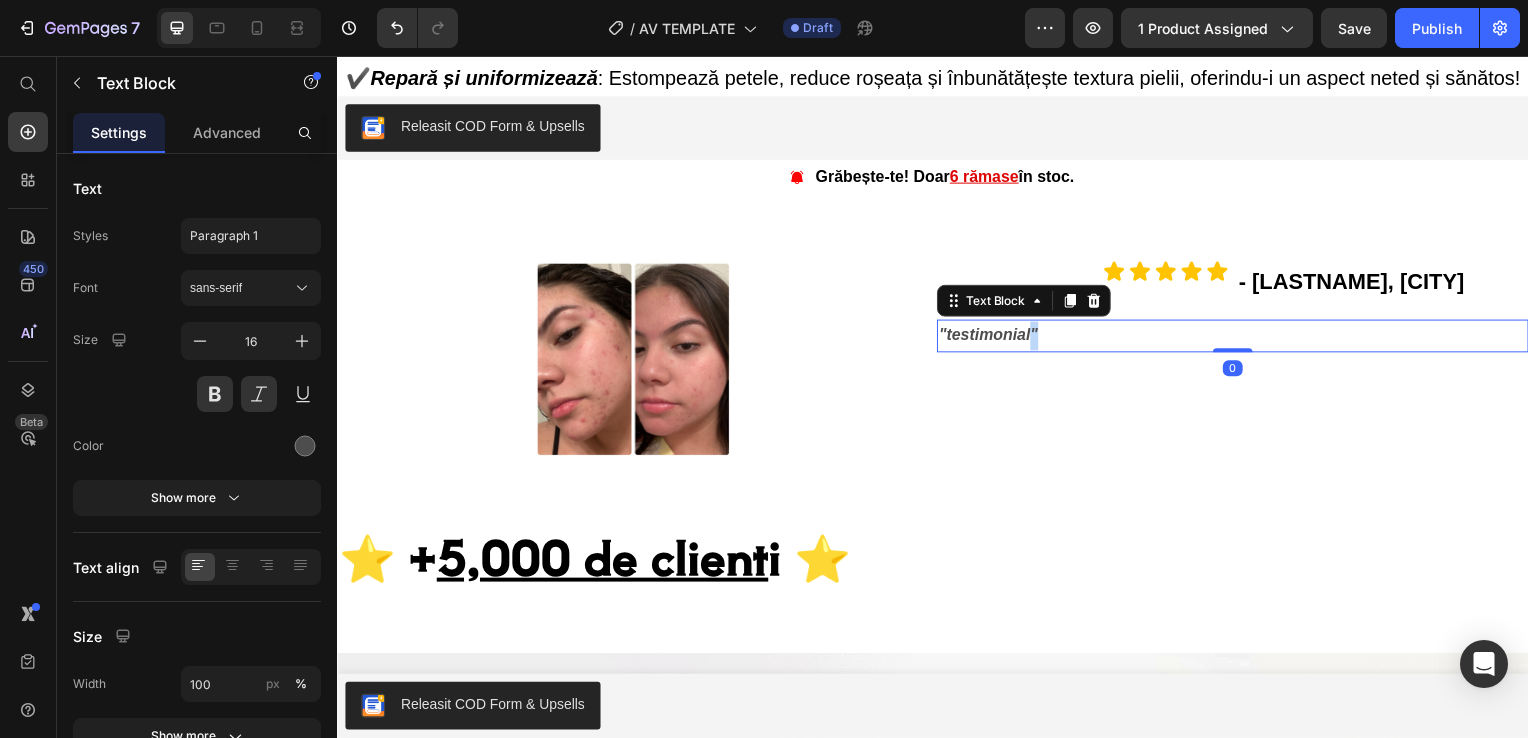 click on ""testimonial"" at bounding box center [1239, 338] 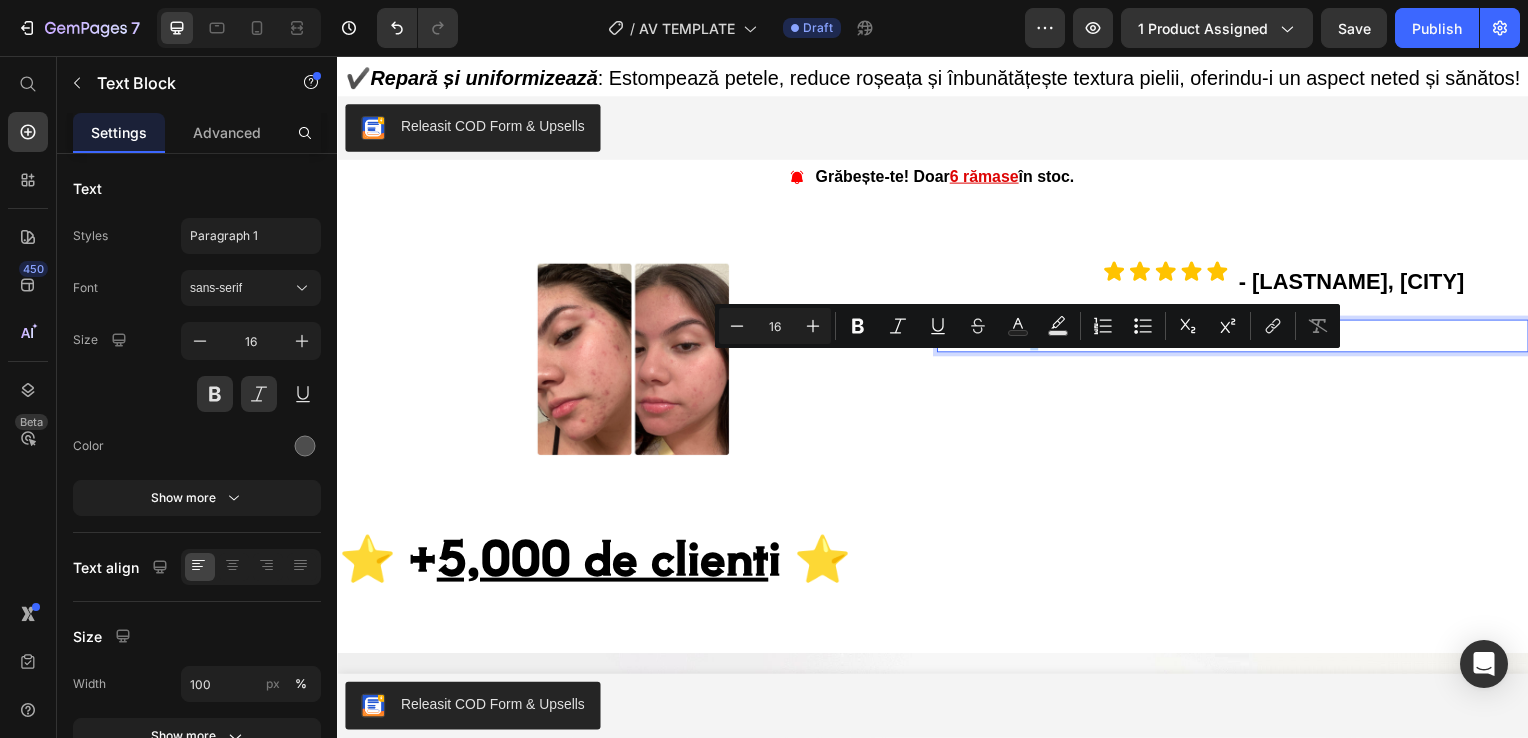 click on ""testimonial"" at bounding box center [1239, 338] 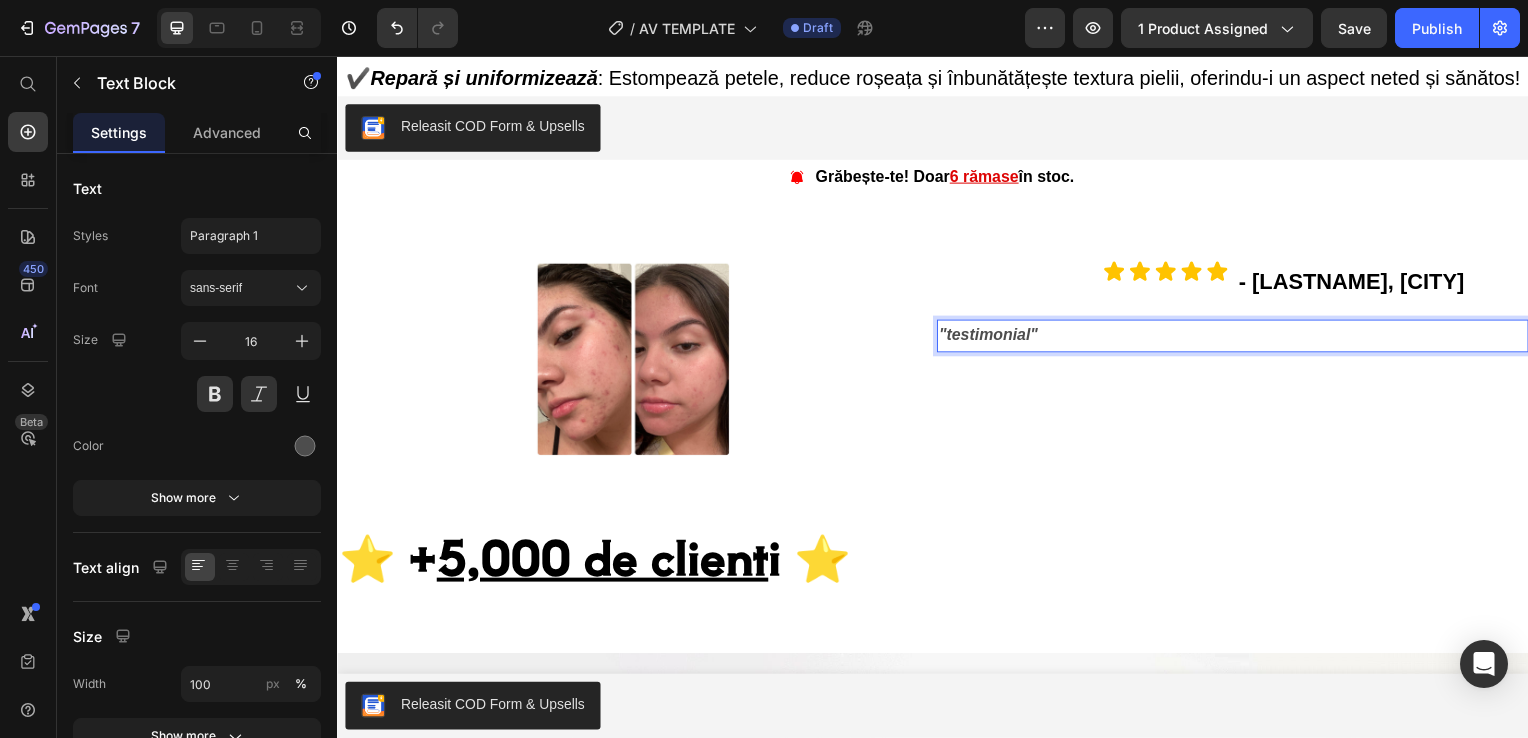 click on ""testimonial"" at bounding box center [1239, 338] 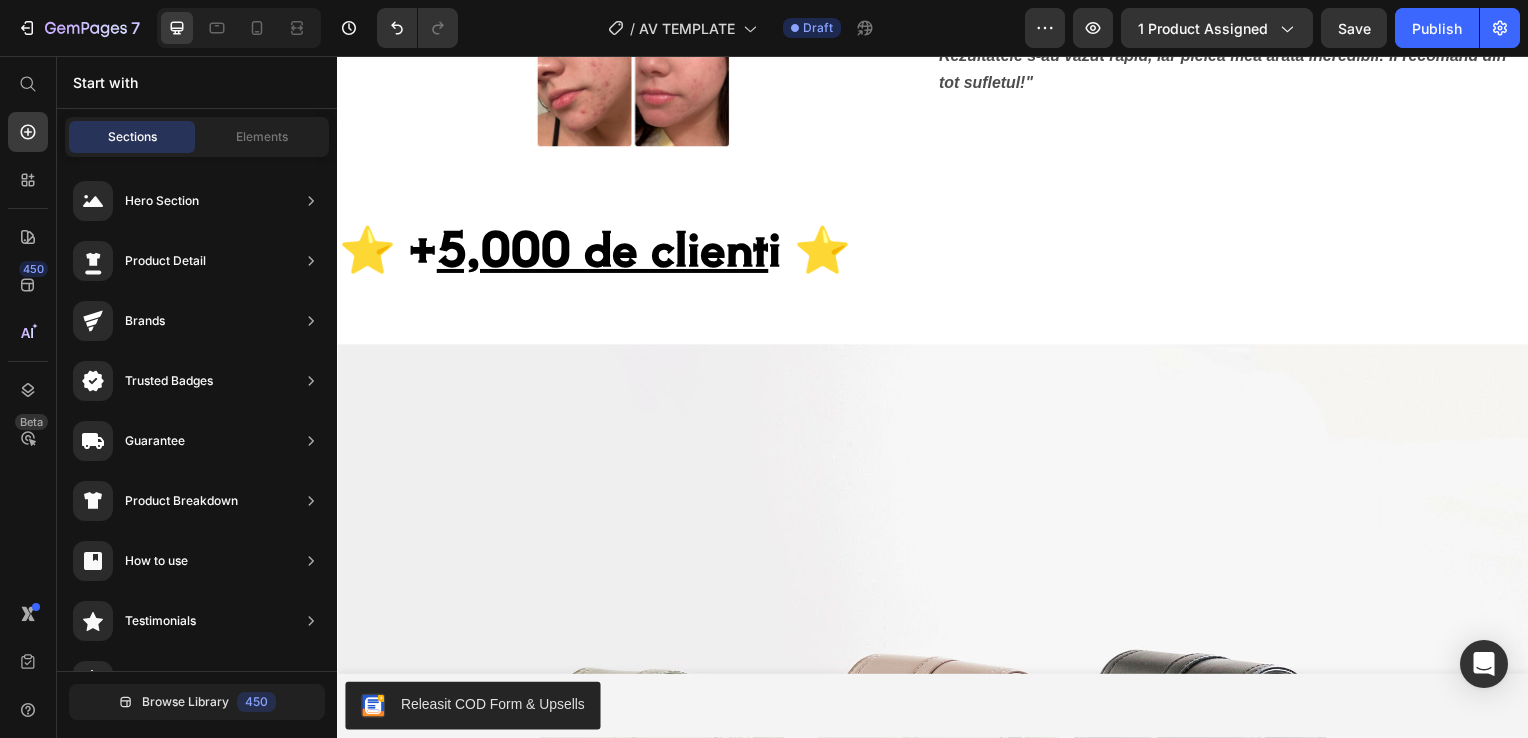 scroll, scrollTop: 3241, scrollLeft: 0, axis: vertical 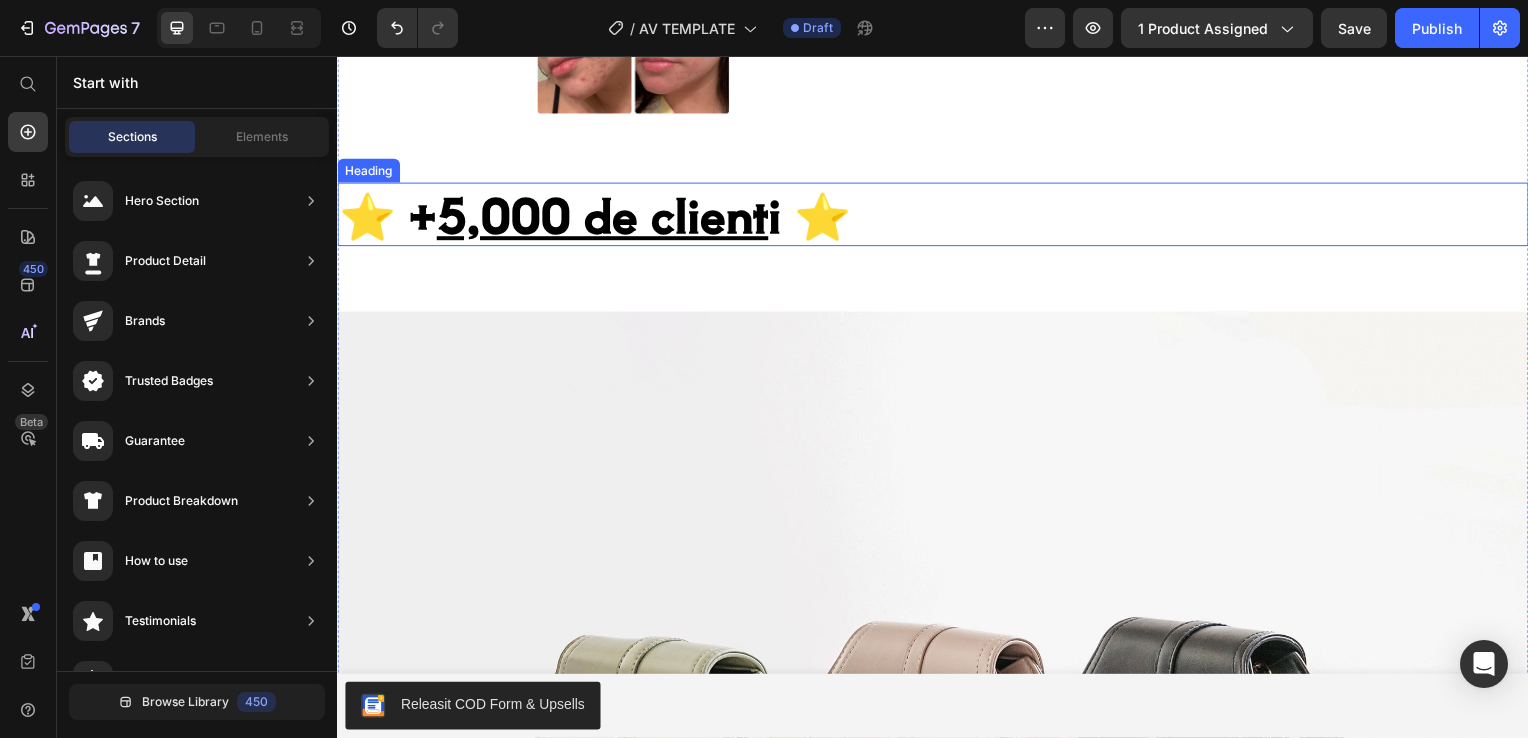 click on "⭐️ + 5,000 de client i ⭐️" at bounding box center [937, 216] 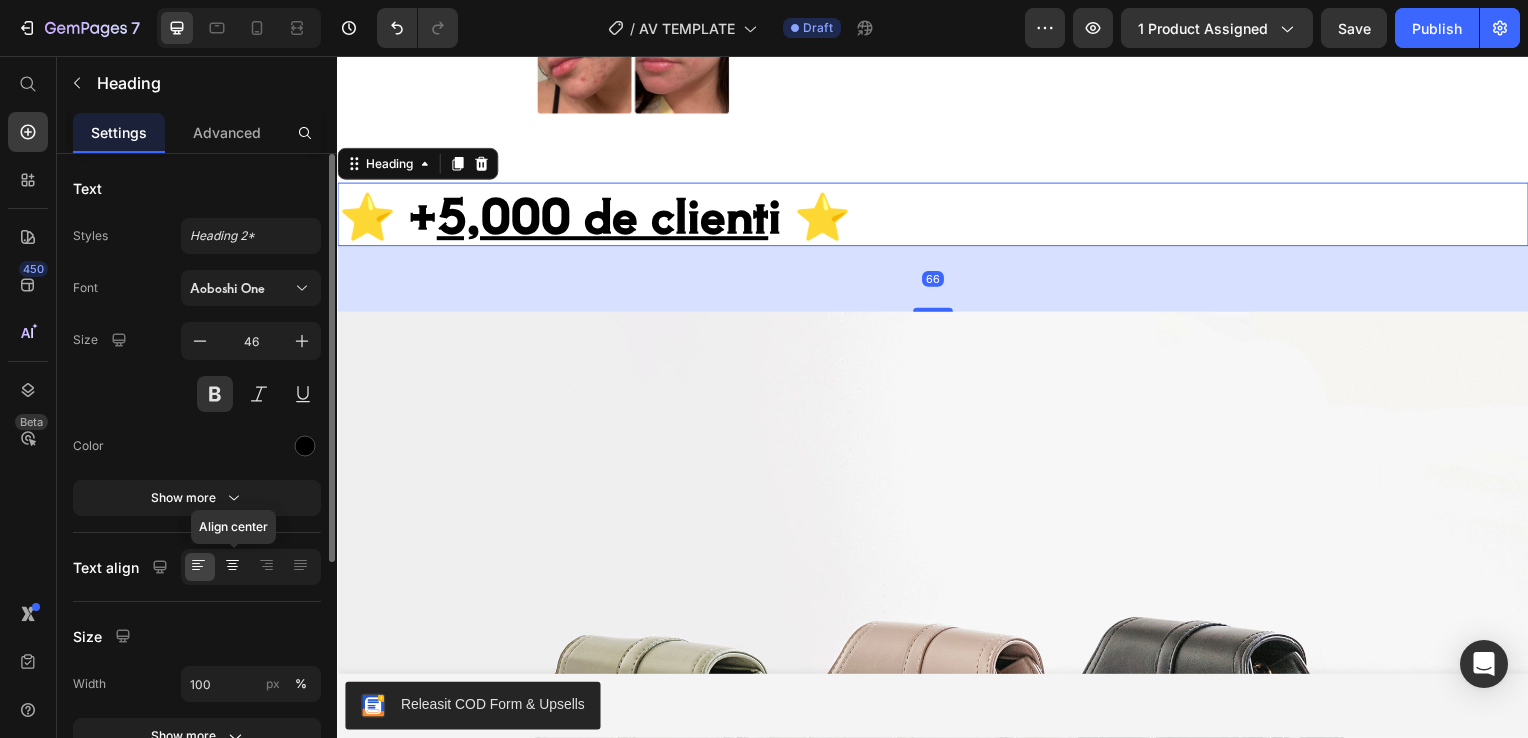 click 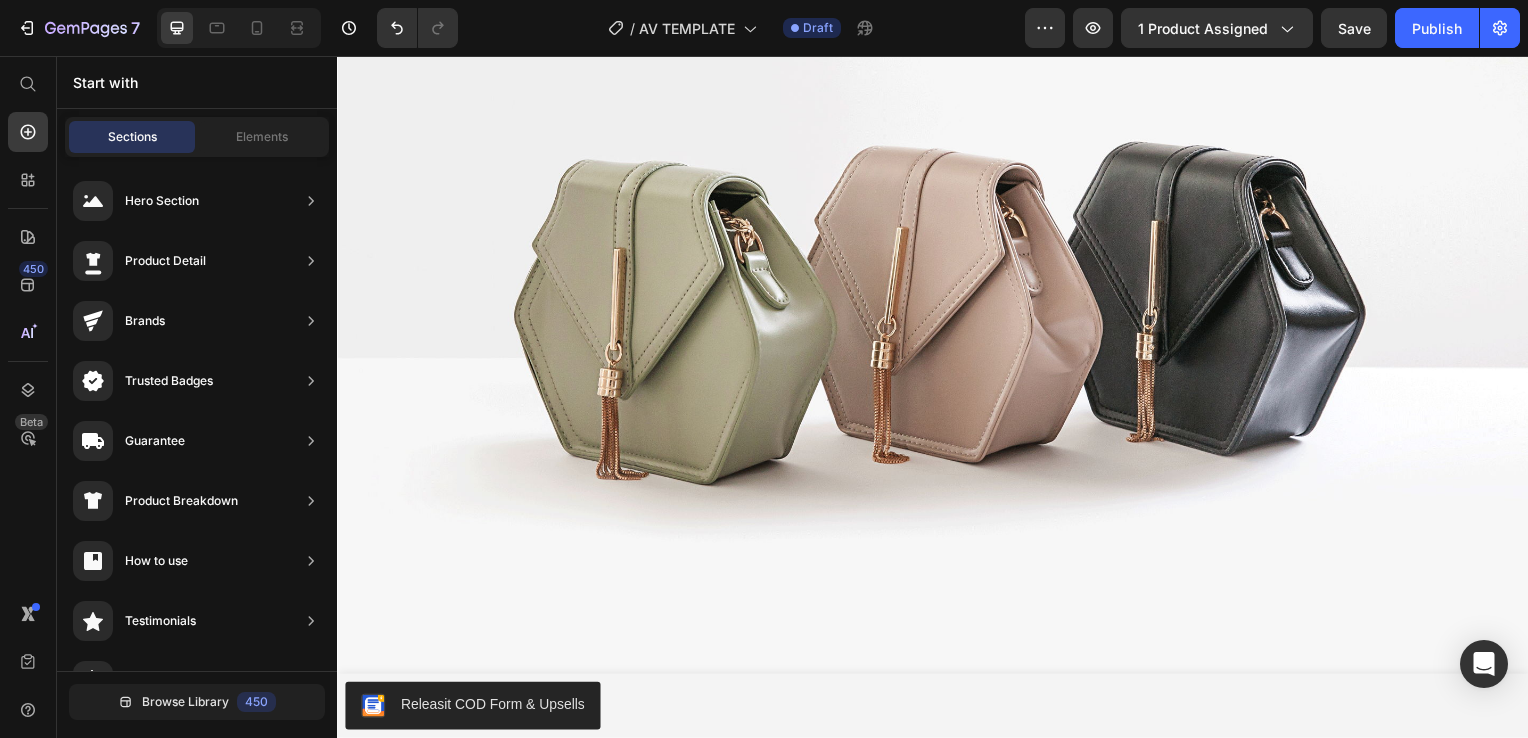 scroll, scrollTop: 3736, scrollLeft: 0, axis: vertical 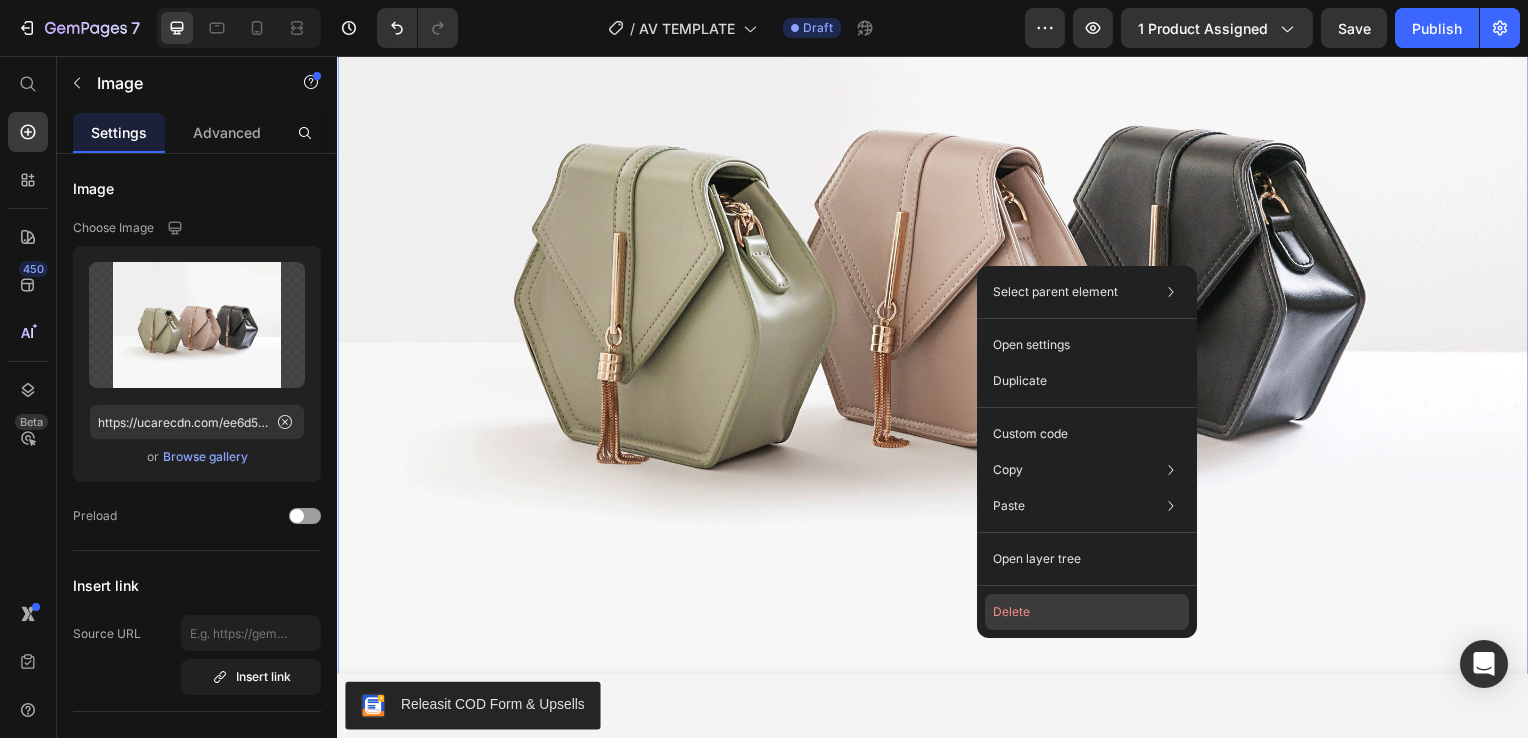 click on "Delete" 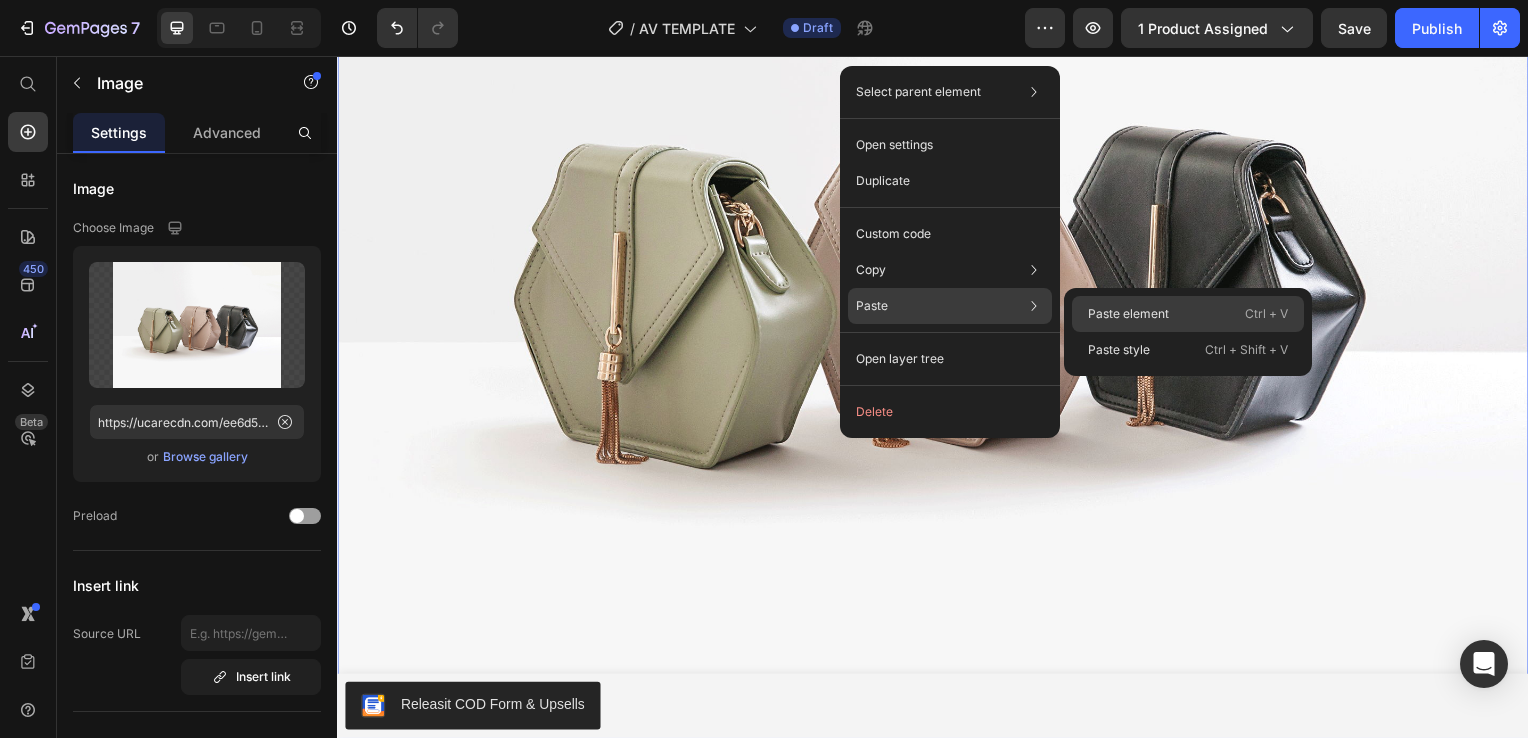 click on "Paste element  Ctrl + V" 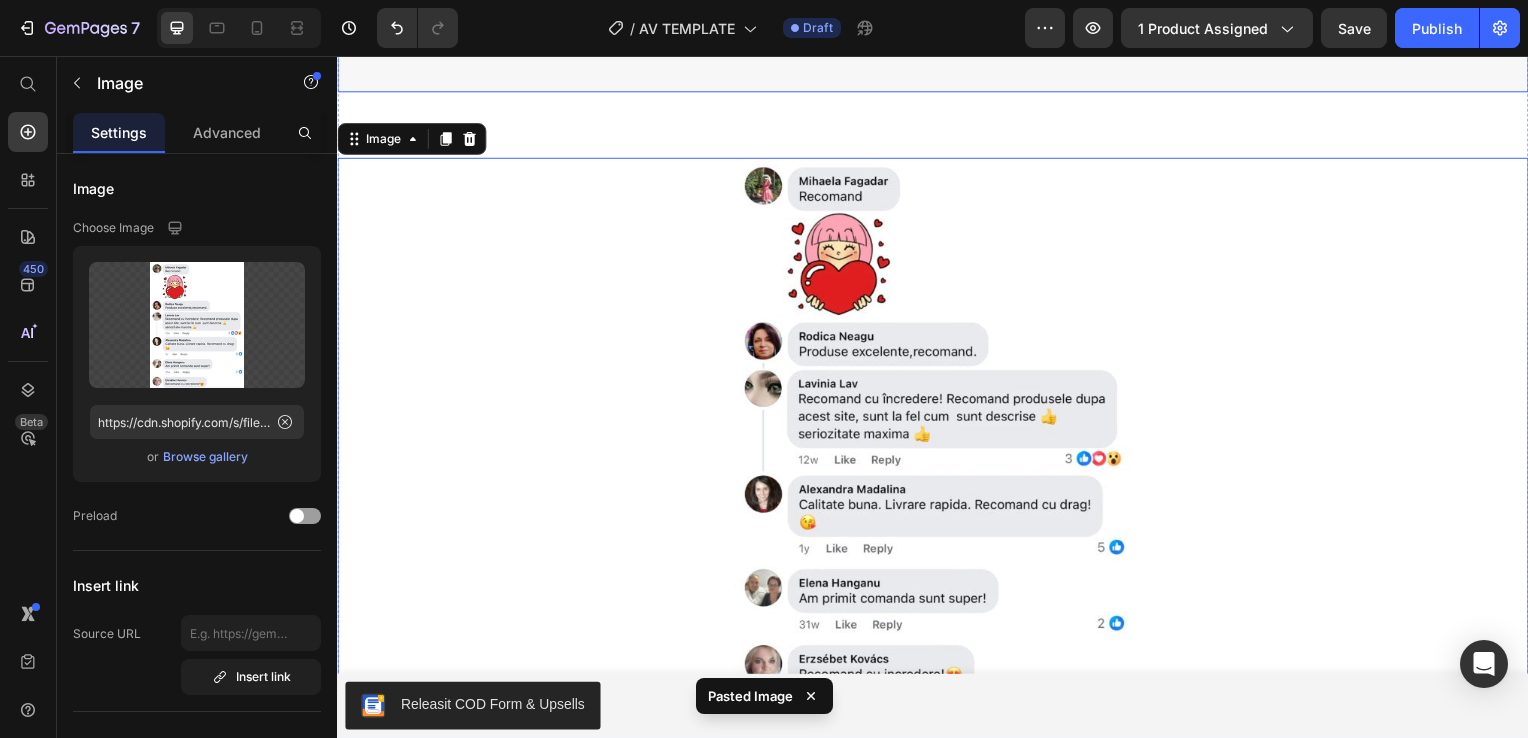 scroll, scrollTop: 4412, scrollLeft: 0, axis: vertical 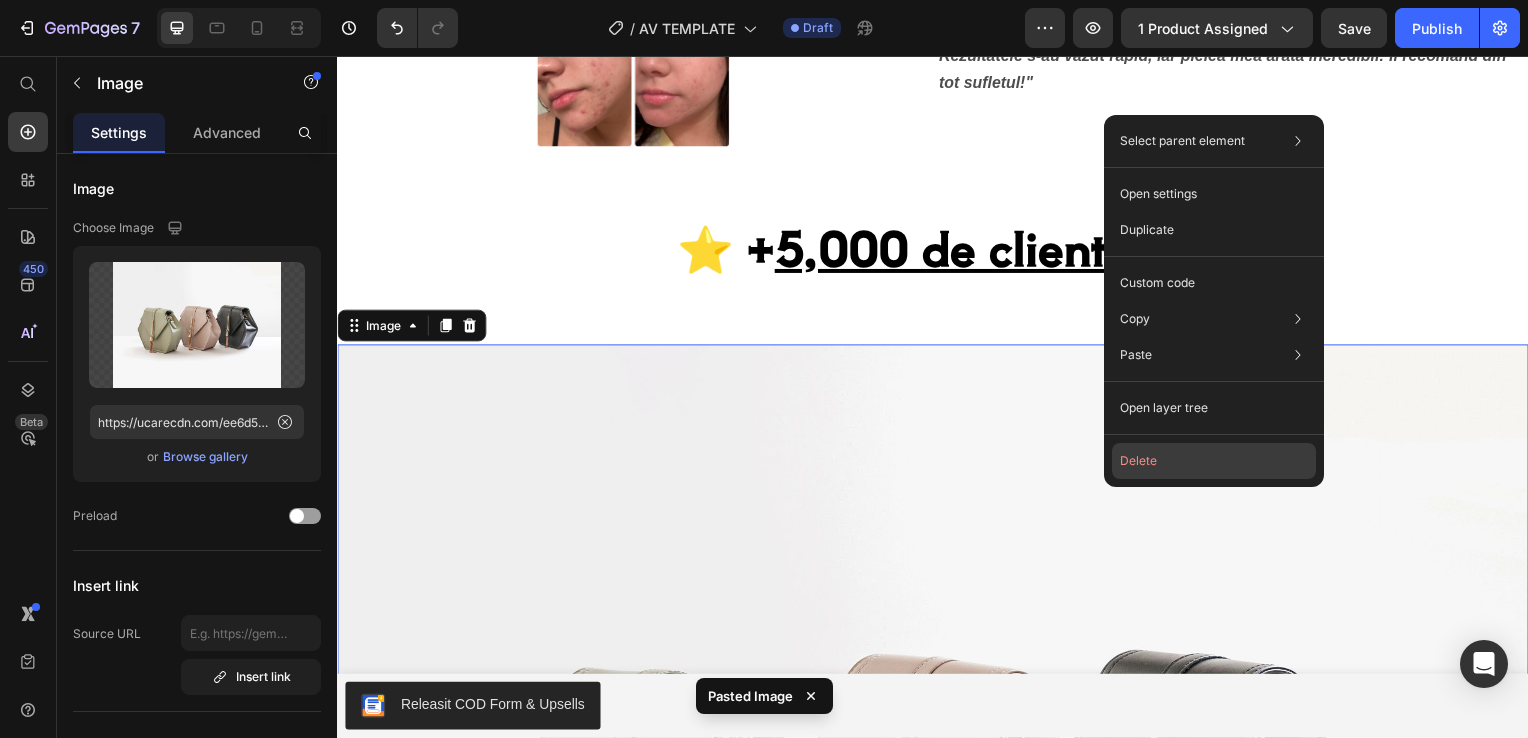click on "Delete" 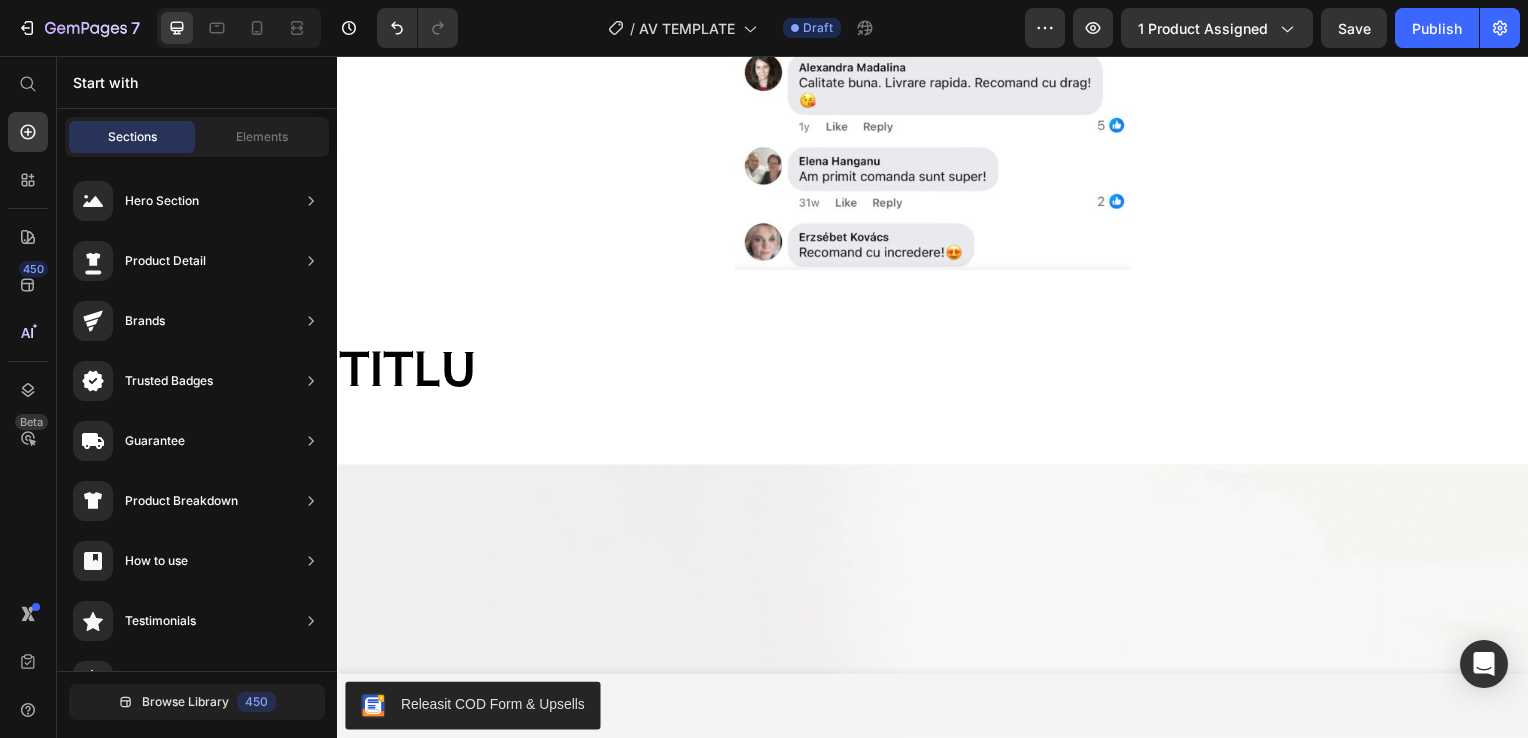 scroll, scrollTop: 3882, scrollLeft: 0, axis: vertical 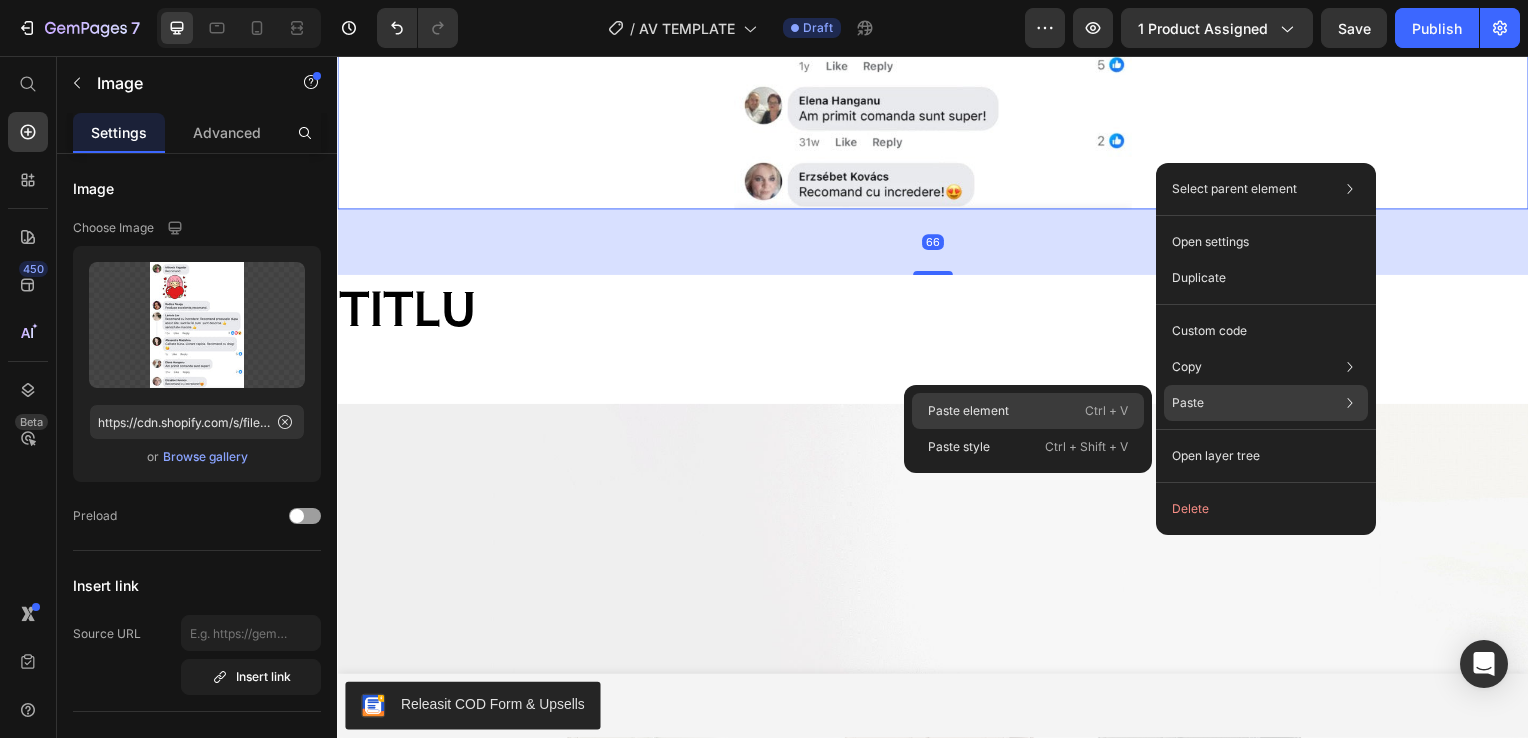 click on "Paste element  Ctrl + V" 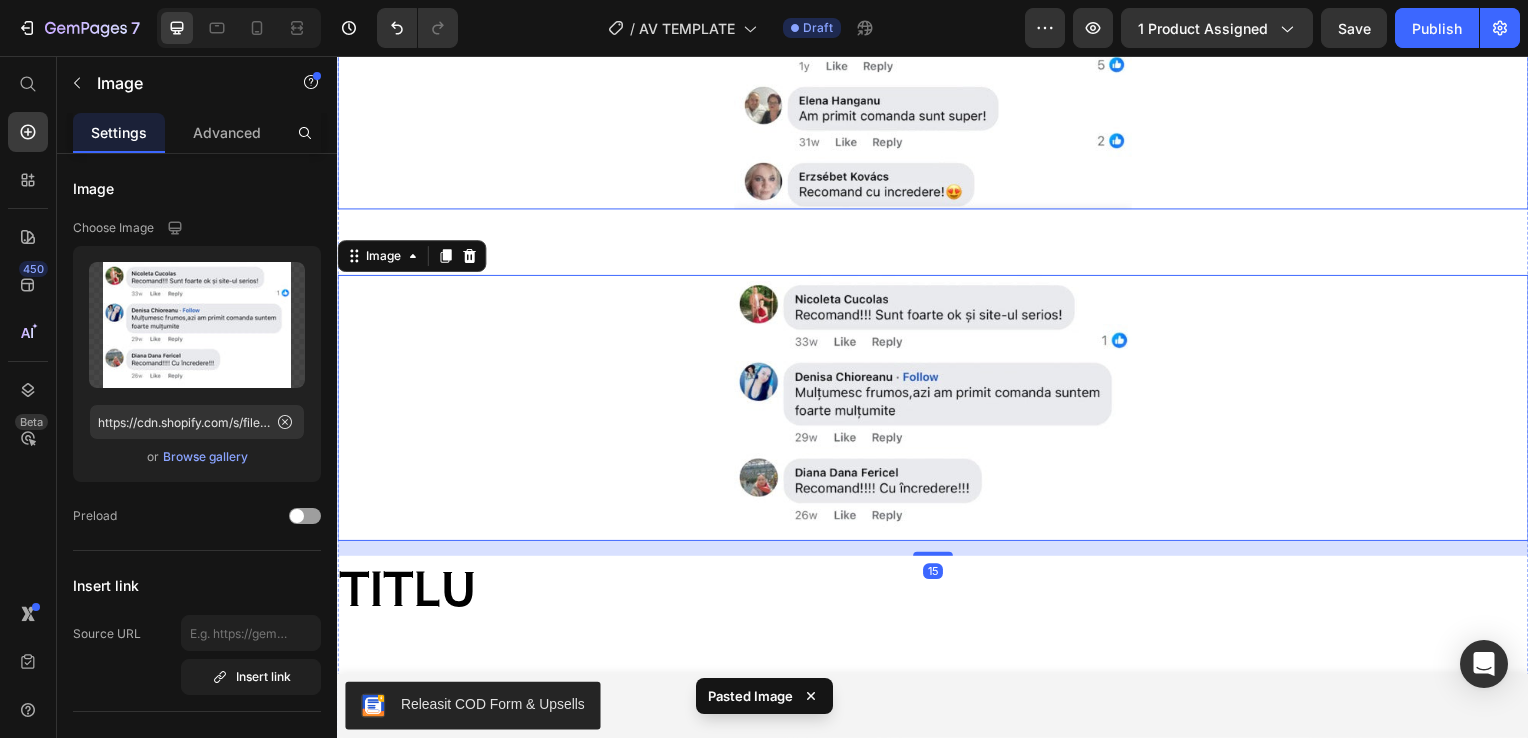 click at bounding box center (937, -58) 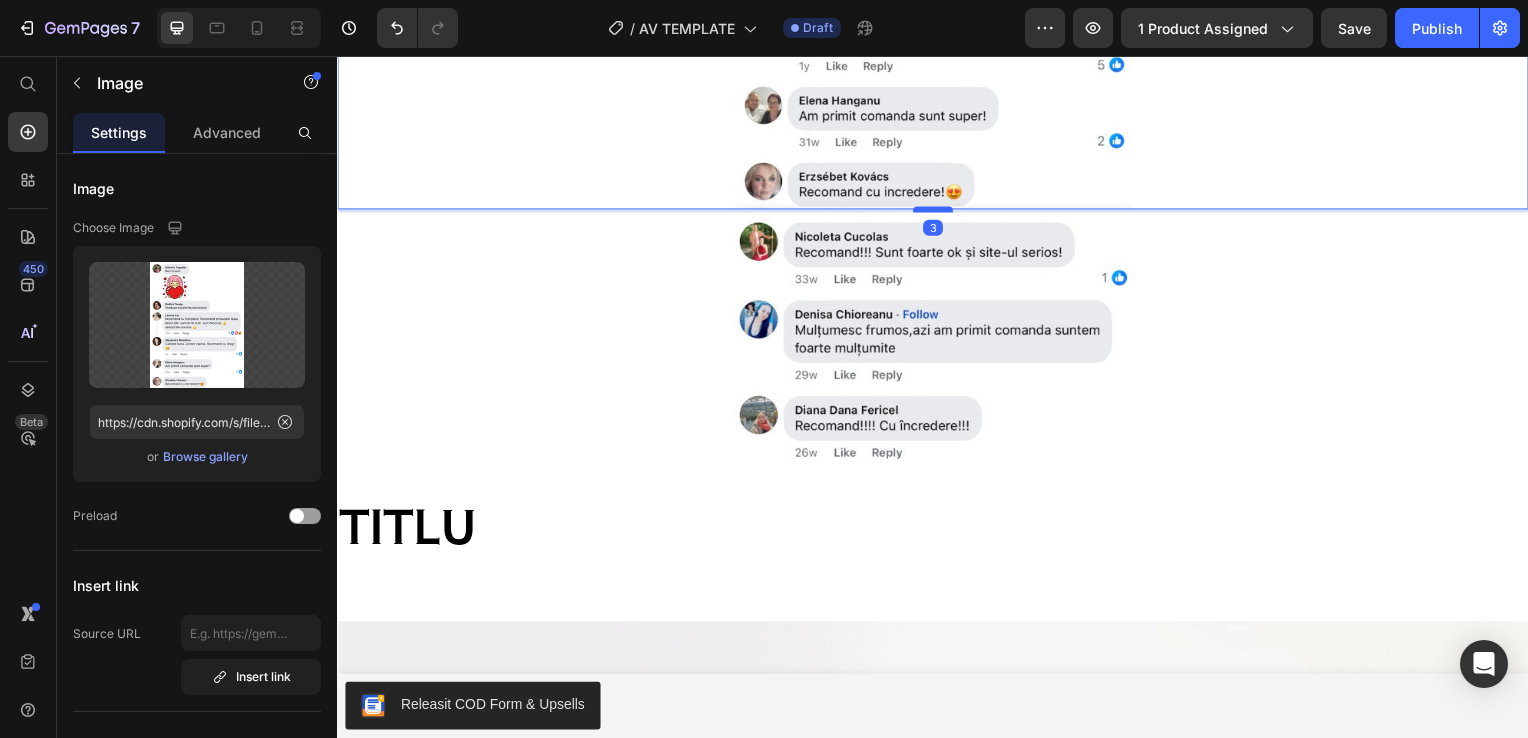drag, startPoint x: 938, startPoint y: 304, endPoint x: 935, endPoint y: 240, distance: 64.070274 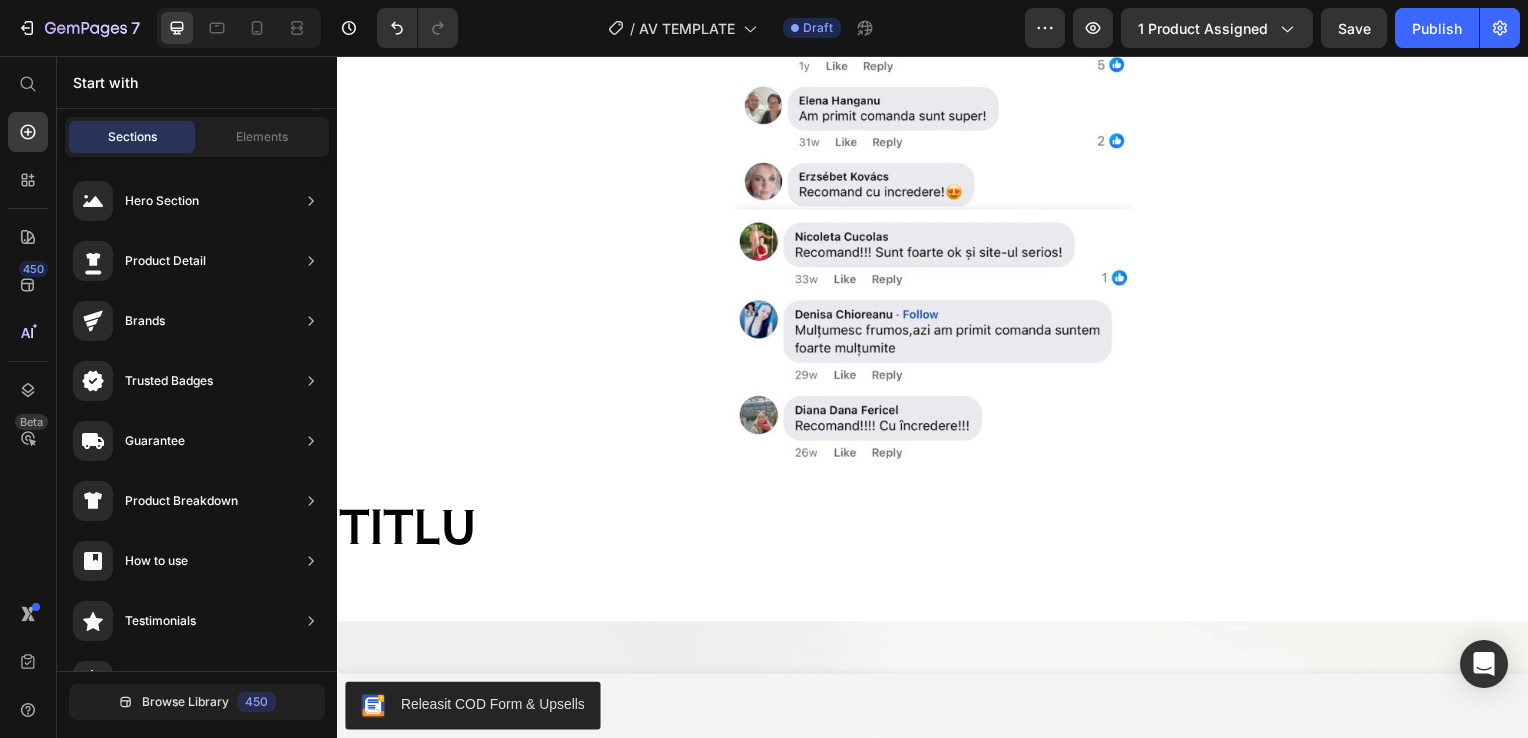 scroll, scrollTop: 3735, scrollLeft: 0, axis: vertical 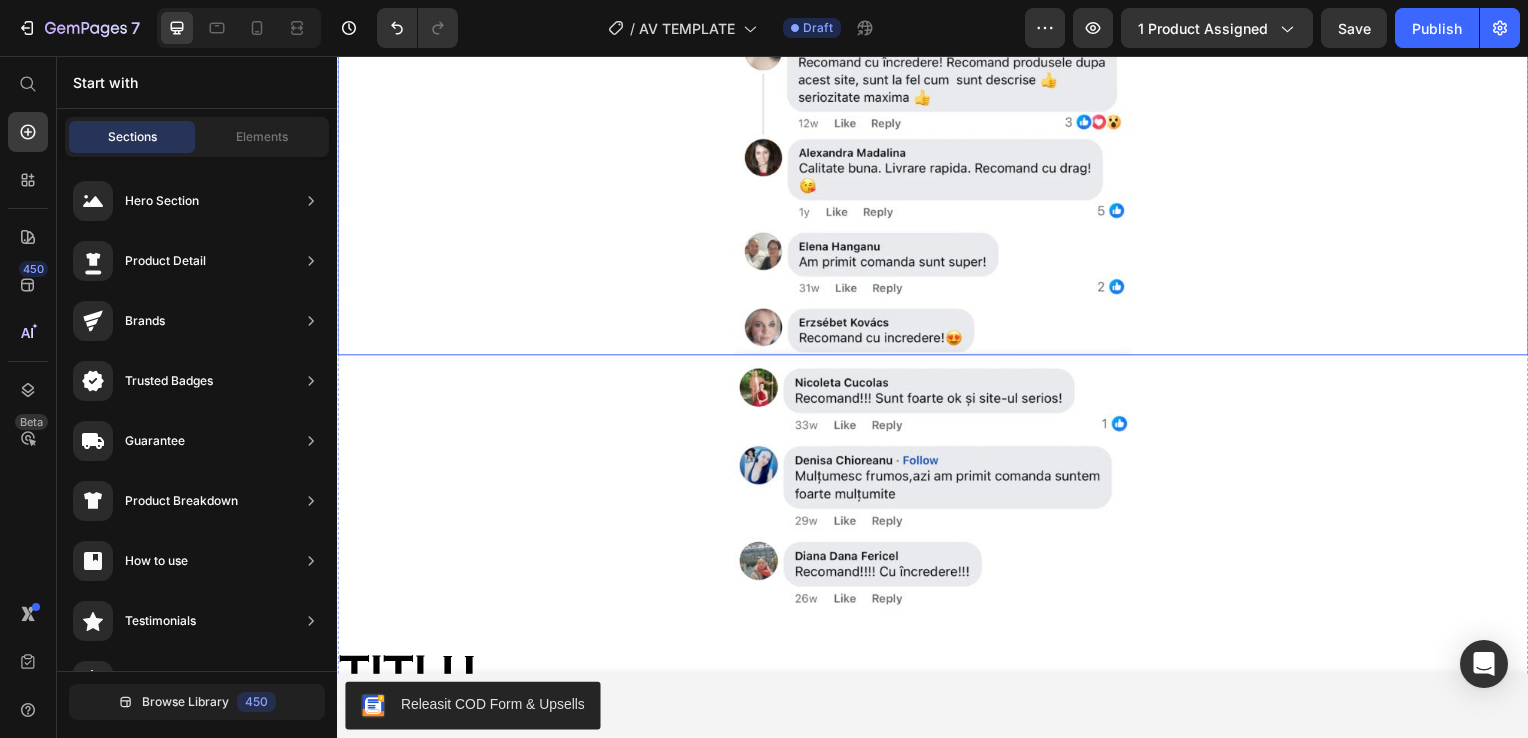 click at bounding box center [937, 89] 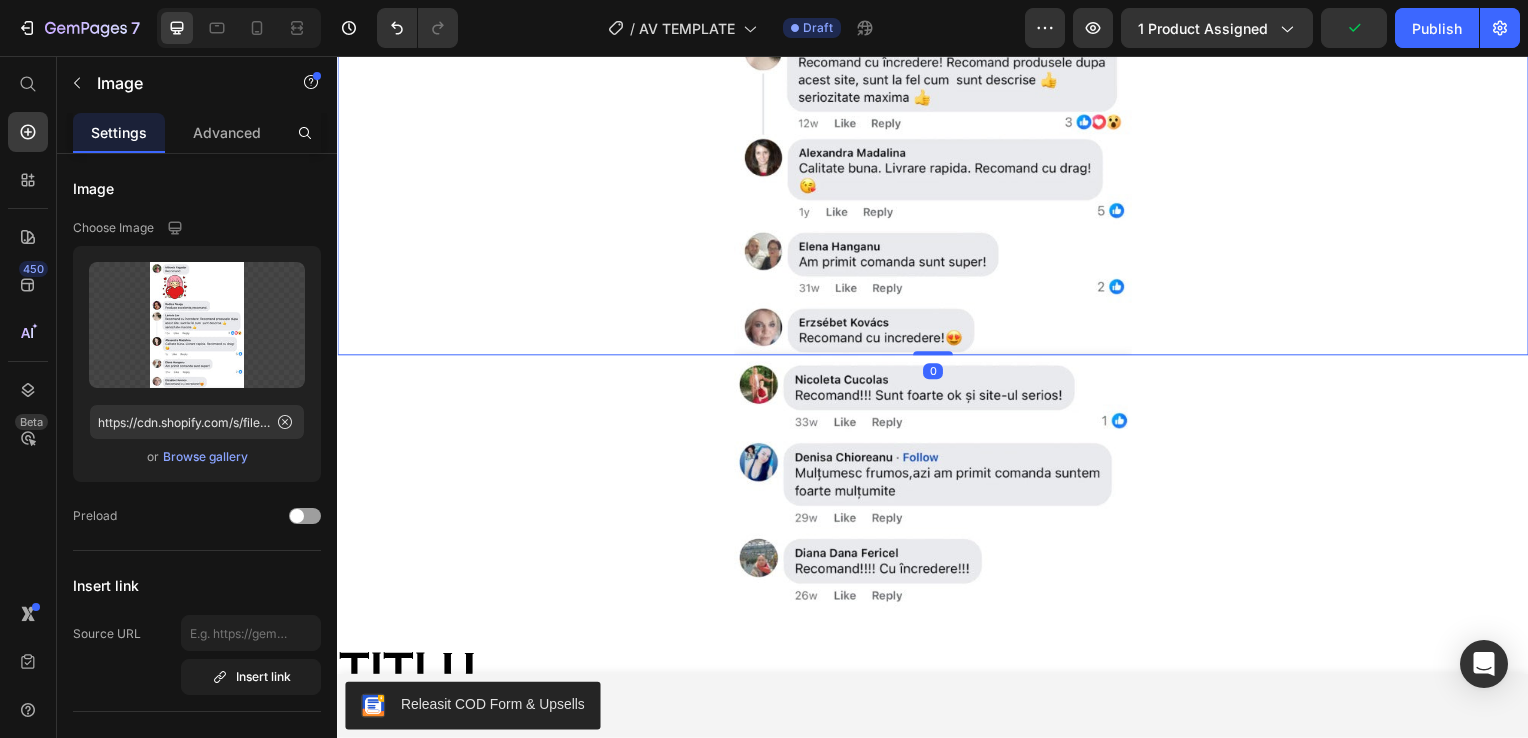 drag, startPoint x: 942, startPoint y: 387, endPoint x: 942, endPoint y: 373, distance: 14 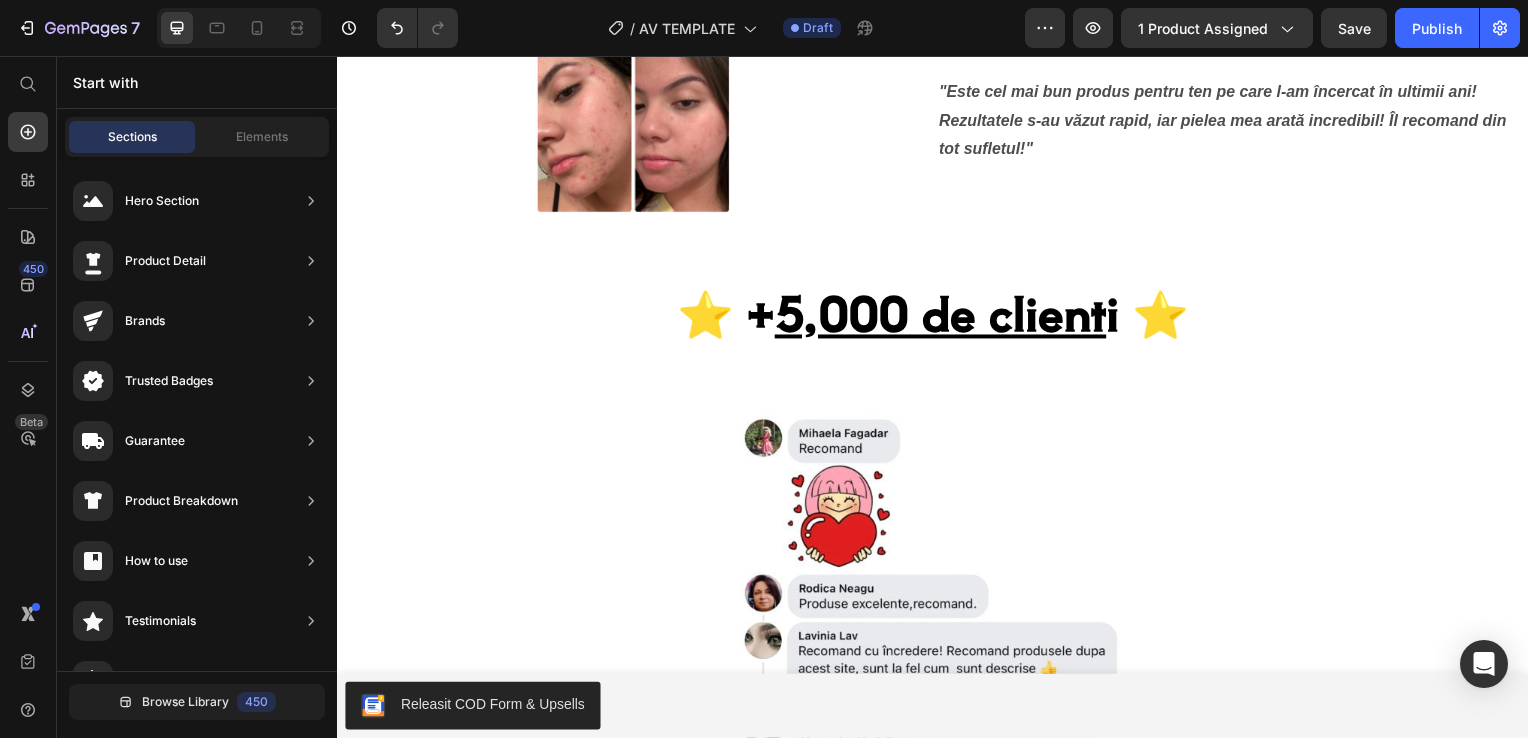scroll, scrollTop: 3127, scrollLeft: 0, axis: vertical 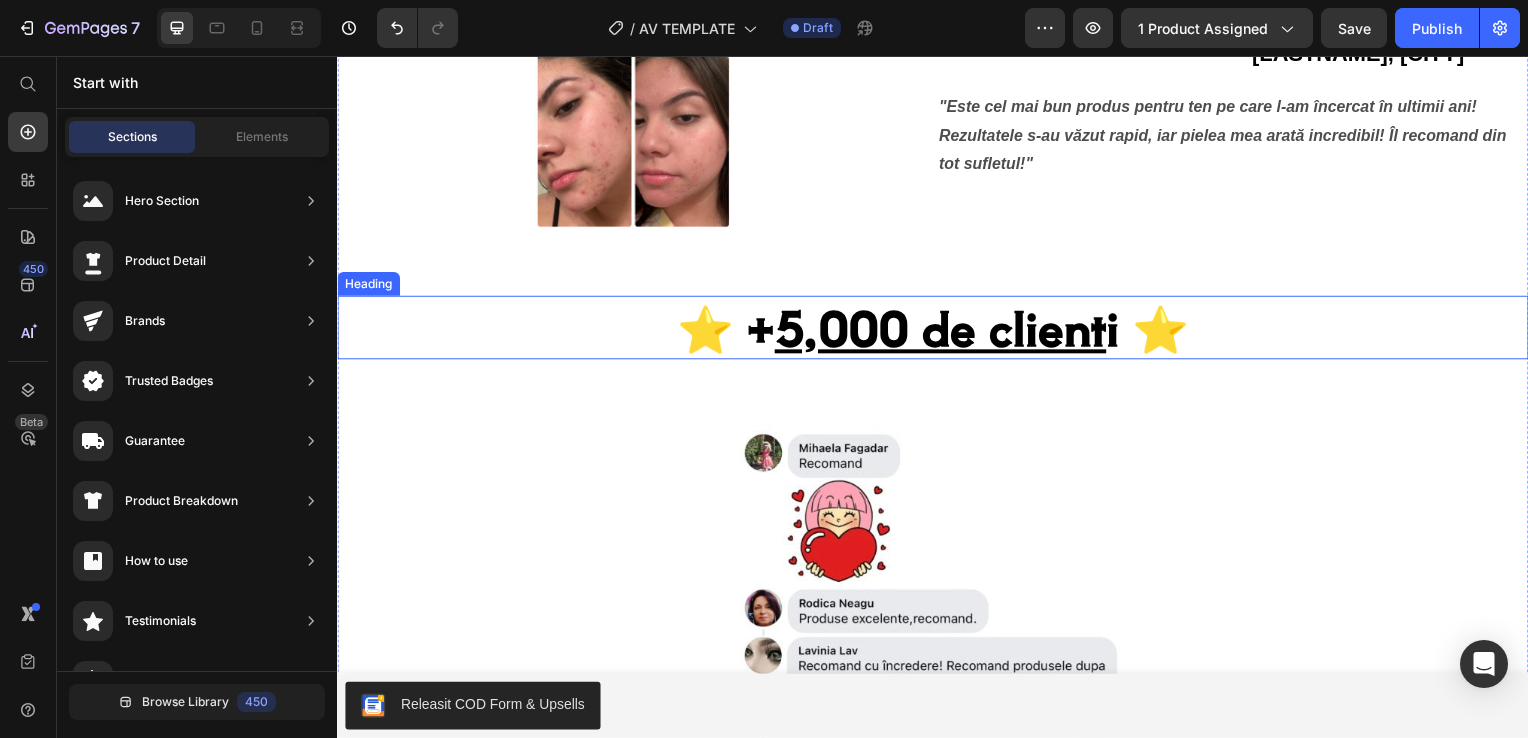 click on "⭐️ + 5,000 de client i ⭐️" at bounding box center (937, 330) 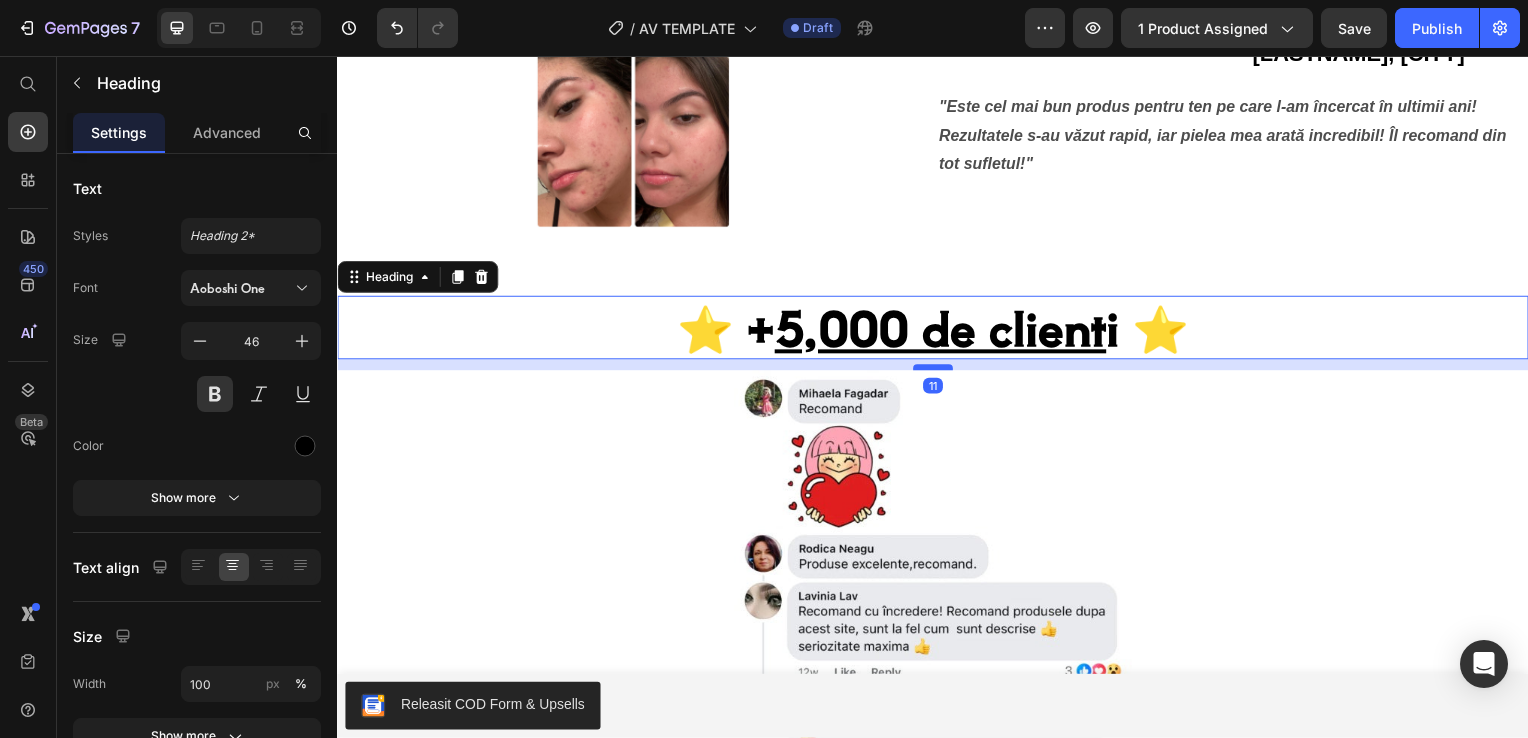 drag, startPoint x: 922, startPoint y: 455, endPoint x: 917, endPoint y: 400, distance: 55.226807 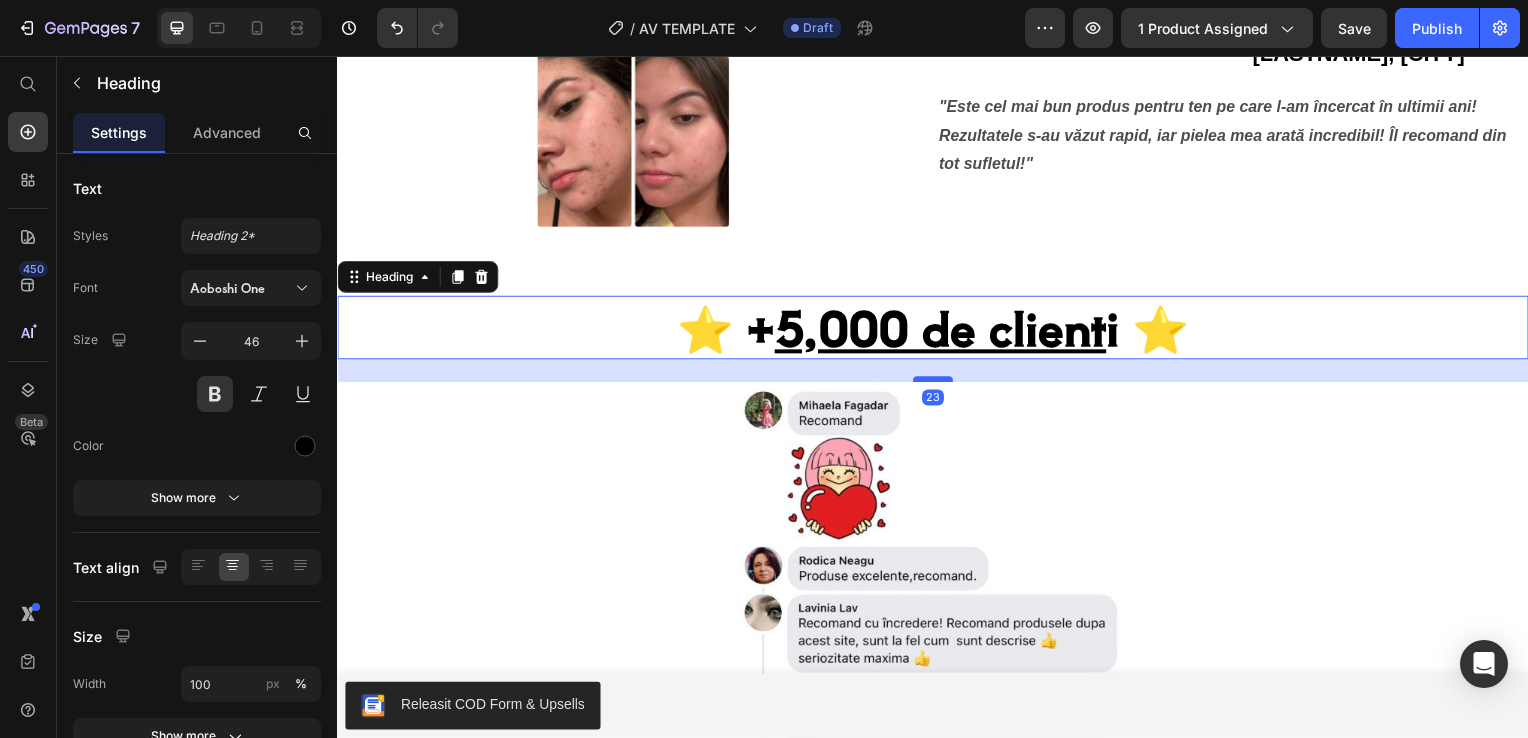 drag, startPoint x: 920, startPoint y: 399, endPoint x: 920, endPoint y: 419, distance: 20 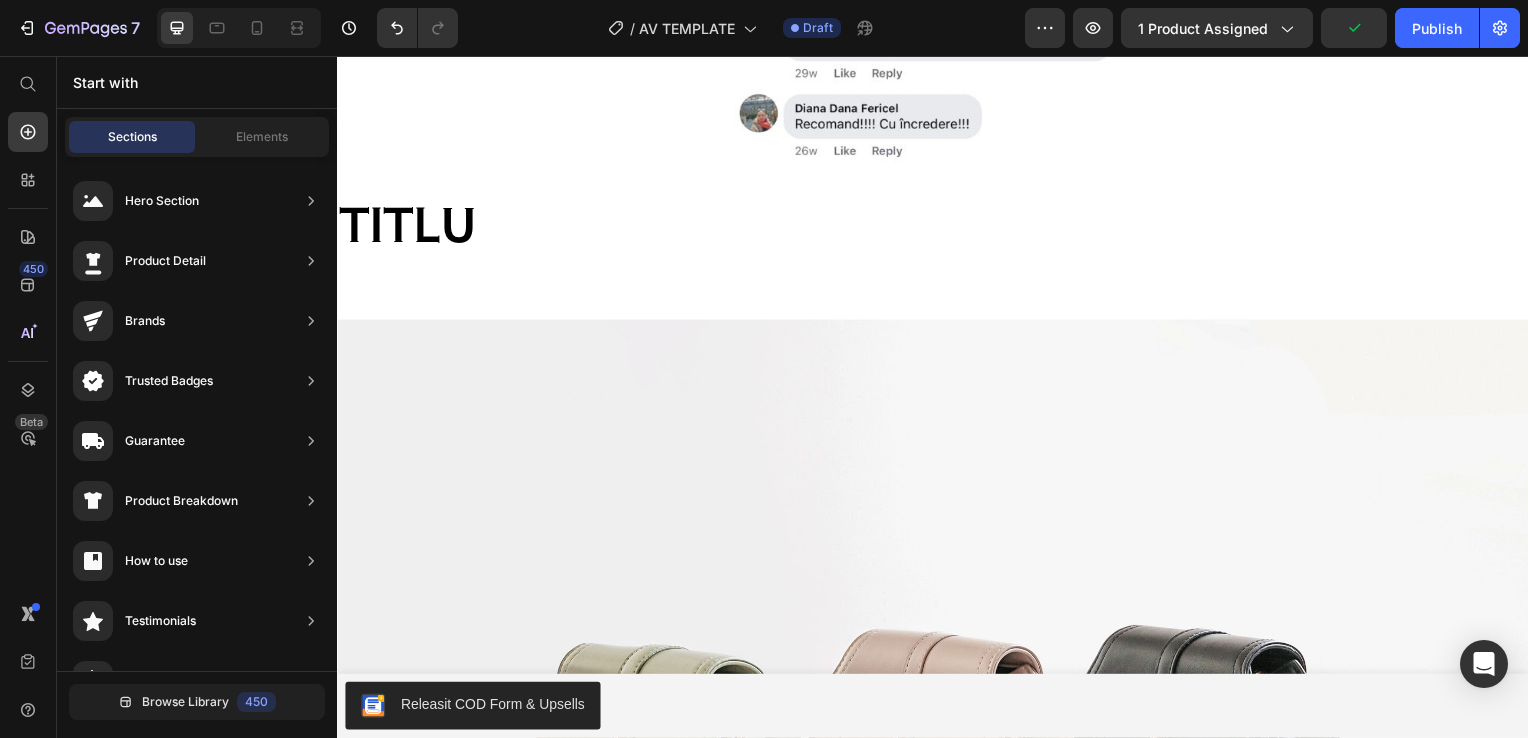 scroll, scrollTop: 4256, scrollLeft: 0, axis: vertical 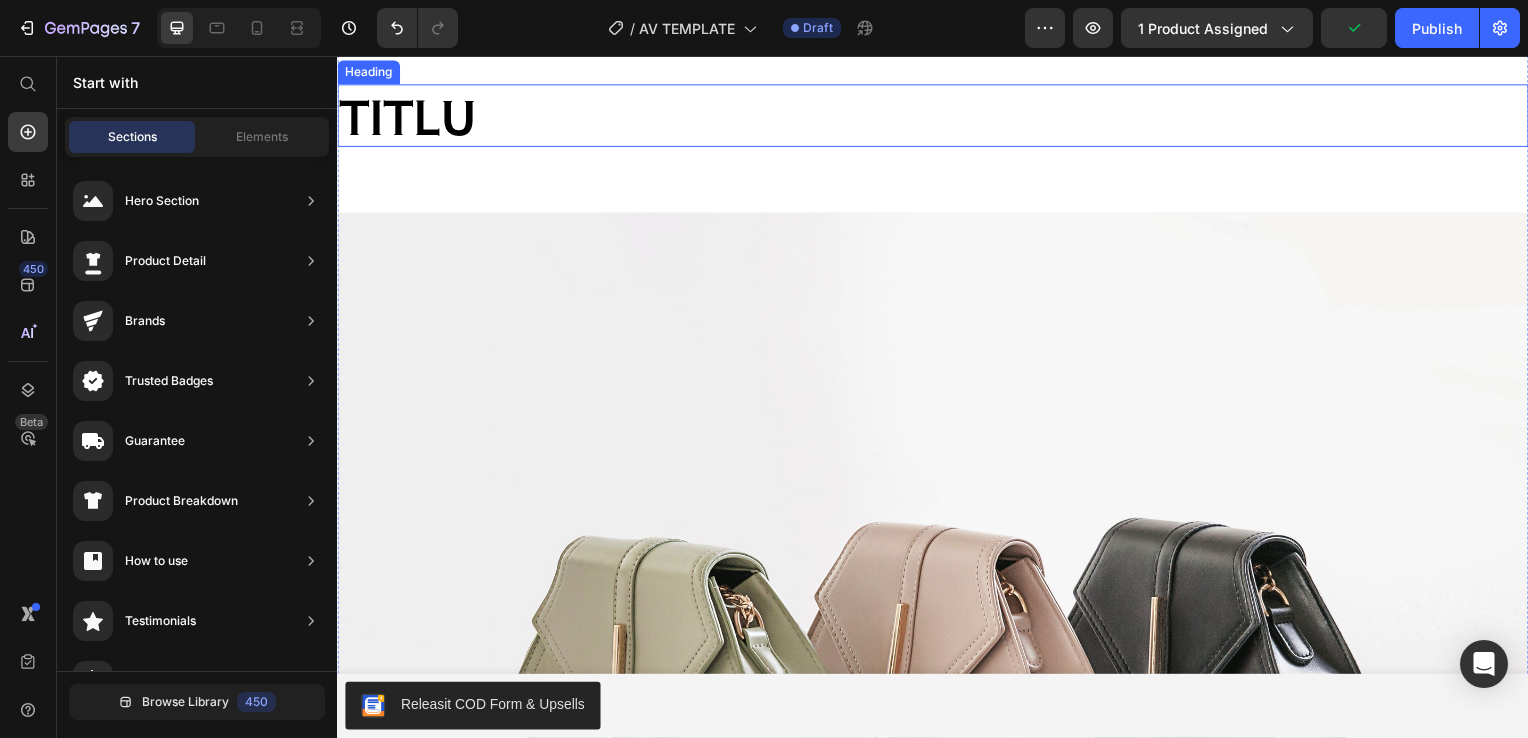click on "TITLU" at bounding box center [937, 117] 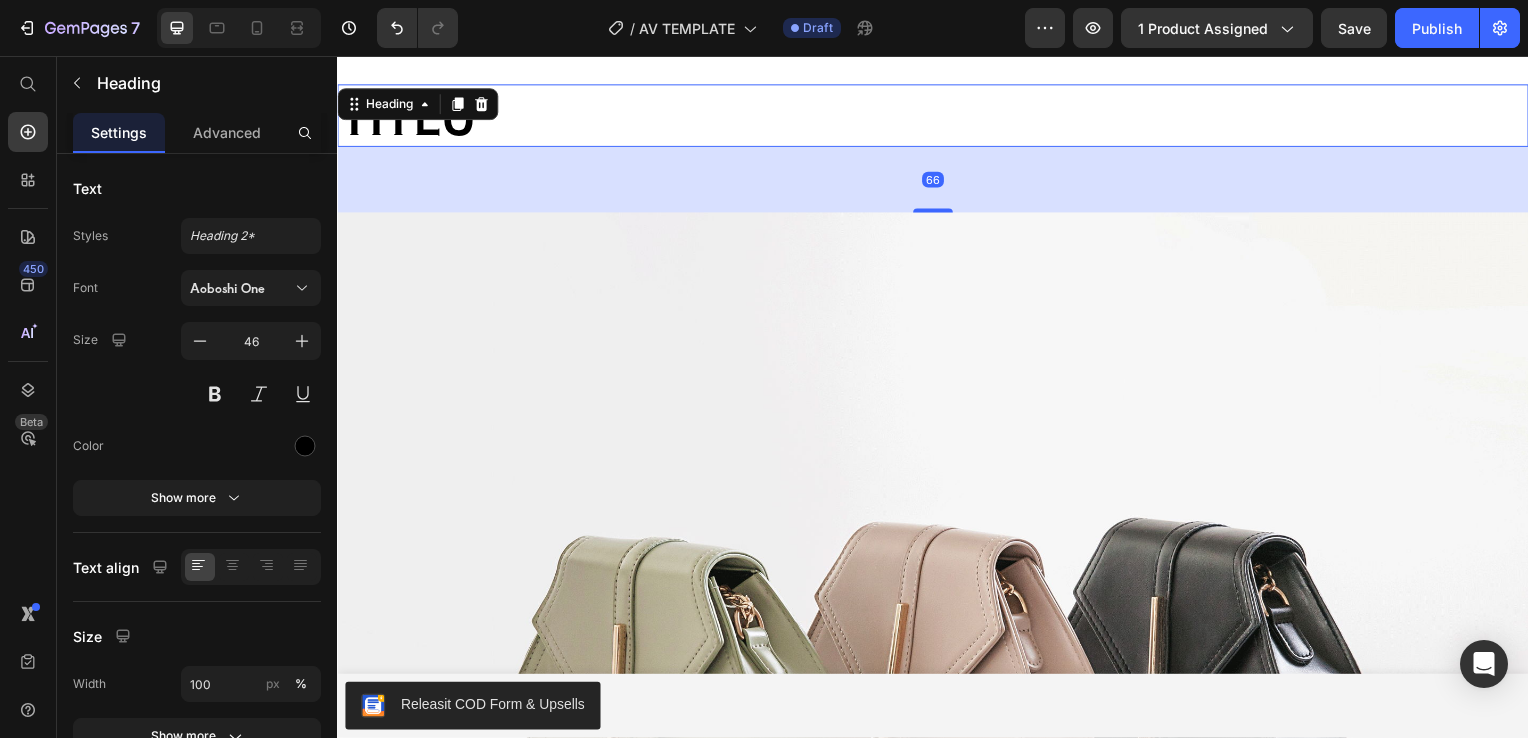 click on "TITLU" at bounding box center (937, 117) 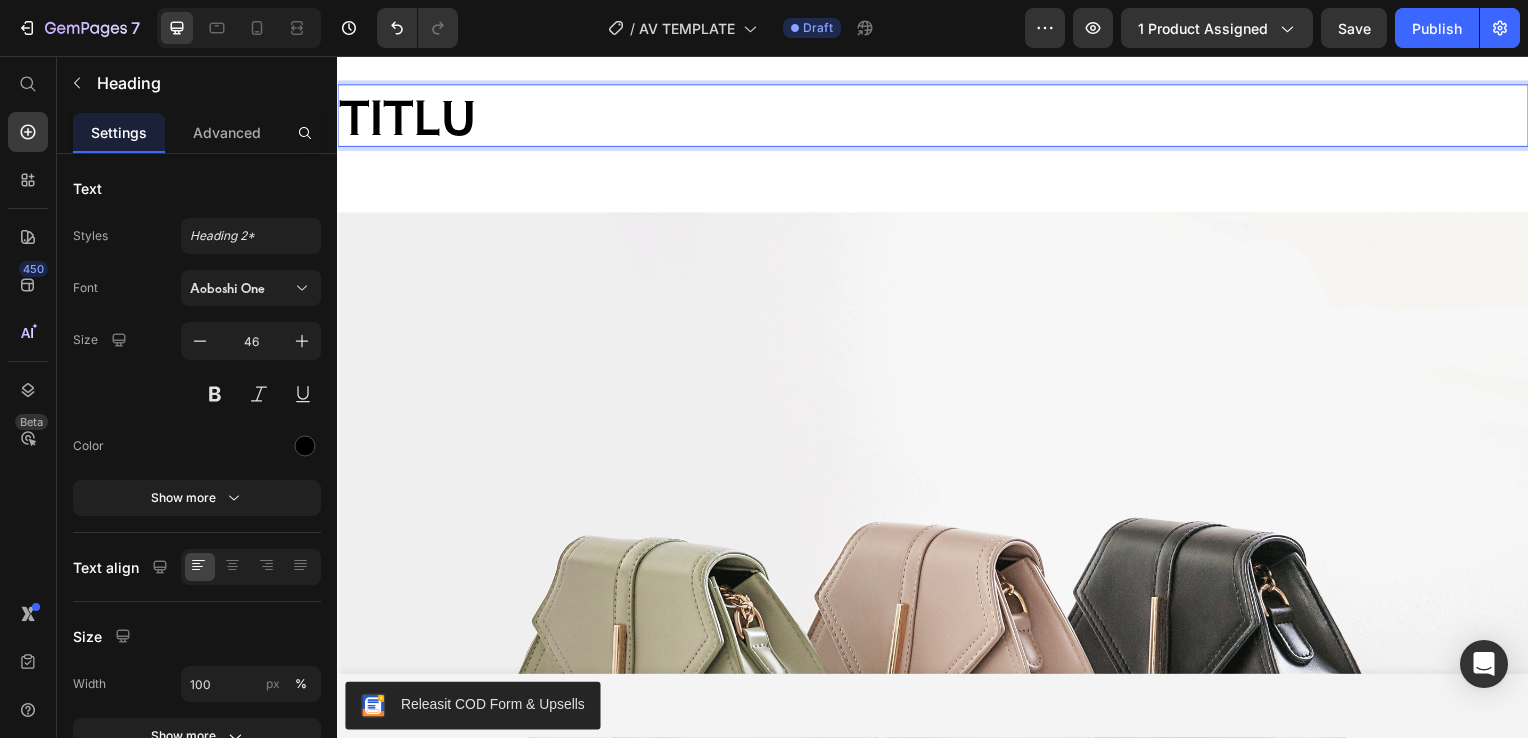 click on "TITLU" at bounding box center [937, 117] 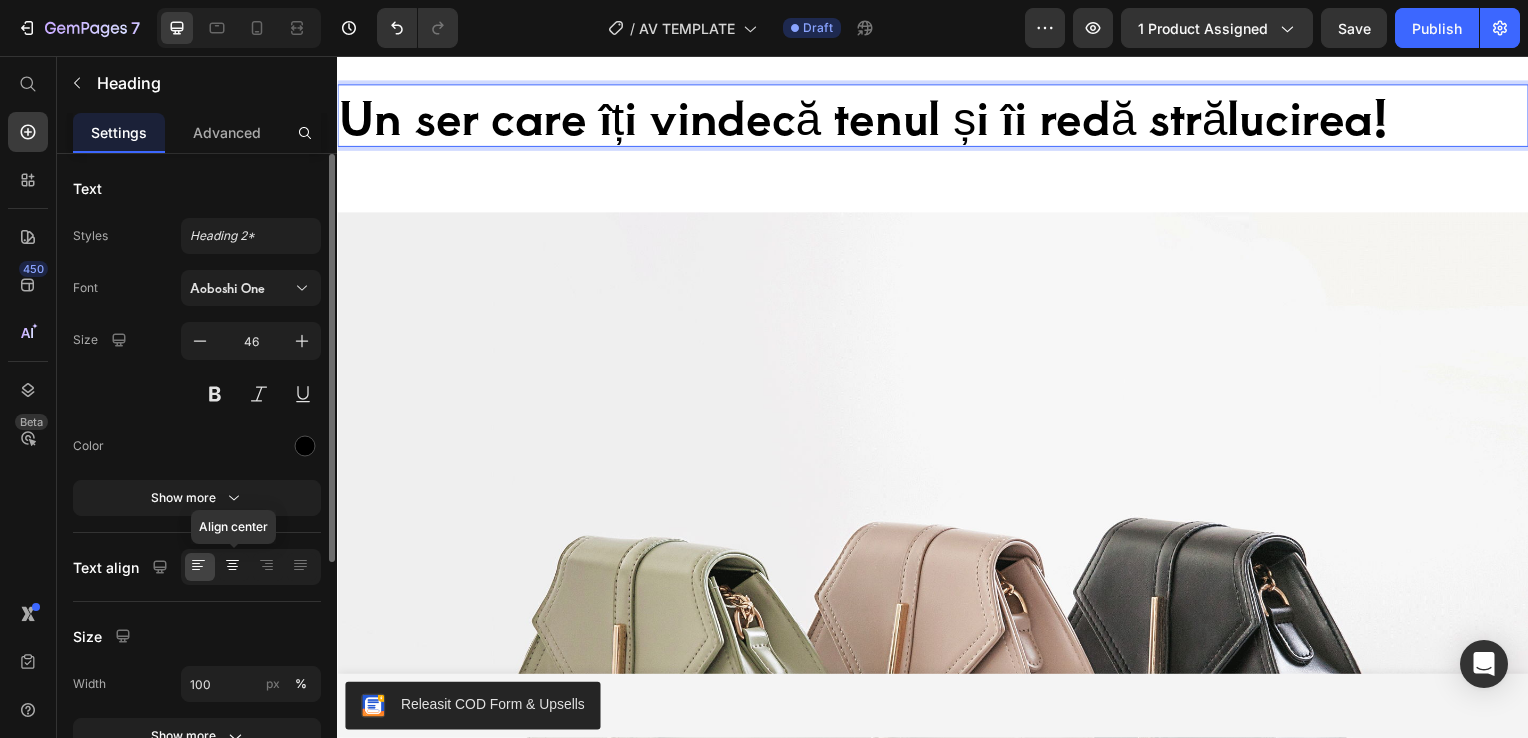 click 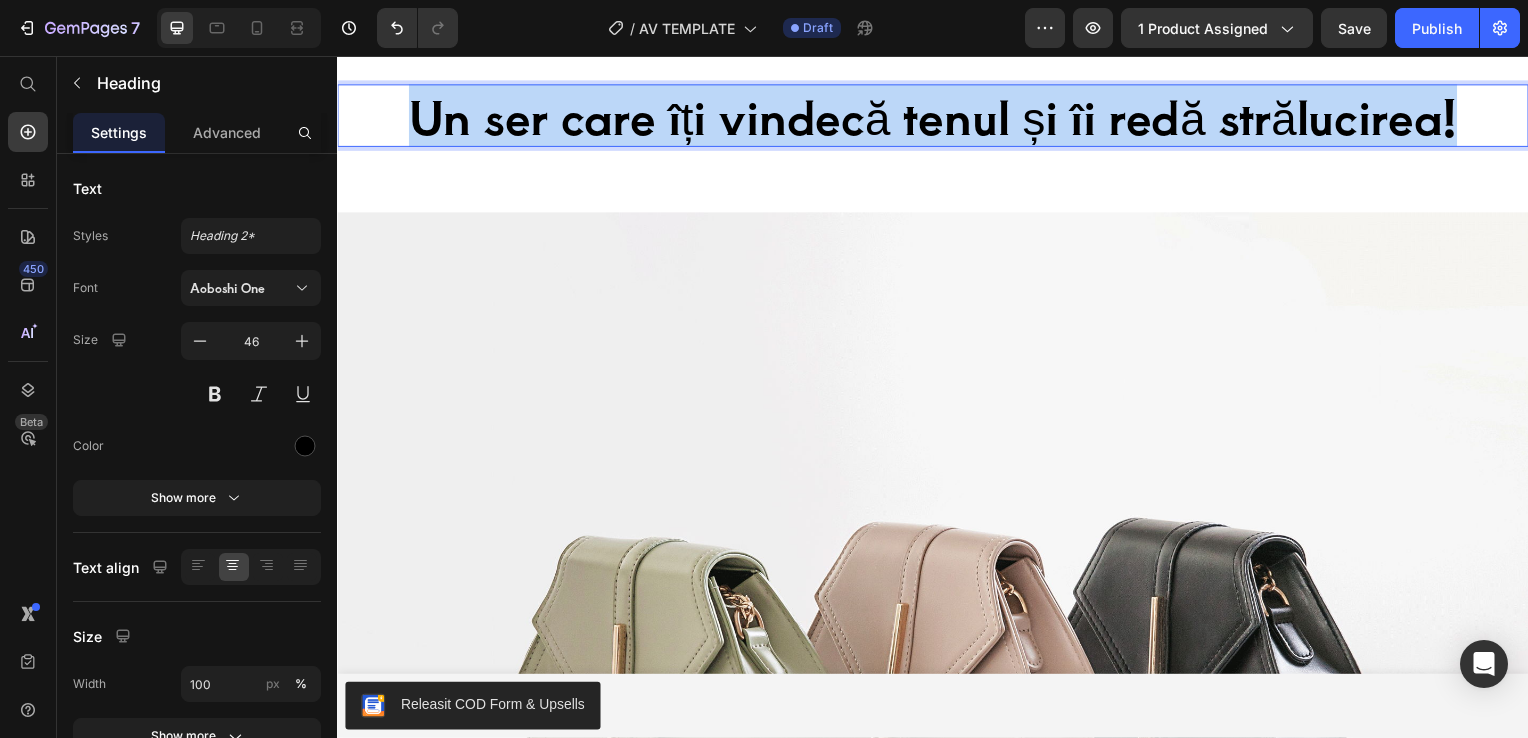 drag, startPoint x: 400, startPoint y: 161, endPoint x: 1520, endPoint y: 154, distance: 1120.0219 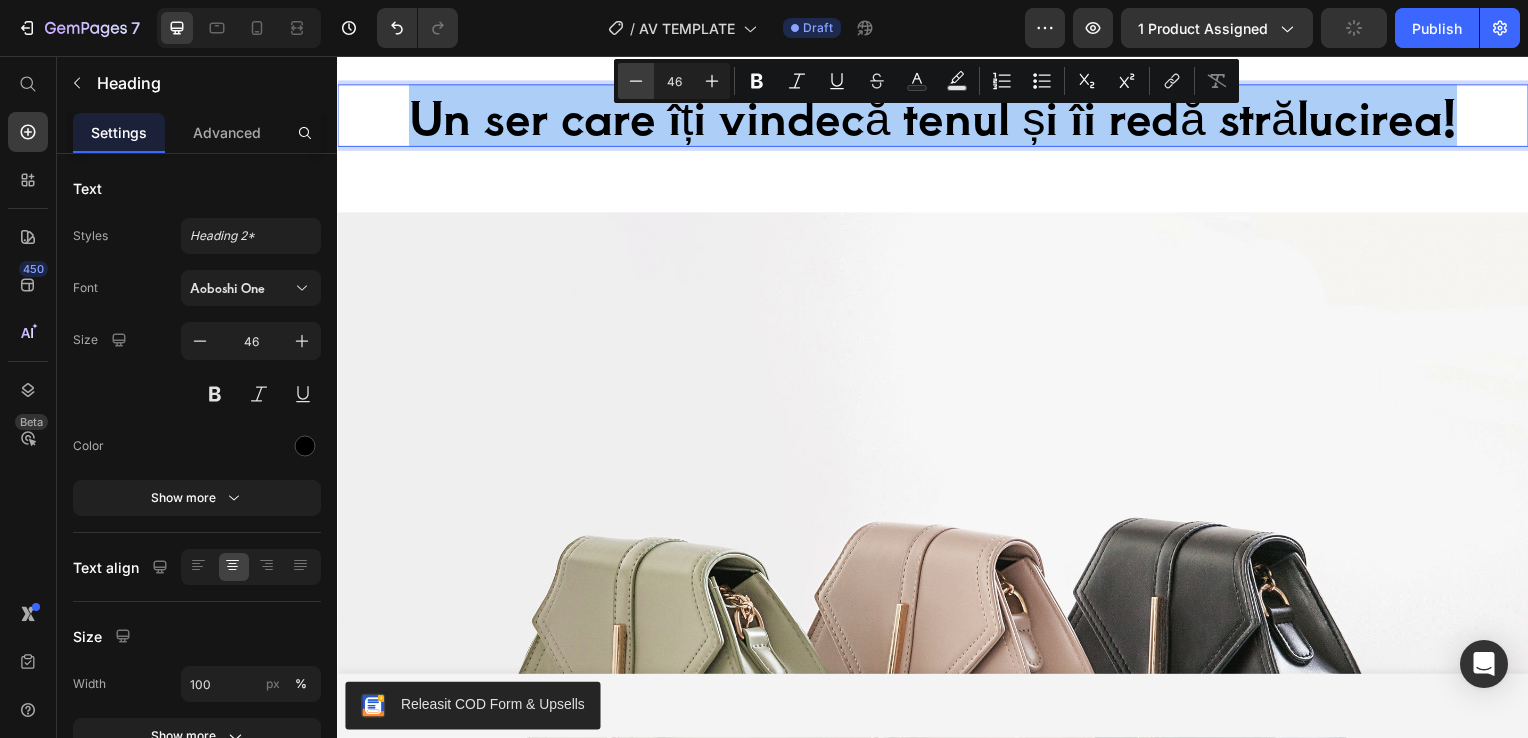 click 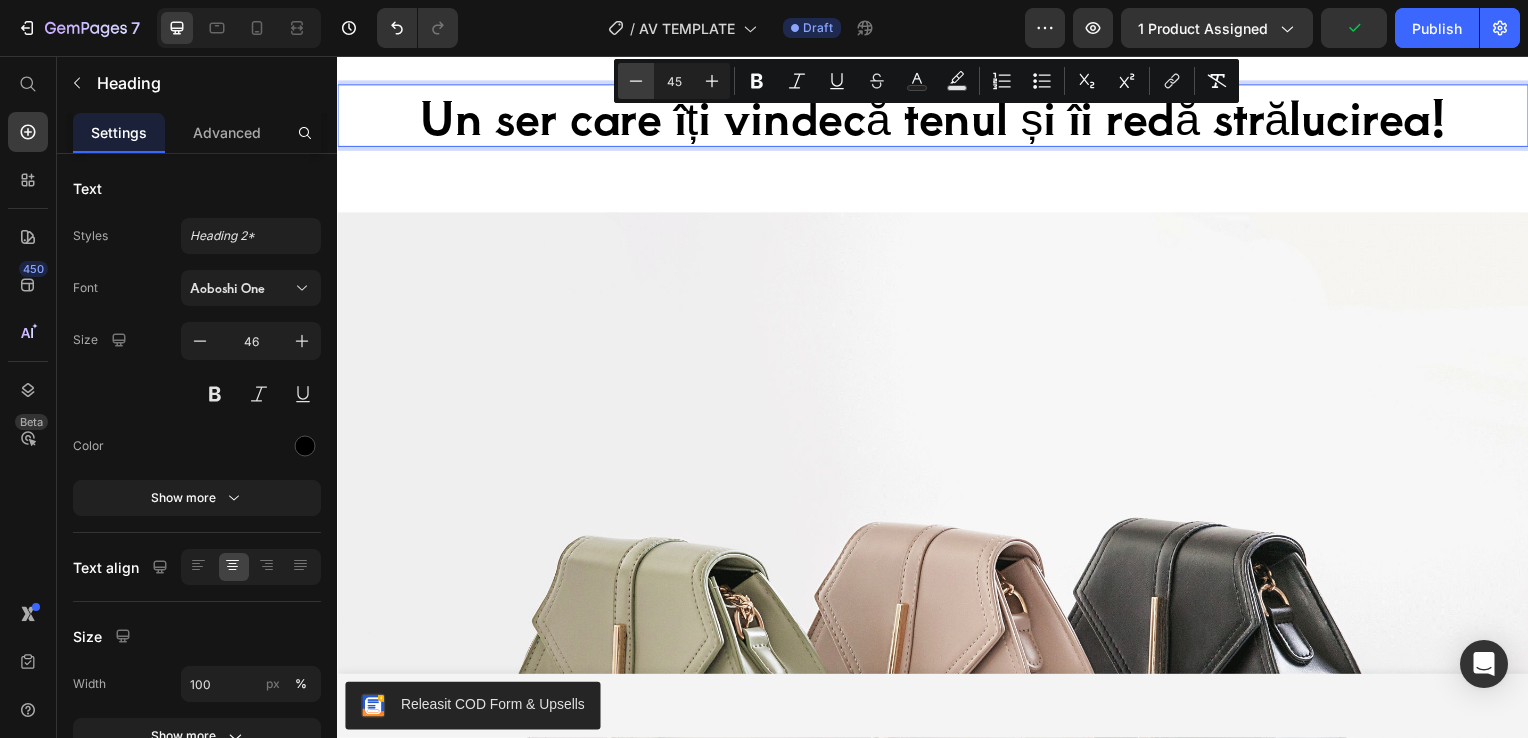 click 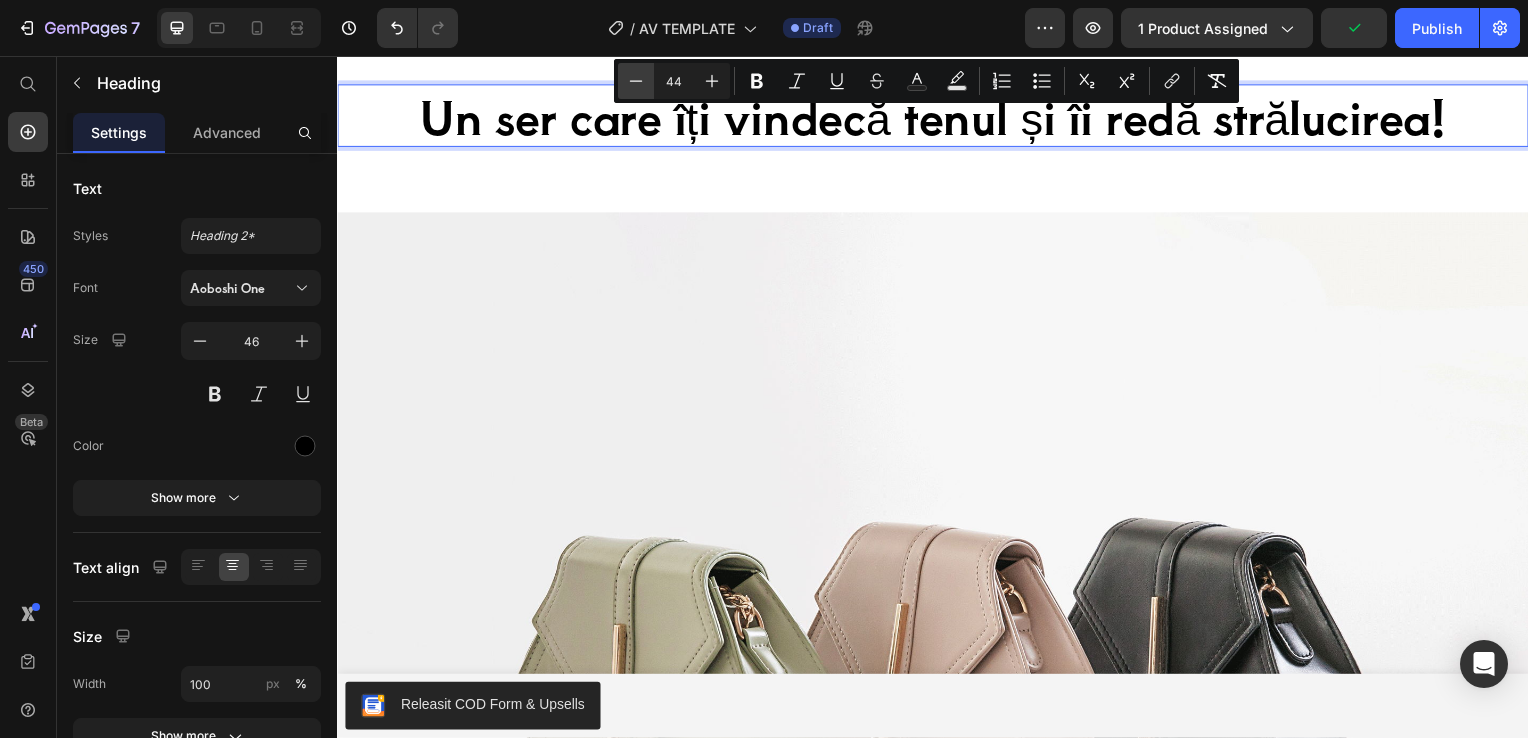 click 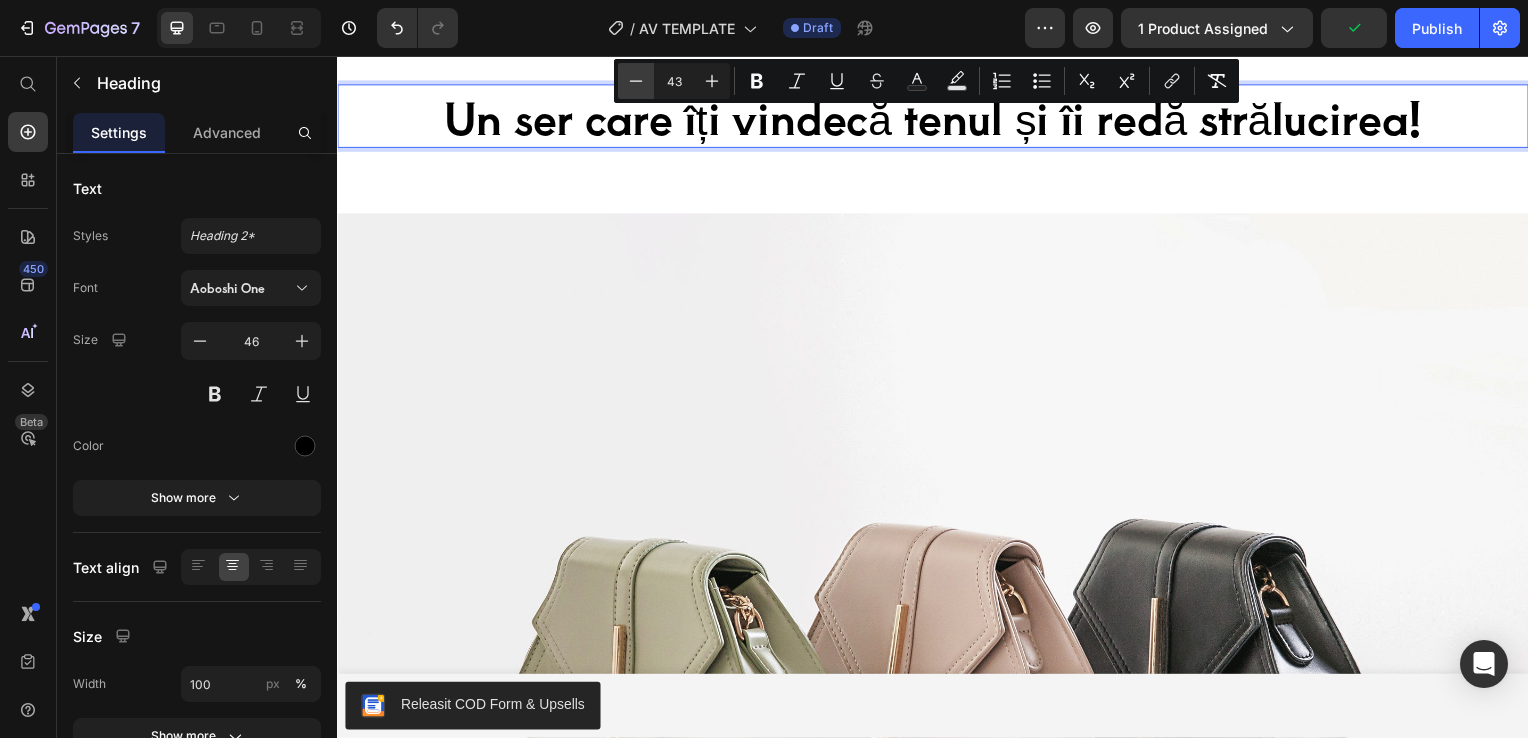 click 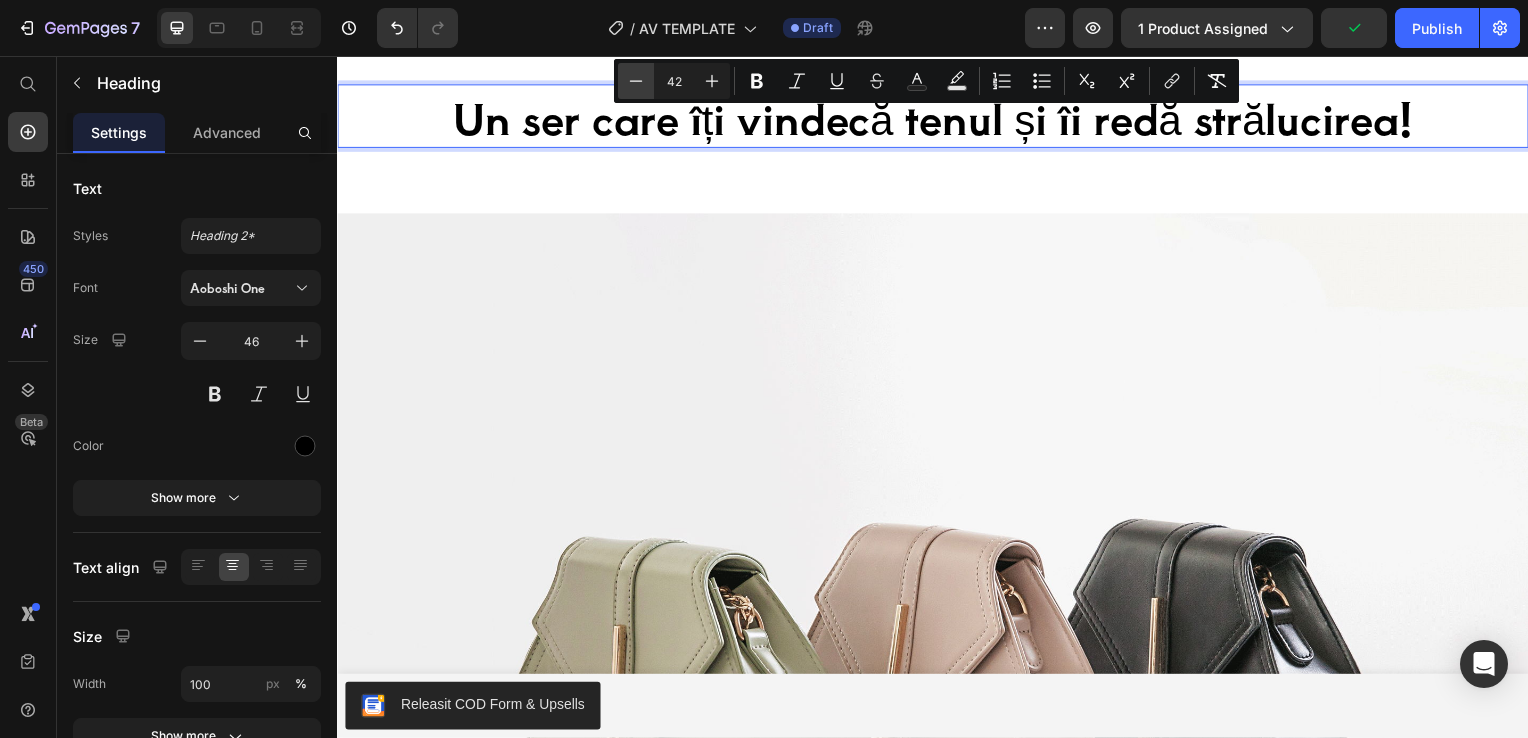 click 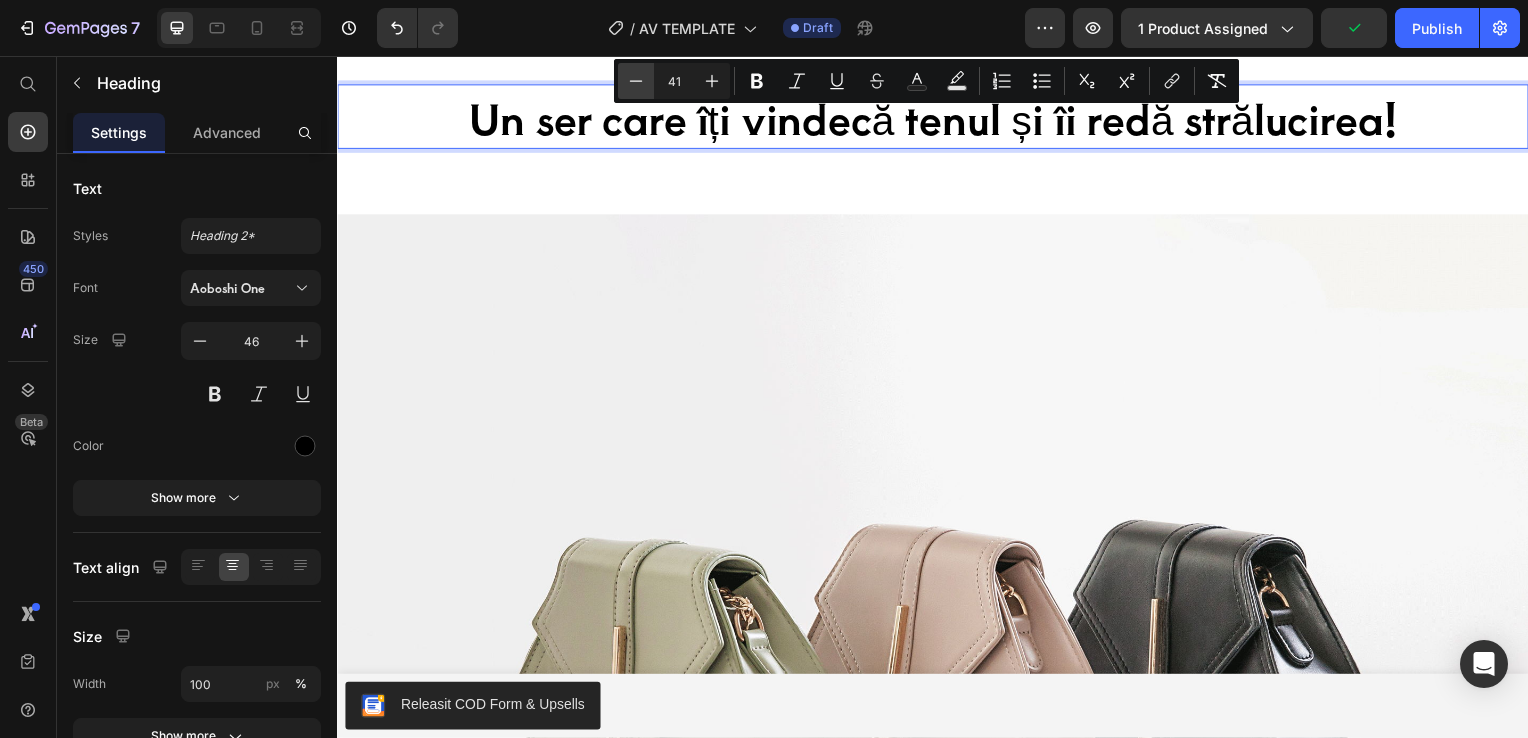 click 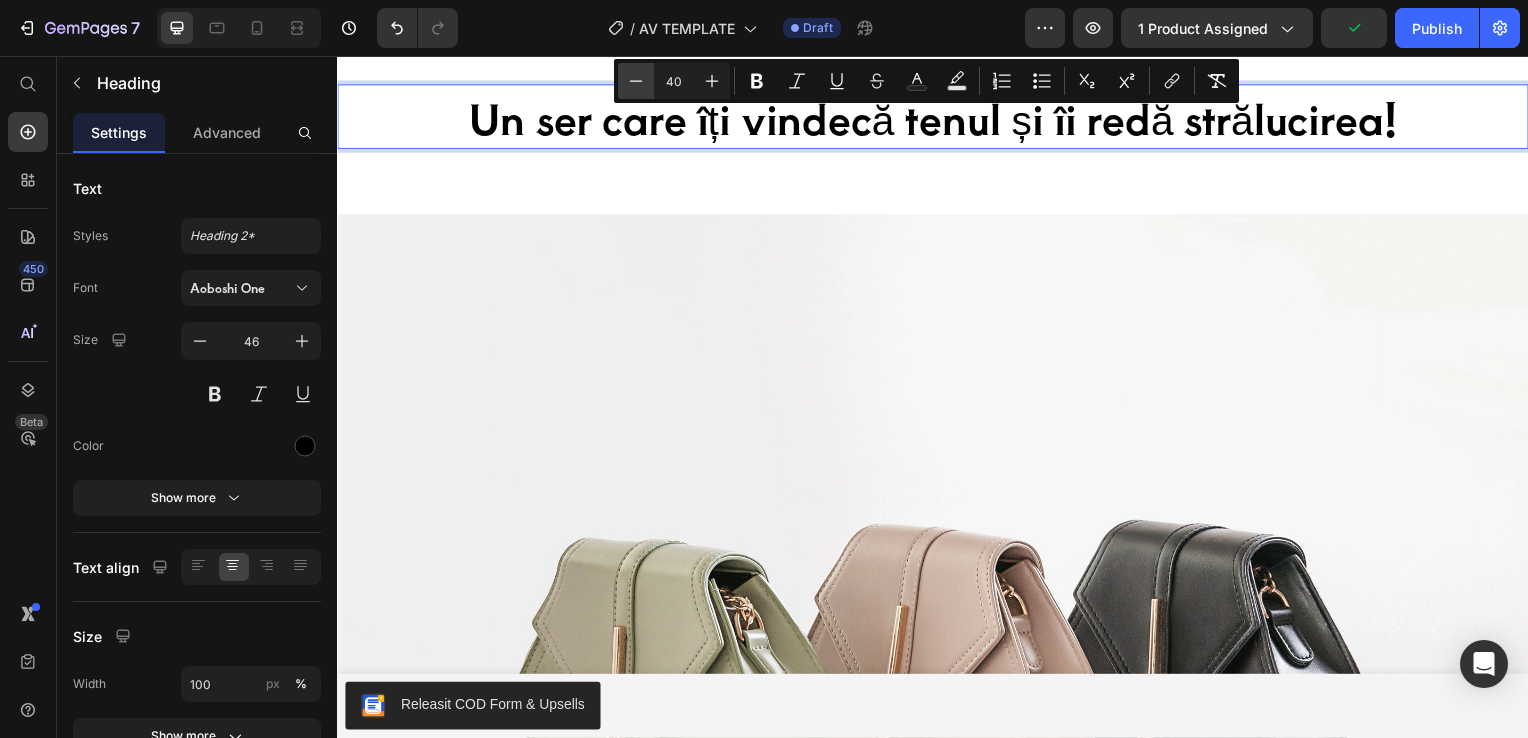 click 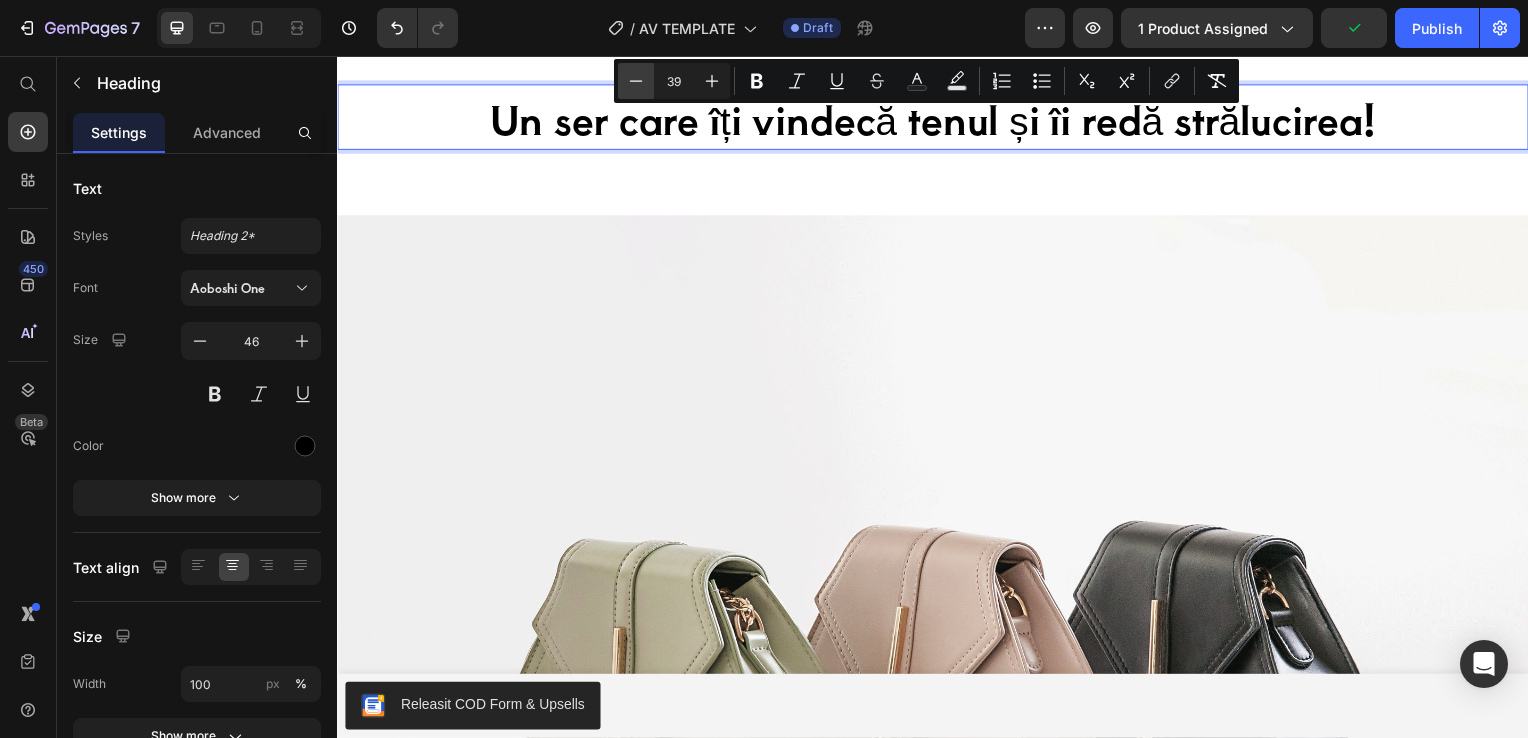 click 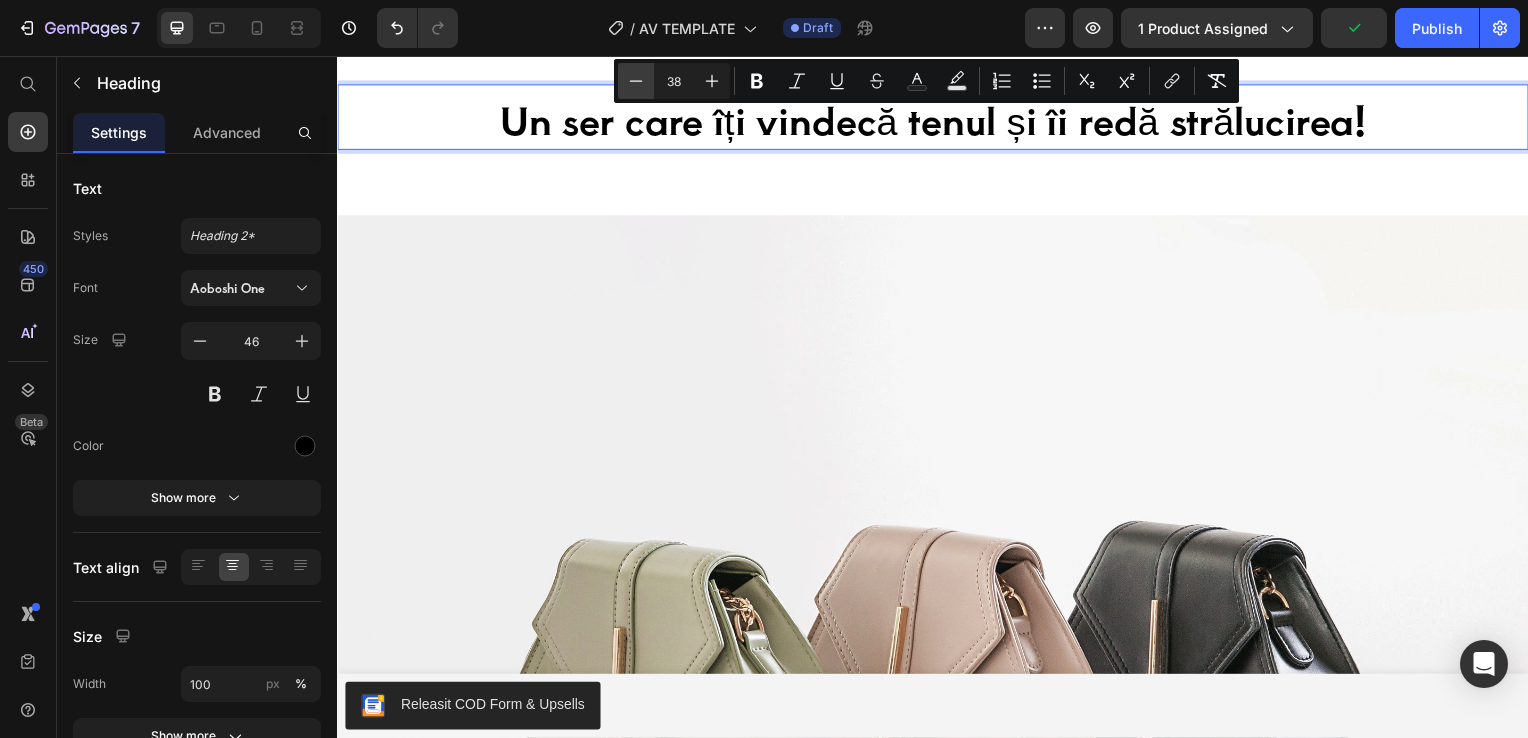 click 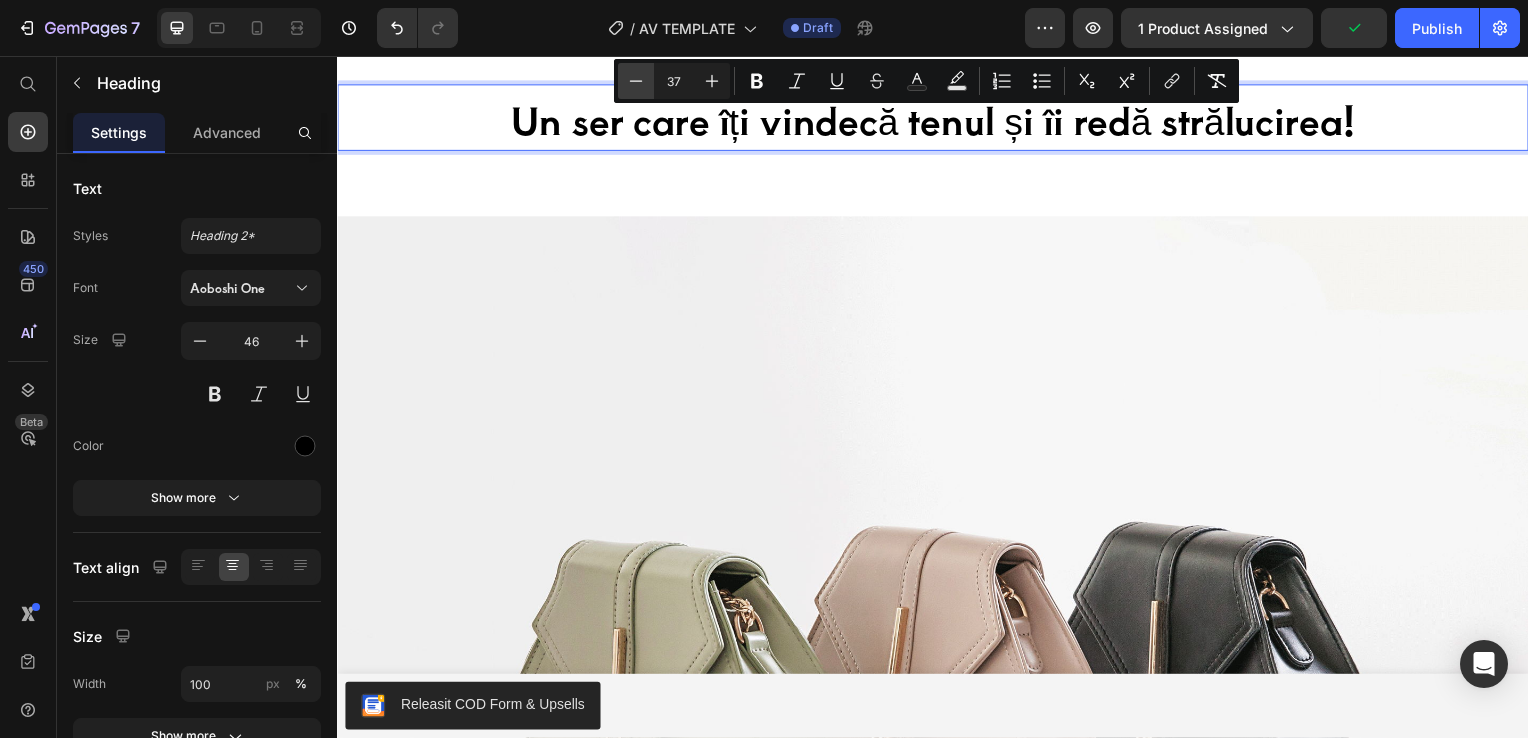 click 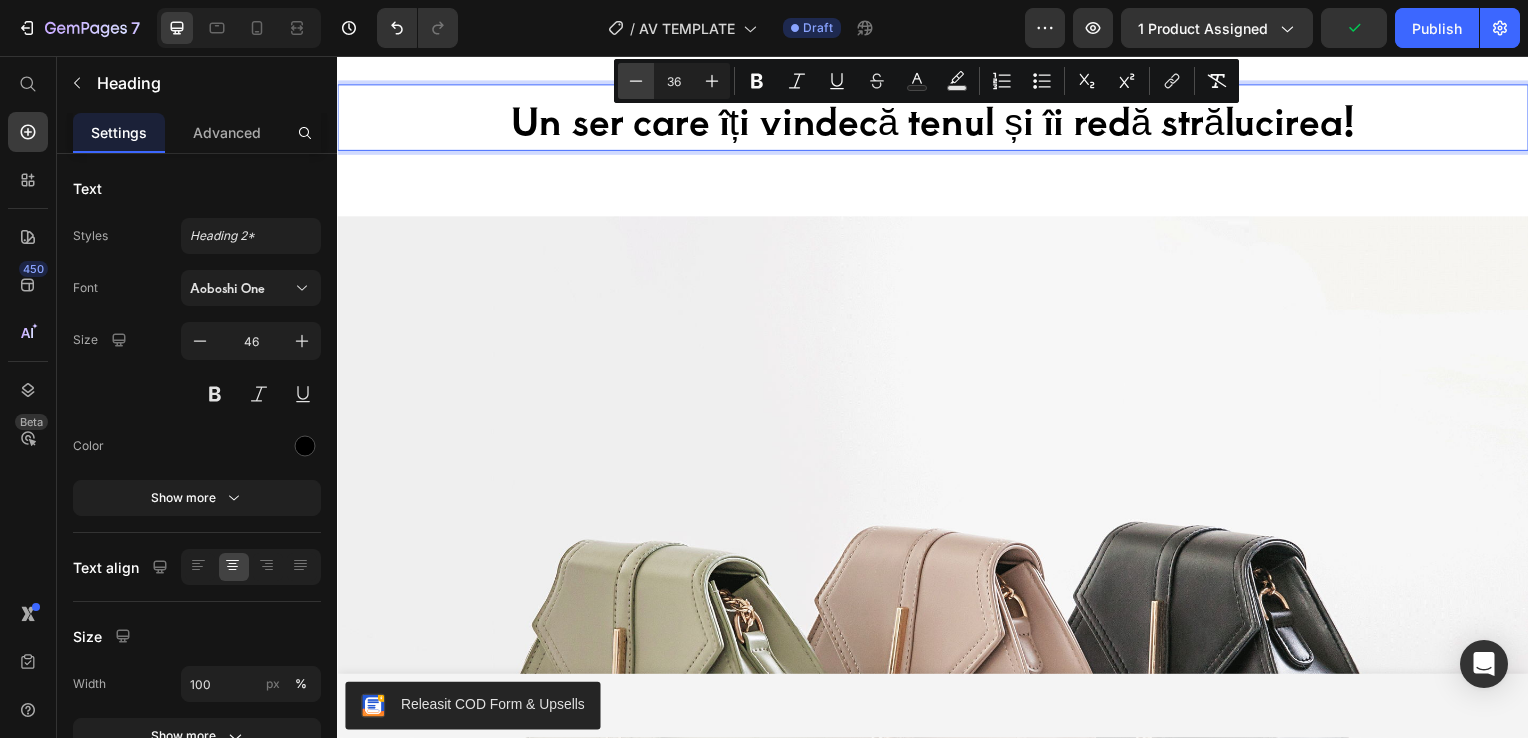 click 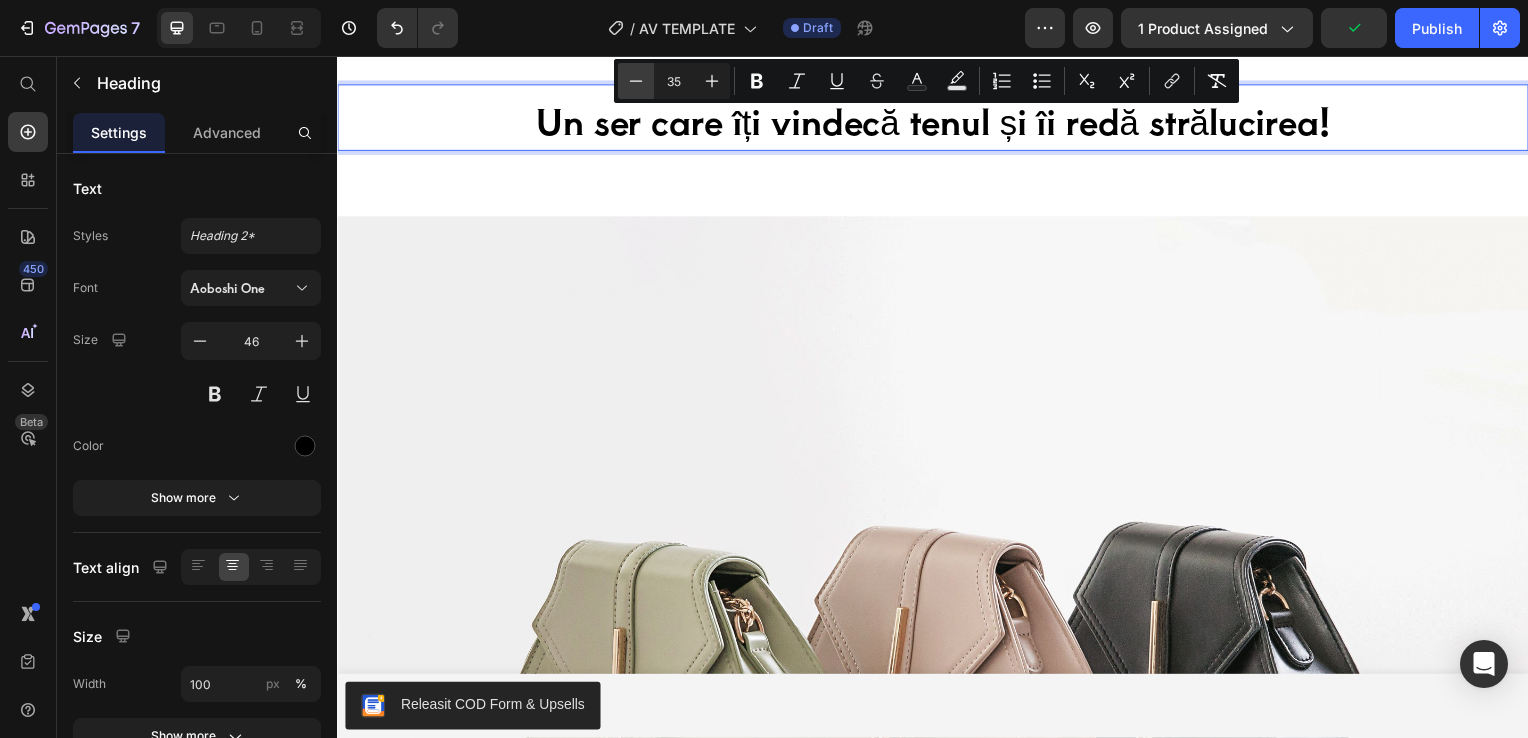 click 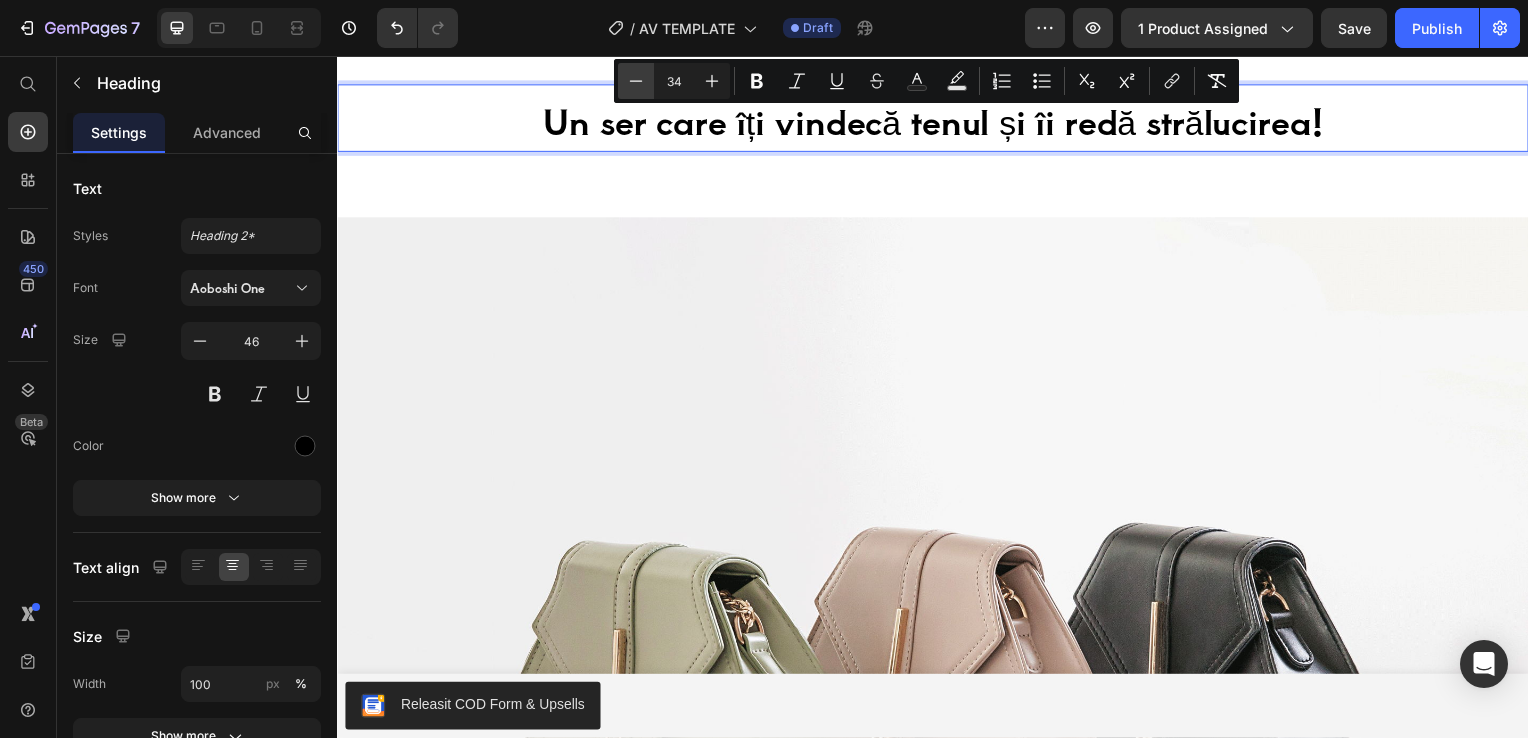 click 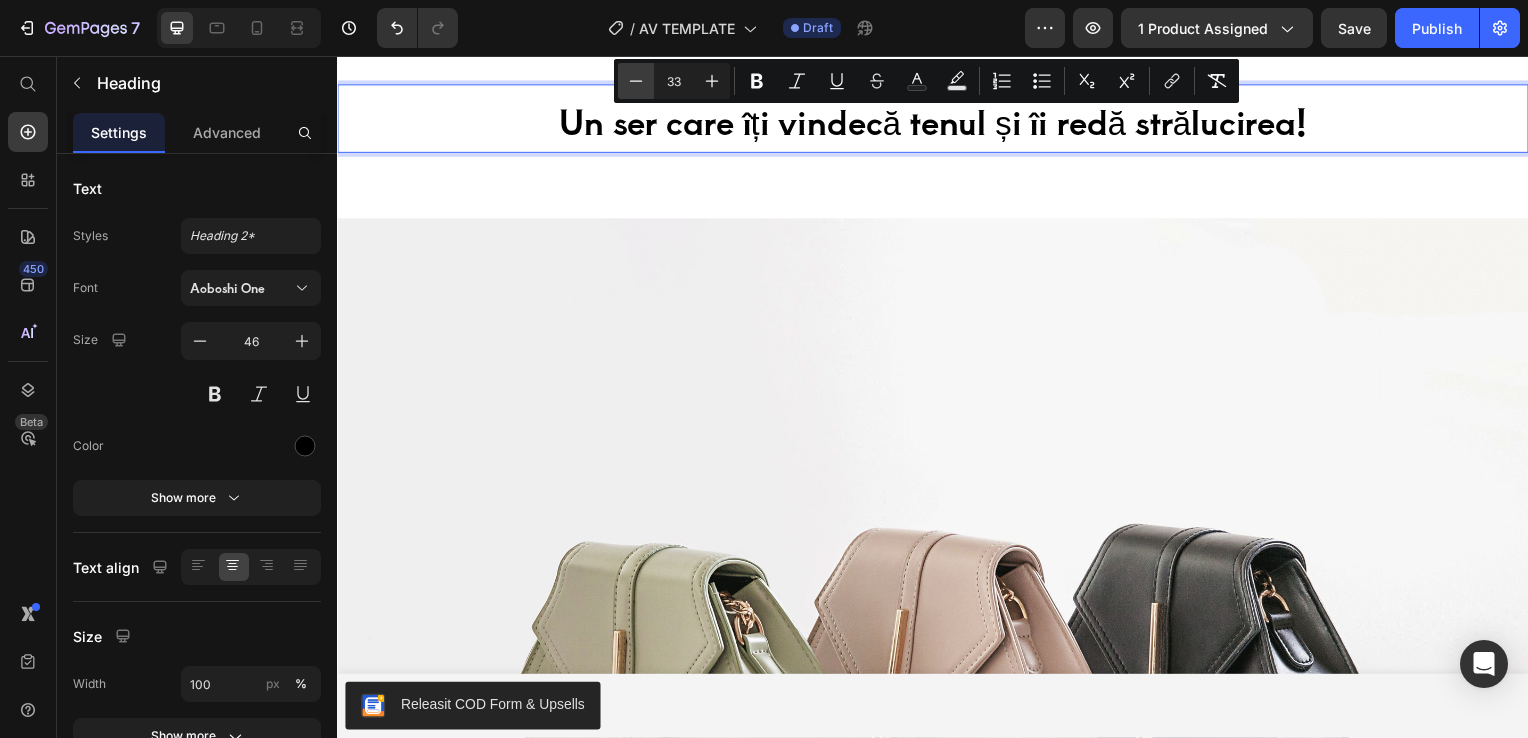 click 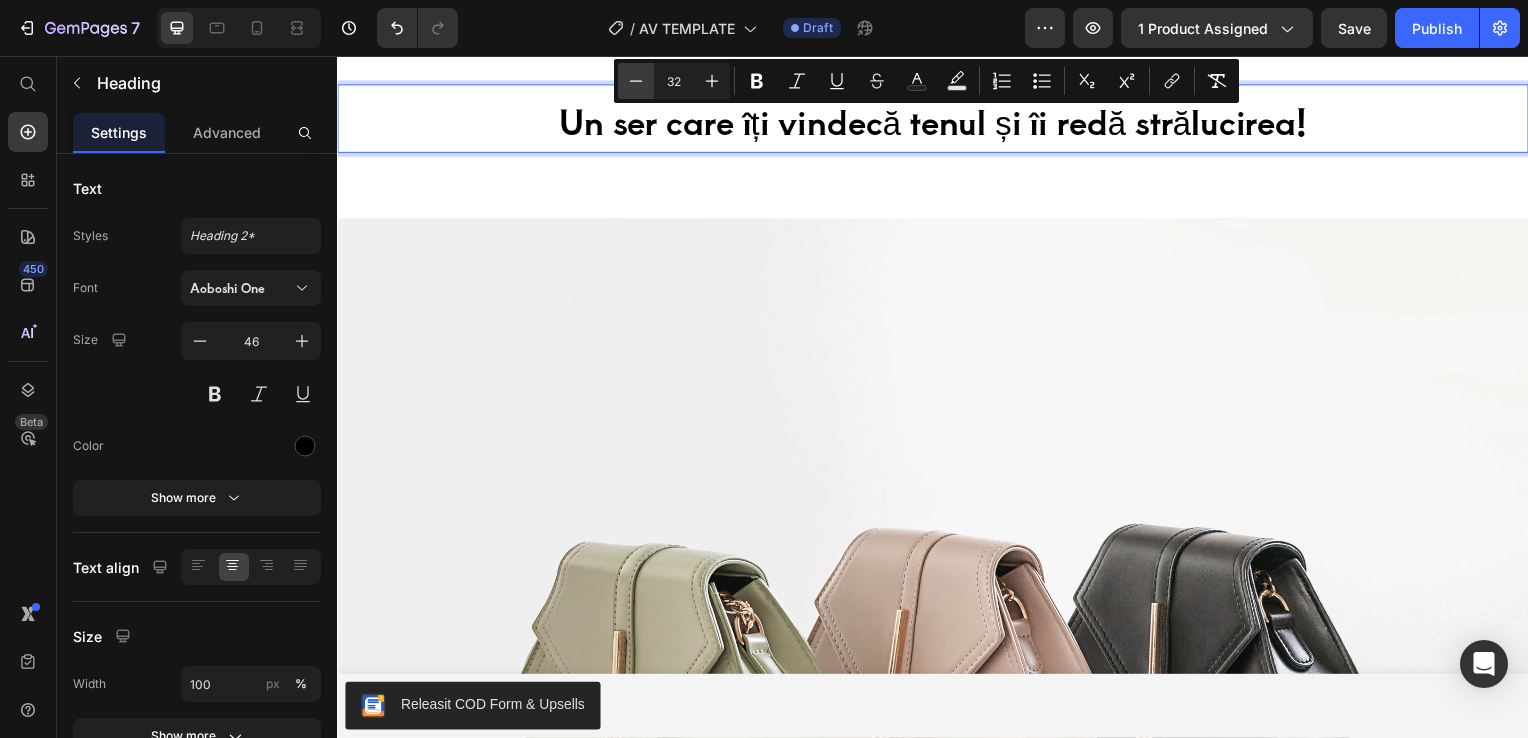 click 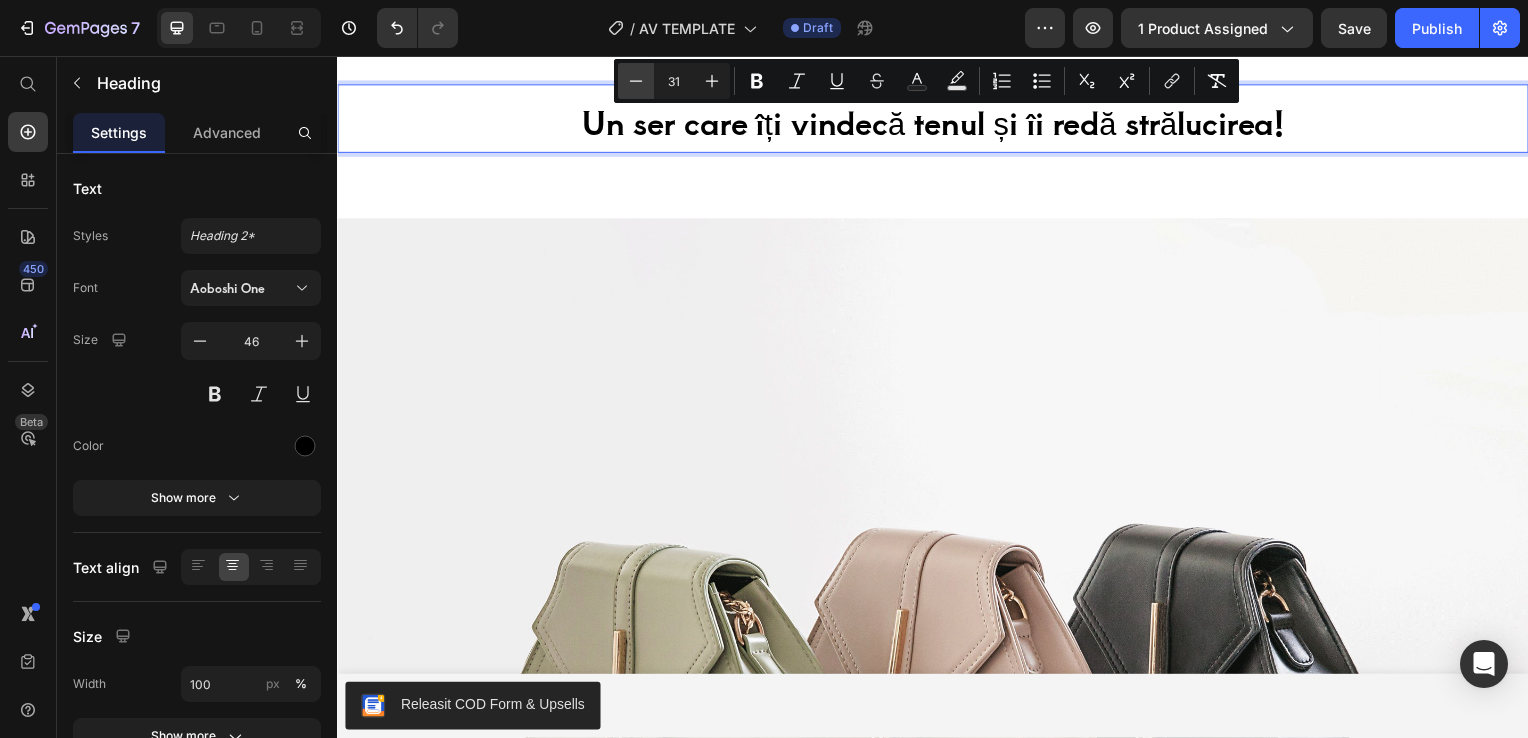 click 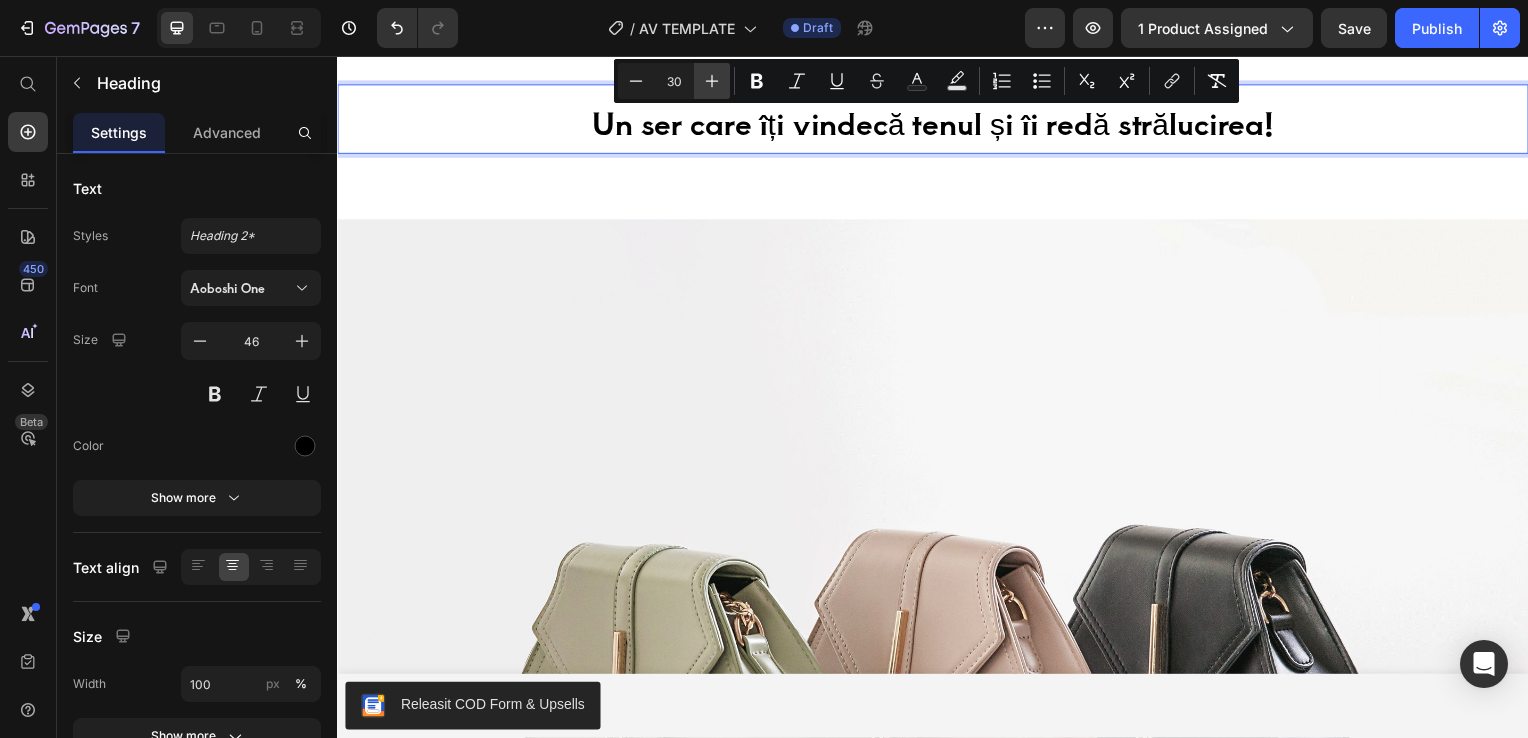click 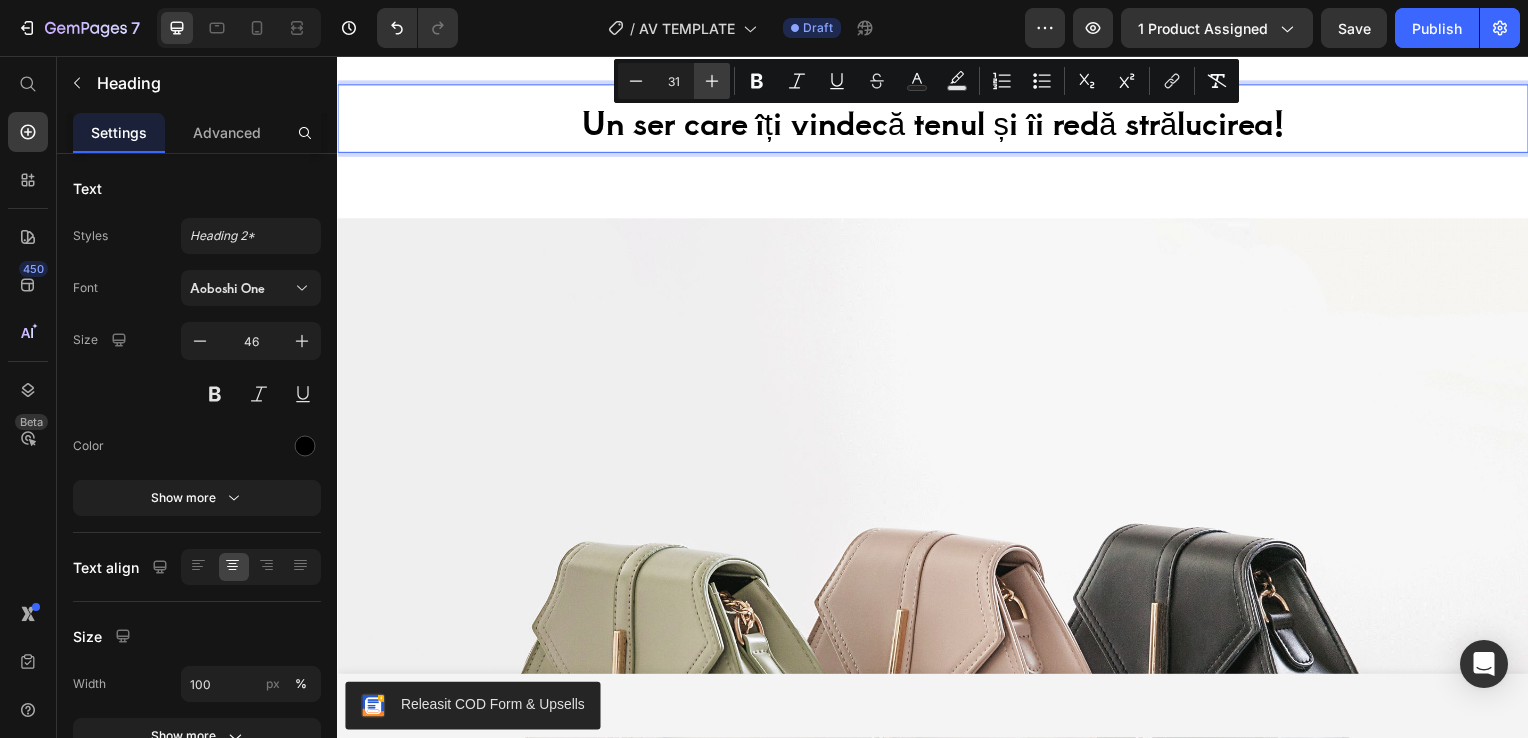 click 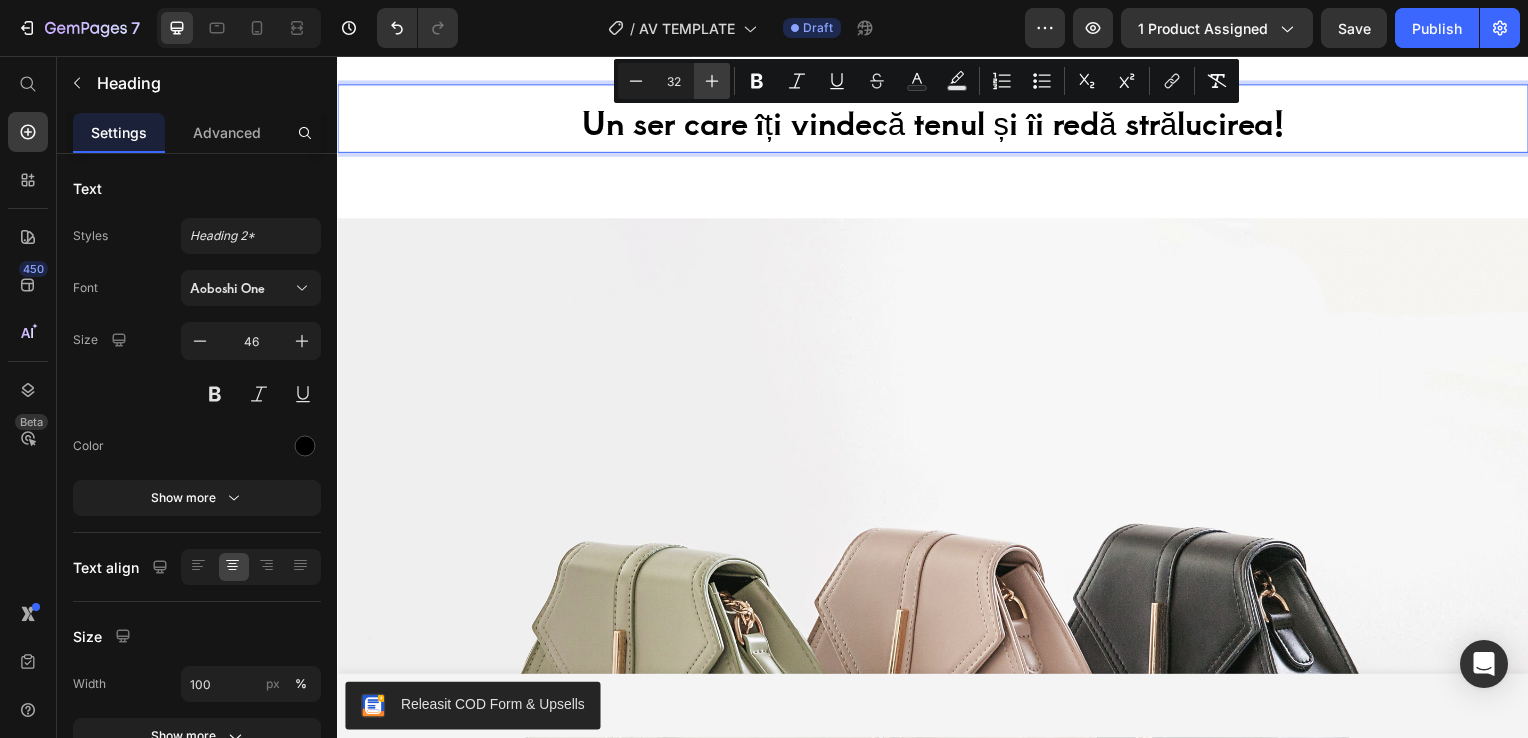 click 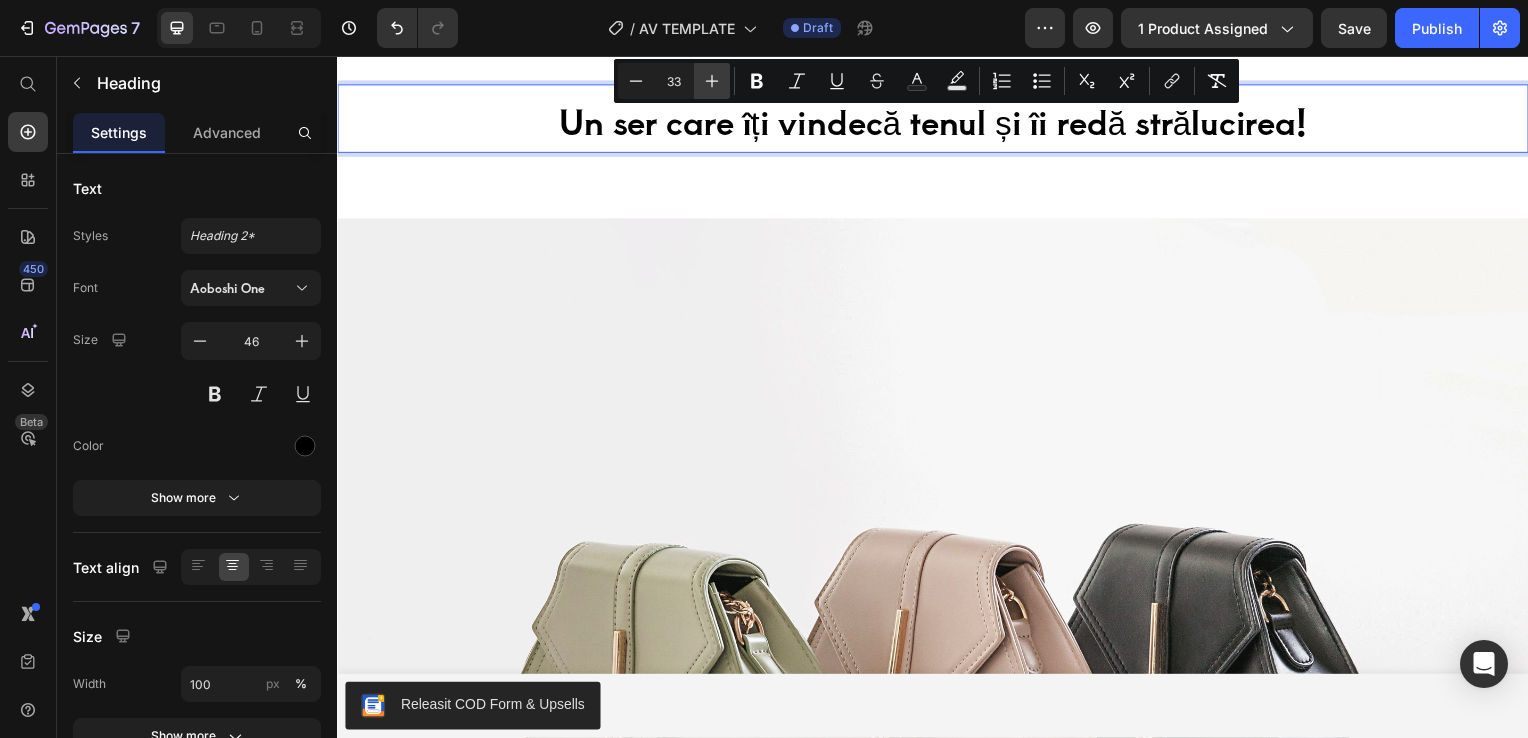 click 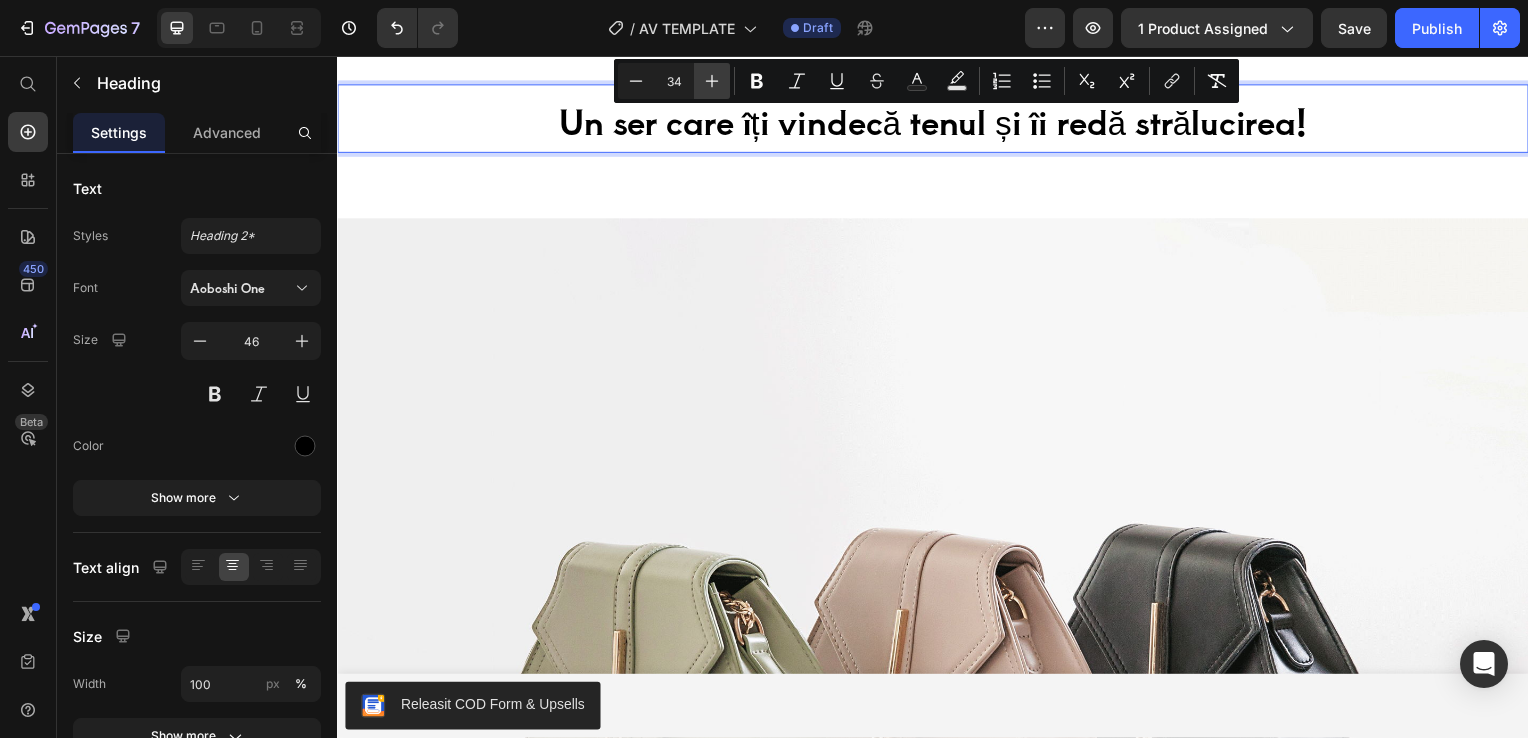 click 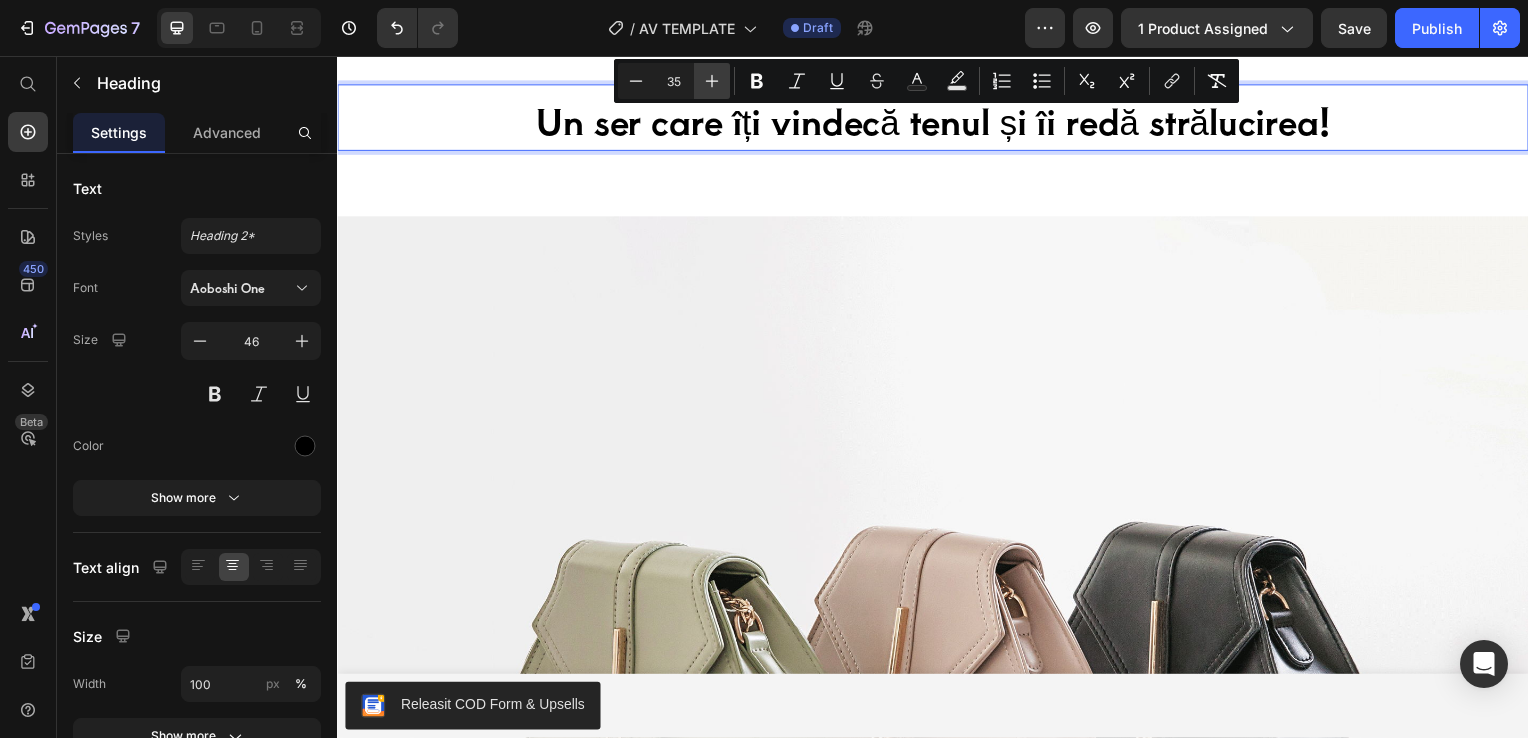 click 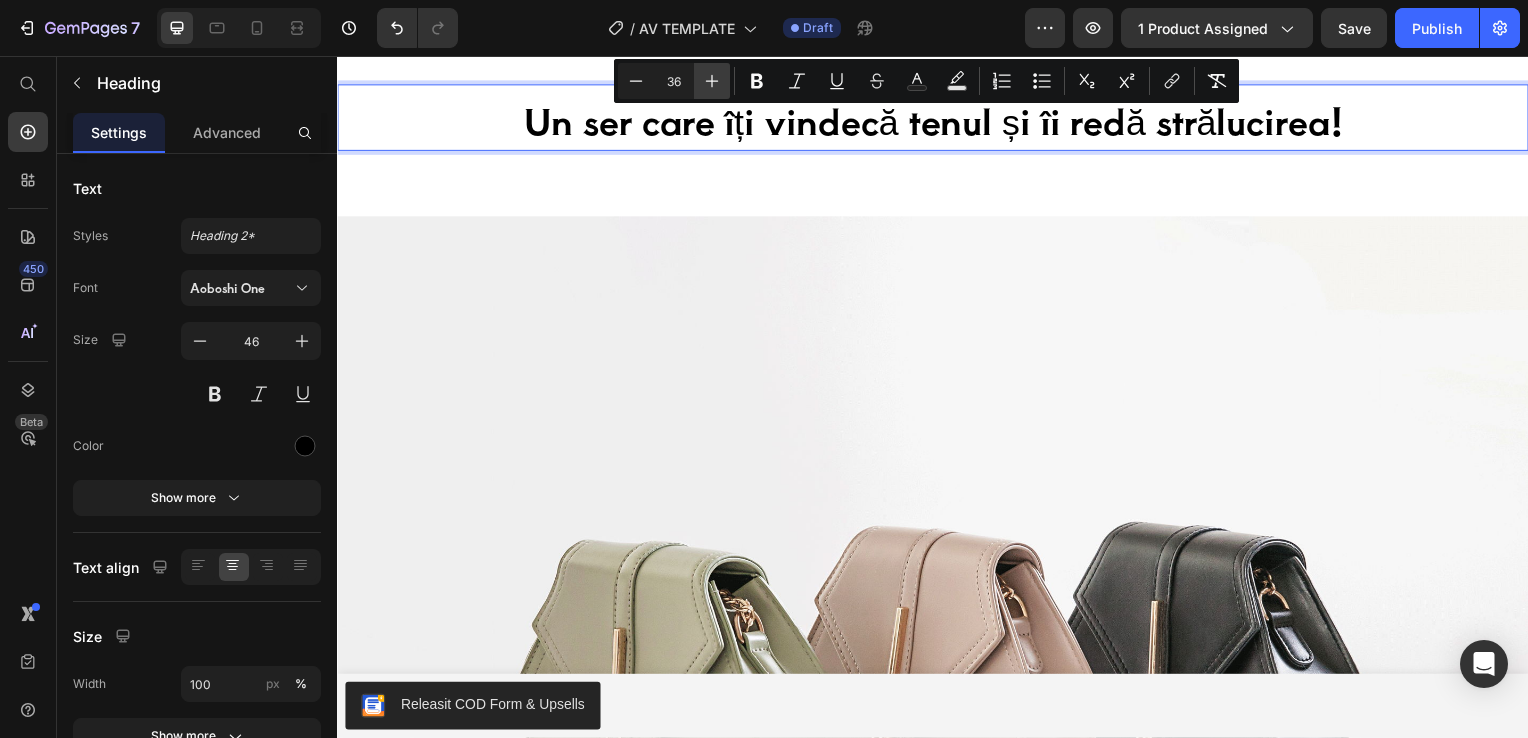 click 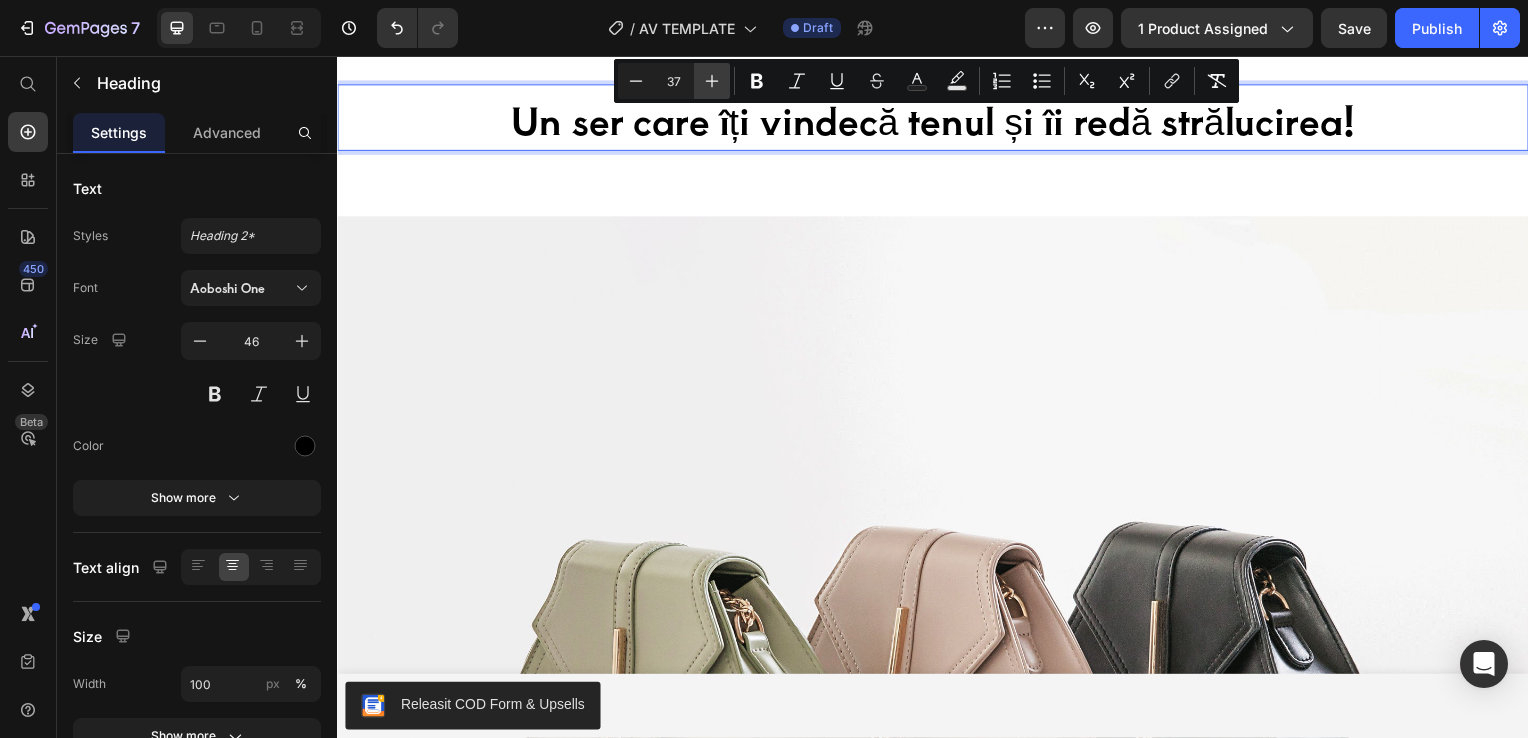 click 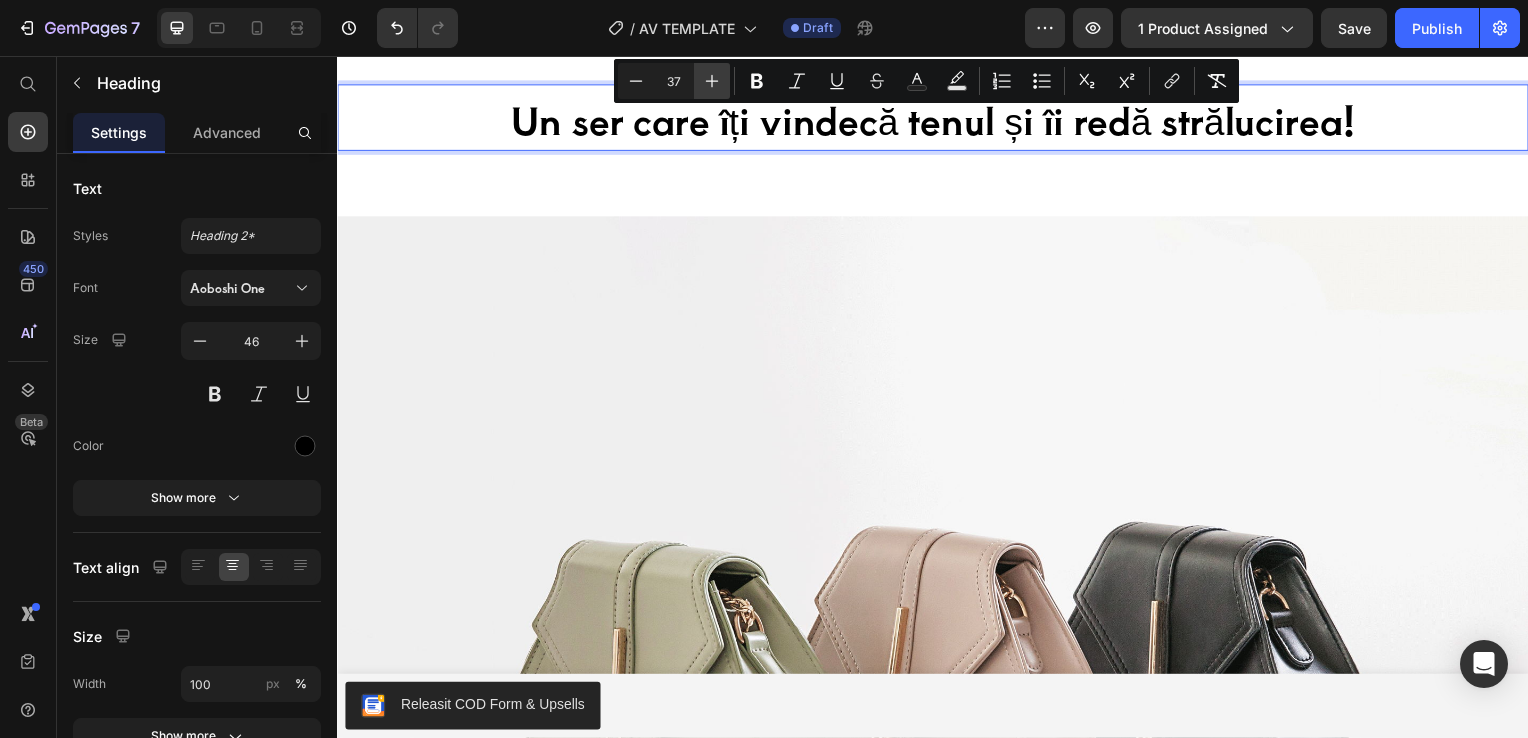type on "38" 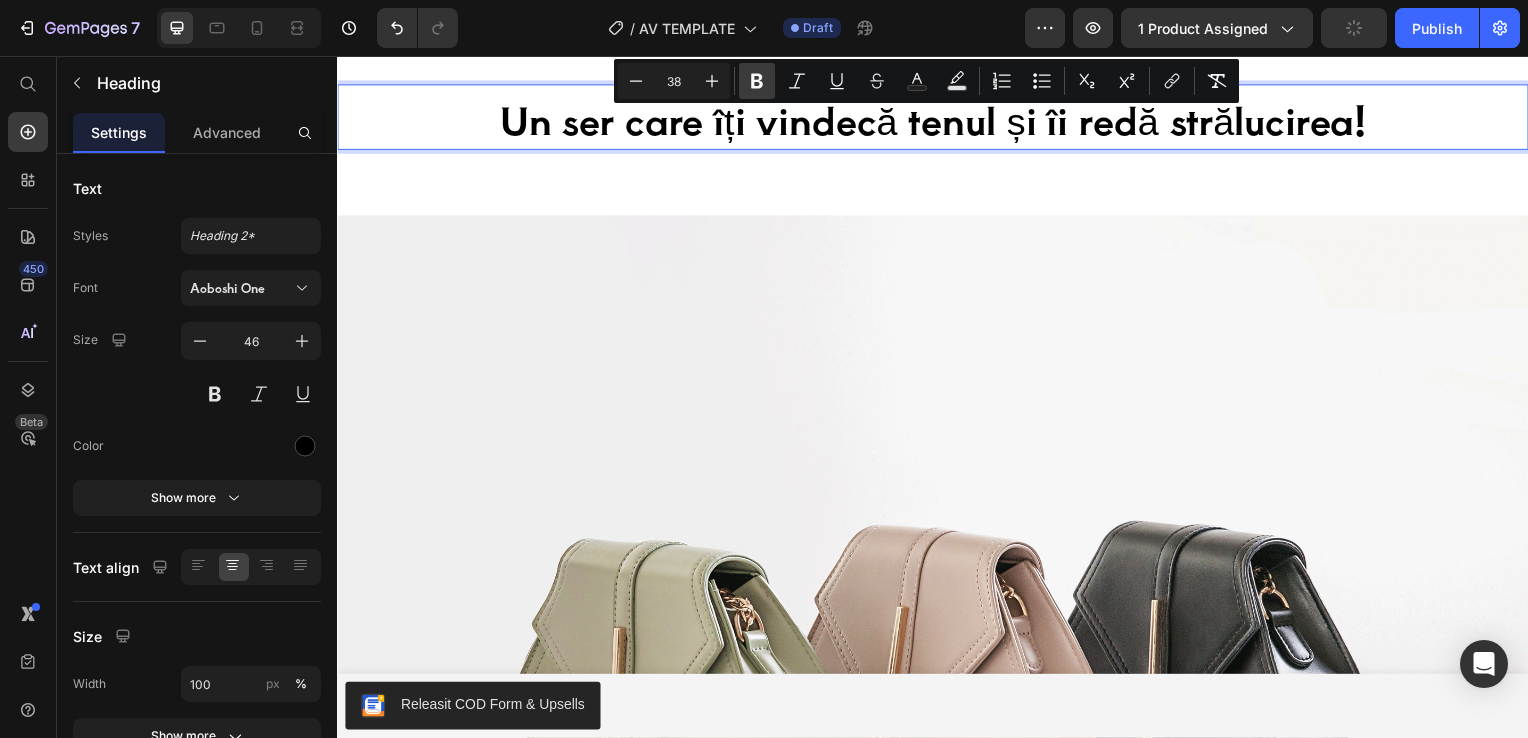 click on "Bold" at bounding box center [757, 81] 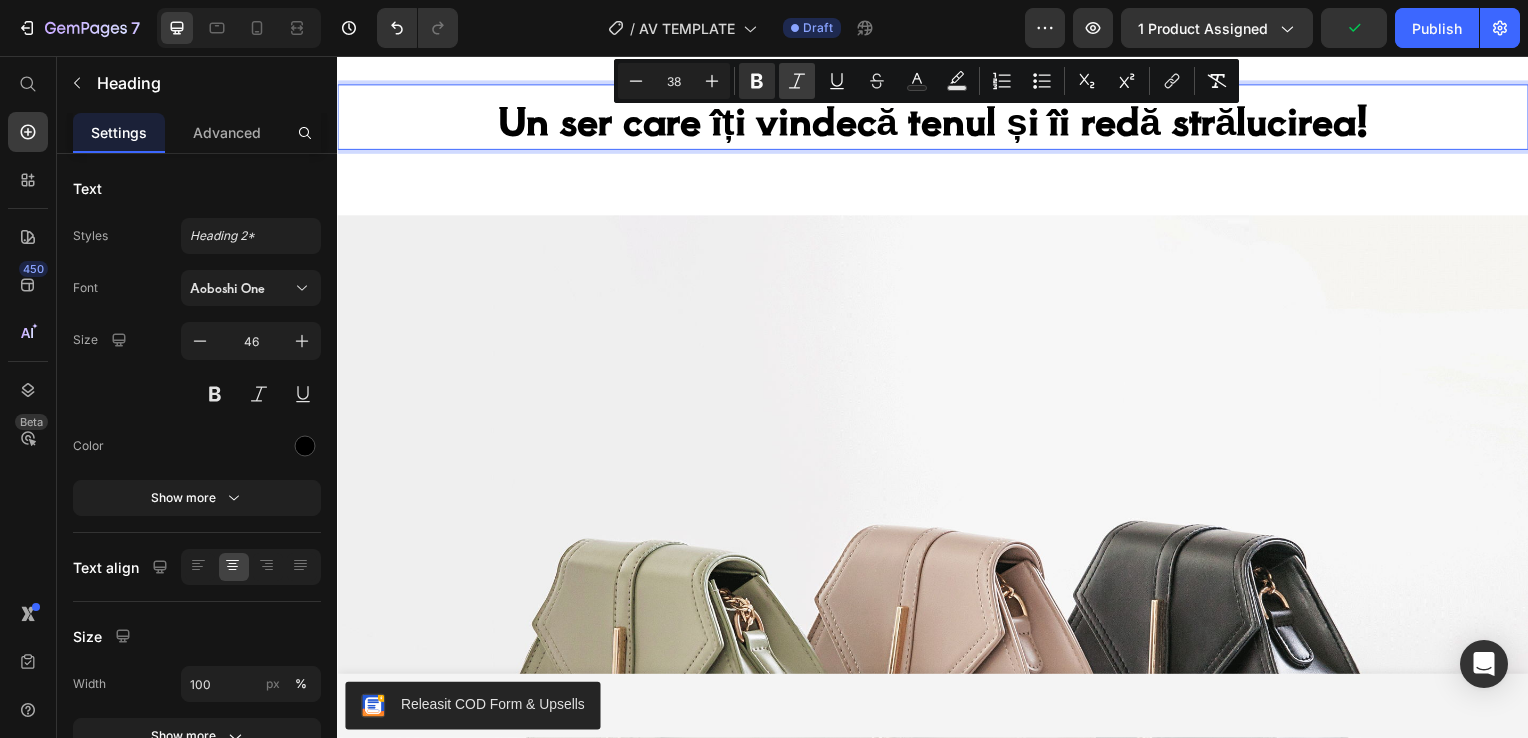 click 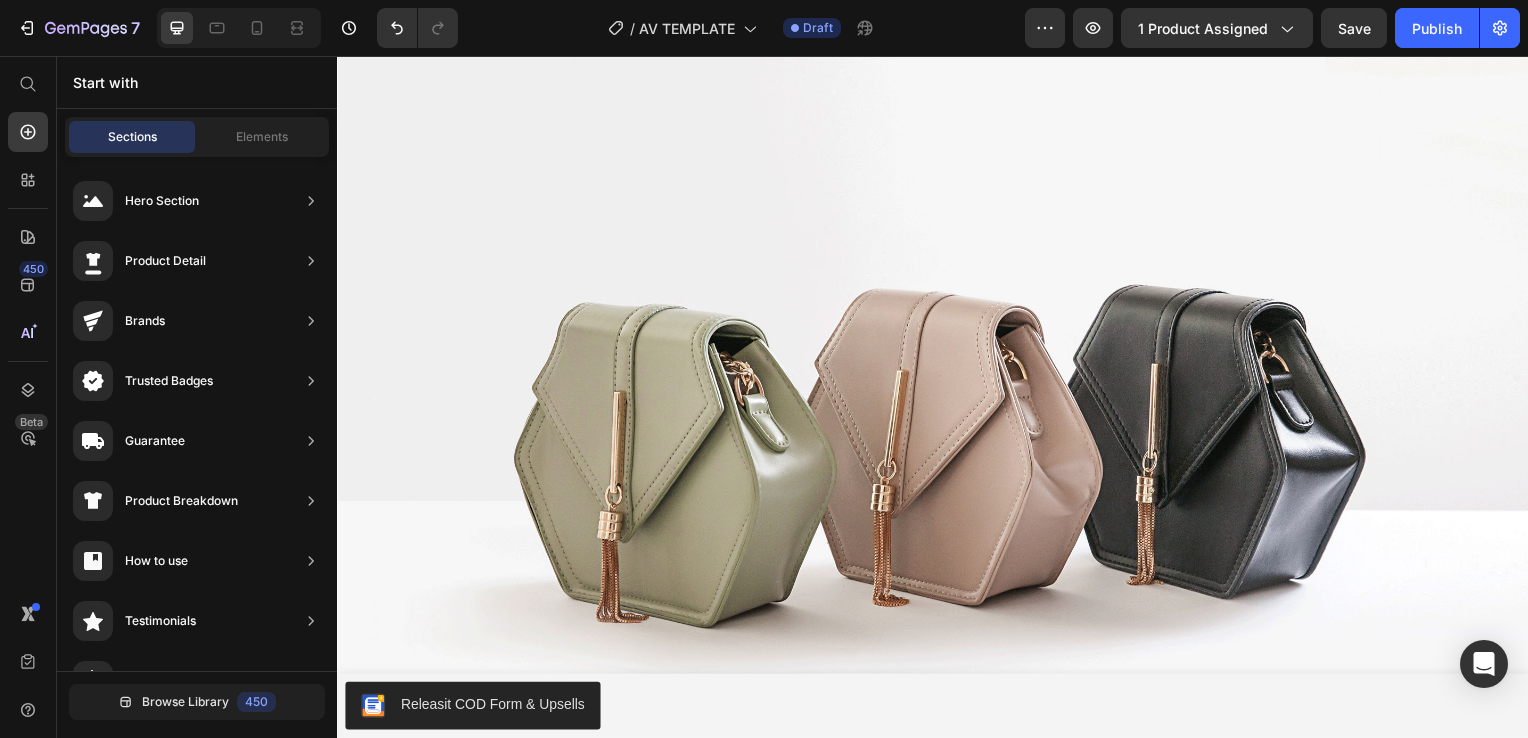 scroll, scrollTop: 4524, scrollLeft: 0, axis: vertical 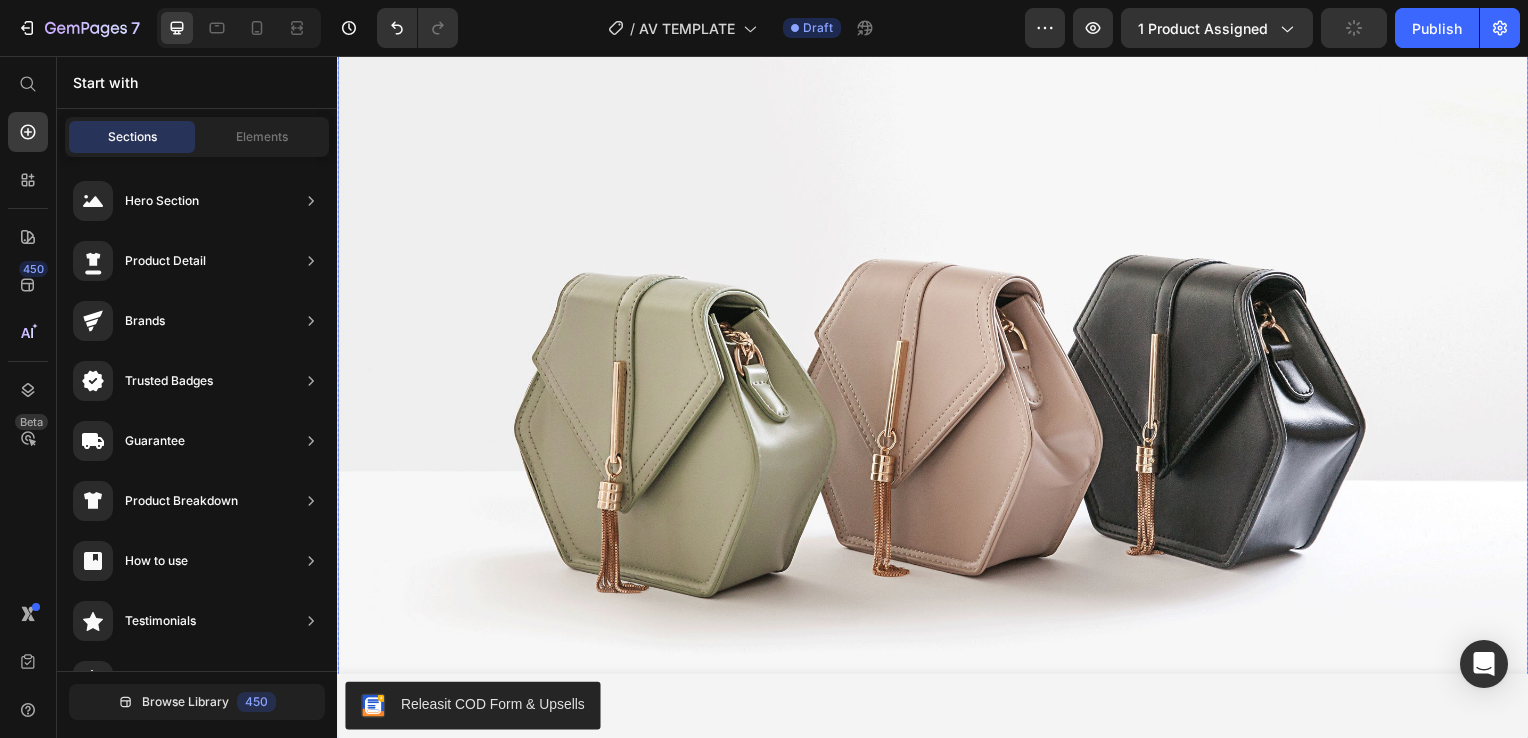 click at bounding box center (937, 399) 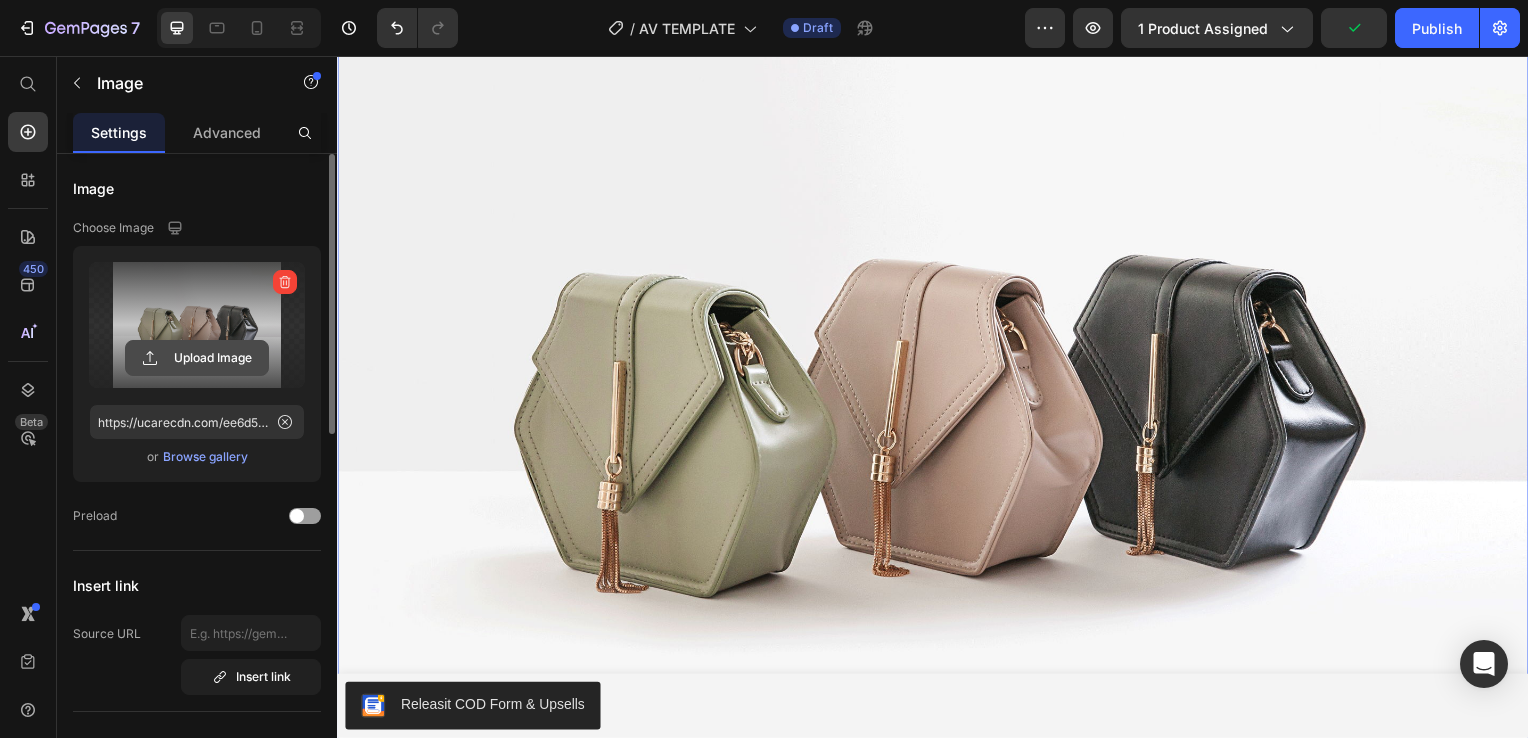 click 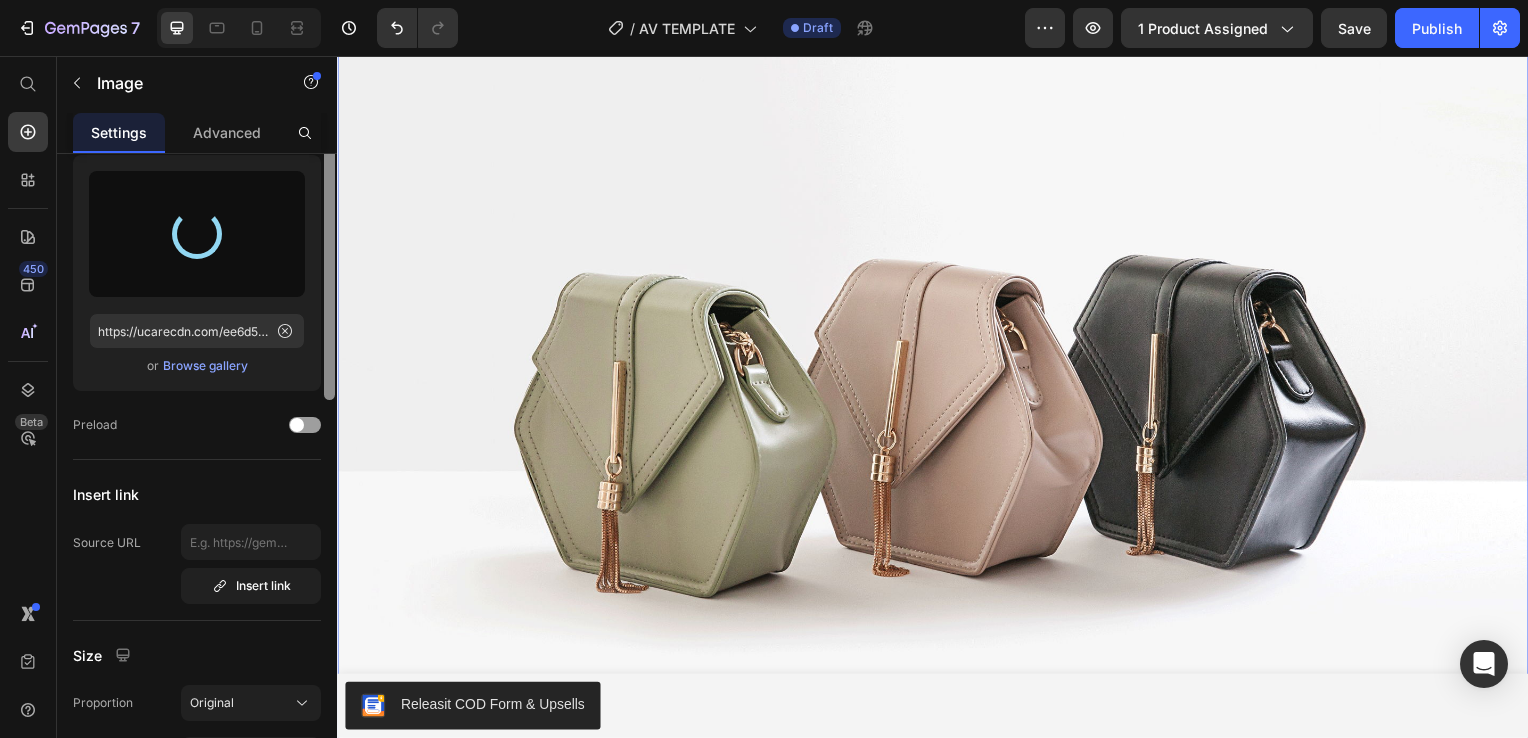 scroll, scrollTop: 119, scrollLeft: 0, axis: vertical 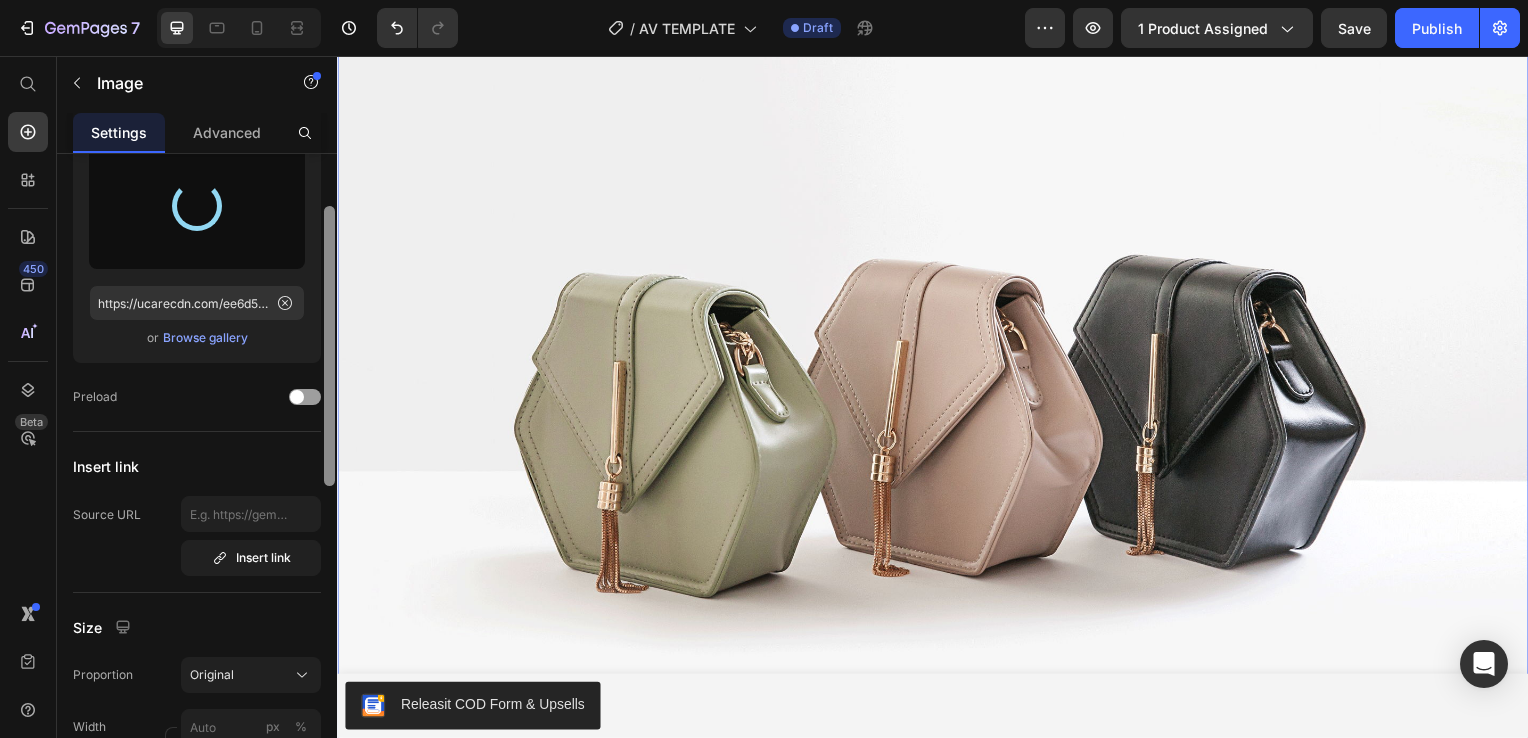 drag, startPoint x: 664, startPoint y: 354, endPoint x: 339, endPoint y: 443, distance: 336.96588 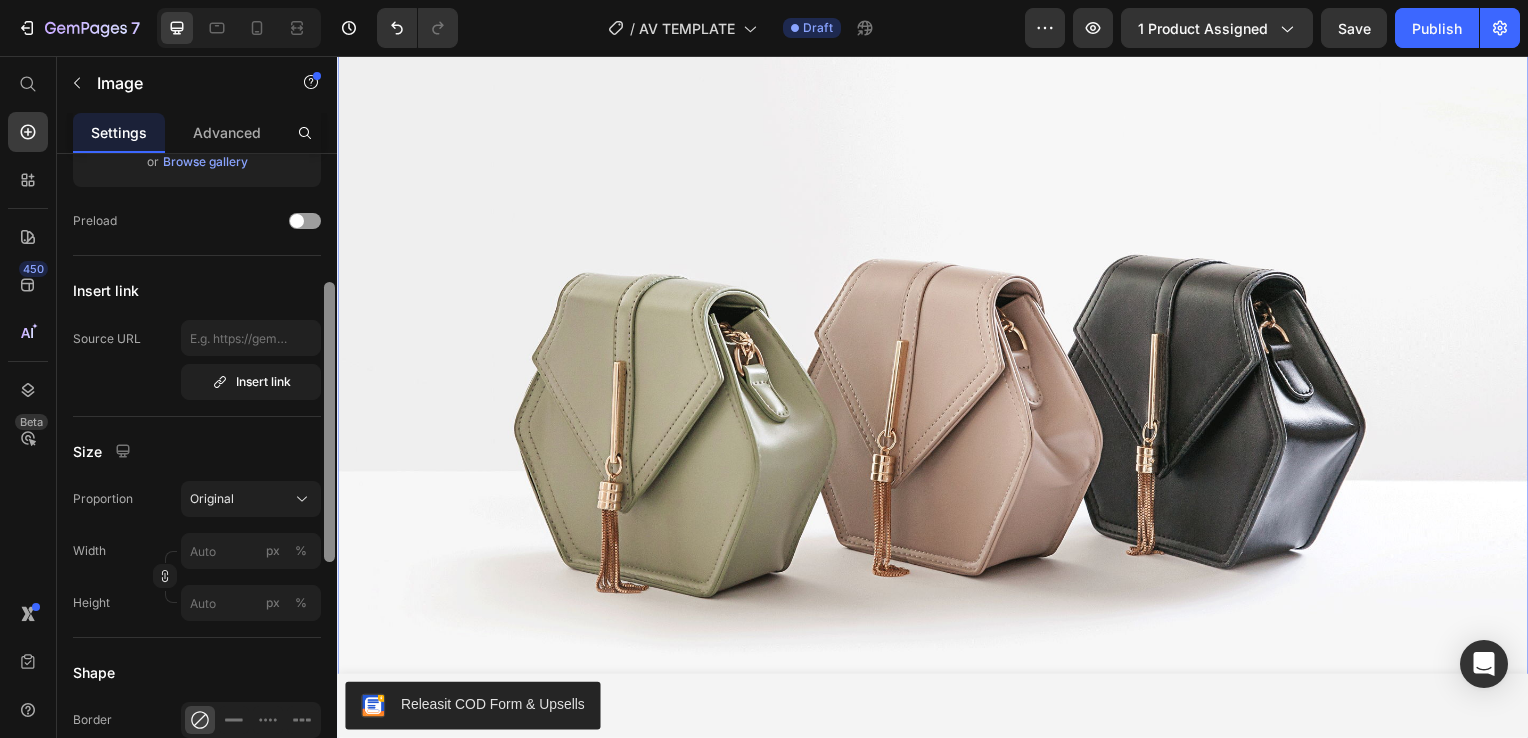 click at bounding box center (329, 422) 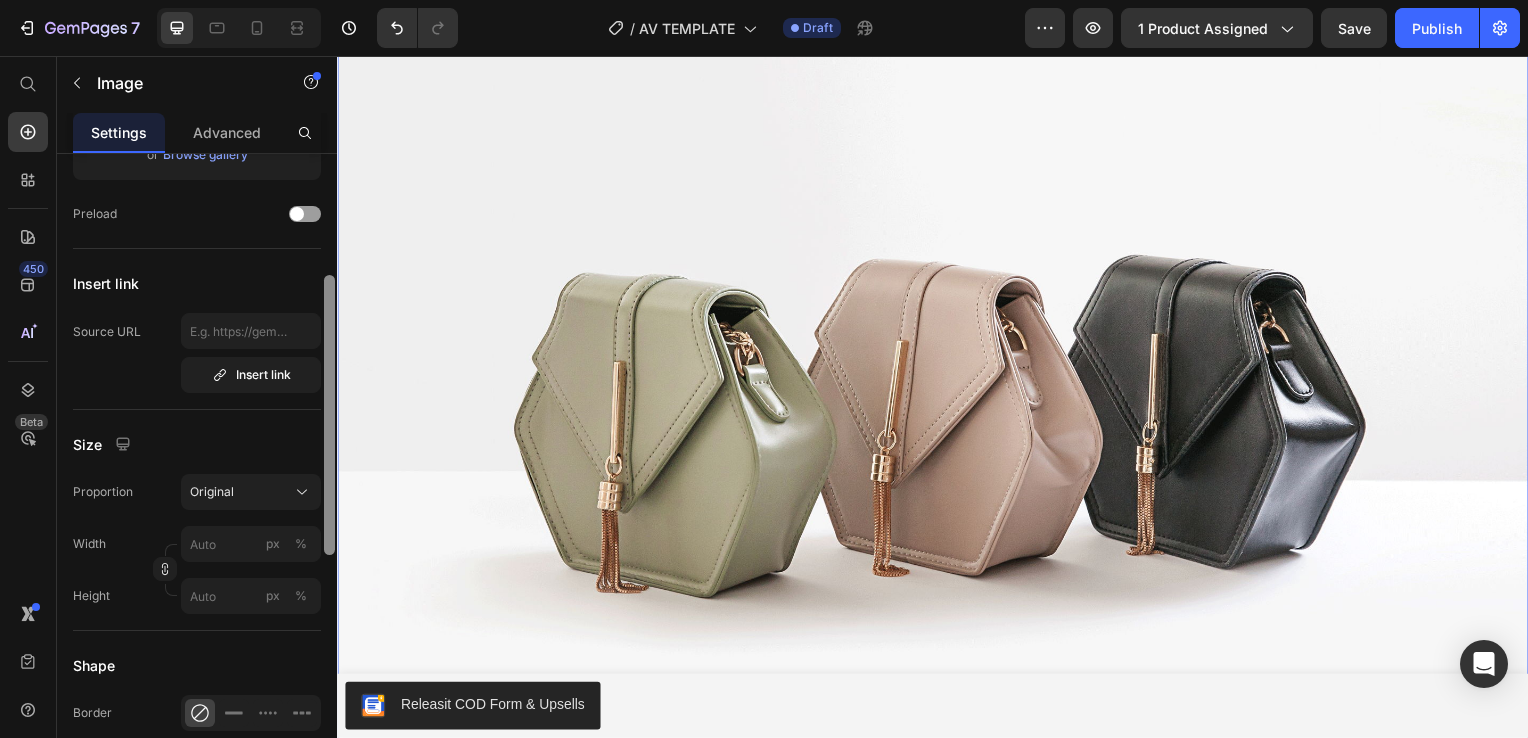 scroll, scrollTop: 329, scrollLeft: 0, axis: vertical 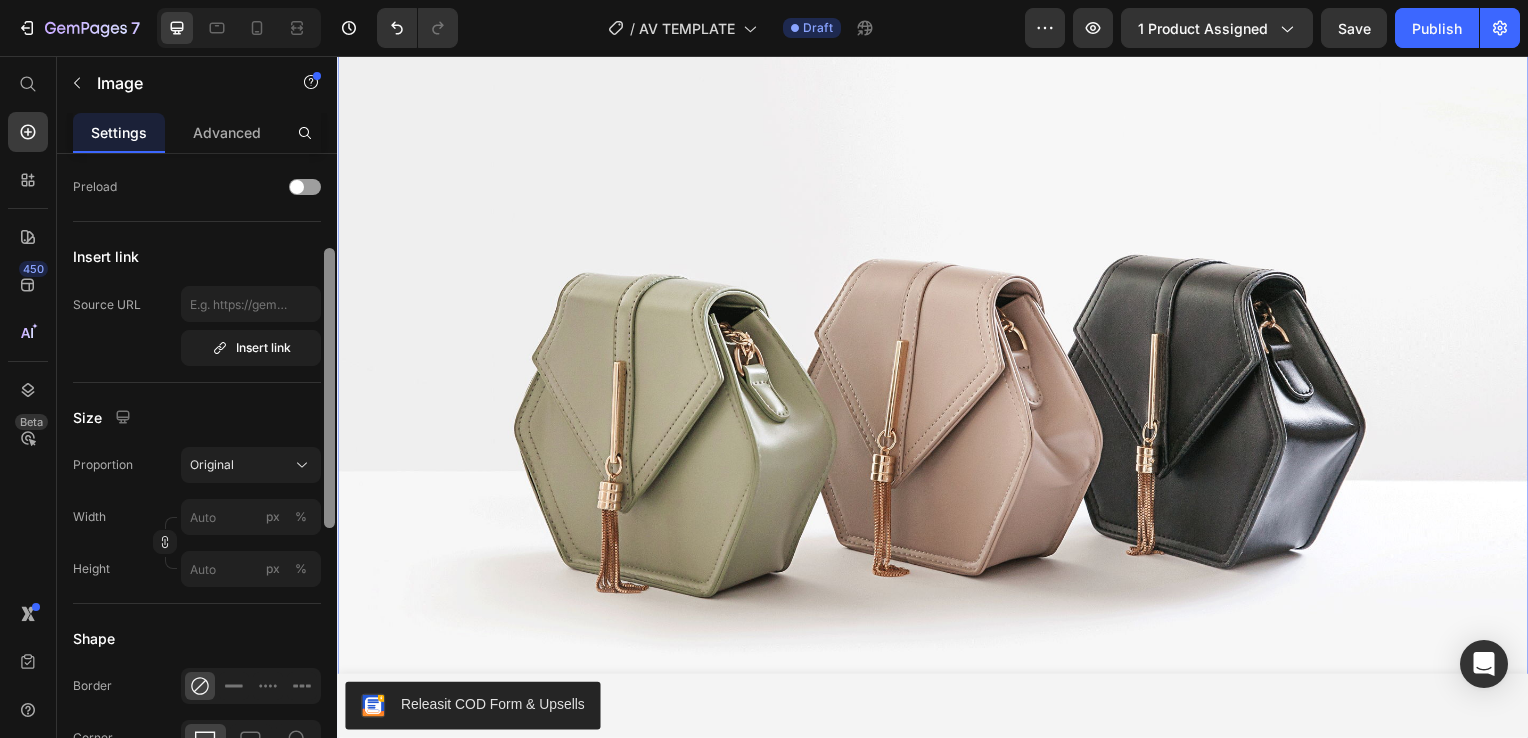 drag, startPoint x: 327, startPoint y: 427, endPoint x: 327, endPoint y: 442, distance: 15 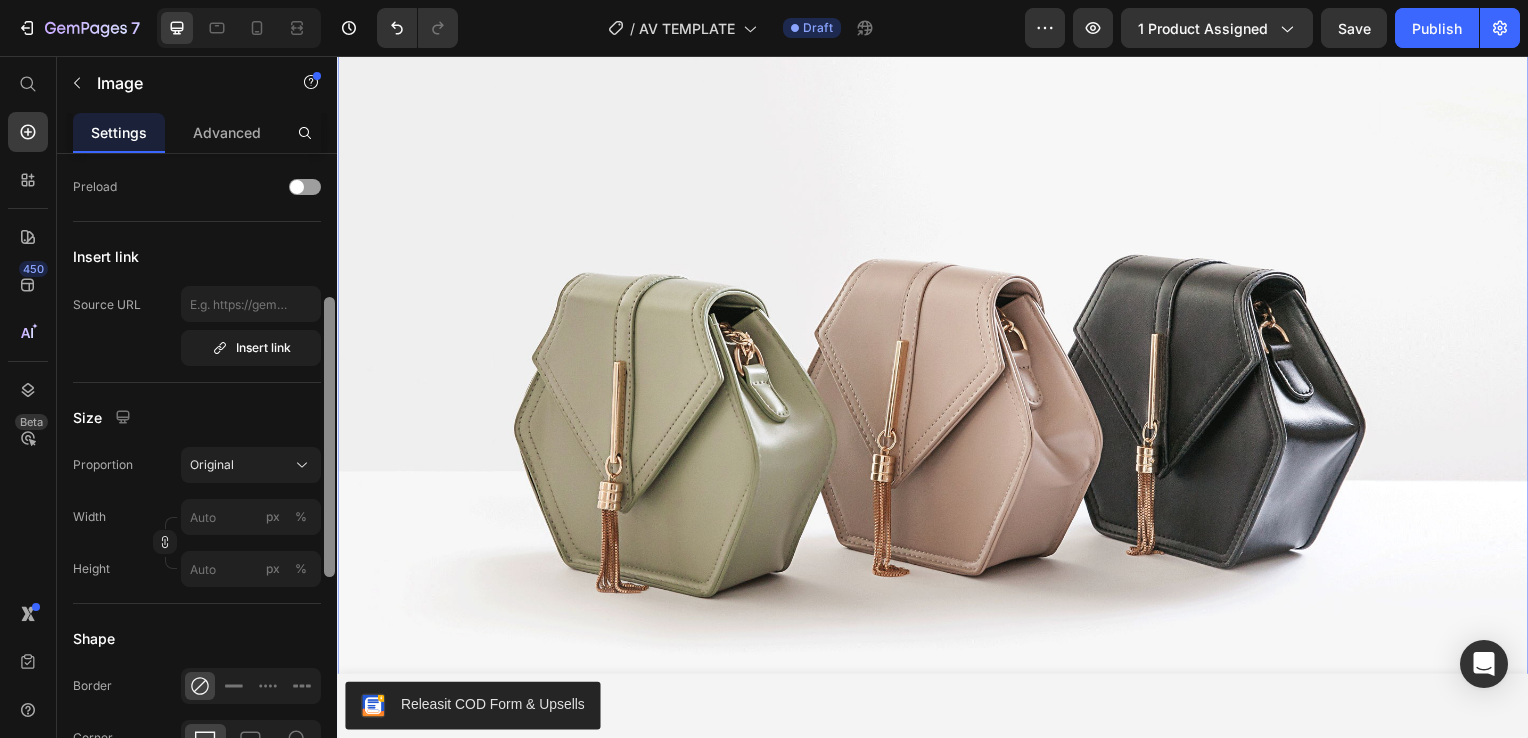 type on "https://cdn.shopify.com/s/files/1/0912/9613/7595/files/gempages_566168718950794047-6ca44c2a-6cec-47a9-9c8e-2ba49bd3641c.gif" 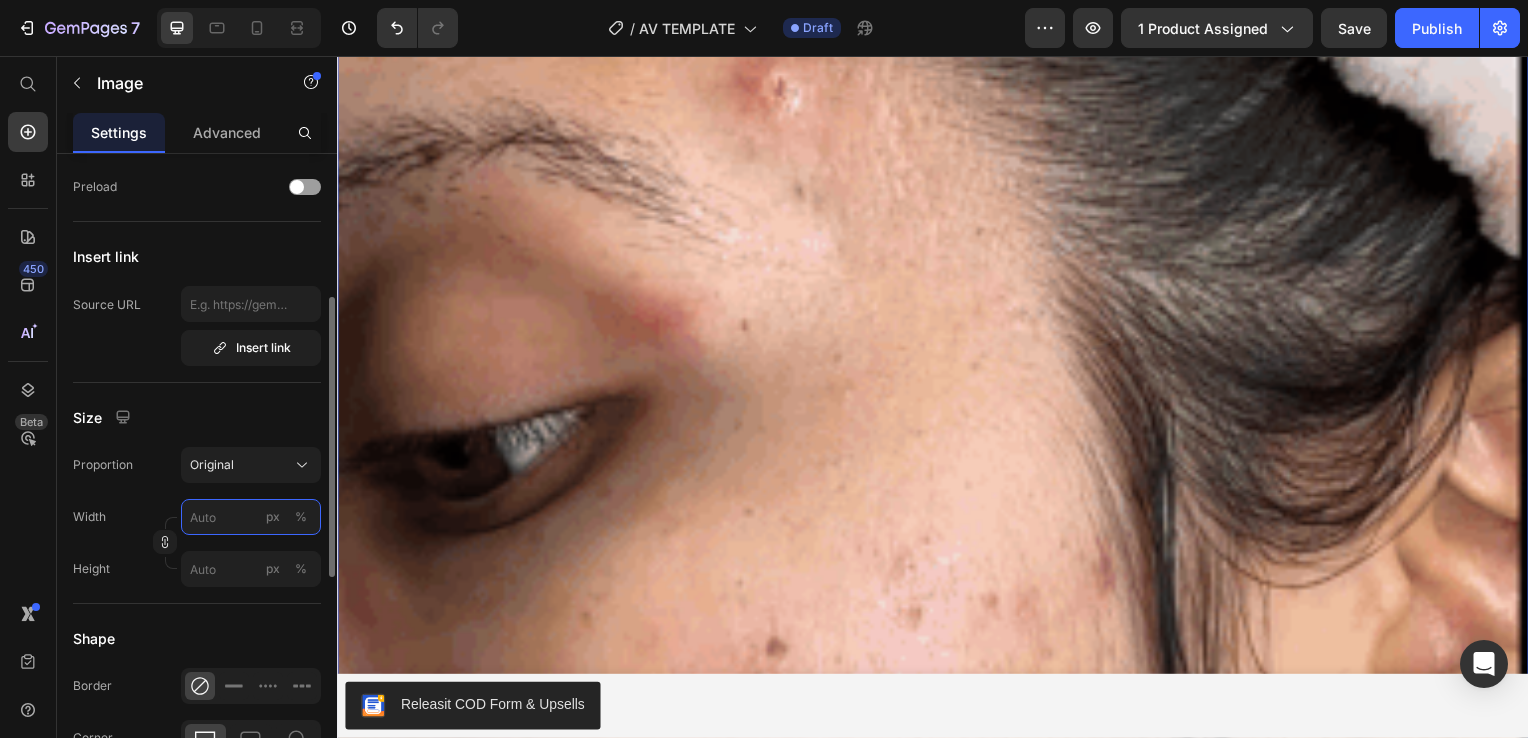 click on "px %" at bounding box center [251, 517] 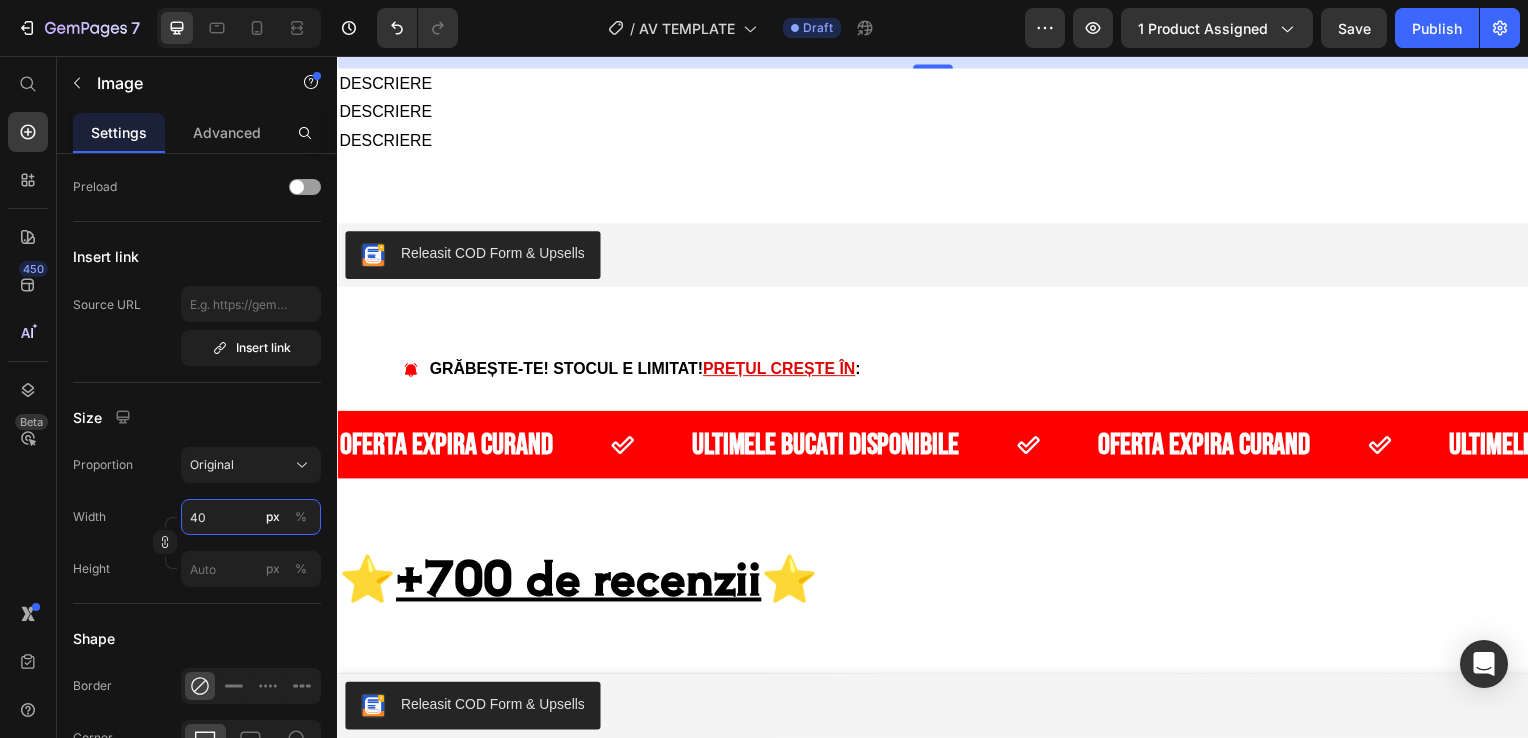 type on "400" 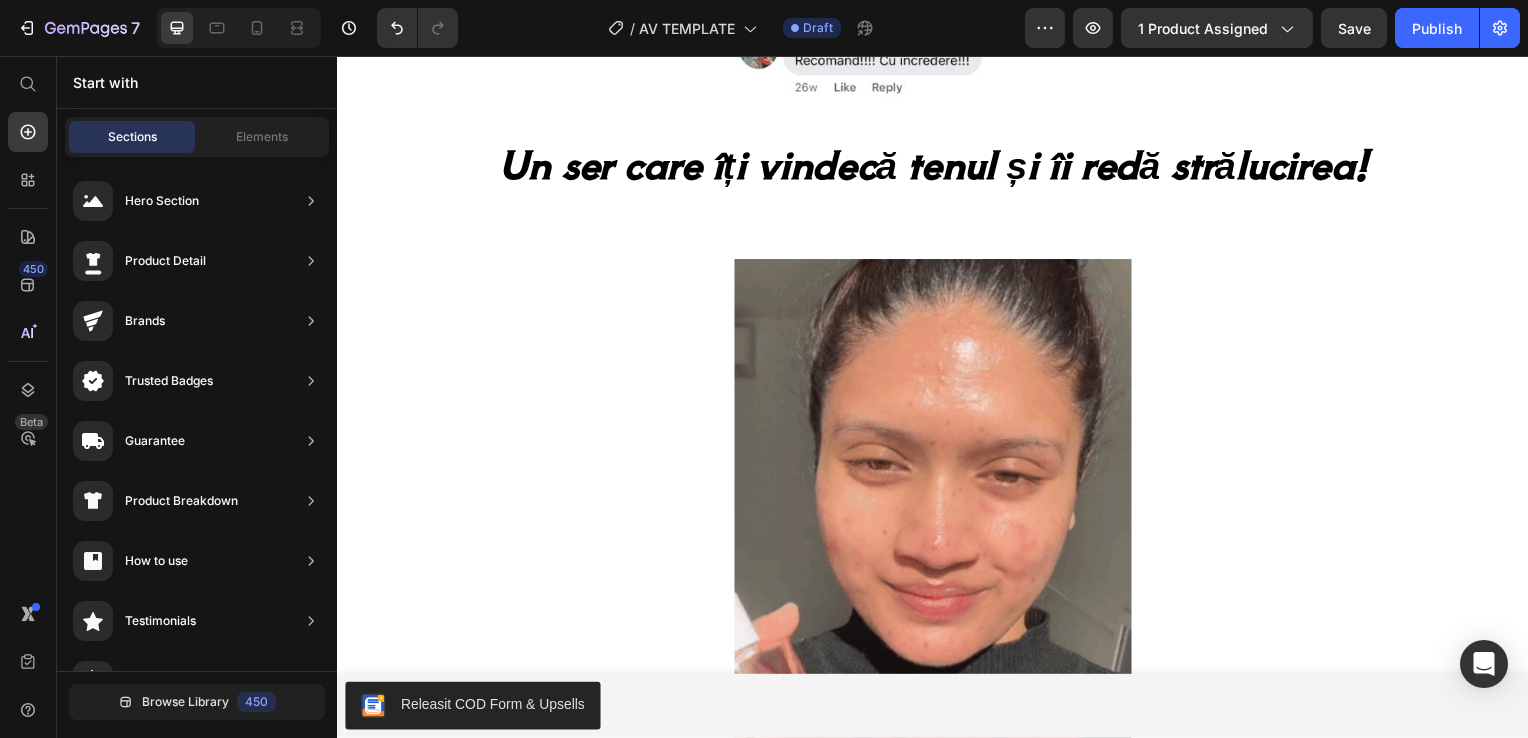 scroll, scrollTop: 3972, scrollLeft: 0, axis: vertical 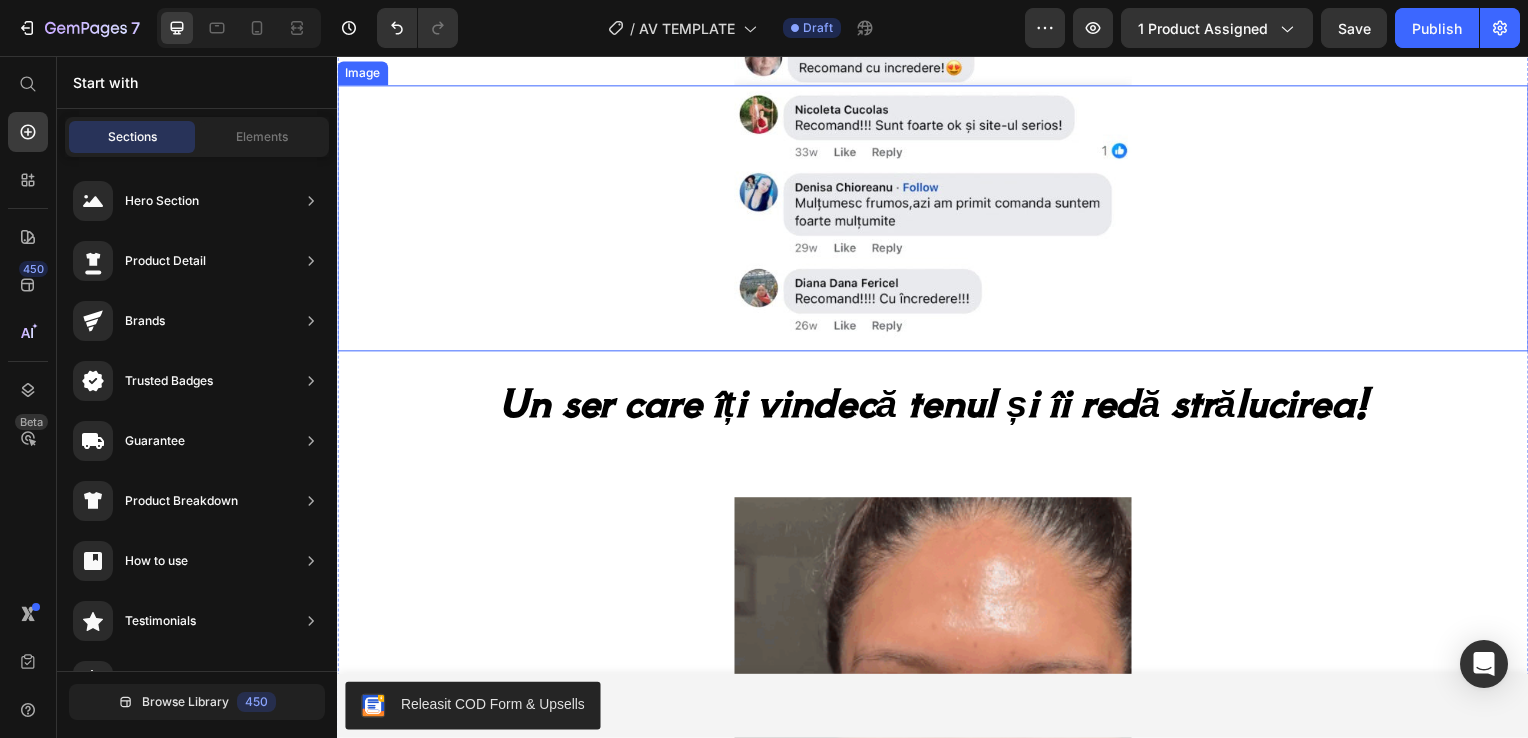 click at bounding box center (937, 220) 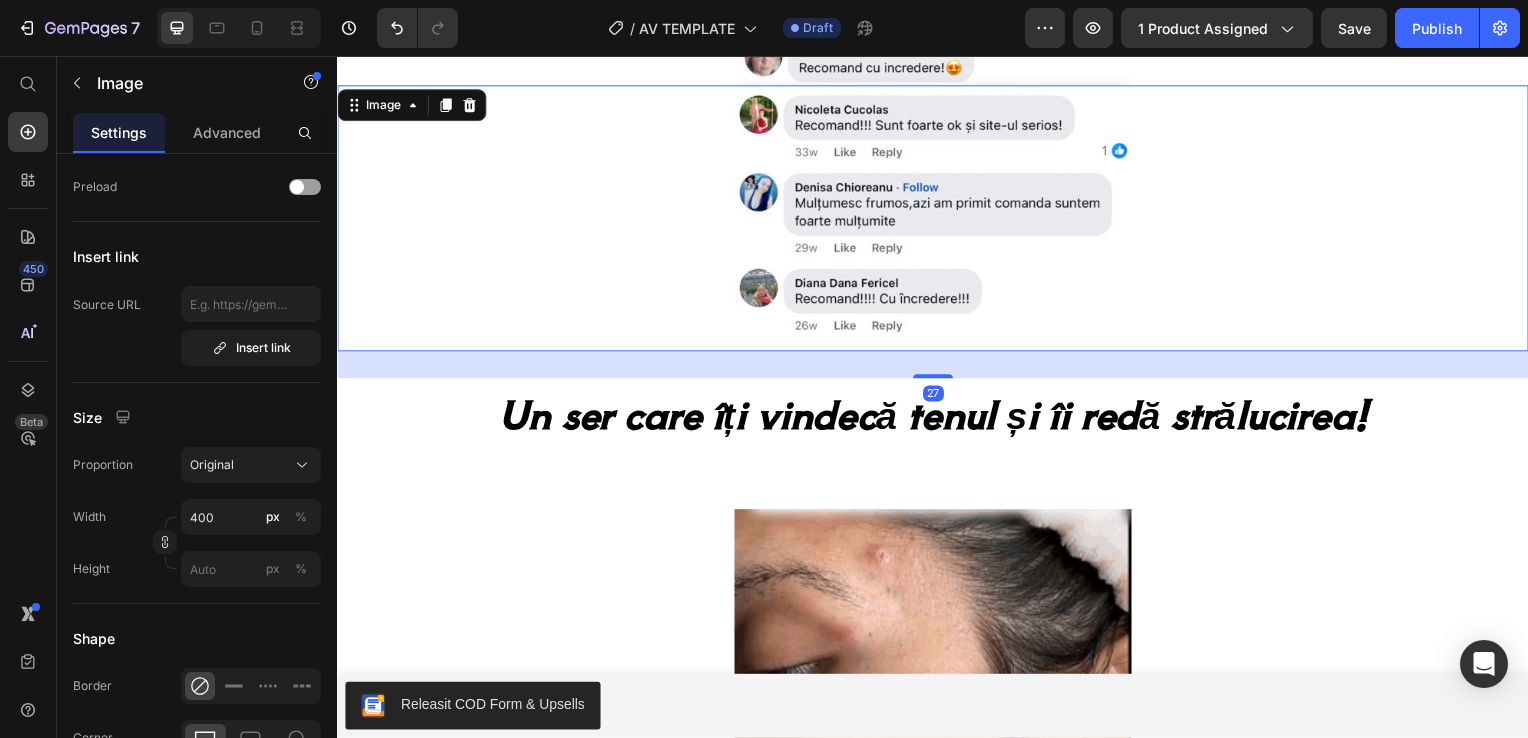 drag, startPoint x: 941, startPoint y: 393, endPoint x: 1067, endPoint y: 365, distance: 129.07362 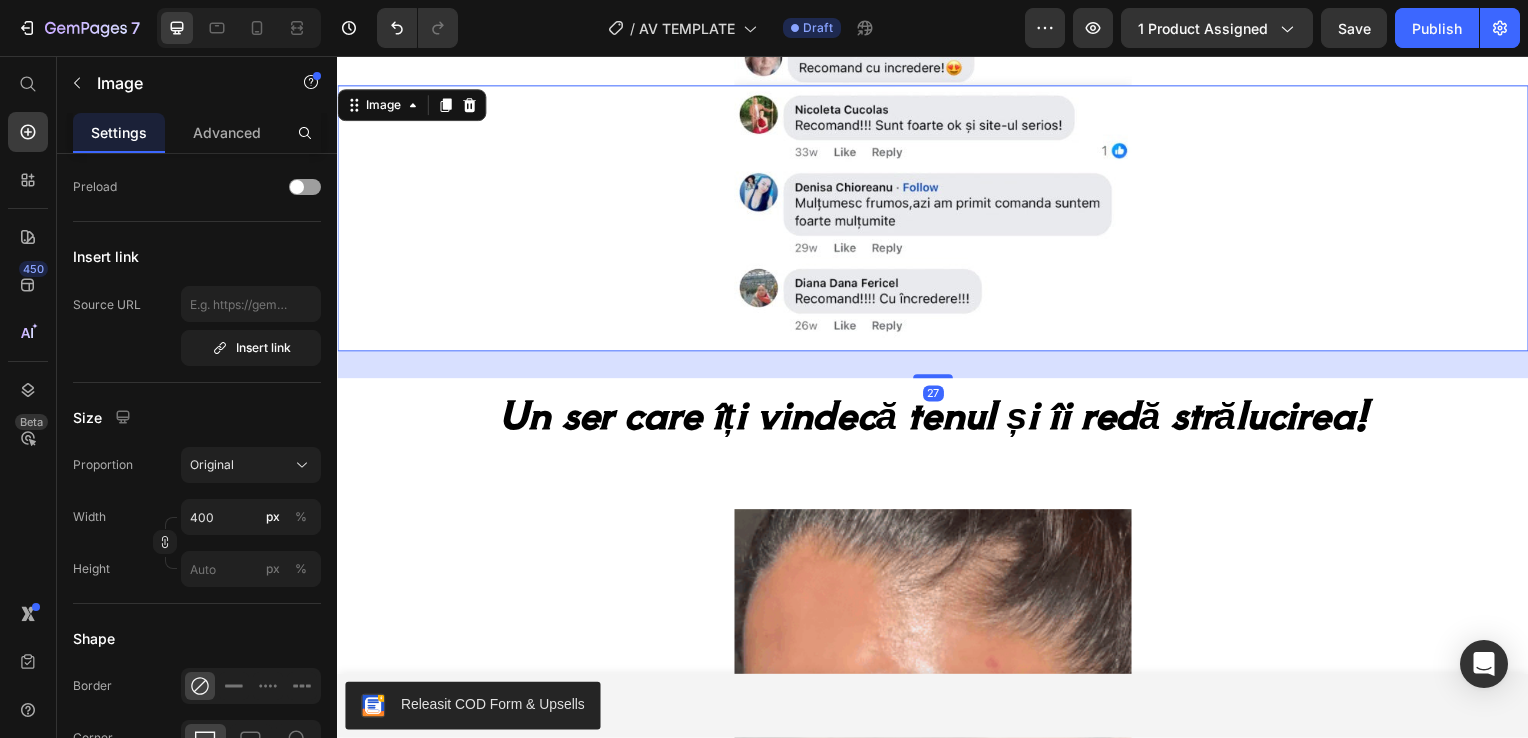click at bounding box center (937, 379) 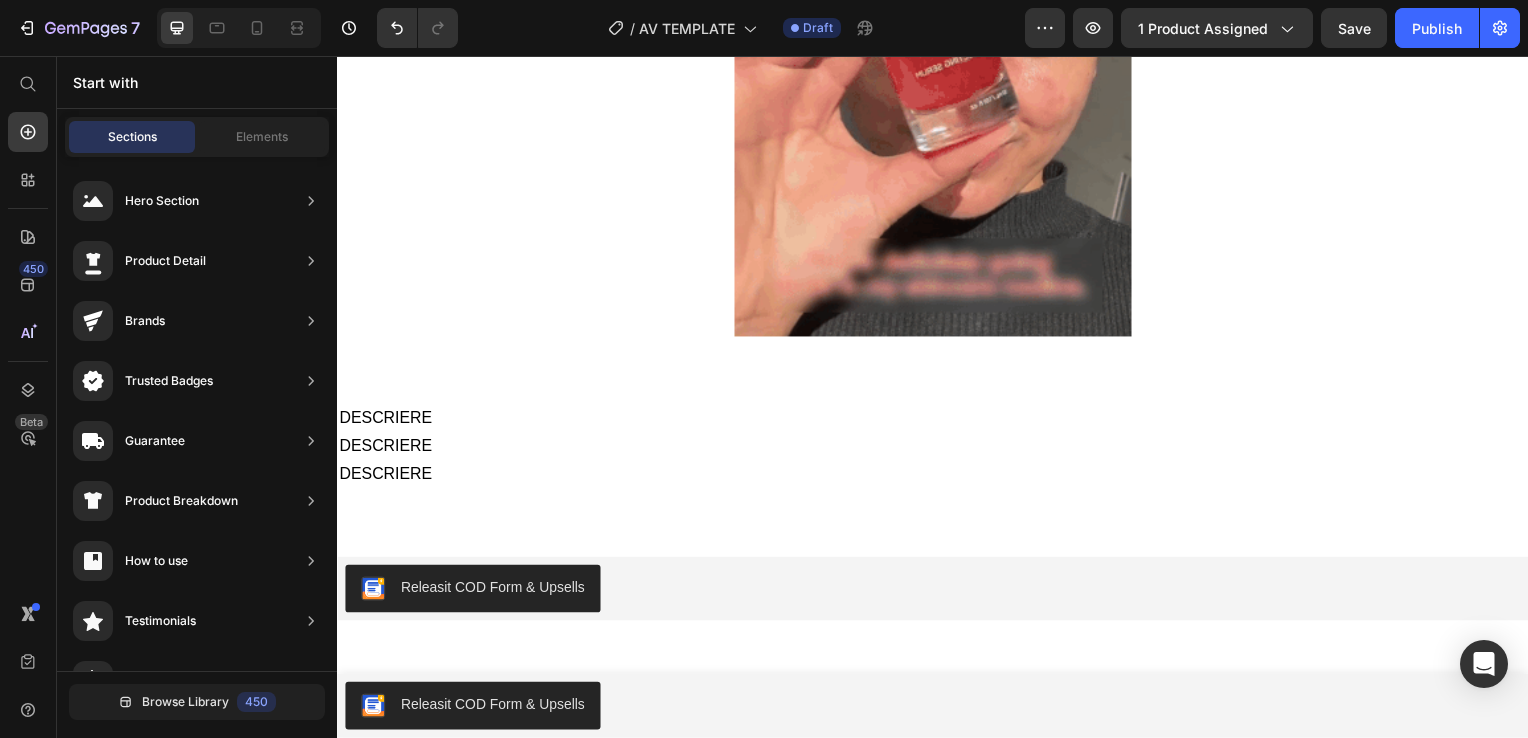 scroll, scrollTop: 4756, scrollLeft: 0, axis: vertical 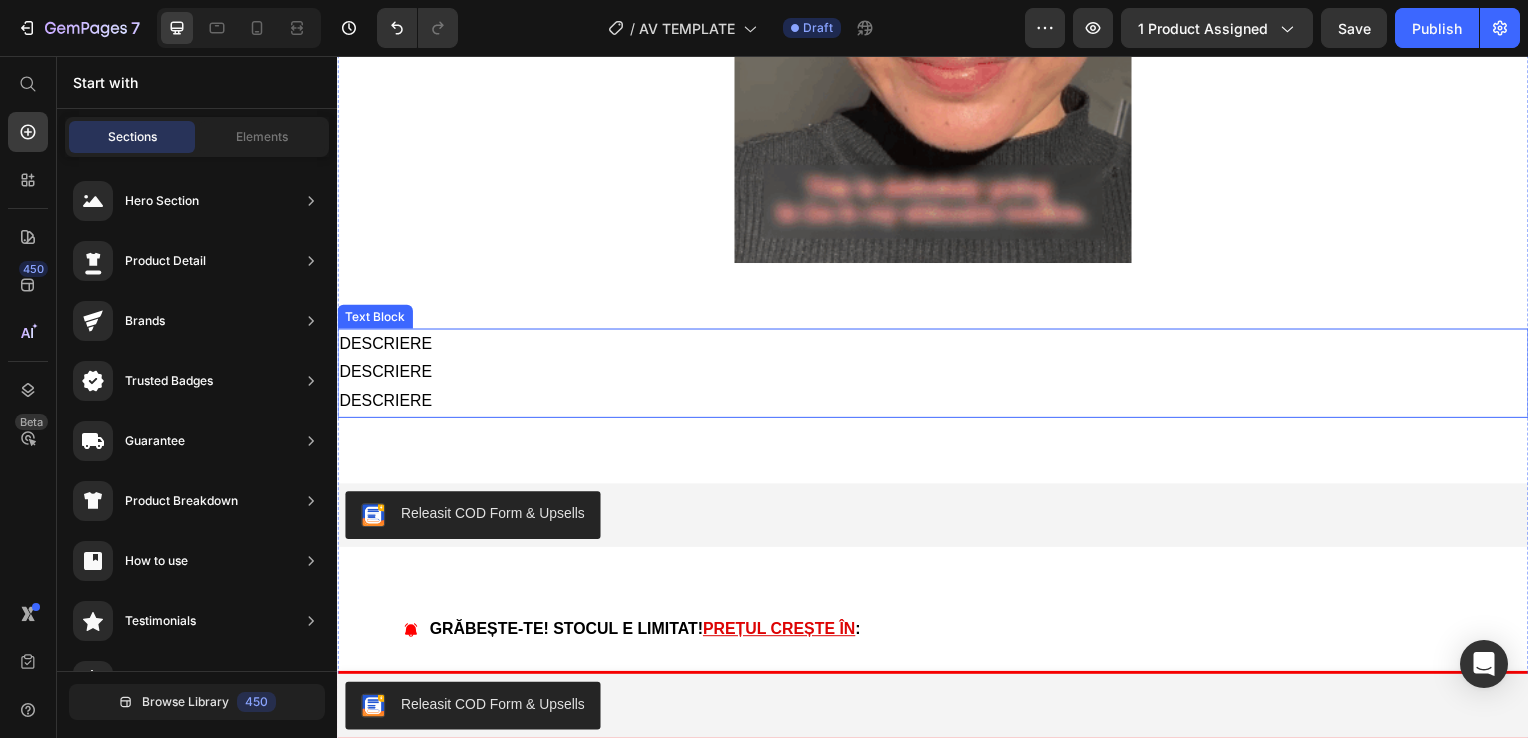 click on "DESCRIERE" at bounding box center [937, 404] 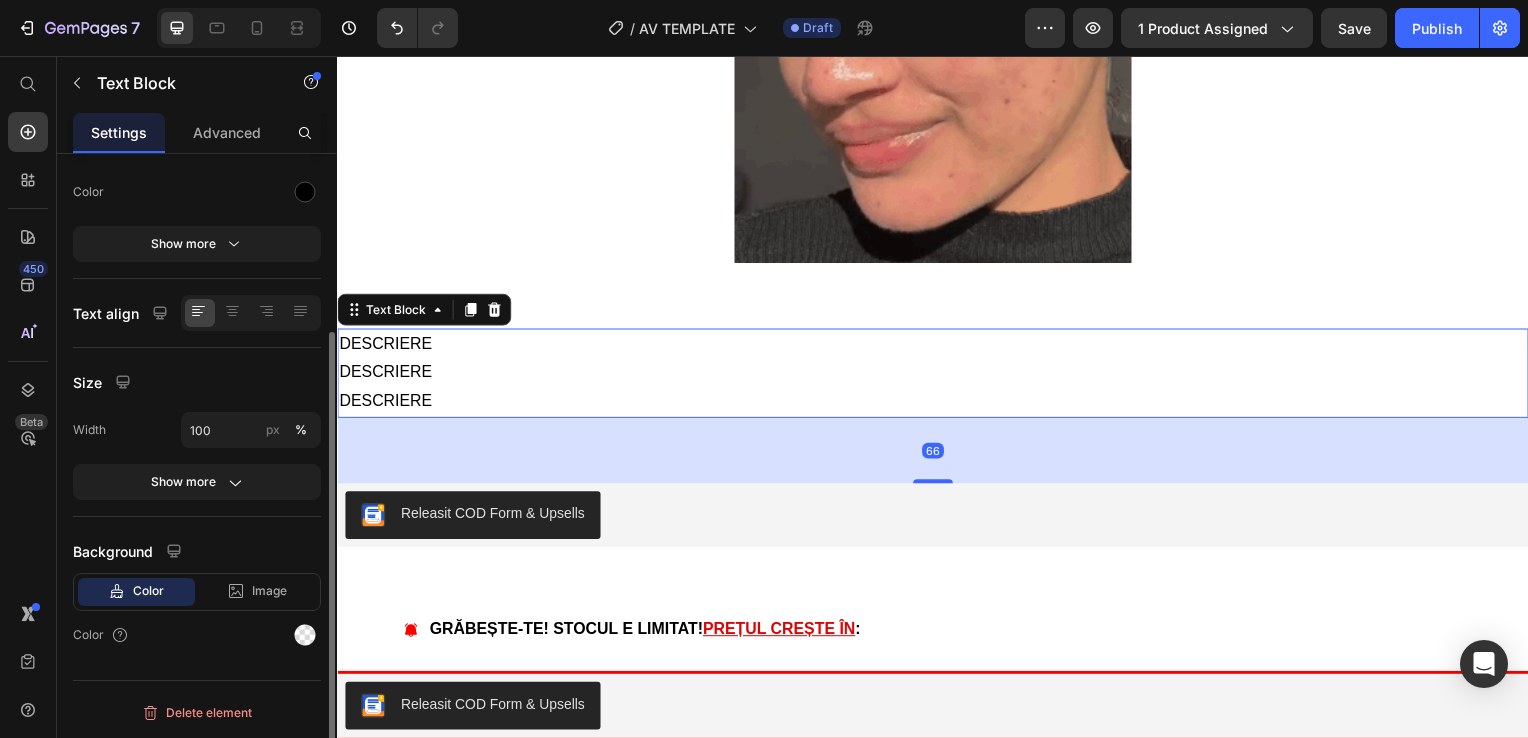 scroll, scrollTop: 0, scrollLeft: 0, axis: both 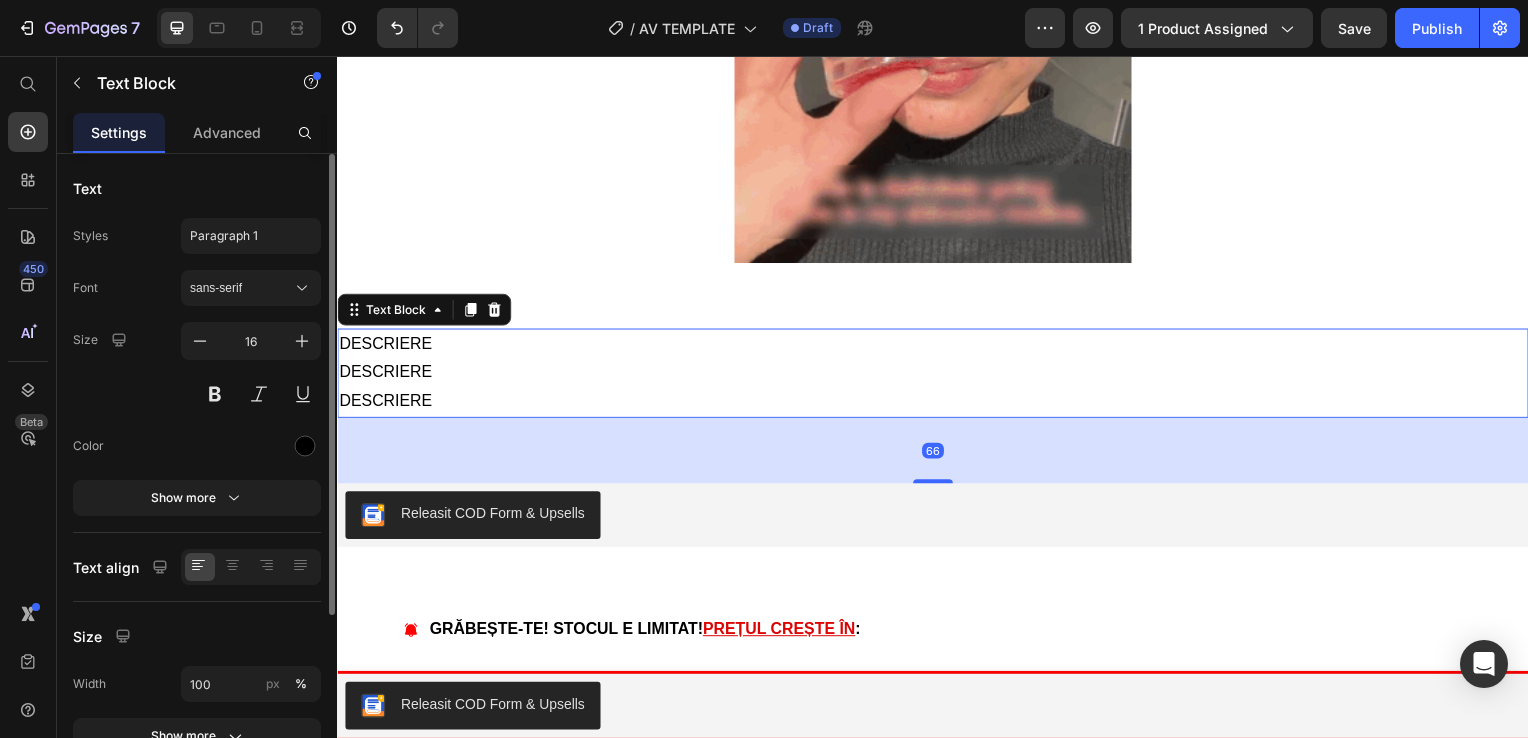click on "DESCRIERE" at bounding box center [937, 404] 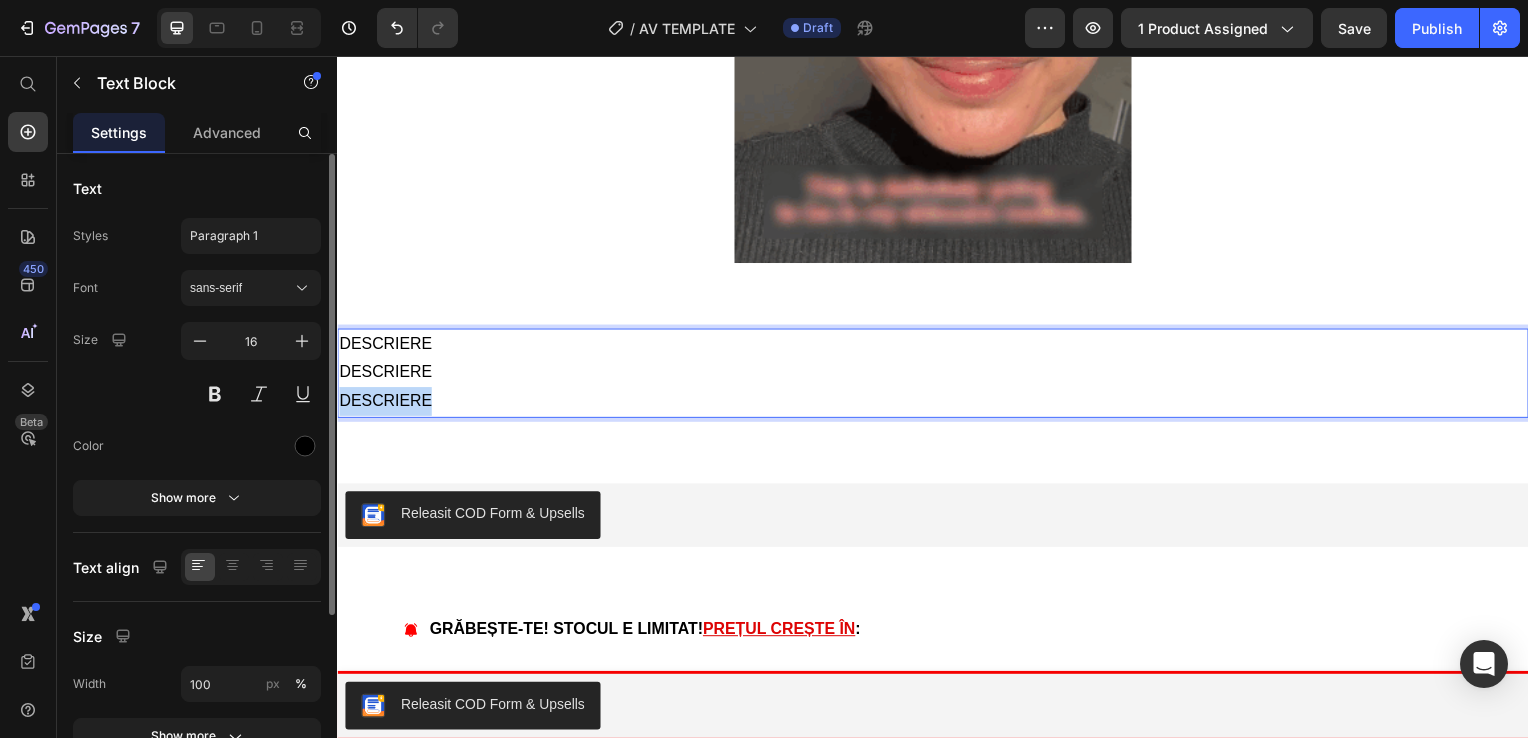 click on "DESCRIERE" at bounding box center (937, 404) 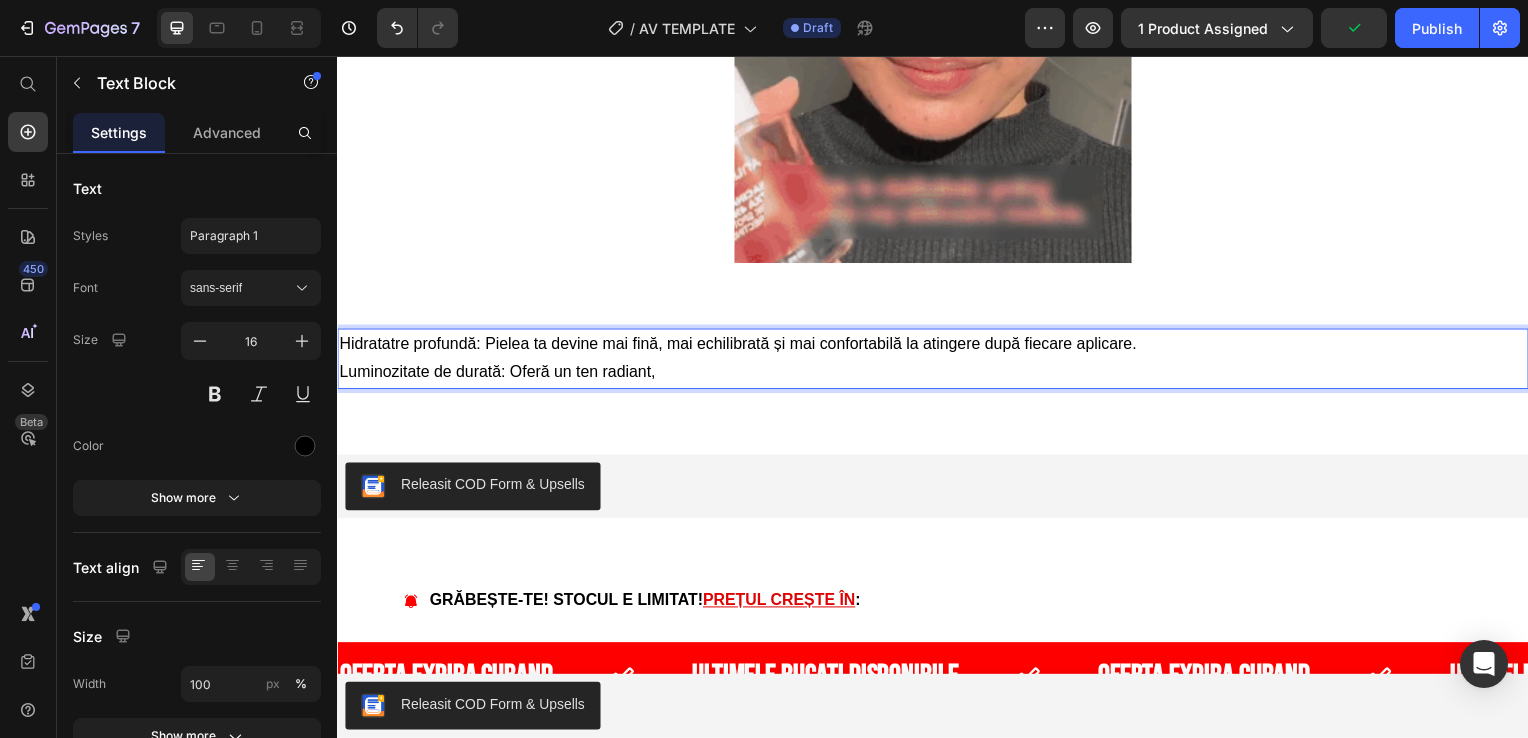 click on "Luminozitate de durată: Oferă un ten radiant," at bounding box center (937, 375) 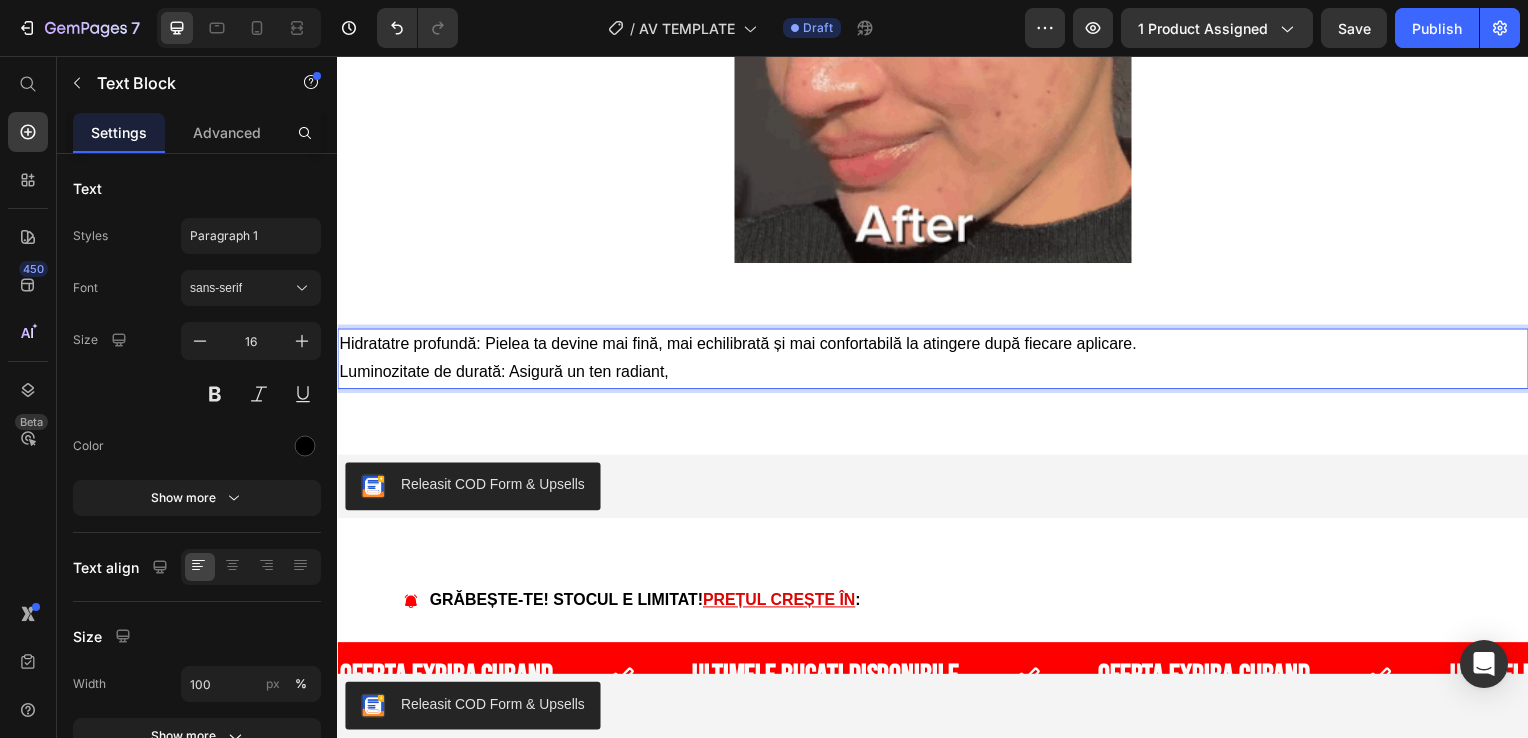 click on "Luminozitate de durată: Asigură un ten radiant," at bounding box center [937, 375] 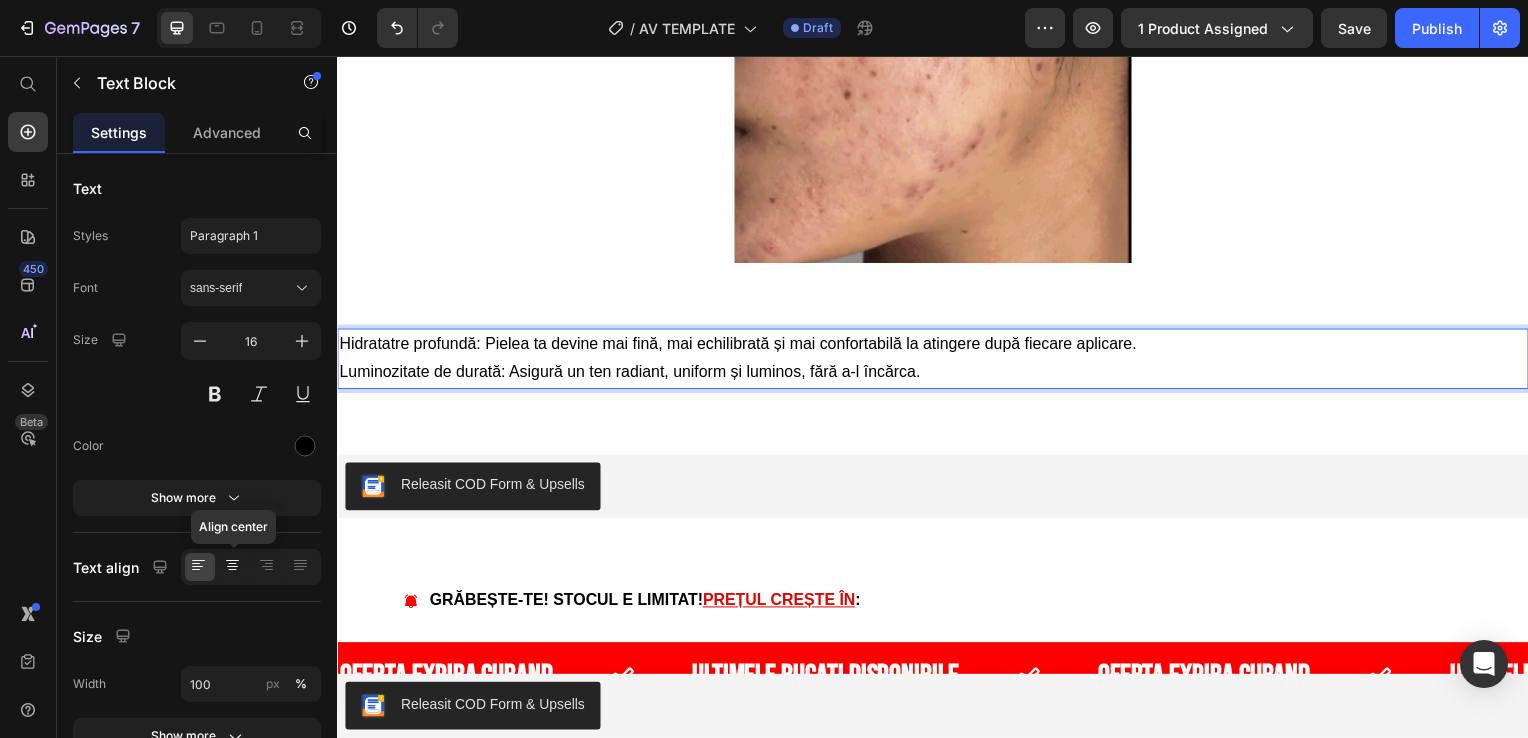 click 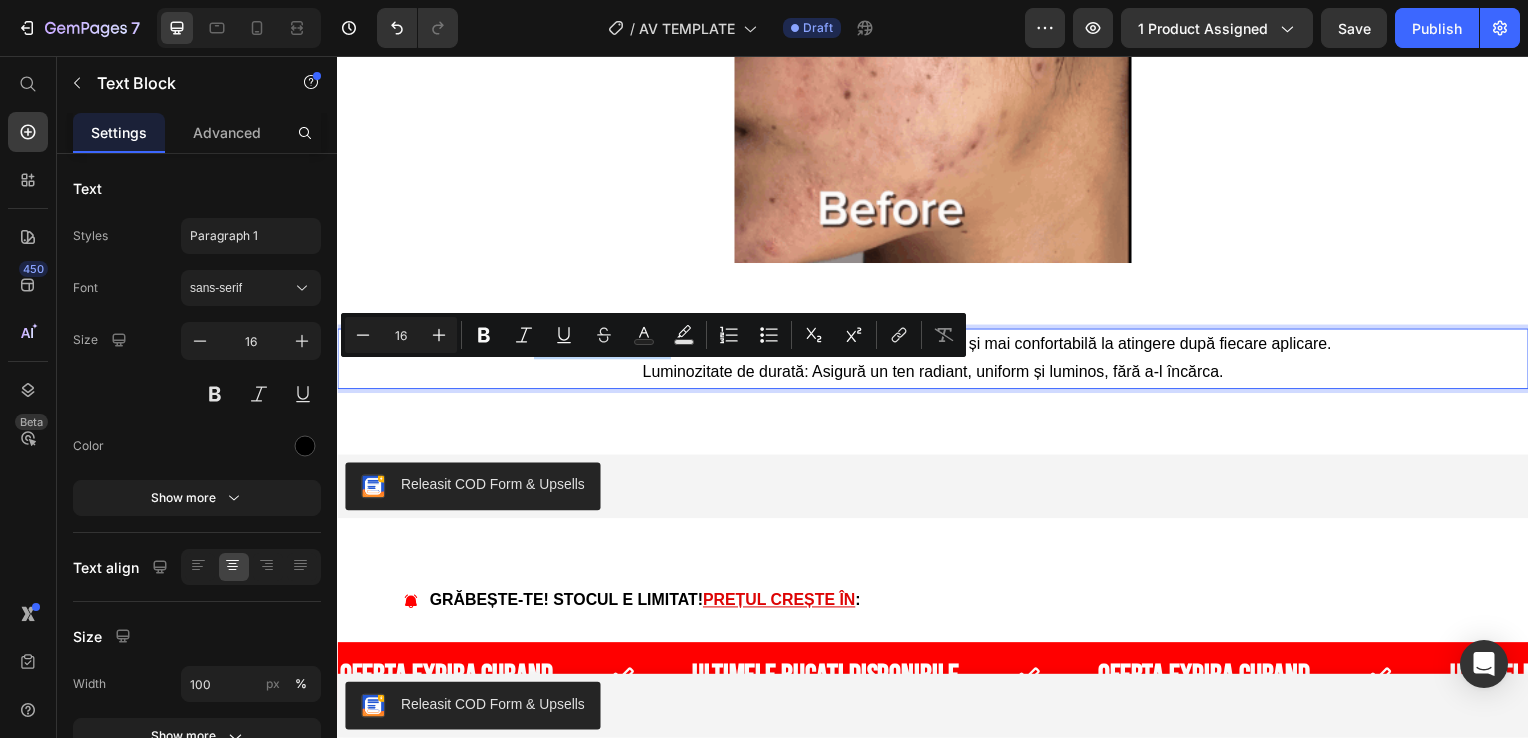 drag, startPoint x: 524, startPoint y: 377, endPoint x: 662, endPoint y: 379, distance: 138.0145 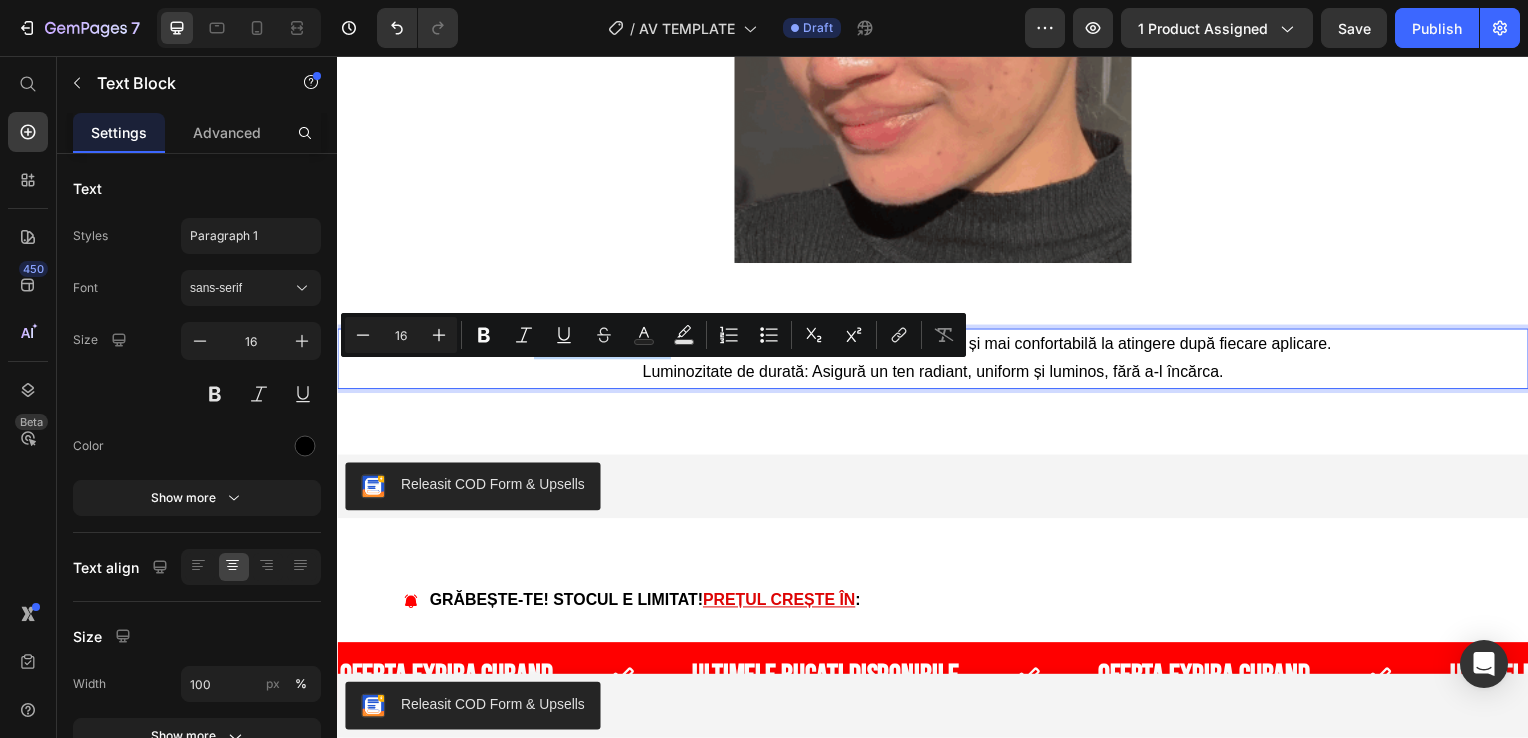 click on "Hidratatre profundă: Pielea ta devine mai fină, mai echilibrată și mai confortabilă la atingere după fiecare aplicare." at bounding box center [937, 347] 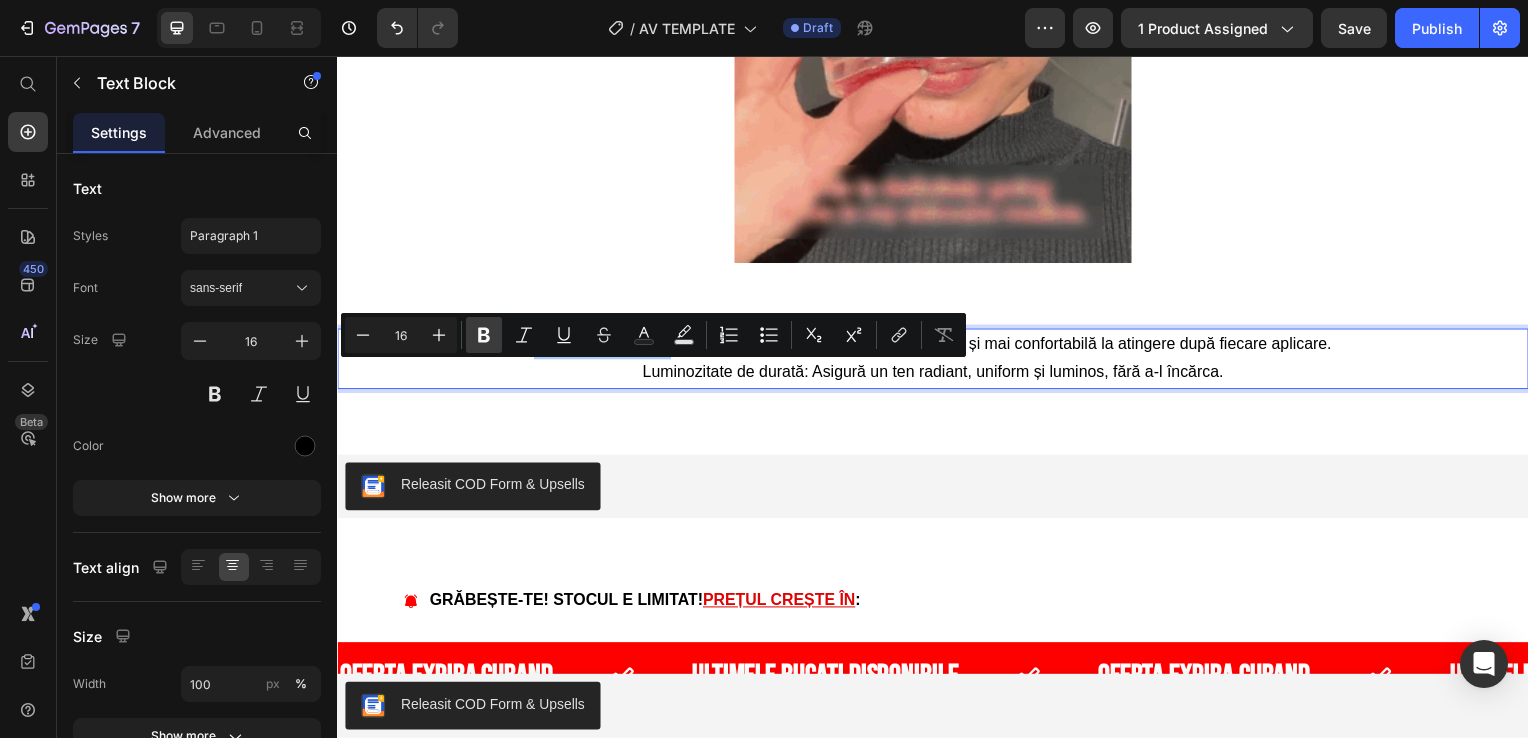 click 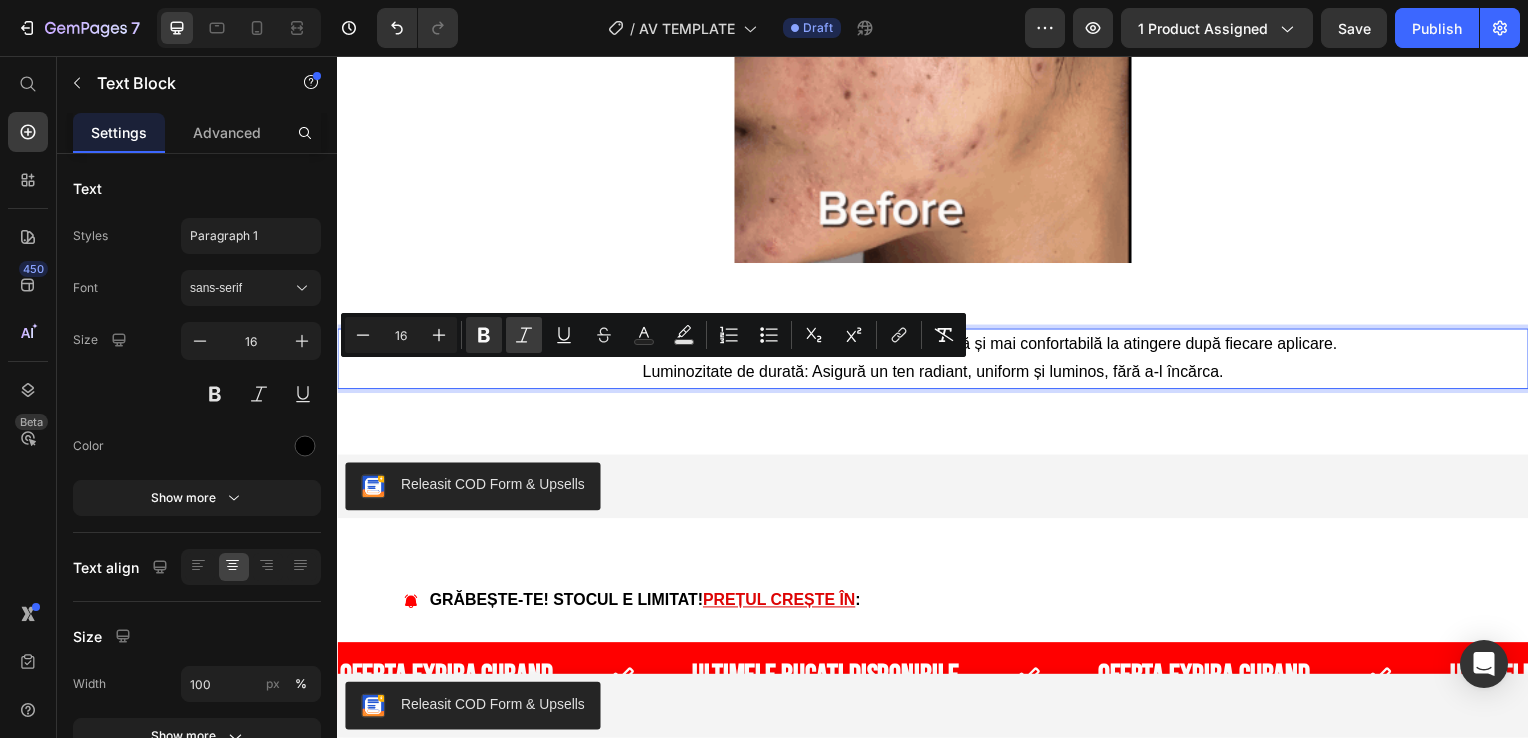 click 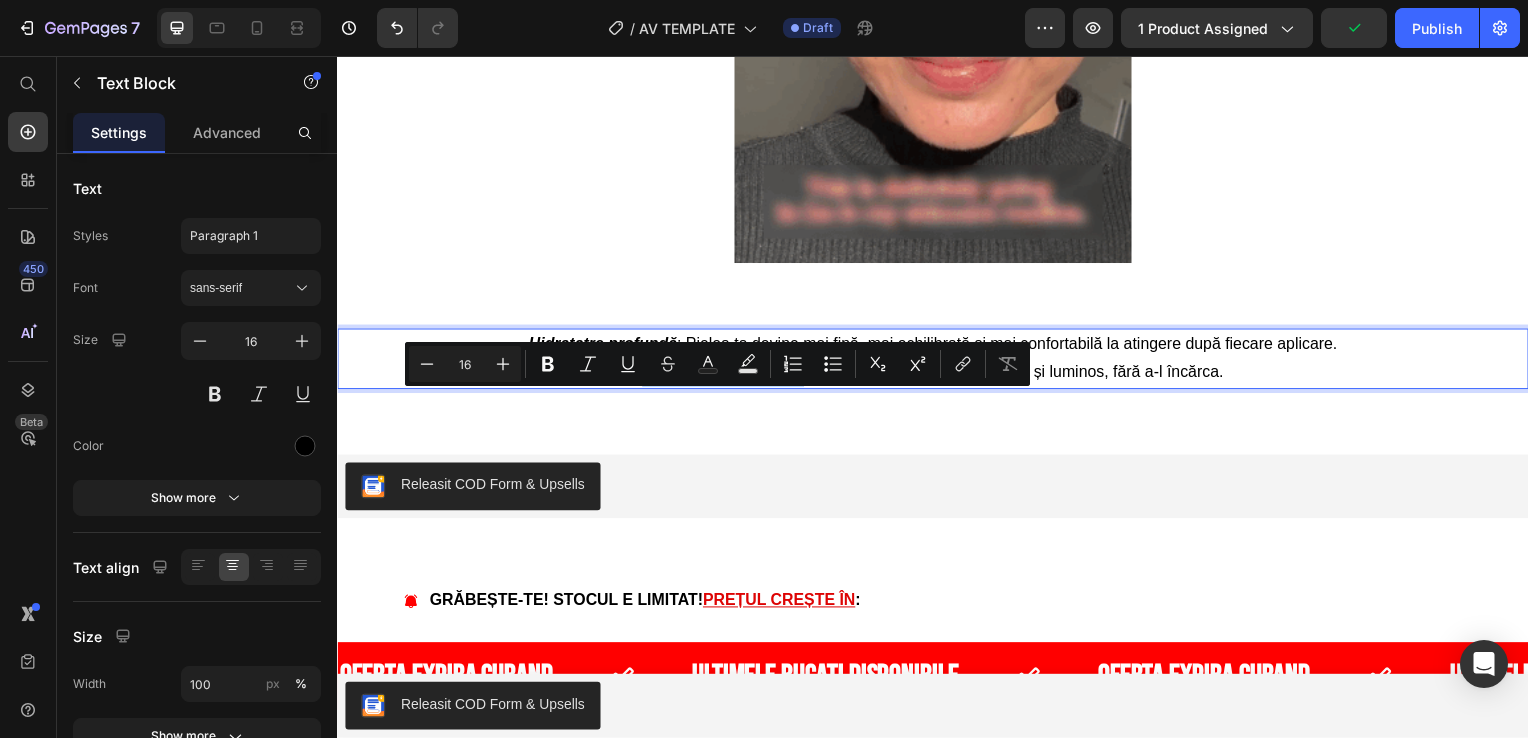 drag, startPoint x: 639, startPoint y: 399, endPoint x: 796, endPoint y: 406, distance: 157.15598 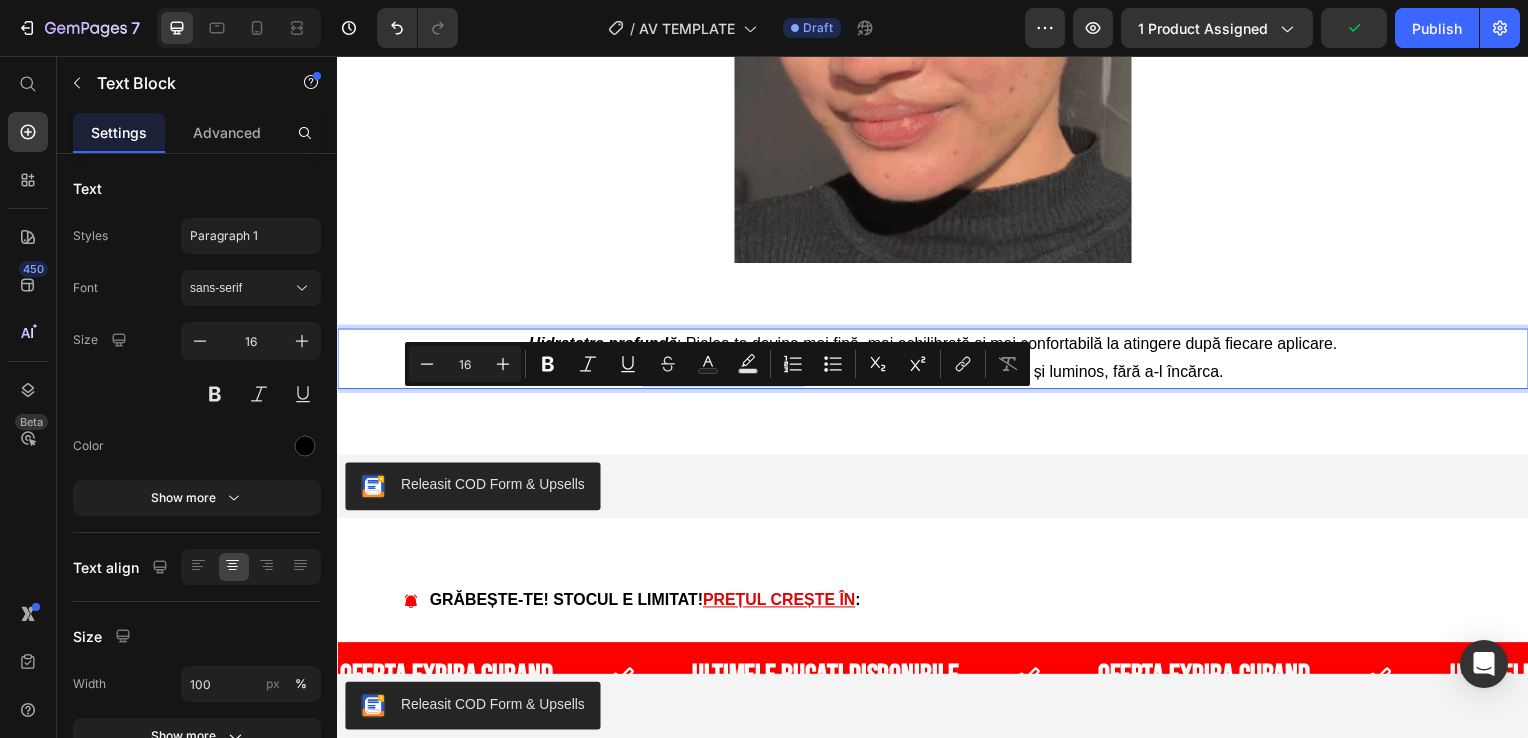 click on "Luminozitate de durată: Asigură un ten radiant, uniform și luminos, fără a-l încărca." at bounding box center (937, 375) 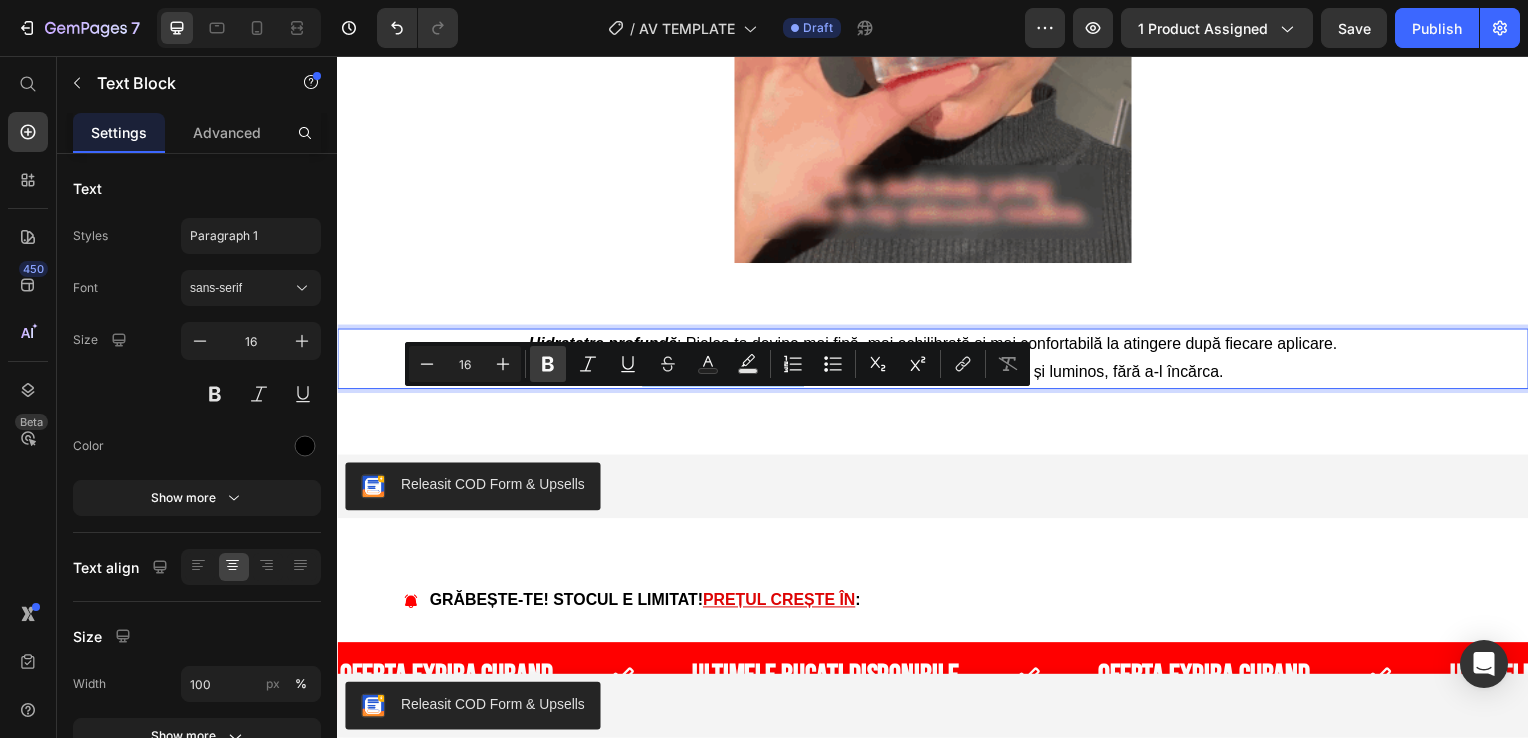click on "Bold" at bounding box center (548, 364) 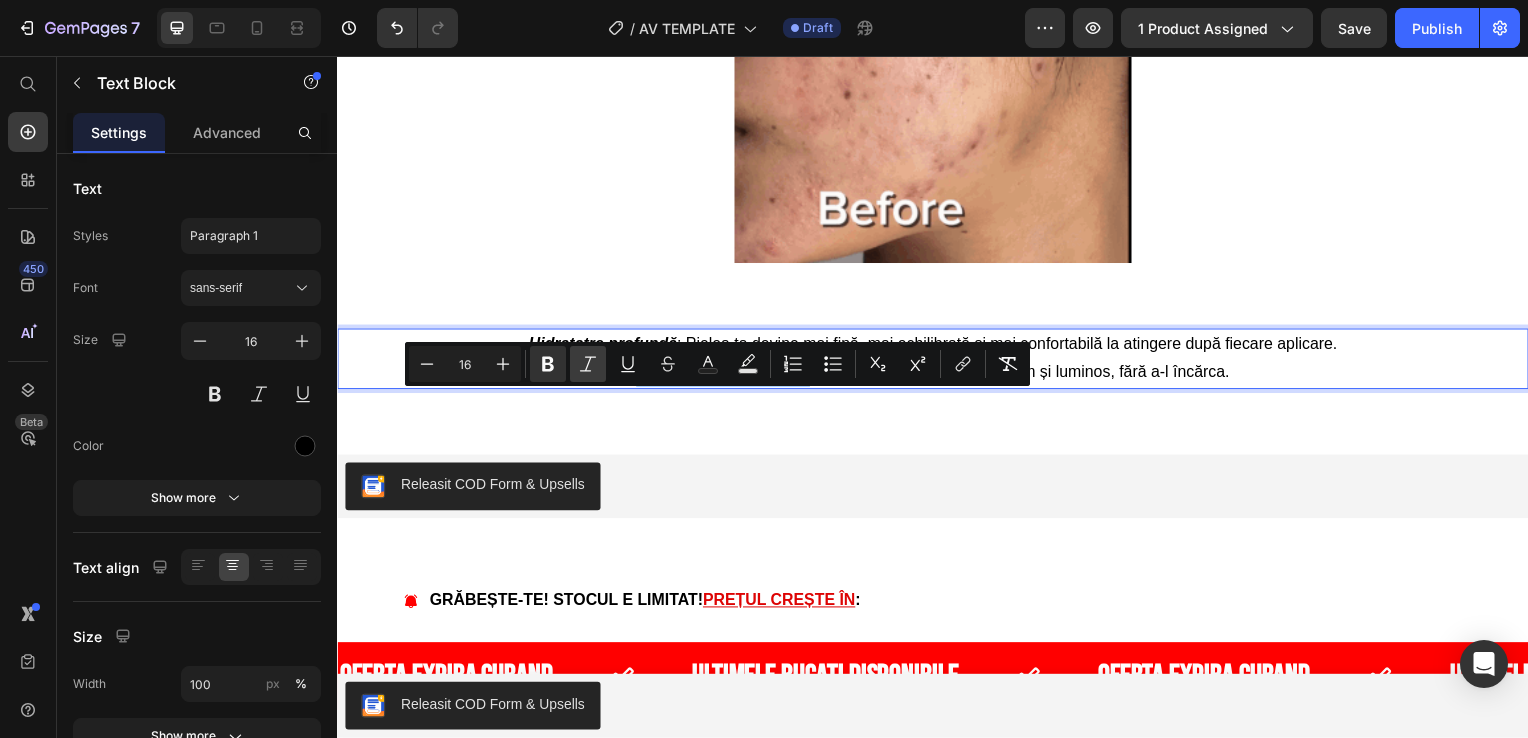 click on "Italic" at bounding box center [588, 364] 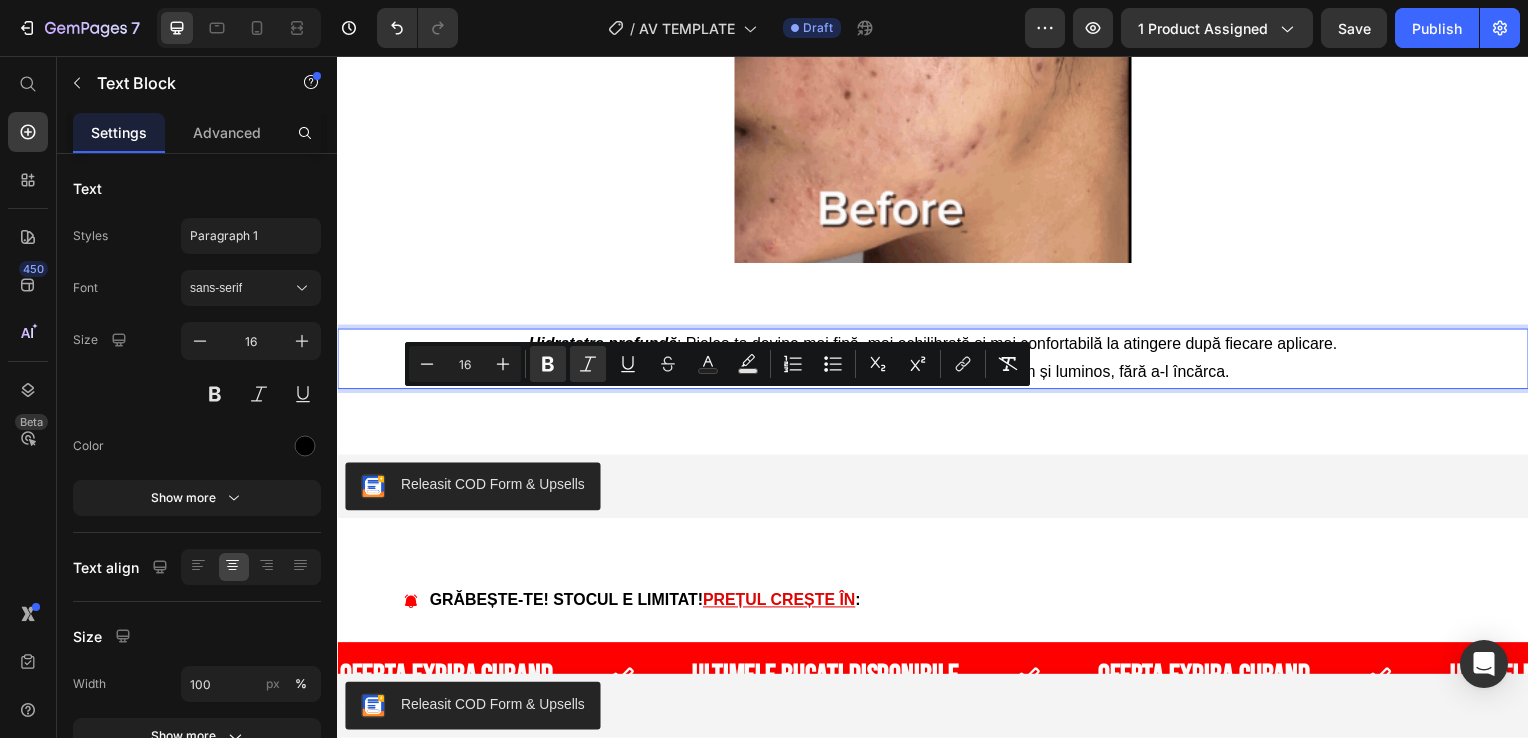 click on "Luminozitate de durată : Asigură un ten radiant, uniform și luminos, fără a-l încărca." at bounding box center (937, 375) 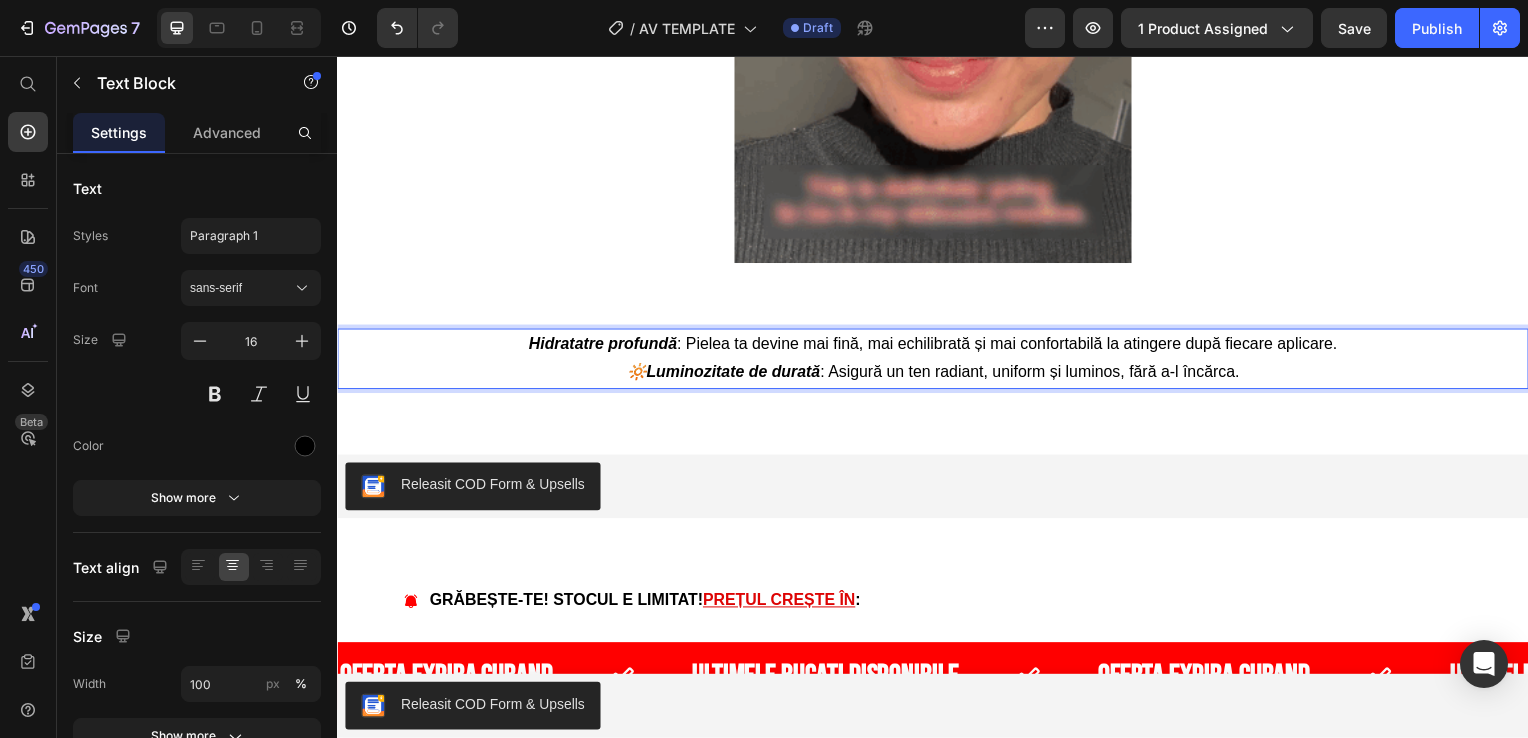 click on "Hidratatre profundă : Pielea ta devine mai fină, mai echilibrată și mai confortabilă la atingere după fiecare aplicare." at bounding box center (937, 347) 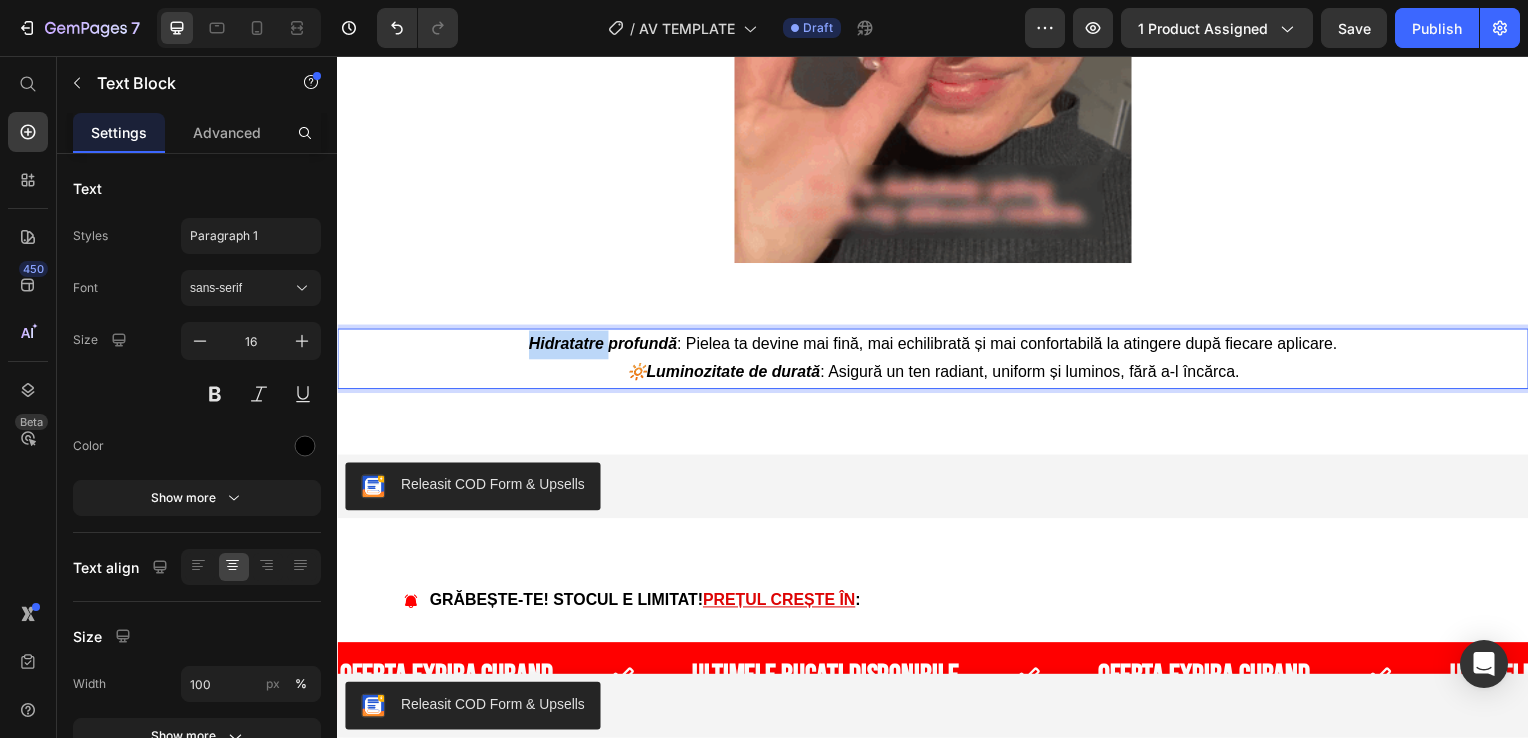click on "Hidratatre profundă : Pielea ta devine mai fină, mai echilibrată și mai confortabilă la atingere după fiecare aplicare." at bounding box center (937, 347) 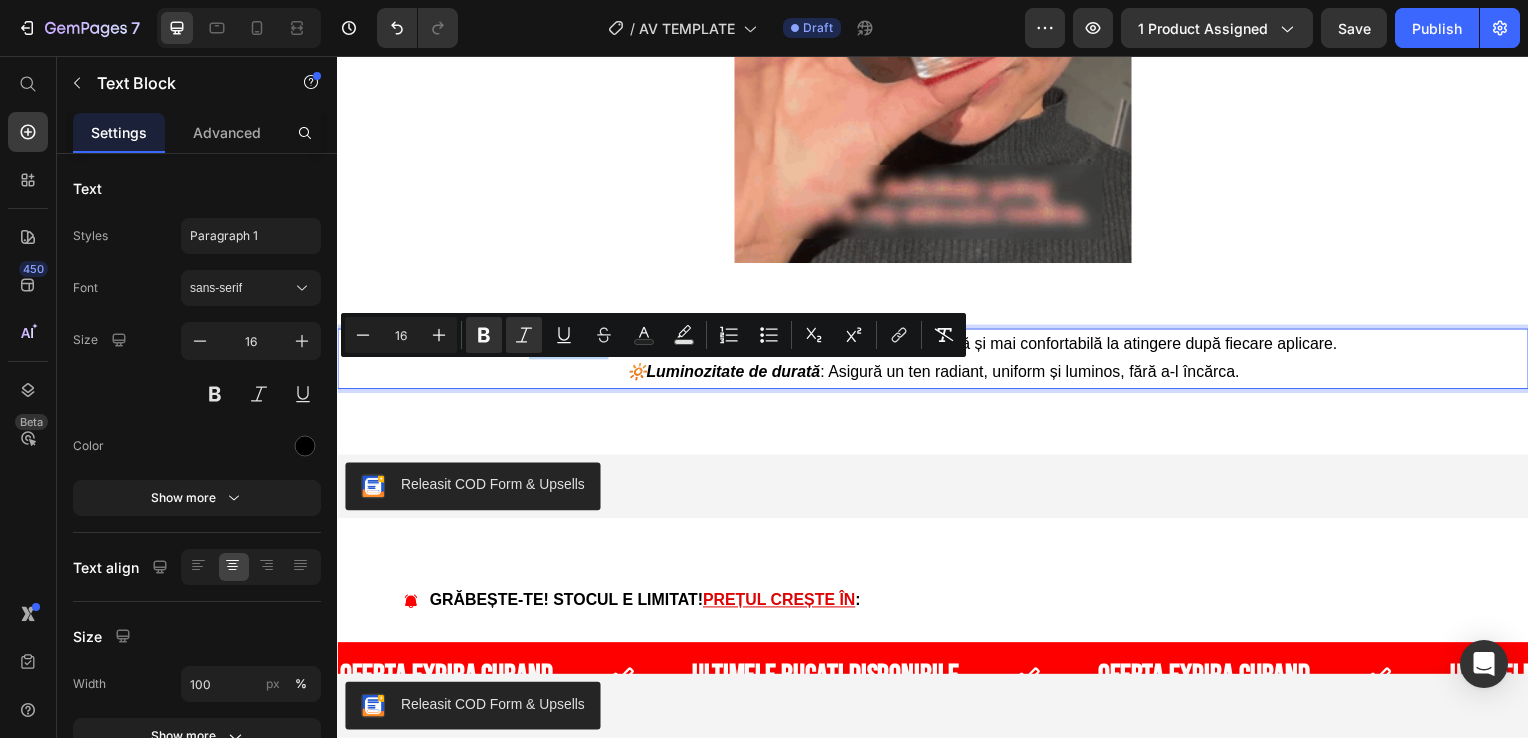 click on "Hidratatre profundă : Pielea ta devine mai fină, mai echilibrată și mai confortabilă la atingere după fiecare aplicare." at bounding box center [937, 347] 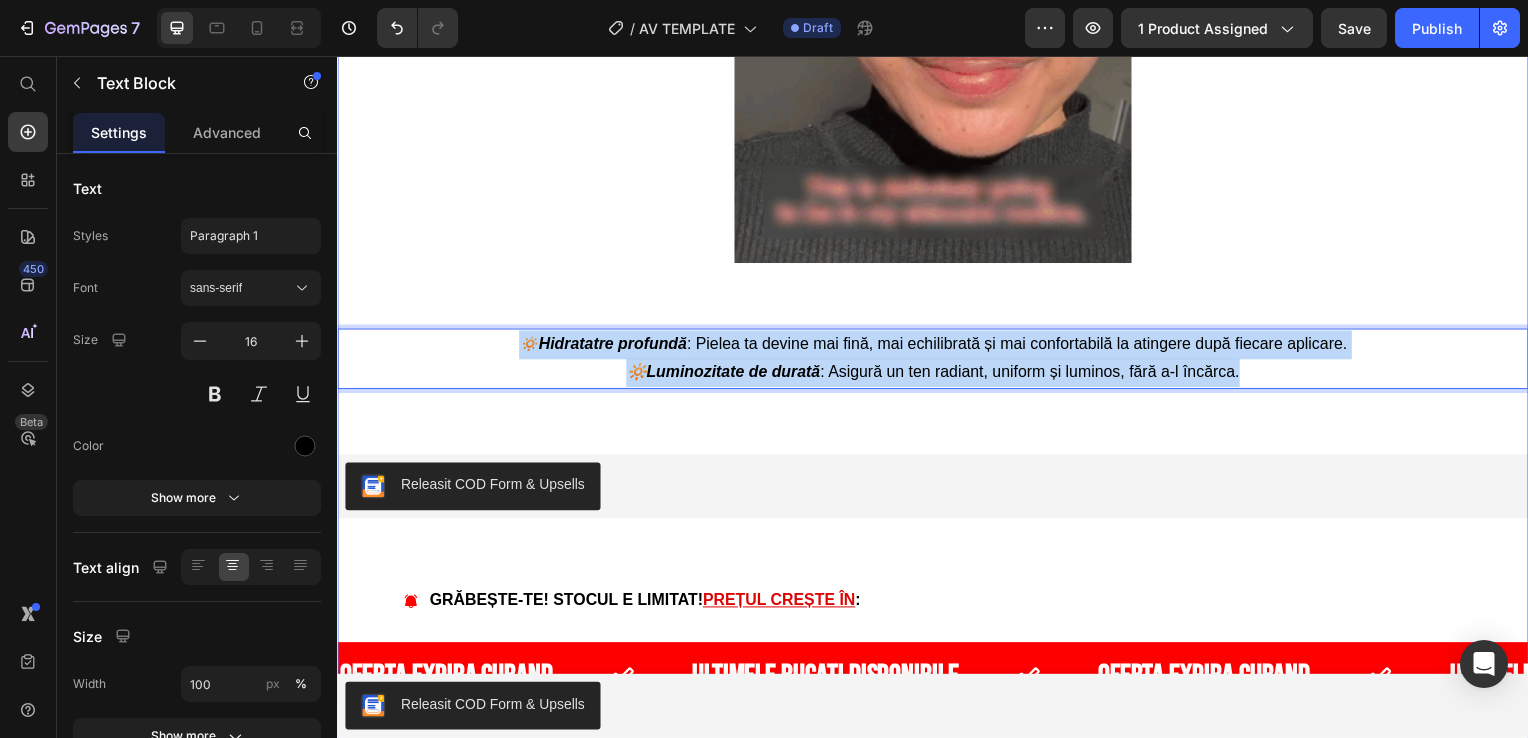 drag, startPoint x: 506, startPoint y: 364, endPoint x: 1259, endPoint y: 431, distance: 755.97485 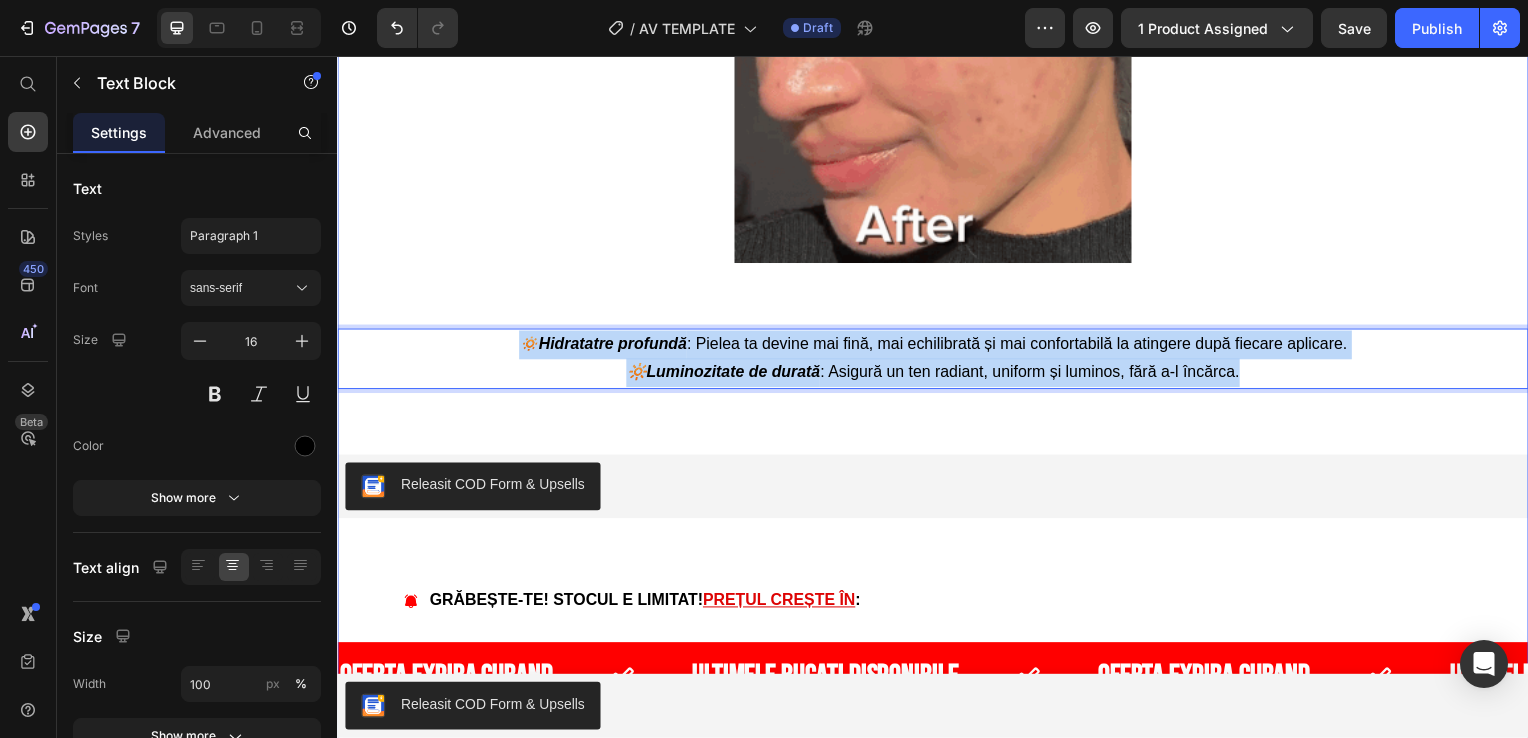click on "Marquee ⁠⁠⁠⁠⁠⁠⁠ Spune ADIO petelor pigmentare și bucură-te de un ten luminos și uniform! Heading Image ✔️ Repară și uniformizează : Estompează petele, reduce roșeața și înbunătățește textura pielii, oferindu-i un aspect neted și sănătos! Text Block Releasit COD Form & Upsells Releasit COD Form & Upsells
Grăbește-te! Doar  6 rămase  în stoc. Item List Image Icon Icon Icon Icon
Icon Icon List Text Block" at bounding box center [937, 948] 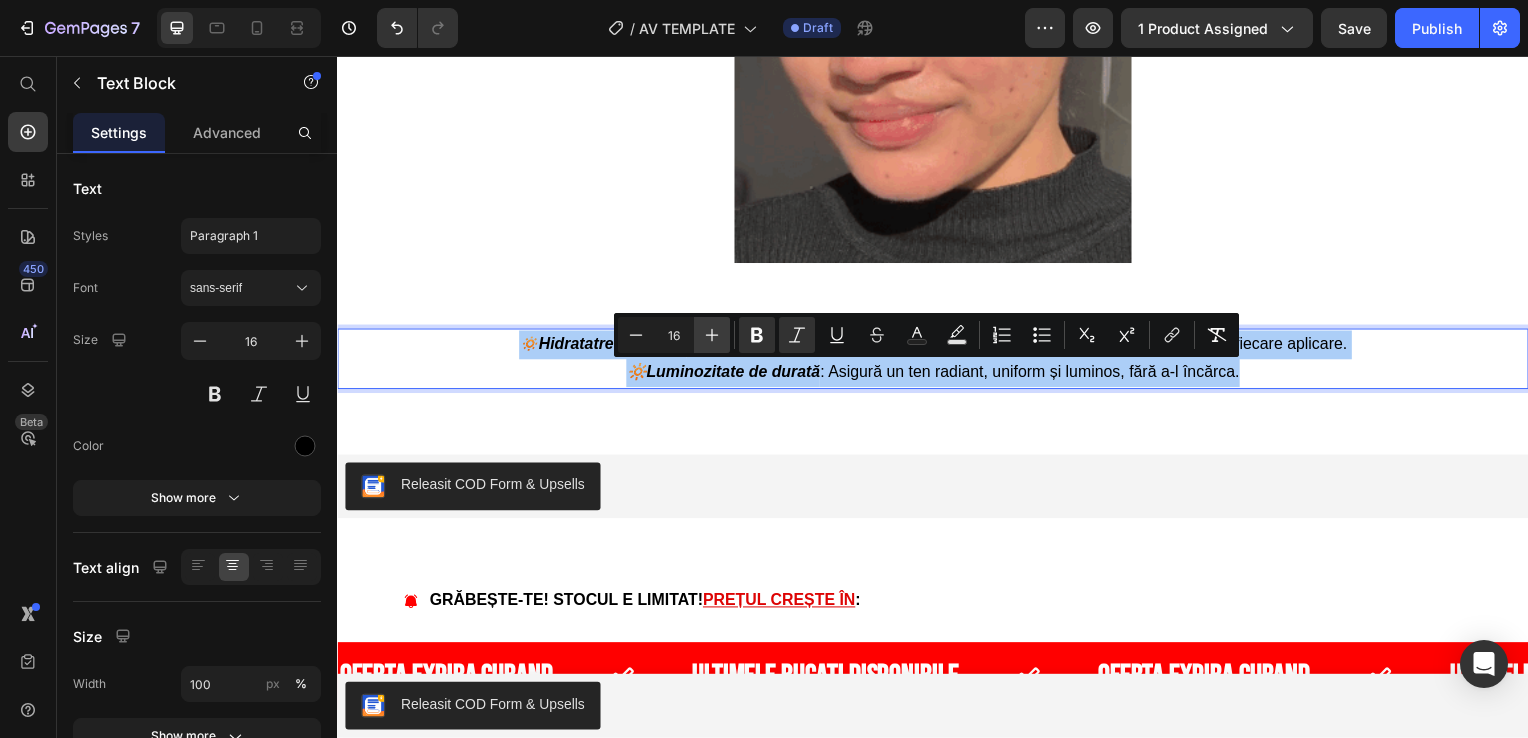 click on "Plus" at bounding box center (712, 335) 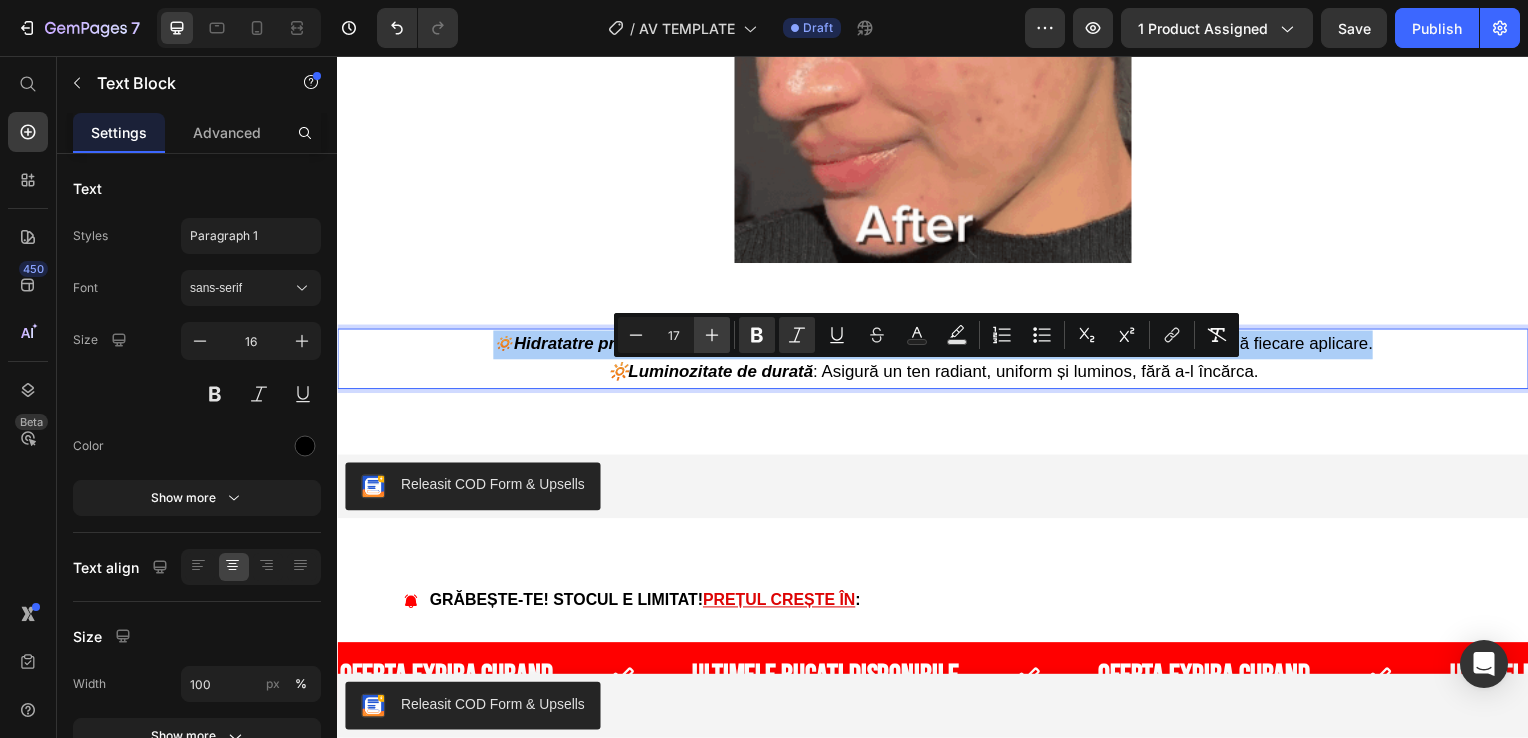 click on "Plus" at bounding box center (712, 335) 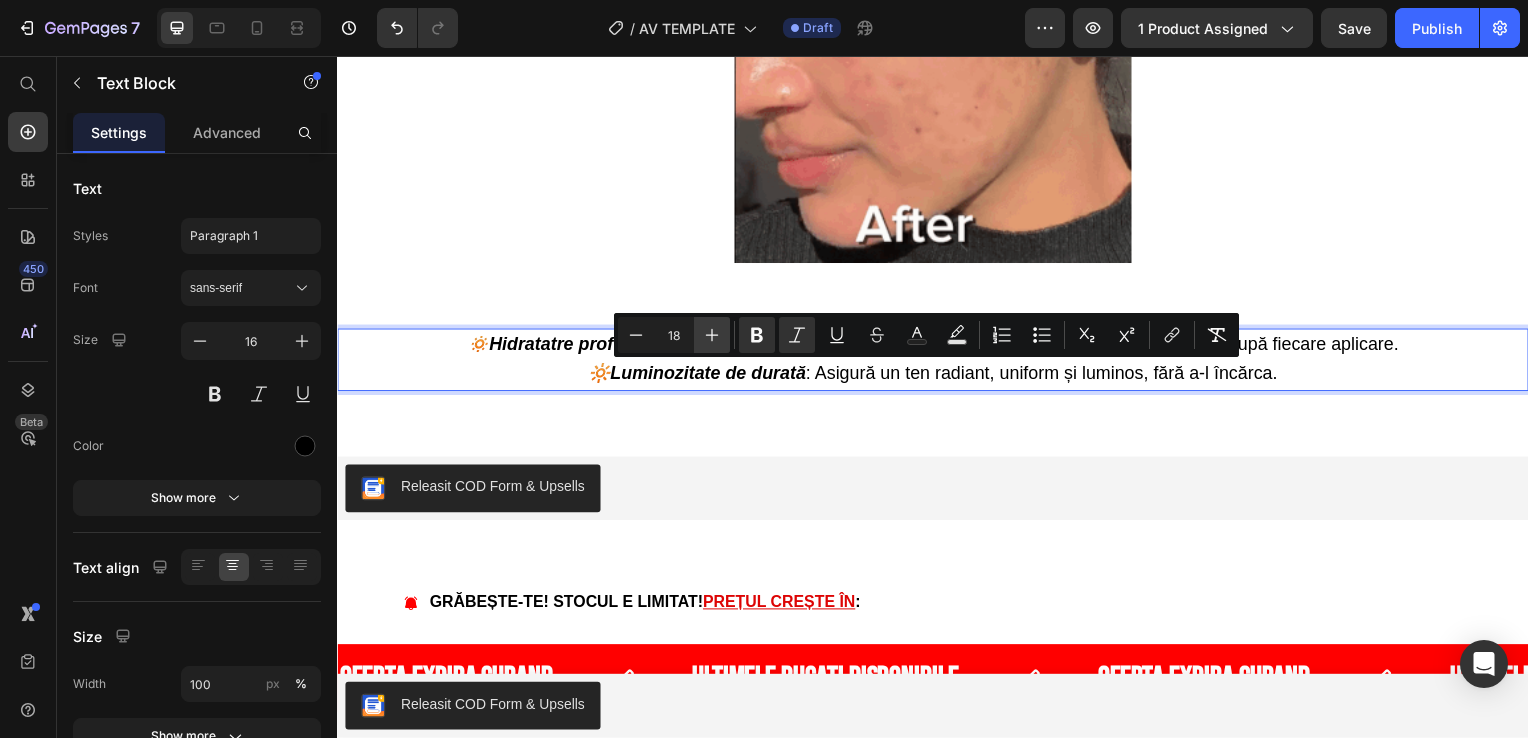 click on "Plus" at bounding box center (712, 335) 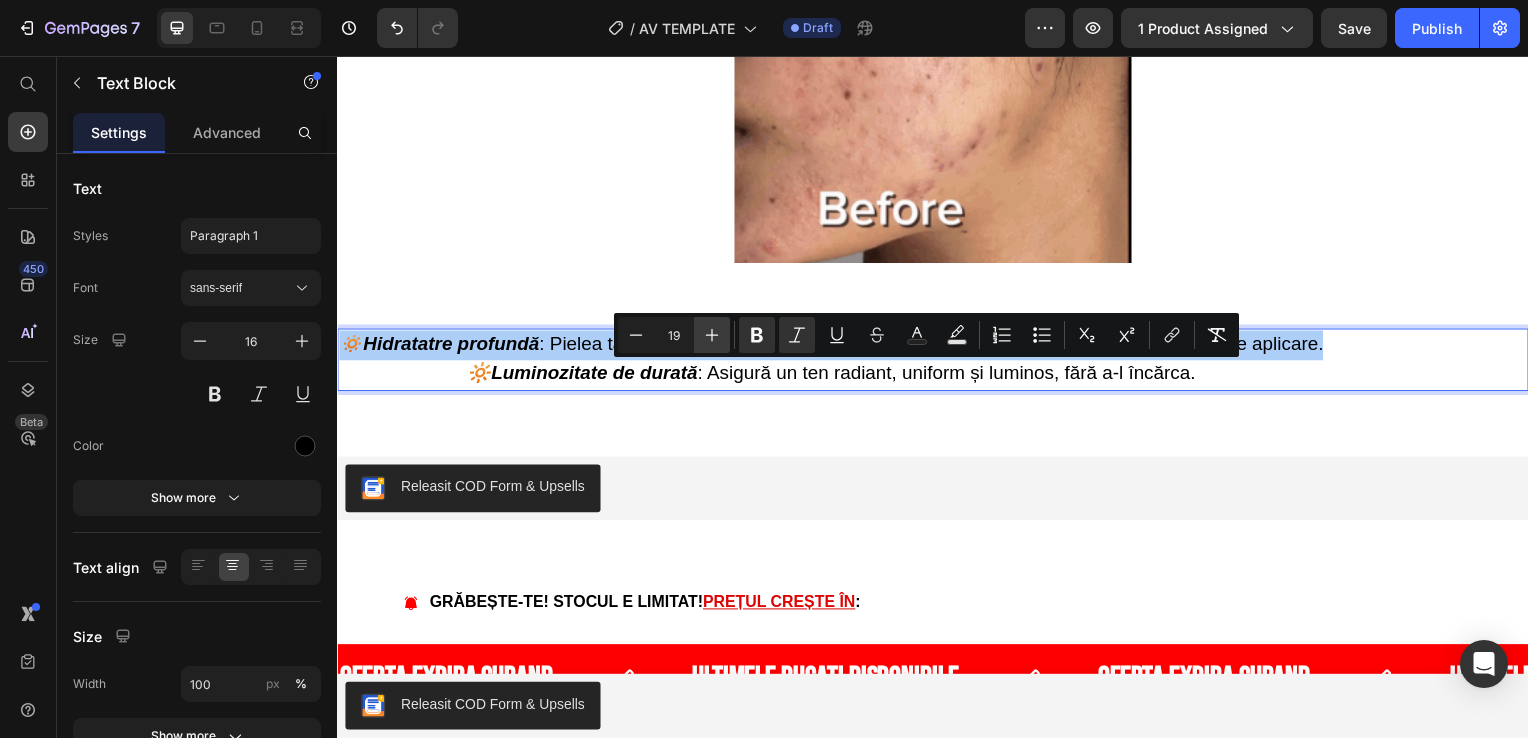 click on "Plus" at bounding box center [712, 335] 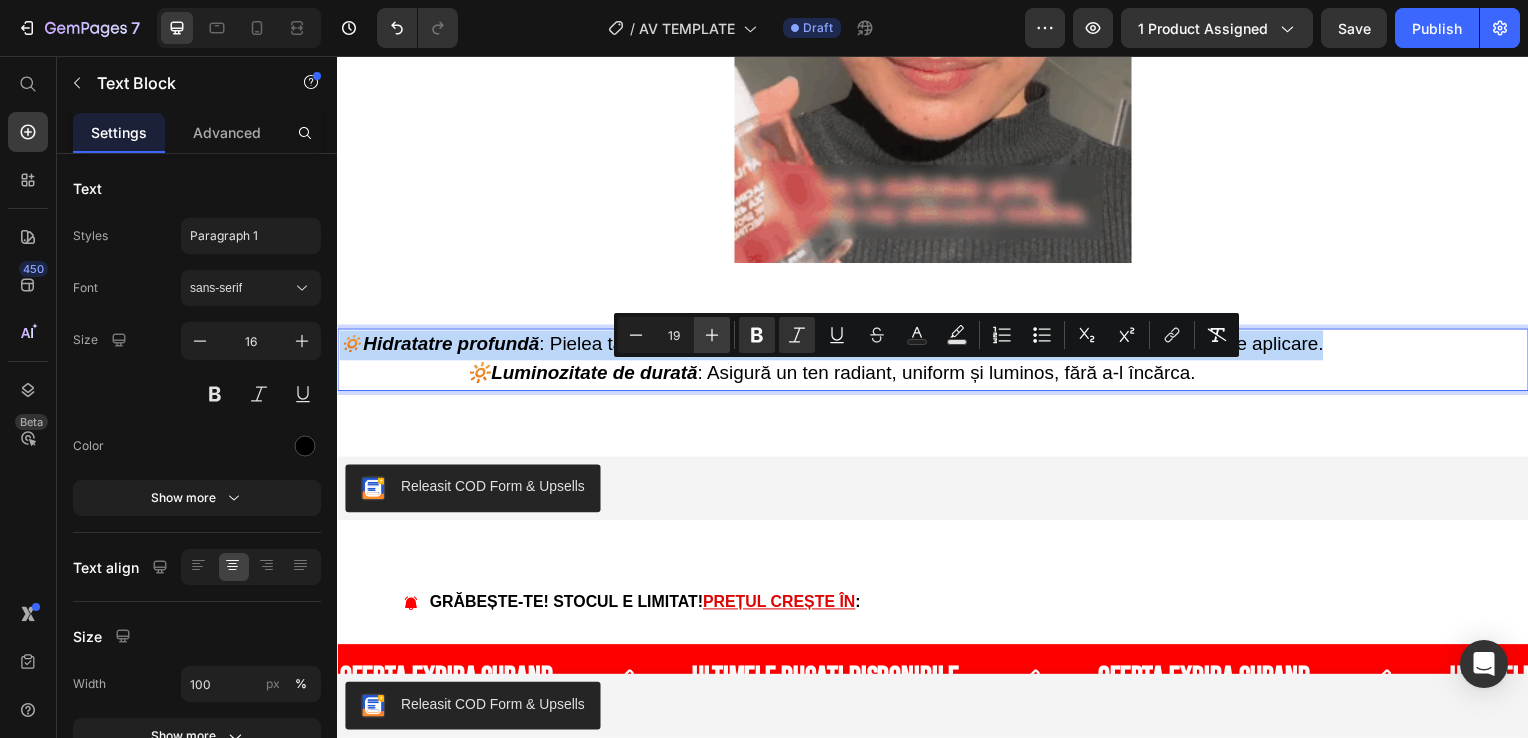type on "20" 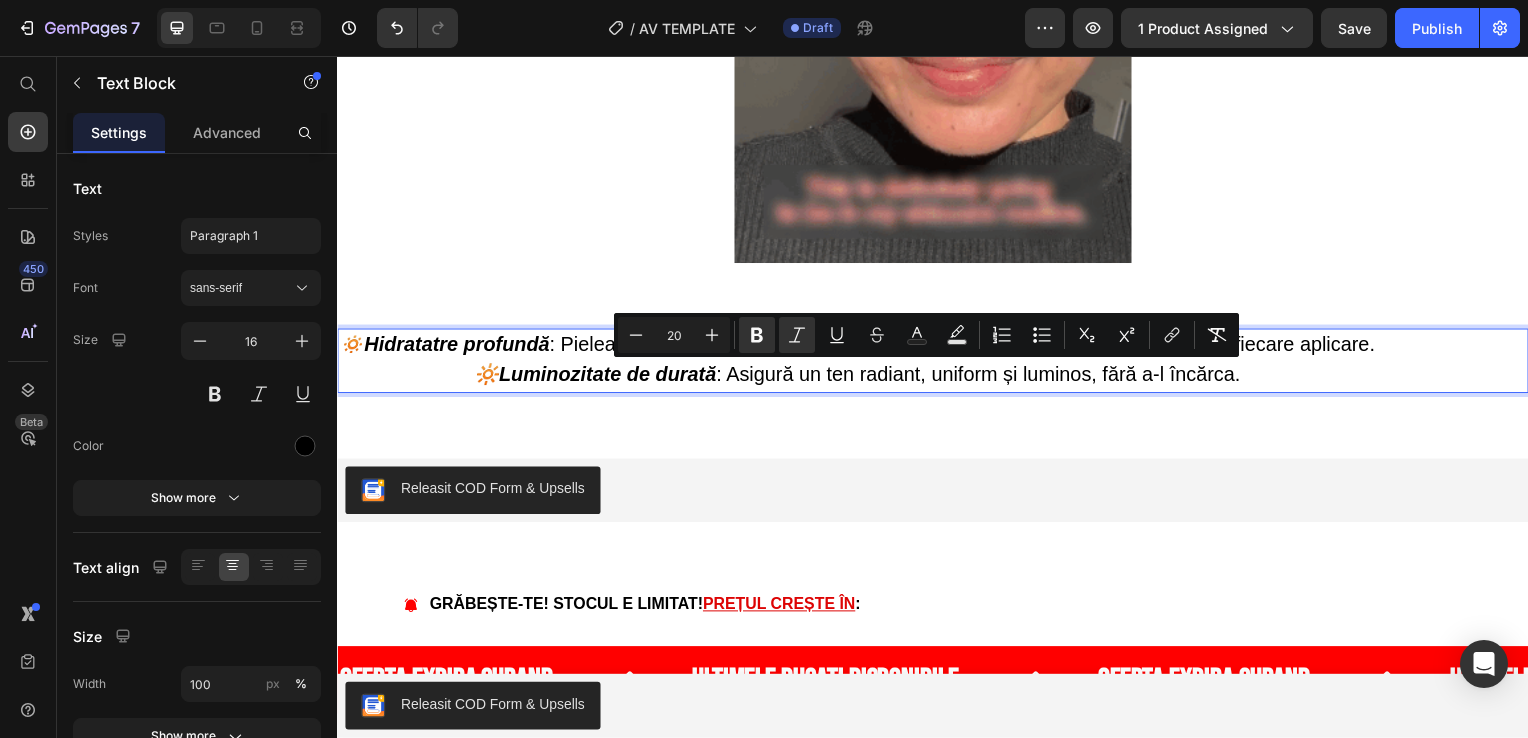 click on "🔆Luminozitate de durată : Asigură un ten radiant, uniform și luminos, fără a-l încărca." at bounding box center (860, 378) 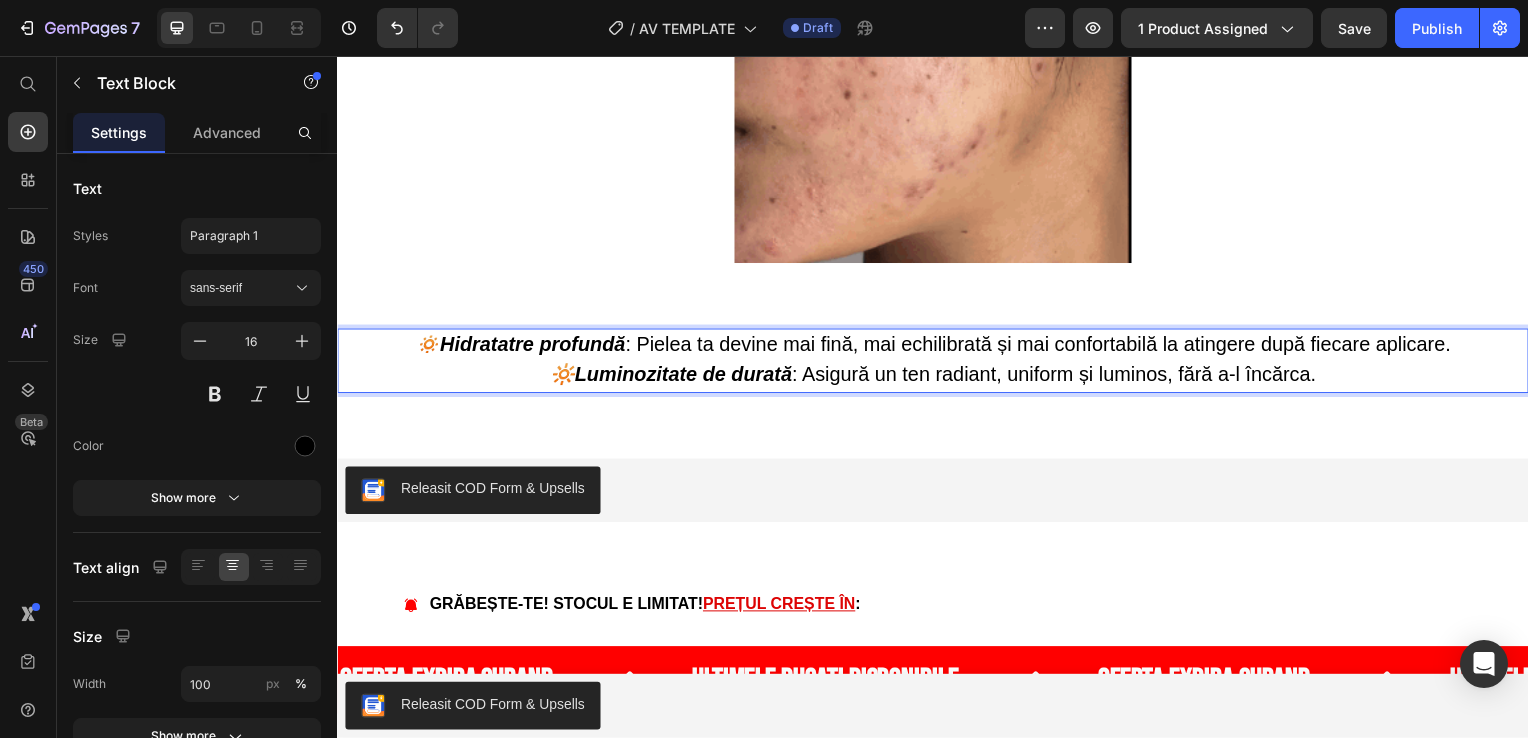 click on "🔅Hidratatre profundă" at bounding box center [521, 347] 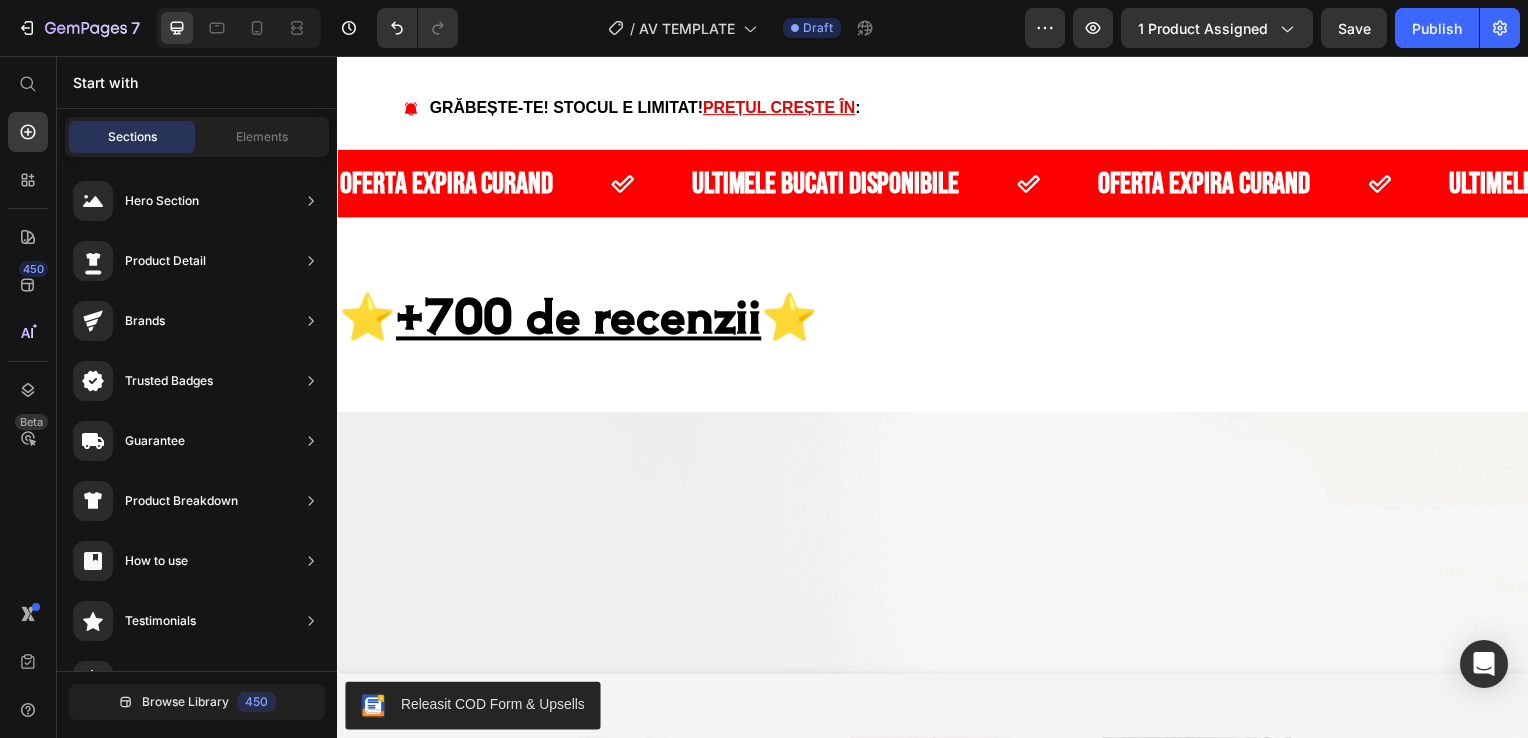 scroll, scrollTop: 5286, scrollLeft: 0, axis: vertical 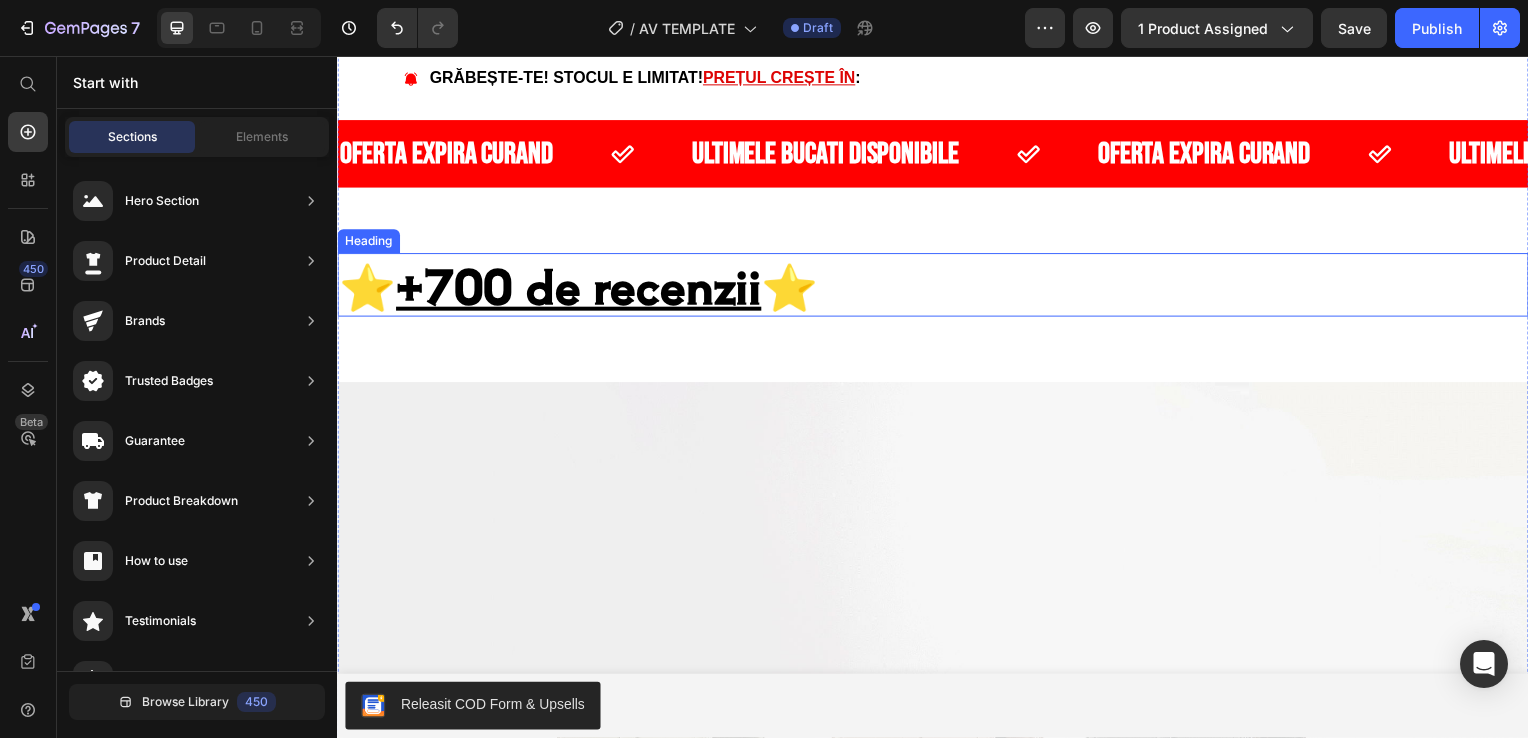 click on "⭐️  +700 de recenzii  ⭐️" at bounding box center [937, 287] 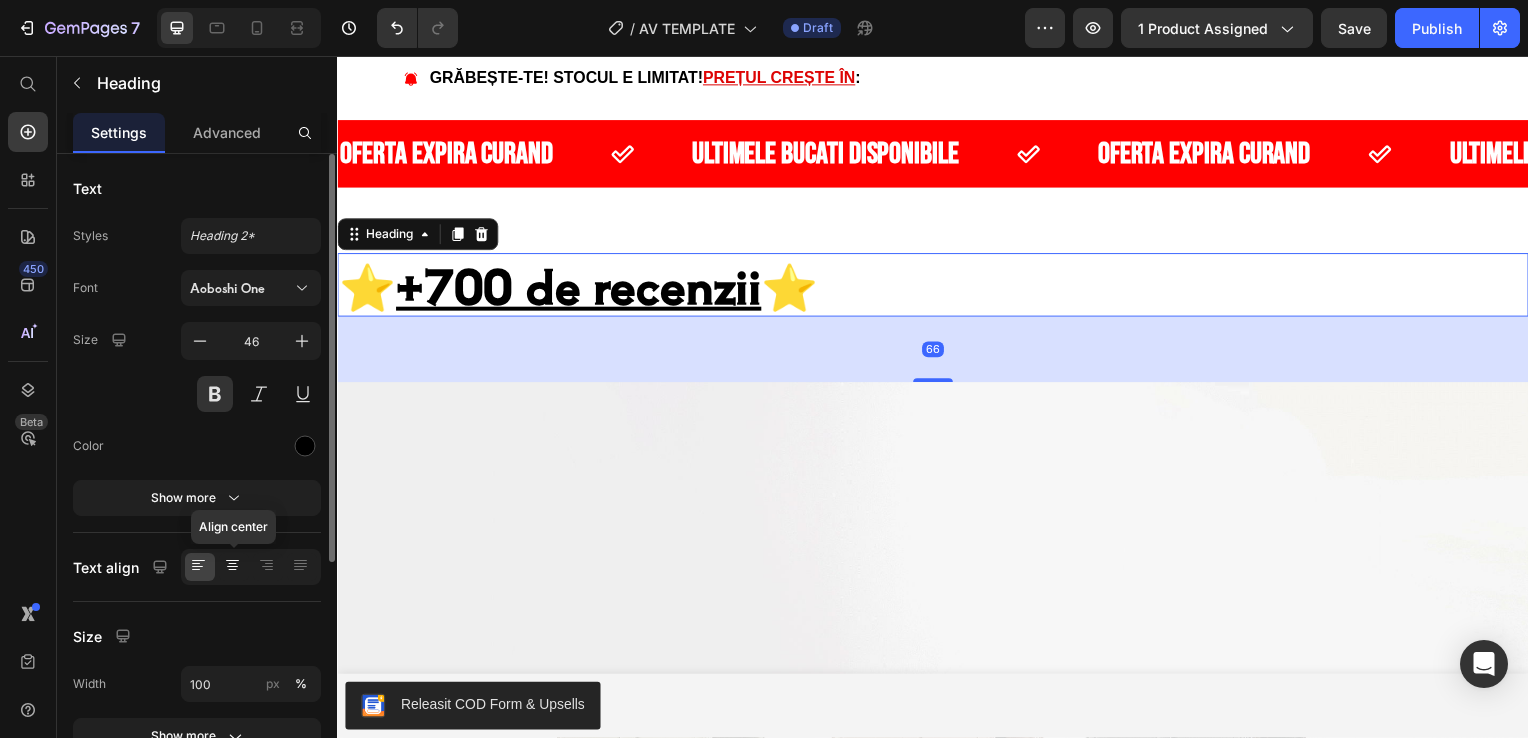 click 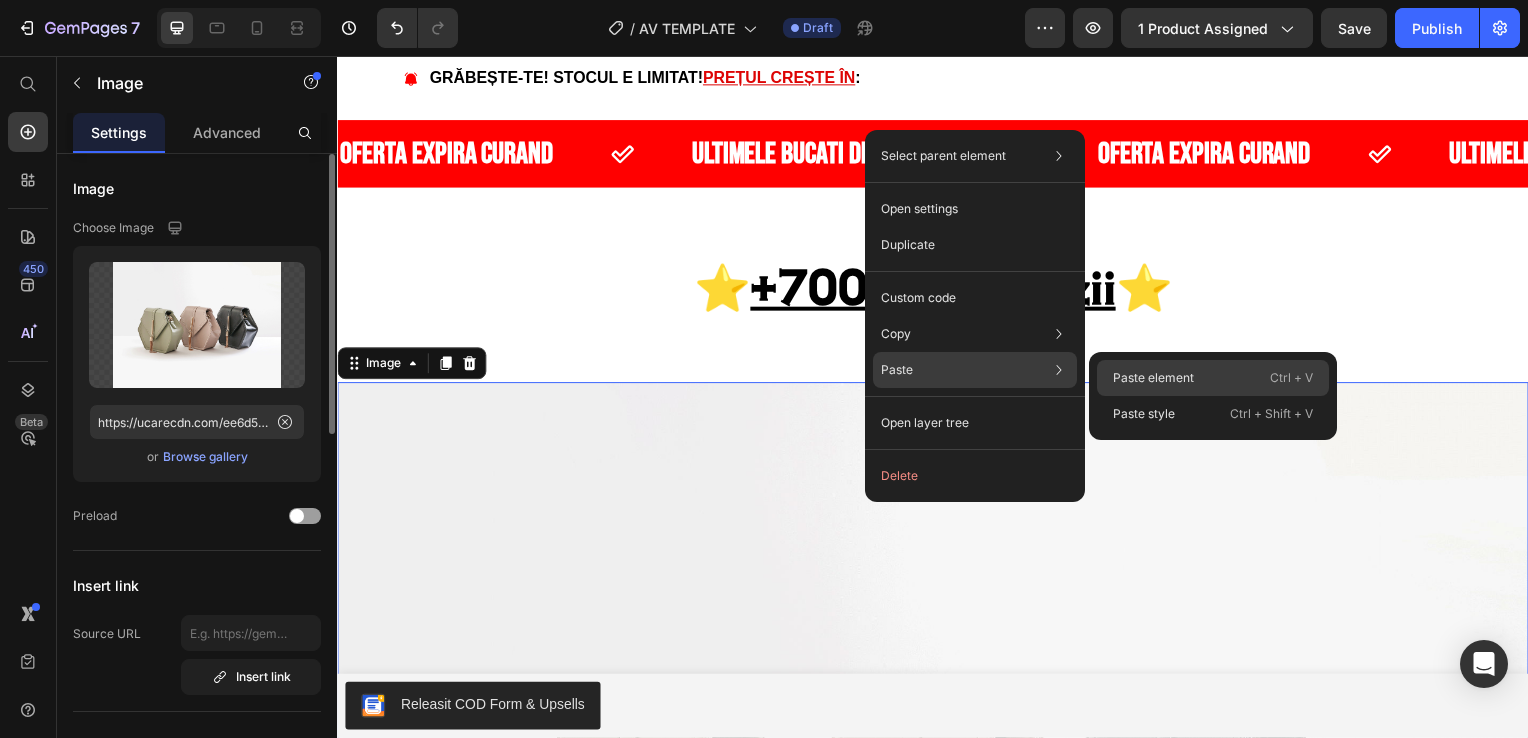 click on "Paste element" at bounding box center [1153, 378] 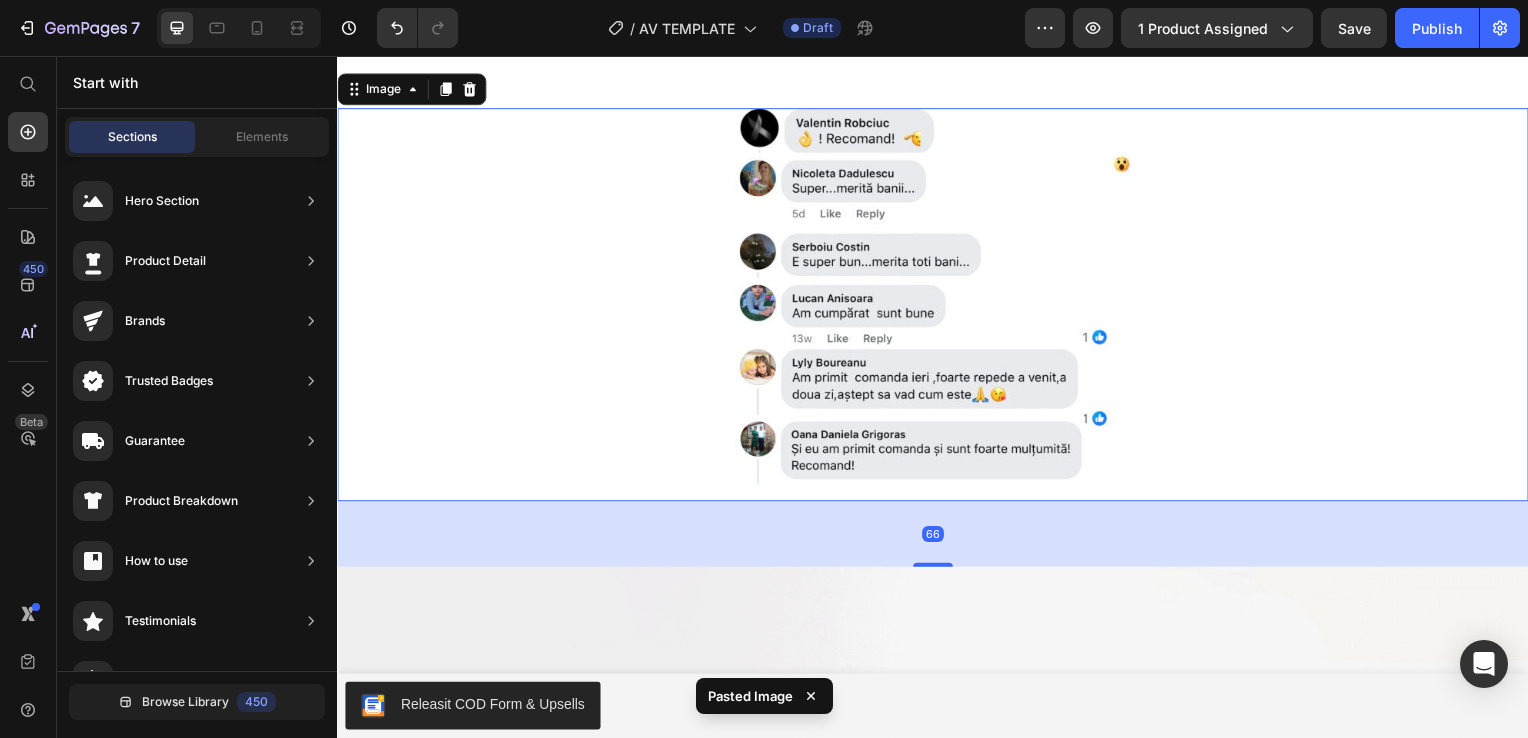 scroll, scrollTop: 5928, scrollLeft: 0, axis: vertical 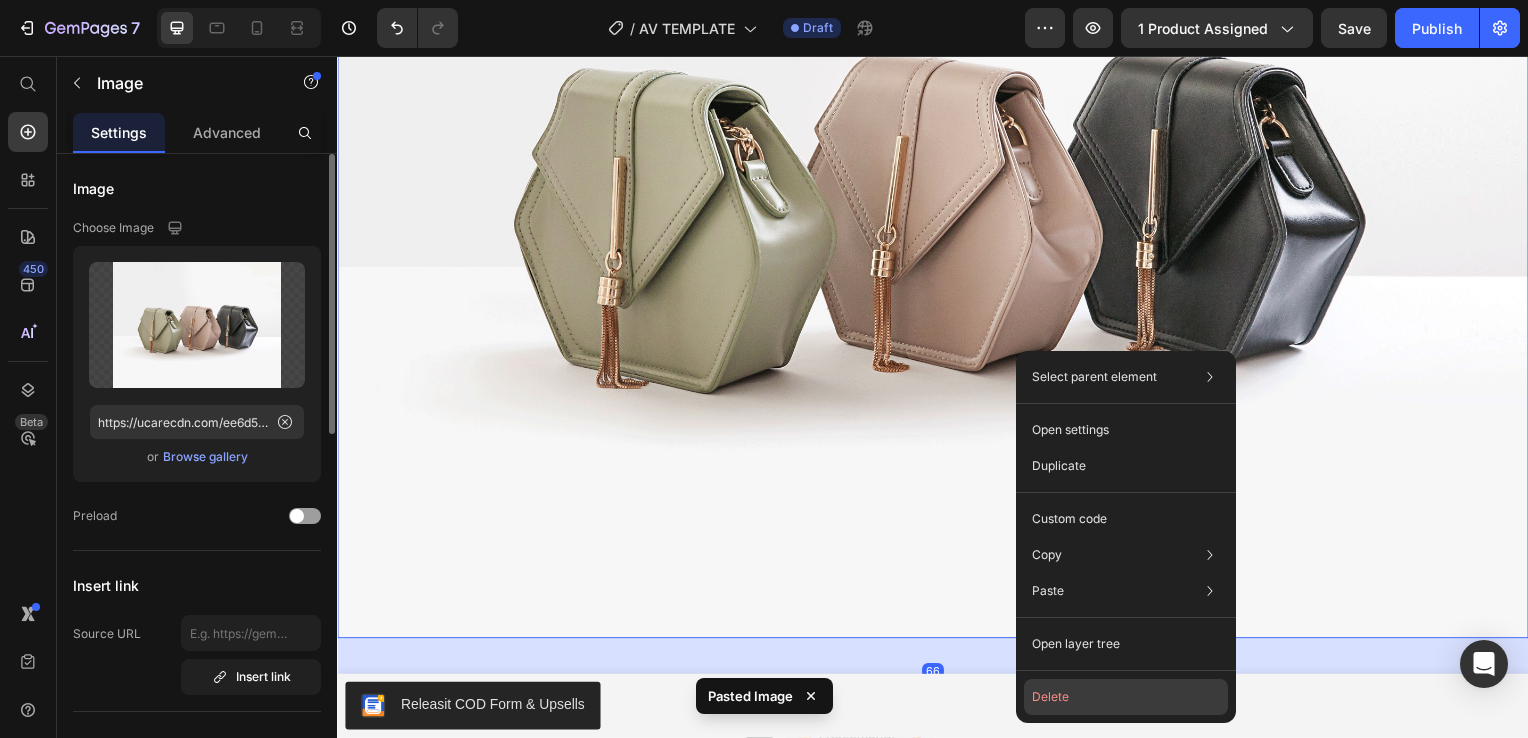 click on "Delete" 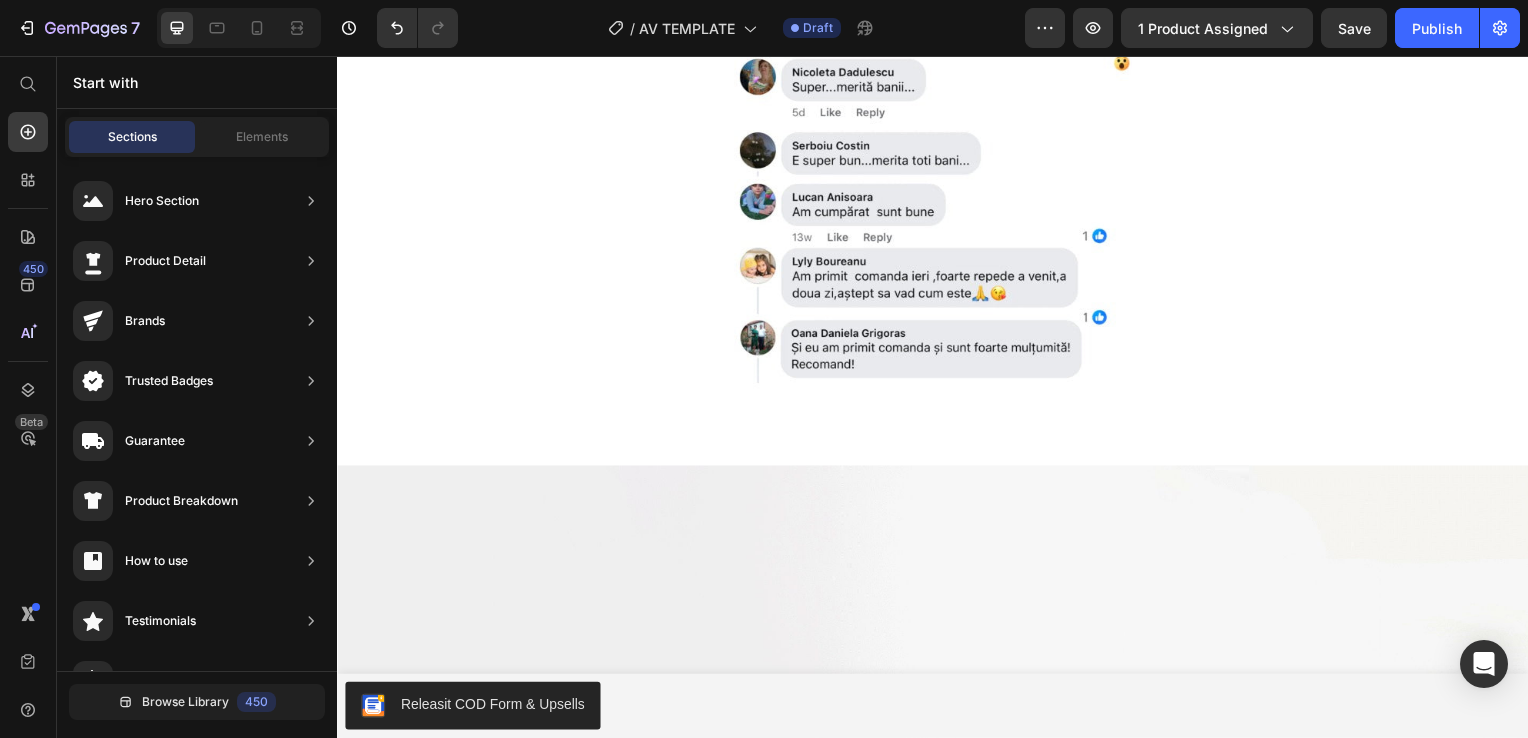 scroll, scrollTop: 5921, scrollLeft: 0, axis: vertical 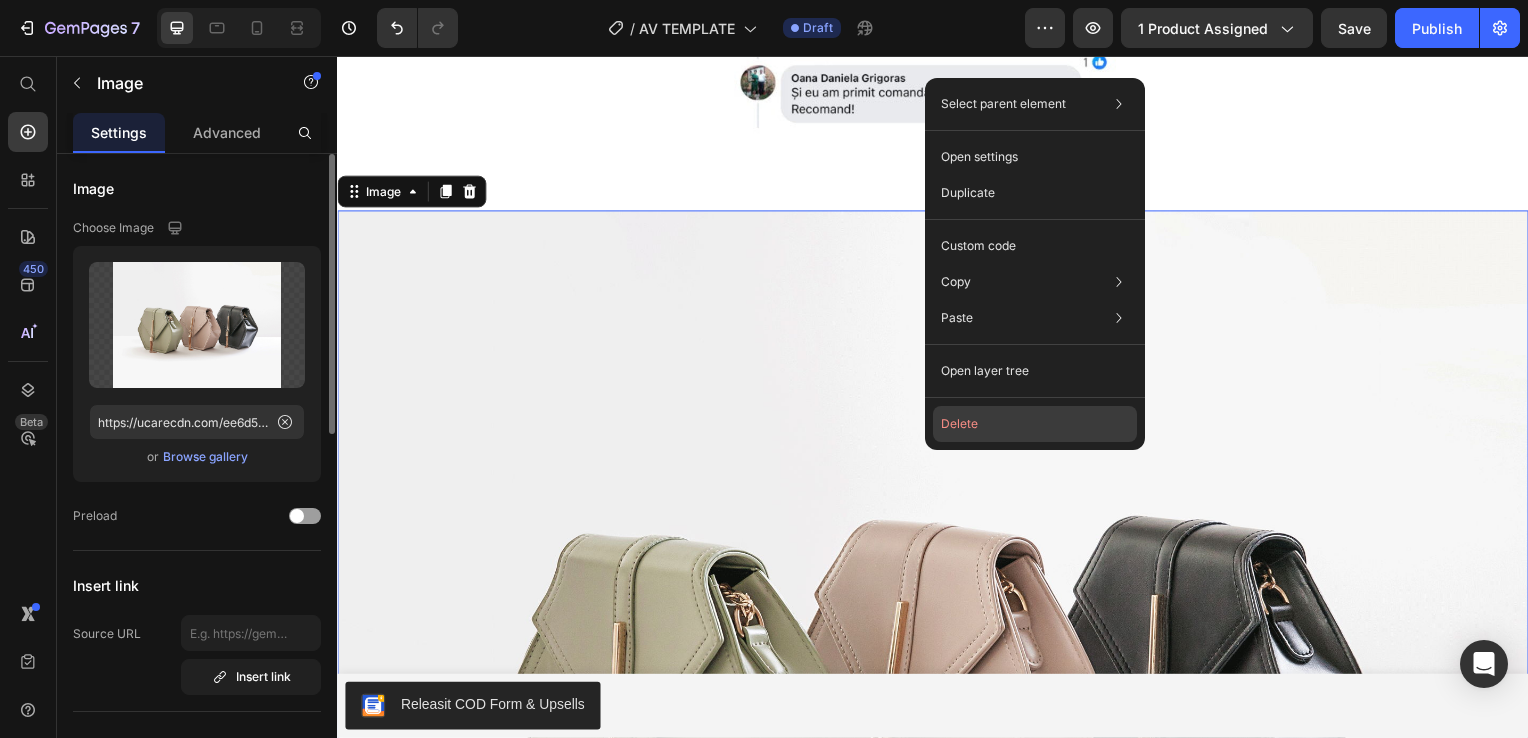 click on "Delete" 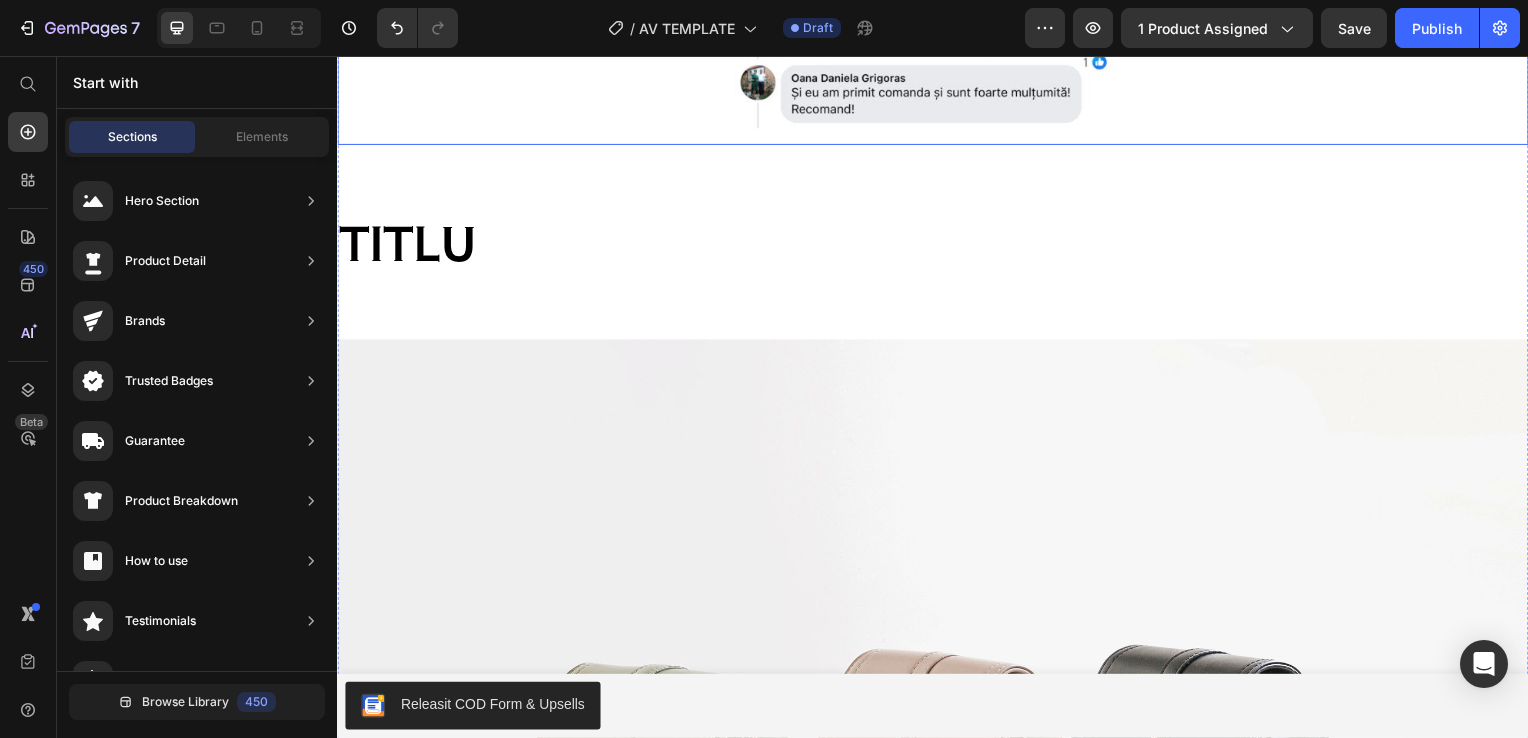 click at bounding box center (937, -52) 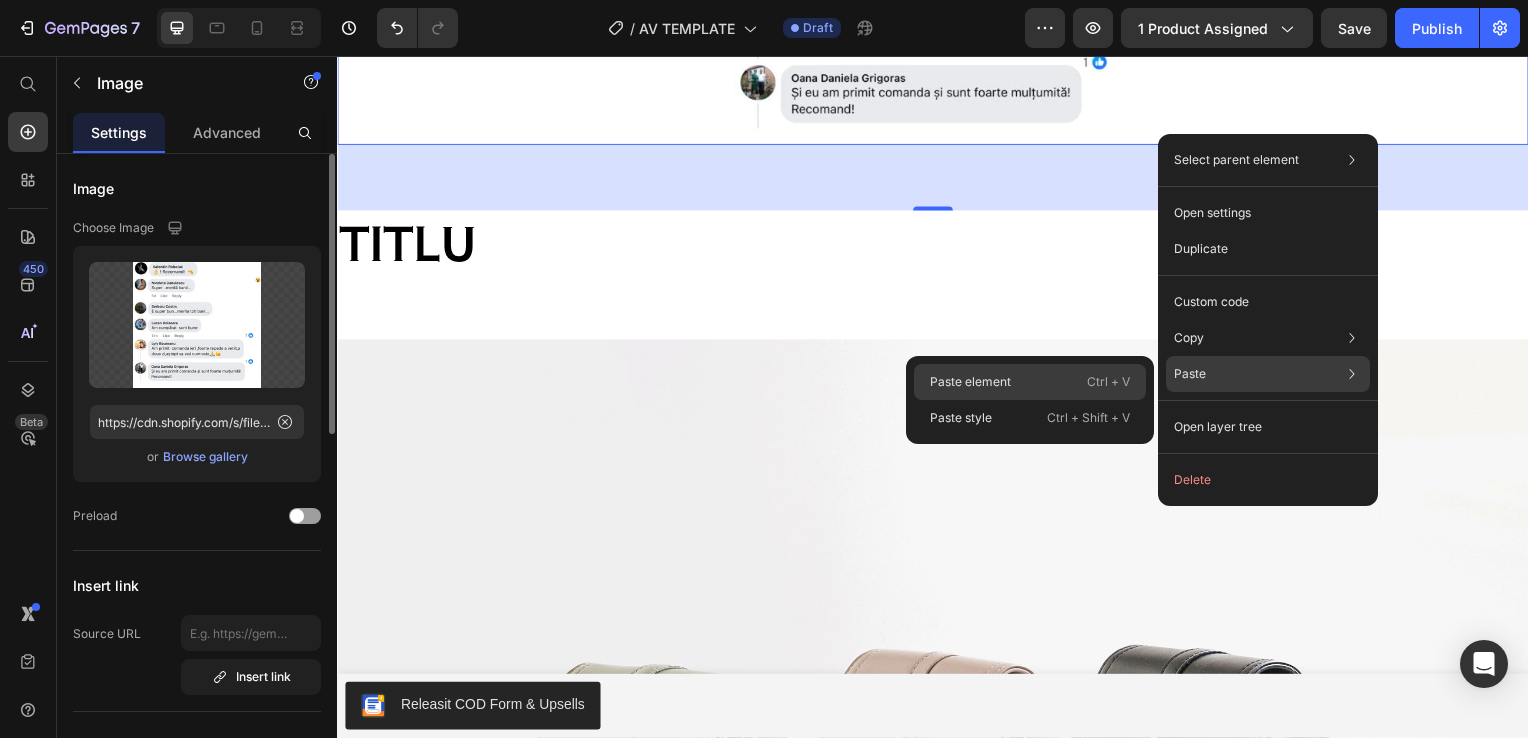 click on "Paste element  Ctrl + V" 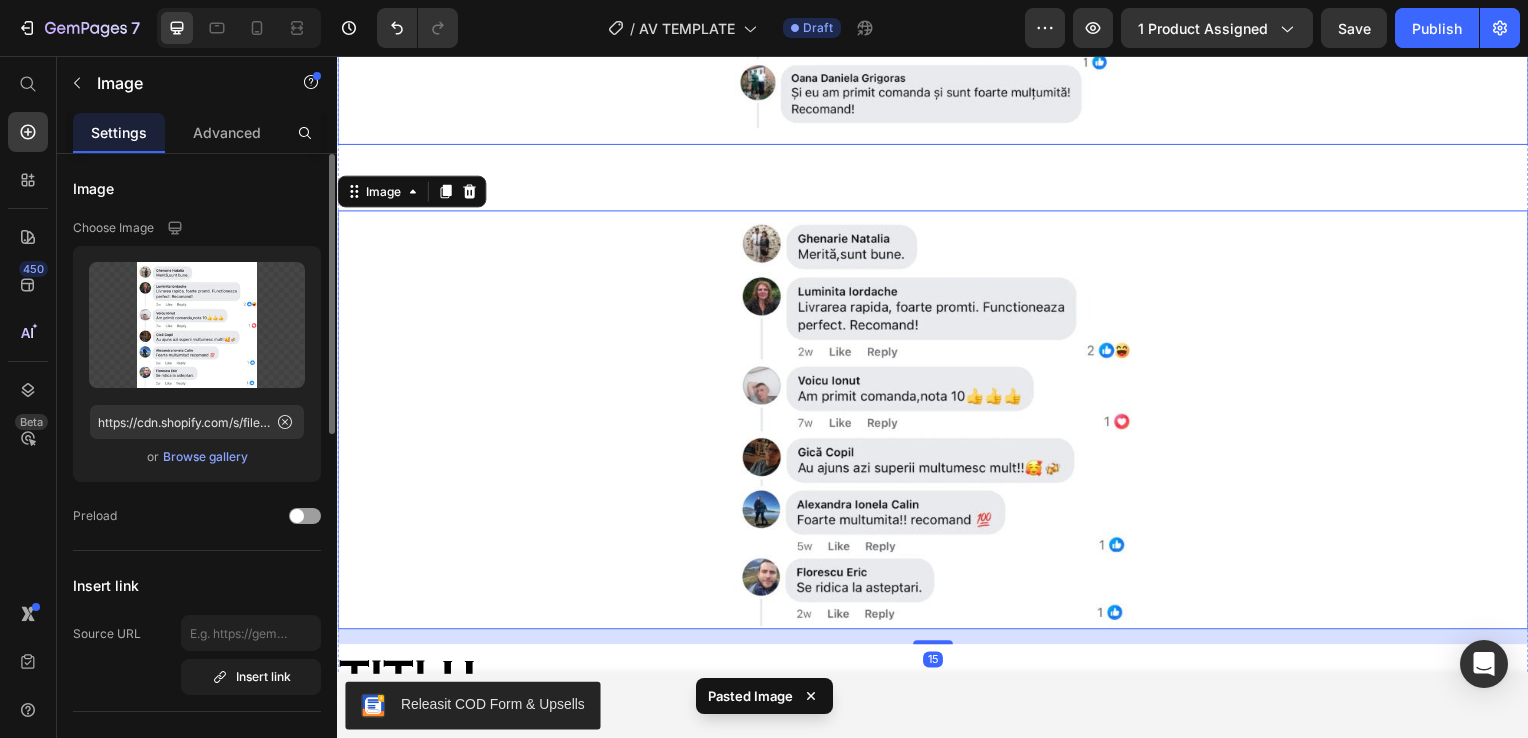 click at bounding box center [937, -52] 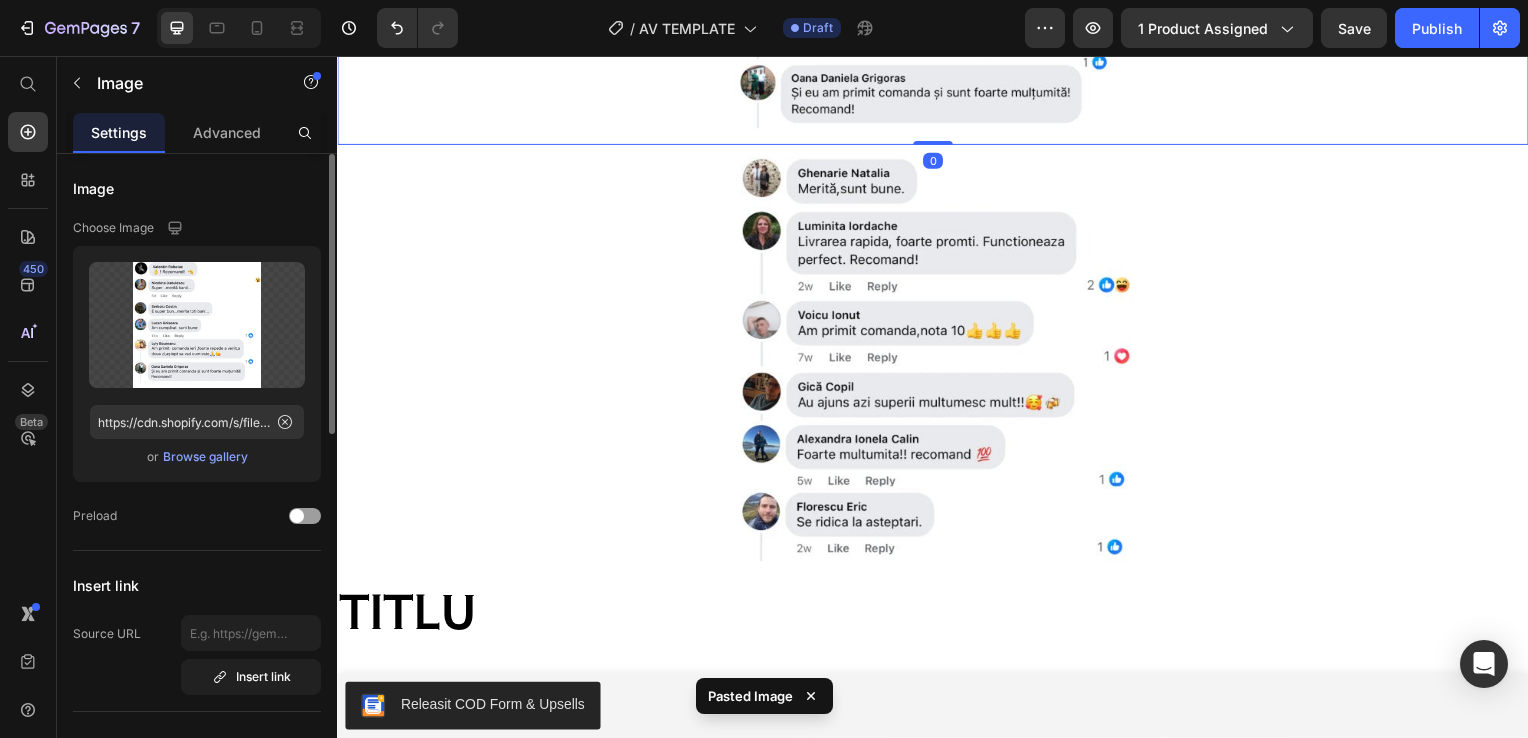 drag, startPoint x: 940, startPoint y: 236, endPoint x: 940, endPoint y: 160, distance: 76 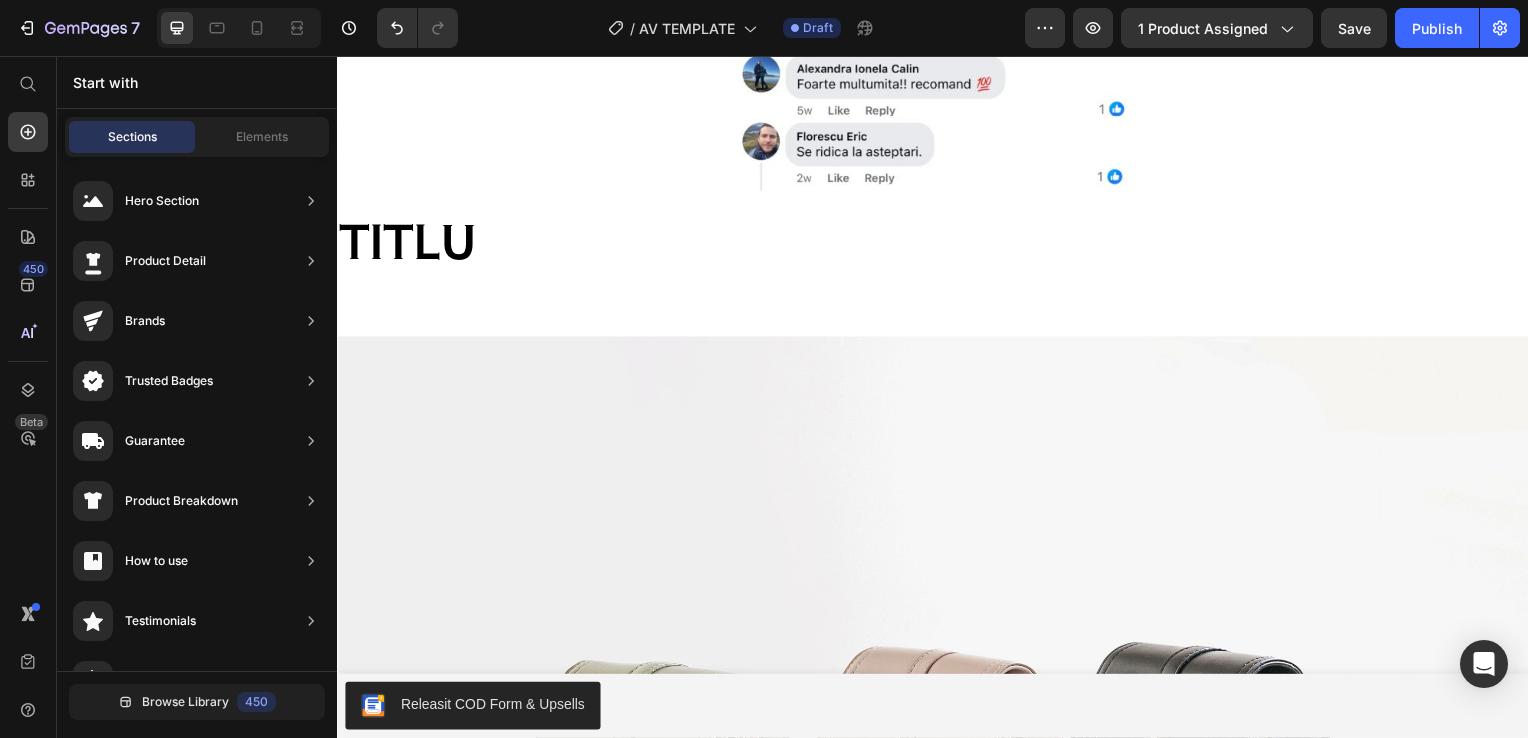 scroll, scrollTop: 6321, scrollLeft: 0, axis: vertical 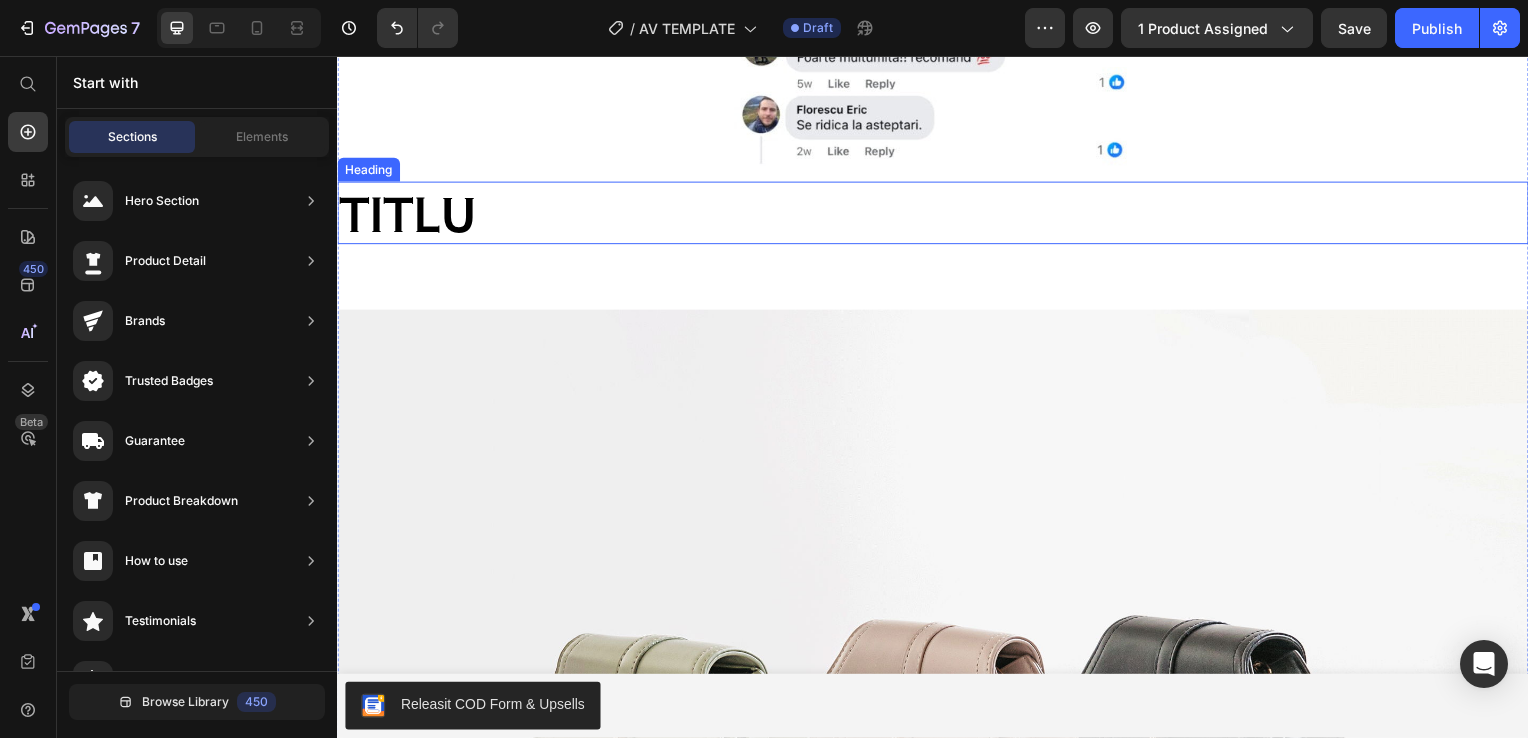 click on "TITLU" at bounding box center [937, 215] 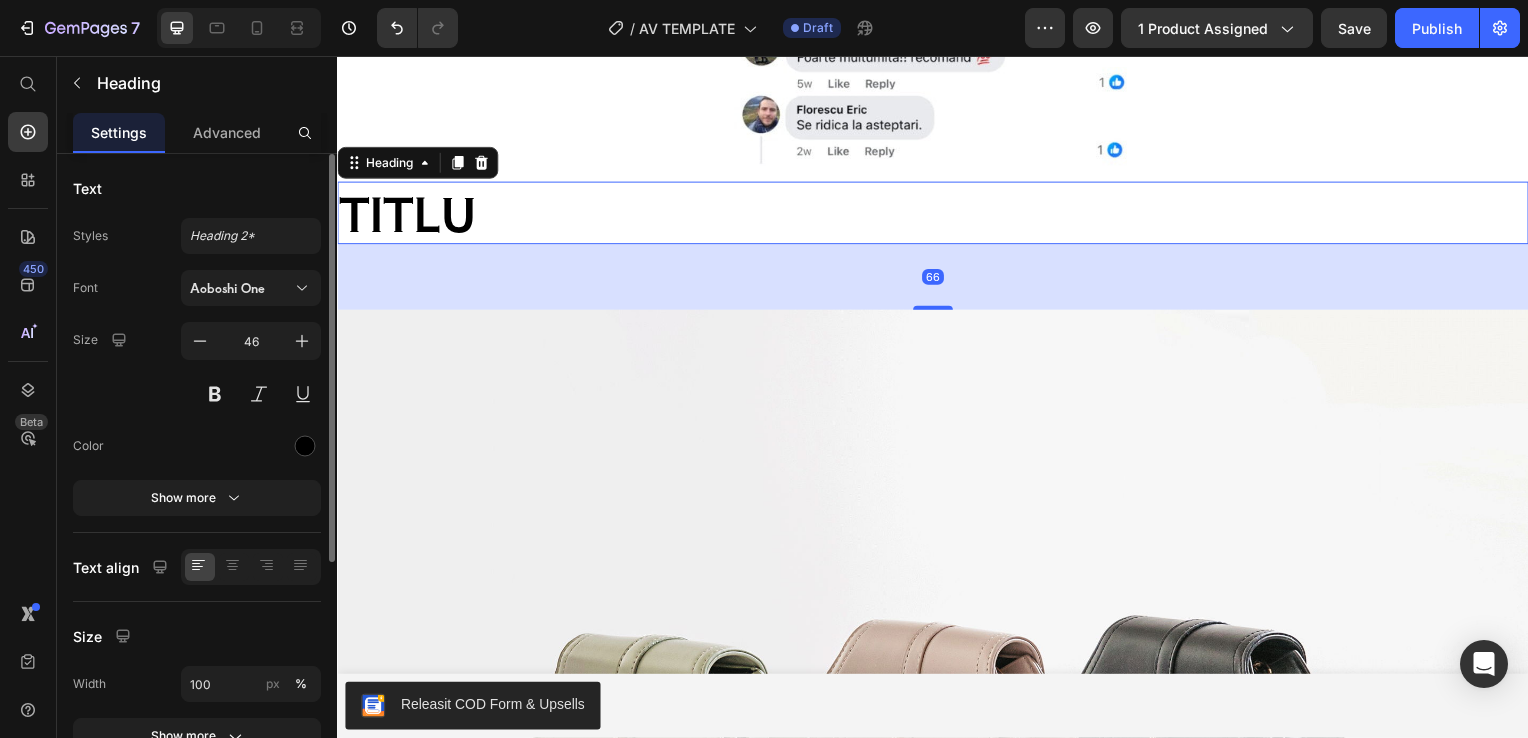 click on "TITLU" at bounding box center (937, 215) 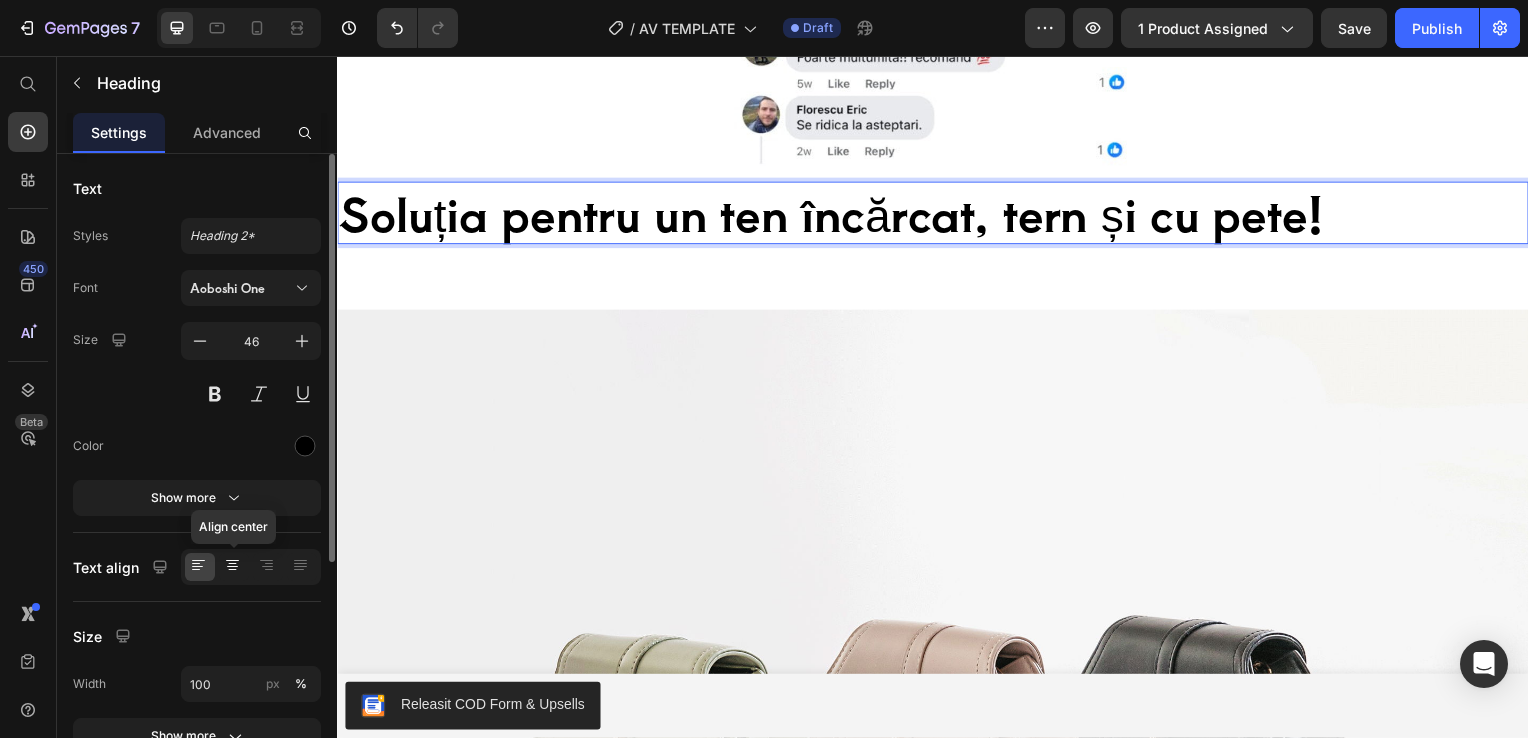 click 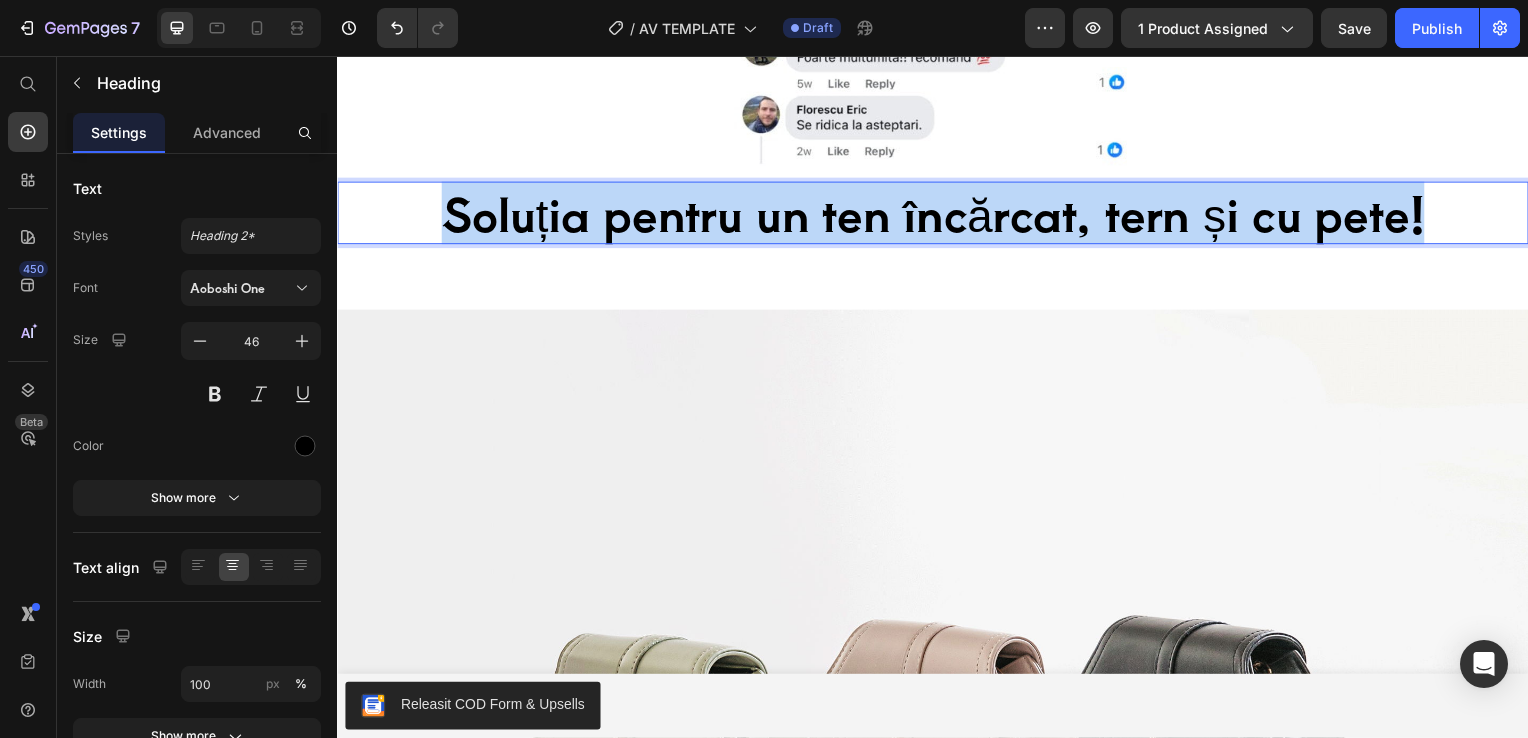 drag, startPoint x: 435, startPoint y: 234, endPoint x: 1449, endPoint y: 250, distance: 1014.1262 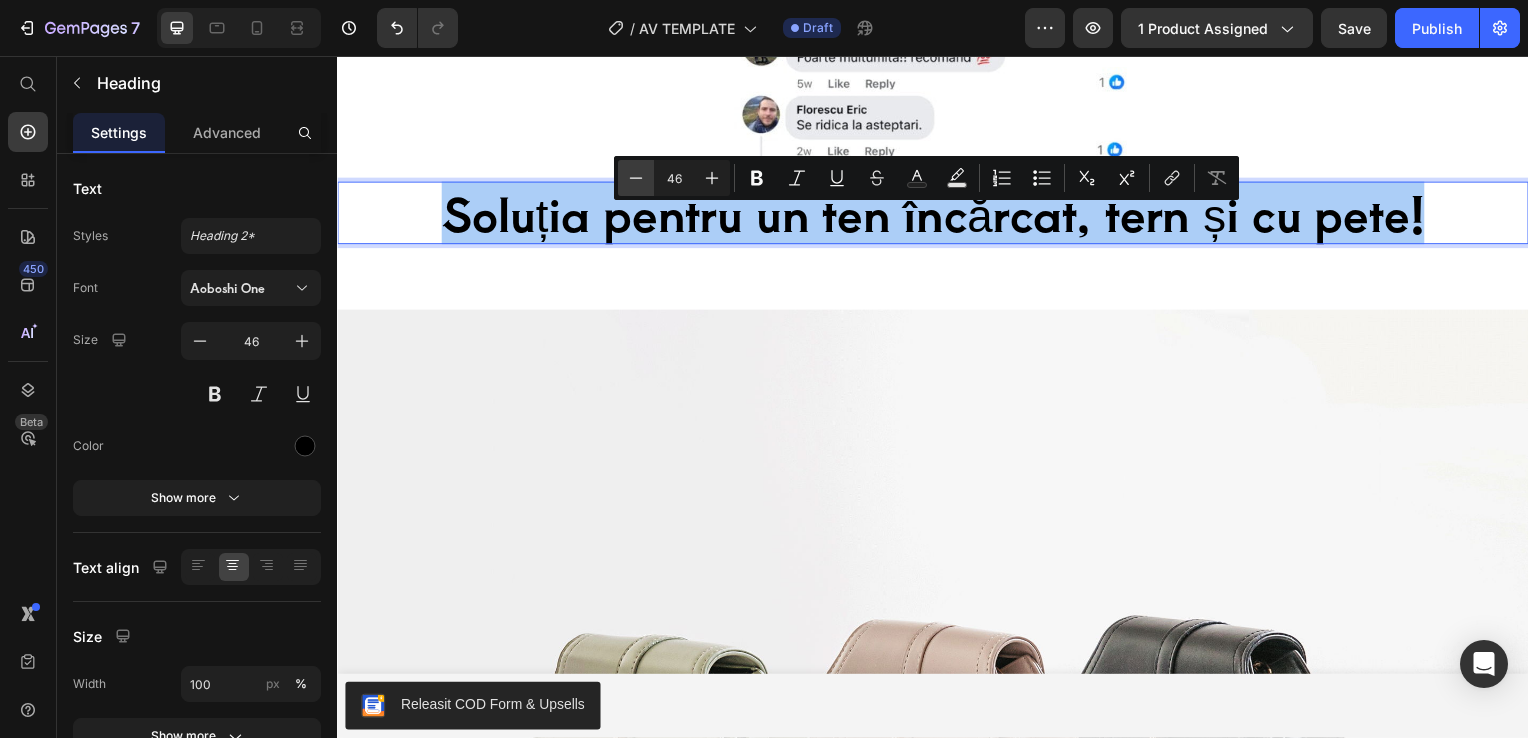 click 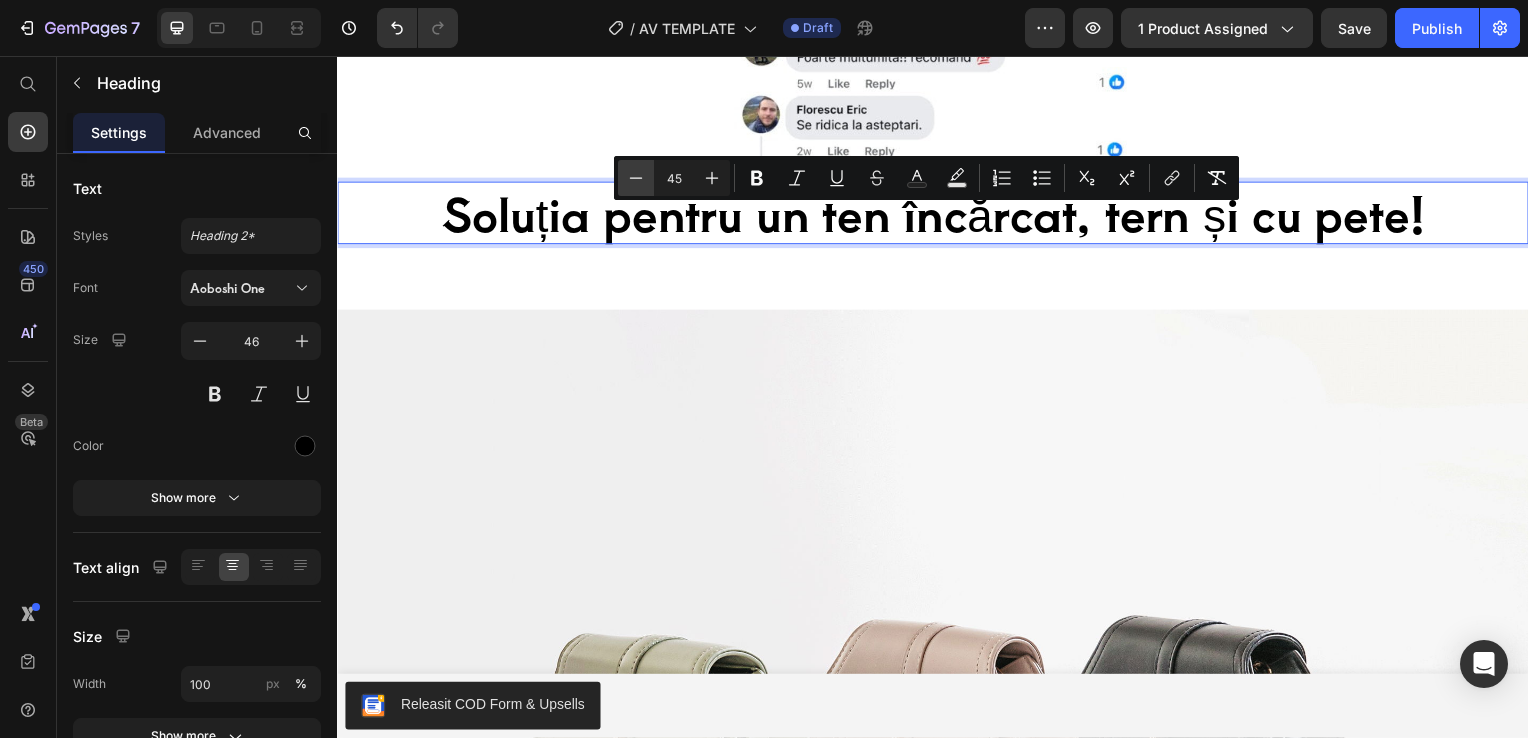 click 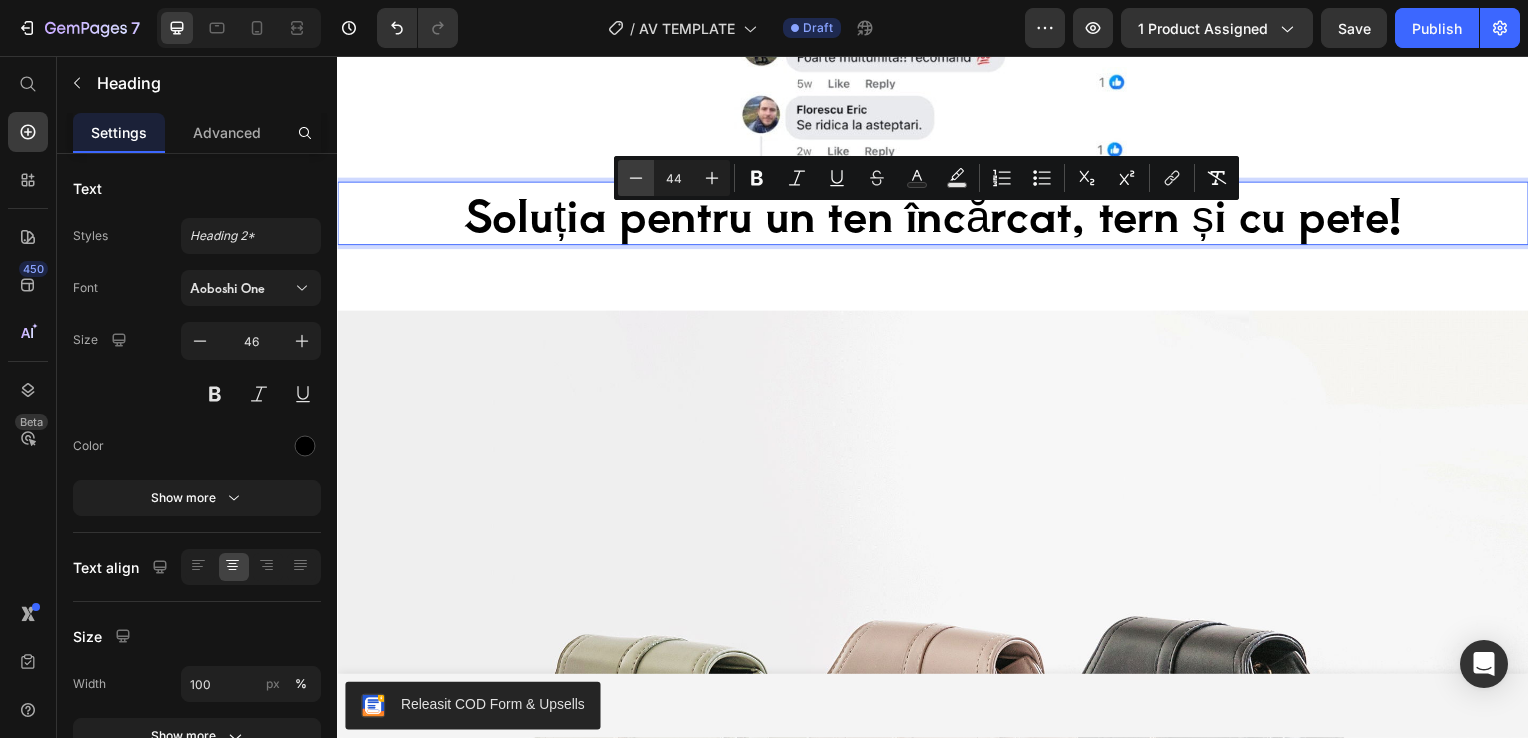 click 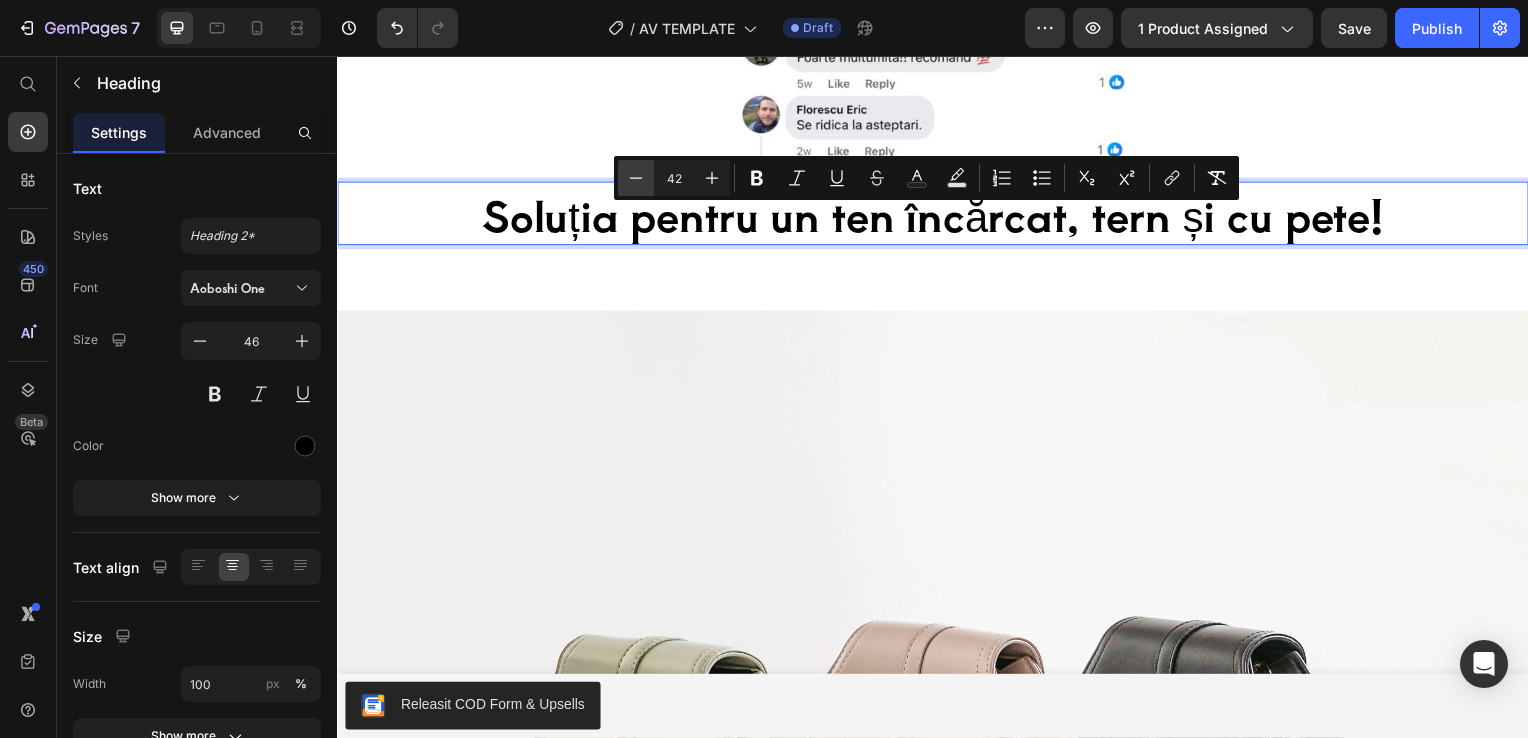 click 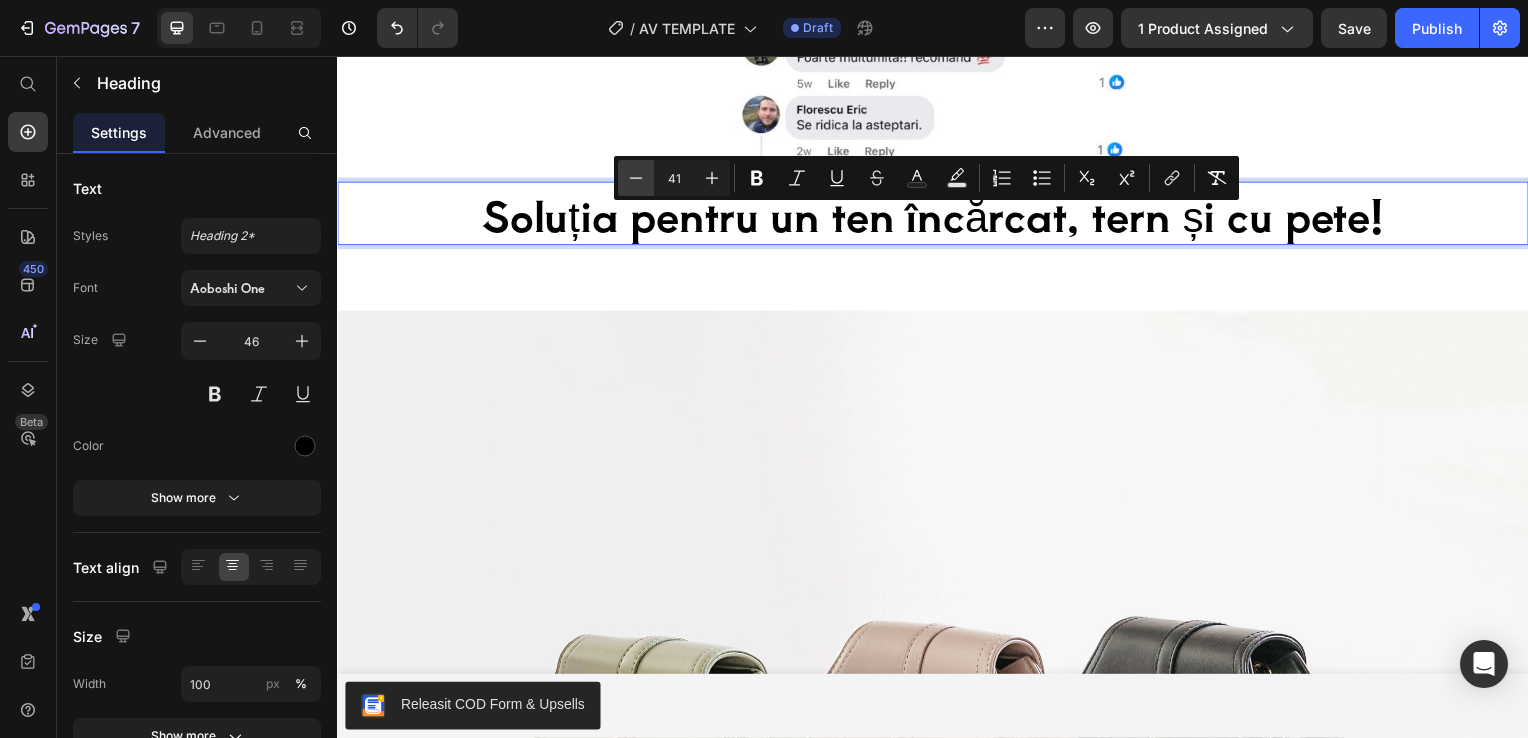 click 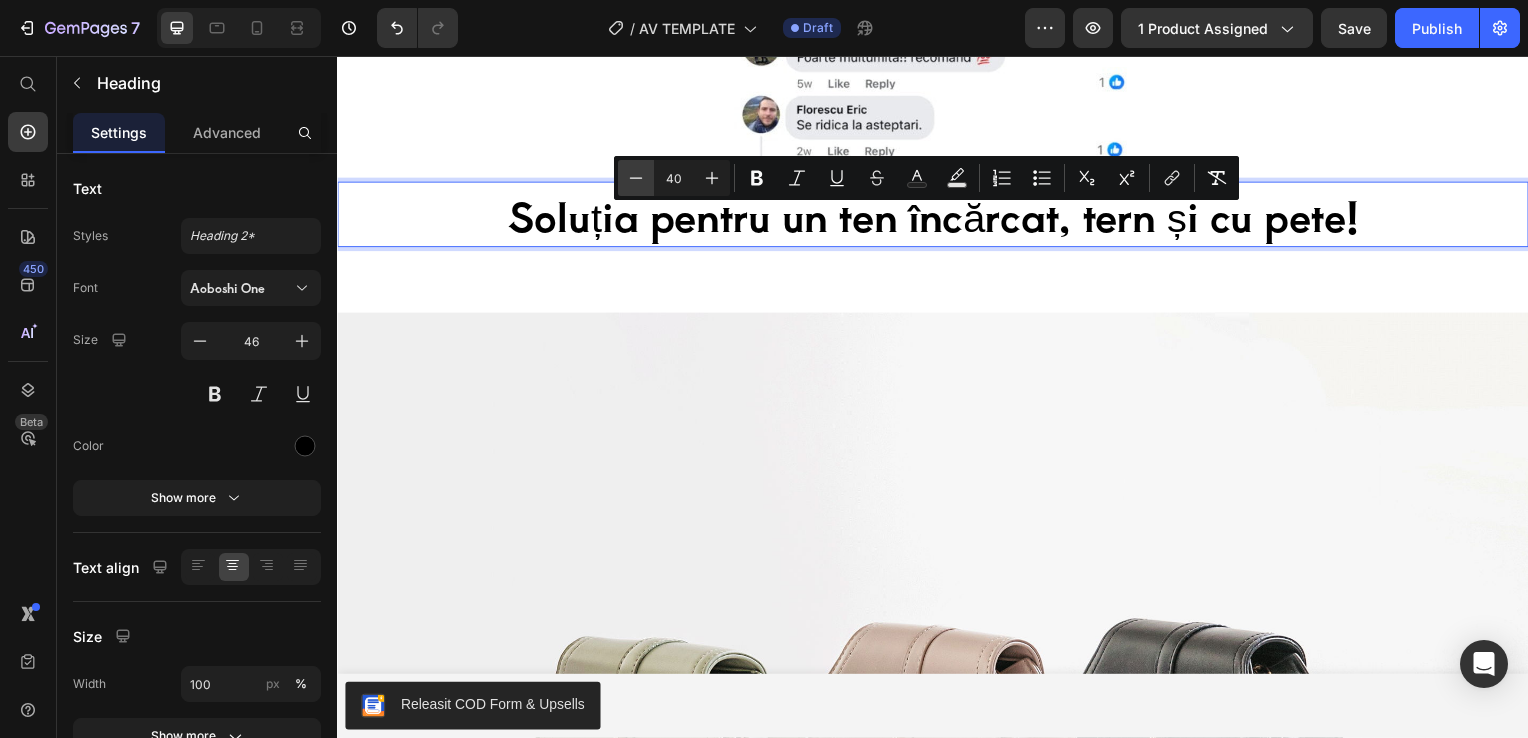 click 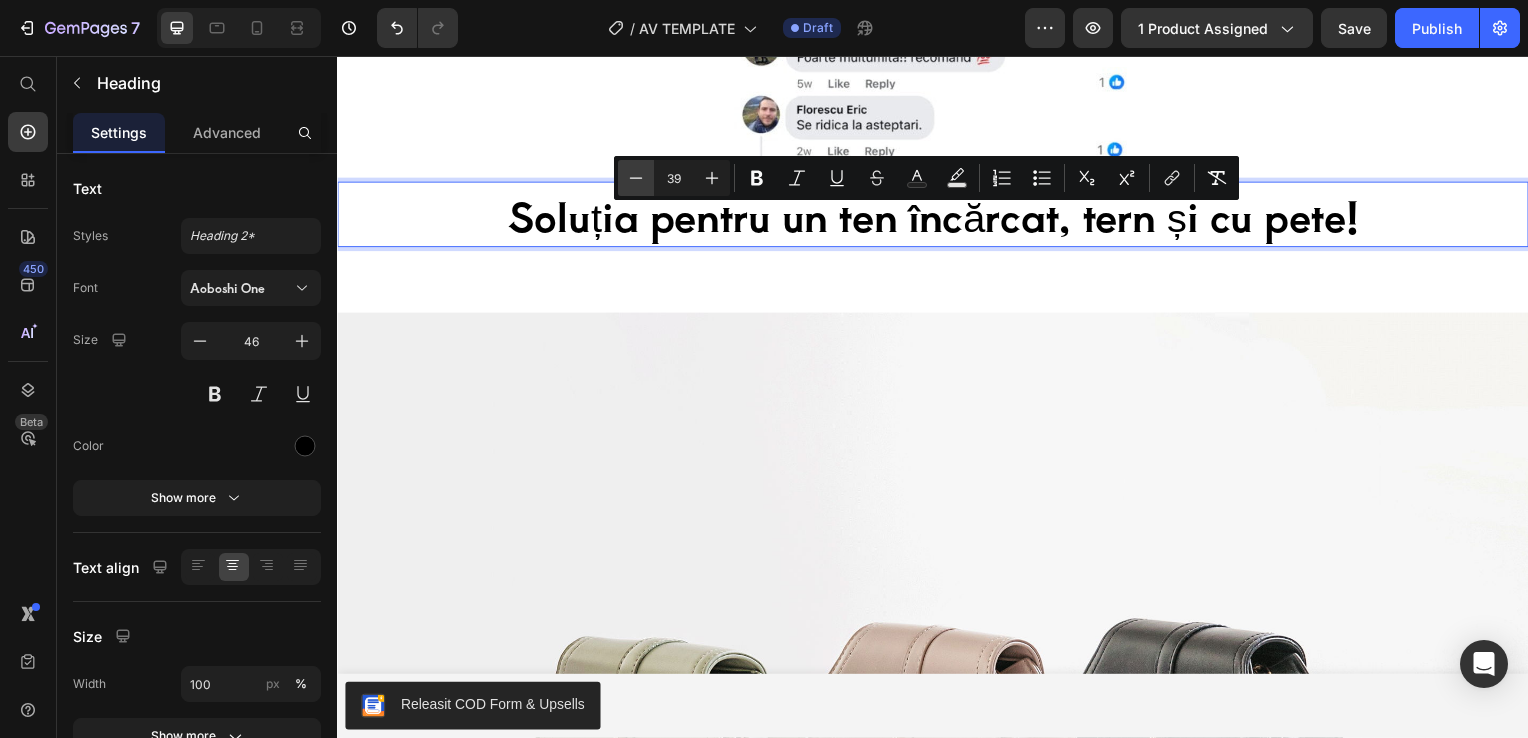 click 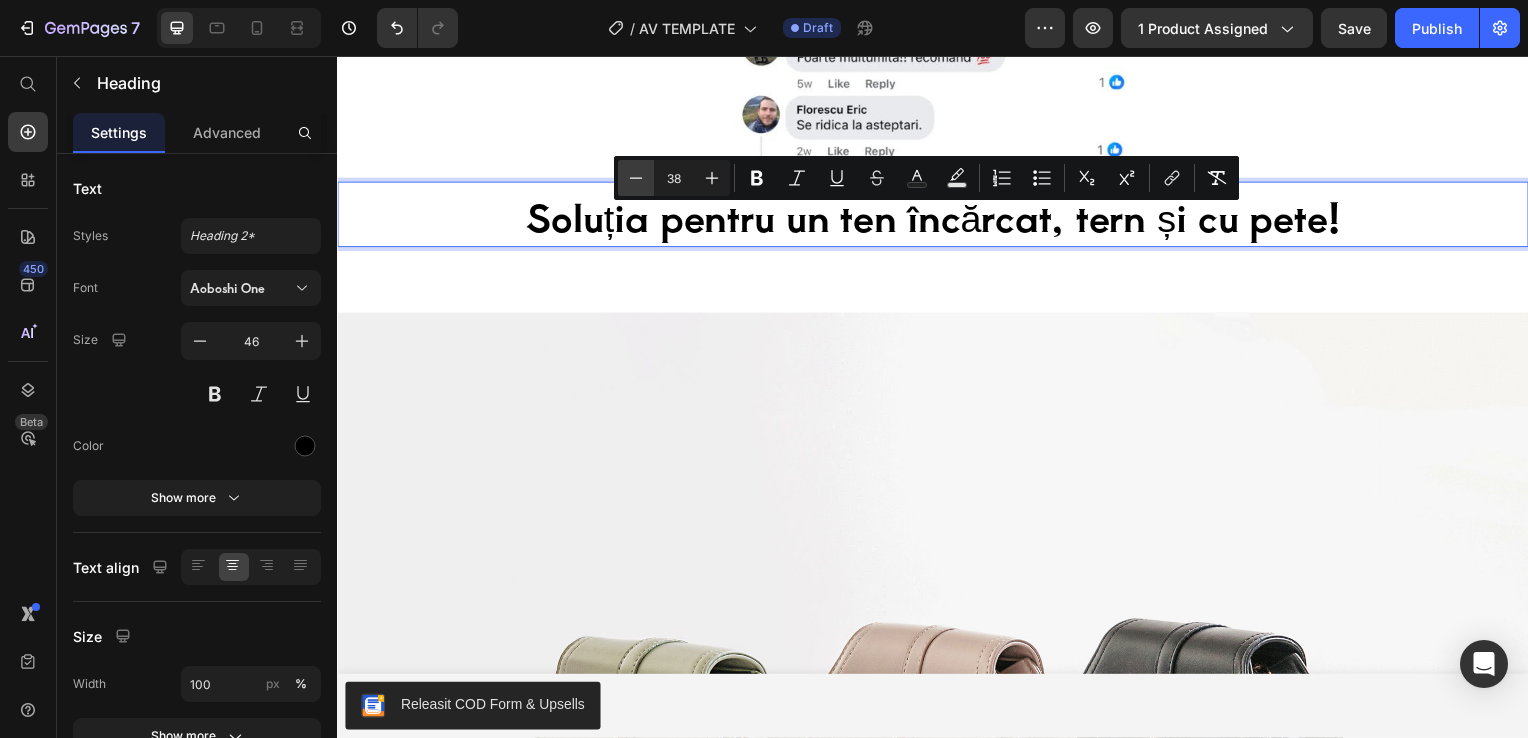 click 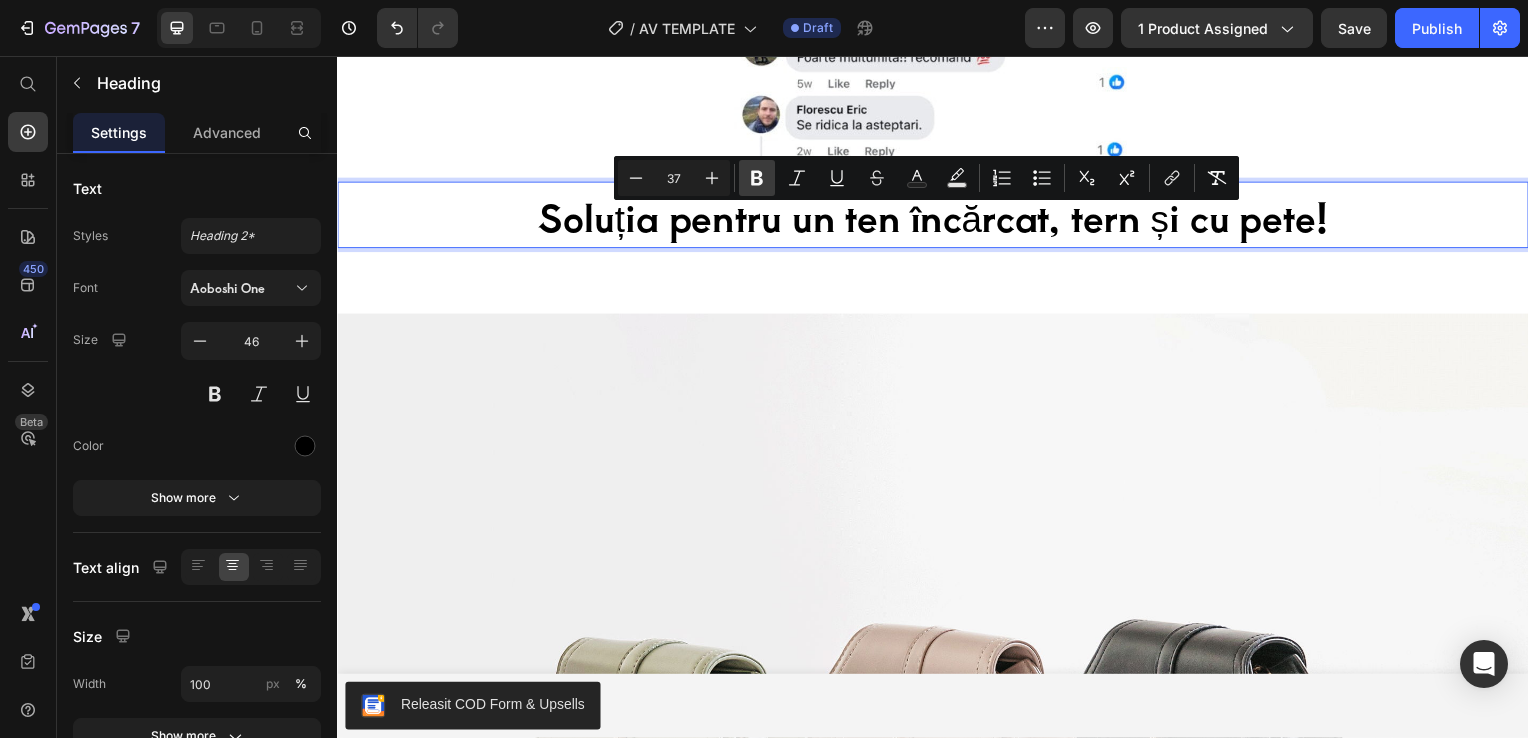 click on "Bold" at bounding box center [757, 178] 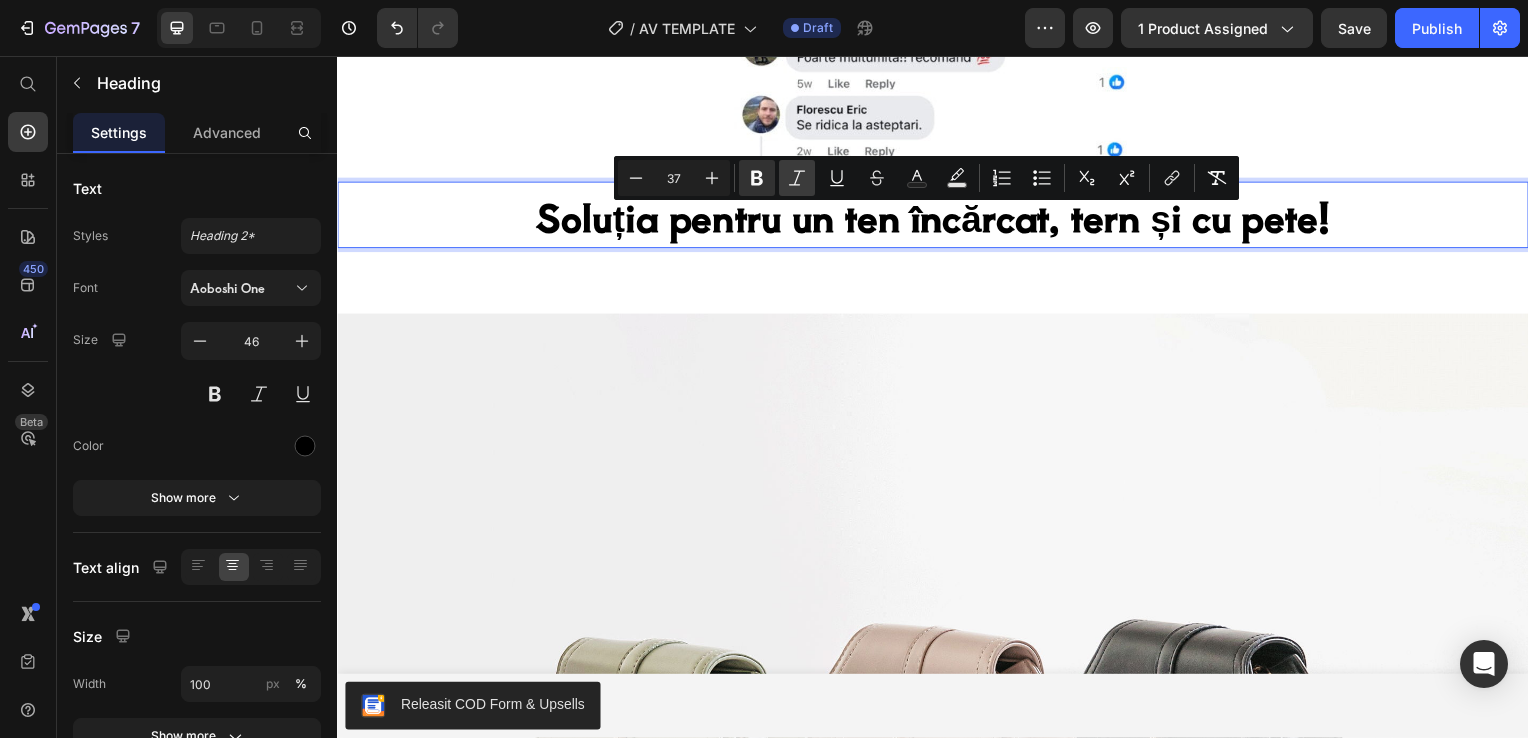 click 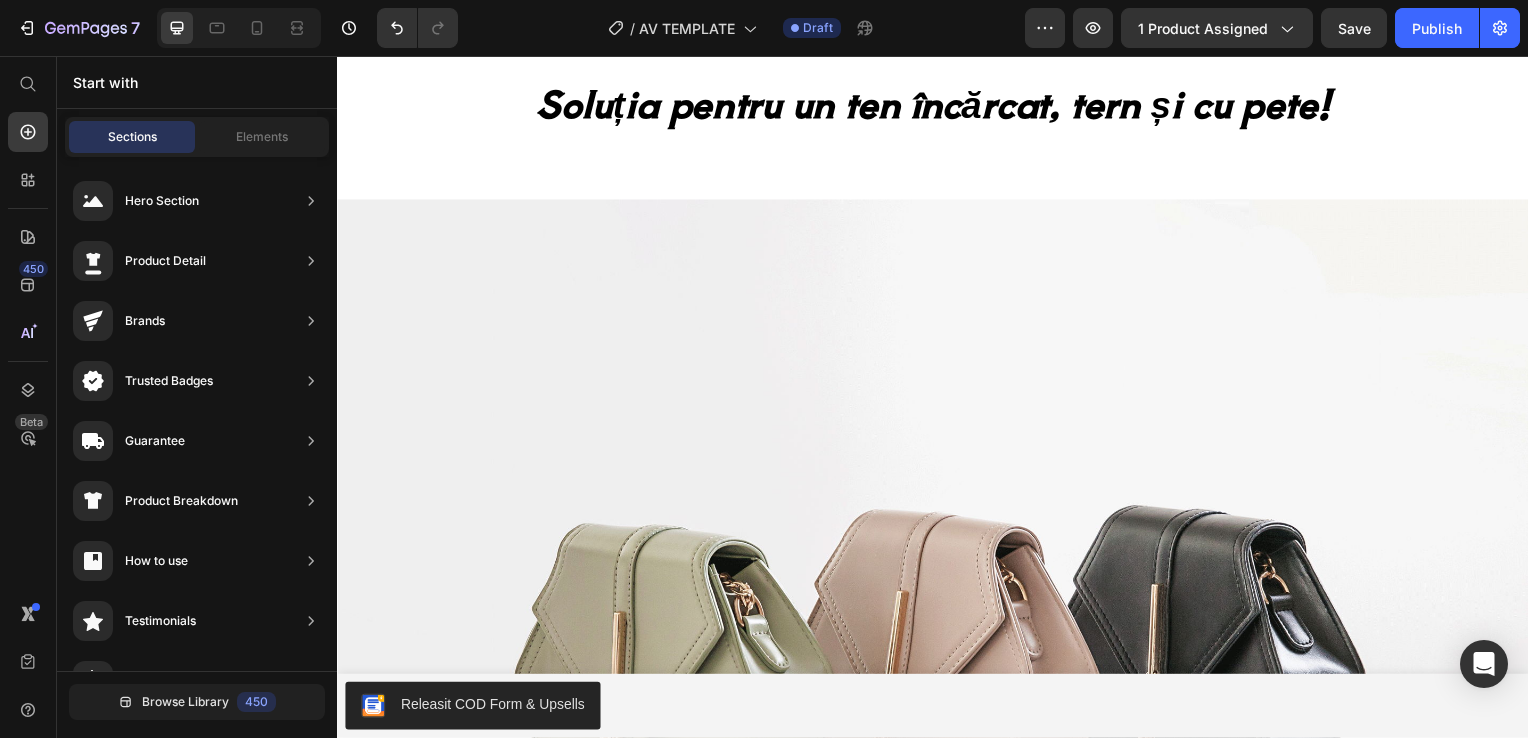 scroll, scrollTop: 6721, scrollLeft: 0, axis: vertical 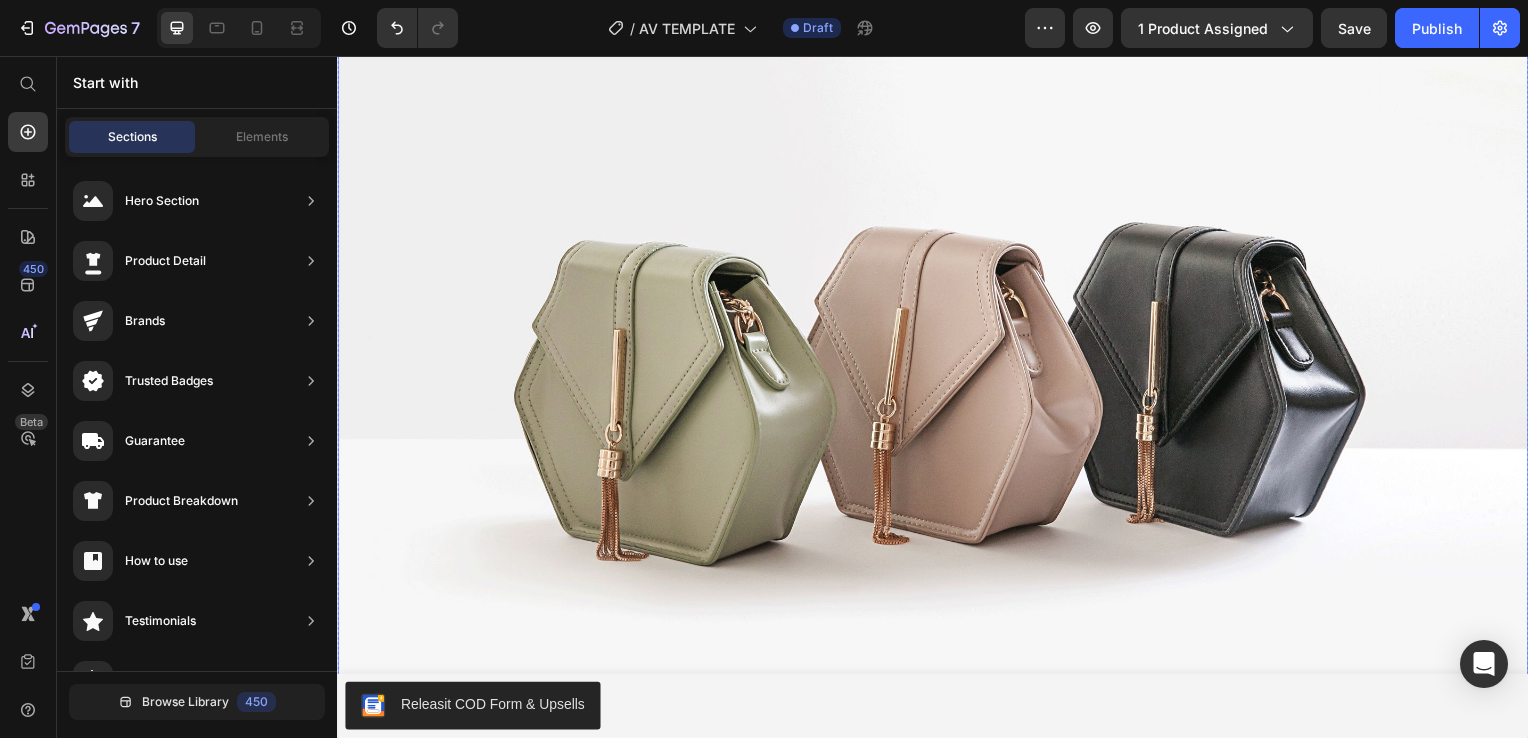 click at bounding box center (937, 366) 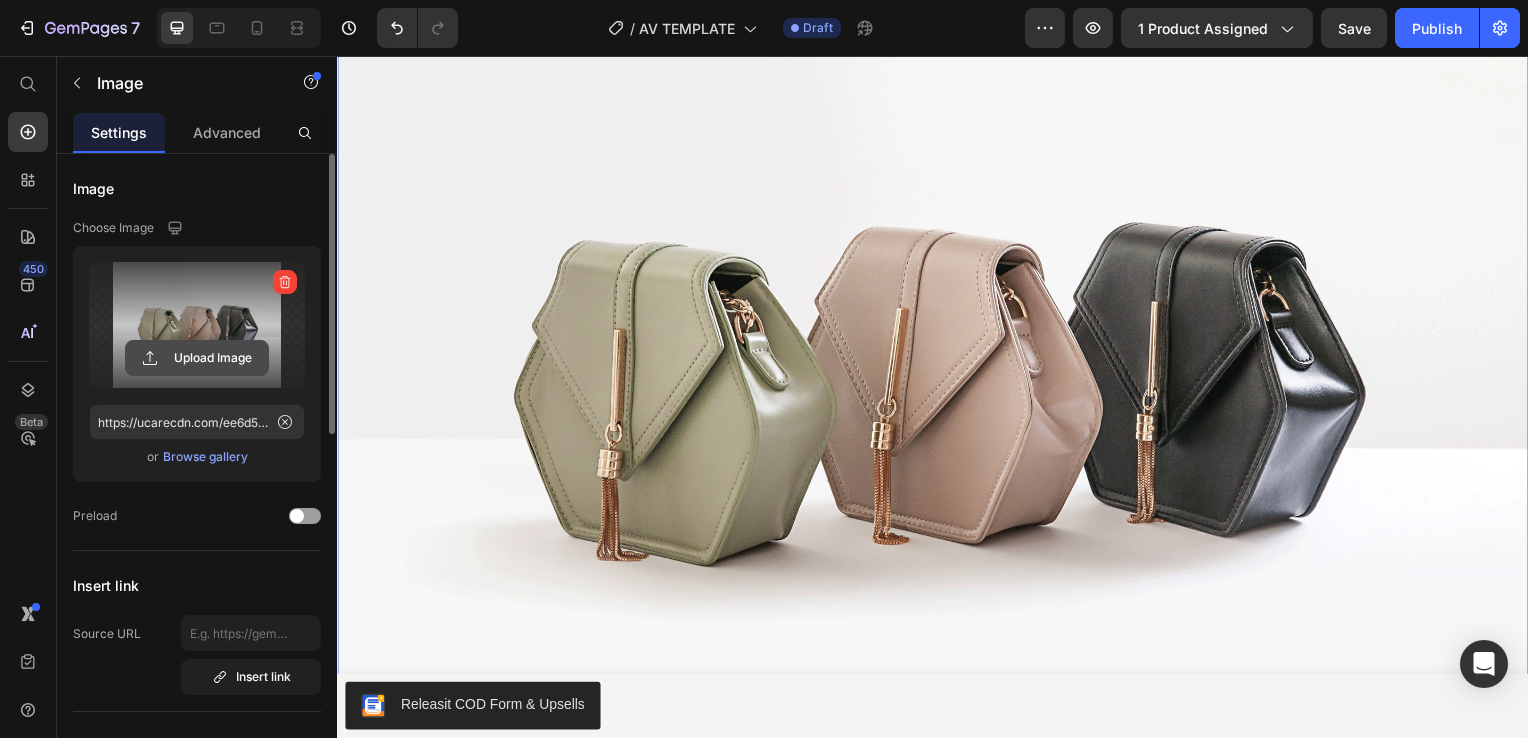 click 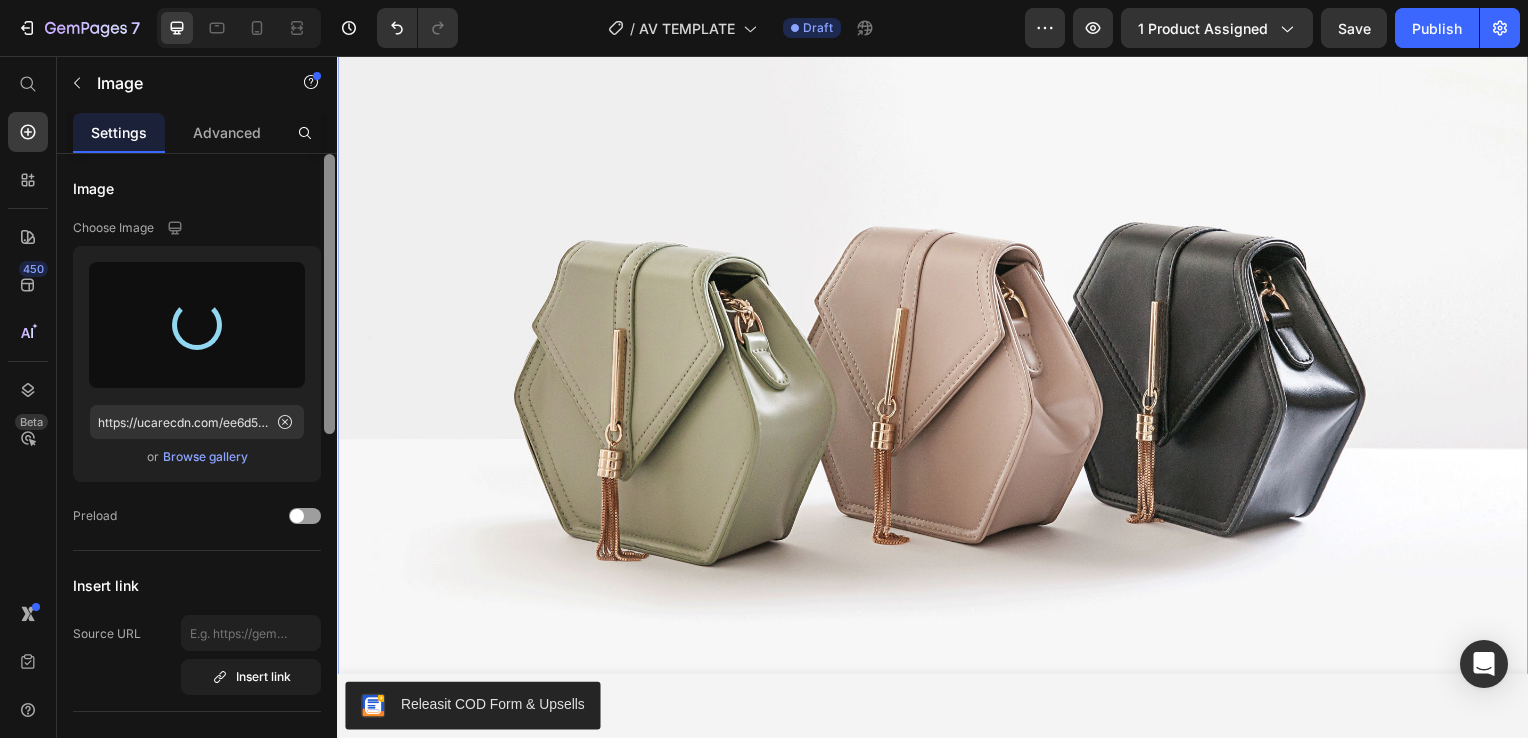 type on "https://cdn.shopify.com/s/files/1/0912/9613/7595/files/gempages_566168718950794047-473aee1f-c15a-429b-8007-ea0438b7fa2c.gif" 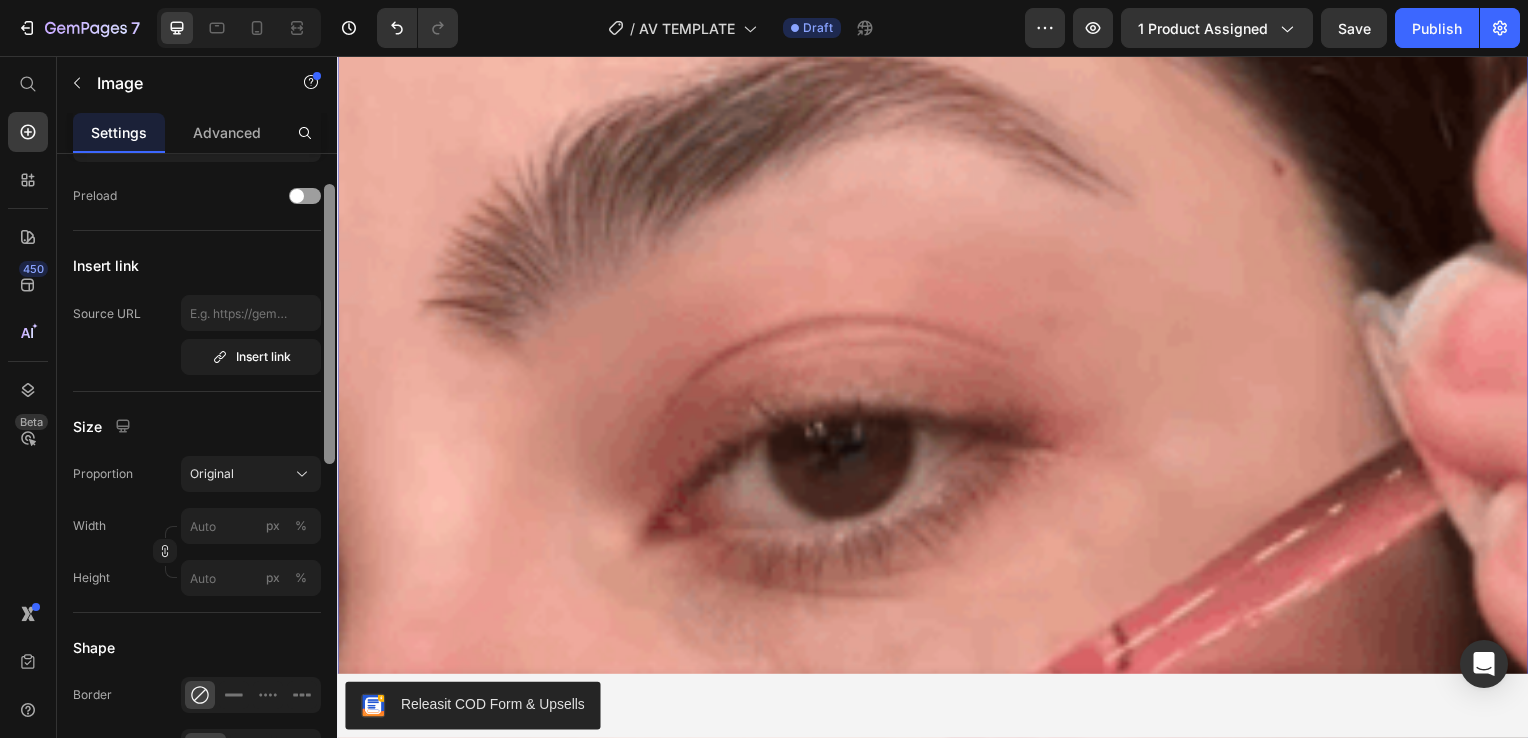 drag, startPoint x: 329, startPoint y: 290, endPoint x: 325, endPoint y: 439, distance: 149.05368 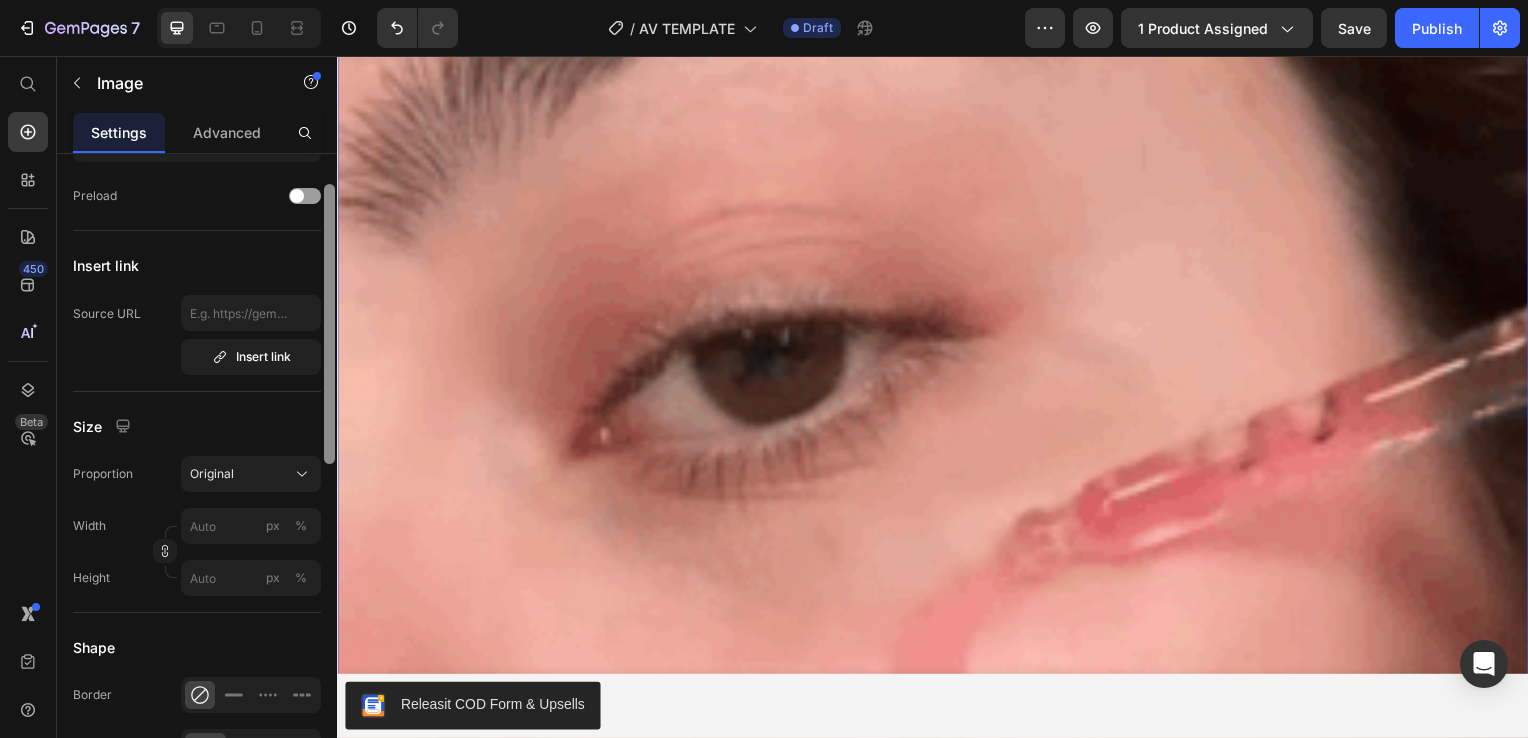click at bounding box center (329, 324) 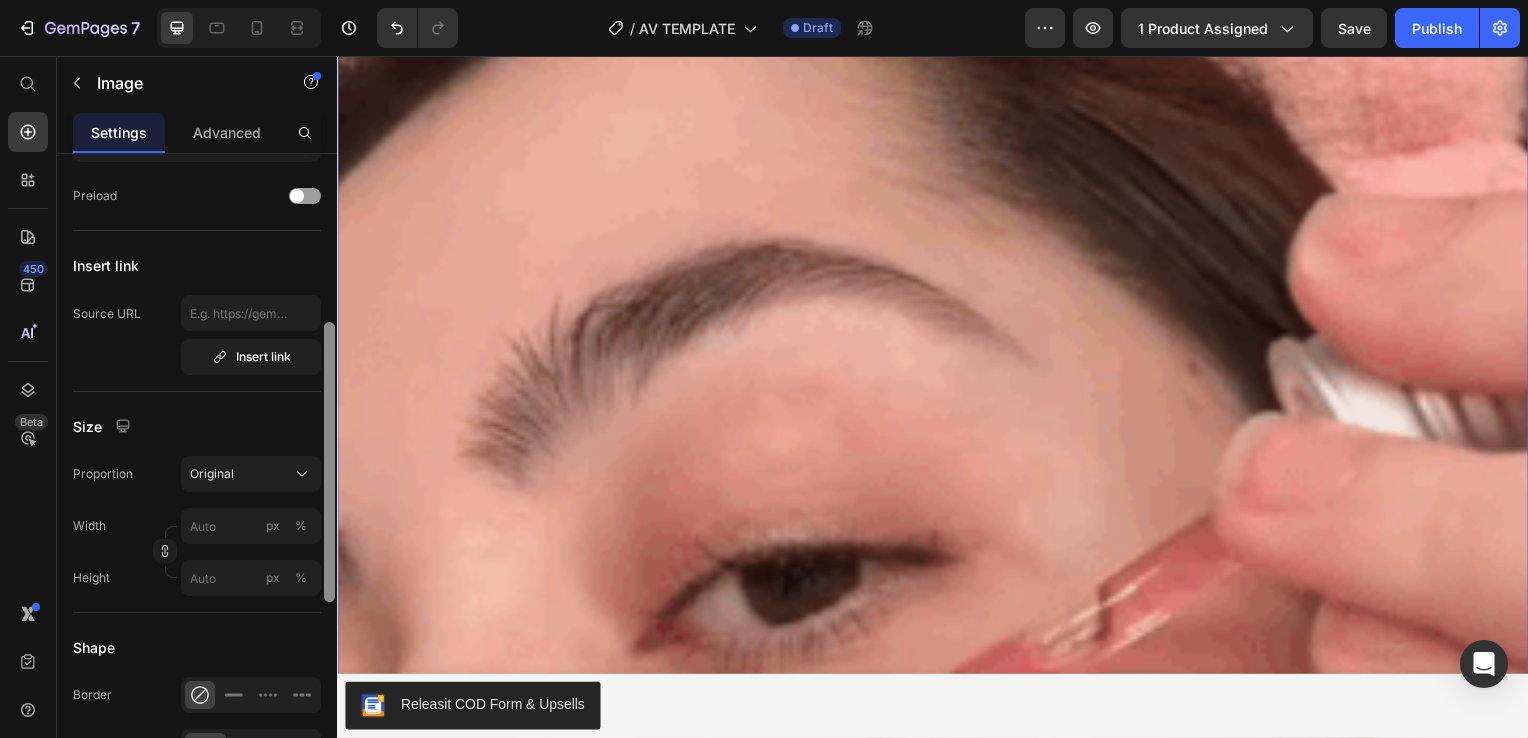scroll, scrollTop: 340, scrollLeft: 0, axis: vertical 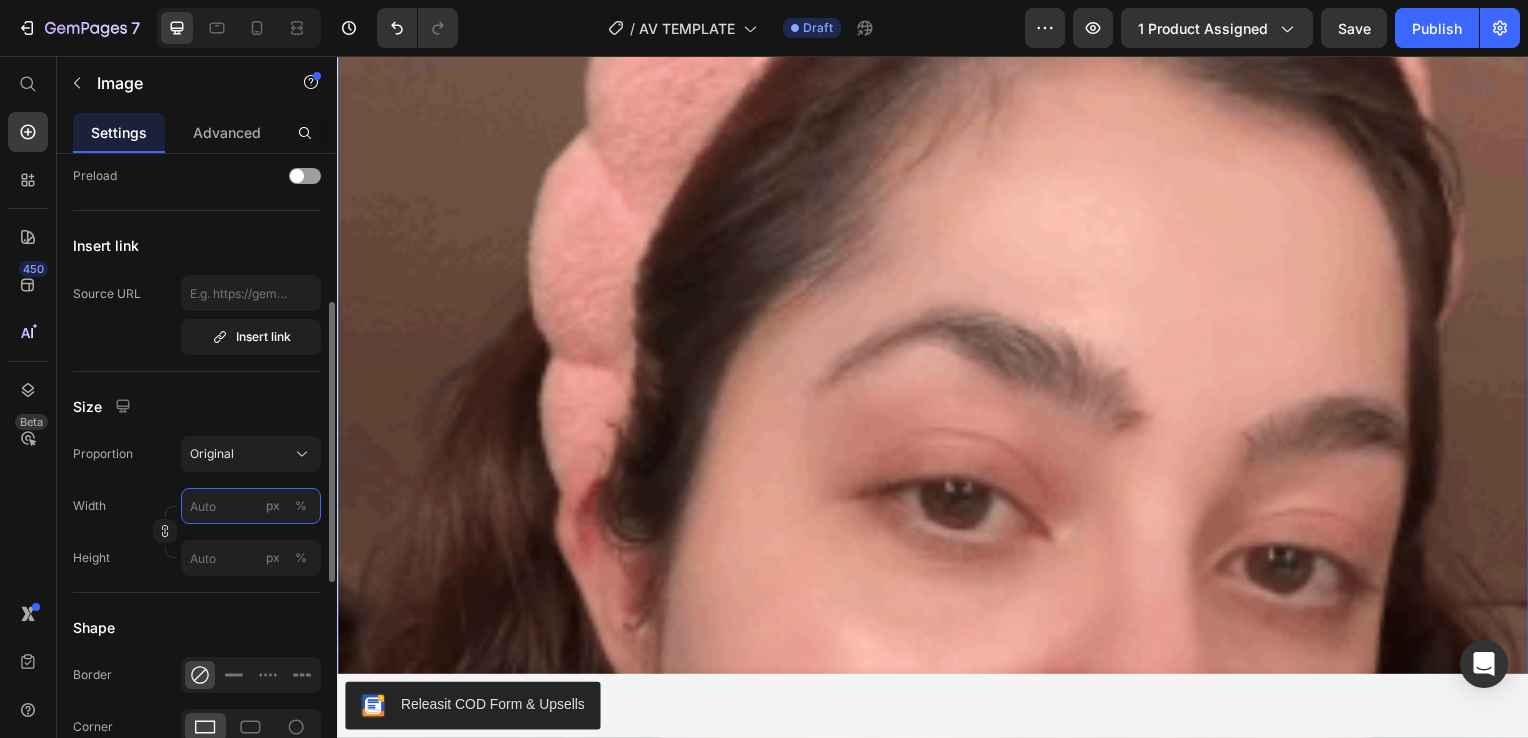 click on "px %" at bounding box center [251, 506] 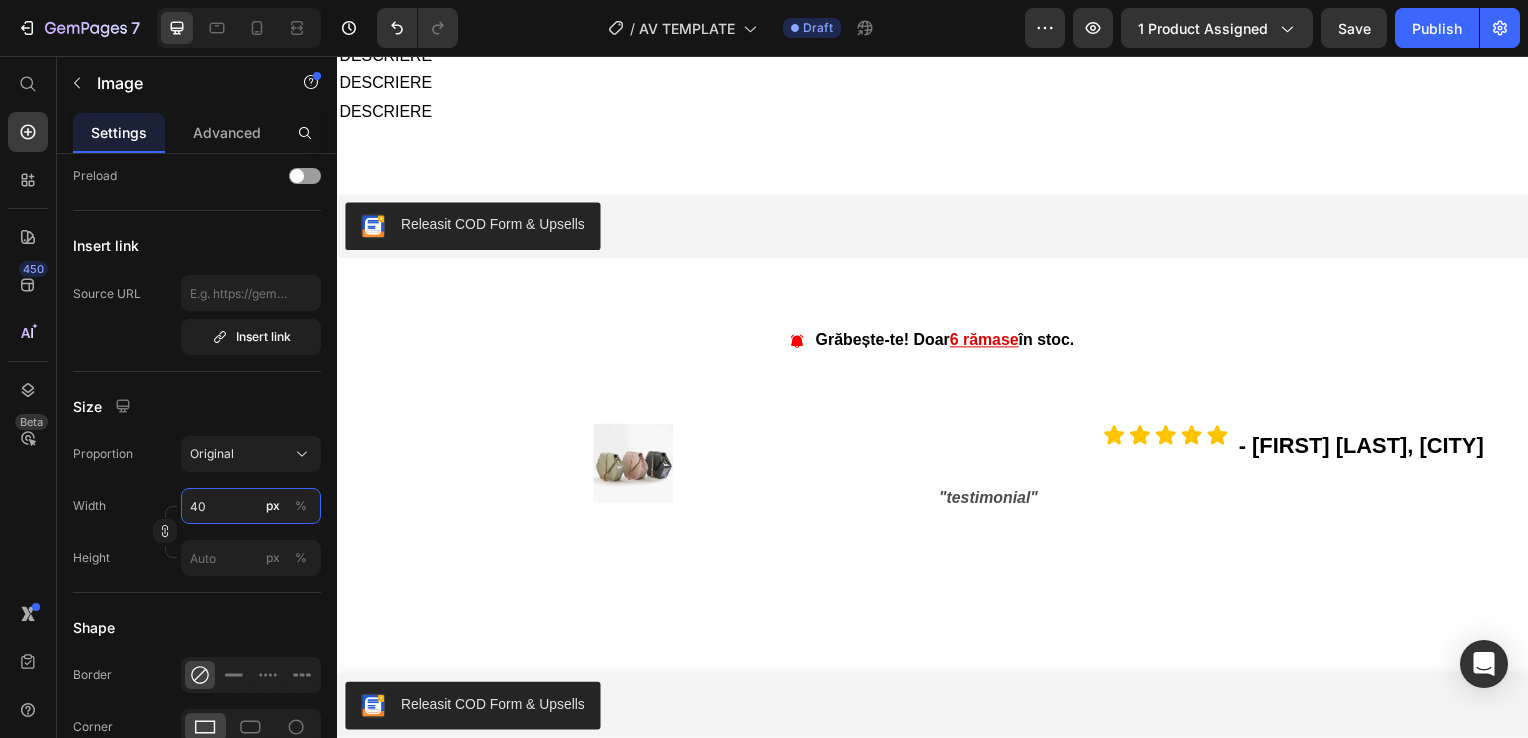 type on "400" 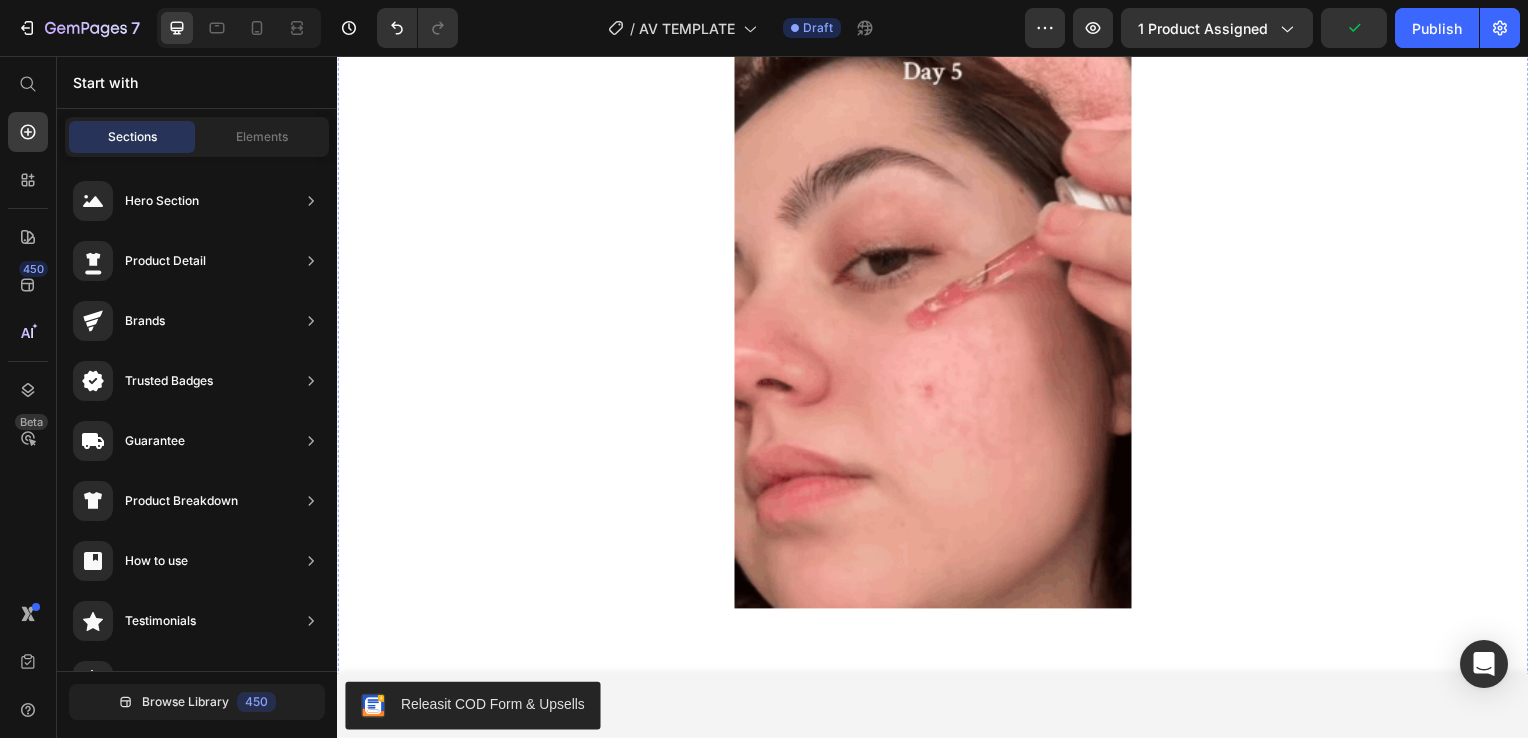 scroll, scrollTop: 7040, scrollLeft: 0, axis: vertical 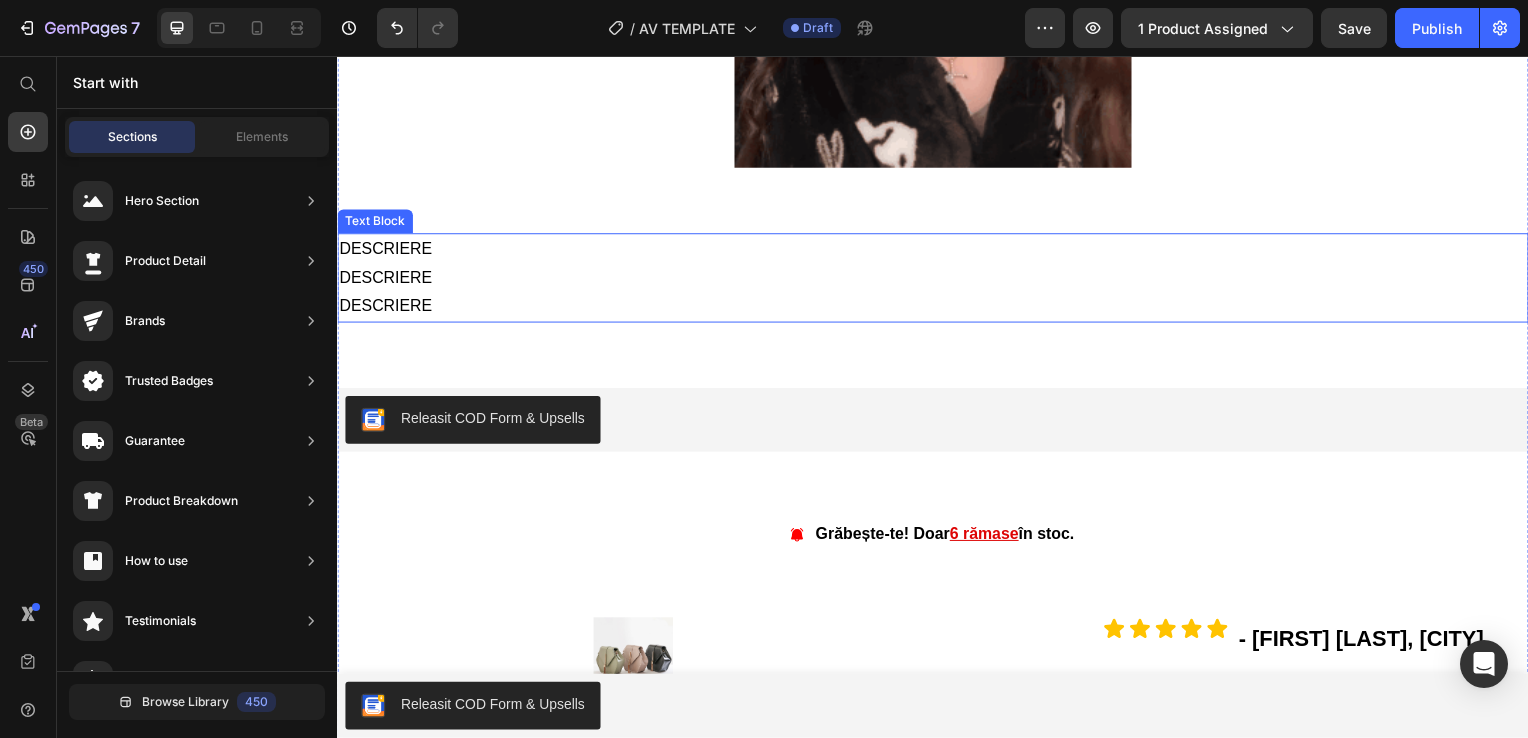 click on "DESCRIERE" at bounding box center (937, 308) 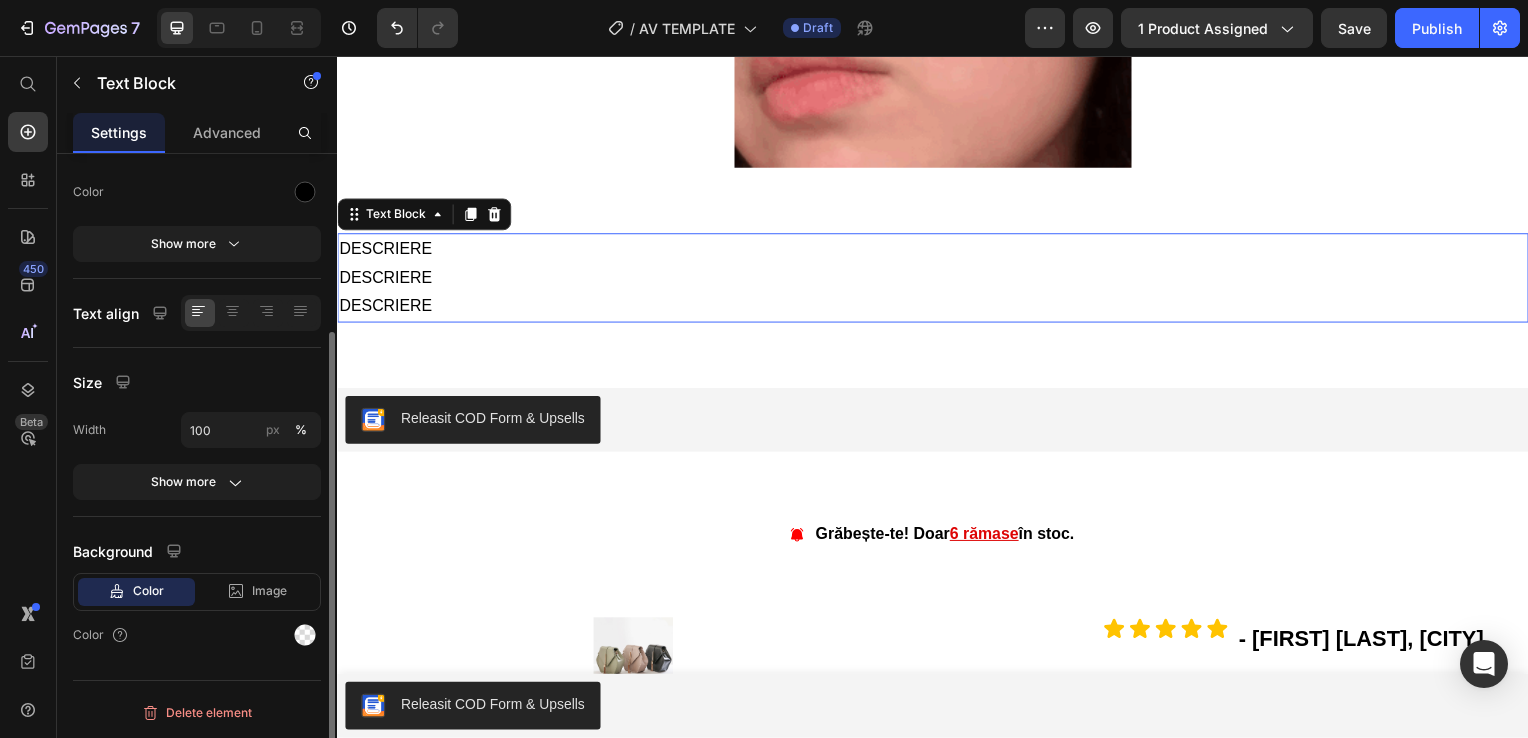 click on "DESCRIERE" at bounding box center [937, 308] 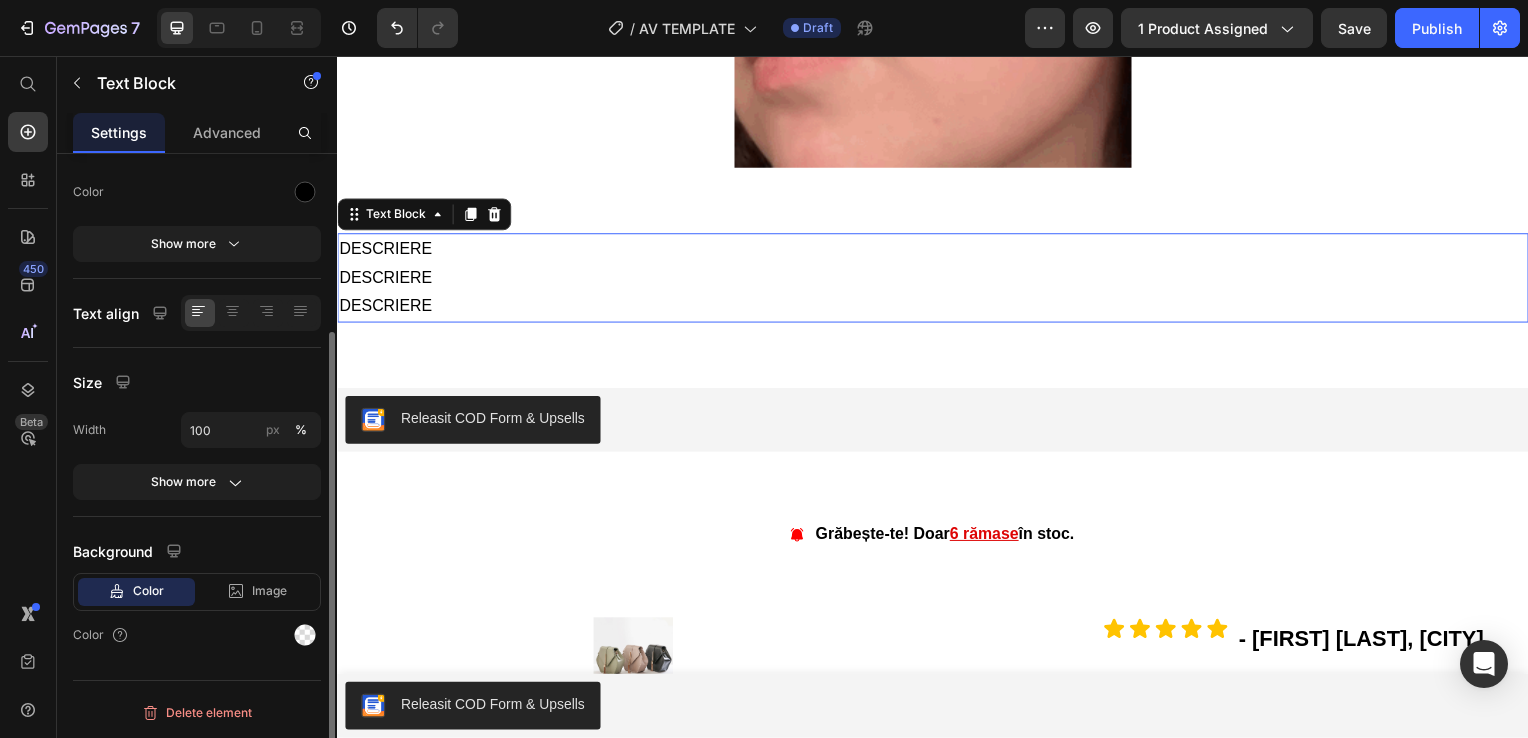 scroll, scrollTop: 0, scrollLeft: 0, axis: both 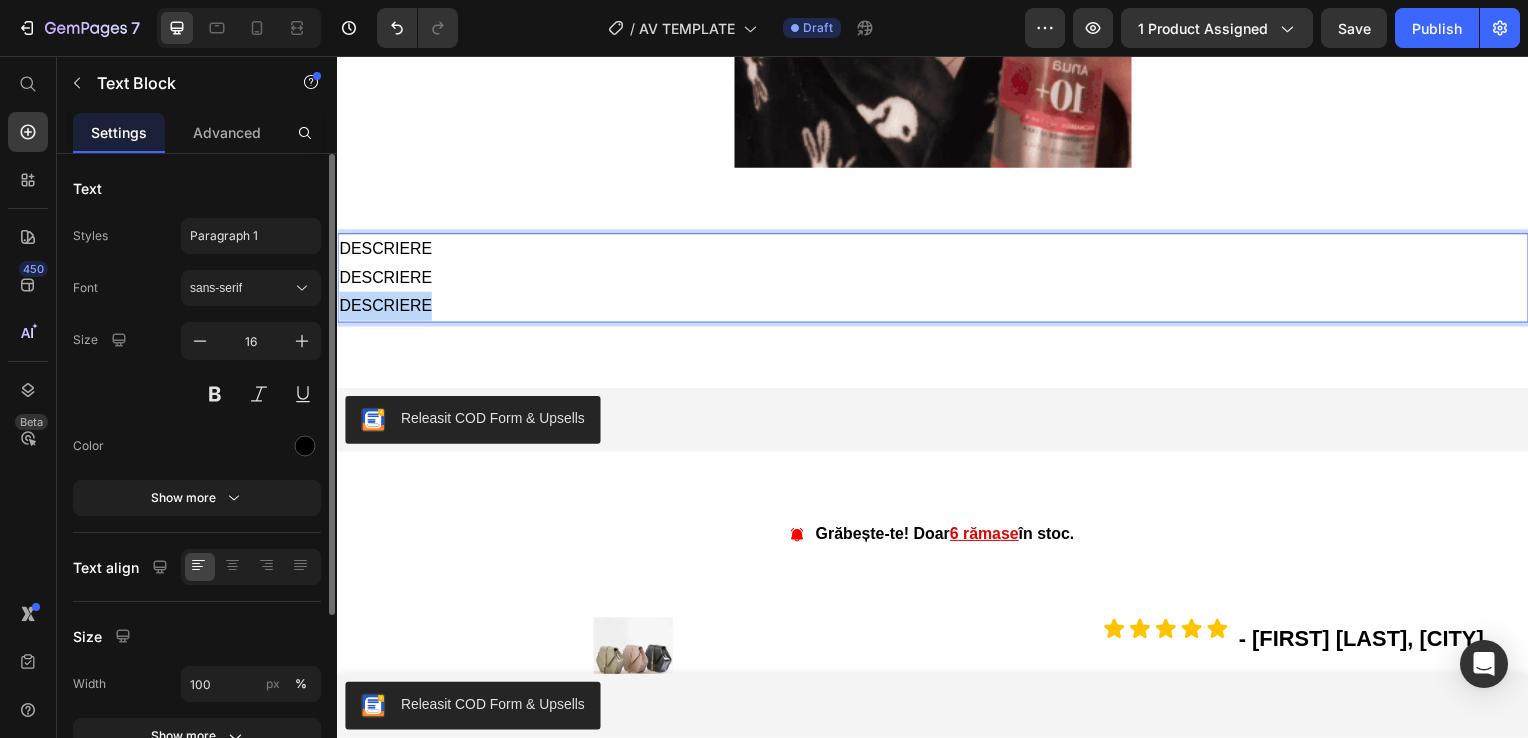 click on "DESCRIERE" at bounding box center [937, 308] 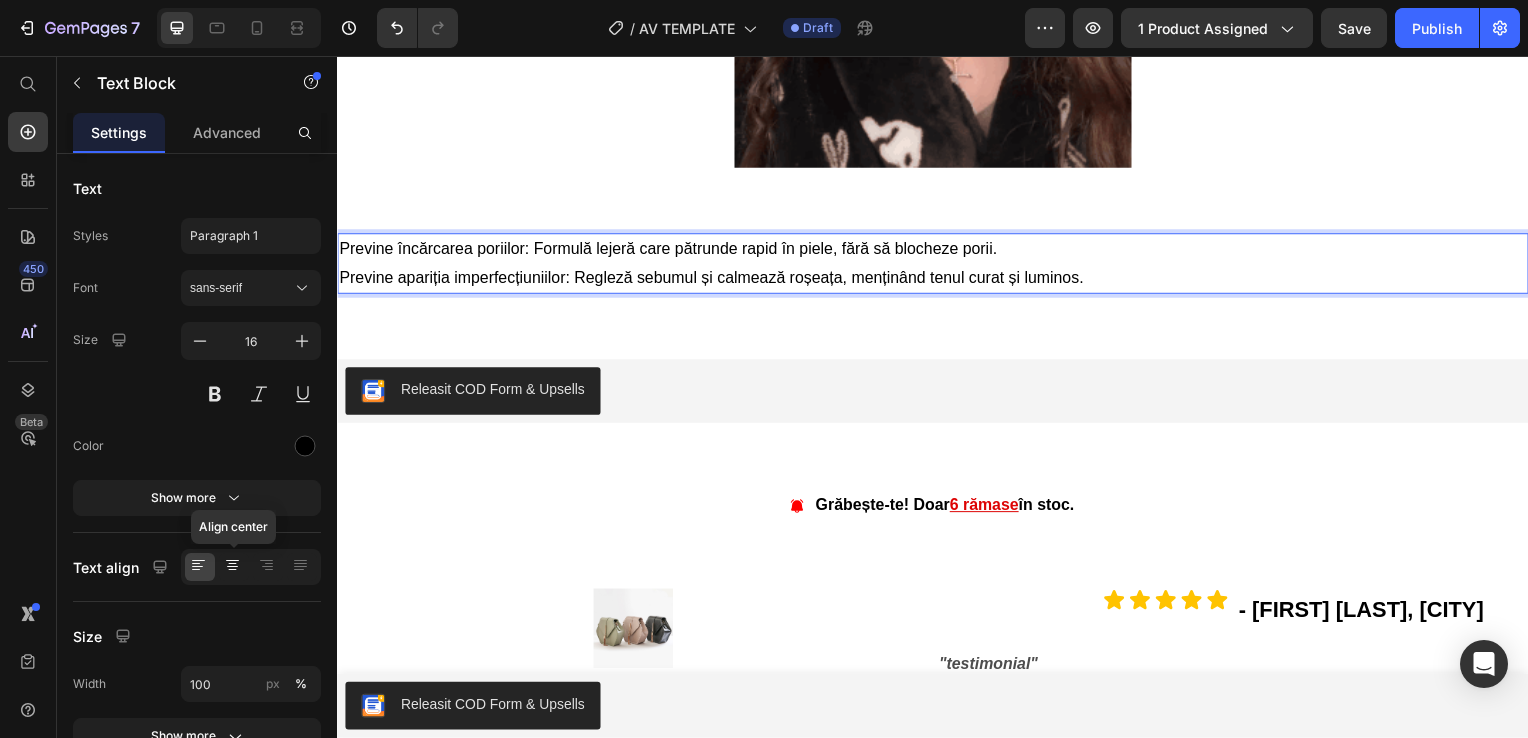 click 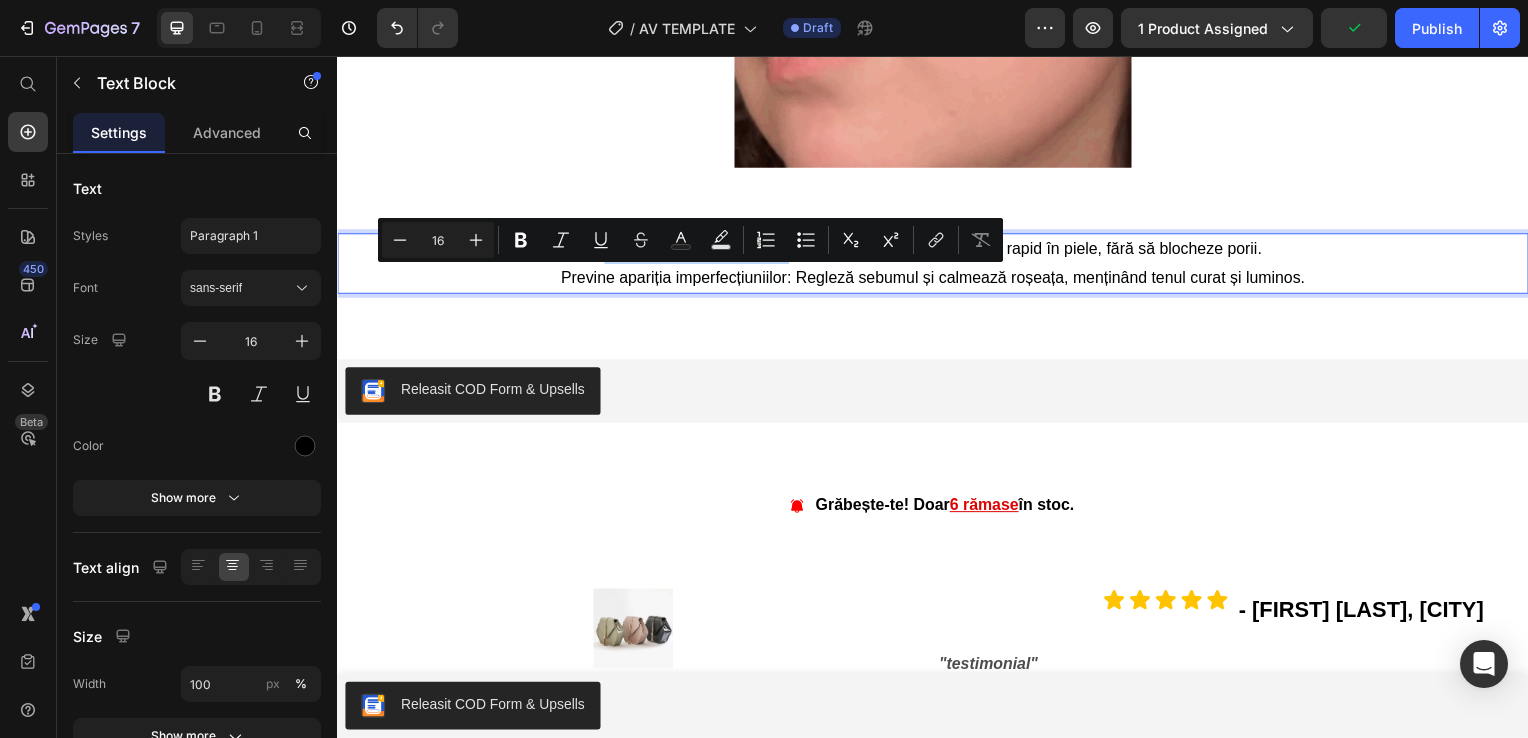 drag, startPoint x: 598, startPoint y: 284, endPoint x: 784, endPoint y: 282, distance: 186.01076 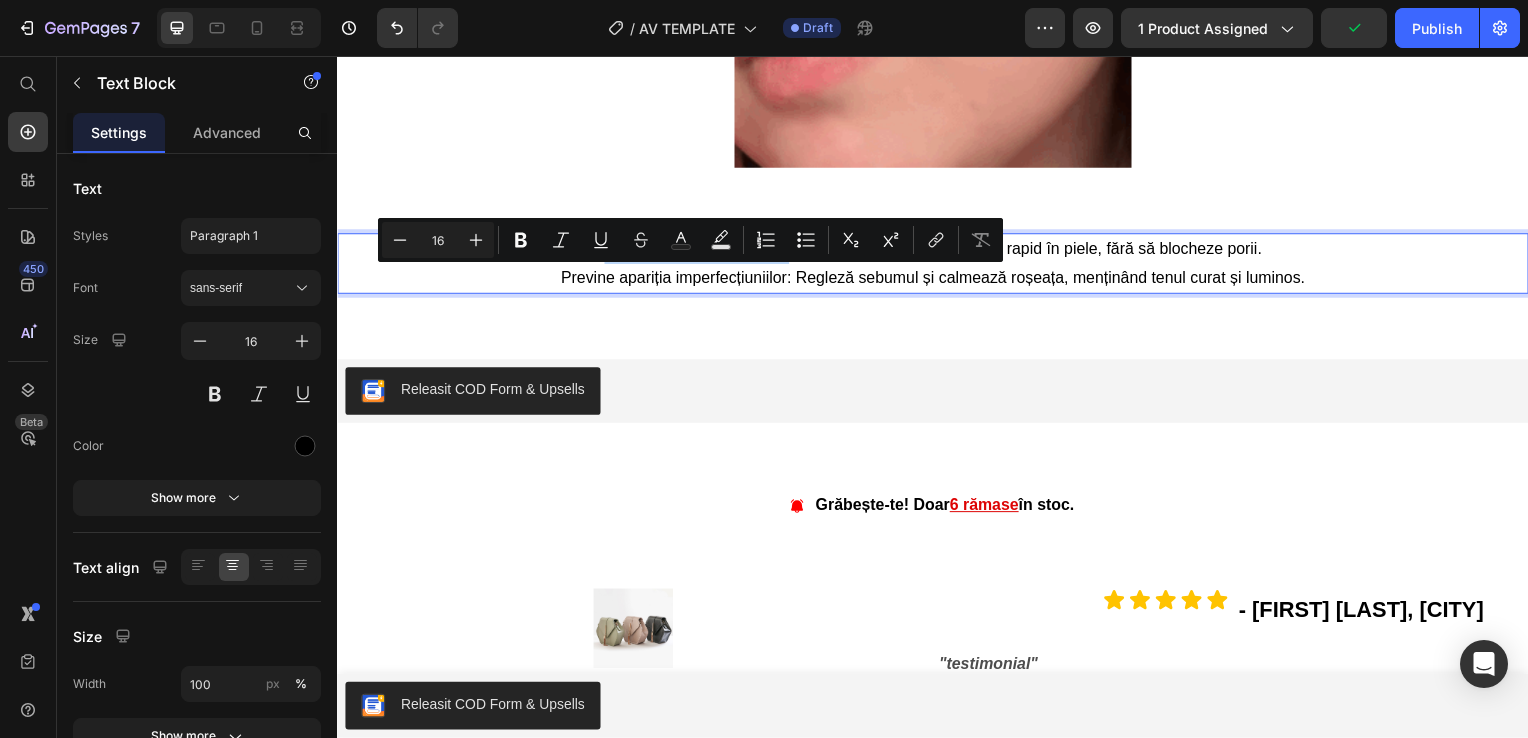click on "Previne încărcarea poriilor: Formulă lejeră care pătrunde rapid în piele, fără să blocheze porii." at bounding box center (937, 251) 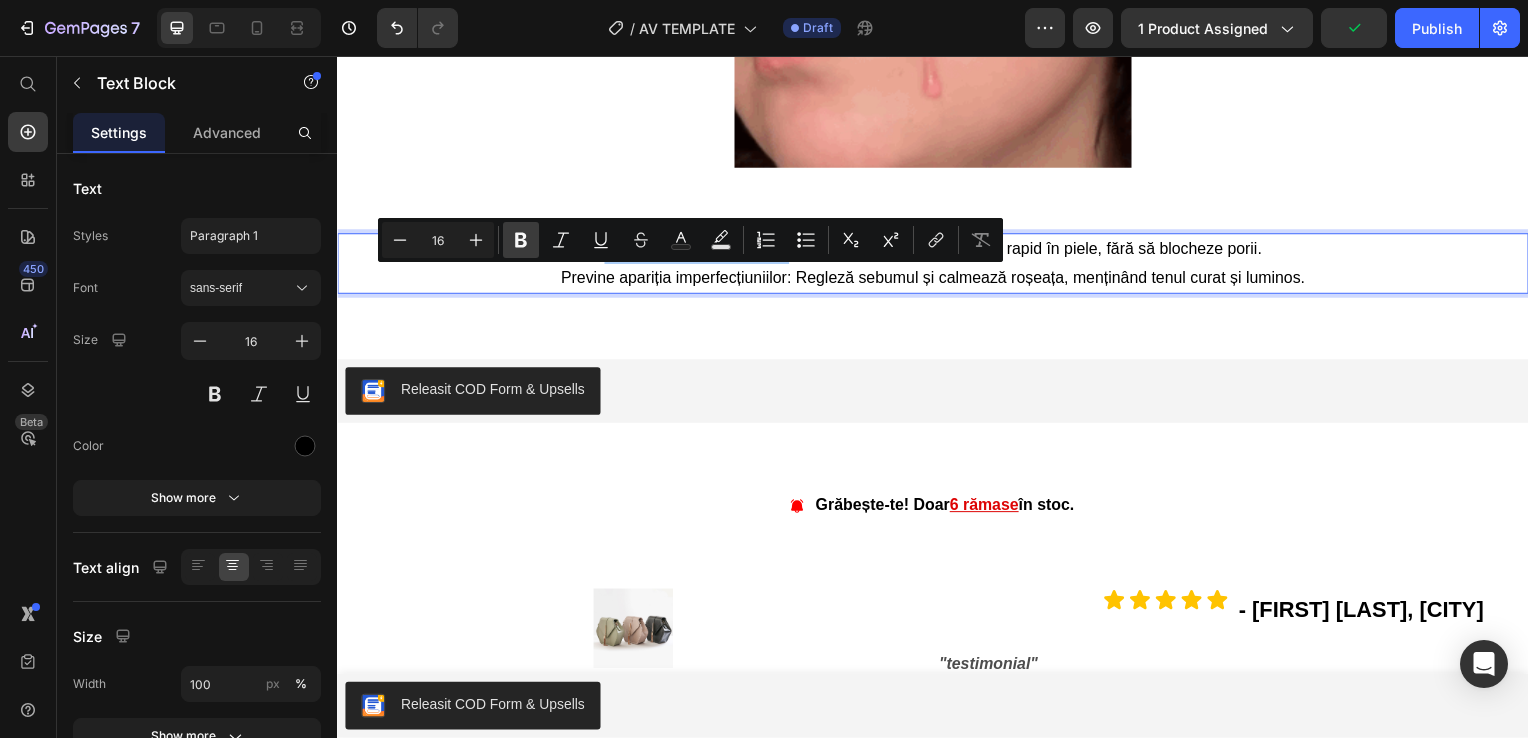 click 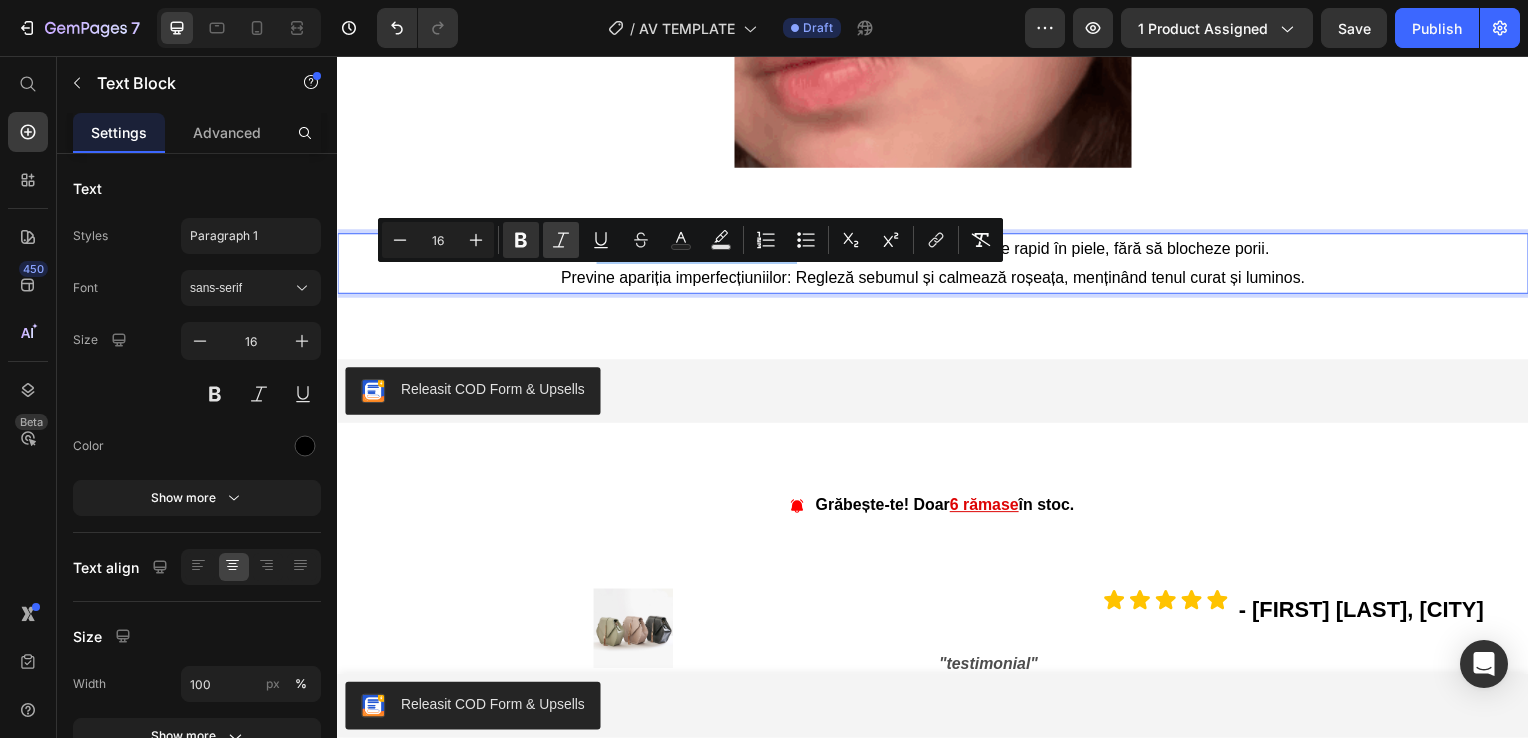 click 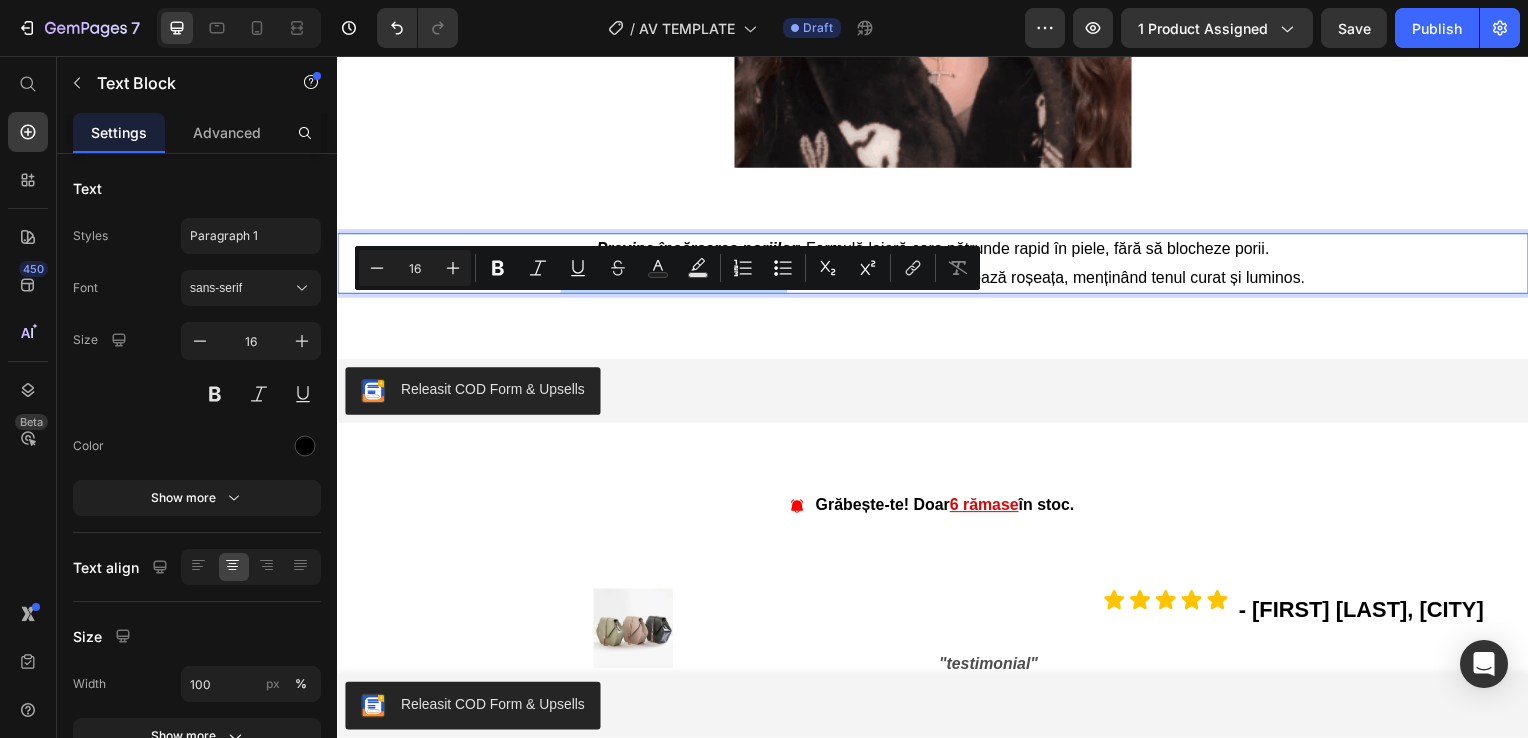 drag, startPoint x: 556, startPoint y: 305, endPoint x: 780, endPoint y: 315, distance: 224.2231 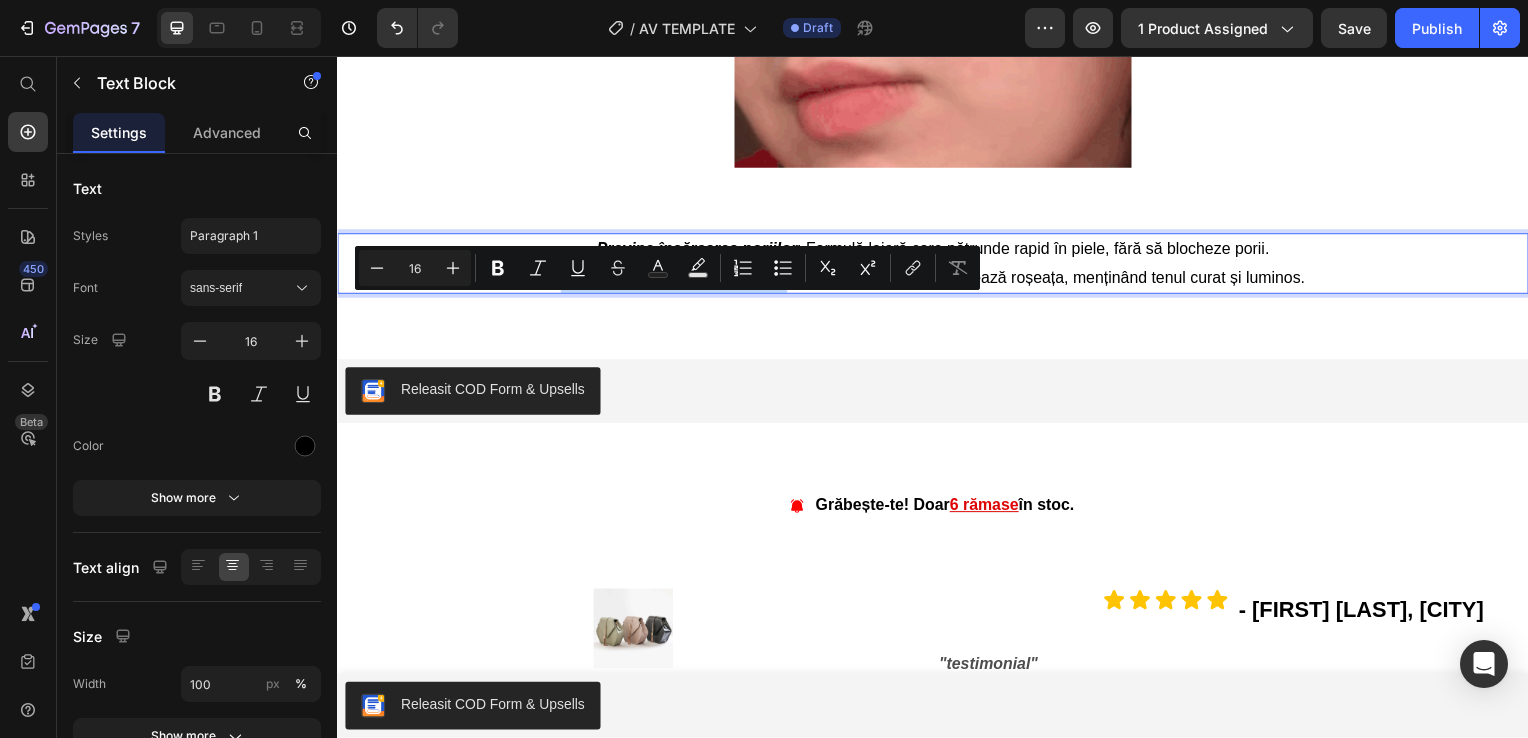 click on "Previne apariția imperfecțiuniilor: Regleză sebumul și calmează roșeața, menținând tenul curat și luminos." at bounding box center [937, 280] 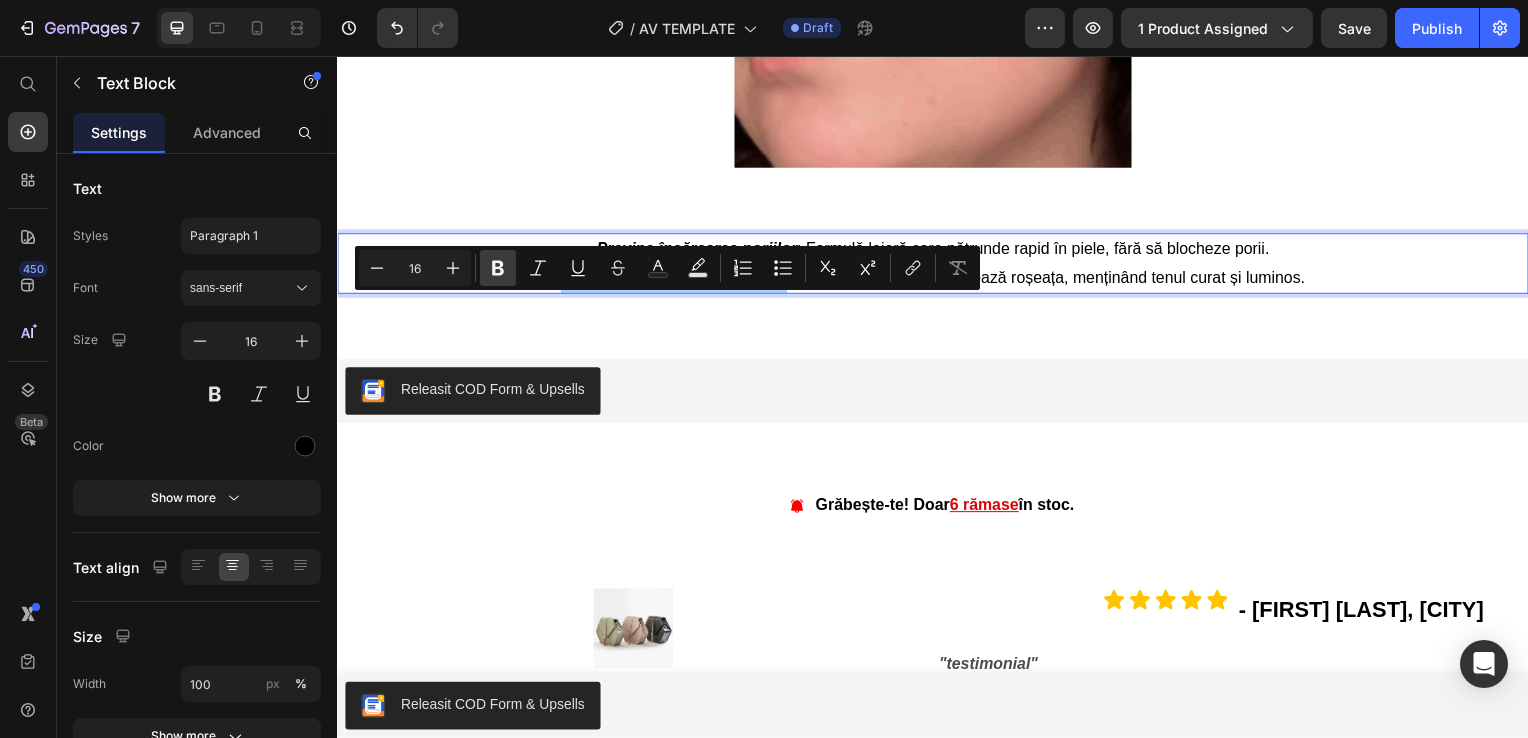 click 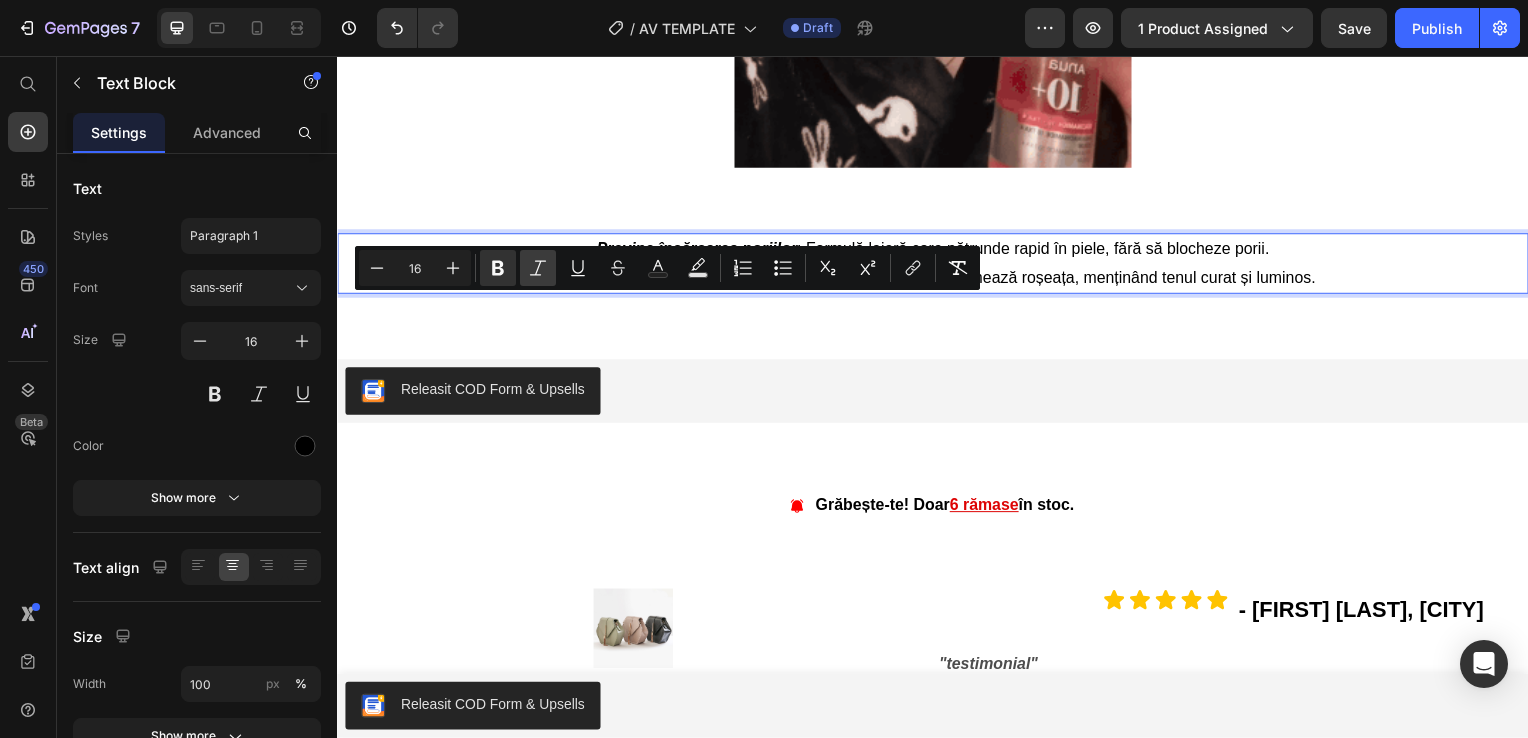 click on "Italic" at bounding box center (538, 268) 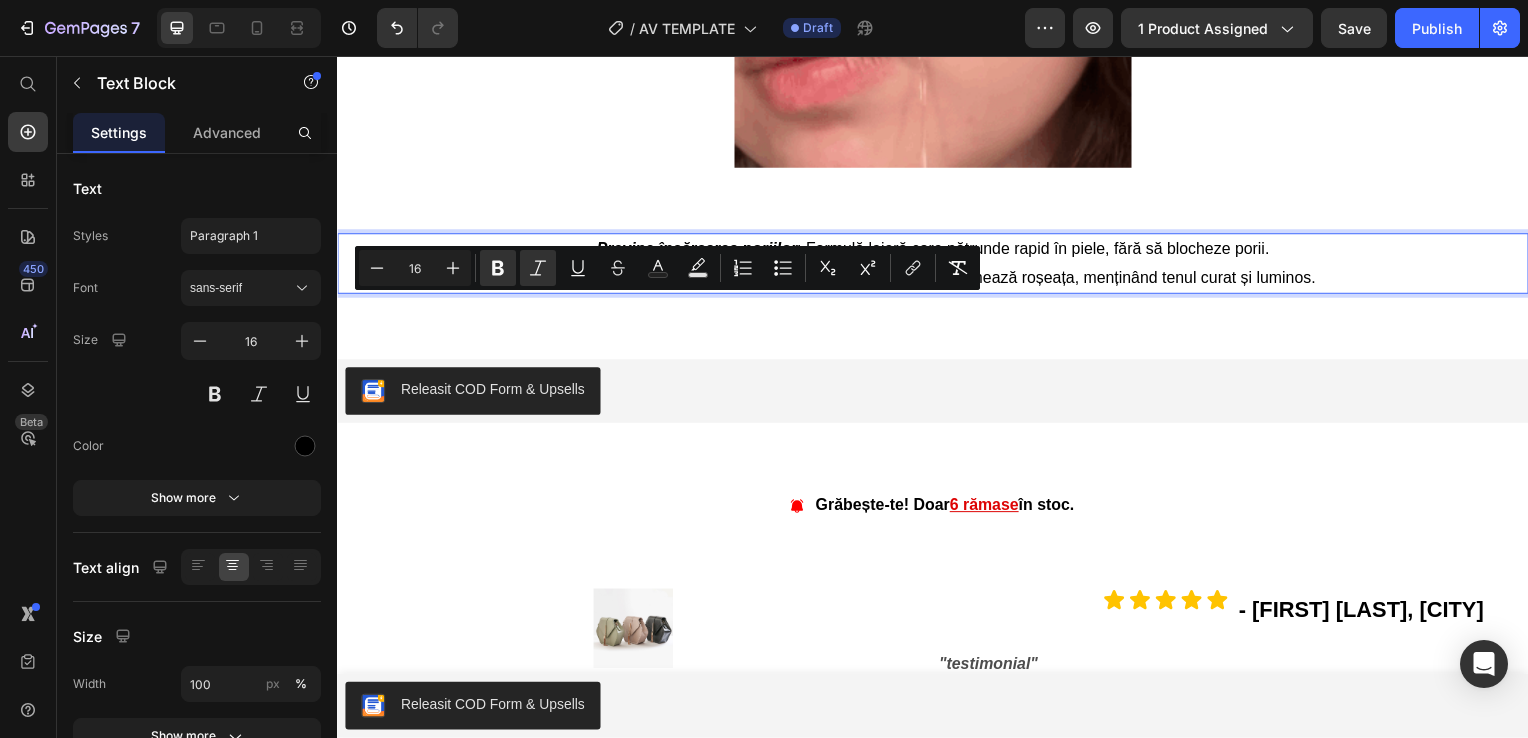 click on "Previne apariția imperfecțiuniilor : Regleză sebumul și calmează roșeața, menținând tenul curat și luminos." at bounding box center [937, 280] 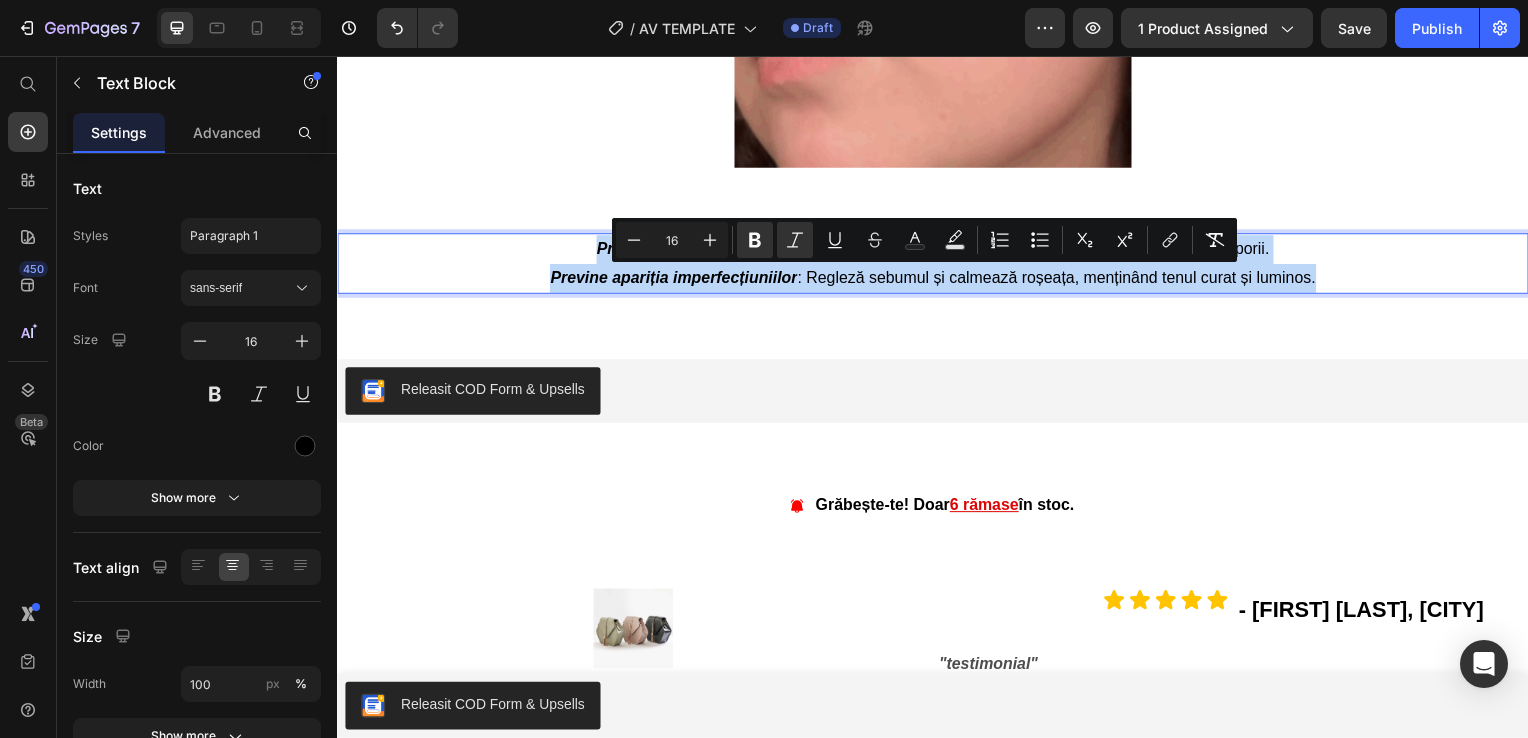 drag, startPoint x: 589, startPoint y: 278, endPoint x: 1328, endPoint y: 315, distance: 739.92566 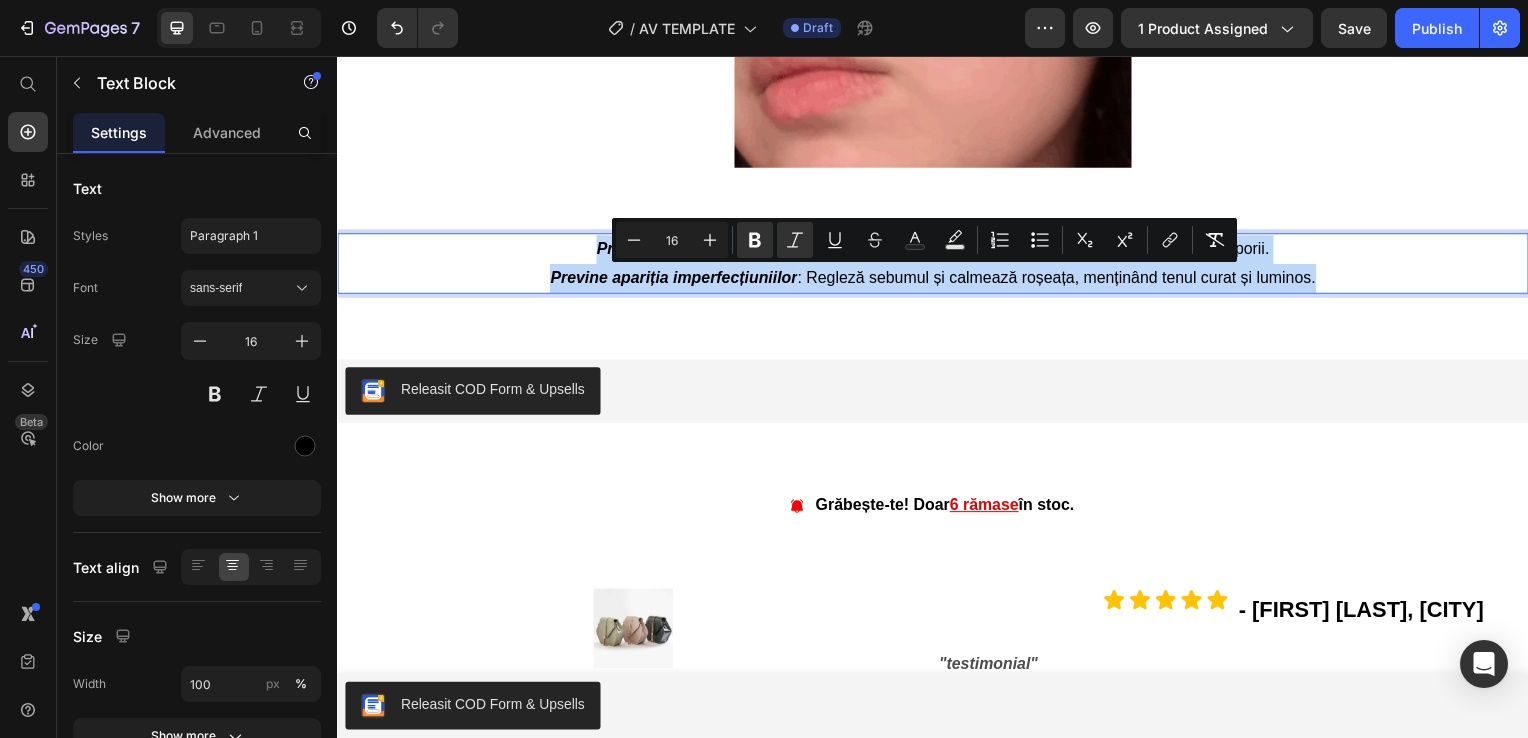 click on "Previne încărcarea poriilor : Formulă lejeră care pătrunde rapid în piele, fără să blocheze porii. Previne apariția imperfecțiuniilor : Regleză sebumul și calmează roșeața, menținând tenul curat și luminos." at bounding box center (937, 266) 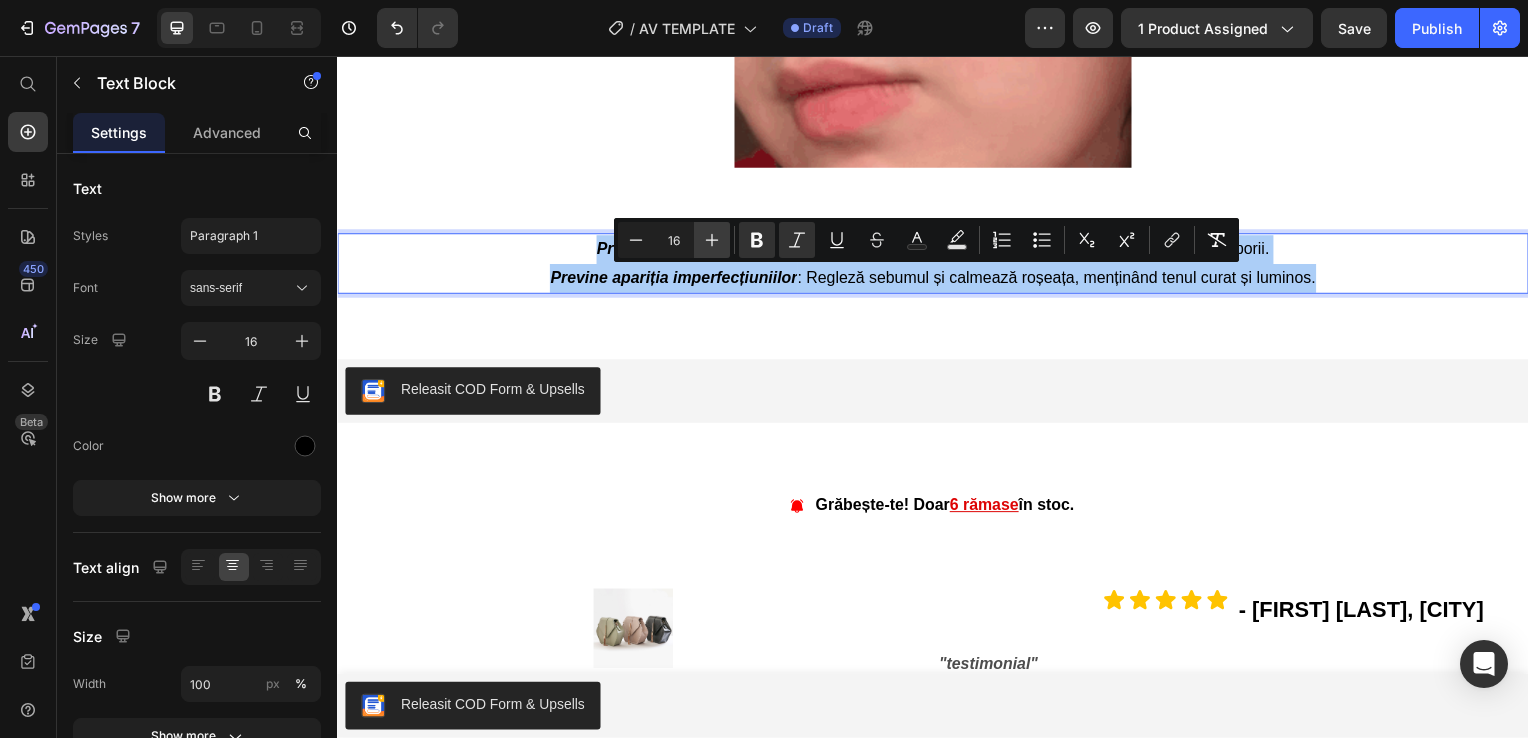 click 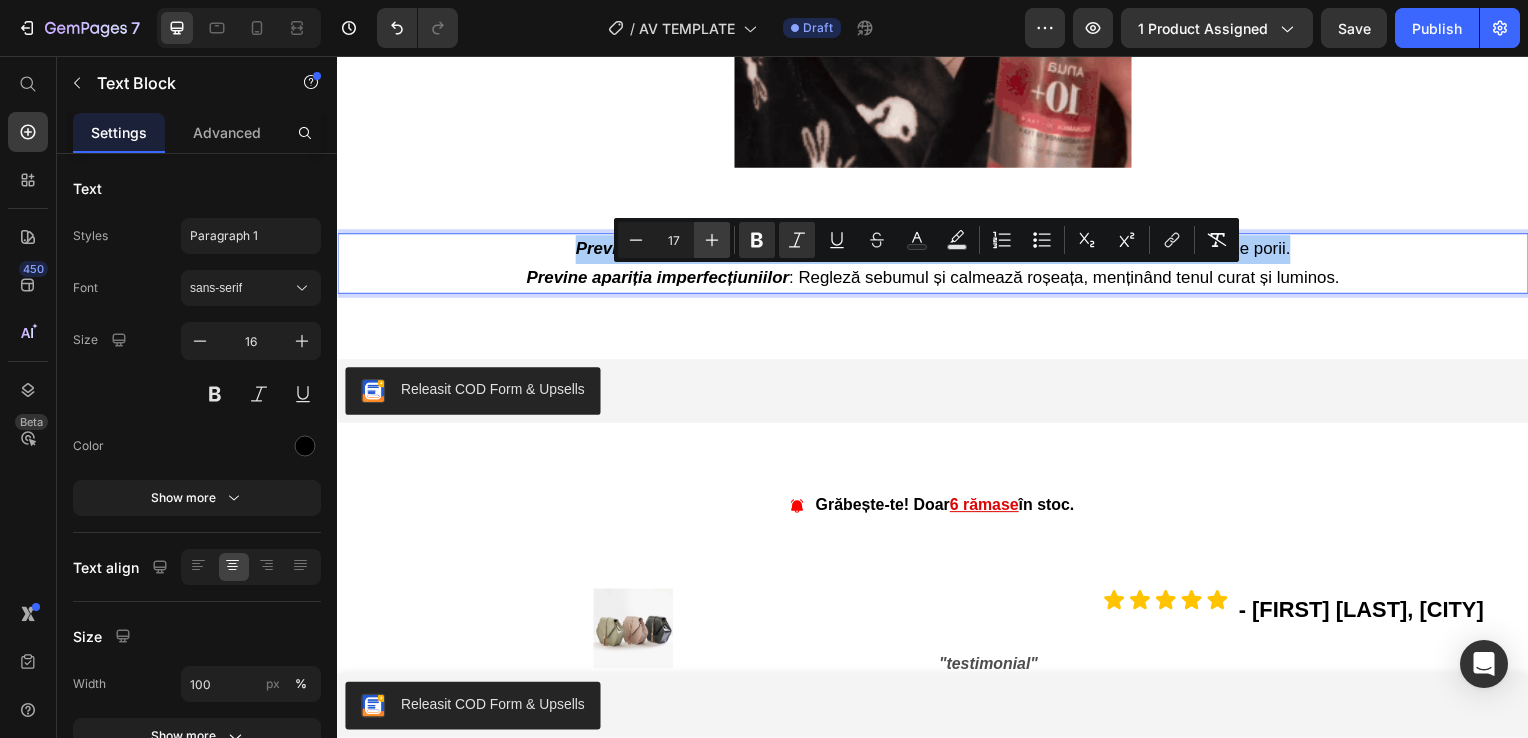 click 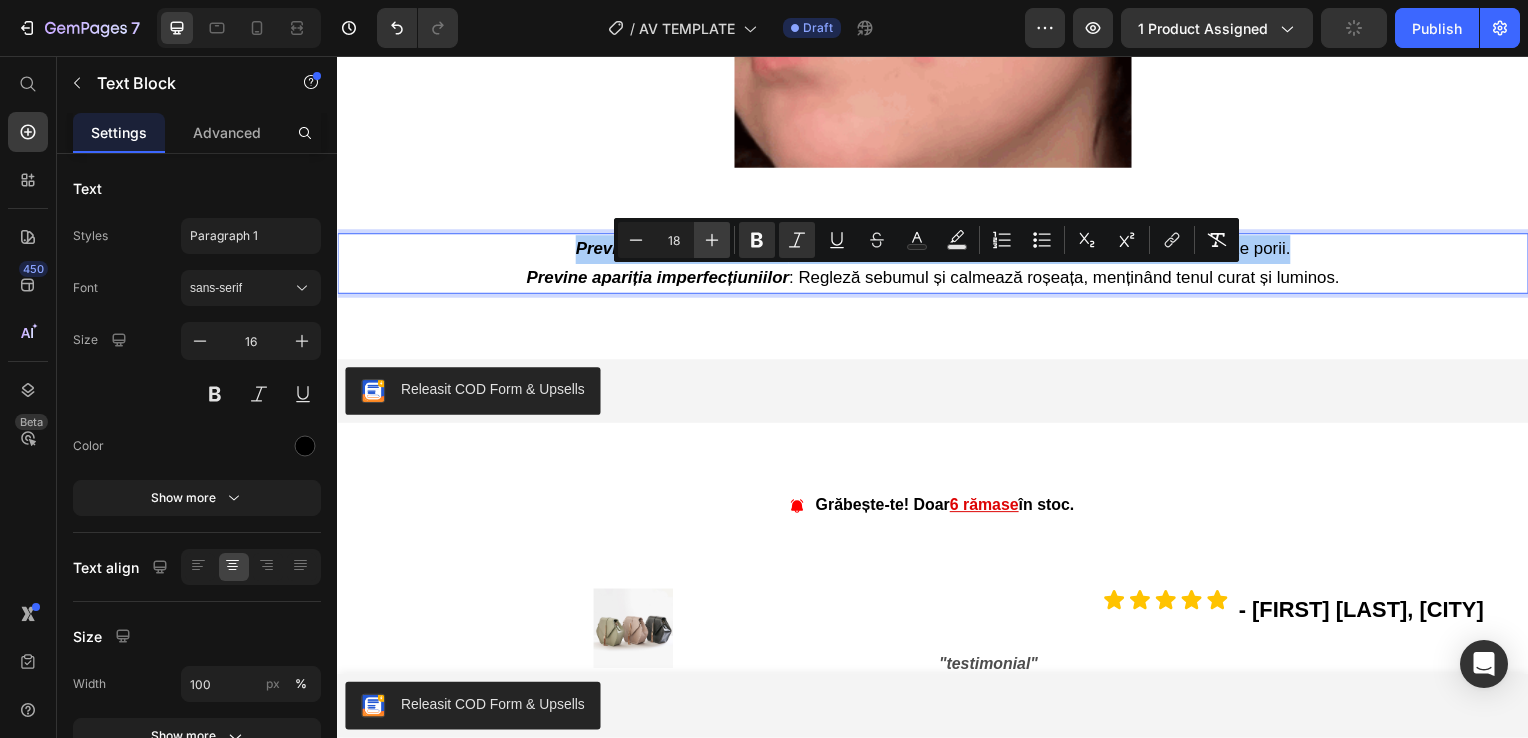 click 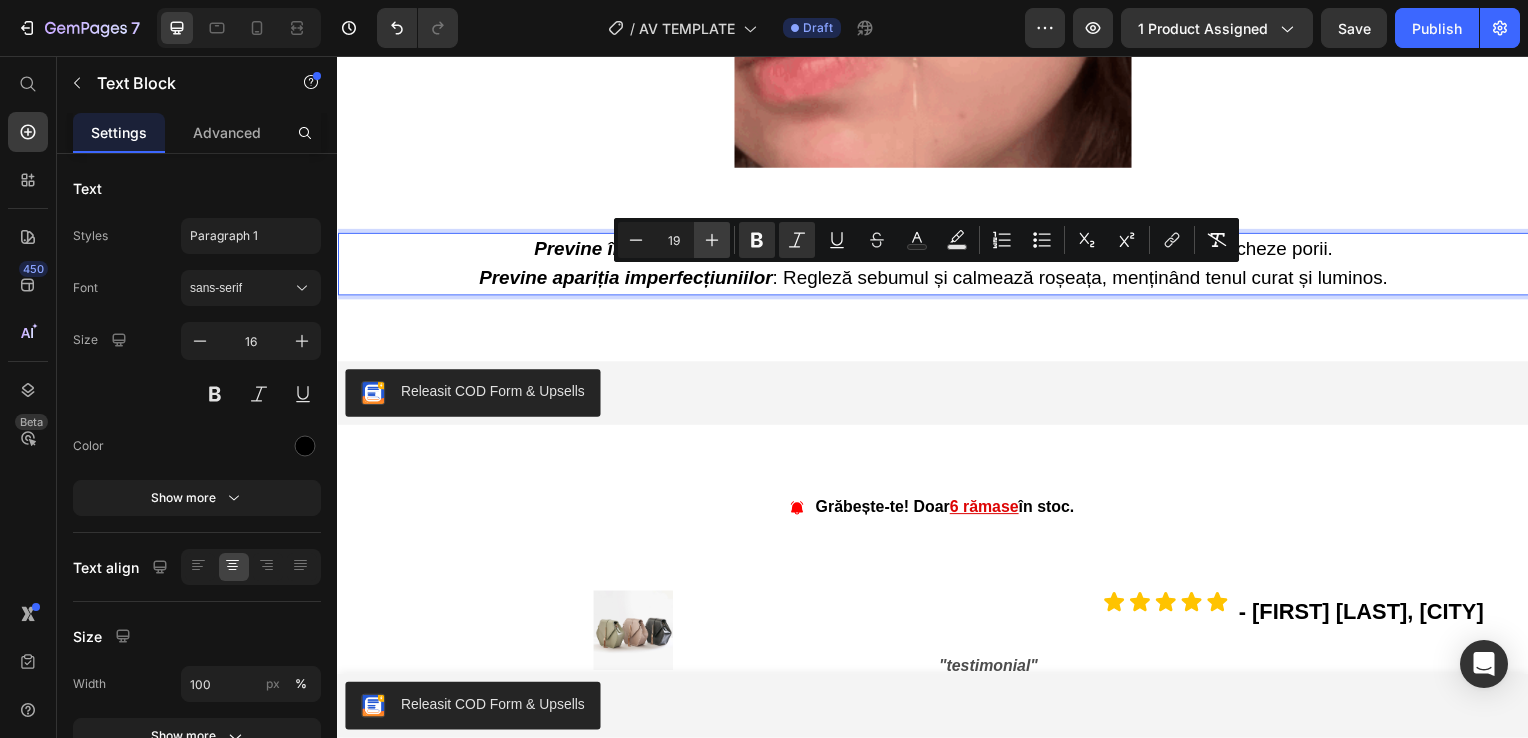 click 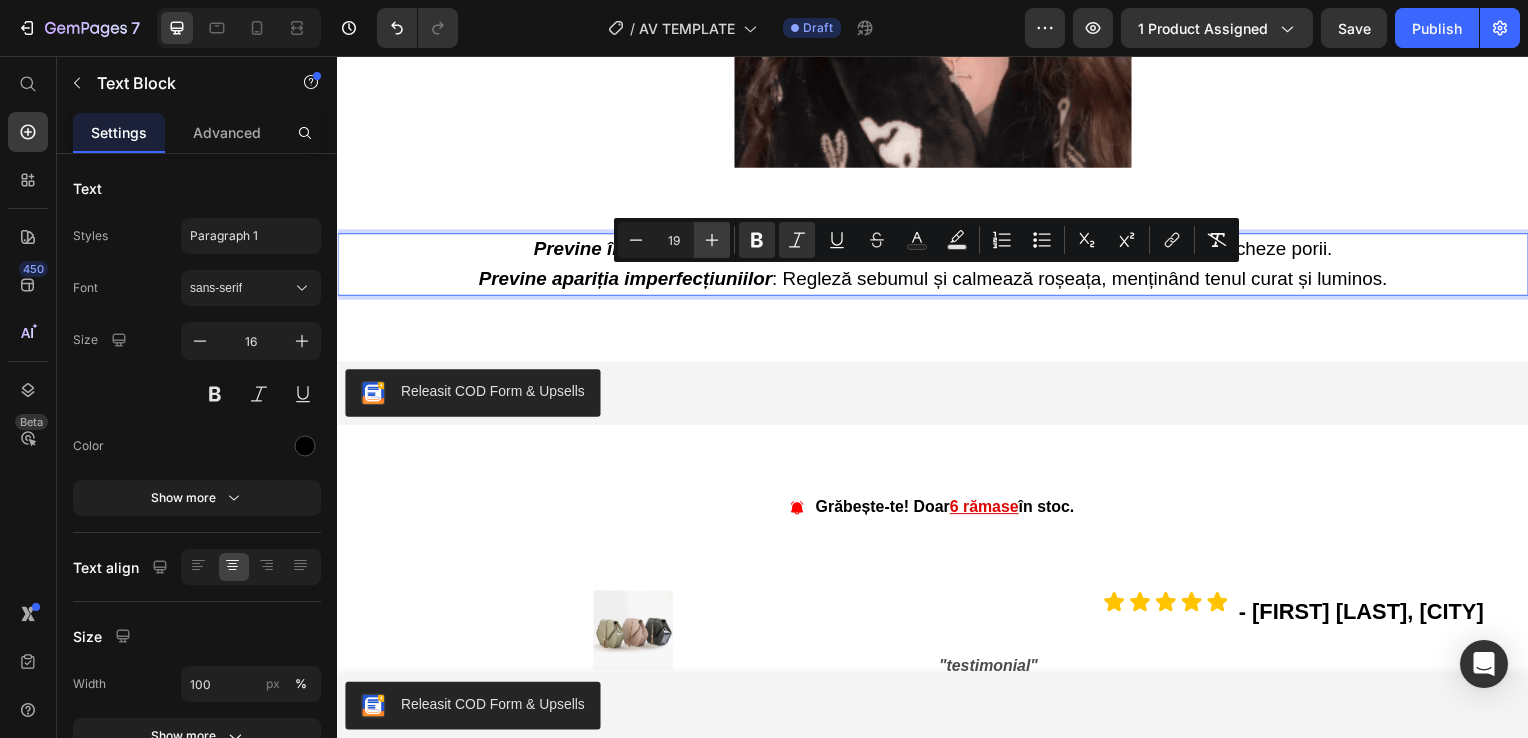type on "20" 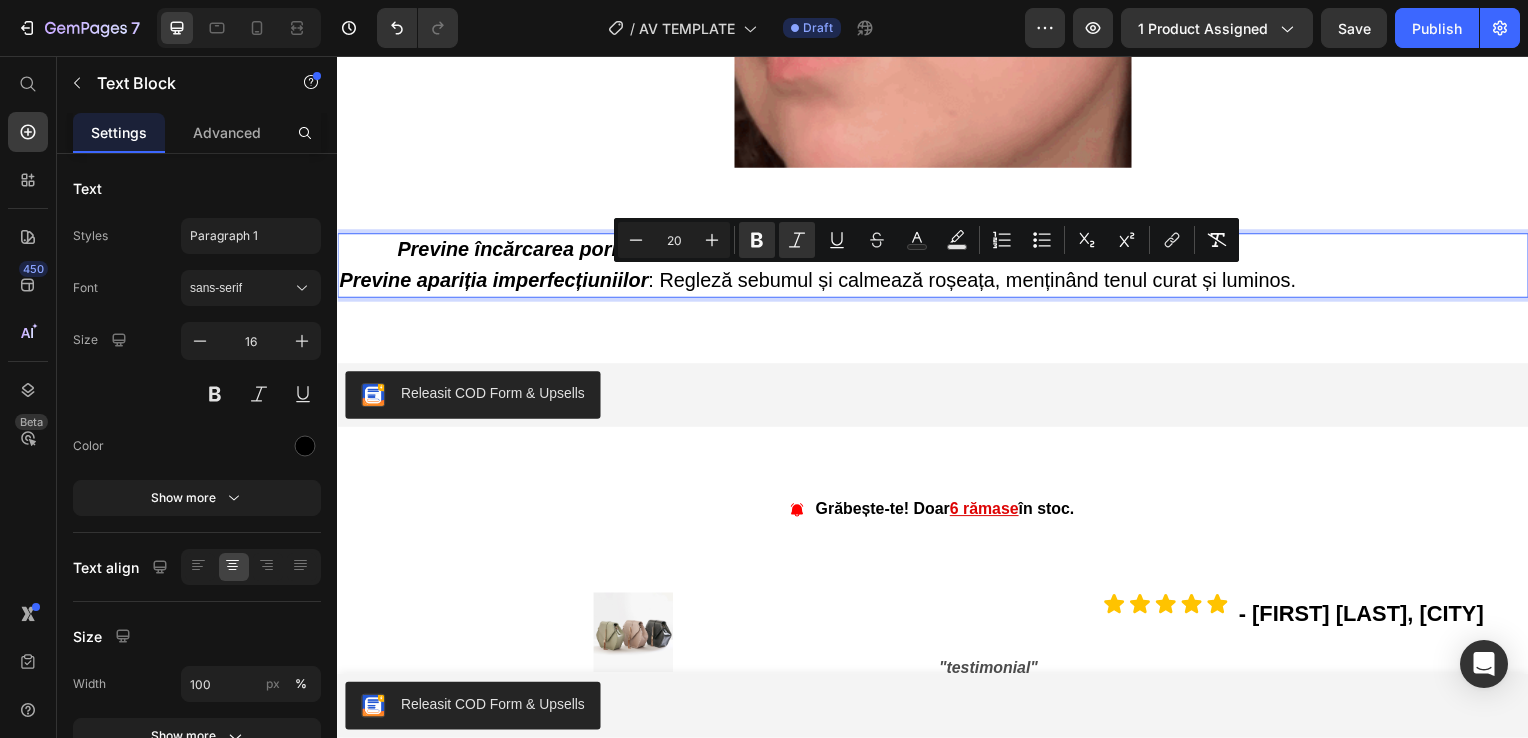 click on "Previne încărcarea poriilor : Formulă lejeră care pătrunde rapid în piele, fără să blocheze porii." at bounding box center [821, 252] 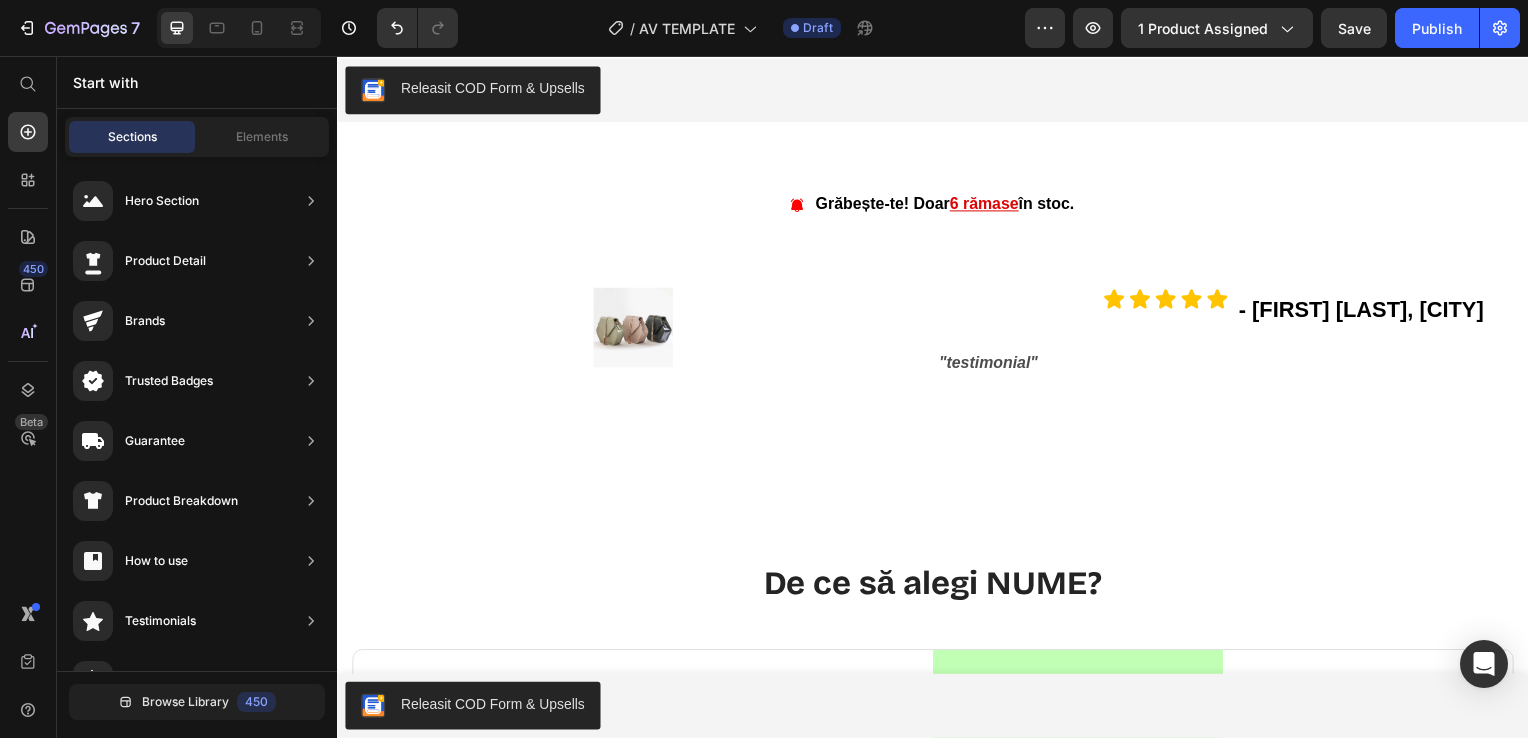 scroll, scrollTop: 7376, scrollLeft: 0, axis: vertical 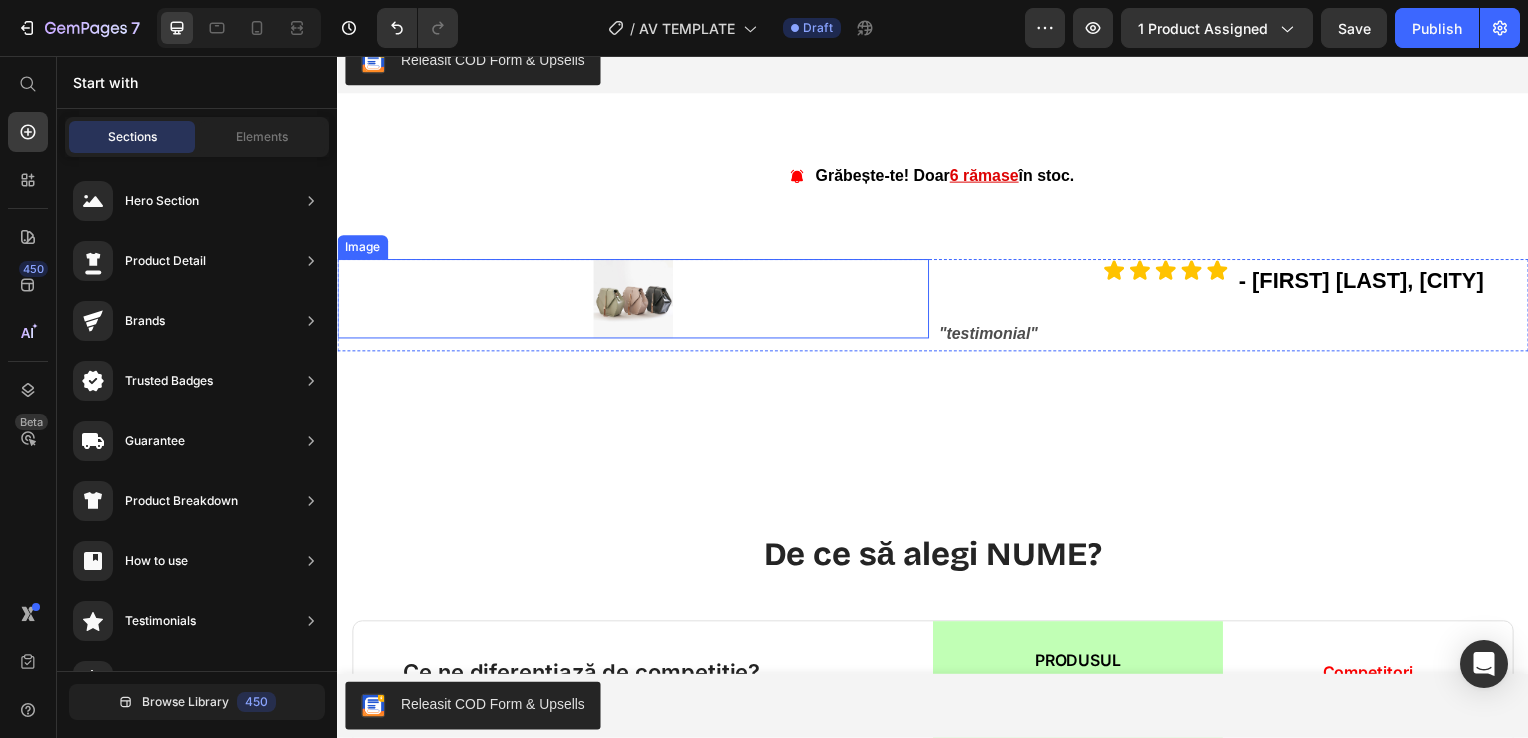 click at bounding box center [635, 301] 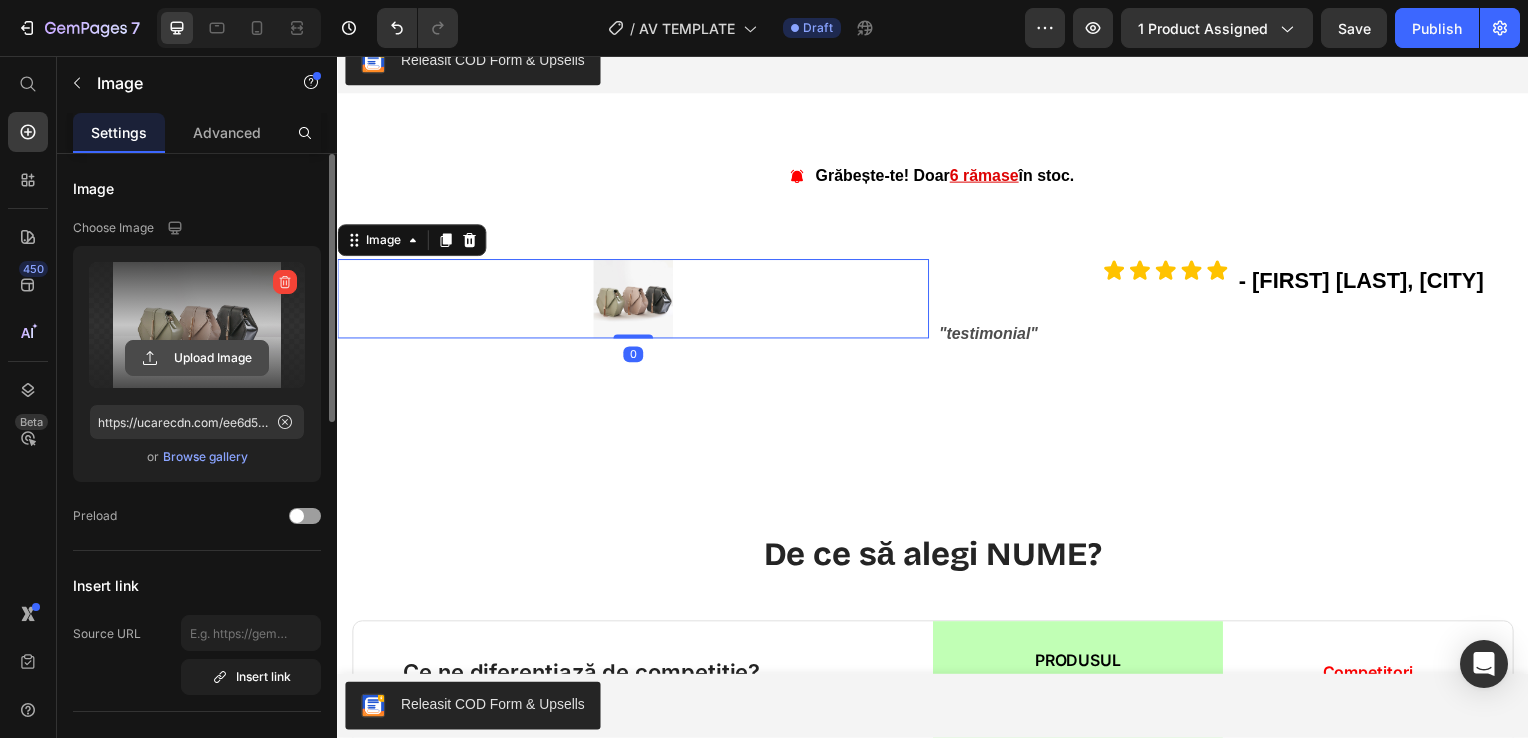 click 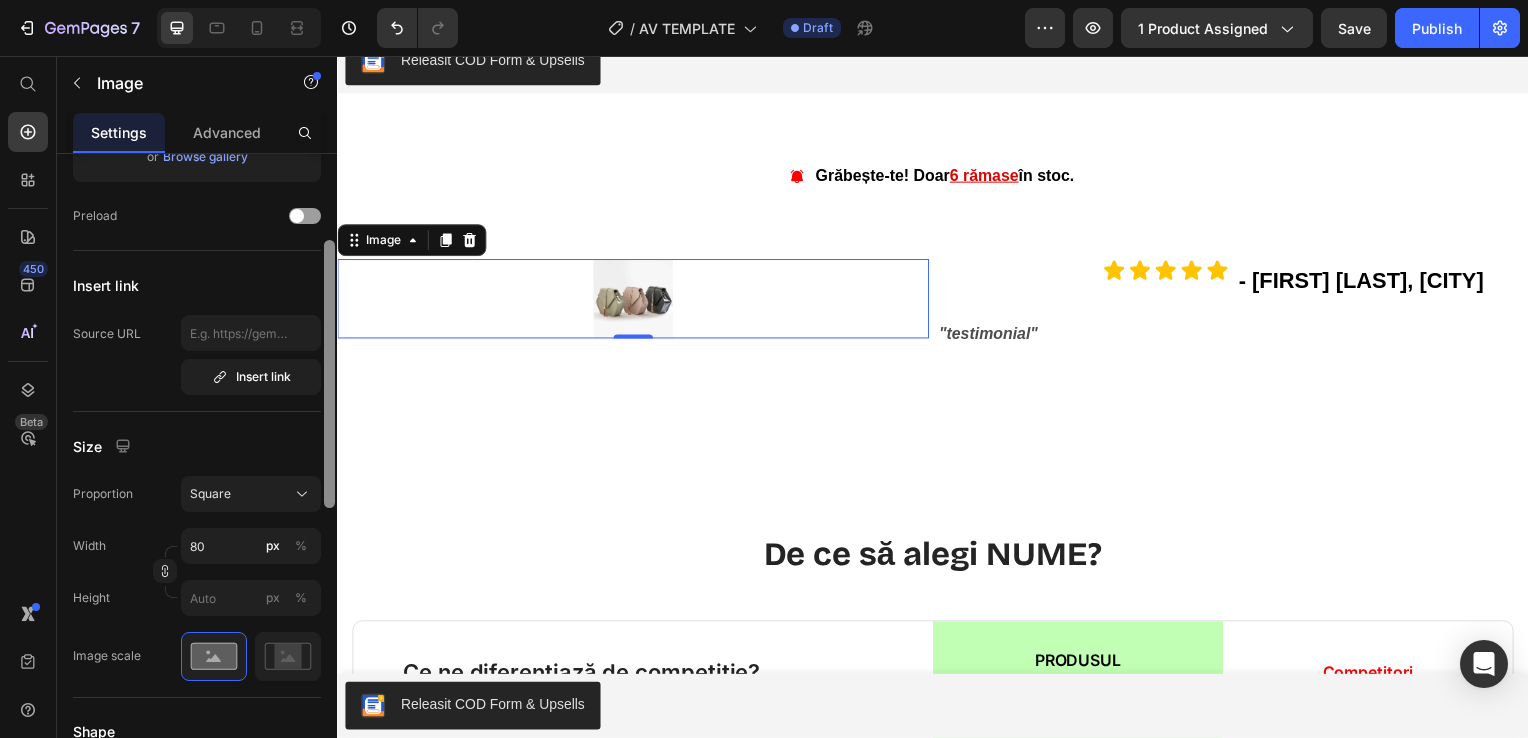 drag, startPoint x: 331, startPoint y: 267, endPoint x: 327, endPoint y: 398, distance: 131.06105 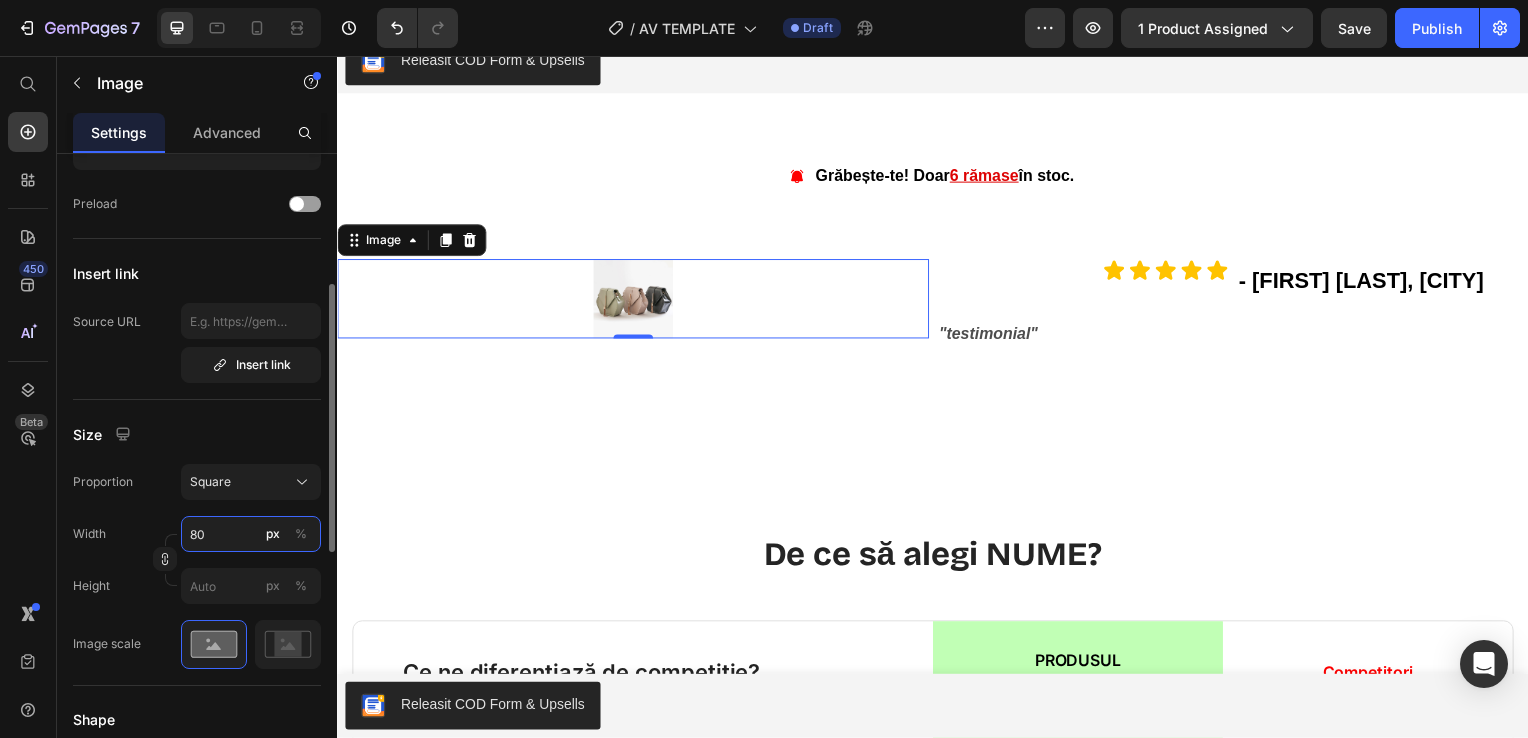 click on "80" at bounding box center [251, 534] 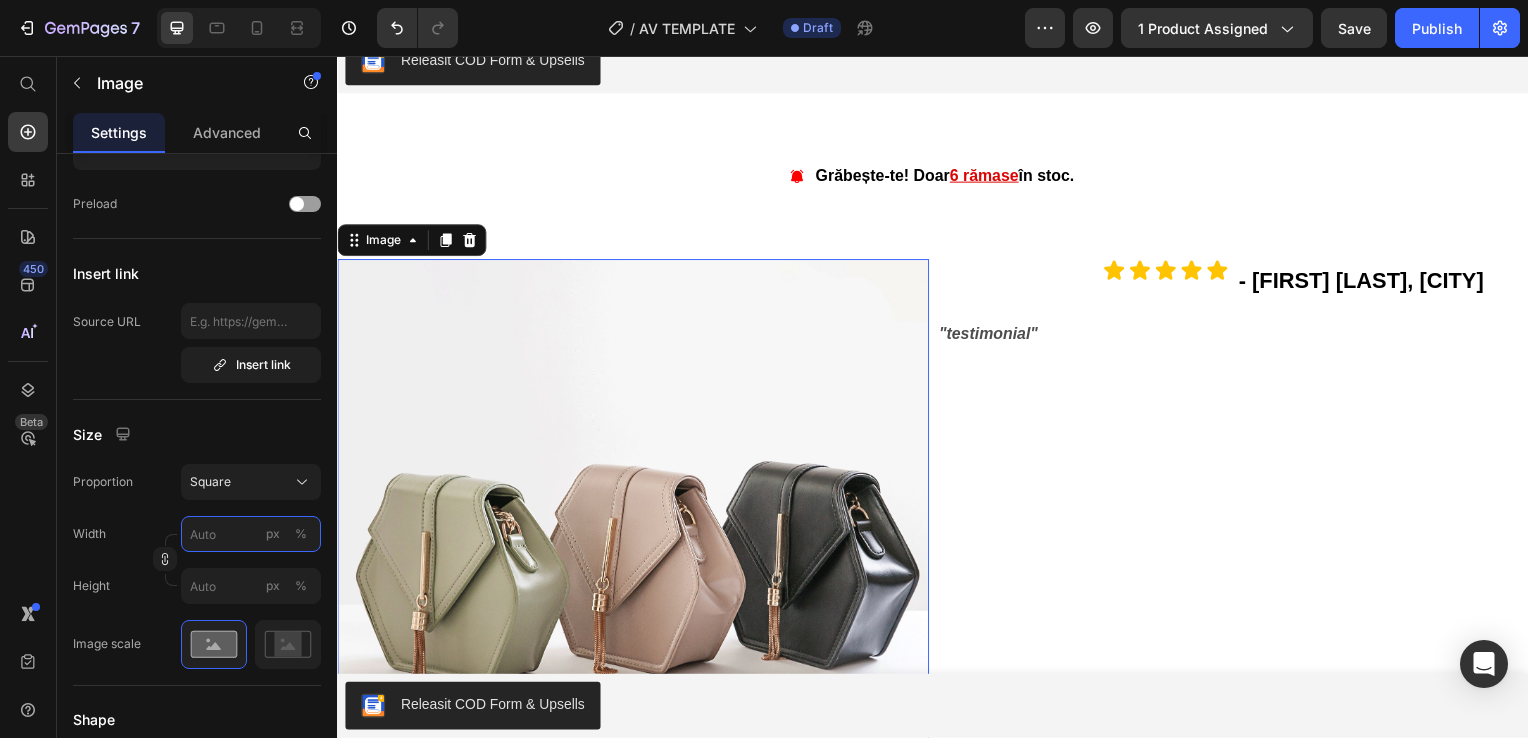 type on "80" 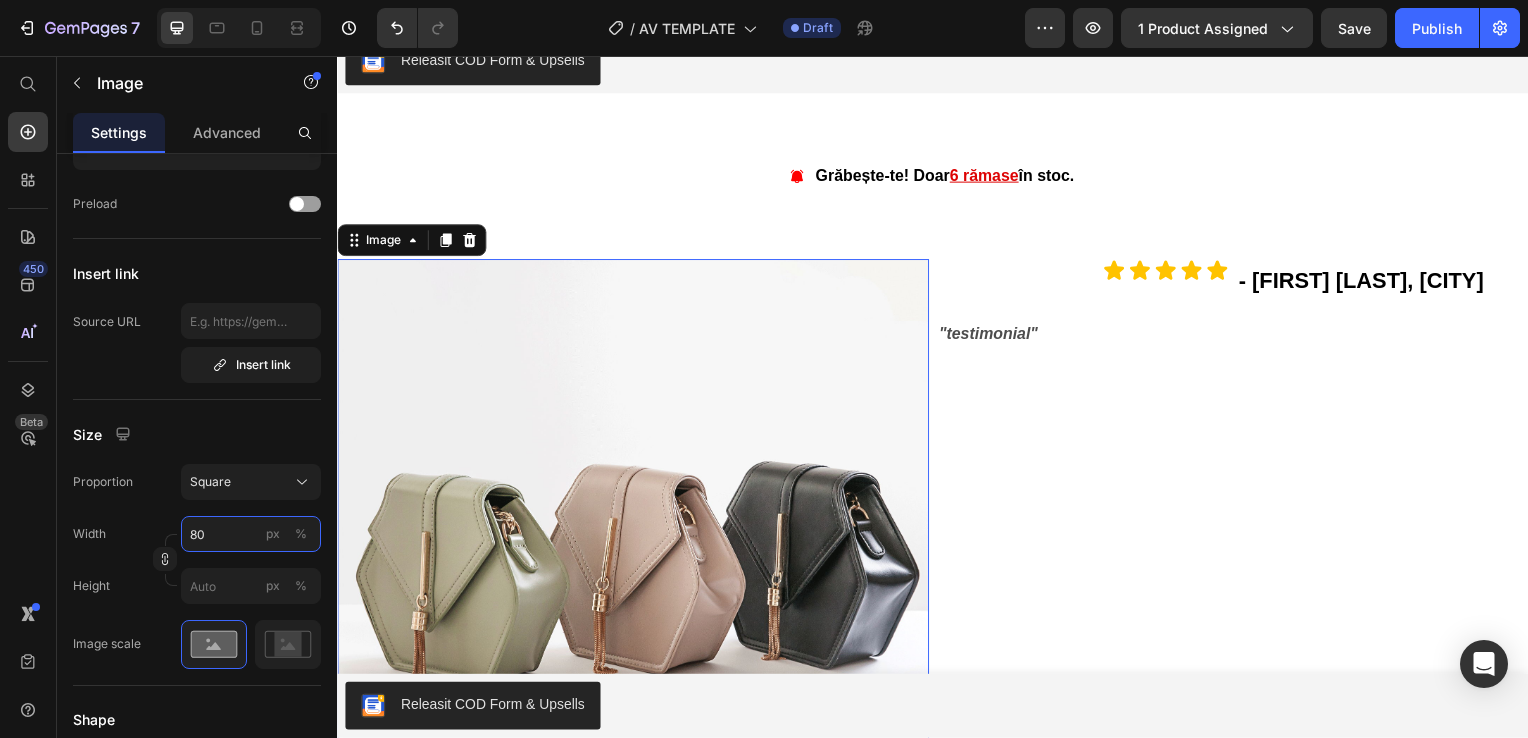 type on "https://cdn.shopify.com/s/files/1/0912/9613/7595/files/gempages_566168718950794047-200d7485-fc42-4ed7-979e-1d624eab84a2.webp" 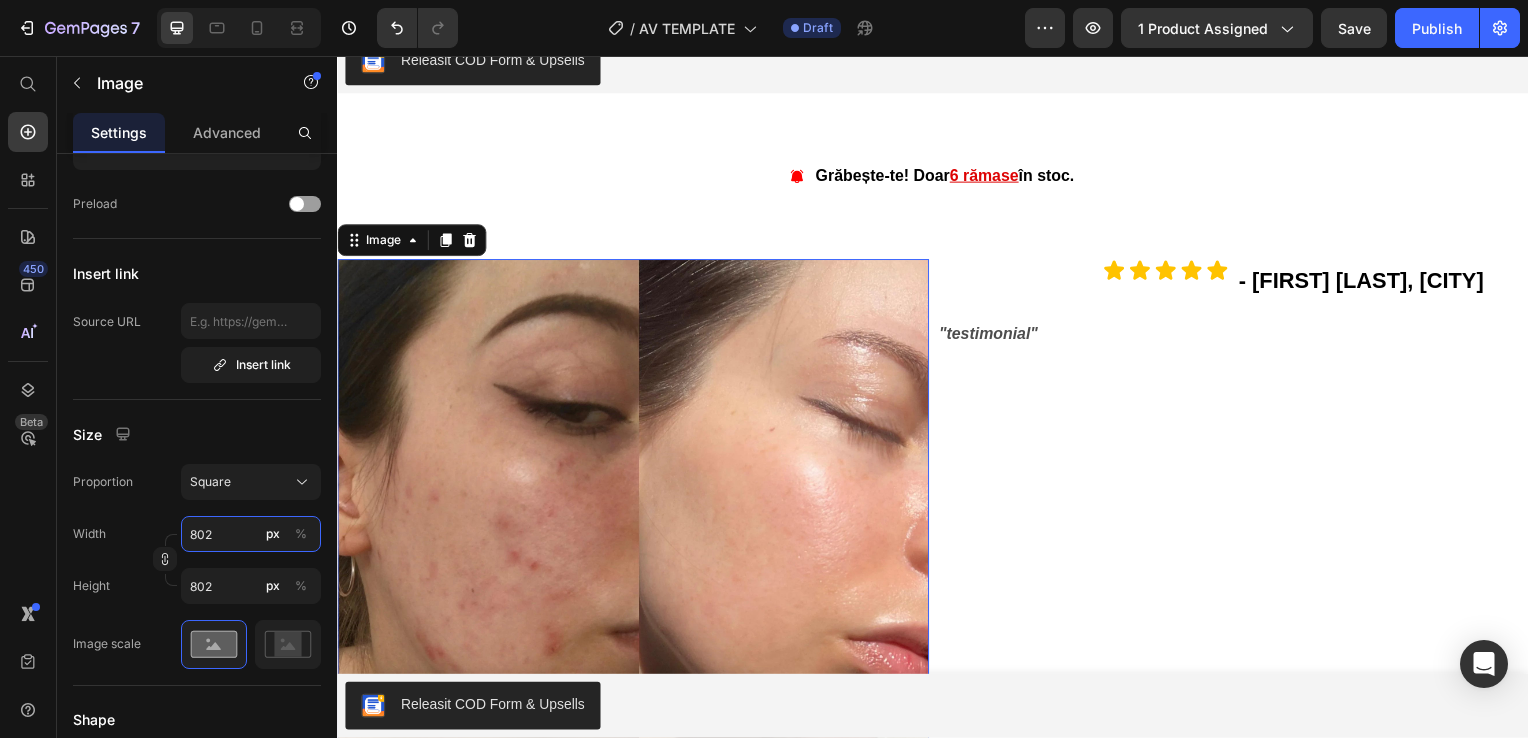 type on "8020" 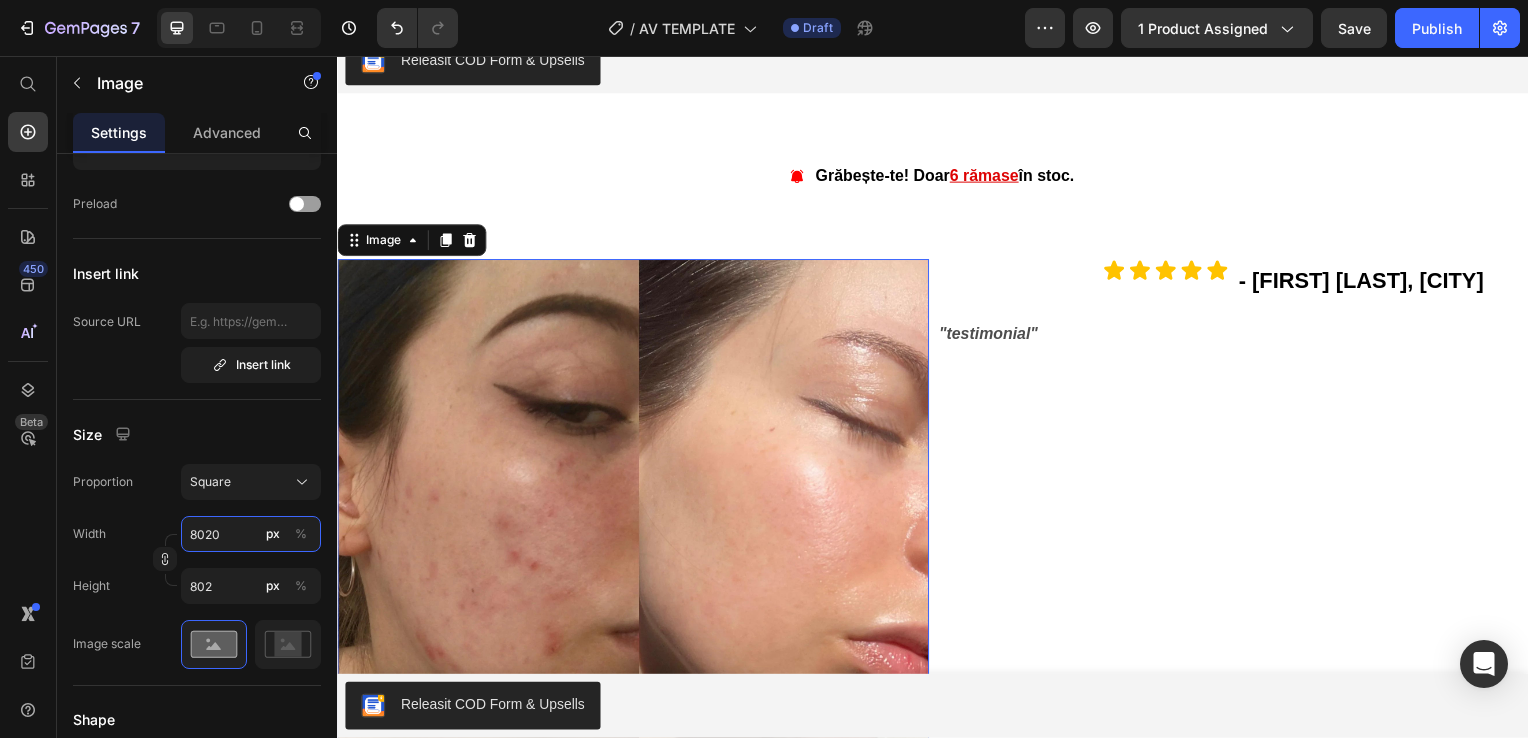 type on "8020" 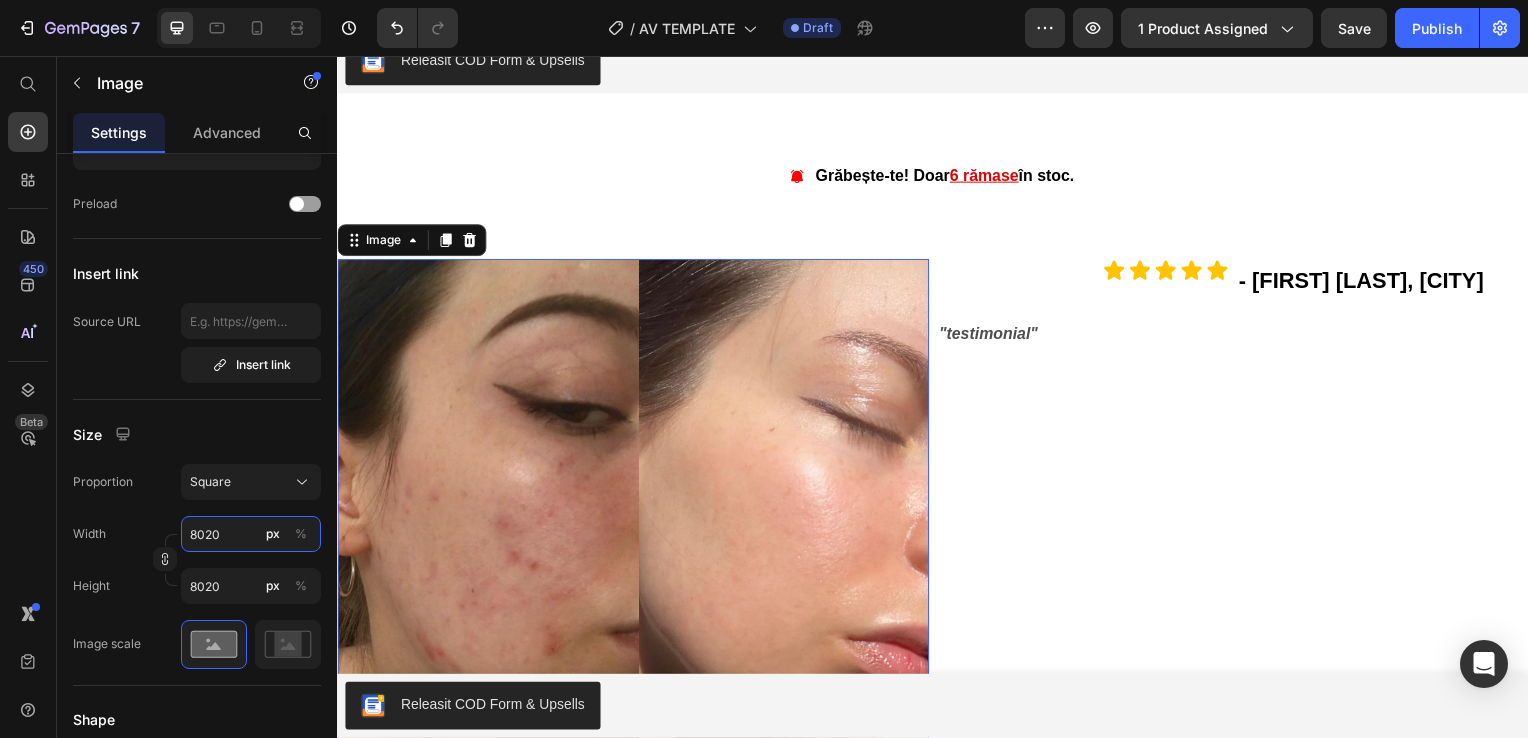 type on "80200" 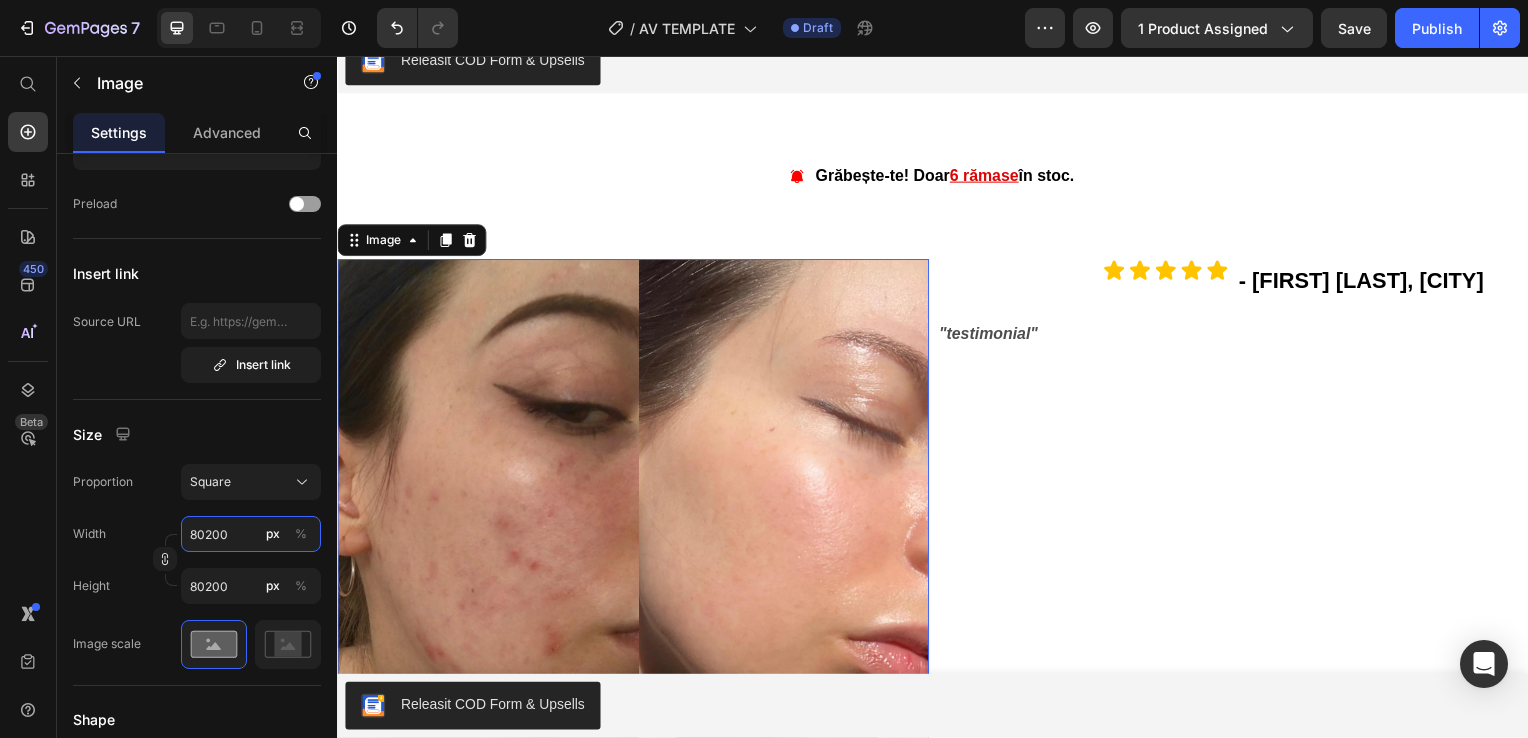 type on "8020" 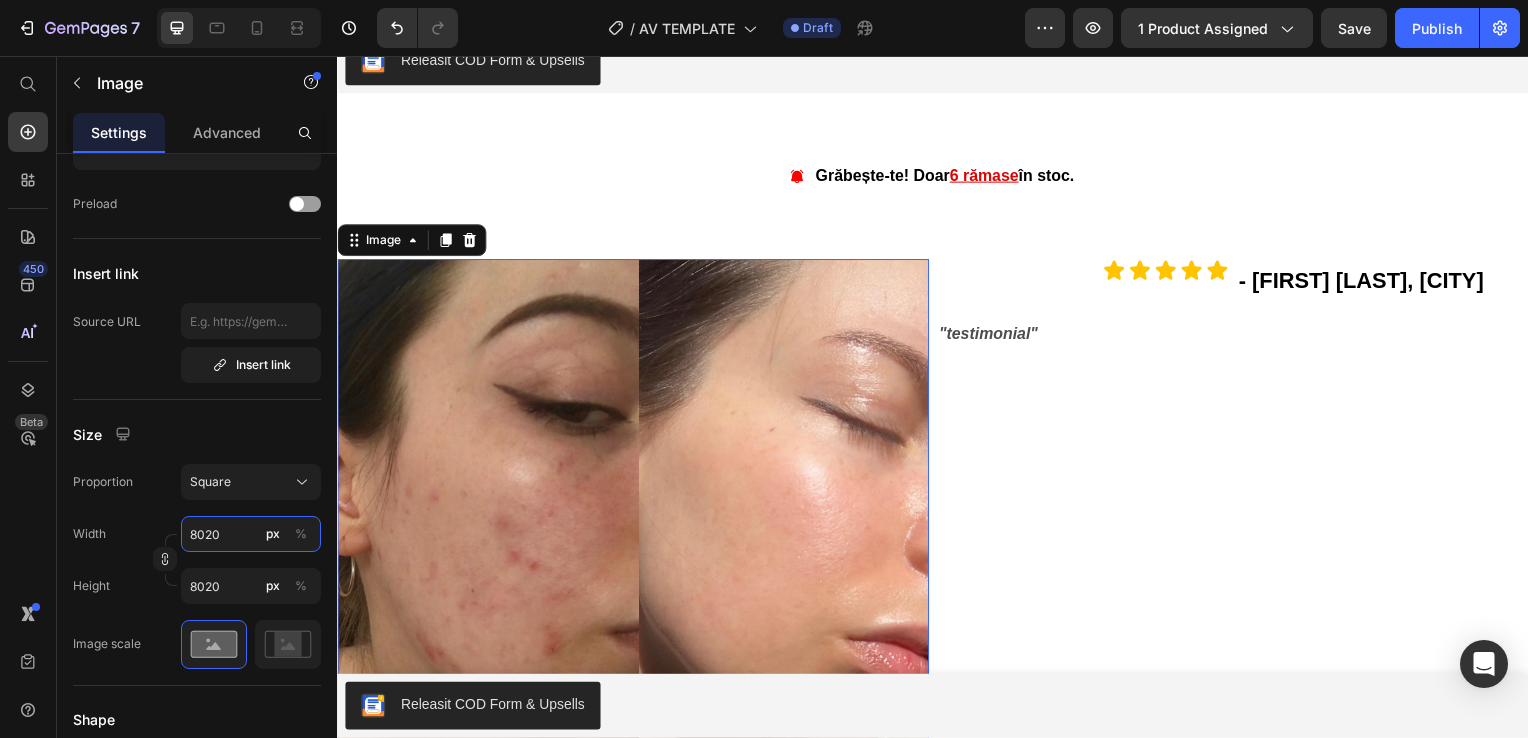 type on "802" 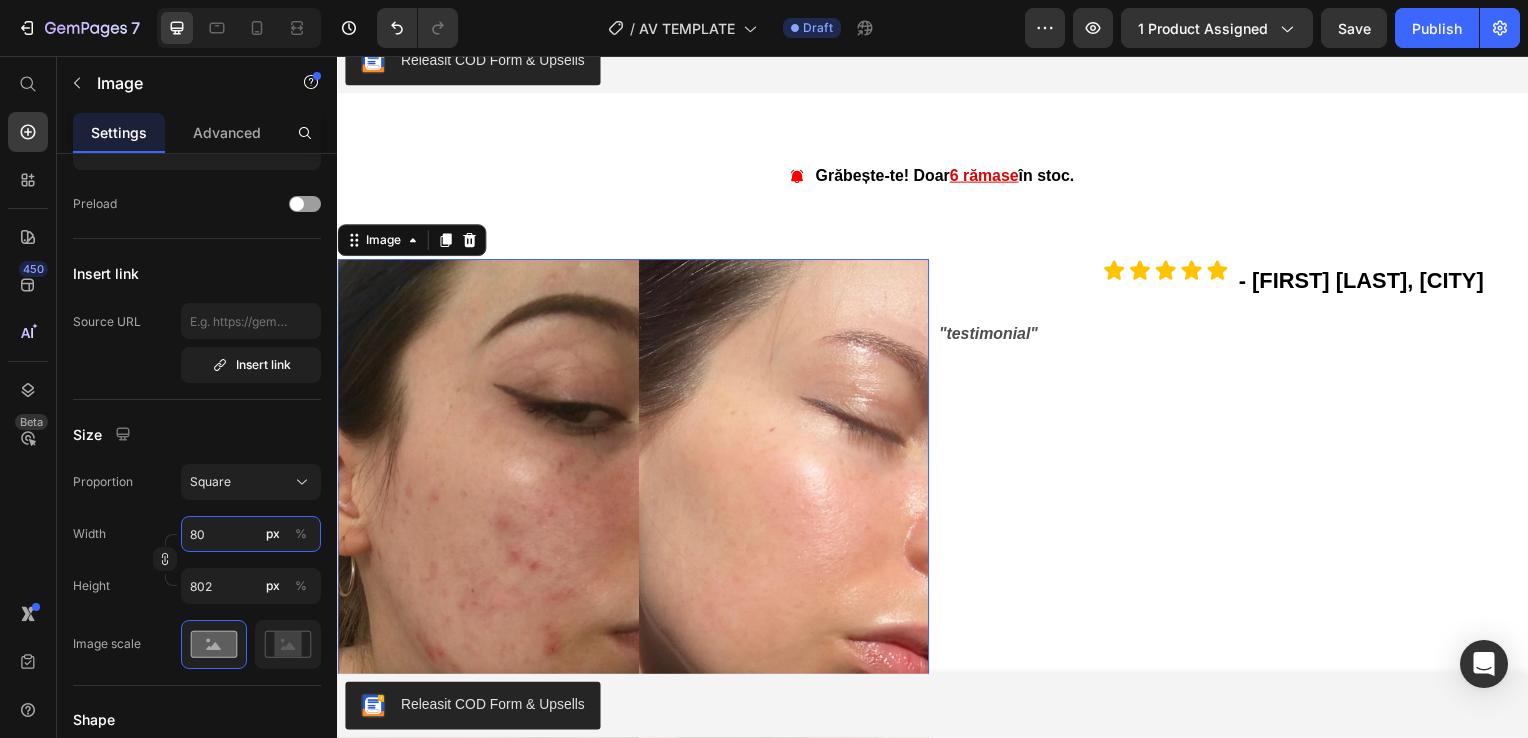 type on "8" 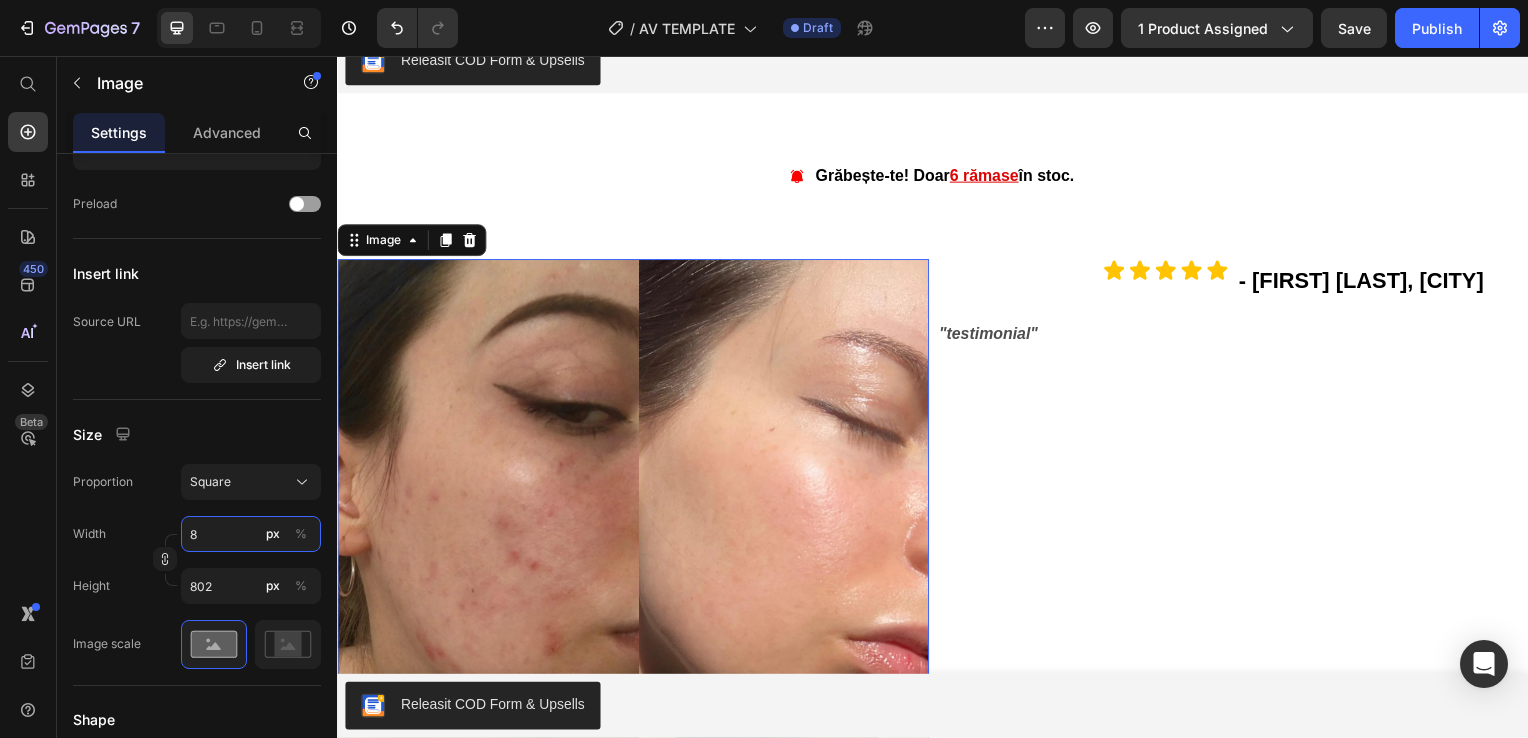 type 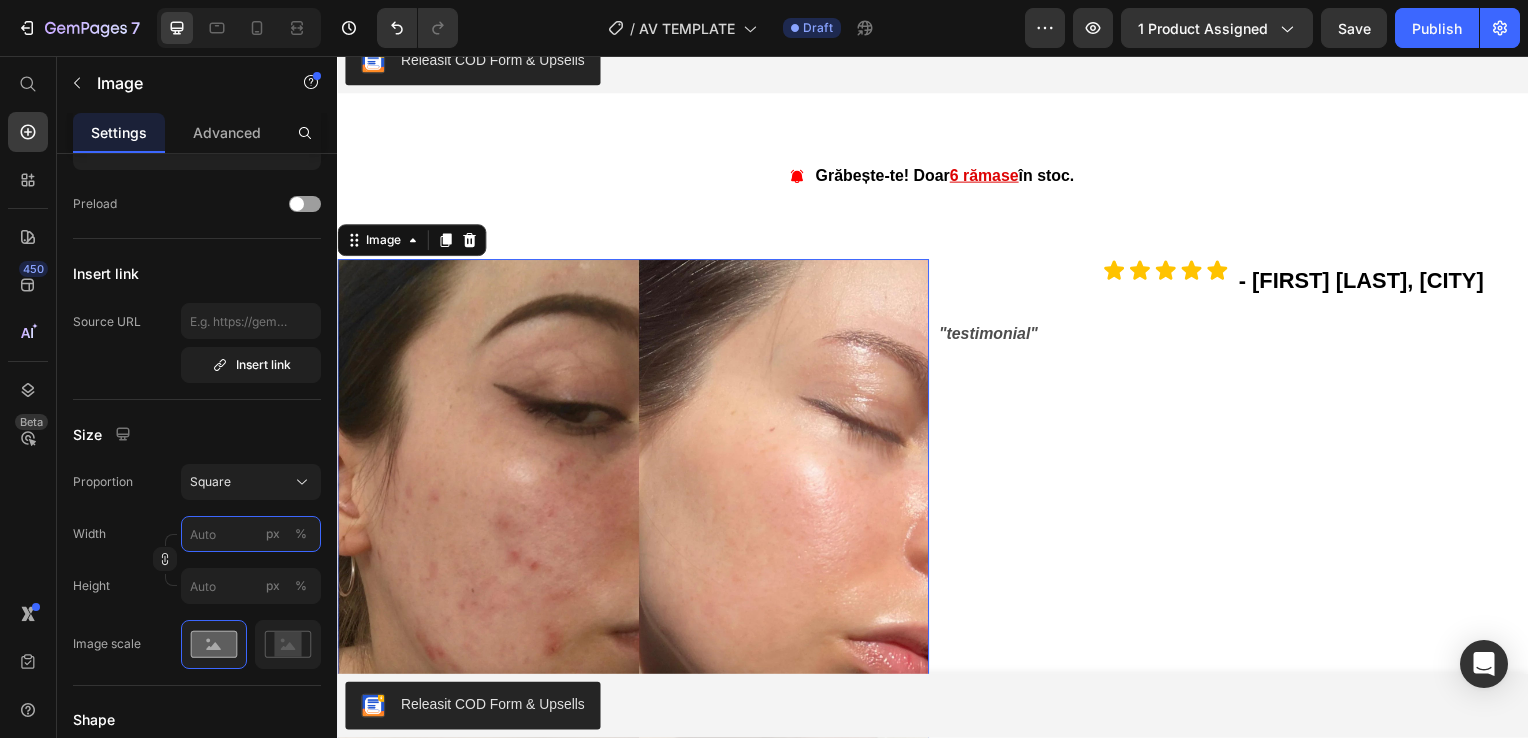 type on "2" 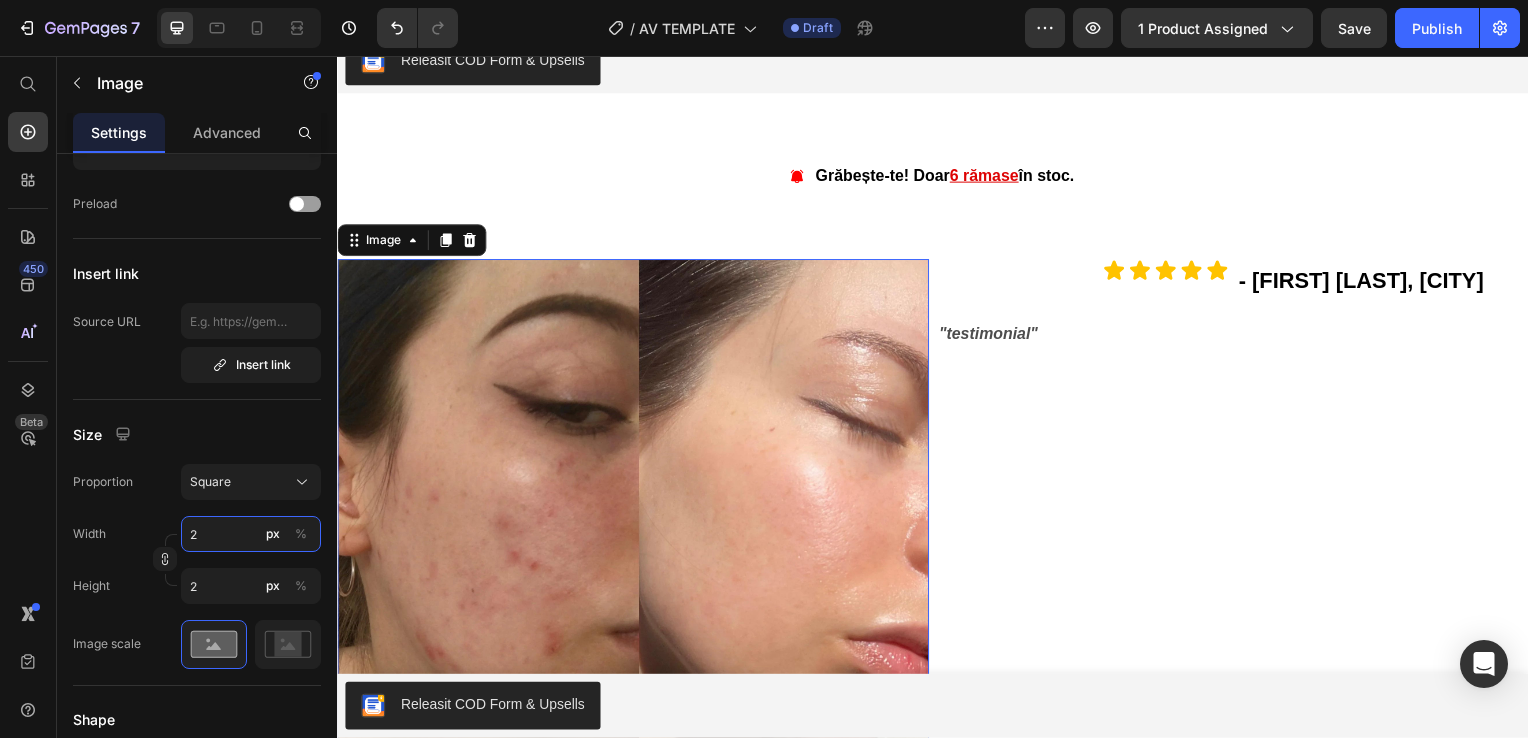 type on "20" 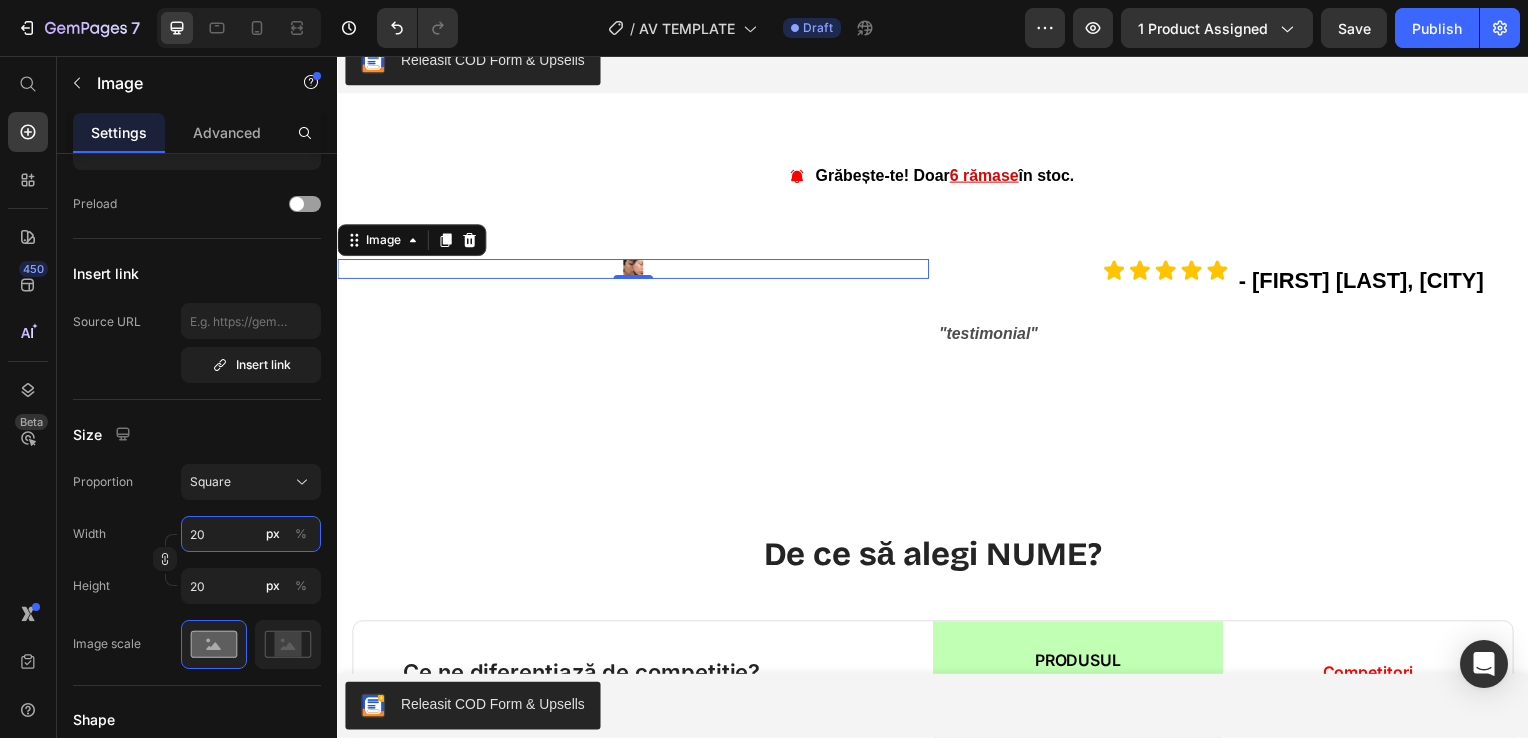 type on "200" 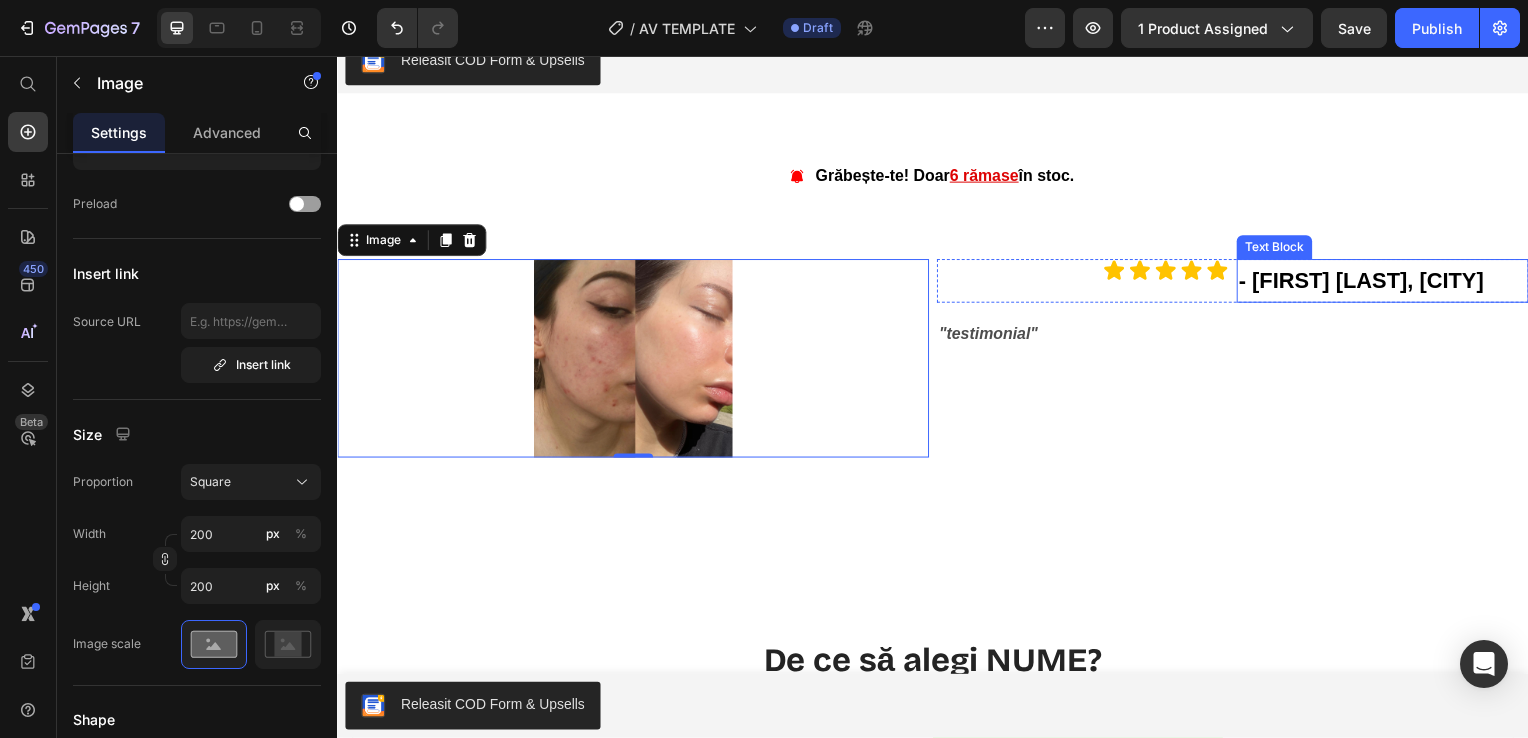 click on "- [FIRST] [LAST], [CITY]" at bounding box center [1390, 283] 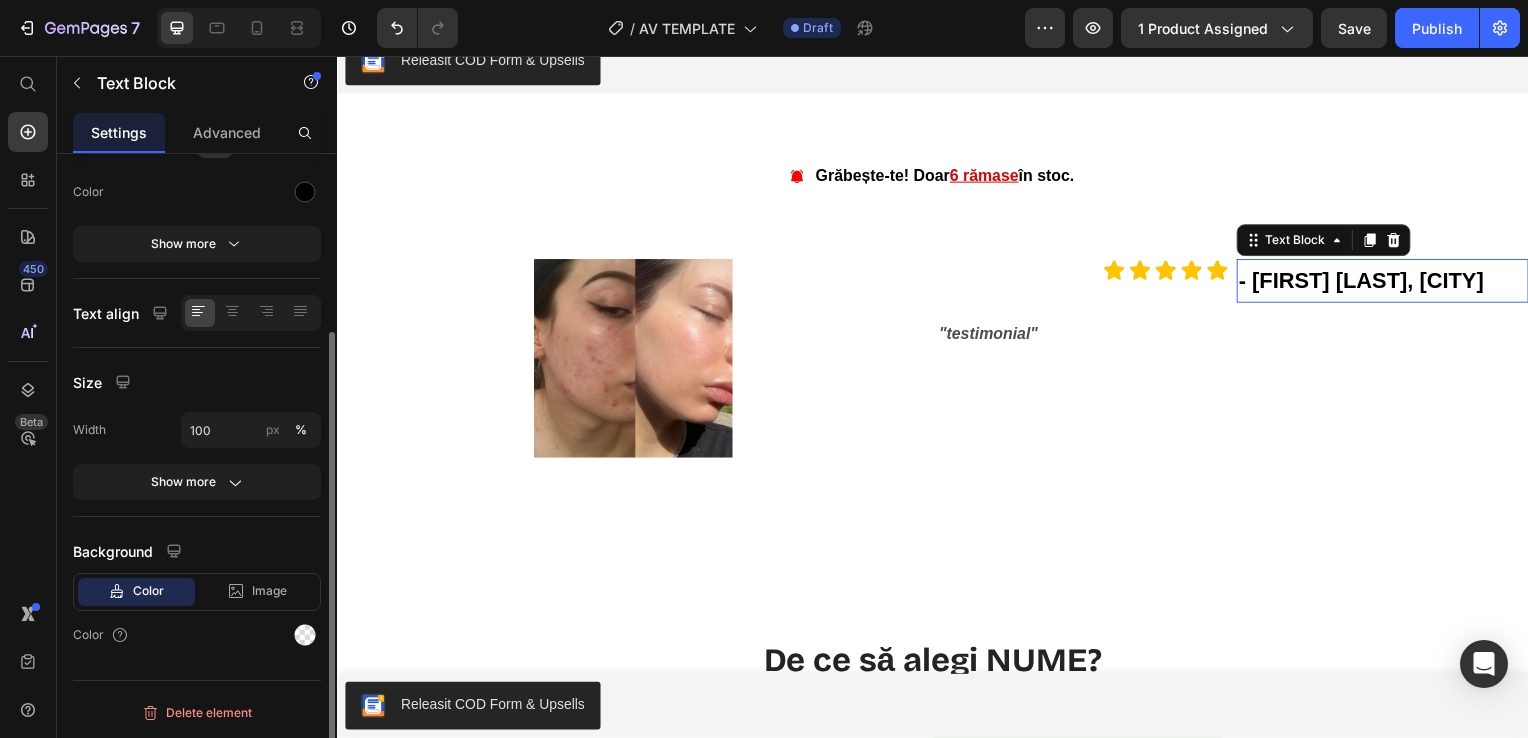 scroll, scrollTop: 0, scrollLeft: 0, axis: both 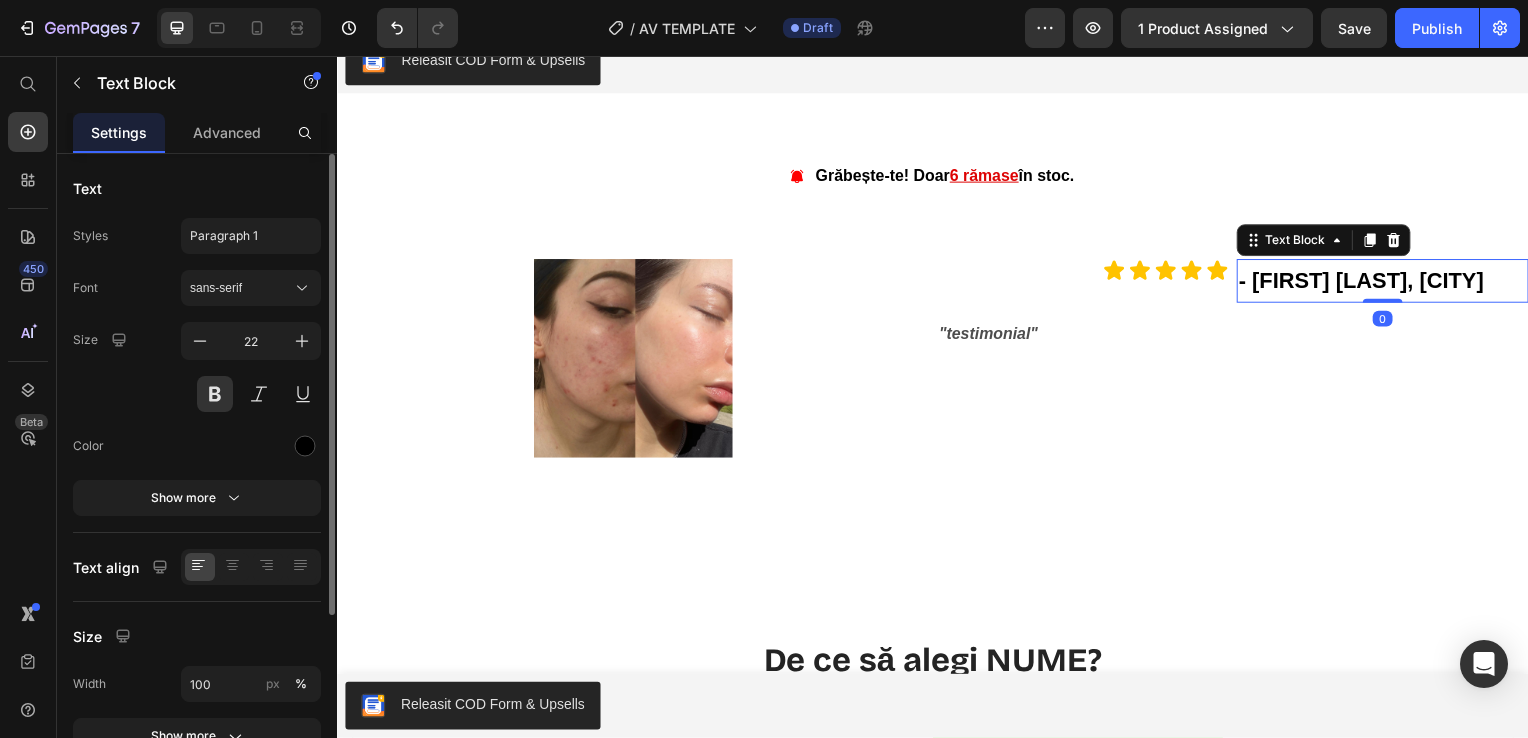click on "- [FIRST] [LAST], [CITY]" at bounding box center (1390, 283) 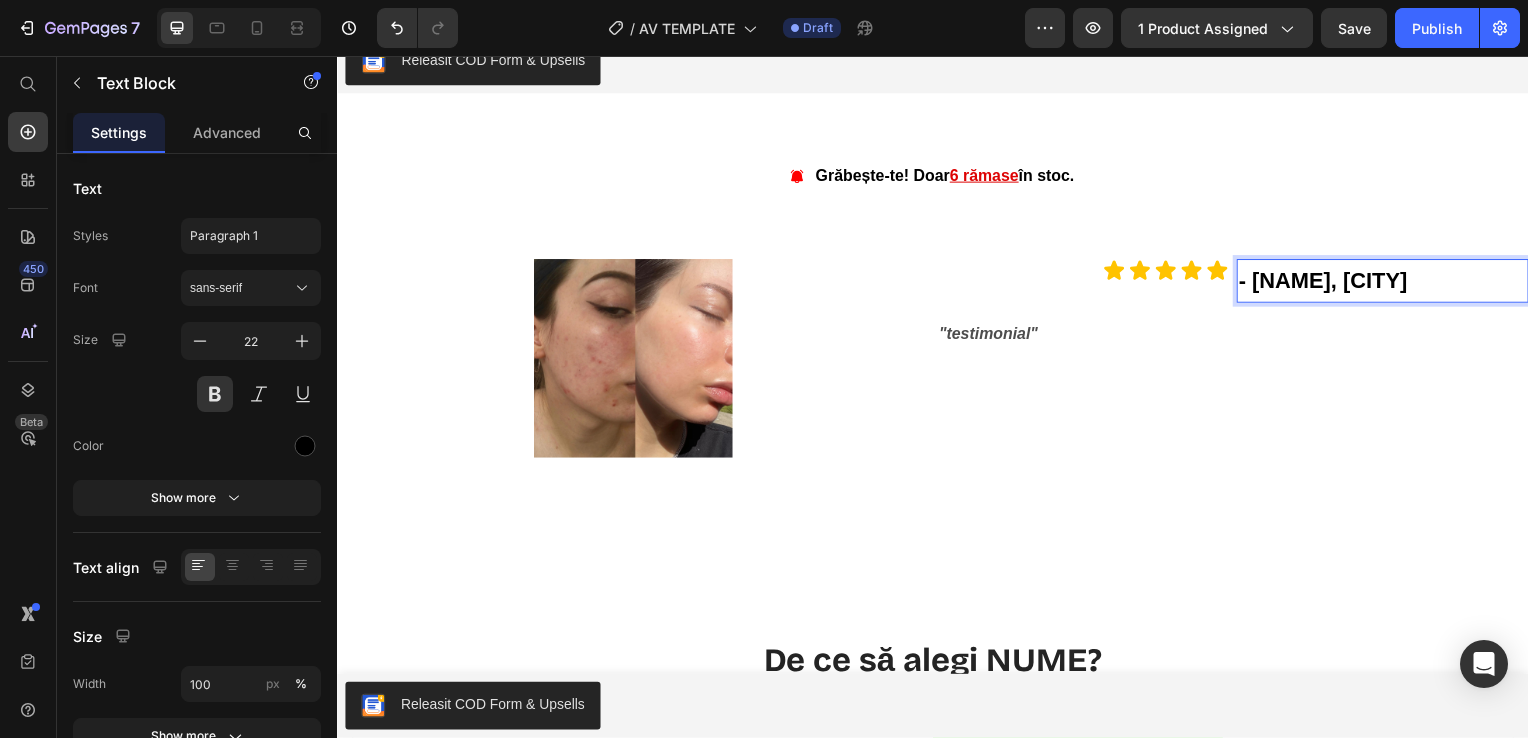 click on "- [NAME], [CITY]" at bounding box center [1390, 283] 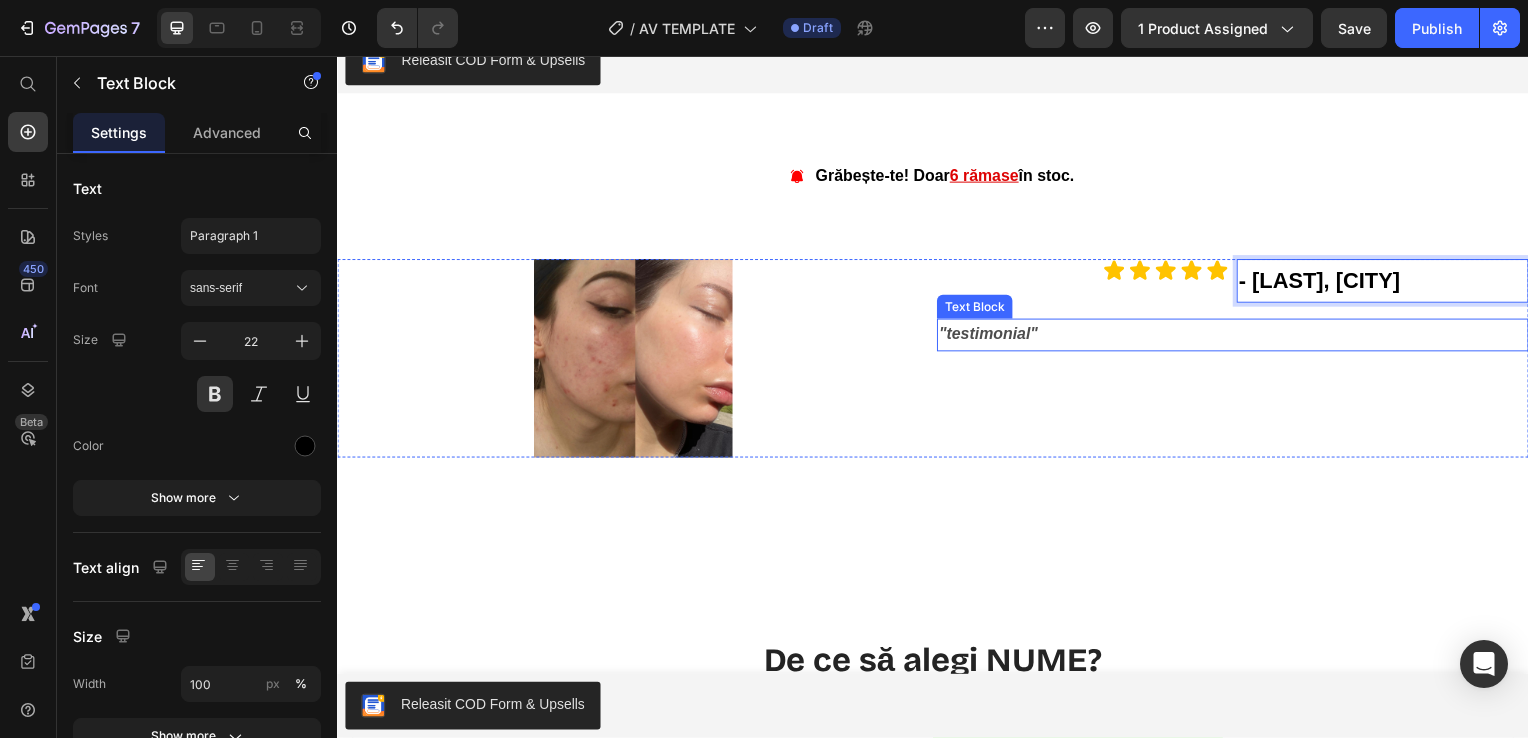 click on ""testimonial"" at bounding box center [1239, 337] 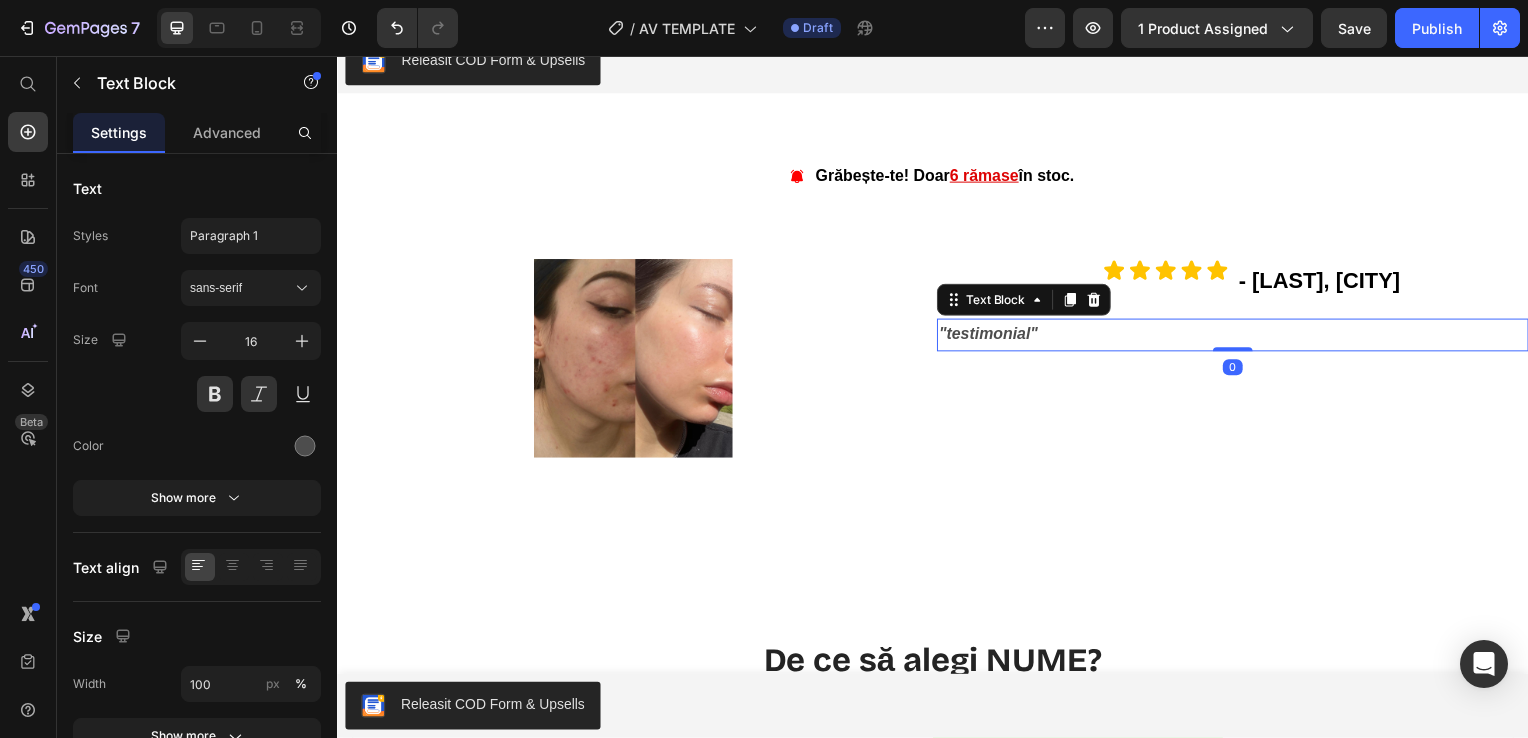 click on ""testimonial"" at bounding box center [1239, 337] 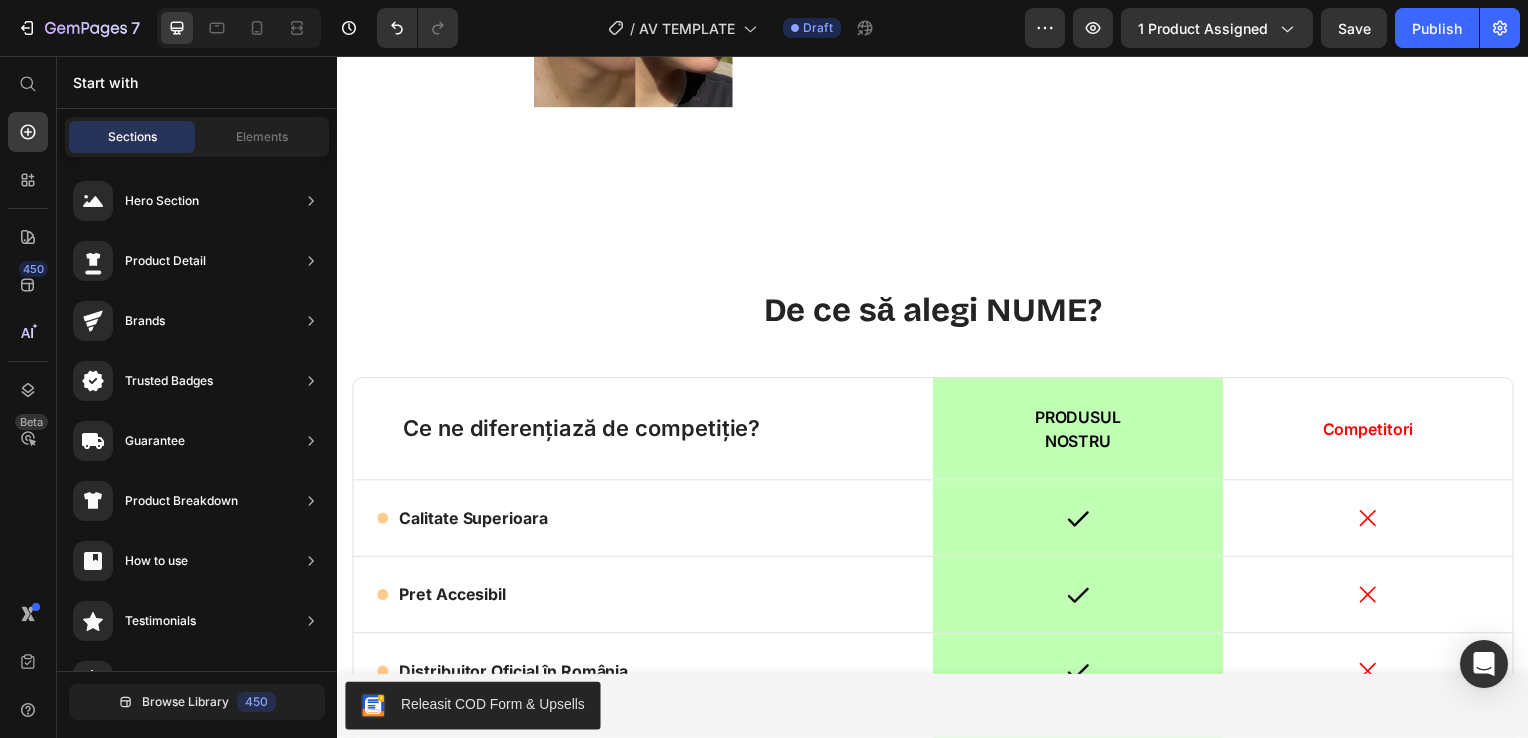 scroll, scrollTop: 7772, scrollLeft: 0, axis: vertical 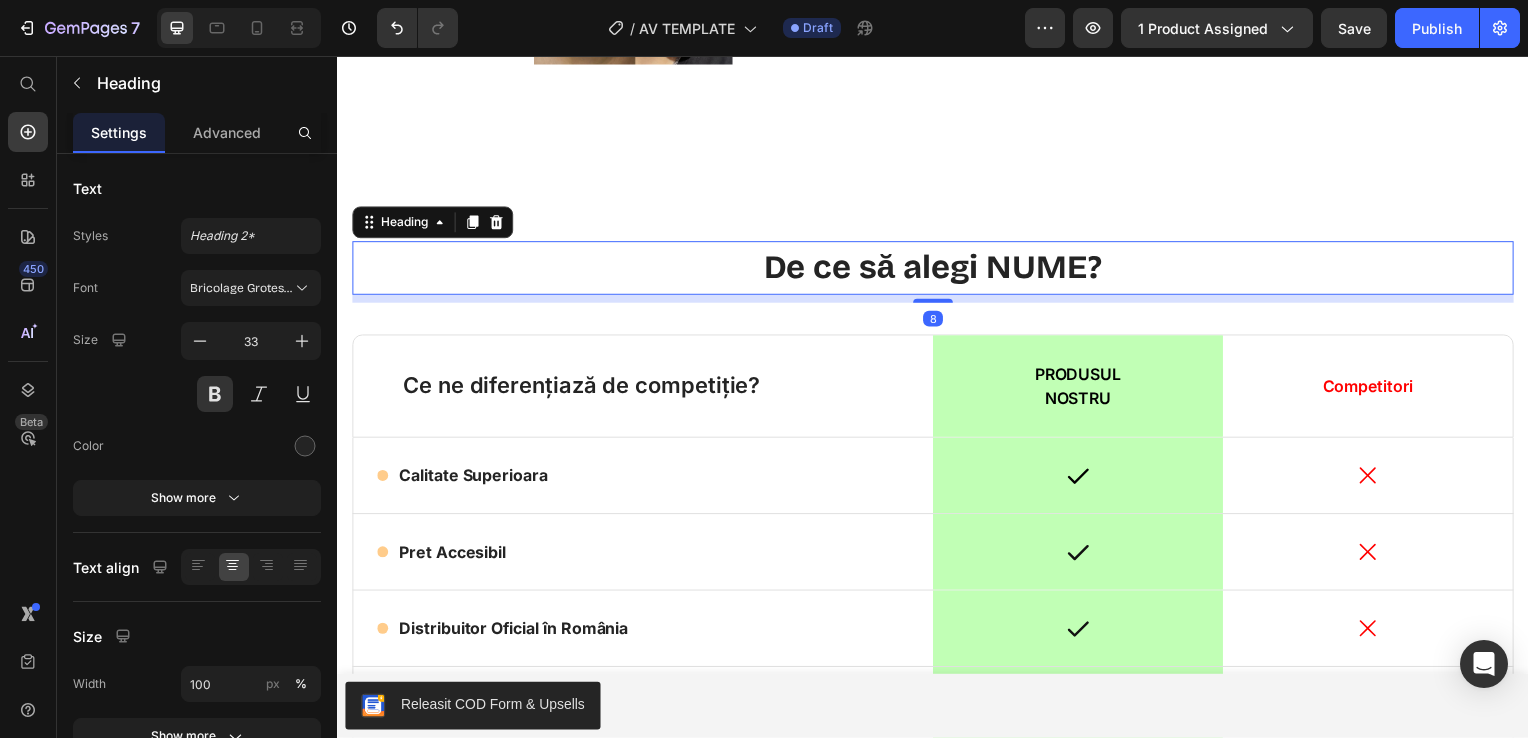 click on "De ce să alegi NUME?" at bounding box center [937, 270] 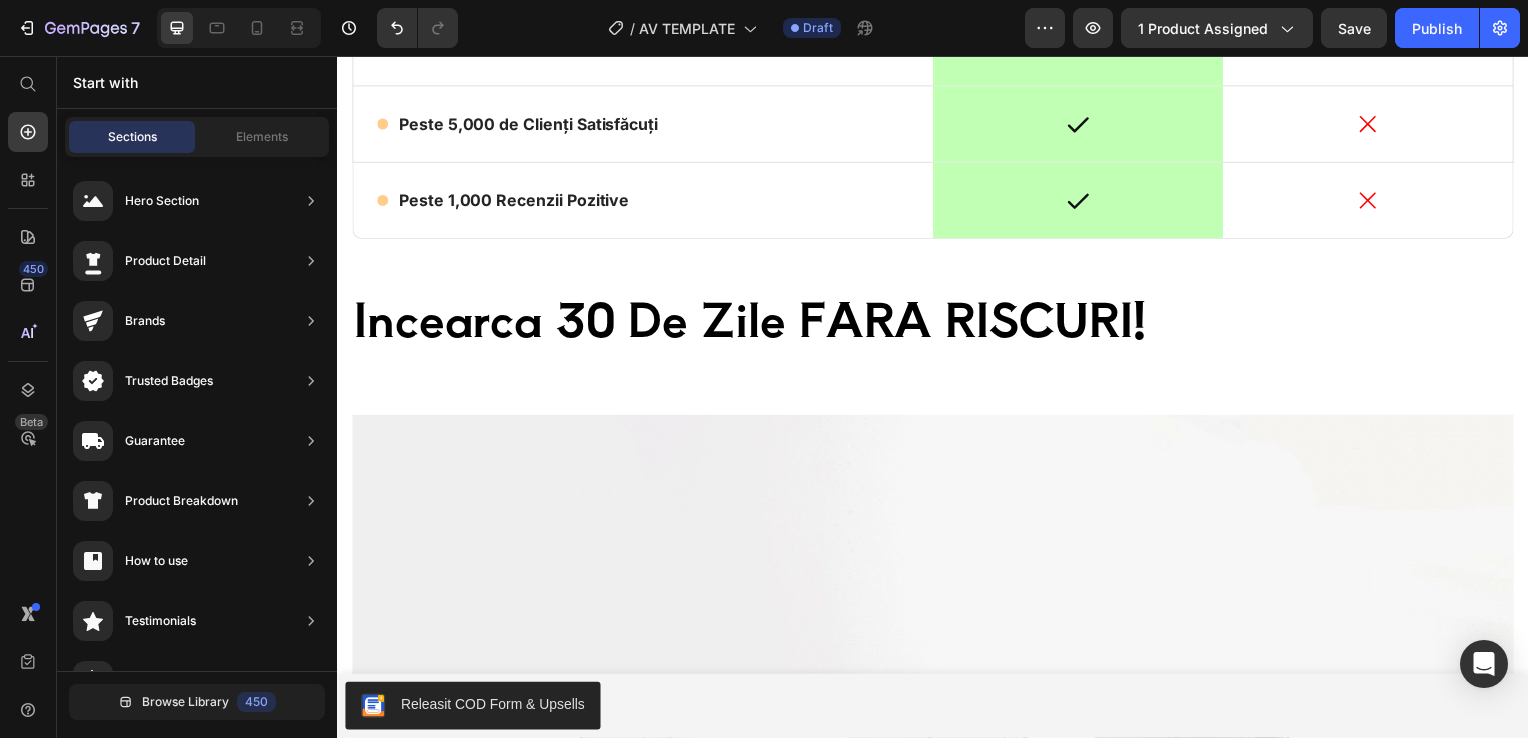 scroll, scrollTop: 8372, scrollLeft: 0, axis: vertical 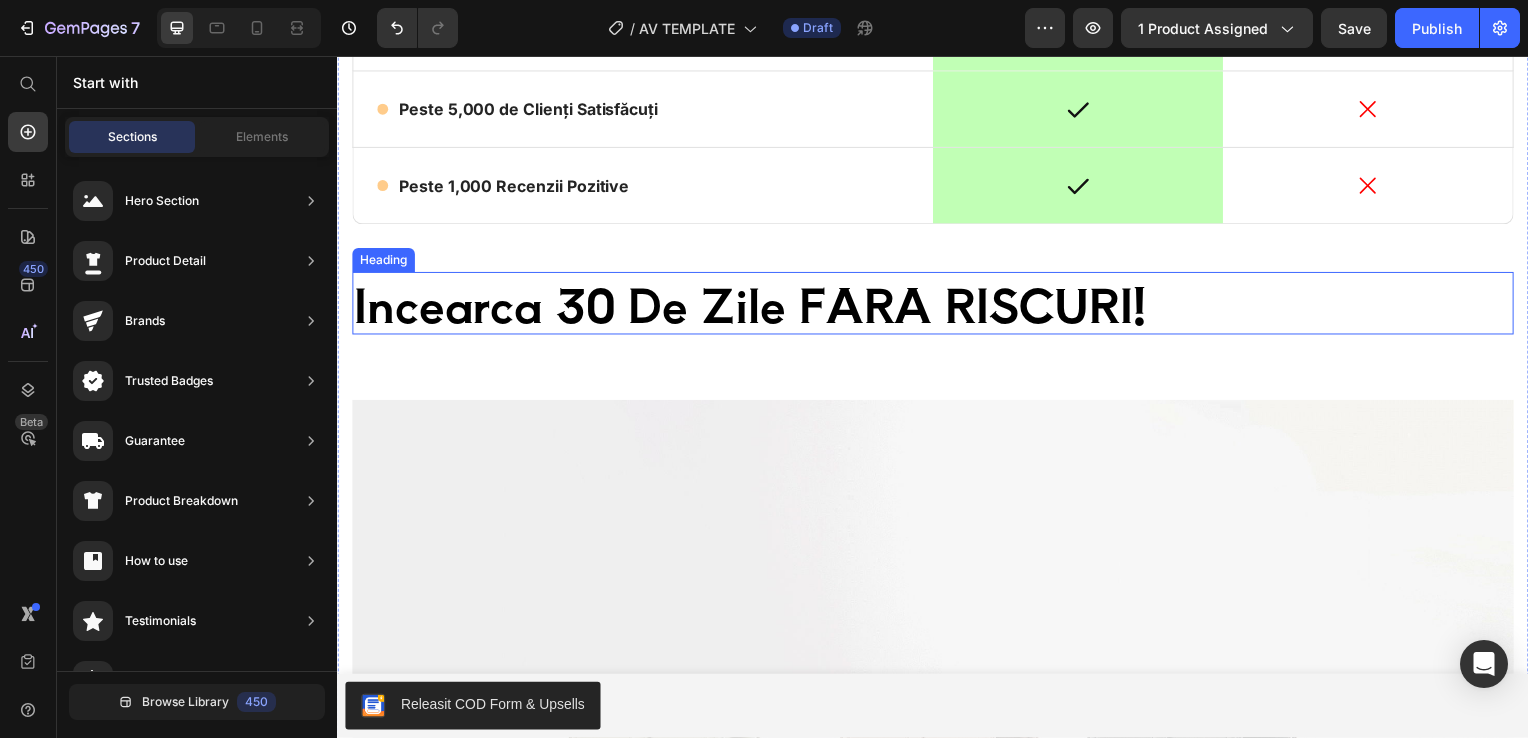 click on "Incearca 30 De Zile FARA RISCURI!" at bounding box center (937, 306) 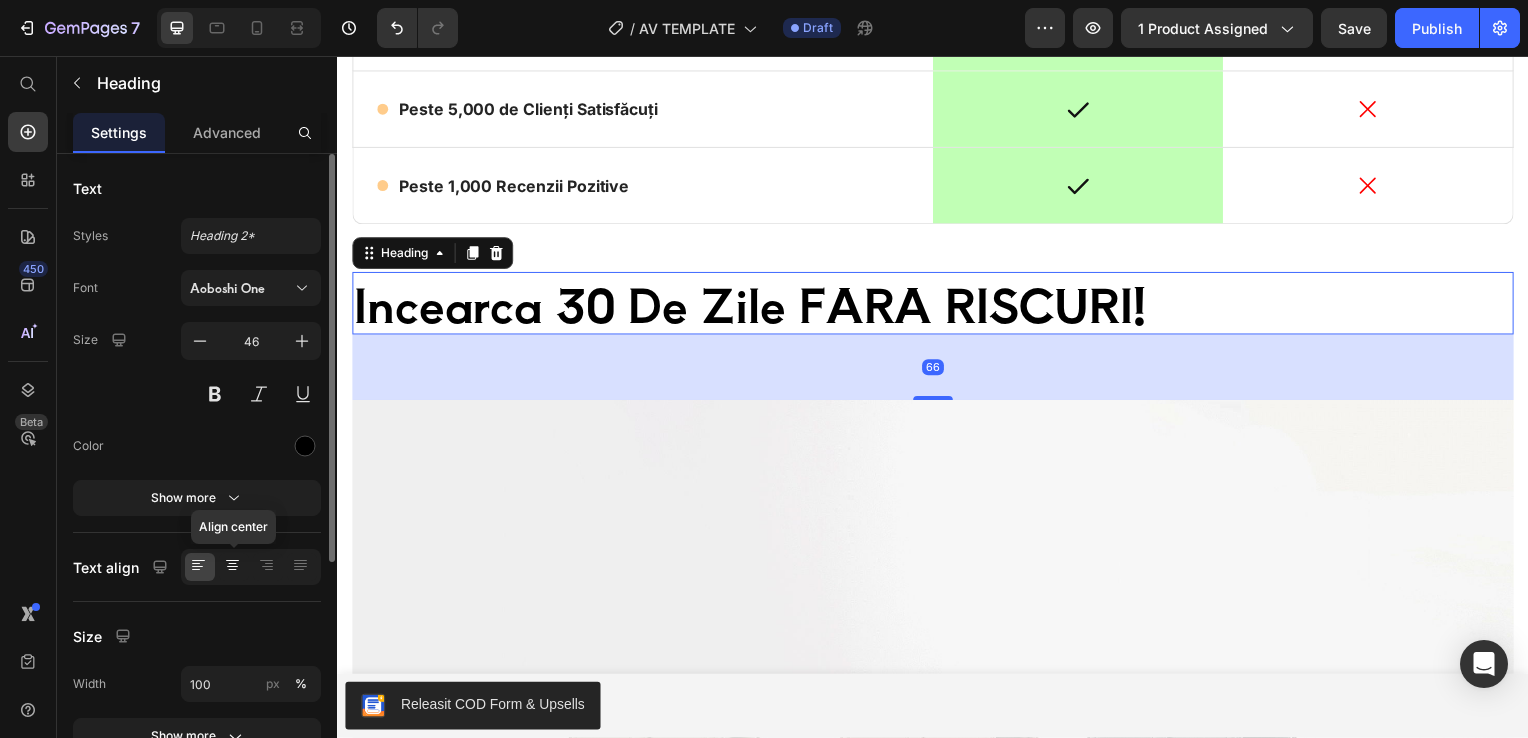 click 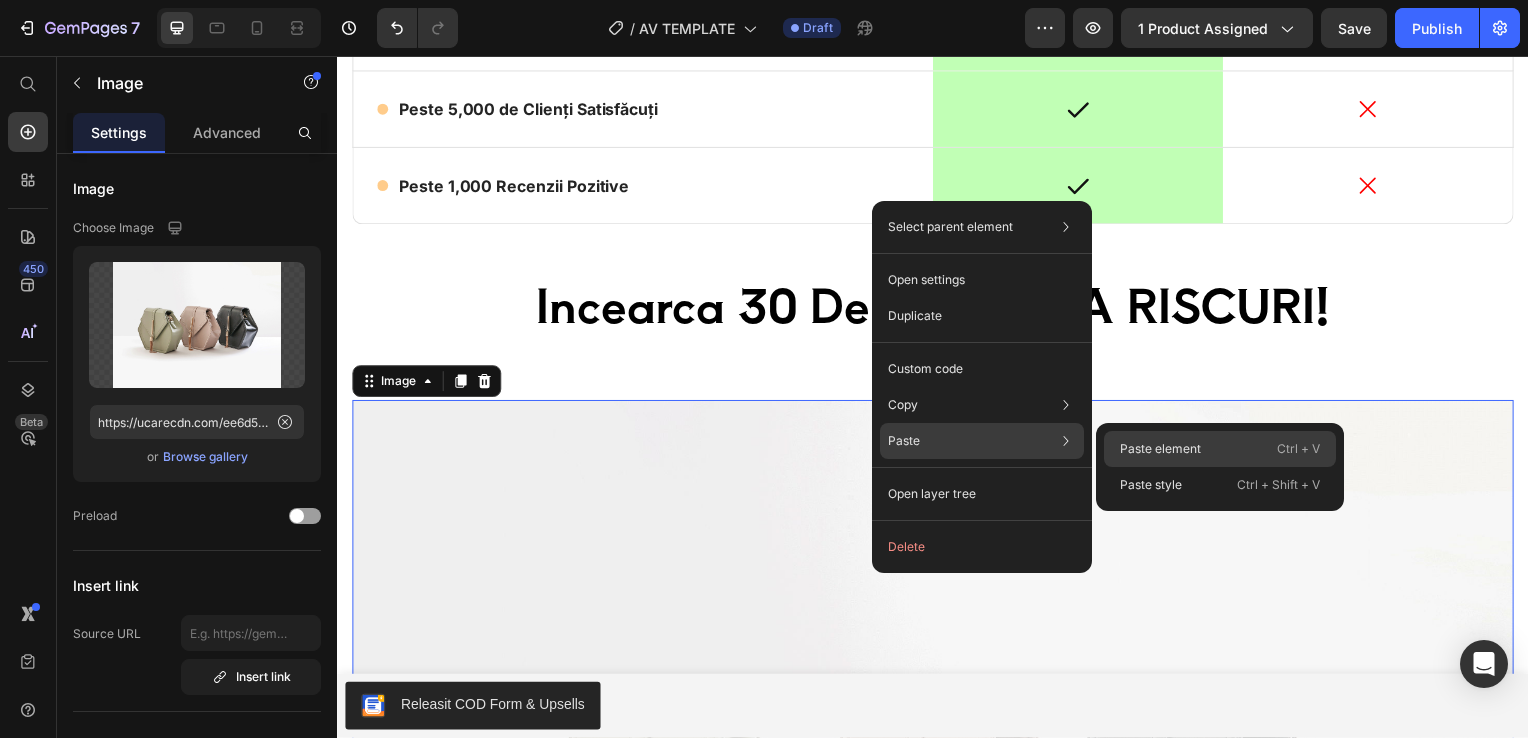 click on "Paste element  Ctrl + V" 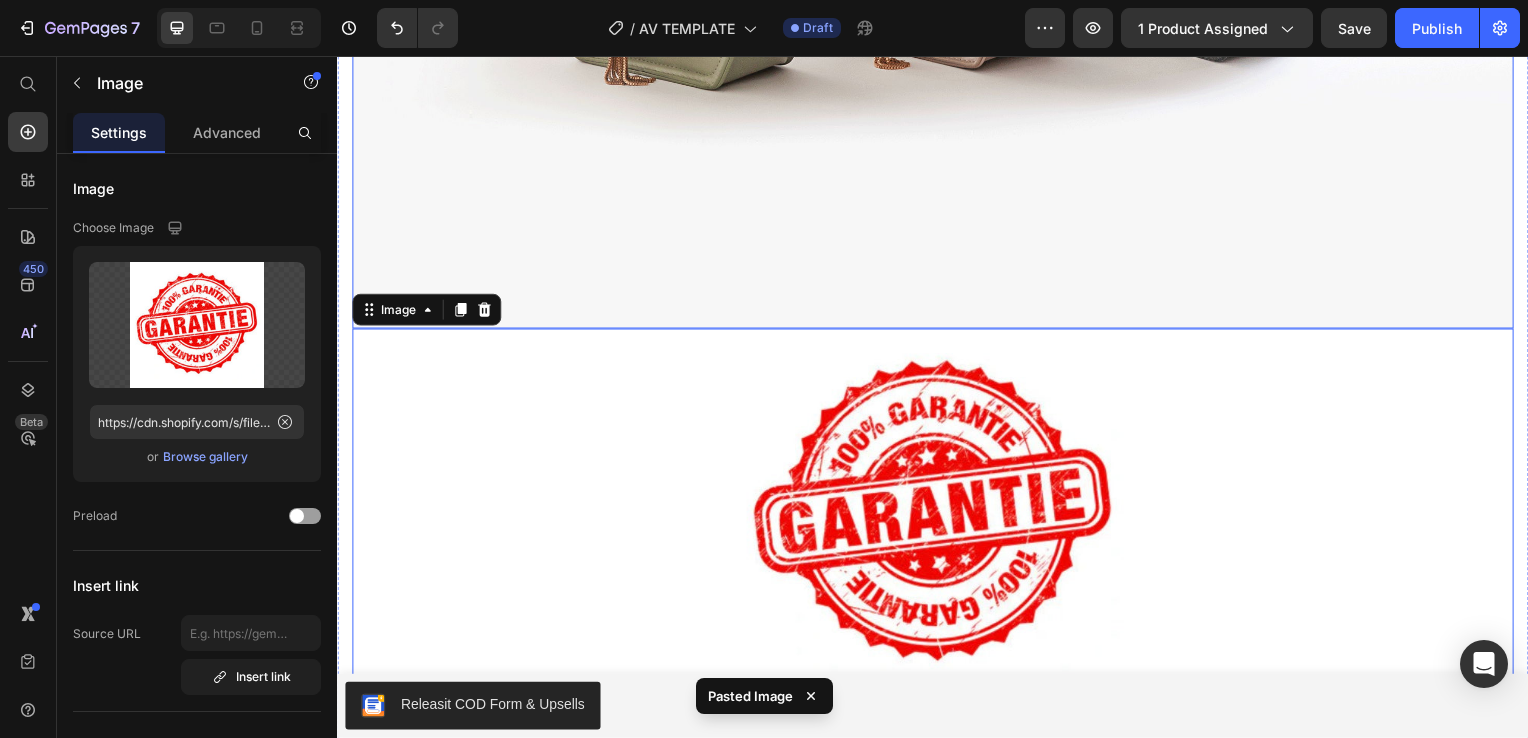 scroll, scrollTop: 9542, scrollLeft: 0, axis: vertical 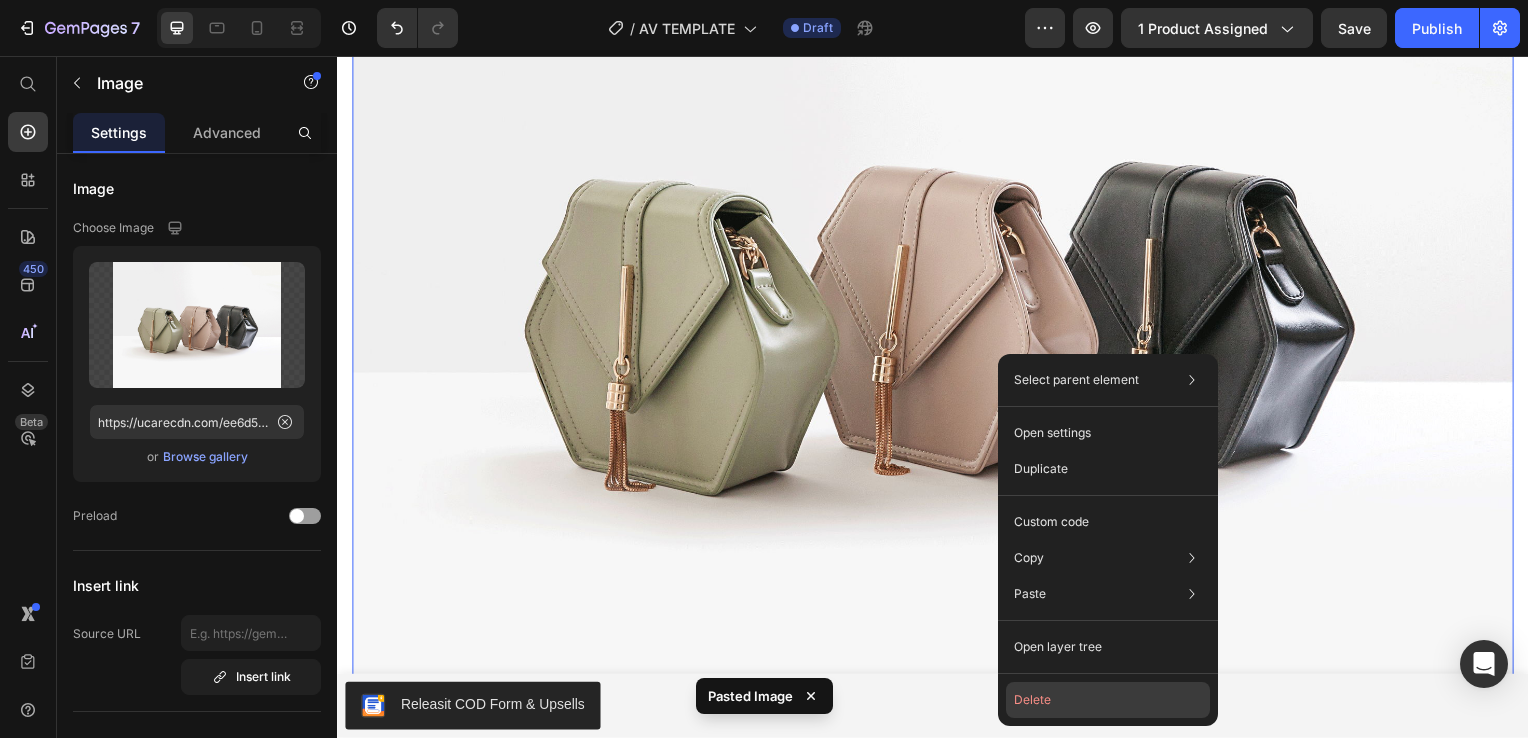 click on "Delete" 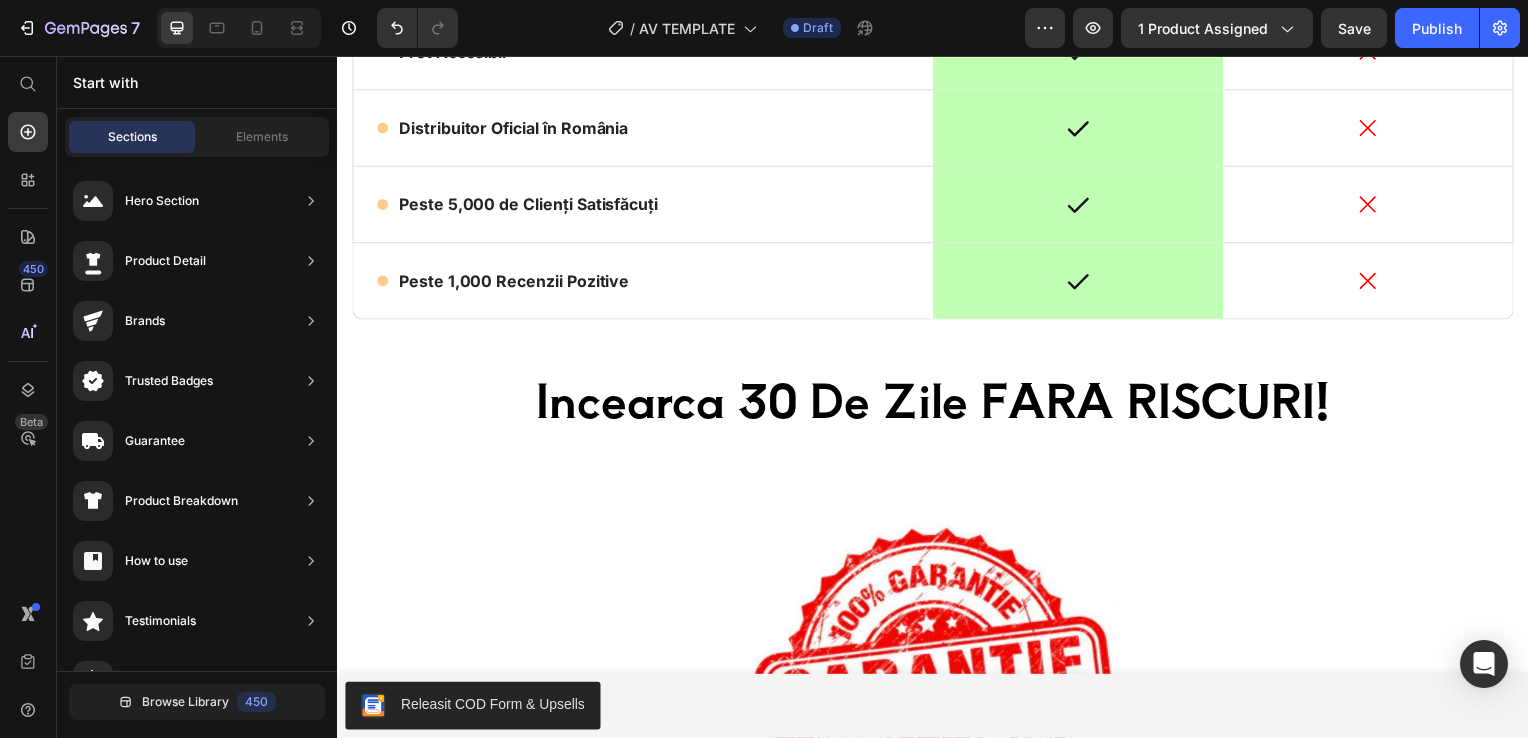 scroll, scrollTop: 8704, scrollLeft: 0, axis: vertical 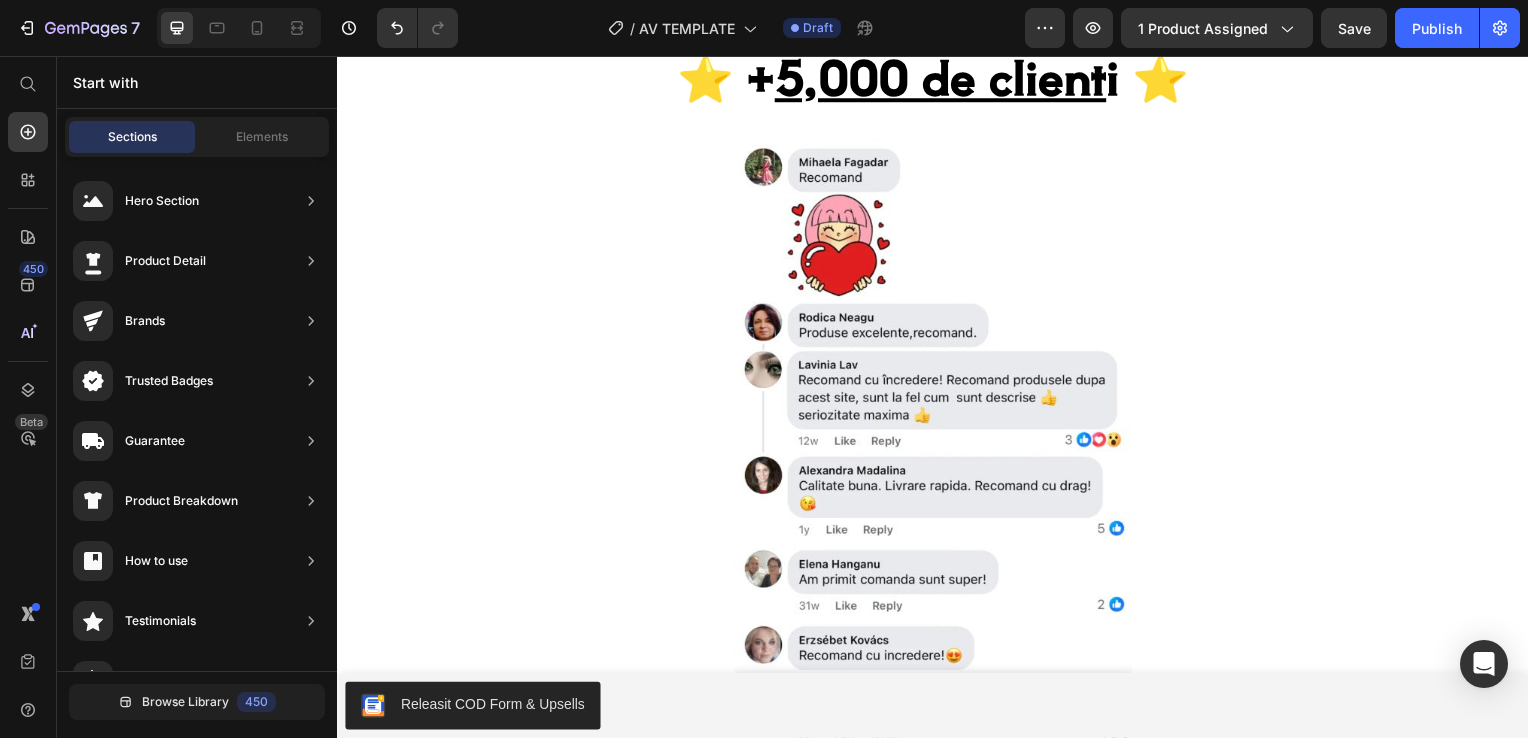 drag, startPoint x: 1531, startPoint y: 522, endPoint x: 1857, endPoint y: 110, distance: 525.37604 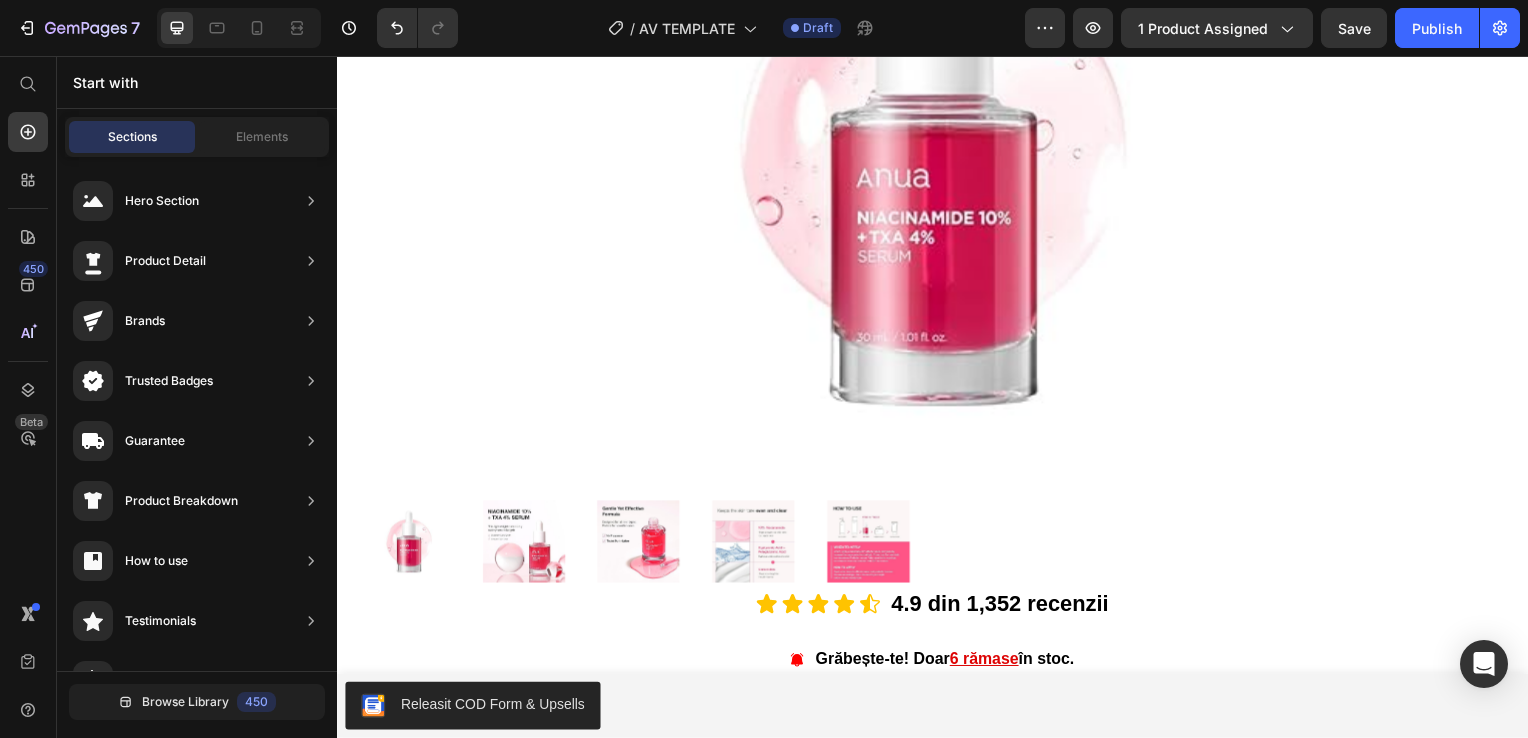 scroll, scrollTop: 490, scrollLeft: 0, axis: vertical 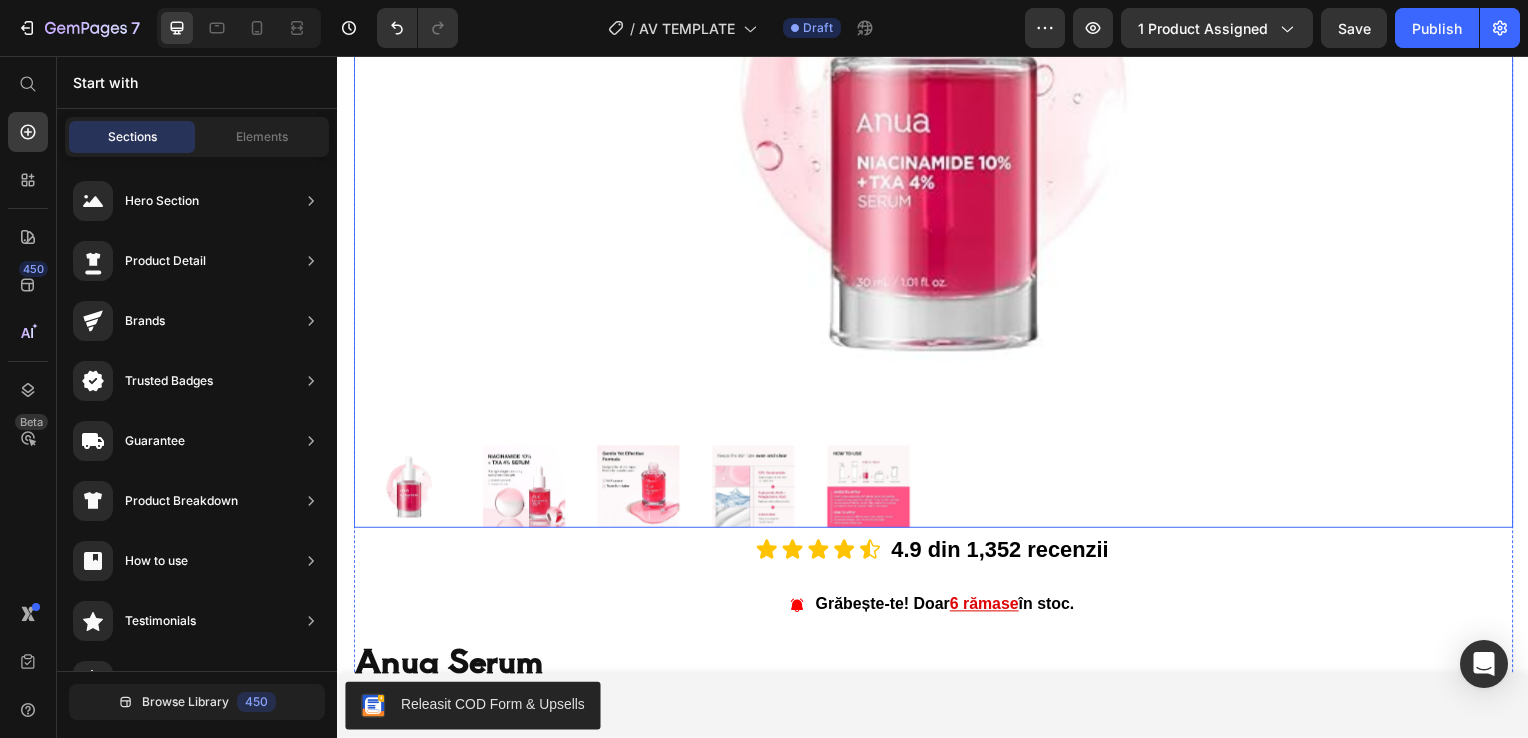 drag, startPoint x: 707, startPoint y: 285, endPoint x: 439, endPoint y: 260, distance: 269.1635 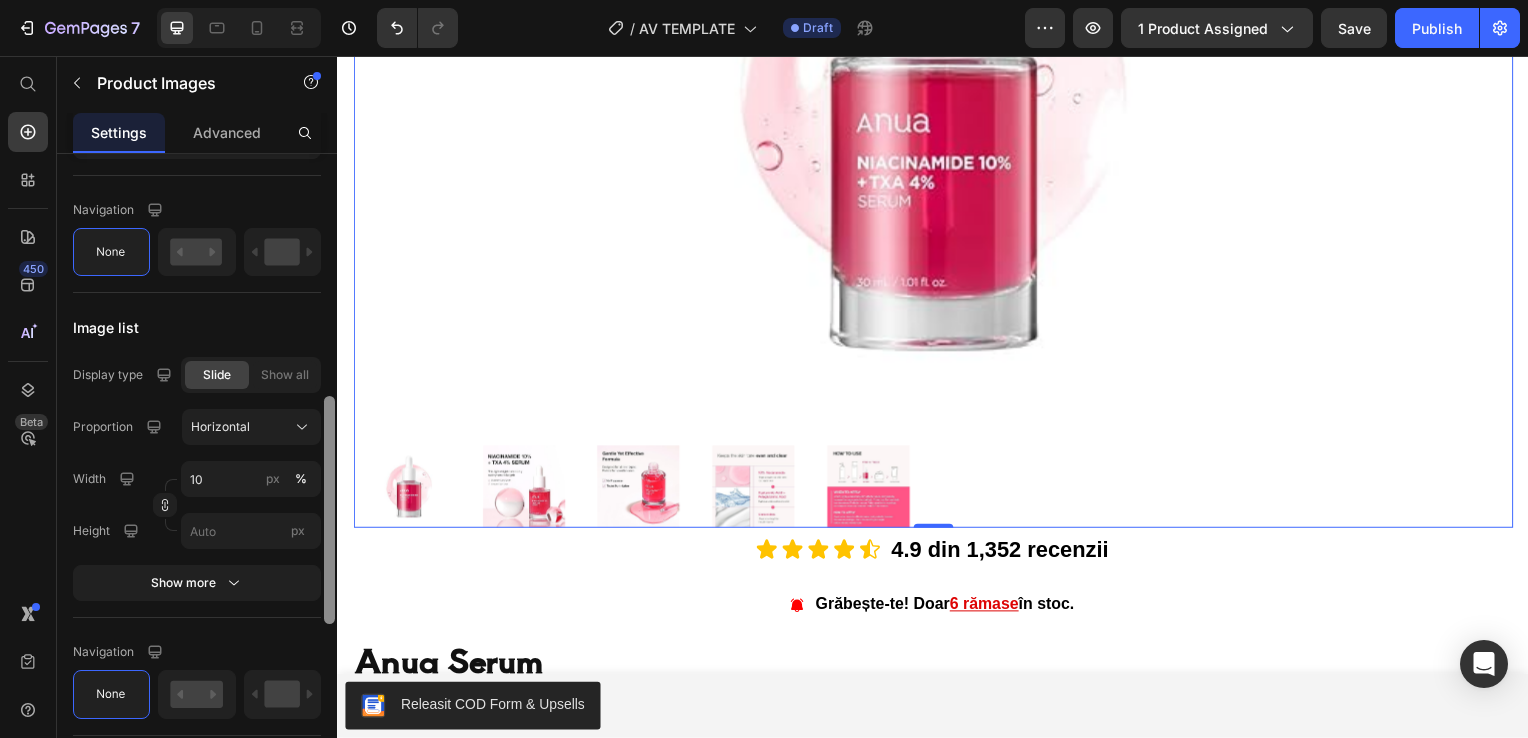 scroll, scrollTop: 1094, scrollLeft: 0, axis: vertical 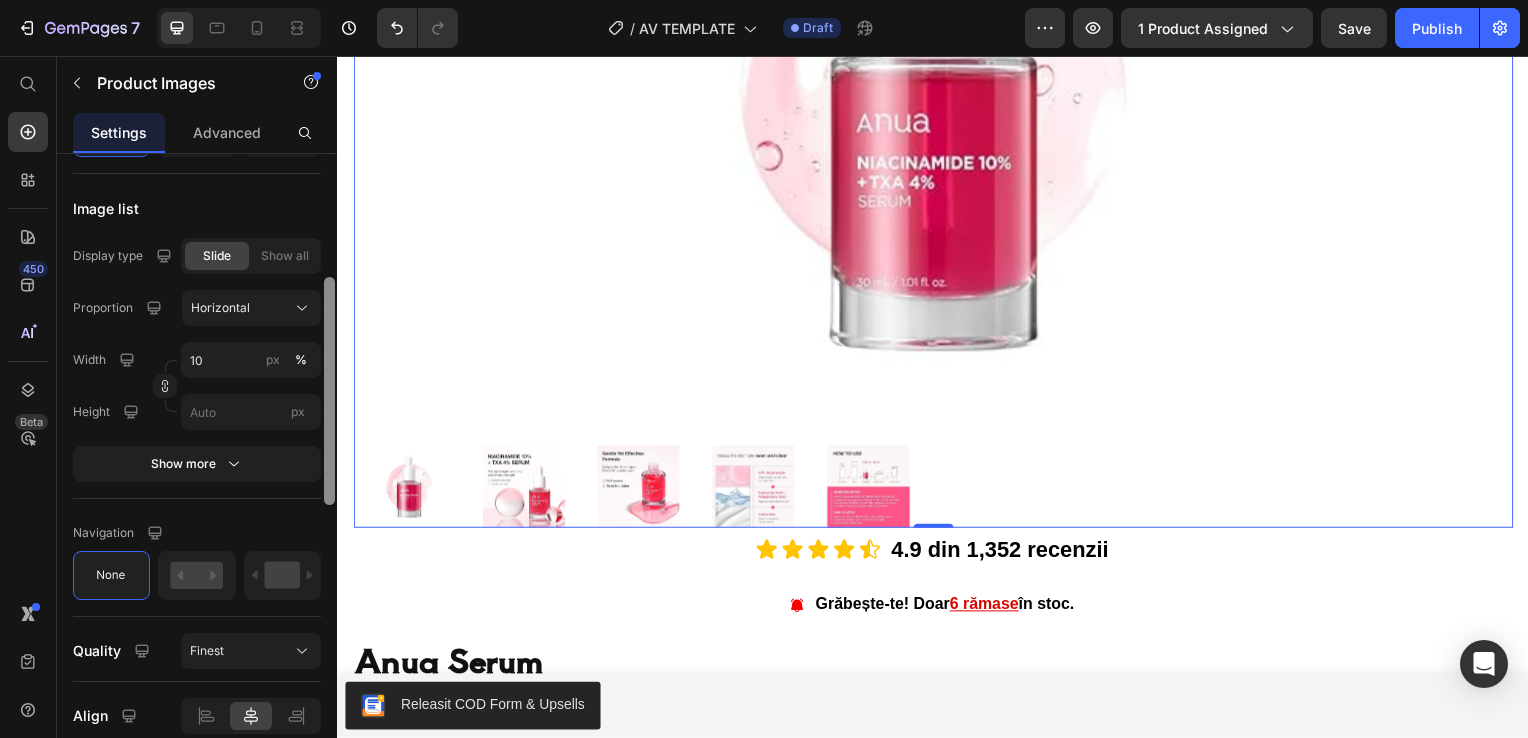 drag, startPoint x: 327, startPoint y: 209, endPoint x: 332, endPoint y: 598, distance: 389.03214 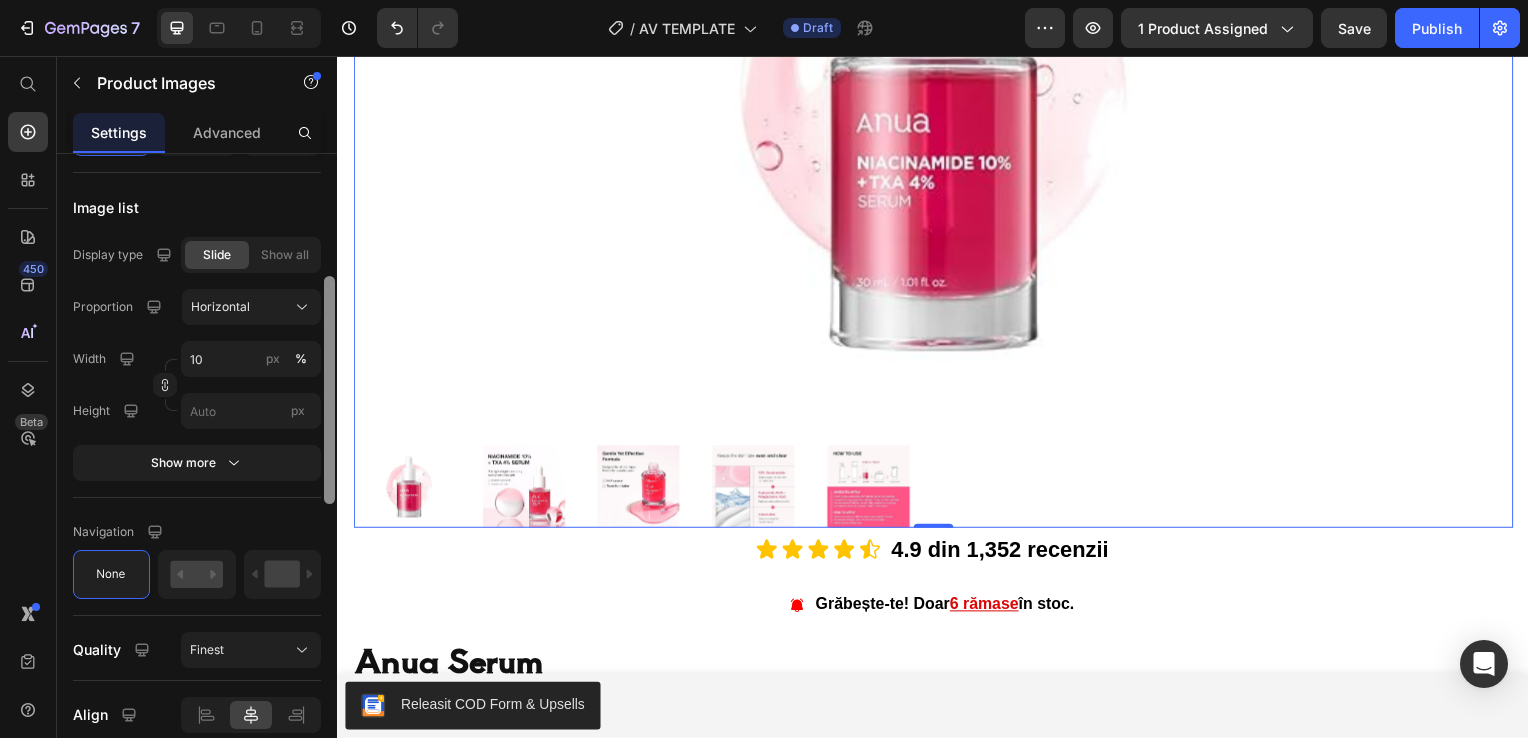 click at bounding box center [329, 390] 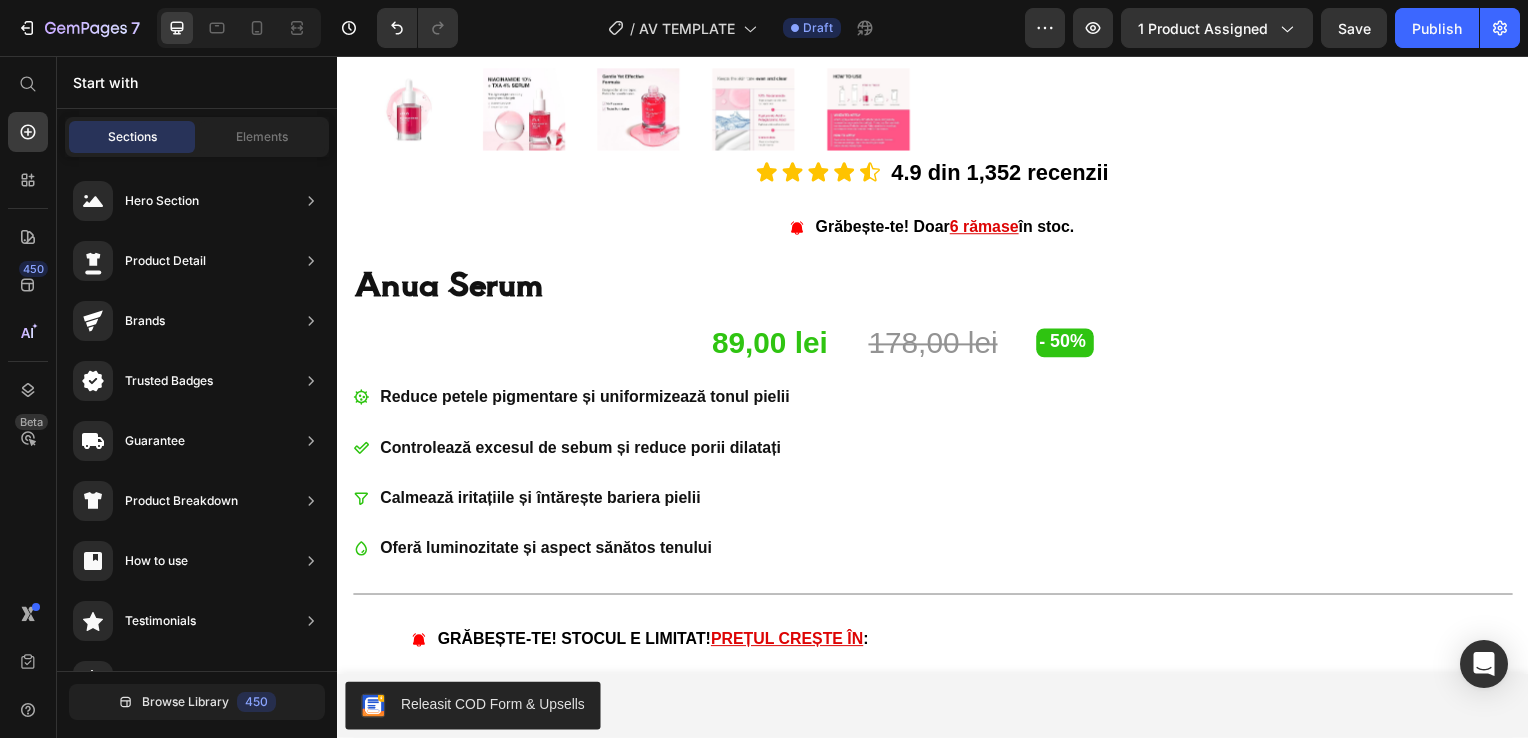 scroll, scrollTop: 690, scrollLeft: 0, axis: vertical 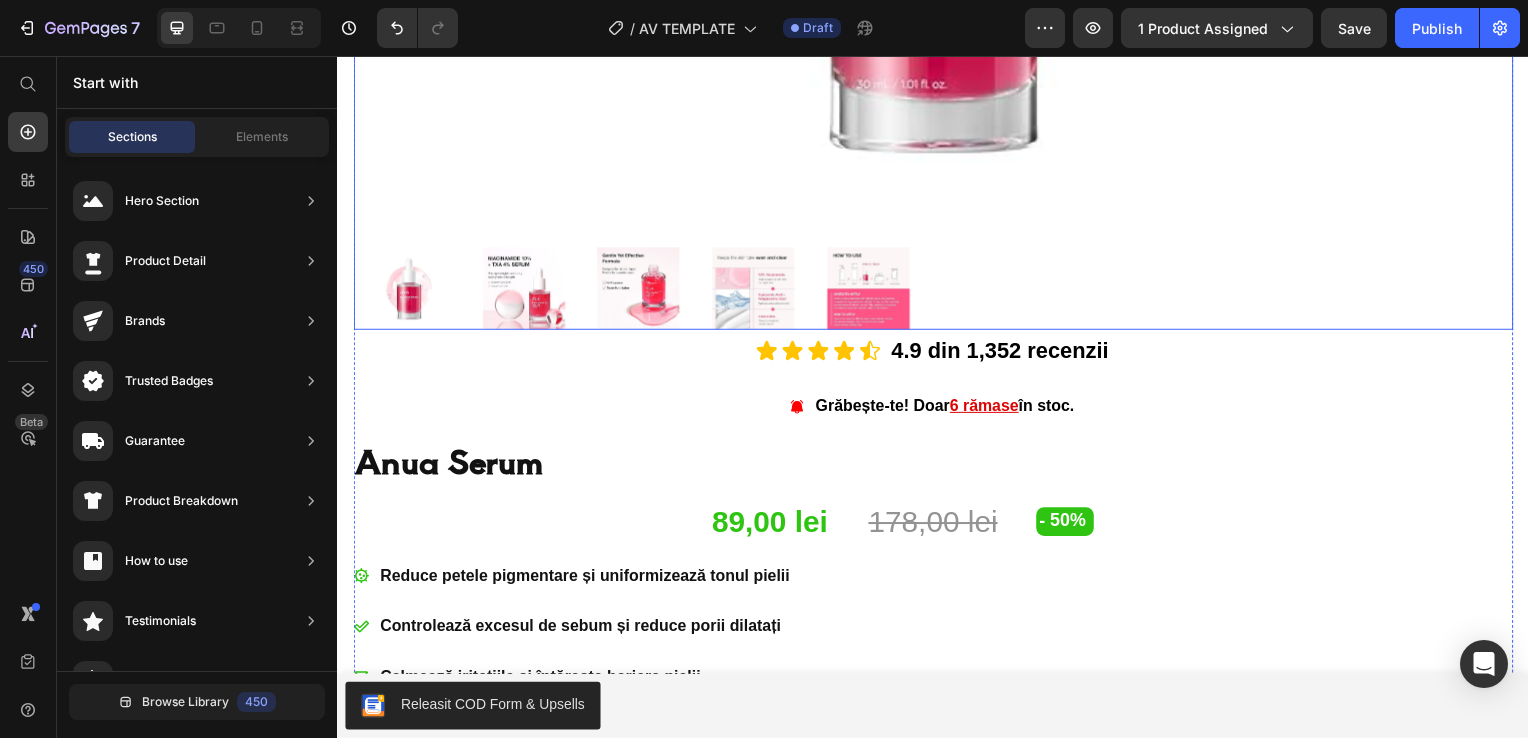 click at bounding box center [937, 290] 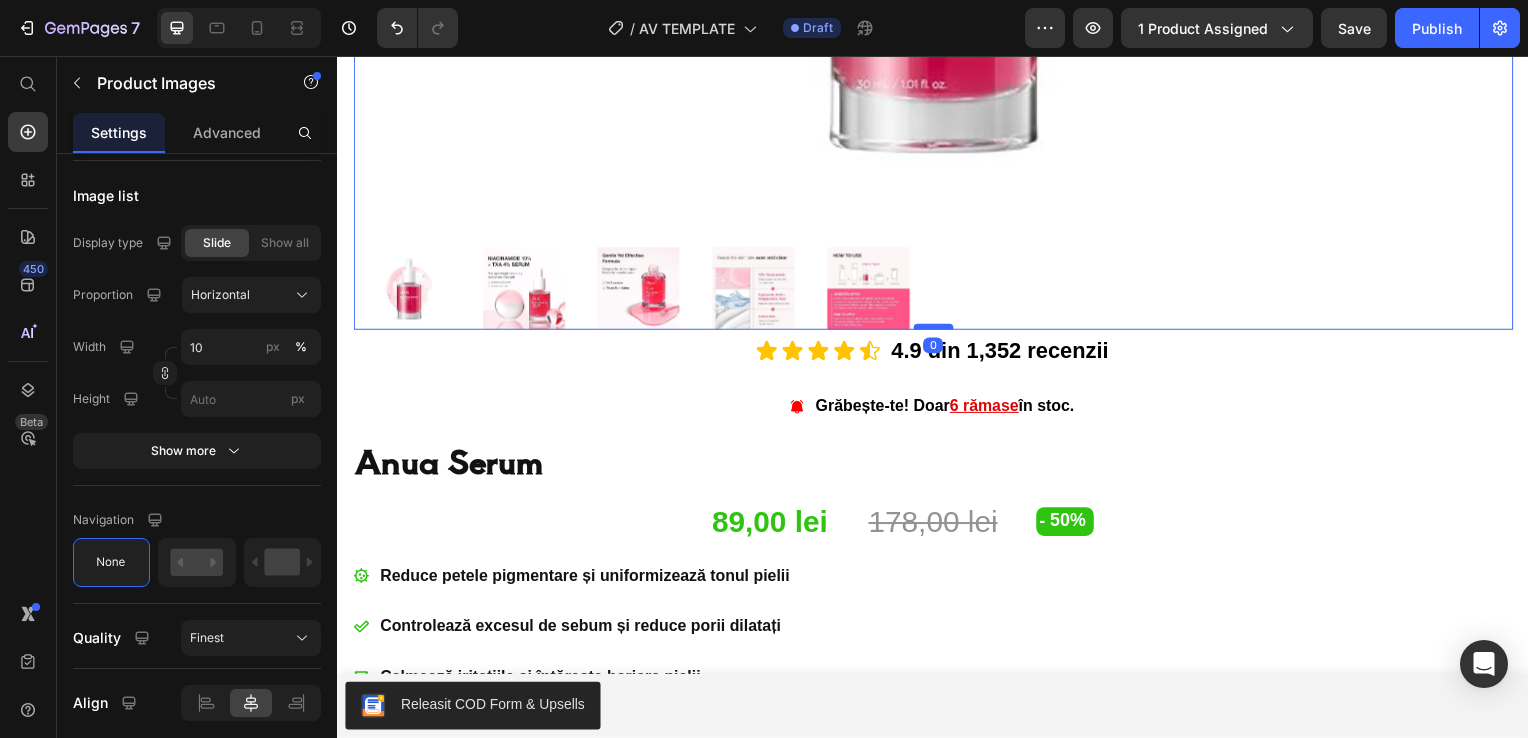 click at bounding box center (937, 329) 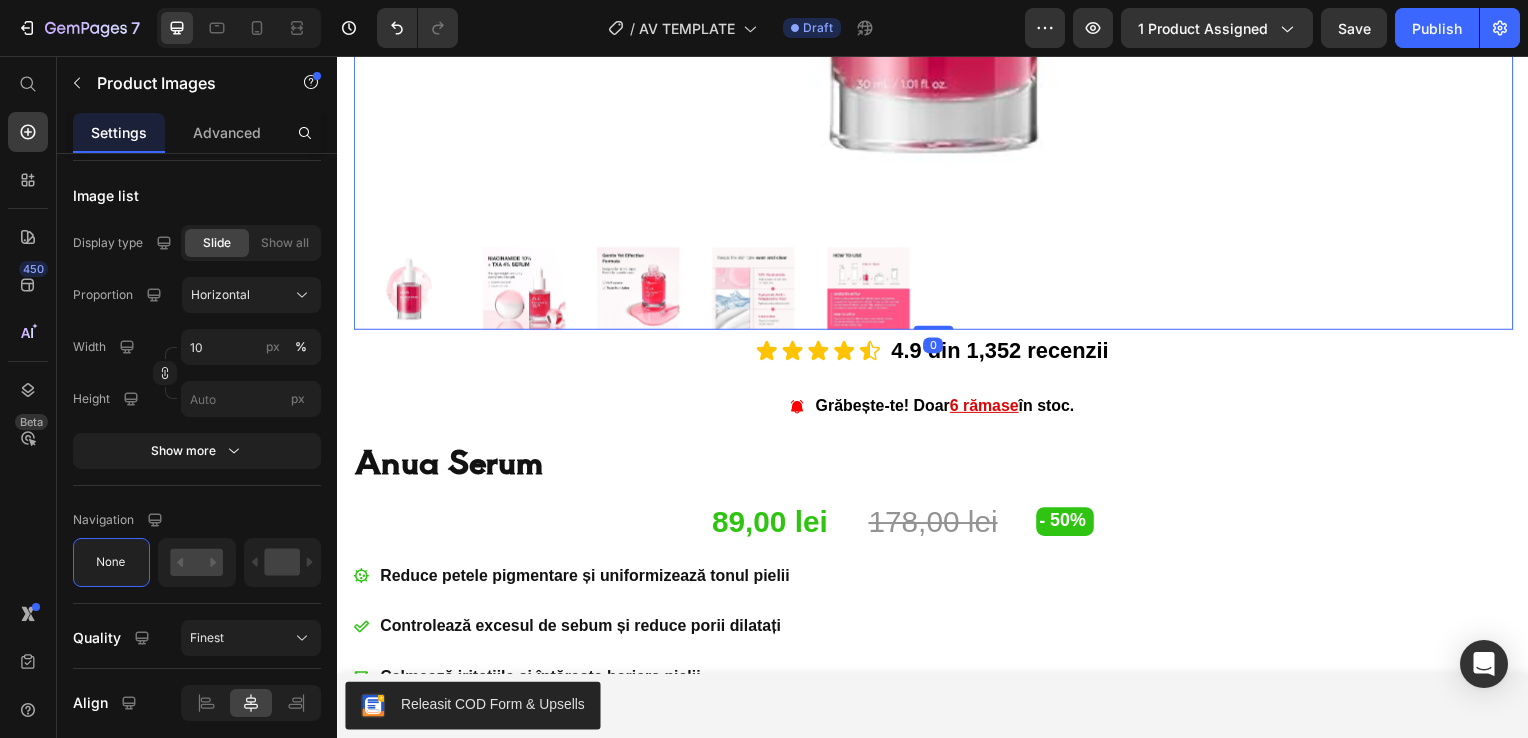 drag, startPoint x: 939, startPoint y: 330, endPoint x: 939, endPoint y: 358, distance: 28 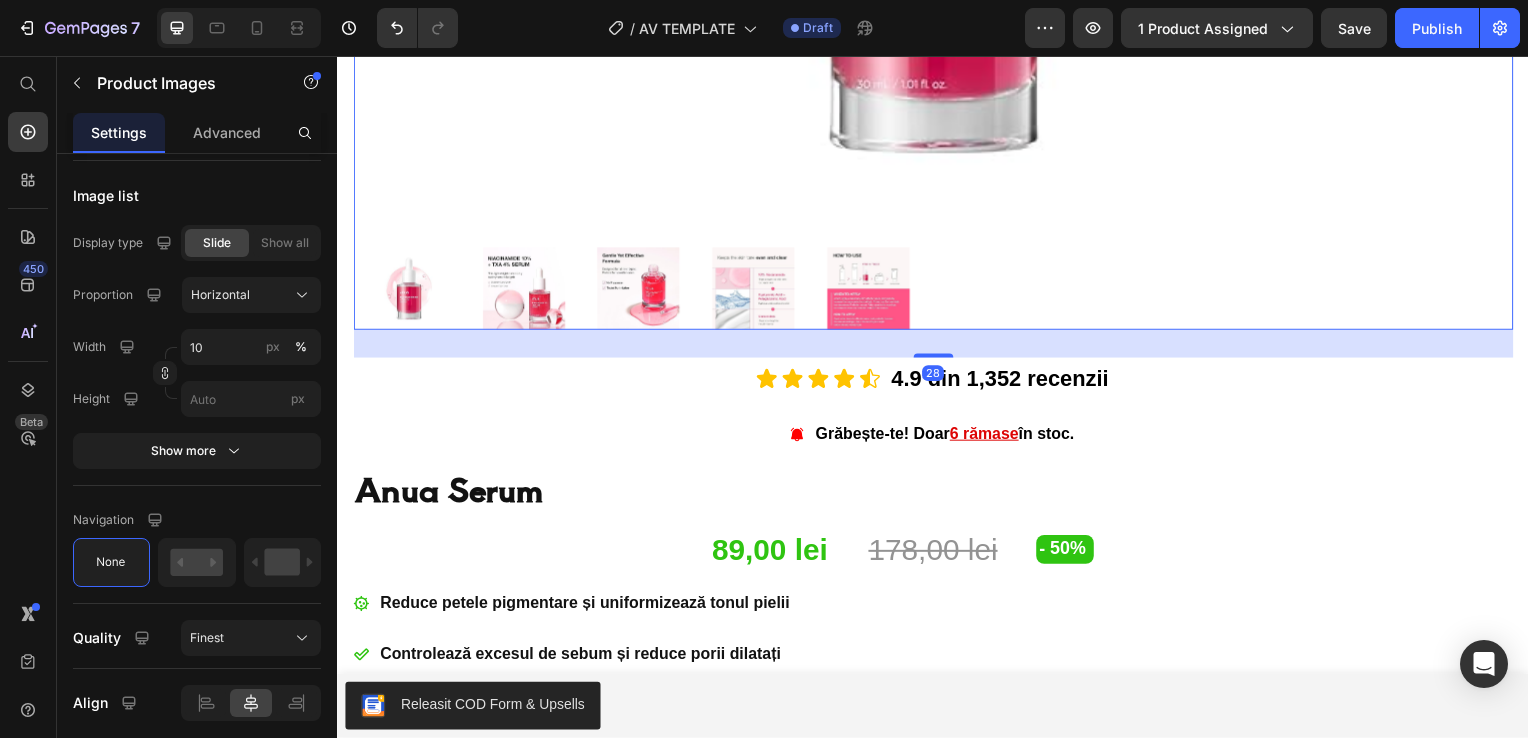 click at bounding box center (937, 358) 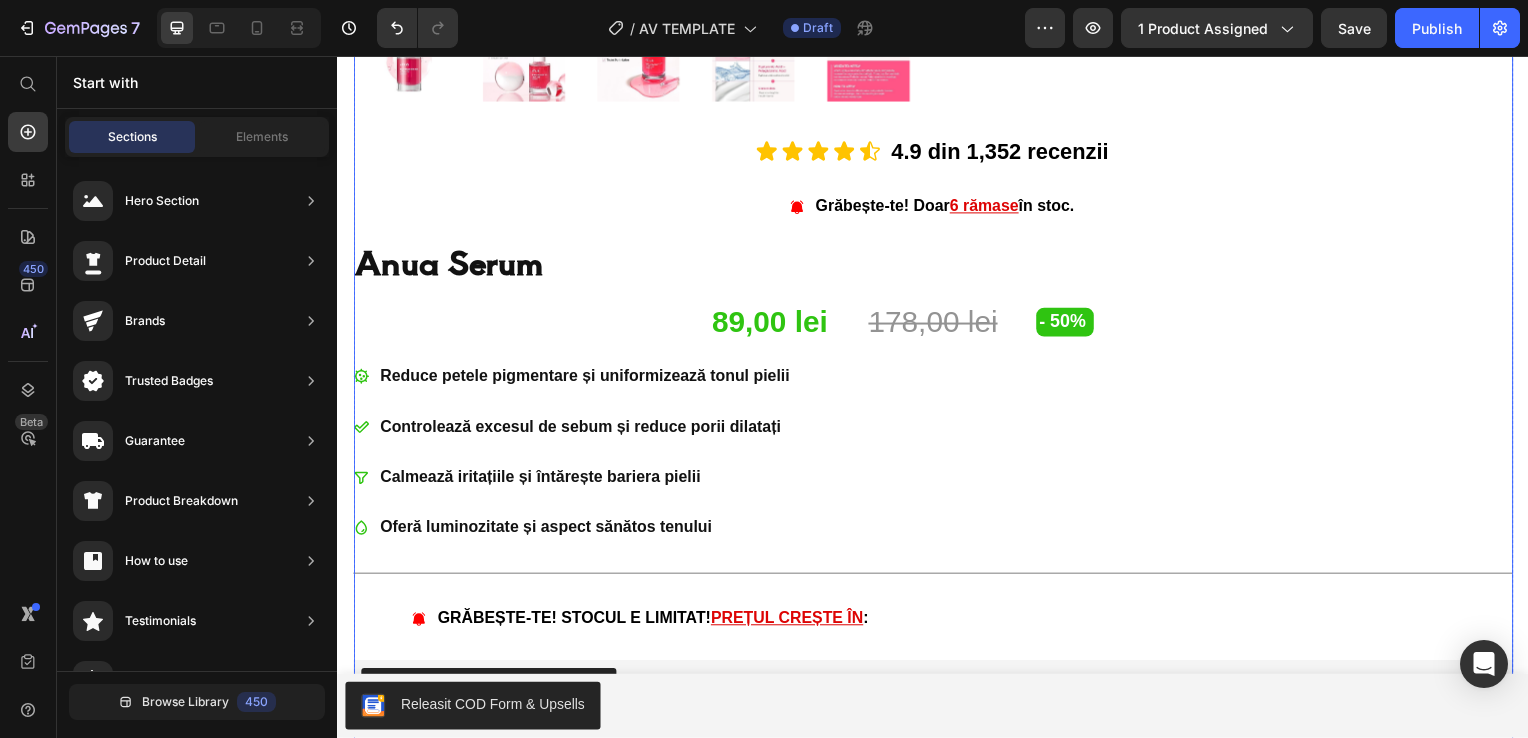 scroll, scrollTop: 960, scrollLeft: 0, axis: vertical 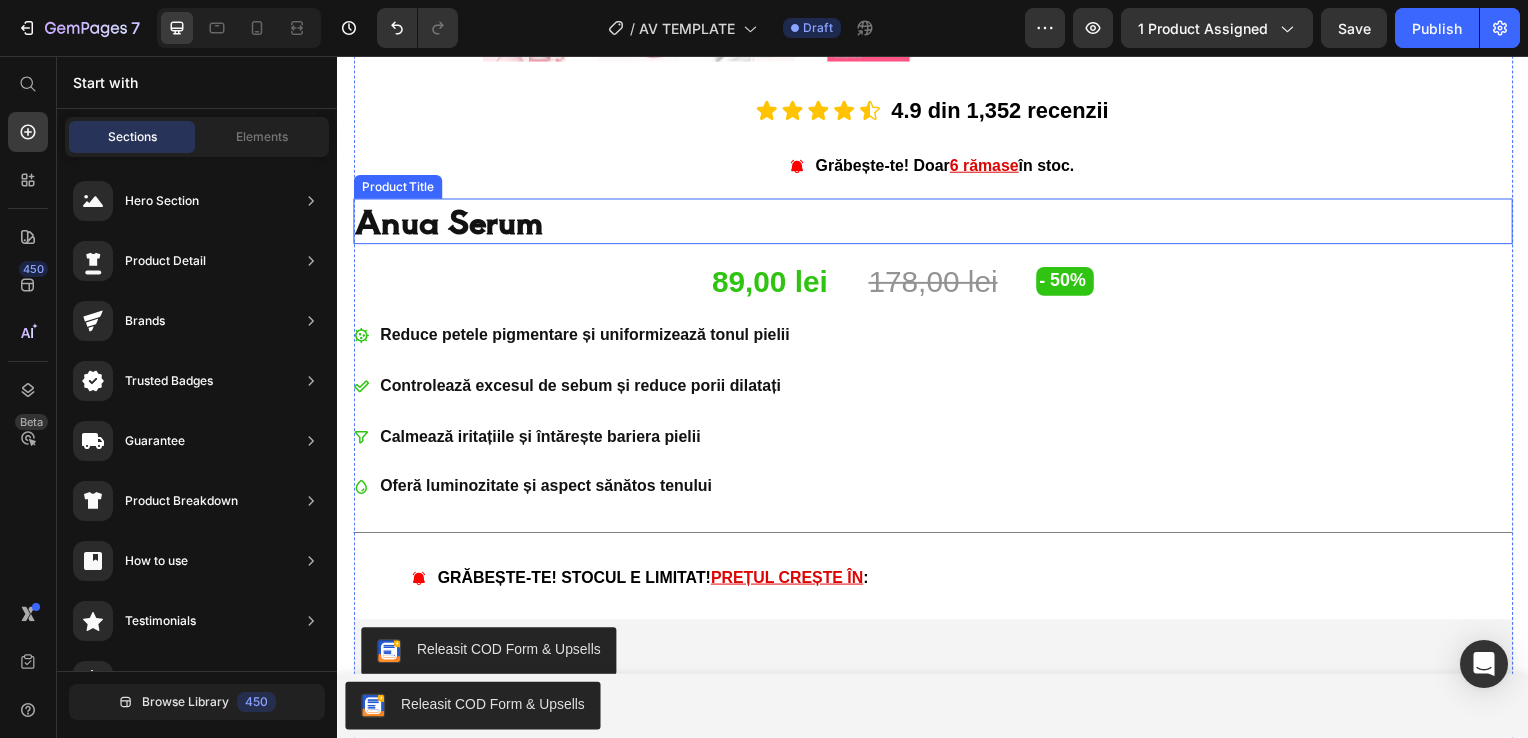 click on "Anua  Serum" at bounding box center [937, 223] 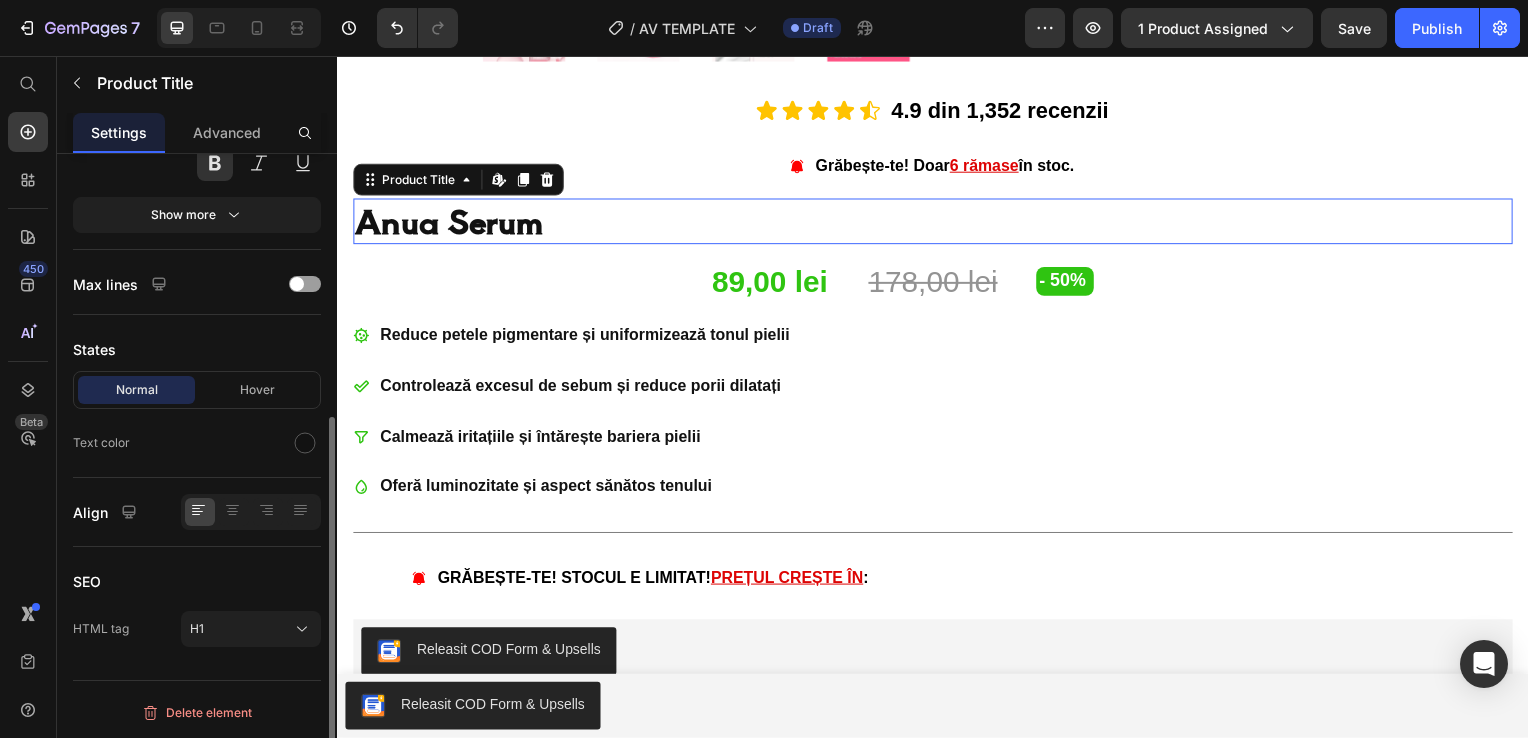 scroll, scrollTop: 0, scrollLeft: 0, axis: both 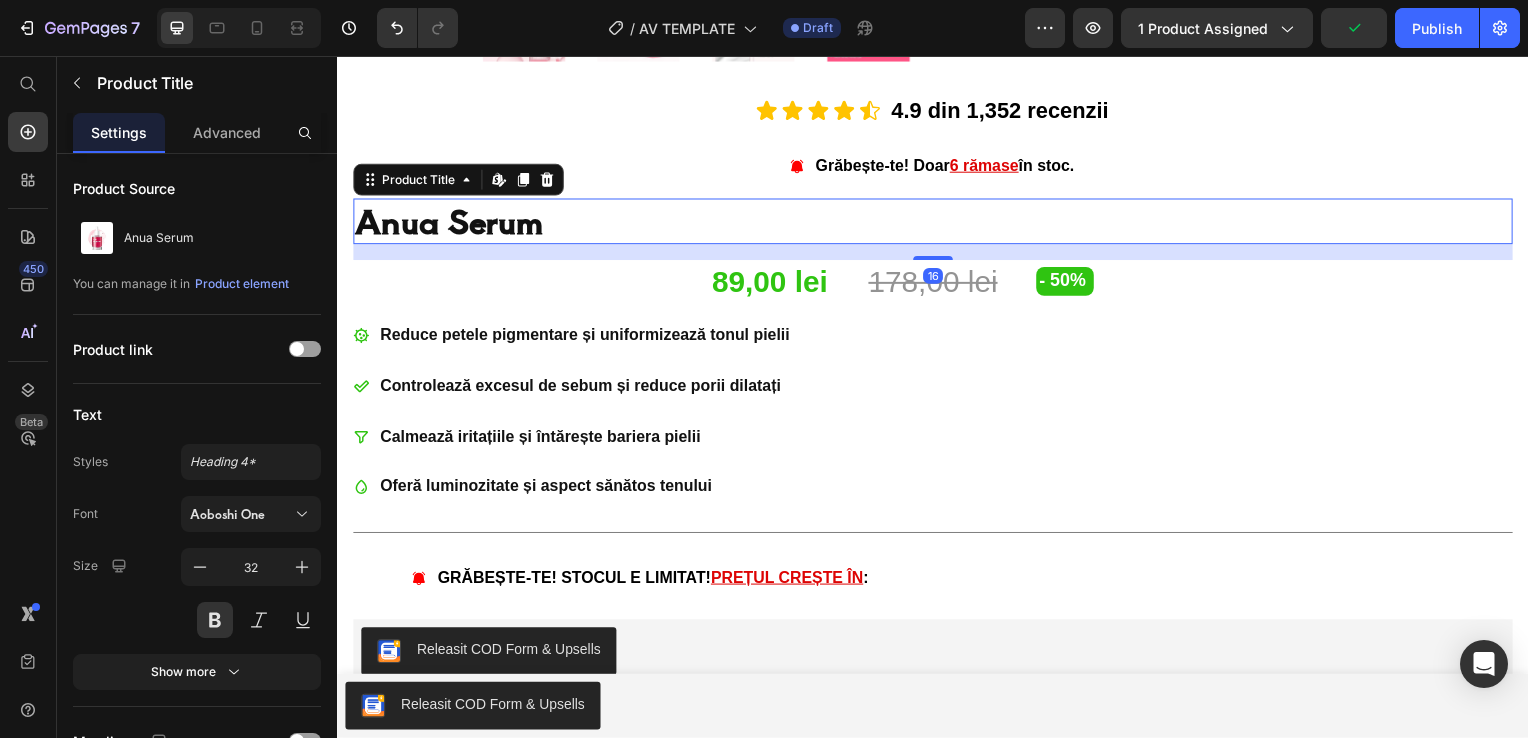 click on "Anua  Serum" at bounding box center (937, 223) 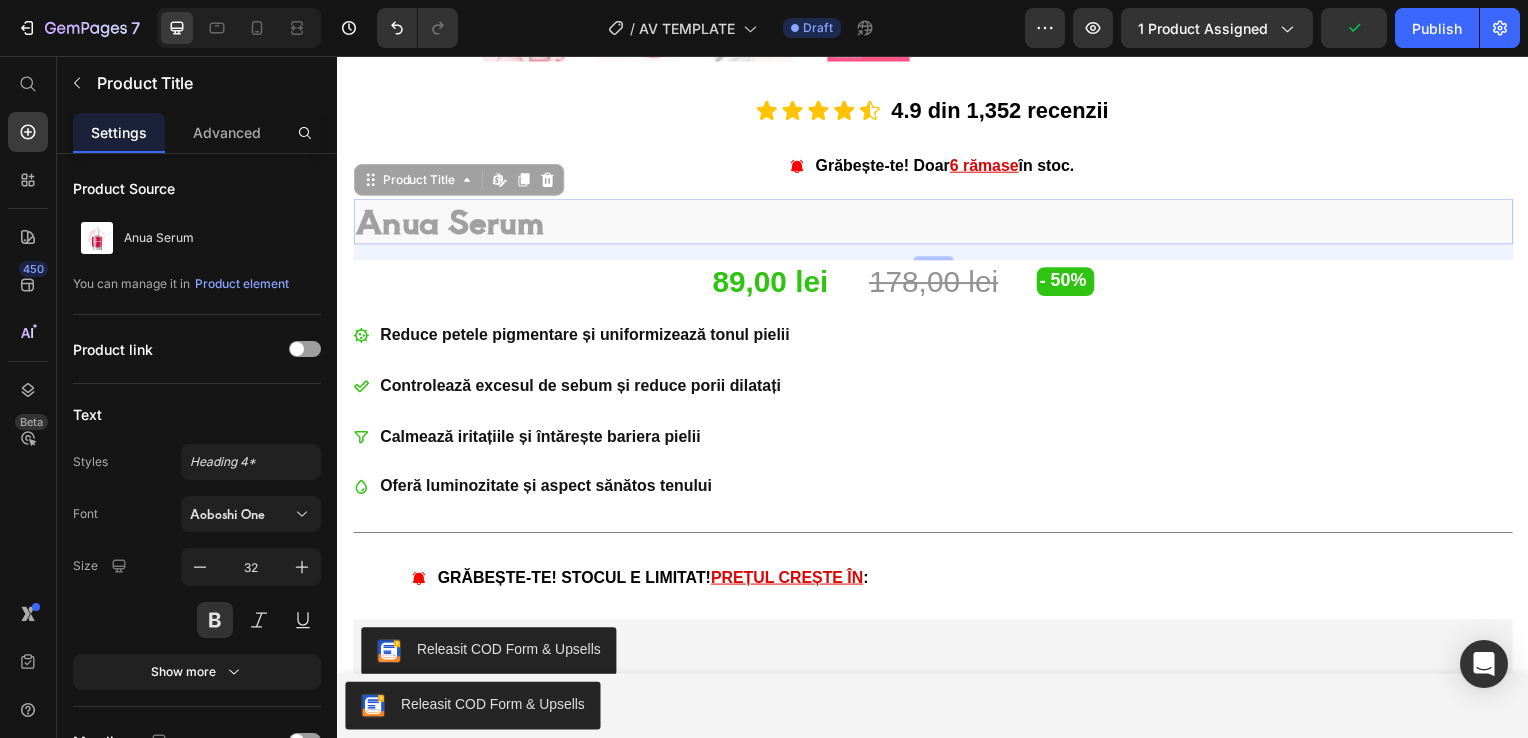 drag, startPoint x: 368, startPoint y: 211, endPoint x: 418, endPoint y: 211, distance: 50 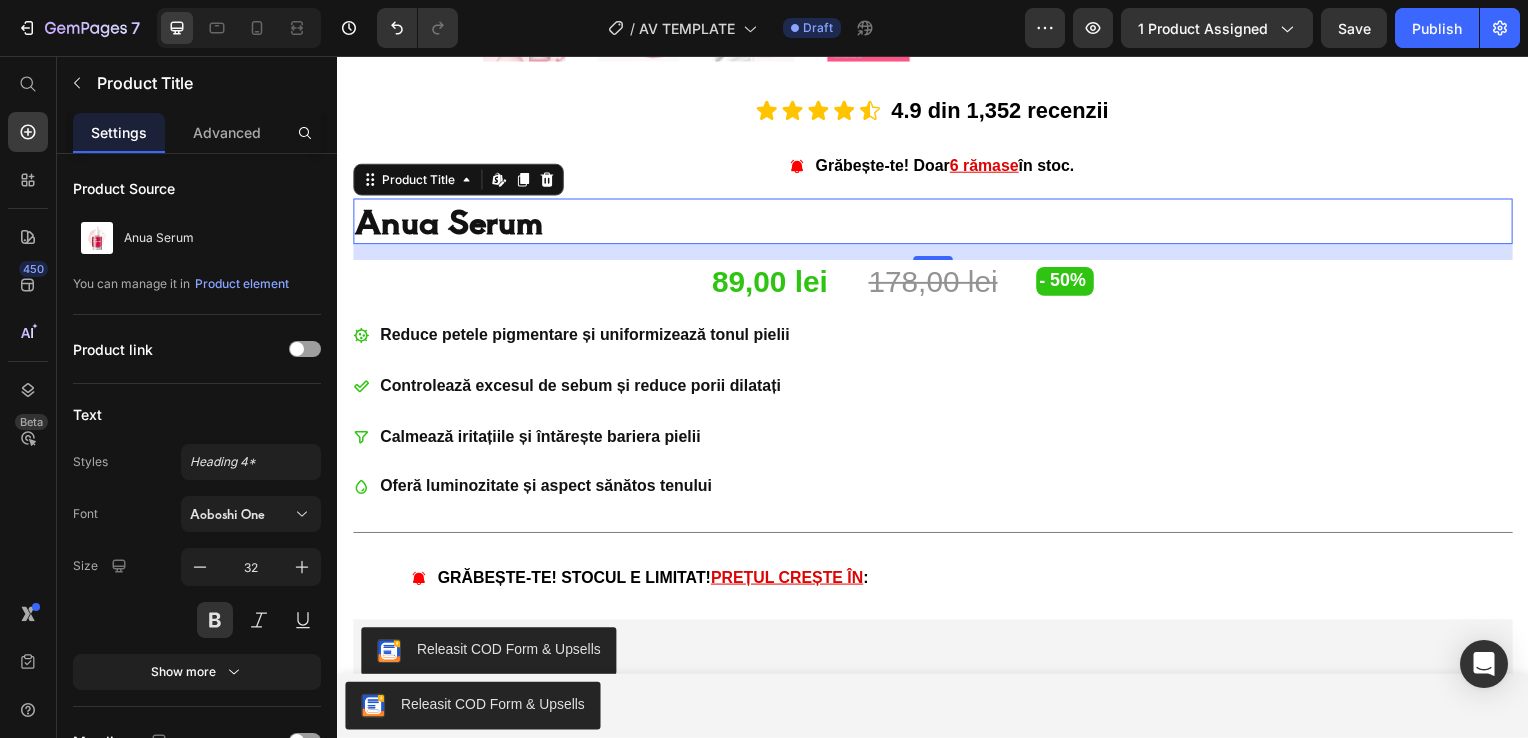 click on "Anua  Serum" at bounding box center (937, 223) 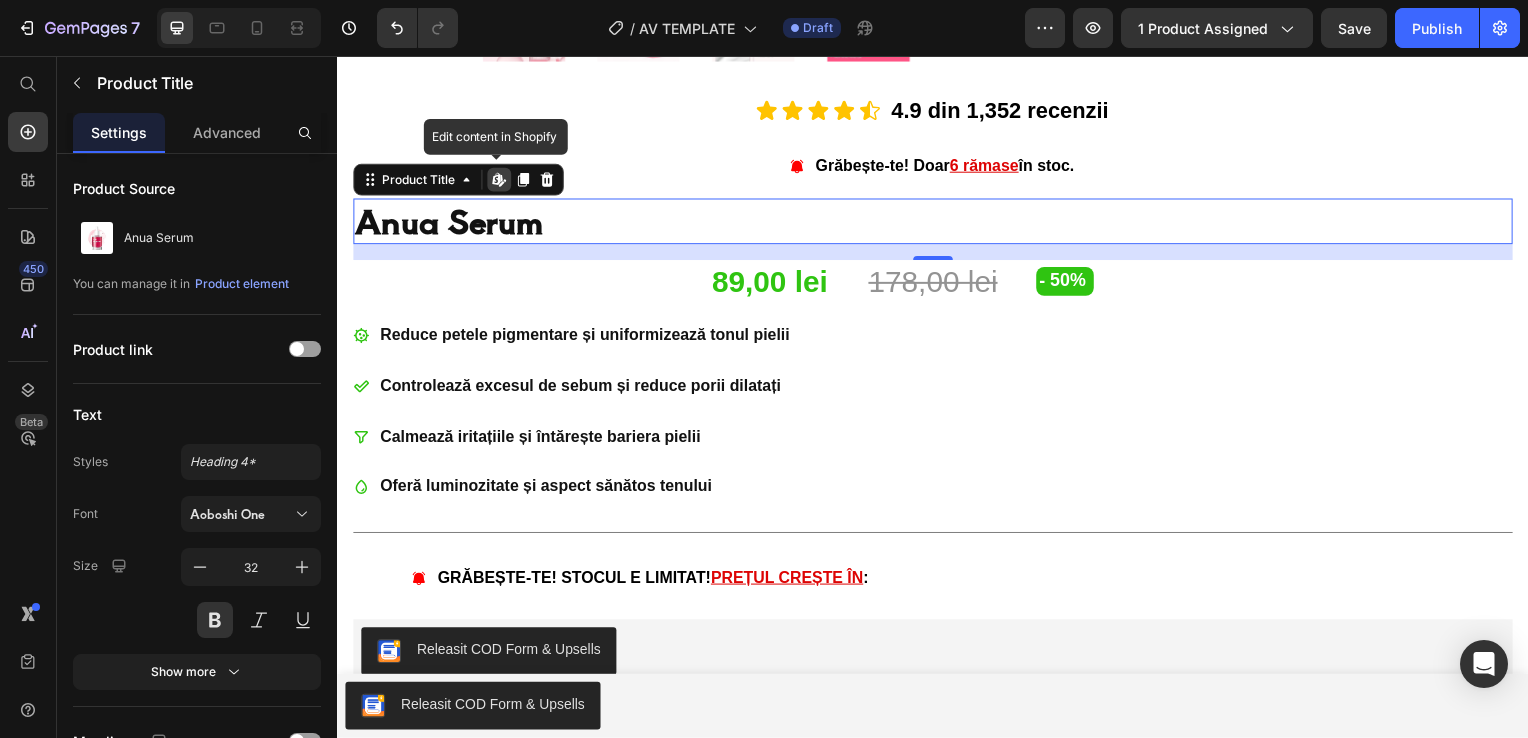 click on "Anua  Serum" at bounding box center (937, 223) 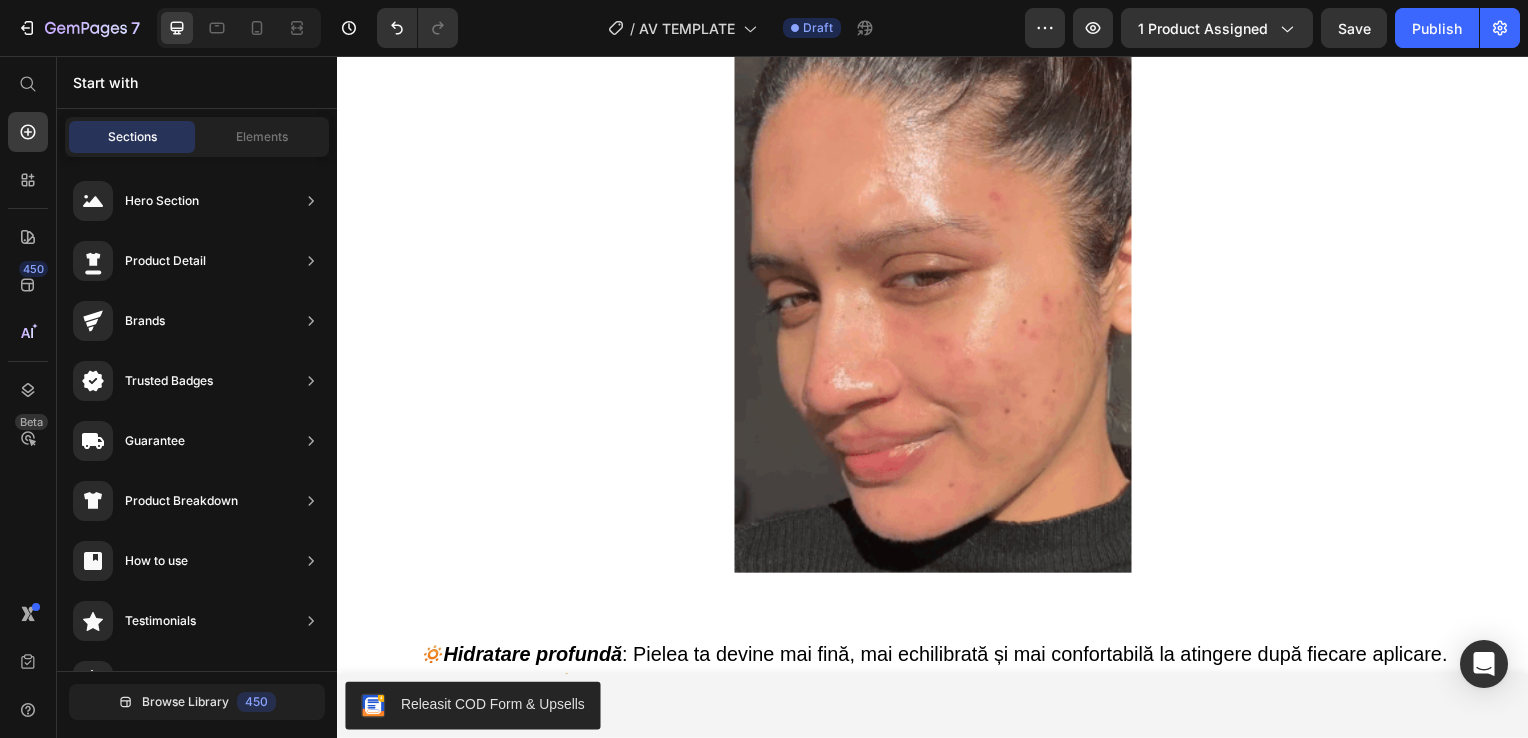 scroll, scrollTop: 4555, scrollLeft: 0, axis: vertical 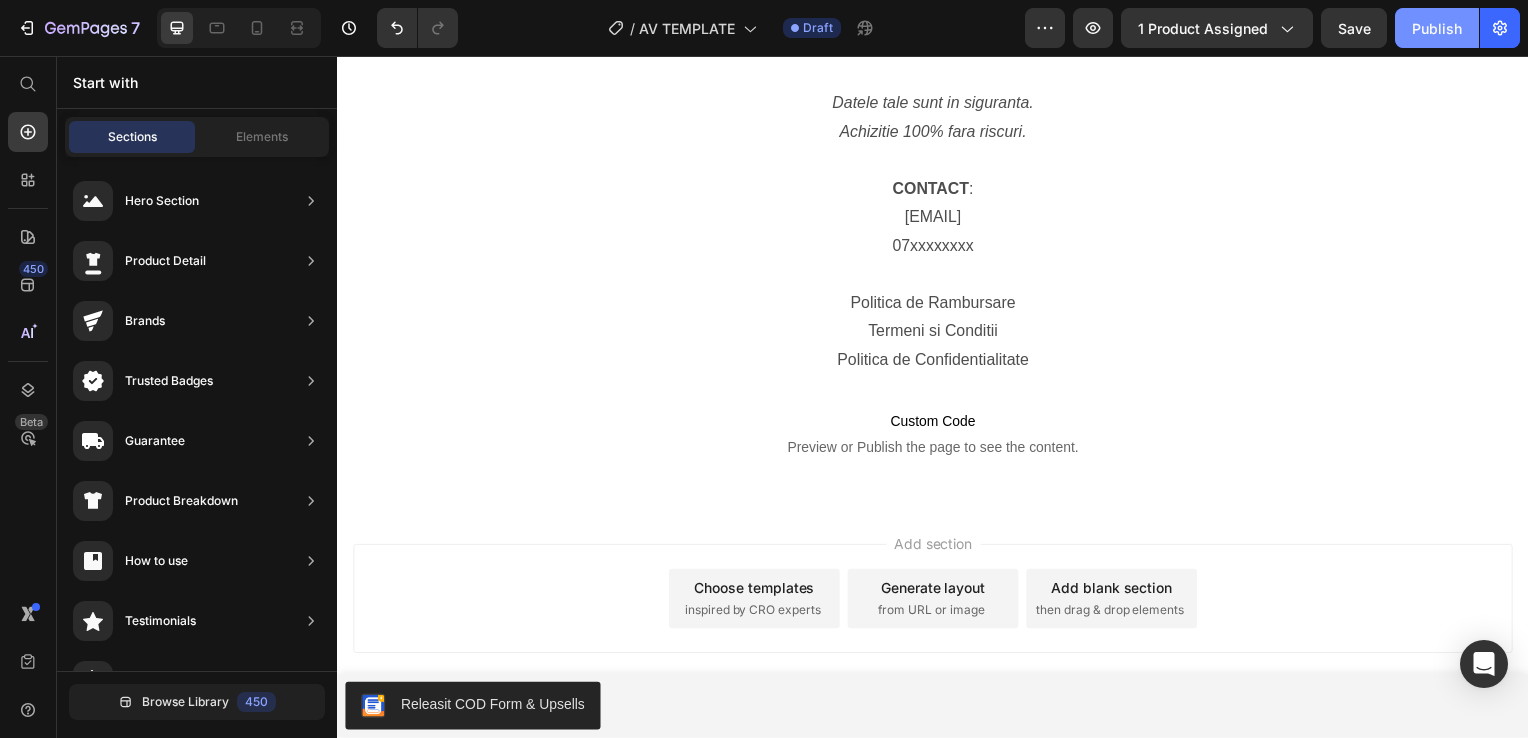 click on "Publish" at bounding box center (1437, 28) 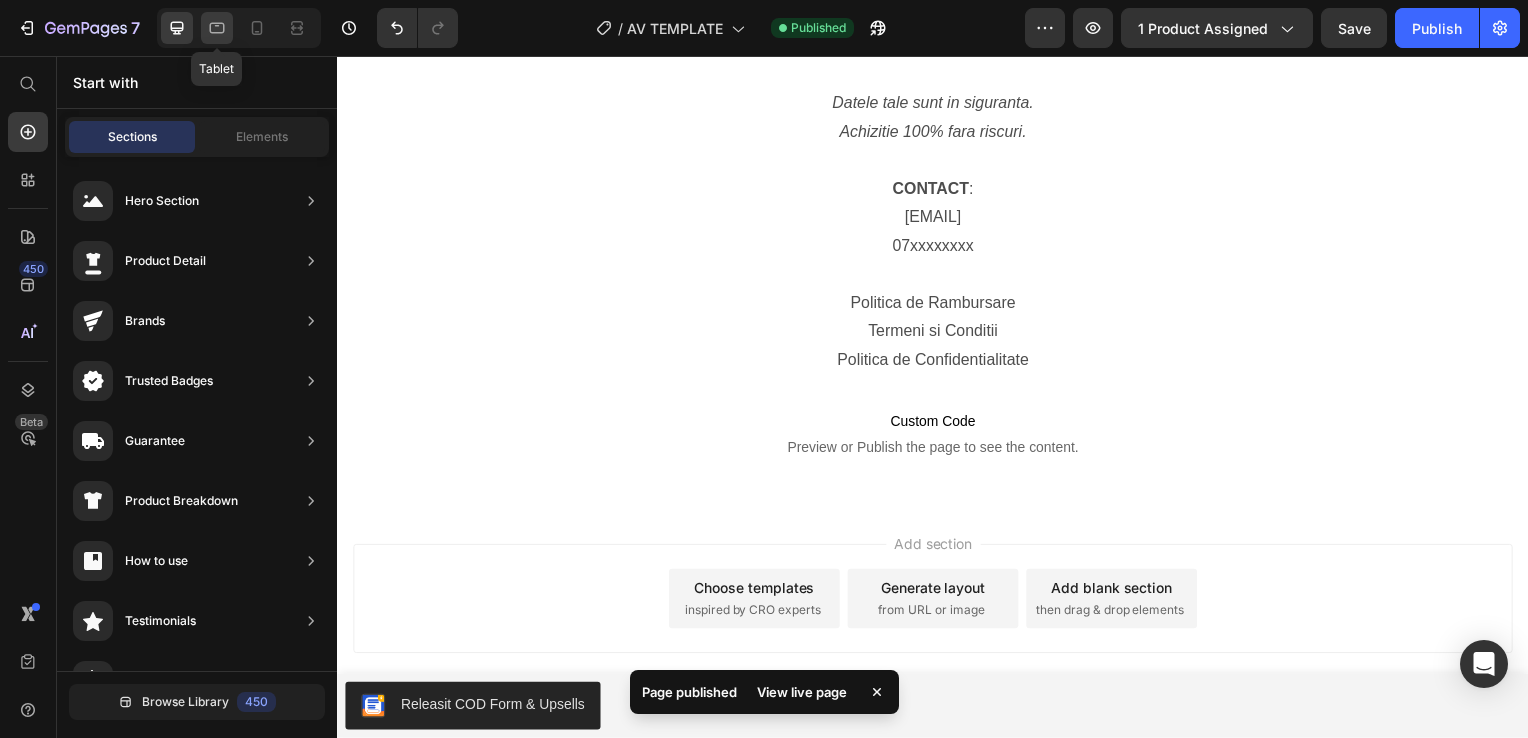 click 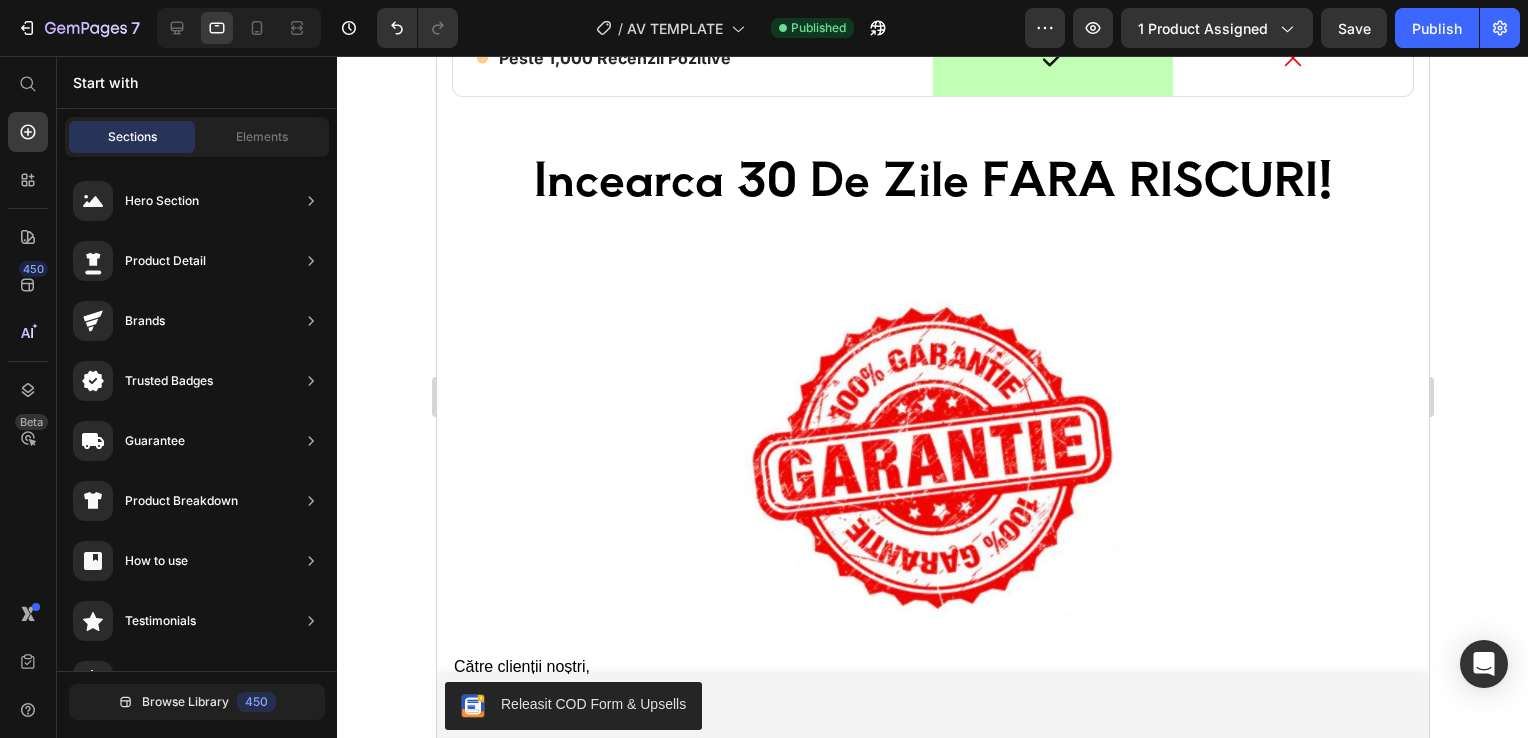 scroll, scrollTop: 8450, scrollLeft: 0, axis: vertical 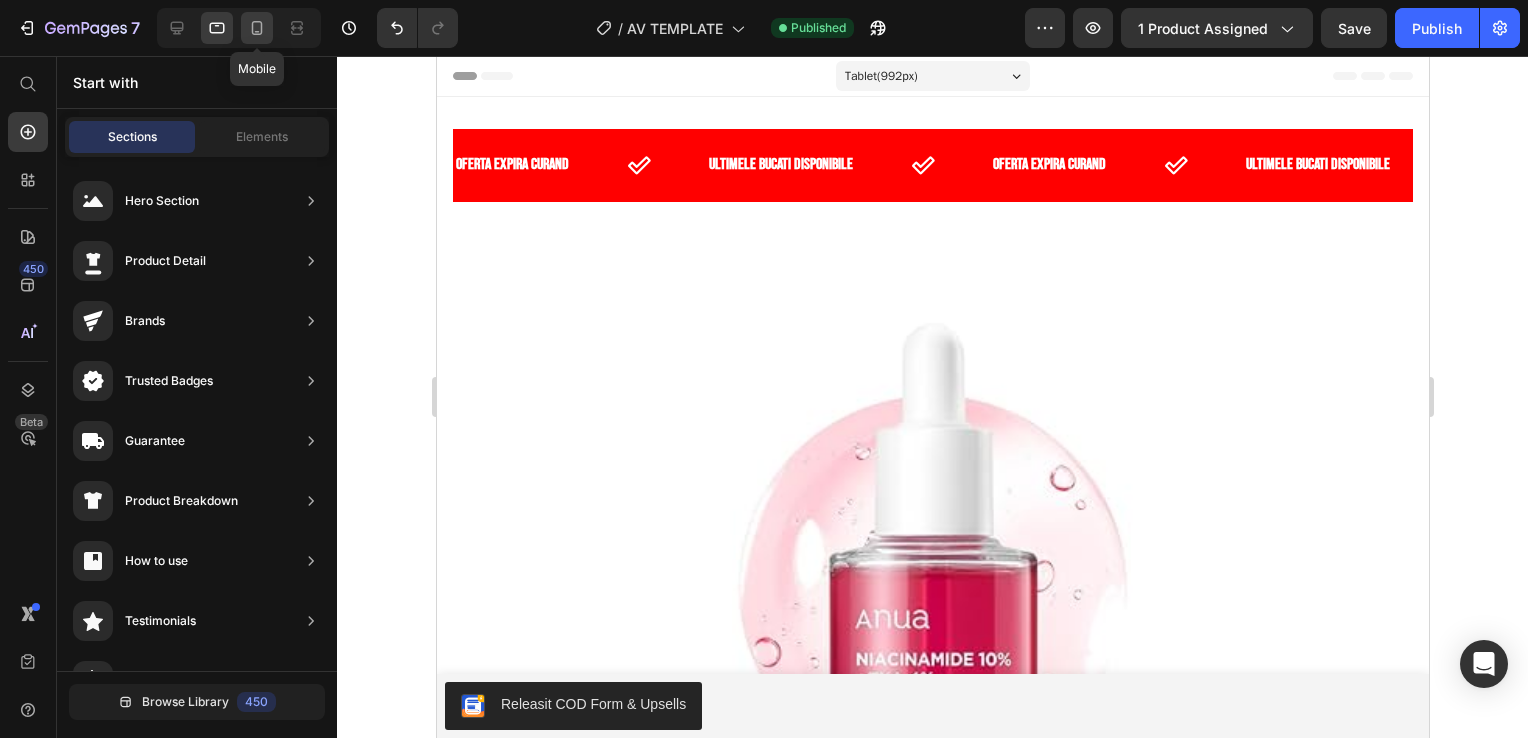 click 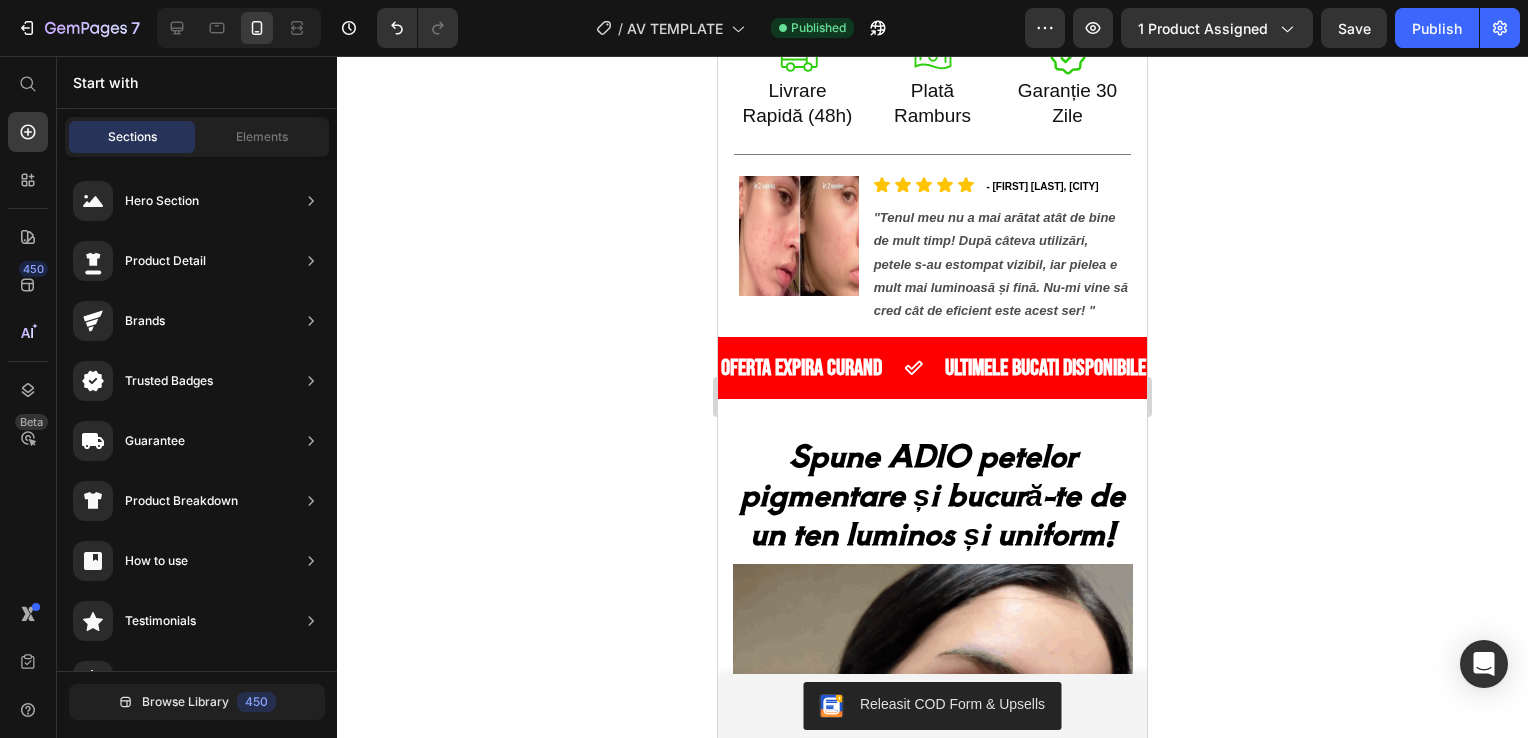 scroll, scrollTop: 1240, scrollLeft: 0, axis: vertical 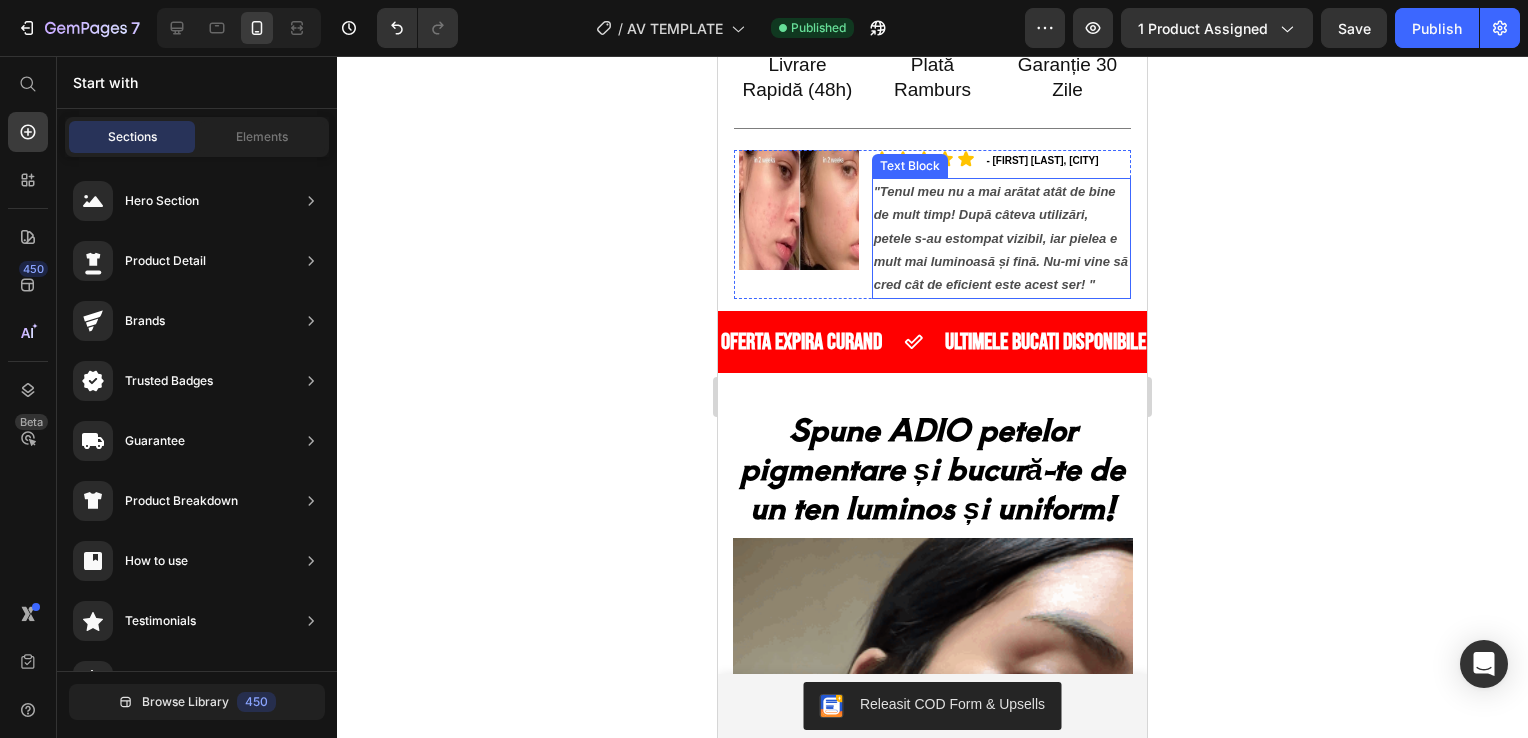 click on ""Tenul meu nu a mai arătat atât de bine de mult timp! După câteva utilizări, petele s-au estompat vizibil, iar pielea e mult mai luminoasă și fină. Nu-mi vine să cred cât de eficient este acest ser! "" at bounding box center (1001, 238) 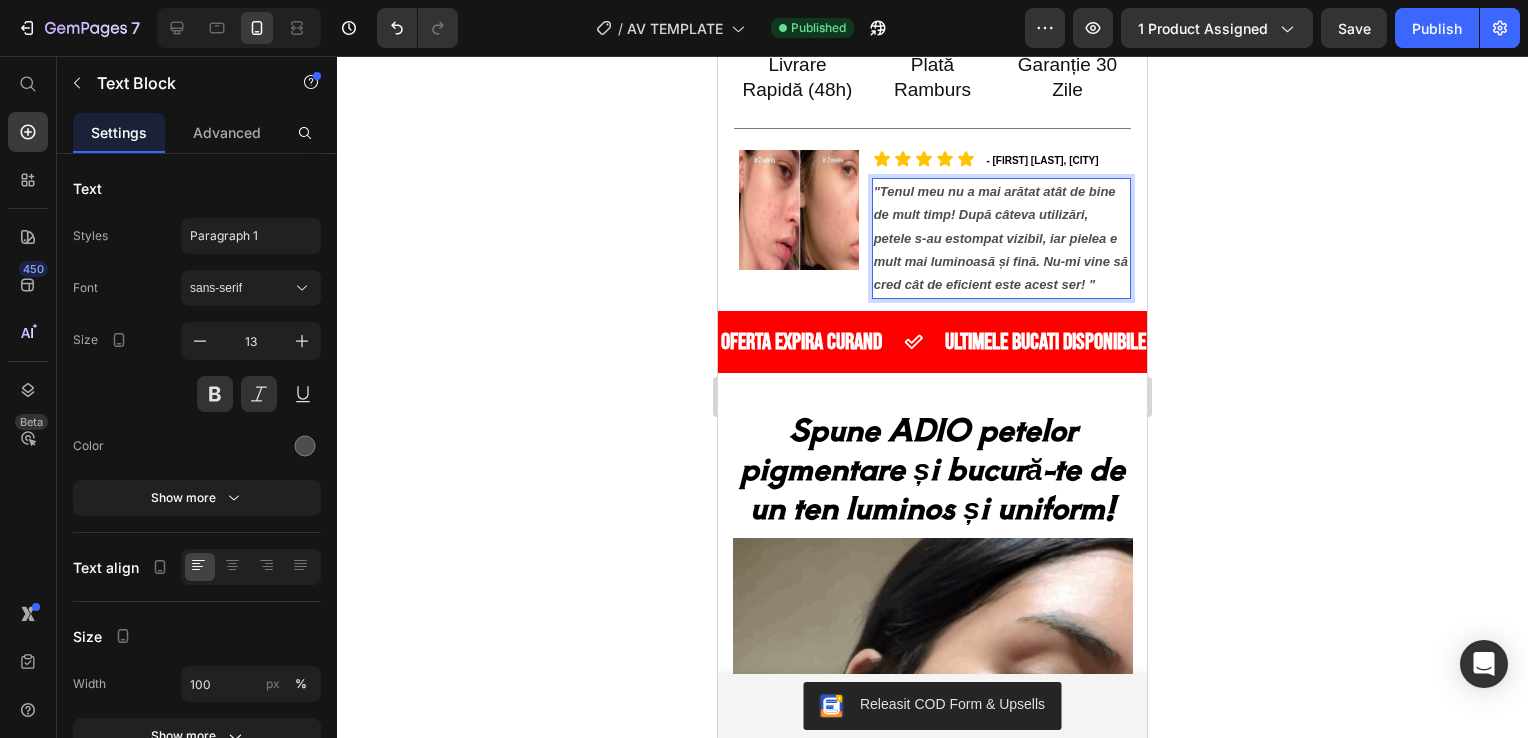 click on ""Tenul meu nu a mai arătat atât de bine de mult timp! După câteva utilizări, petele s-au estompat vizibil, iar pielea e mult mai luminoasă și fină. Nu-mi vine să cred cât de eficient este acest ser! "" at bounding box center (1001, 238) 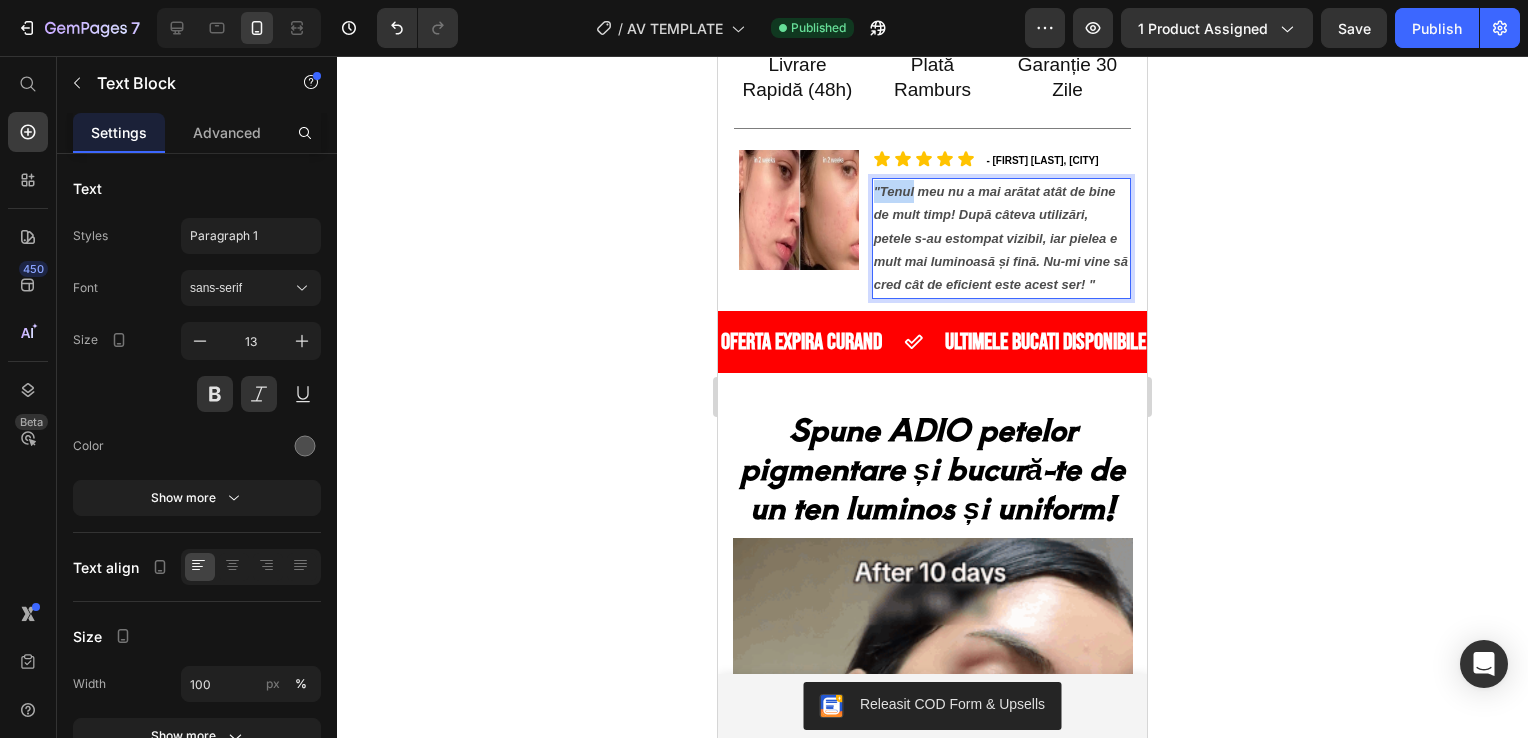 drag, startPoint x: 872, startPoint y: 270, endPoint x: 810, endPoint y: 253, distance: 64.288414 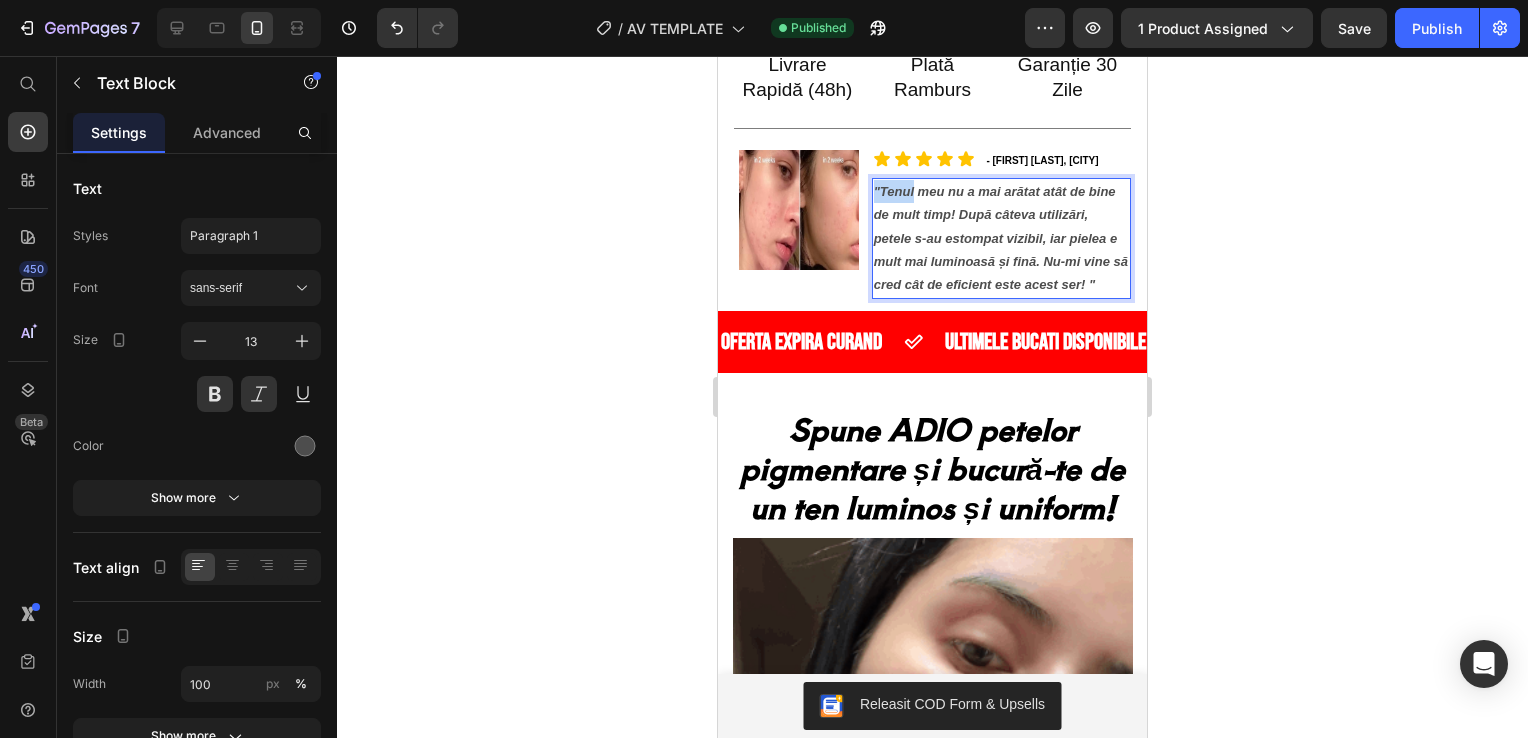click on "Icon Icon Icon Icon
Icon Icon List - [LAST], [CITY] Text Block Row "Tenul meu nu a mai arătat atât de bine de mult timp! După câteva utilizări, petele s-au estompat vizibil, iar pielea e mult mai luminoasă și fină. Nu-mi vine să cred cât de eficient este acest ser! " Text Block   0 Row" at bounding box center [932, 224] 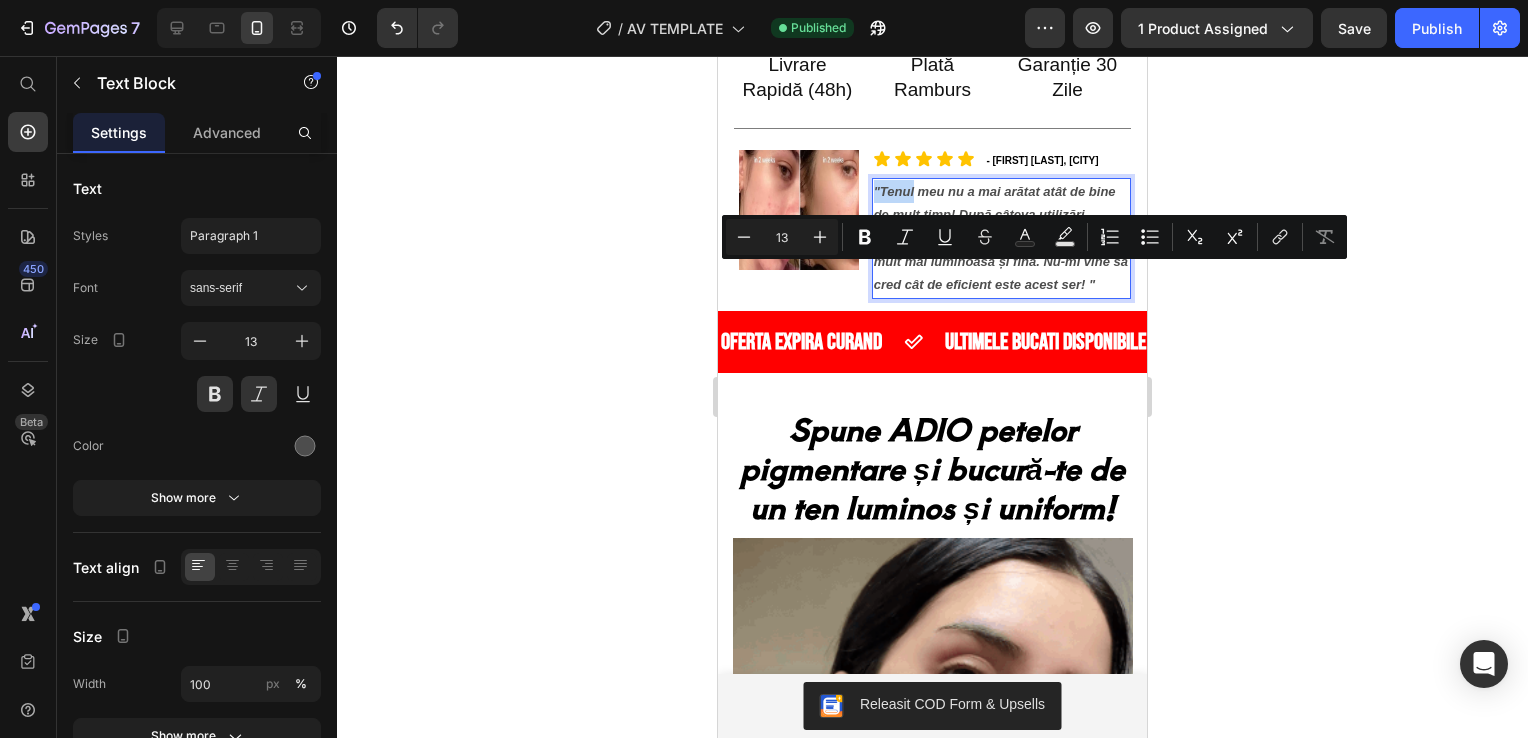 click on ""Tenul meu nu a mai arătat atât de bine de mult timp! După câteva utilizări, petele s-au estompat vizibil, iar pielea e mult mai luminoasă și fină. Nu-mi vine să cred cât de eficient este acest ser! "" at bounding box center (1001, 238) 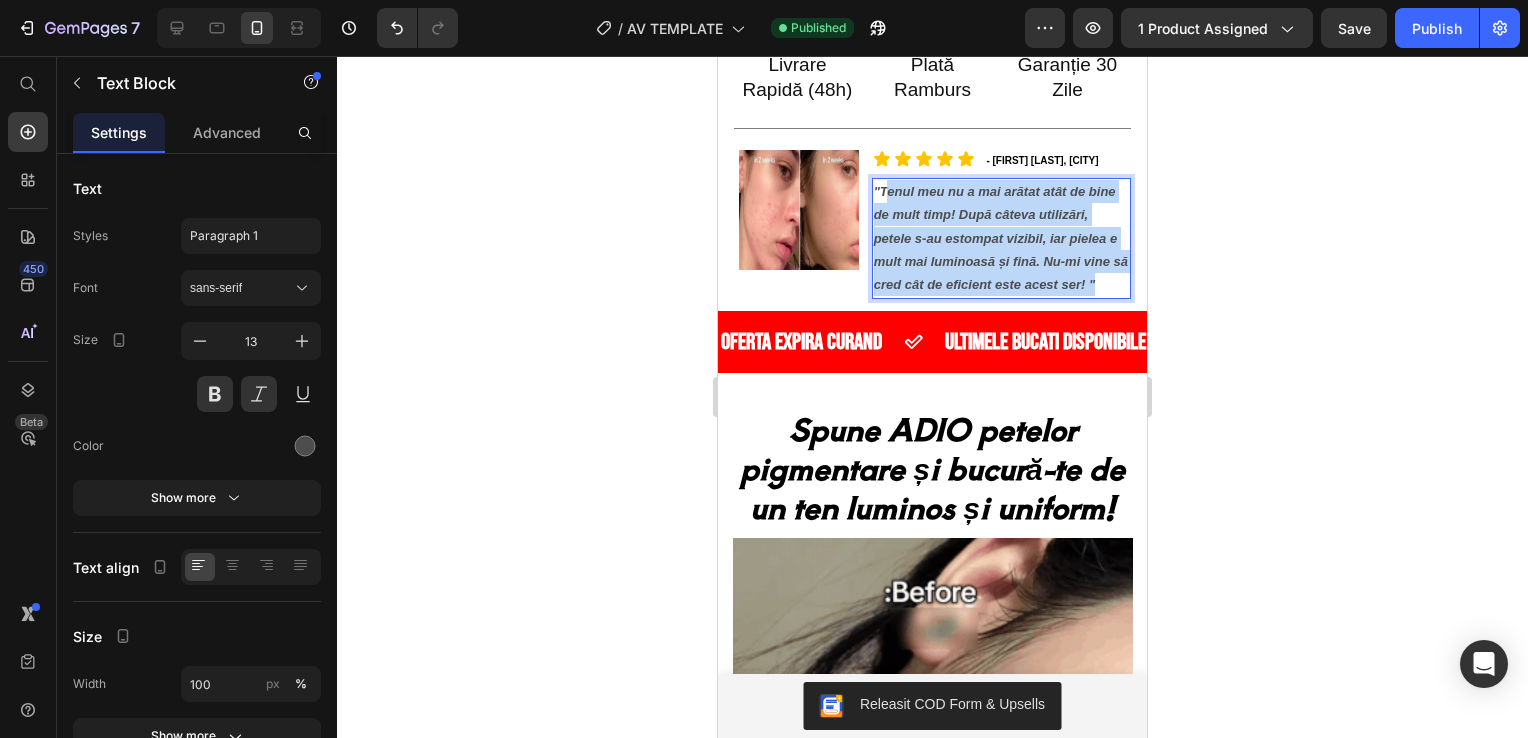 drag, startPoint x: 878, startPoint y: 274, endPoint x: 1115, endPoint y: 378, distance: 258.8146 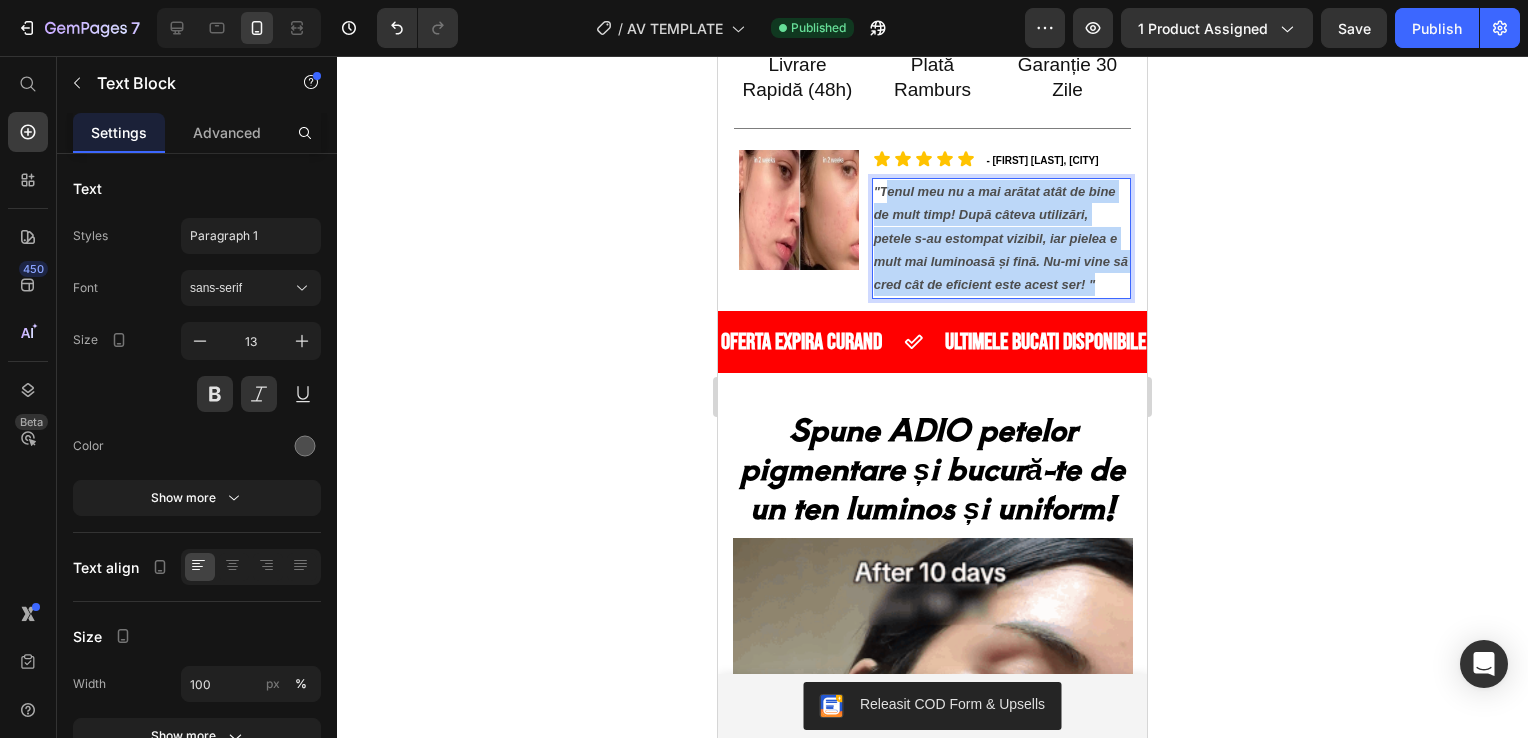 click on ""Tenul meu nu a mai arătat atât de bine de mult timp! După câteva utilizări, petele s-au estompat vizibil, iar pielea e mult mai luminoasă și fină. Nu-mi vine să cred cât de eficient este acest ser! "" at bounding box center [1001, 238] 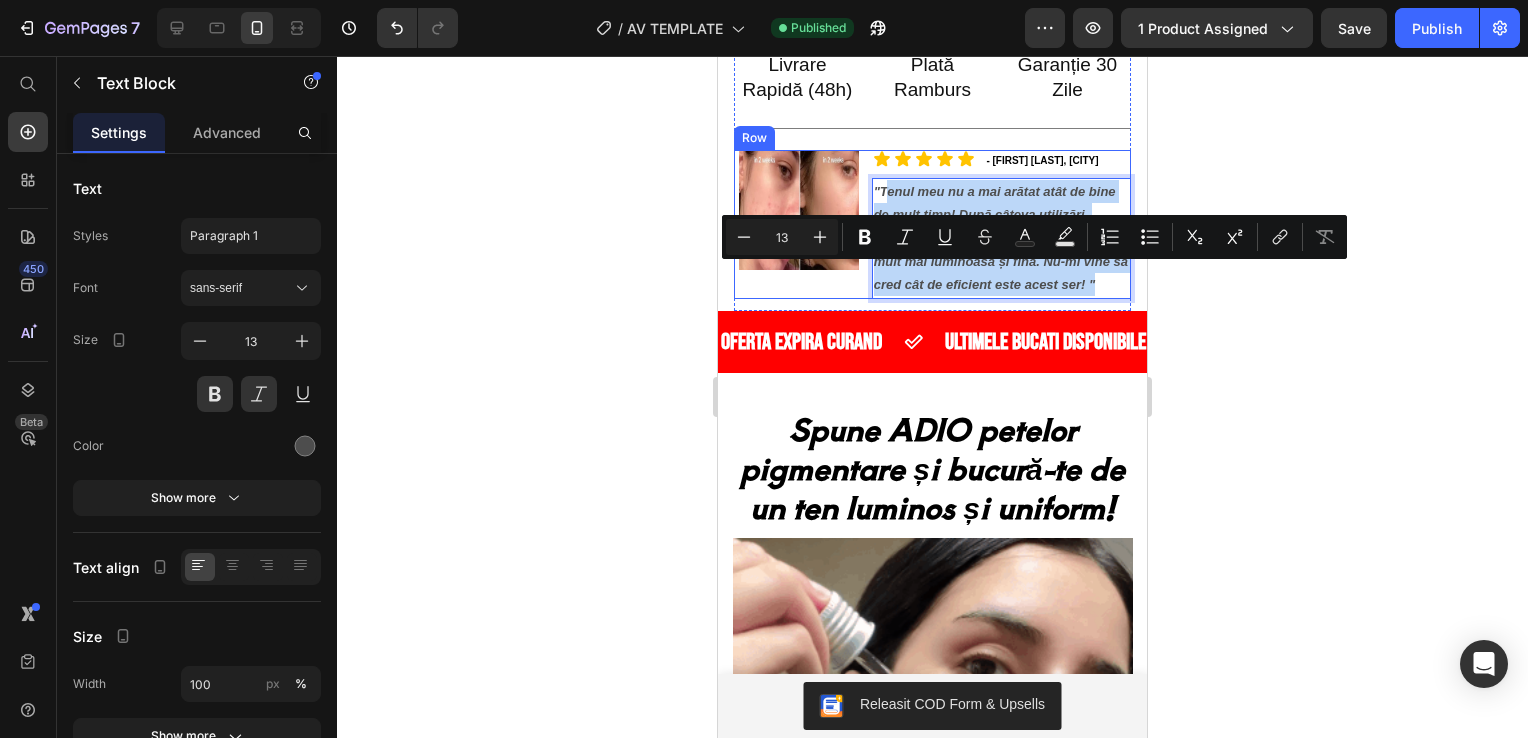 click on "Icon Icon Icon Icon
Icon Icon List - [LAST], [CITY] Text Block Row "Tenul meu nu a mai arătat atât de bine de mult timp! După câteva utilizări, petele s-au estompat vizibil, iar pielea e mult mai luminoasă și fină. Nu-mi vine să cred cât de eficient este acest ser! " Text Block   0 Row" at bounding box center (932, 224) 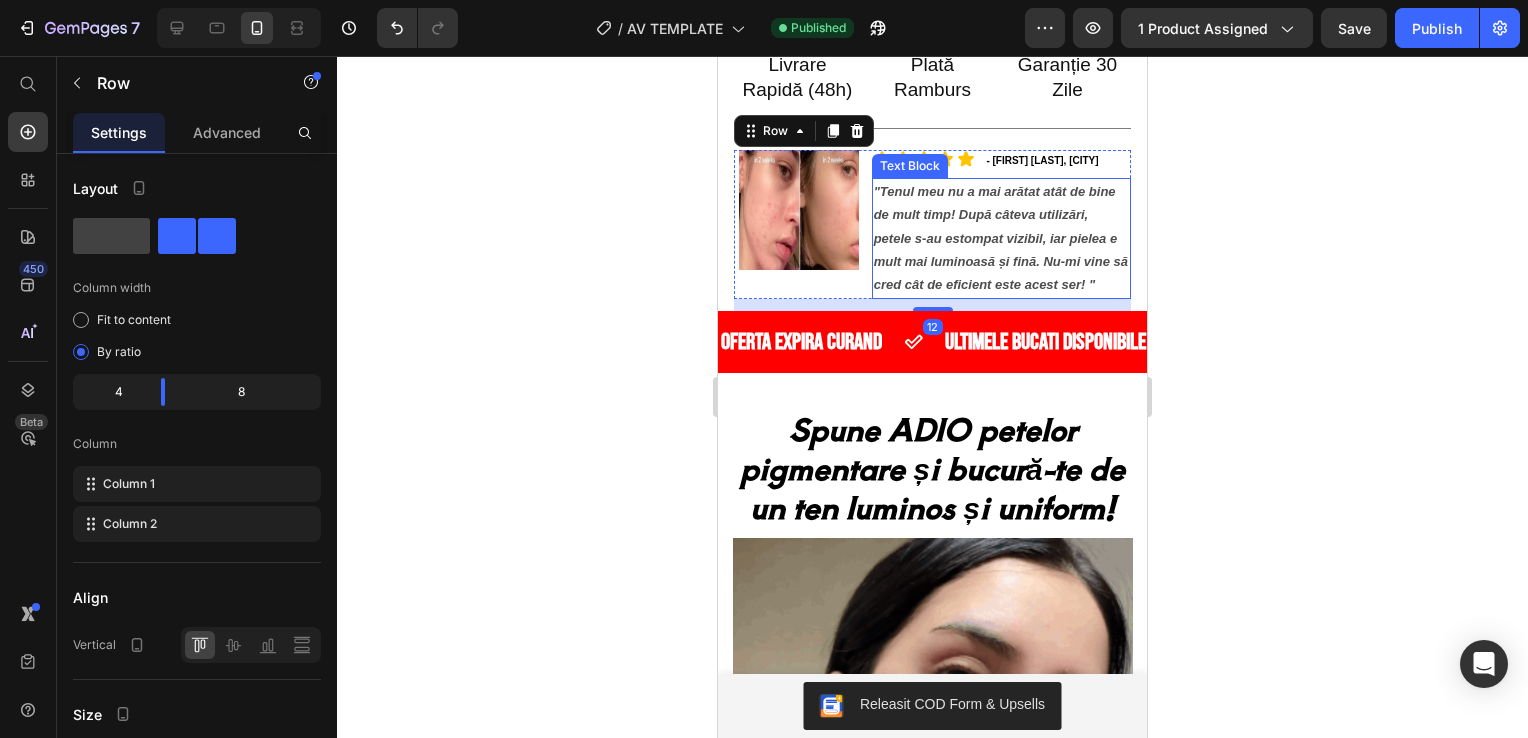 click on ""Tenul meu nu a mai arătat atât de bine de mult timp! După câteva utilizări, petele s-au estompat vizibil, iar pielea e mult mai luminoasă și fină. Nu-mi vine să cred cât de eficient este acest ser! "" at bounding box center [1001, 238] 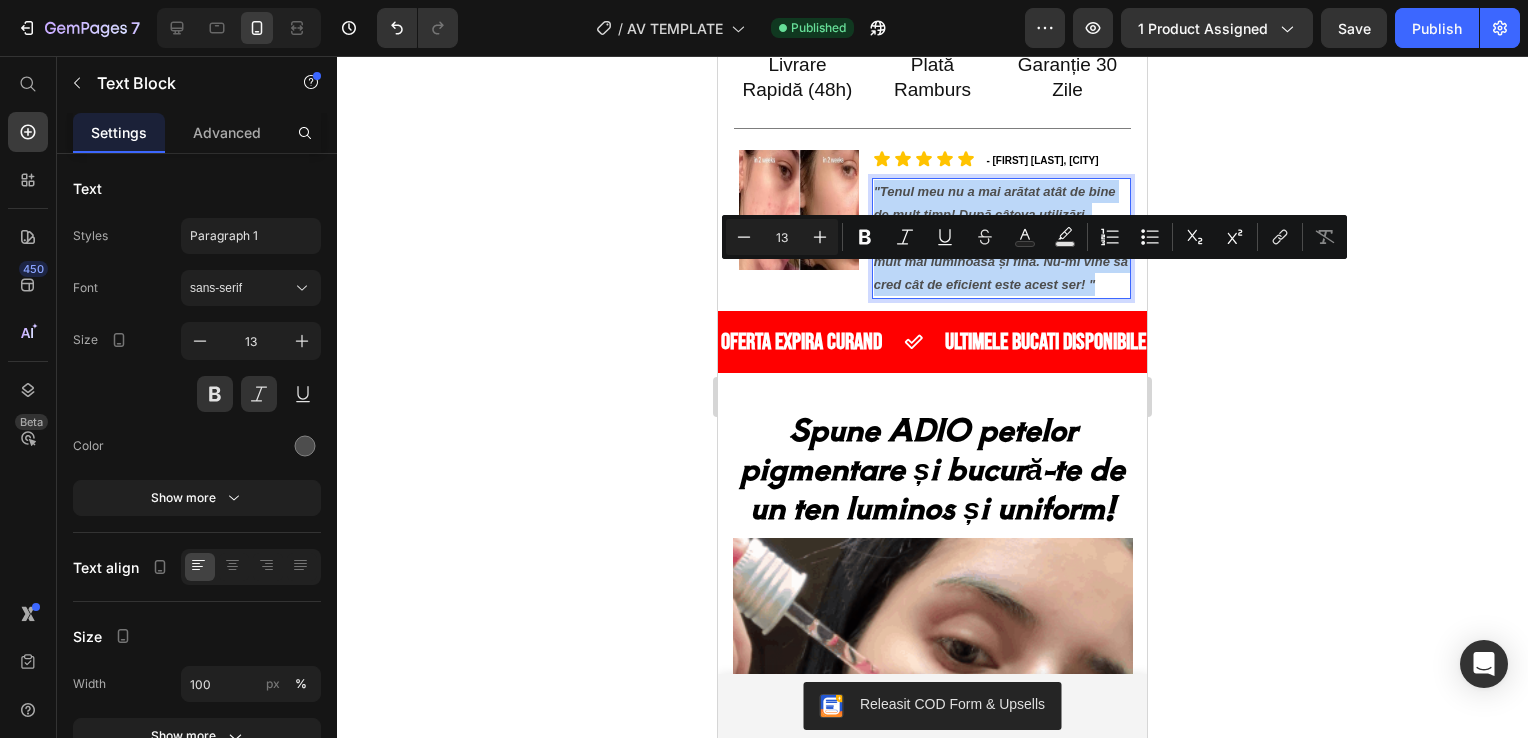 drag, startPoint x: 870, startPoint y: 271, endPoint x: 1108, endPoint y: 372, distance: 258.544 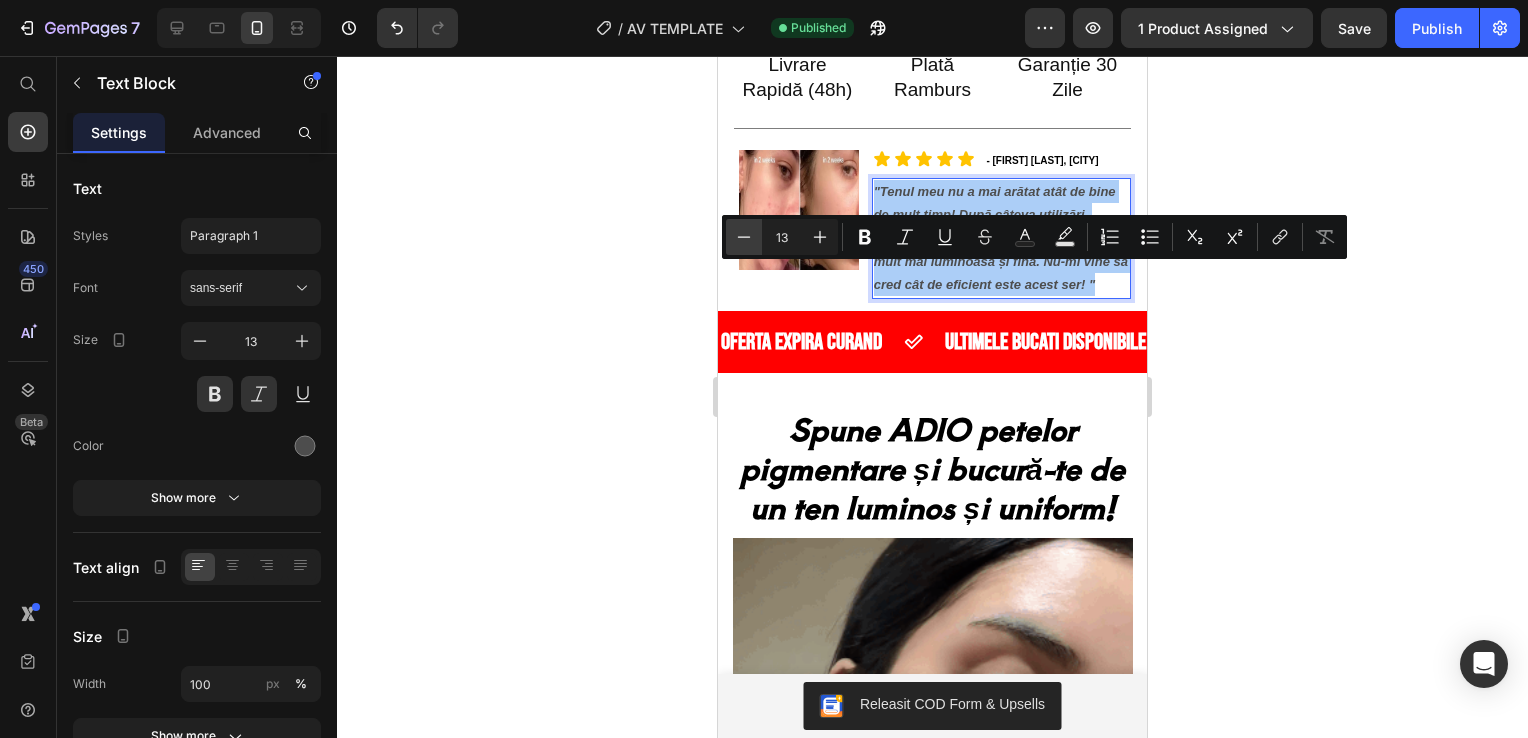 click 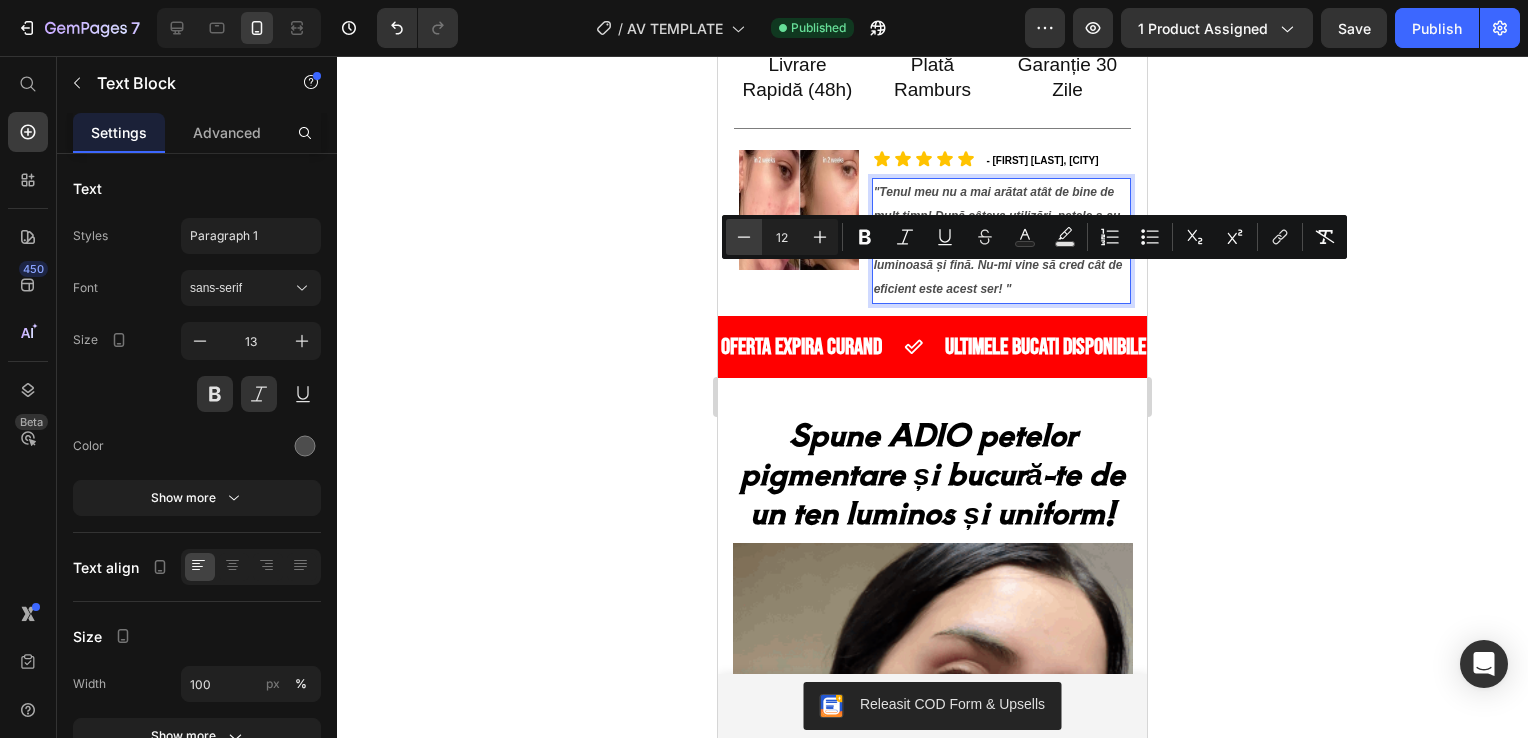 click 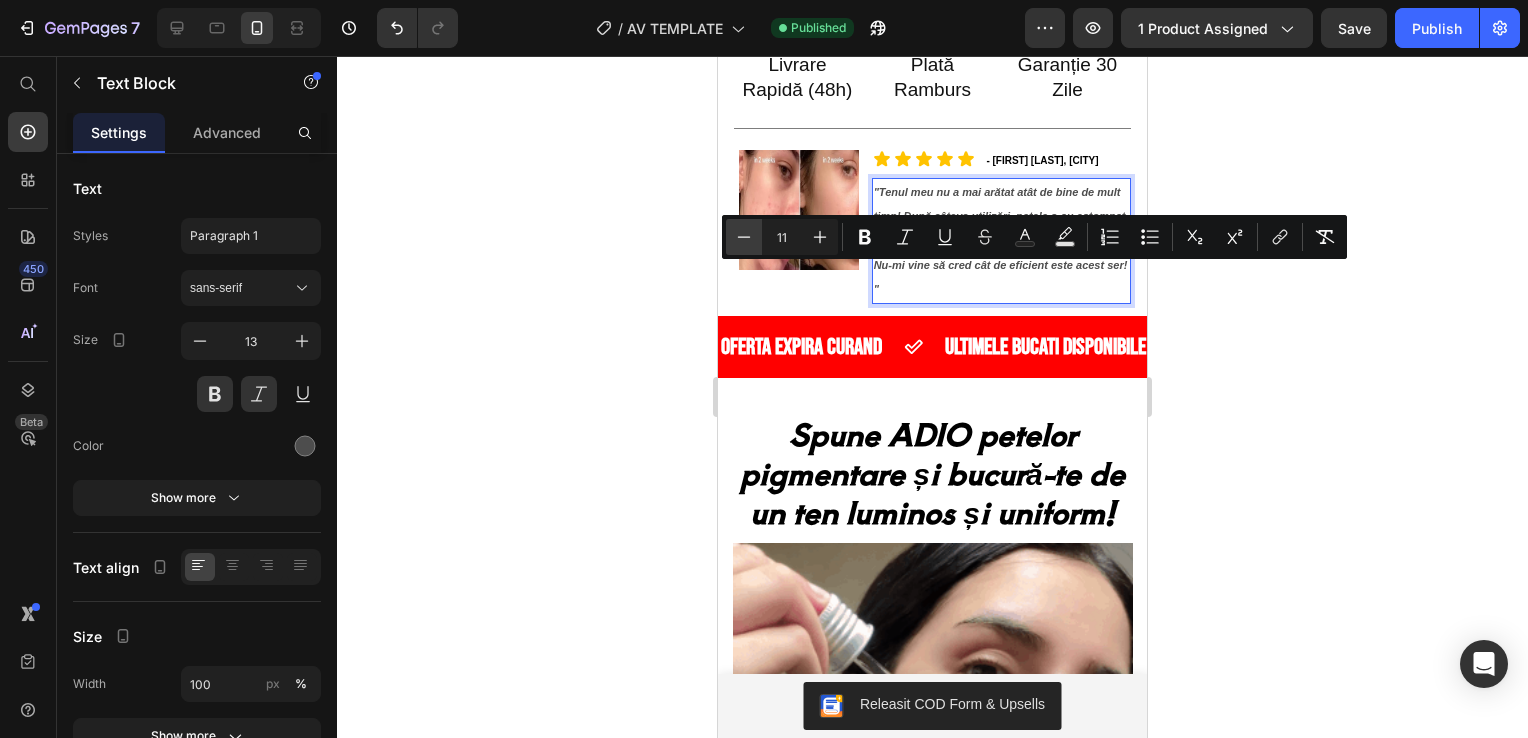 click 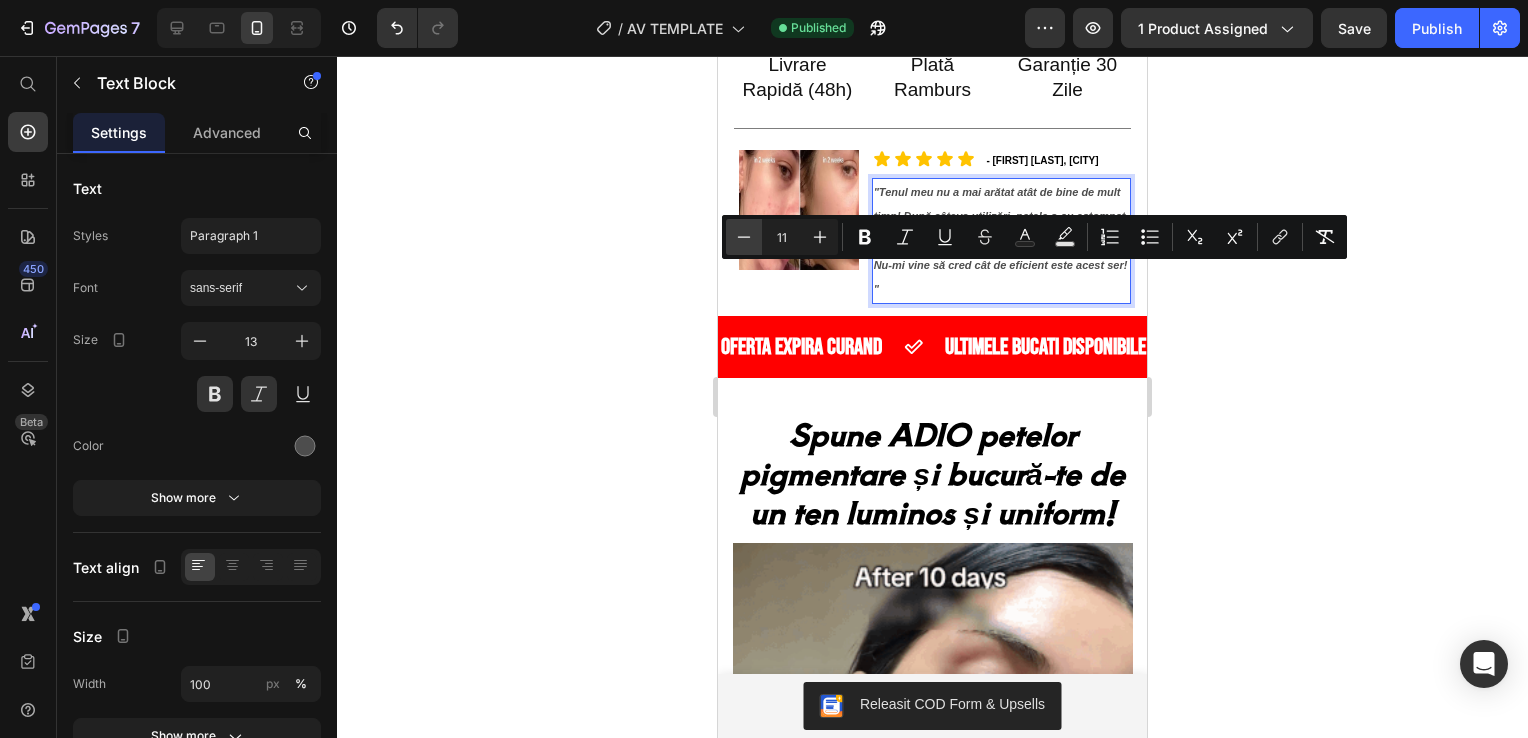 type on "10" 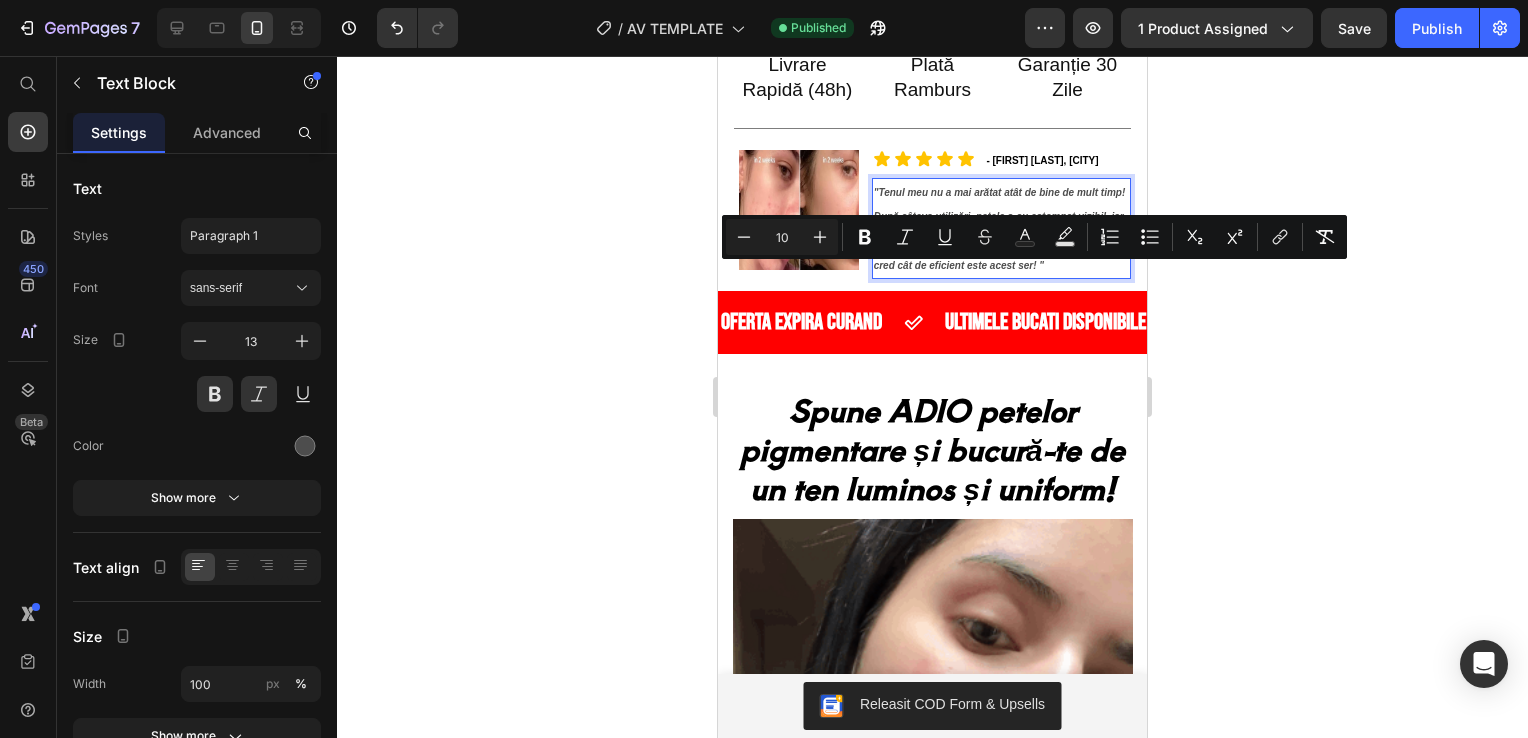 click 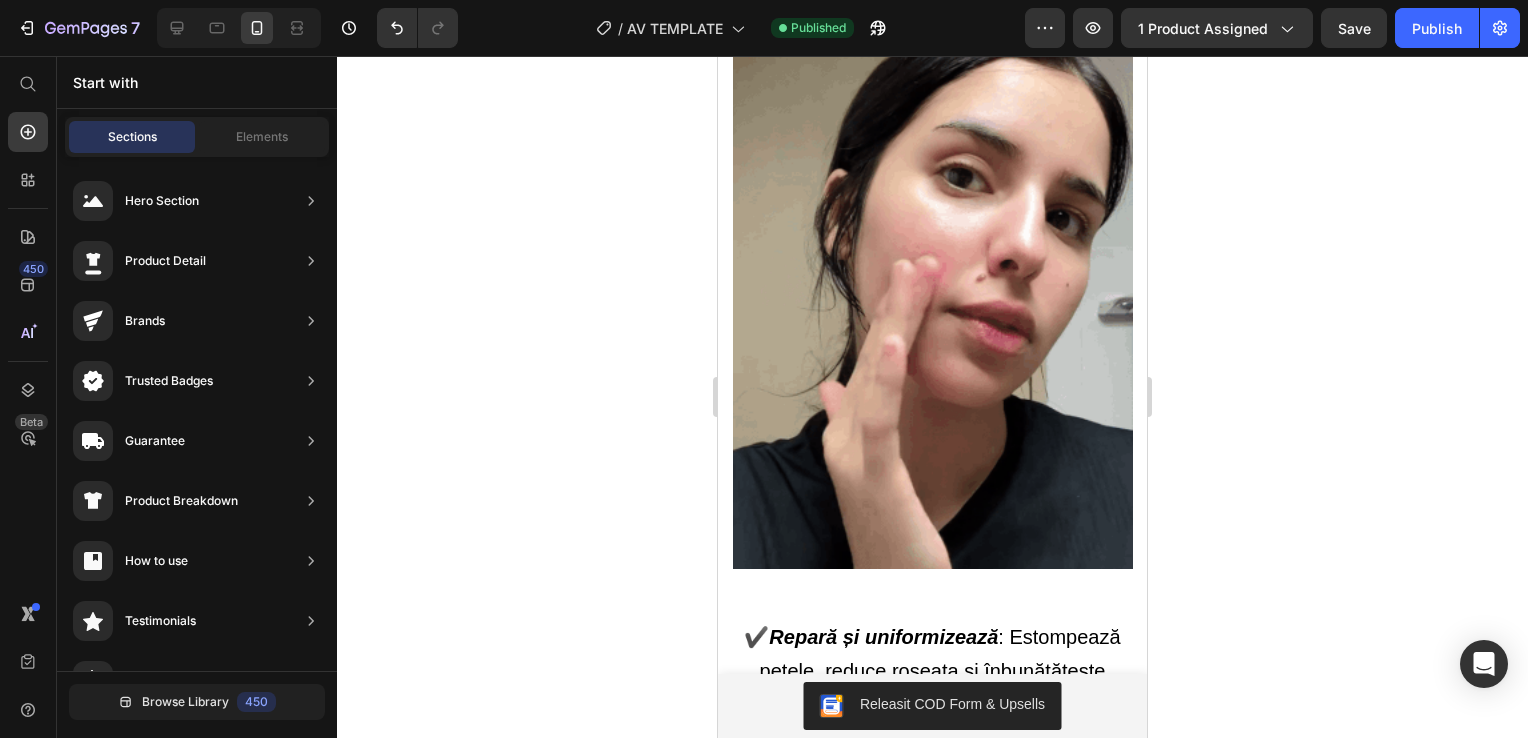 scroll, scrollTop: 1748, scrollLeft: 0, axis: vertical 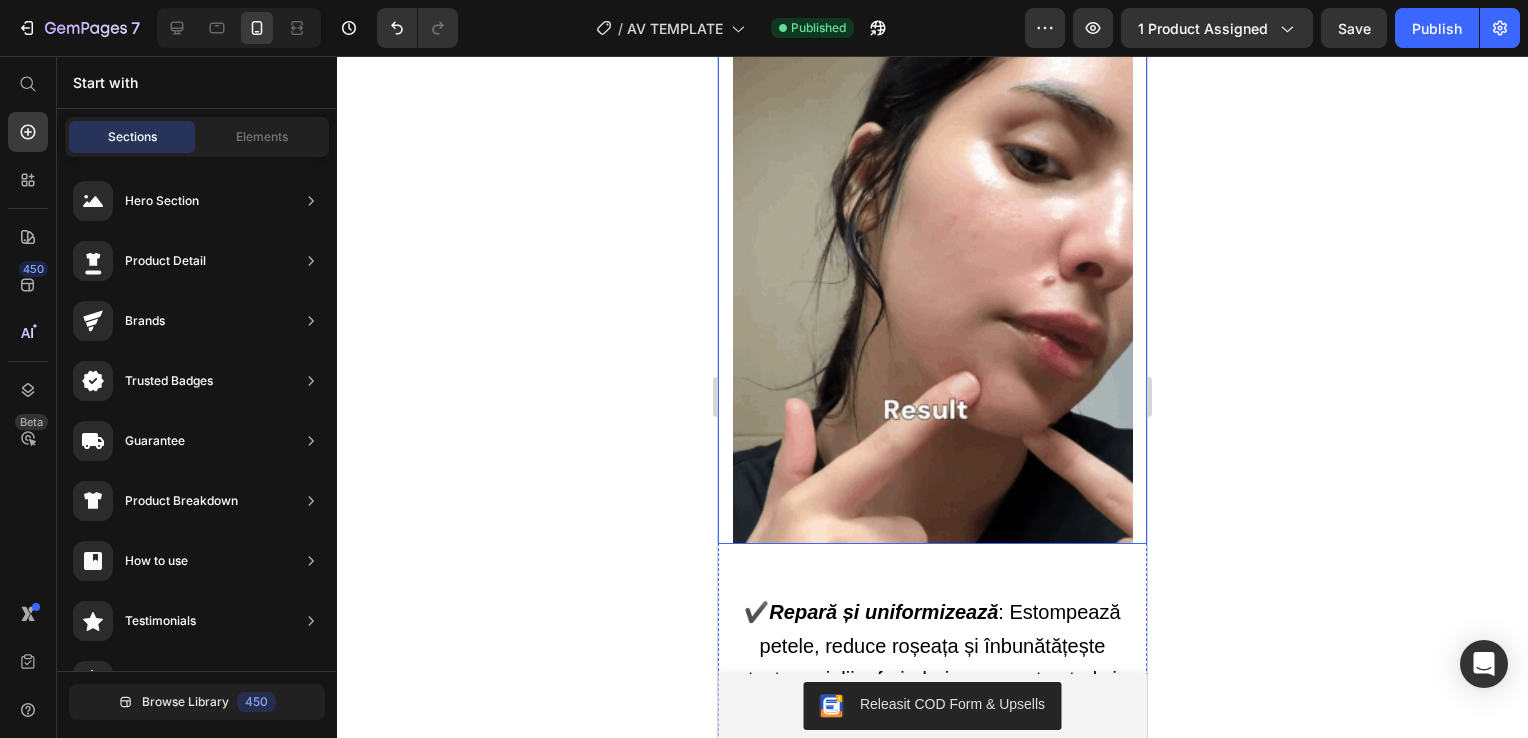 click at bounding box center [932, 277] 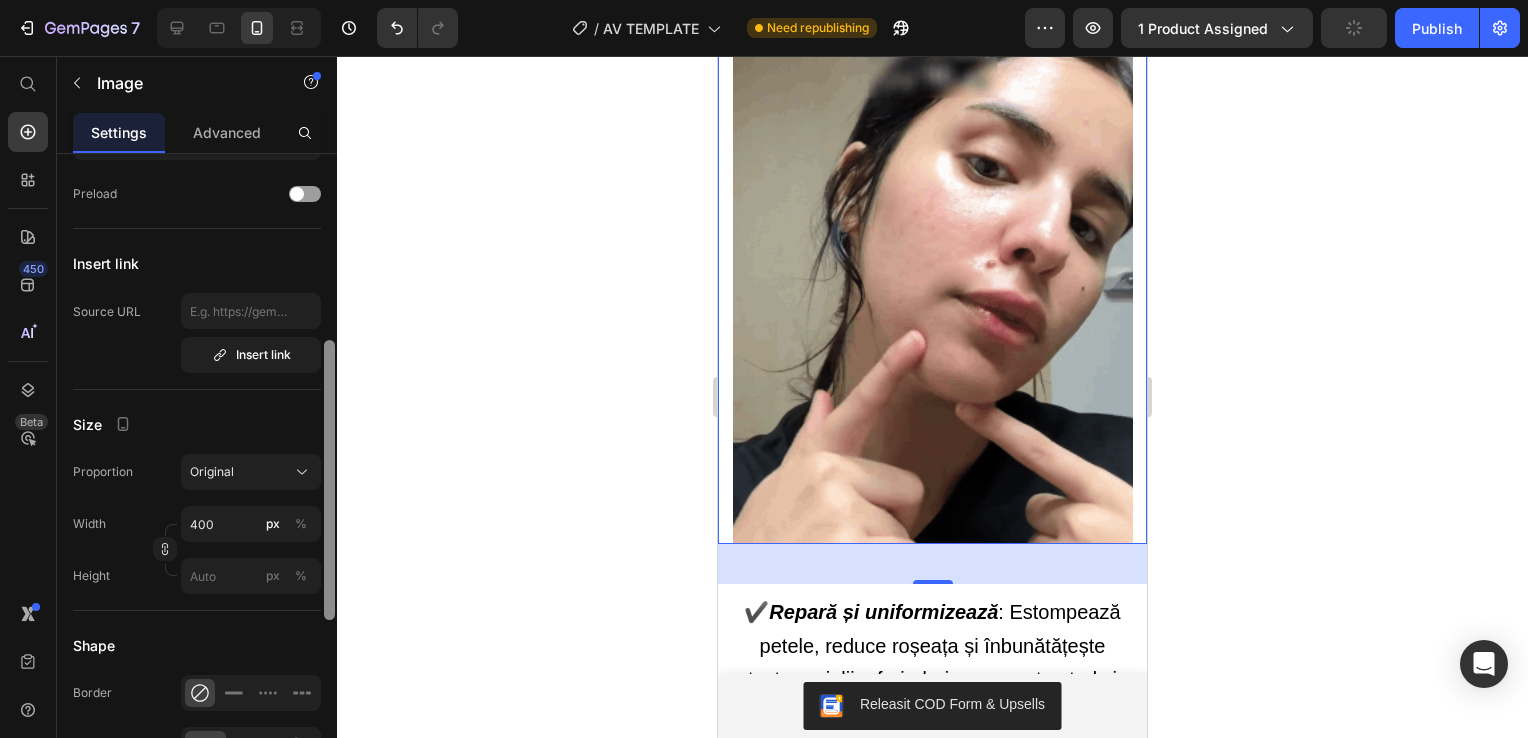 drag, startPoint x: 325, startPoint y: 277, endPoint x: 318, endPoint y: 457, distance: 180.13606 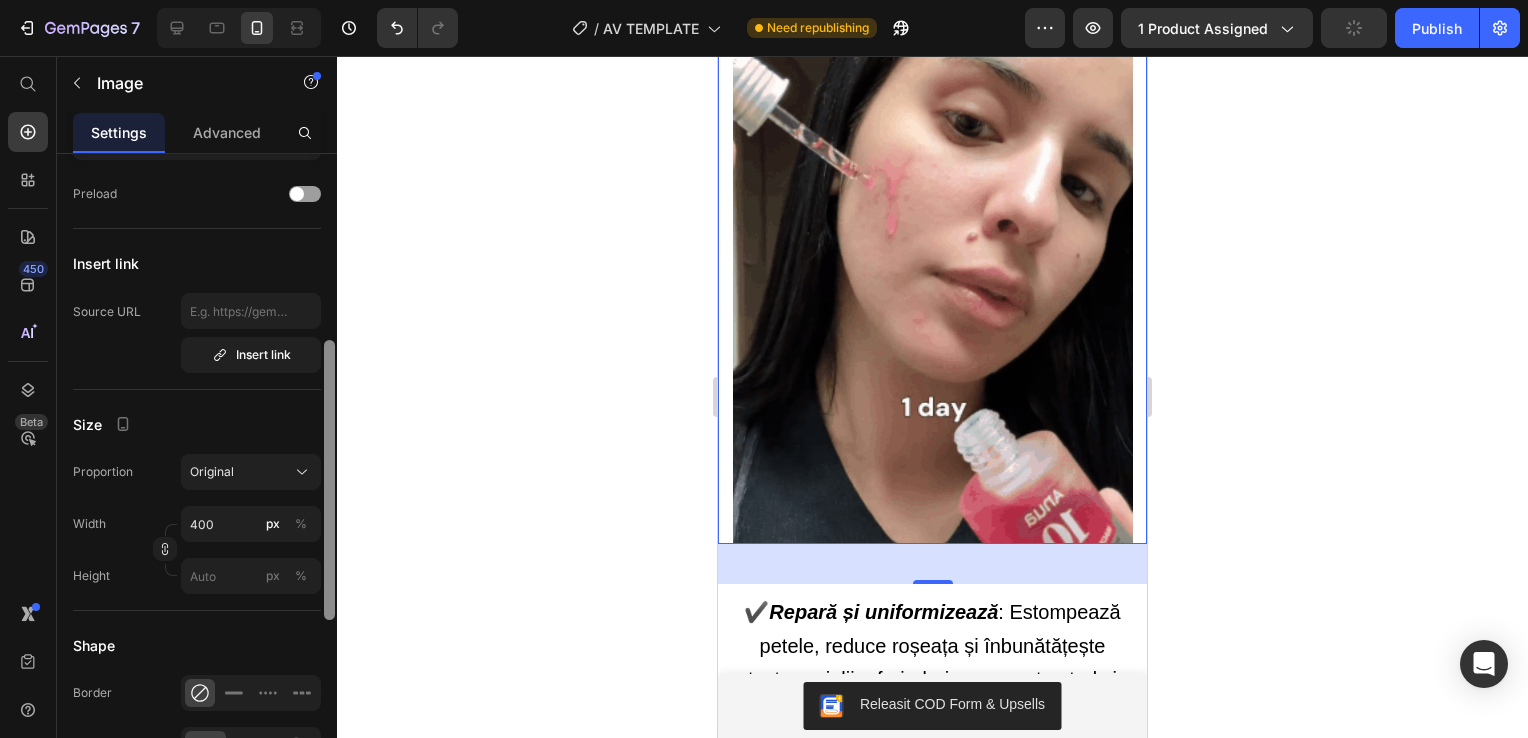 click on "Image Choose Image Upload Image  or   Browse gallery  Preload Insert link Source URL  Insert link  Size Proportion Original Width 400 px % Height px % Shape Border Corner Shadow Align SEO Alt text Image title  Delete element" at bounding box center (197, 474) 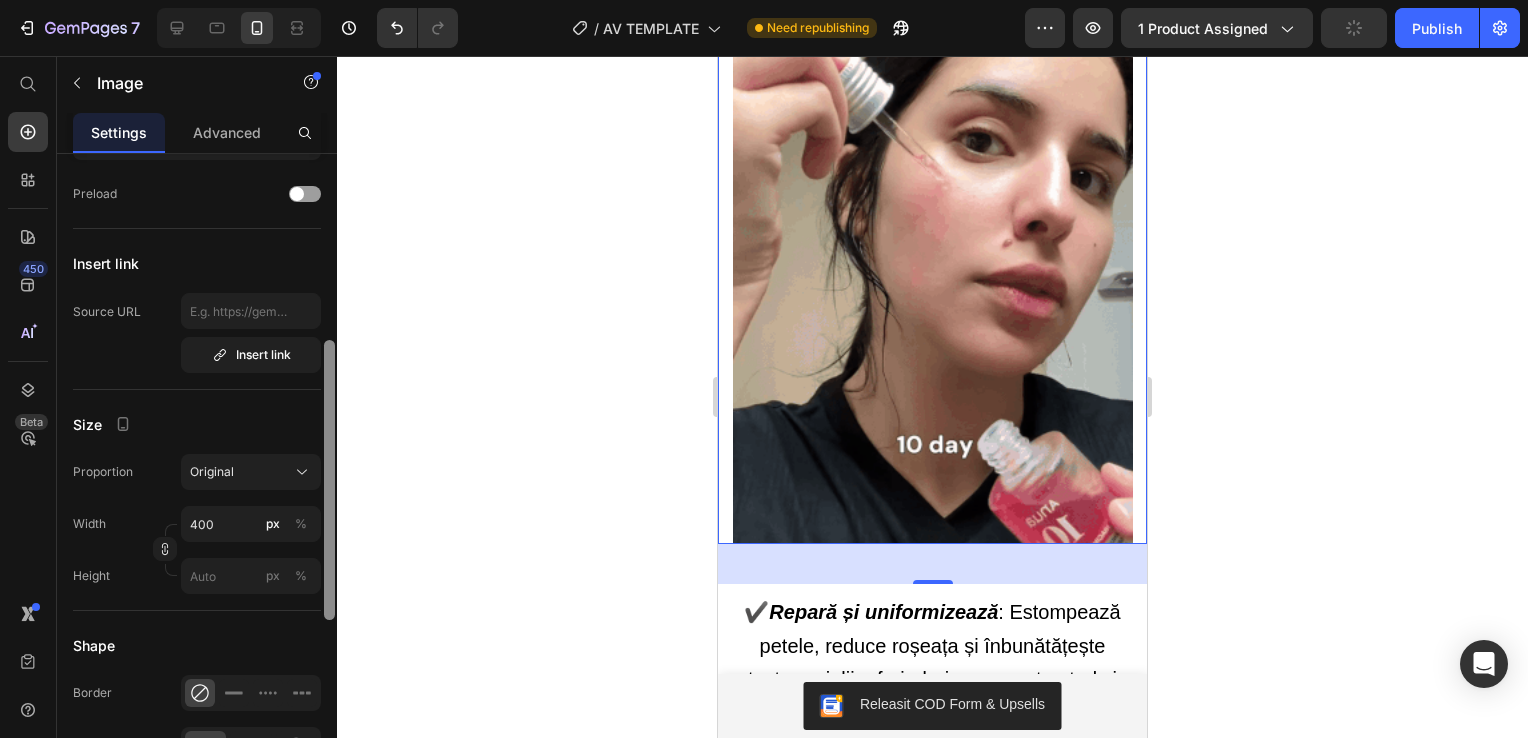 scroll, scrollTop: 412, scrollLeft: 0, axis: vertical 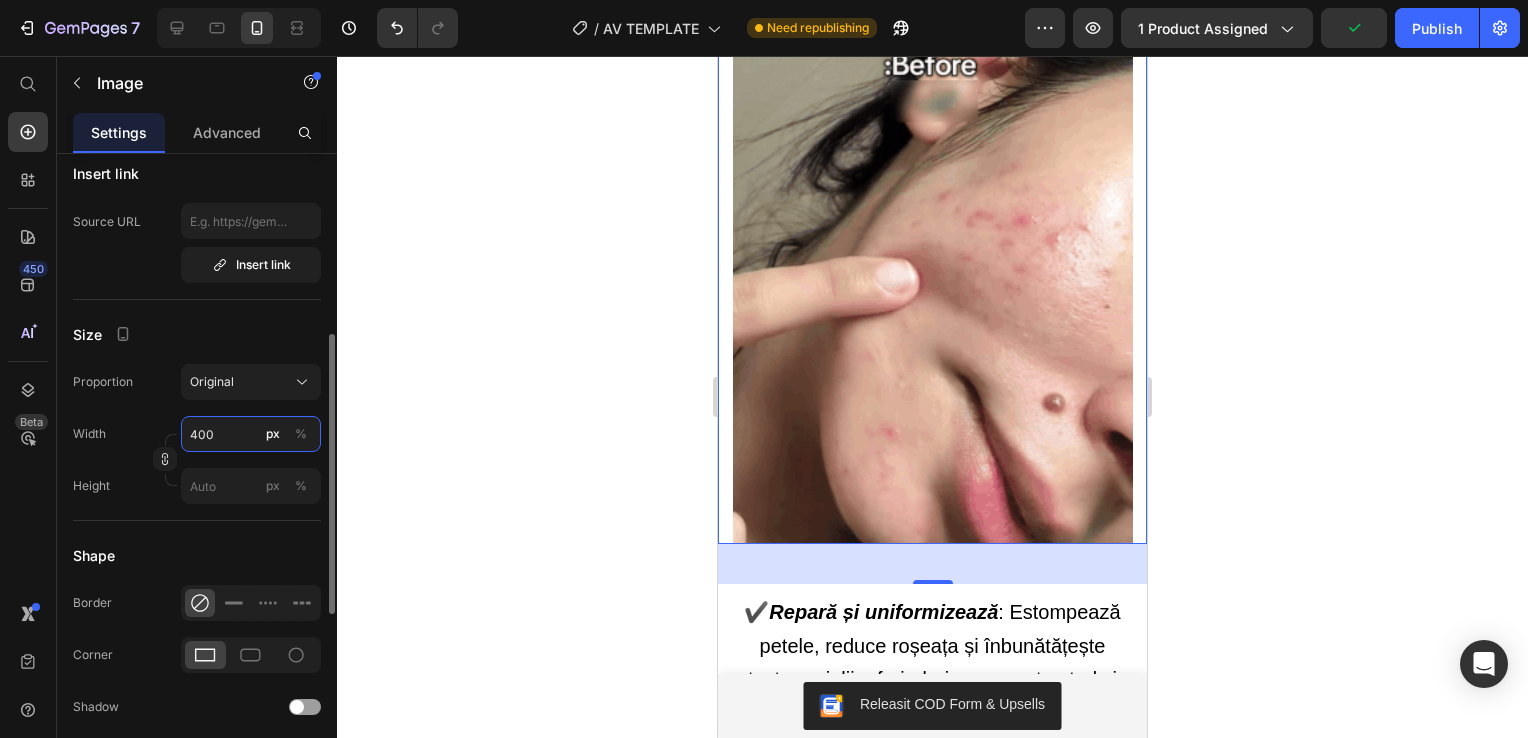 click on "400" at bounding box center (251, 434) 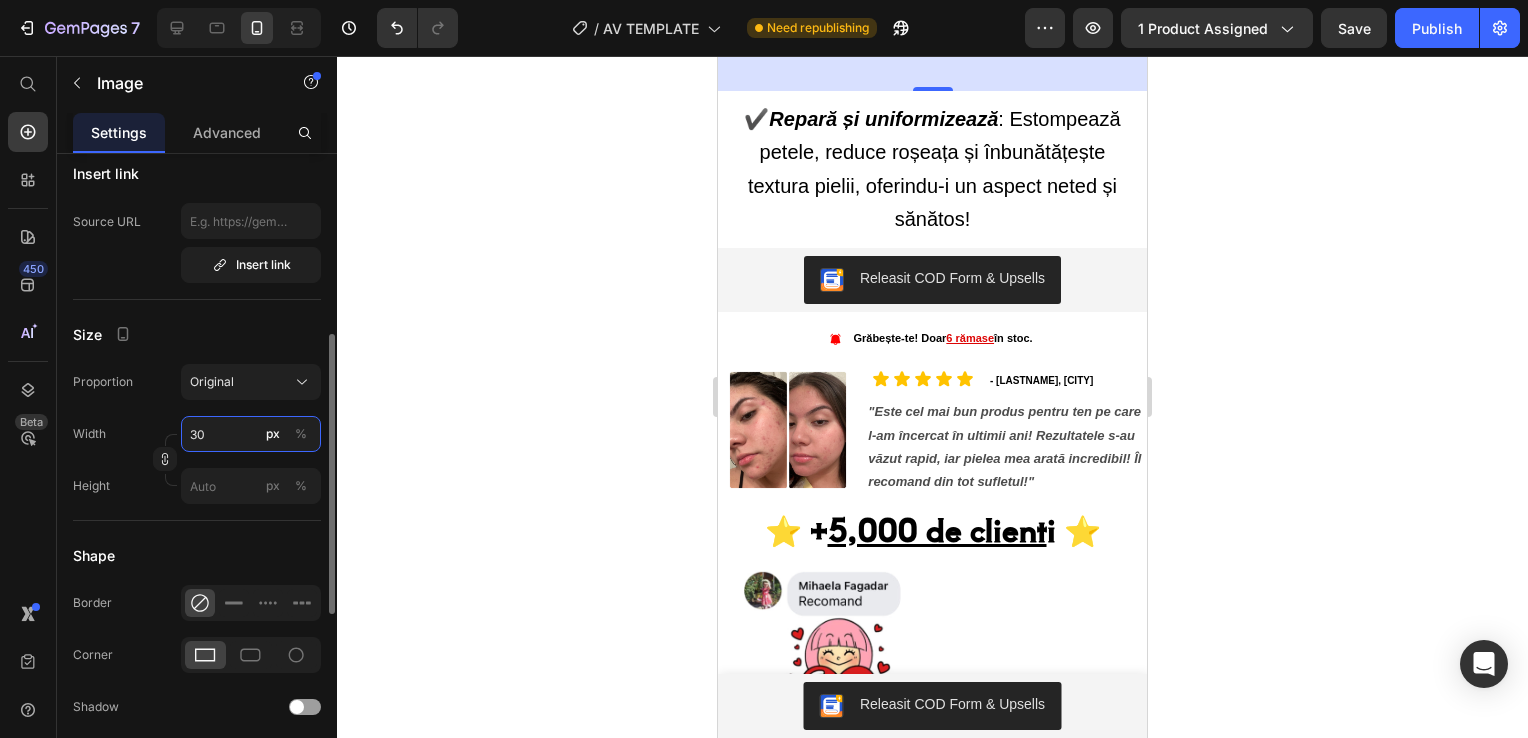 type on "300" 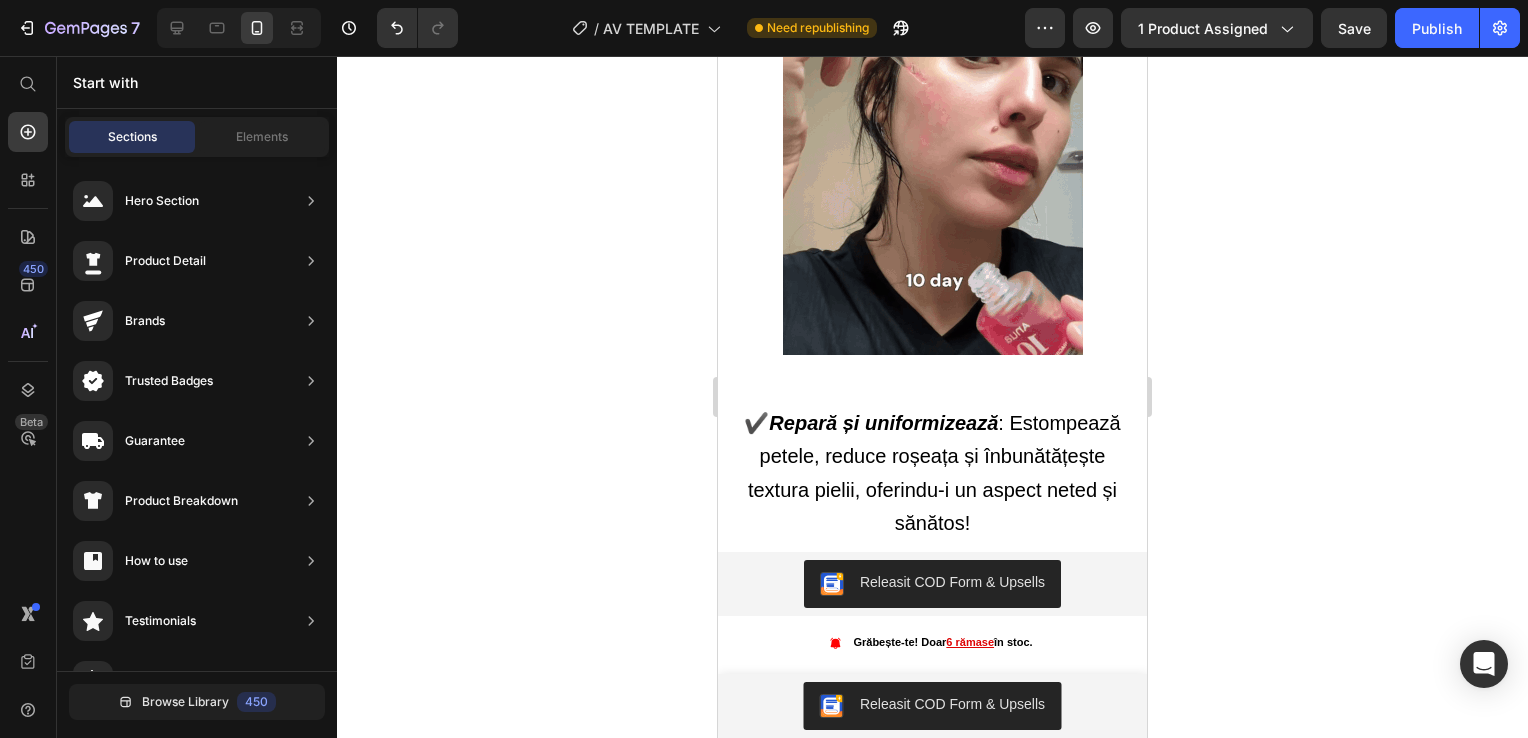 scroll, scrollTop: 1580, scrollLeft: 0, axis: vertical 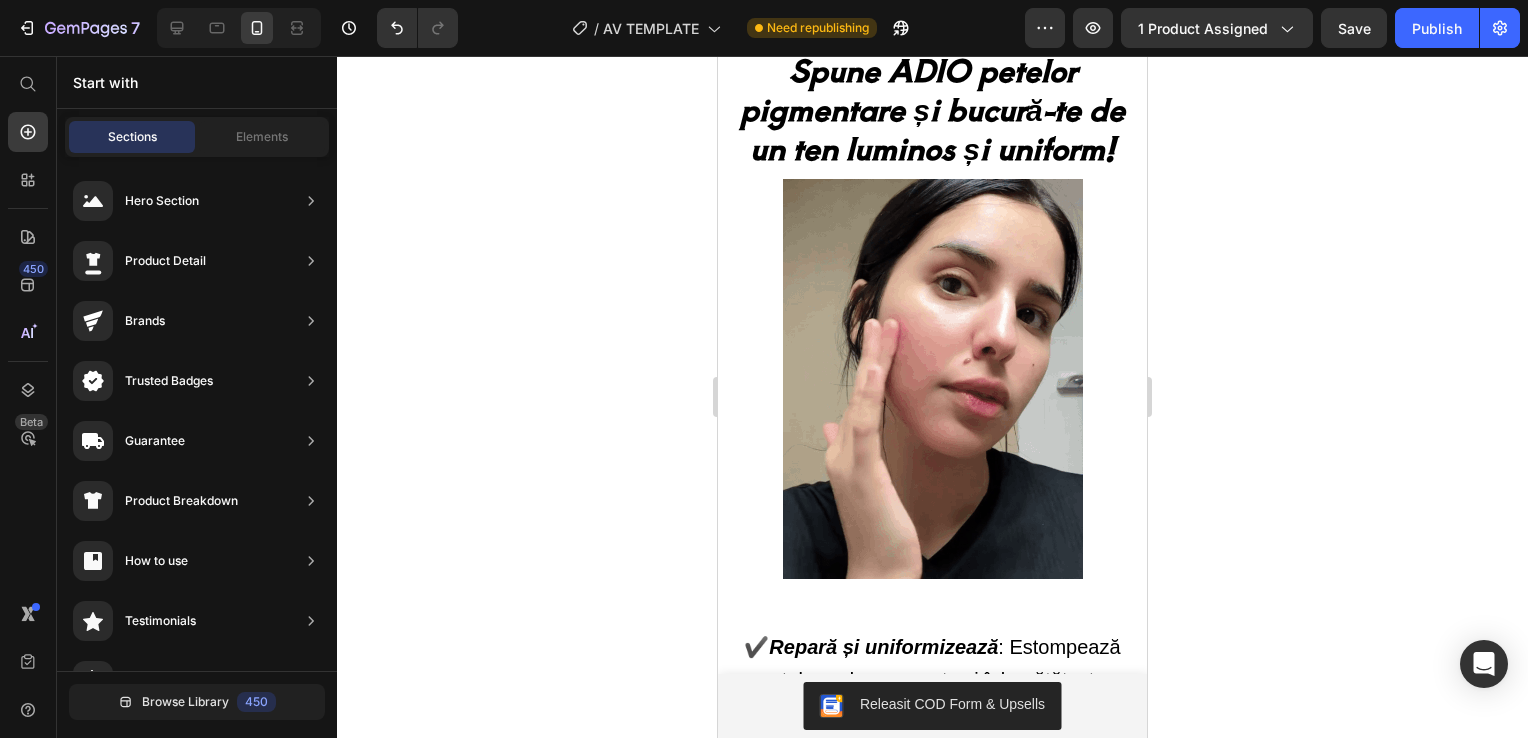 drag, startPoint x: 1136, startPoint y: 218, endPoint x: 1866, endPoint y: 262, distance: 731.3248 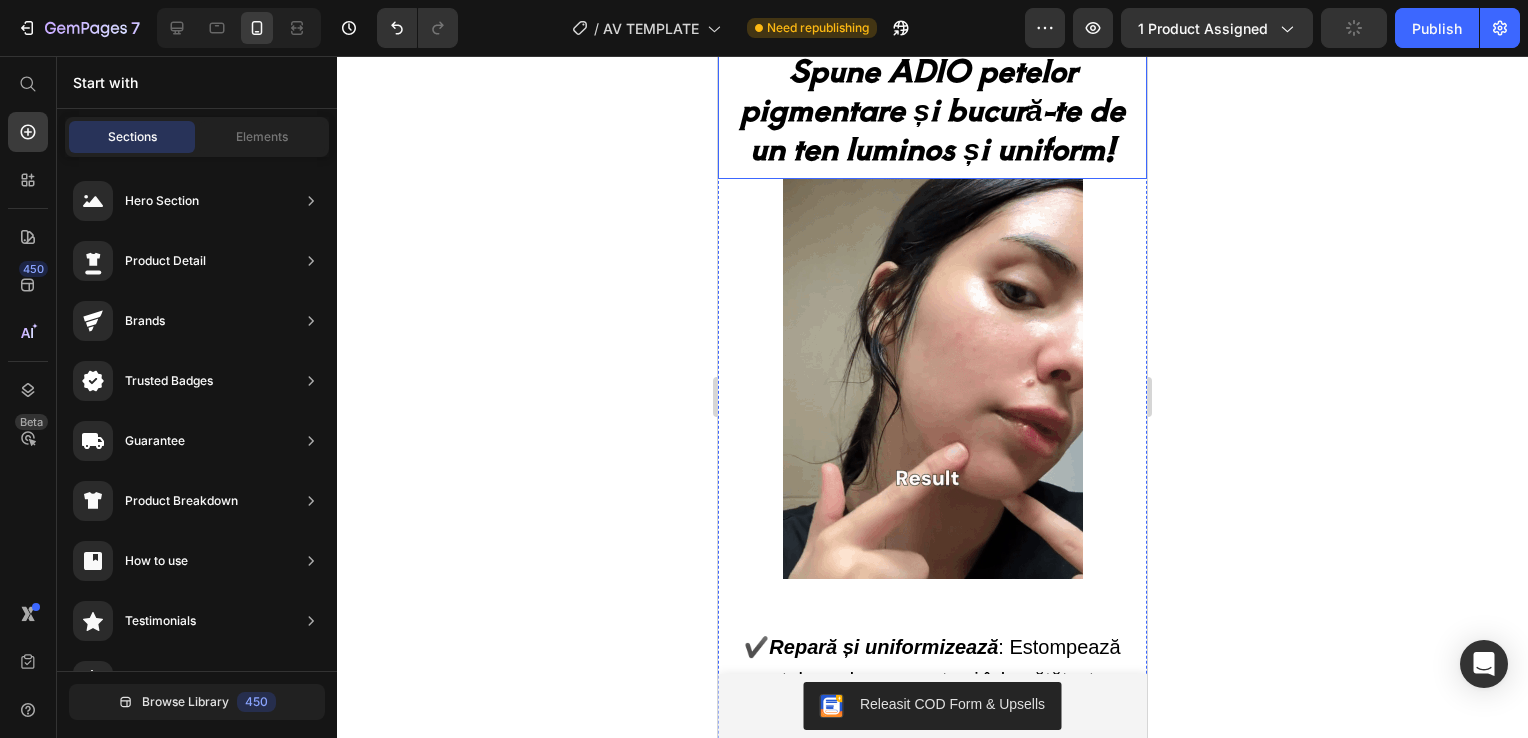 click on "Spune ADIO petelor pigmentare și bucură-te de un ten luminos și uniform!" at bounding box center (932, 108) 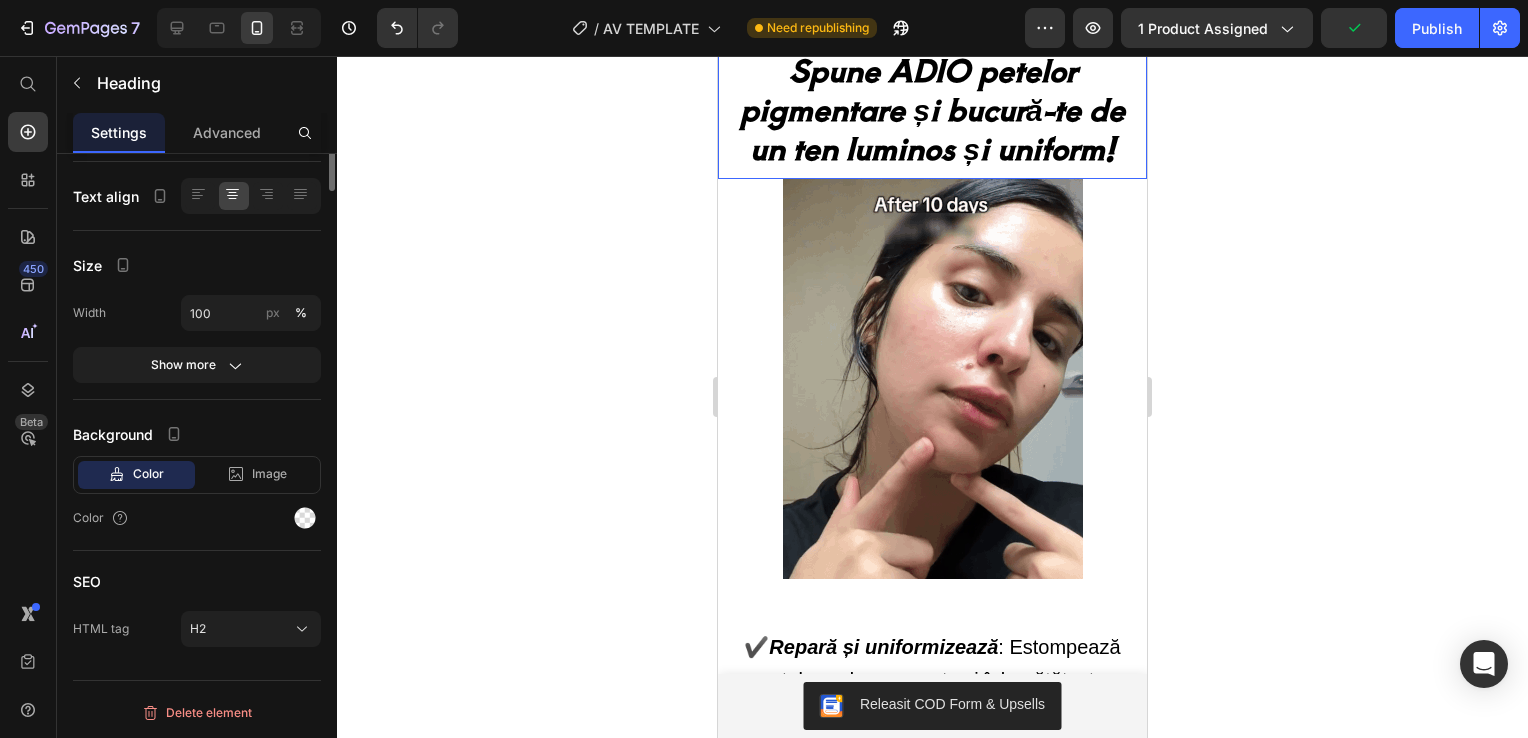 scroll, scrollTop: 0, scrollLeft: 0, axis: both 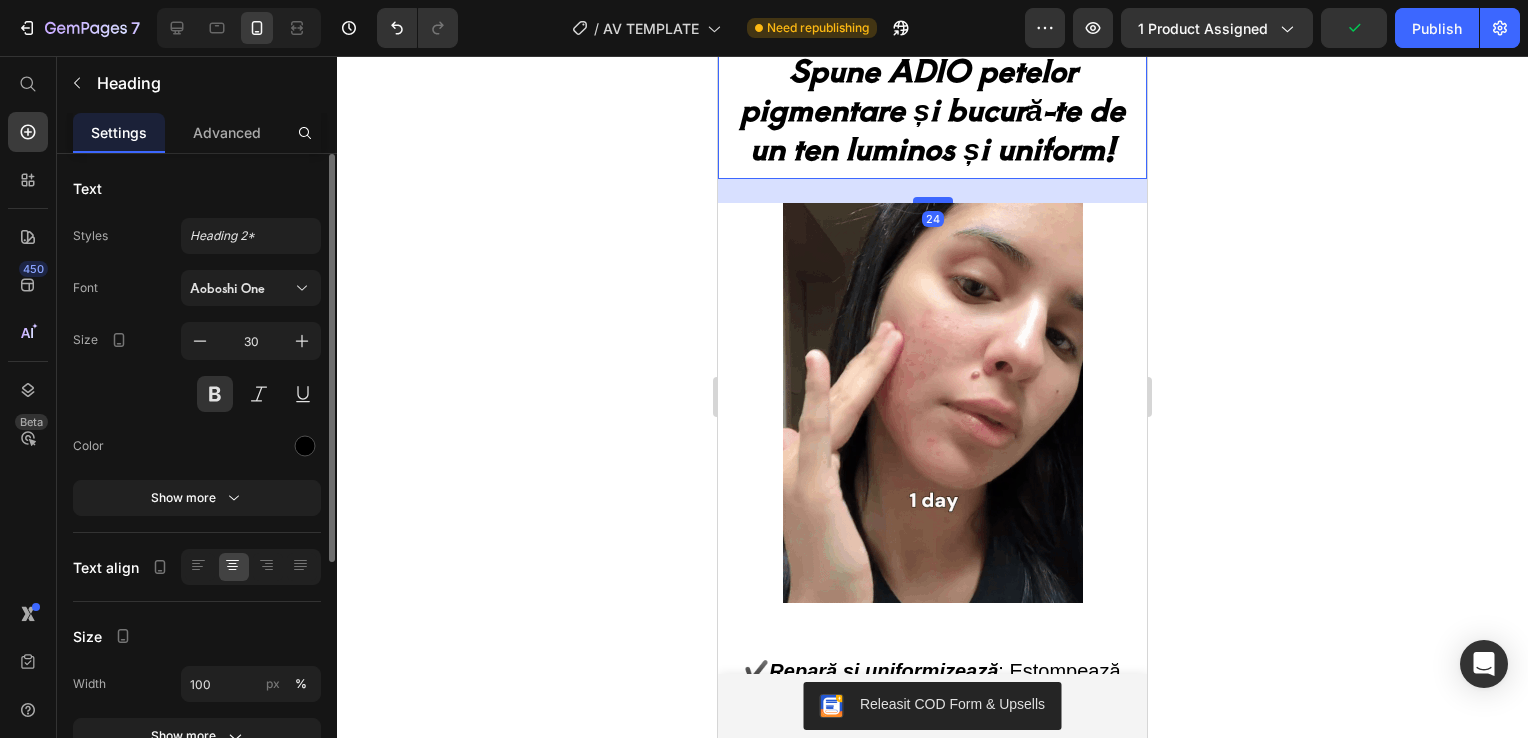 drag, startPoint x: 934, startPoint y: 260, endPoint x: 931, endPoint y: 287, distance: 27.166155 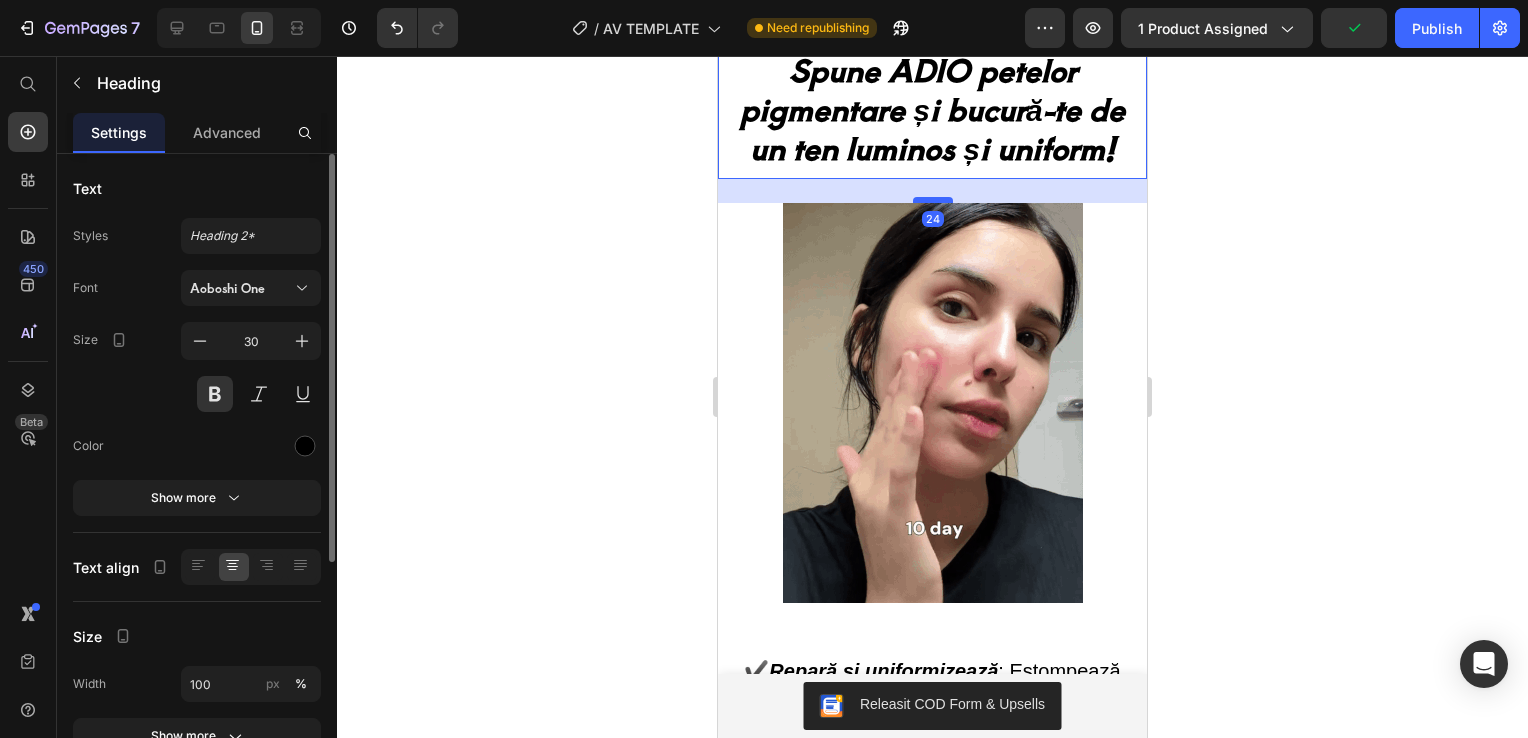 click at bounding box center (933, 200) 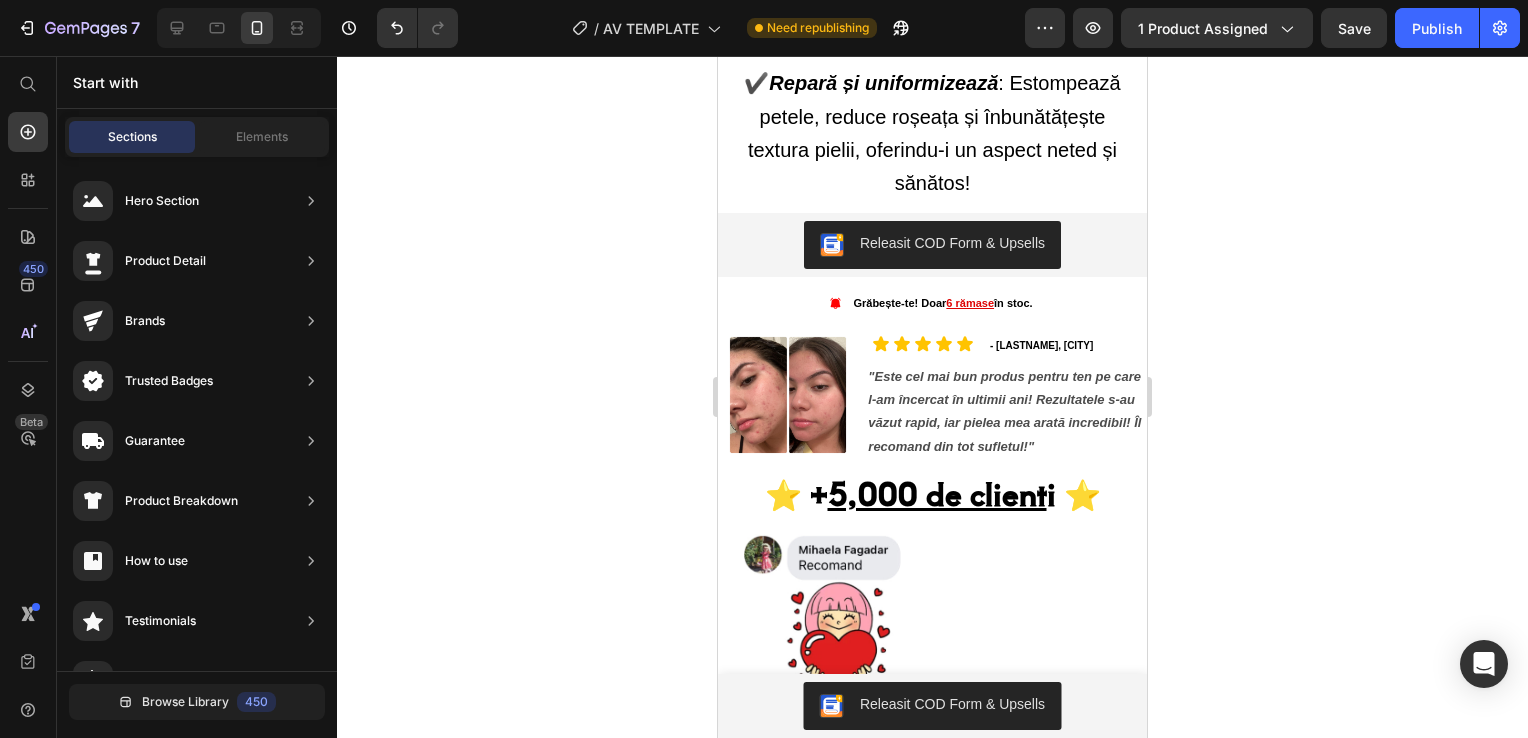 scroll, scrollTop: 2294, scrollLeft: 0, axis: vertical 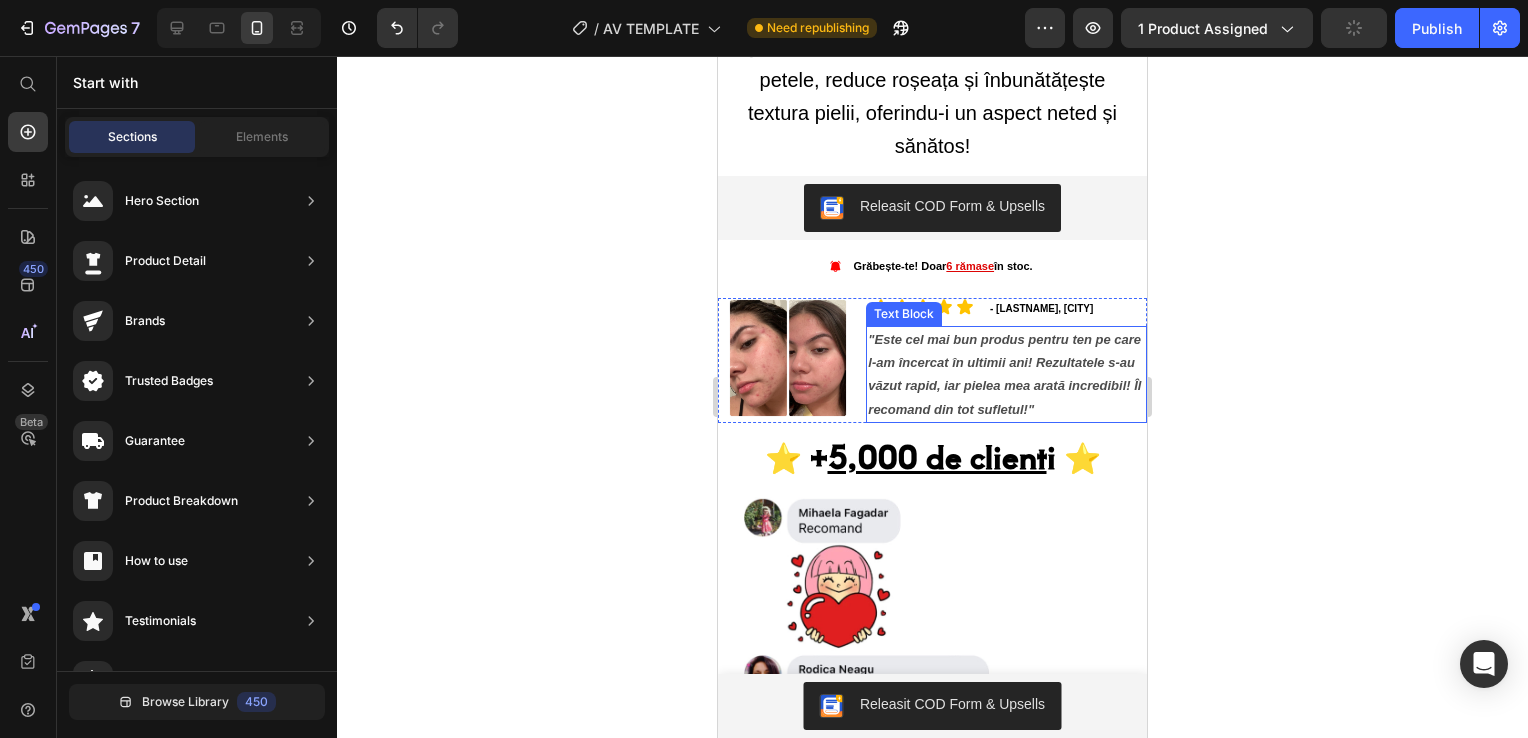 click on ""Este cel mai bun produs pentru ten pe care l-am încercat în ultimii ani! Rezultatele s-au văzut rapid, iar pielea mea arată incredibil! Îl recomand din tot sufletul!"" at bounding box center (1006, 375) 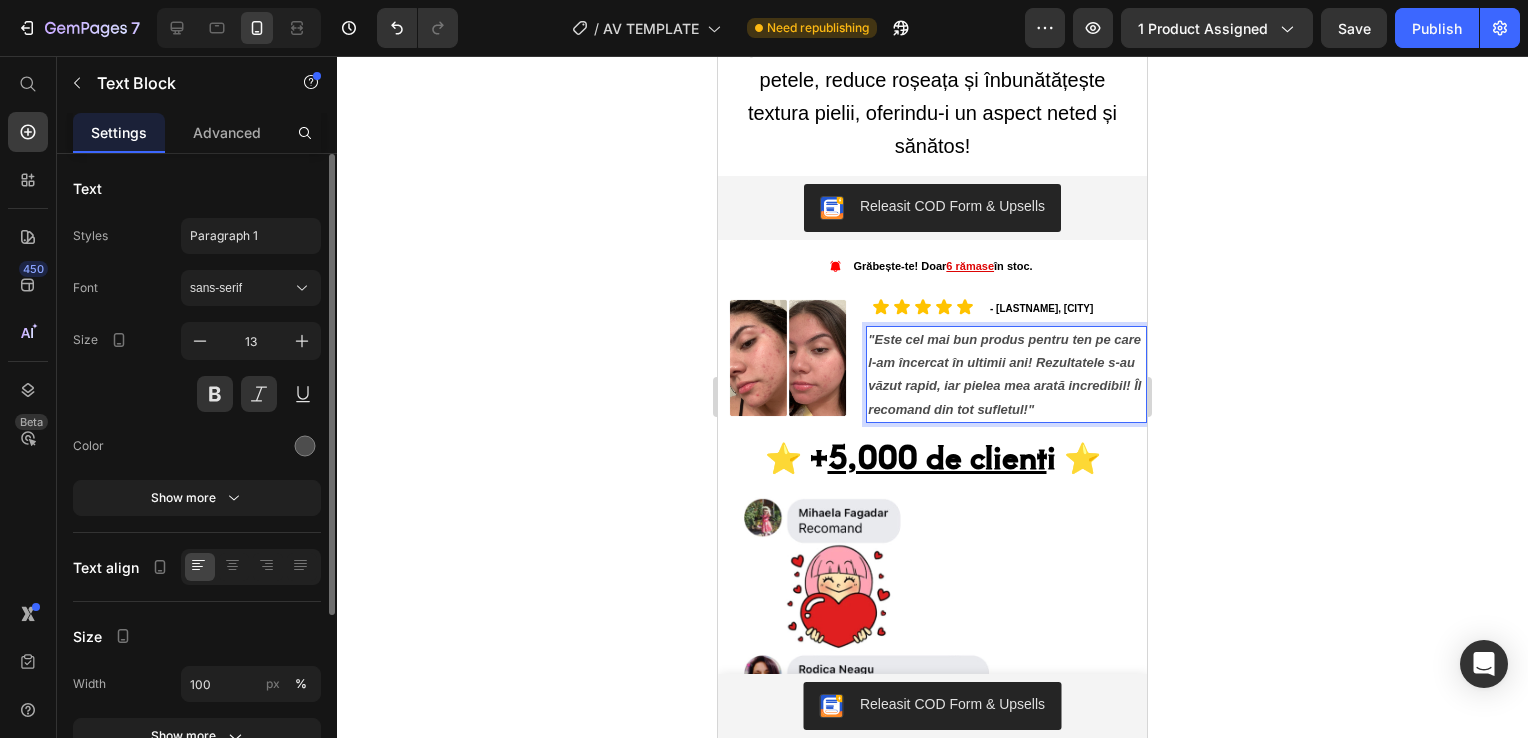 click on ""Este cel mai bun produs pentru ten pe care l-am încercat în ultimii ani! Rezultatele s-au văzut rapid, iar pielea mea arată incredibil! Îl recomand din tot sufletul!"" at bounding box center [1006, 375] 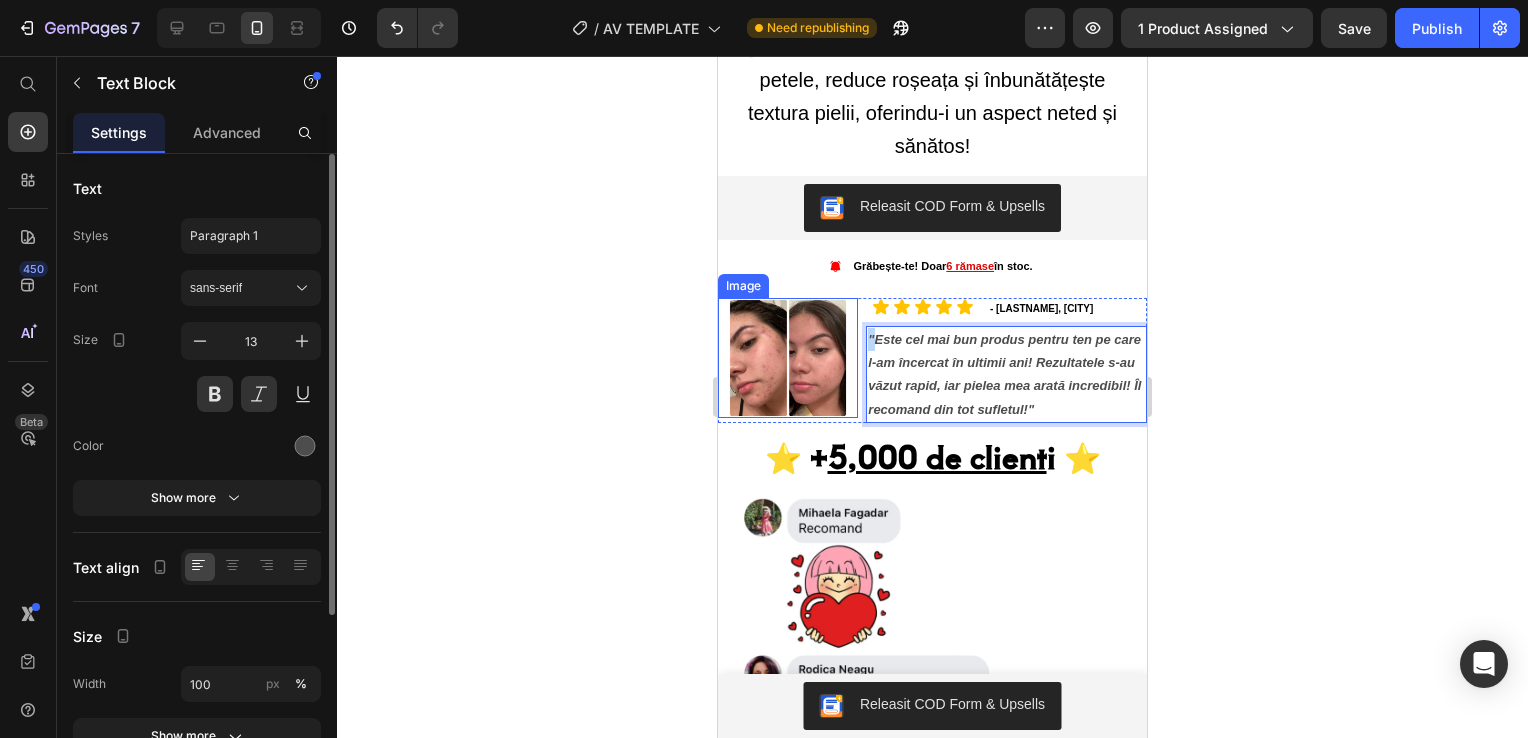 drag, startPoint x: 865, startPoint y: 338, endPoint x: 803, endPoint y: 299, distance: 73.24616 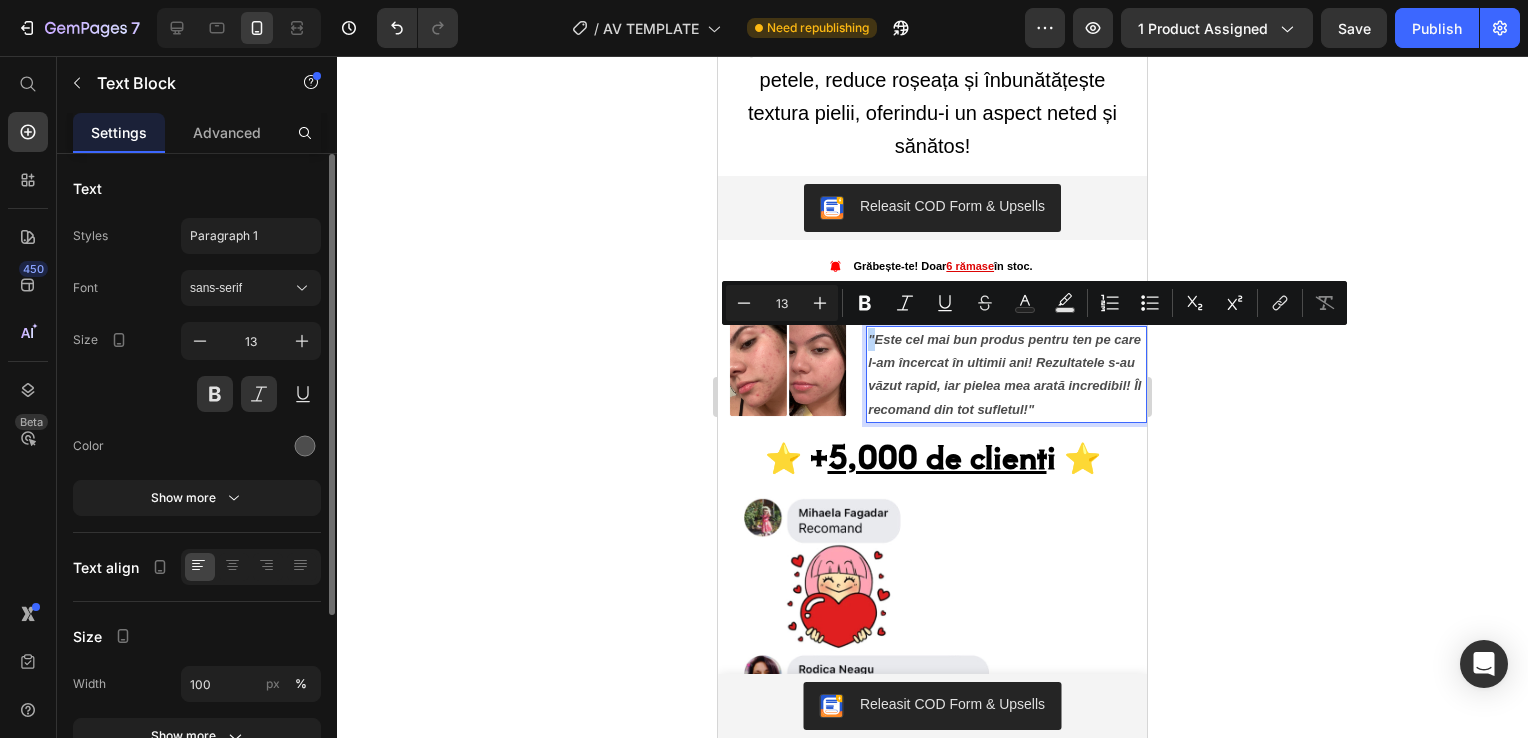 click on ""Este cel mai bun produs pentru ten pe care l-am încercat în ultimii ani! Rezultatele s-au văzut rapid, iar pielea mea arată incredibil! Îl recomand din tot sufletul!"" at bounding box center (1006, 375) 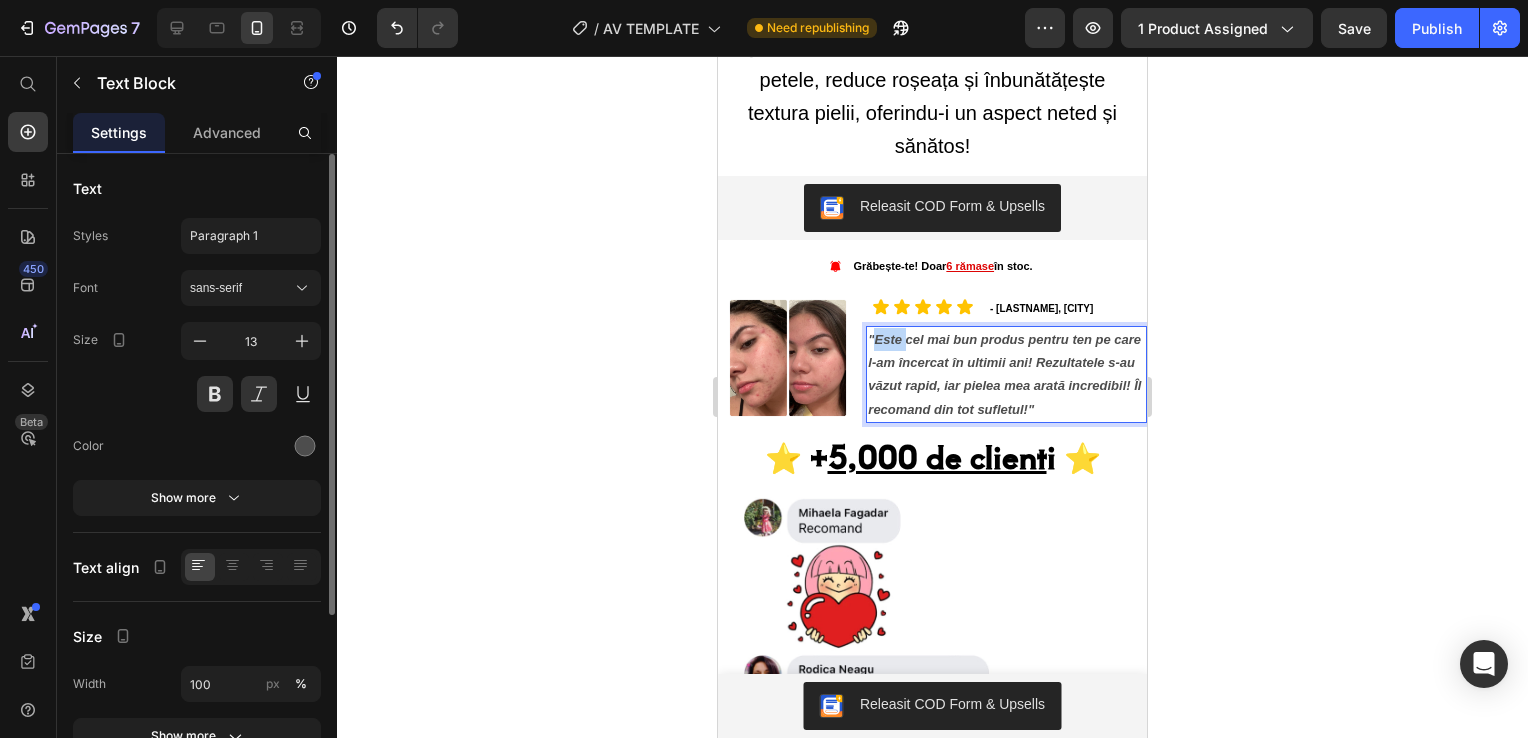 click on ""Este cel mai bun produs pentru ten pe care l-am încercat în ultimii ani! Rezultatele s-au văzut rapid, iar pielea mea arată incredibil! Îl recomand din tot sufletul!"" at bounding box center (1006, 375) 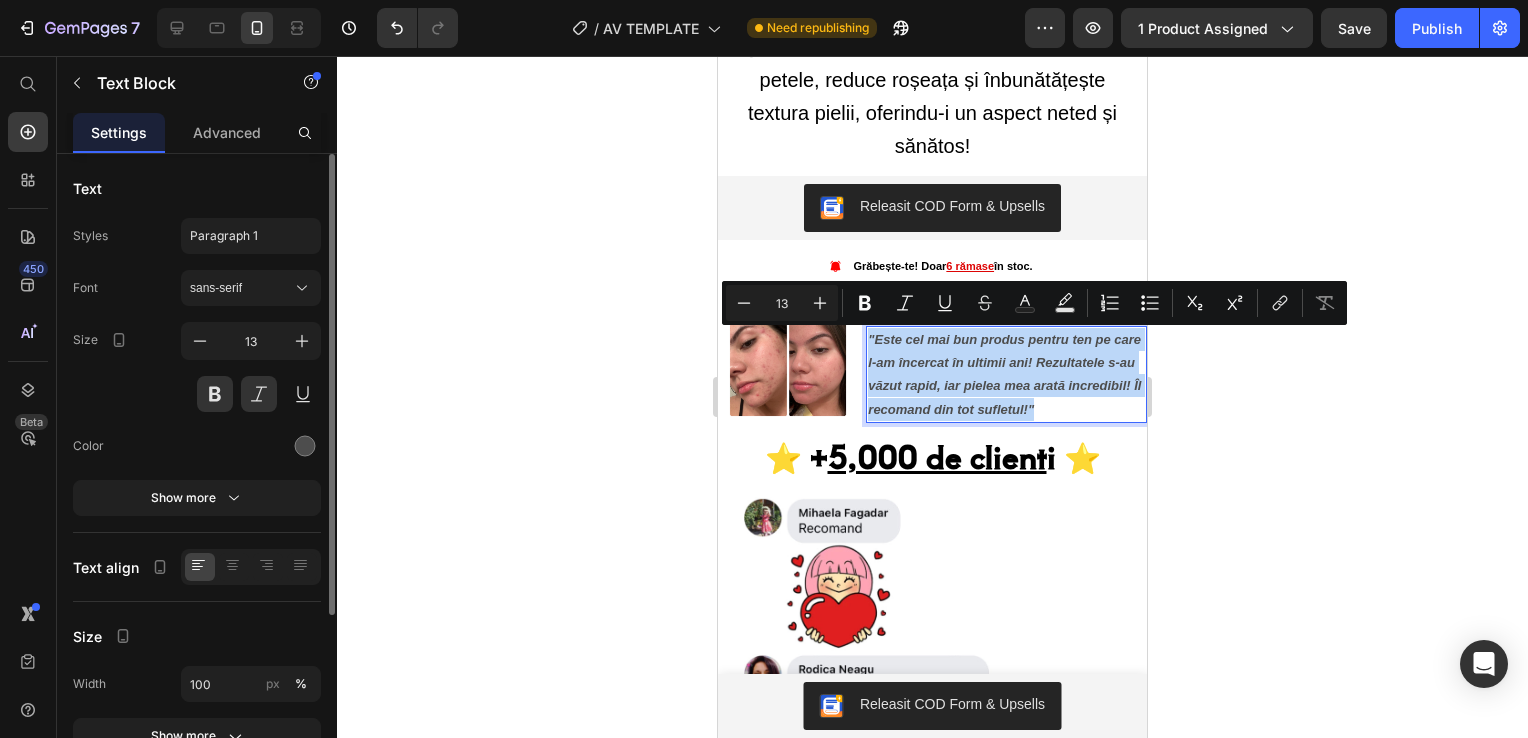 drag, startPoint x: 867, startPoint y: 335, endPoint x: 900, endPoint y: 411, distance: 82.85529 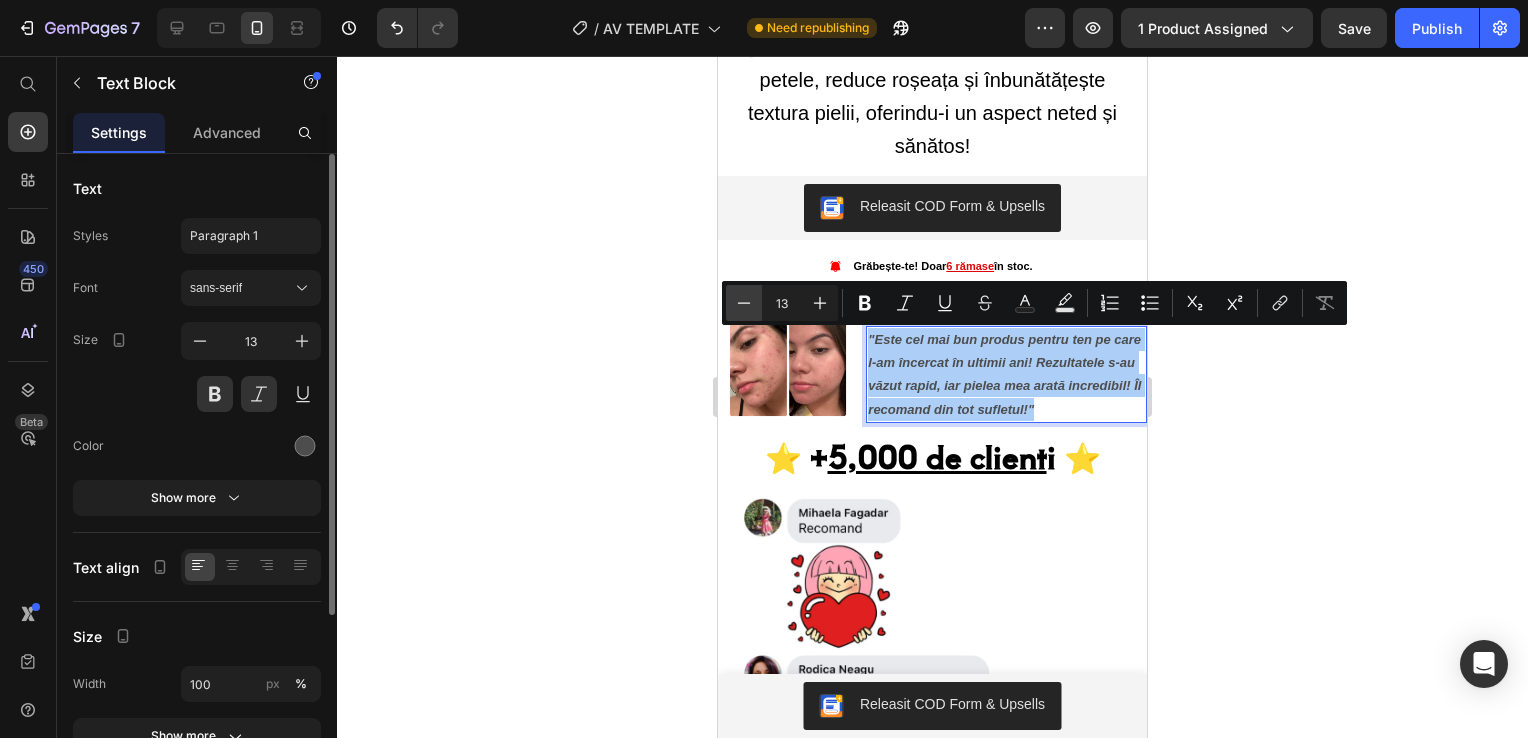 click 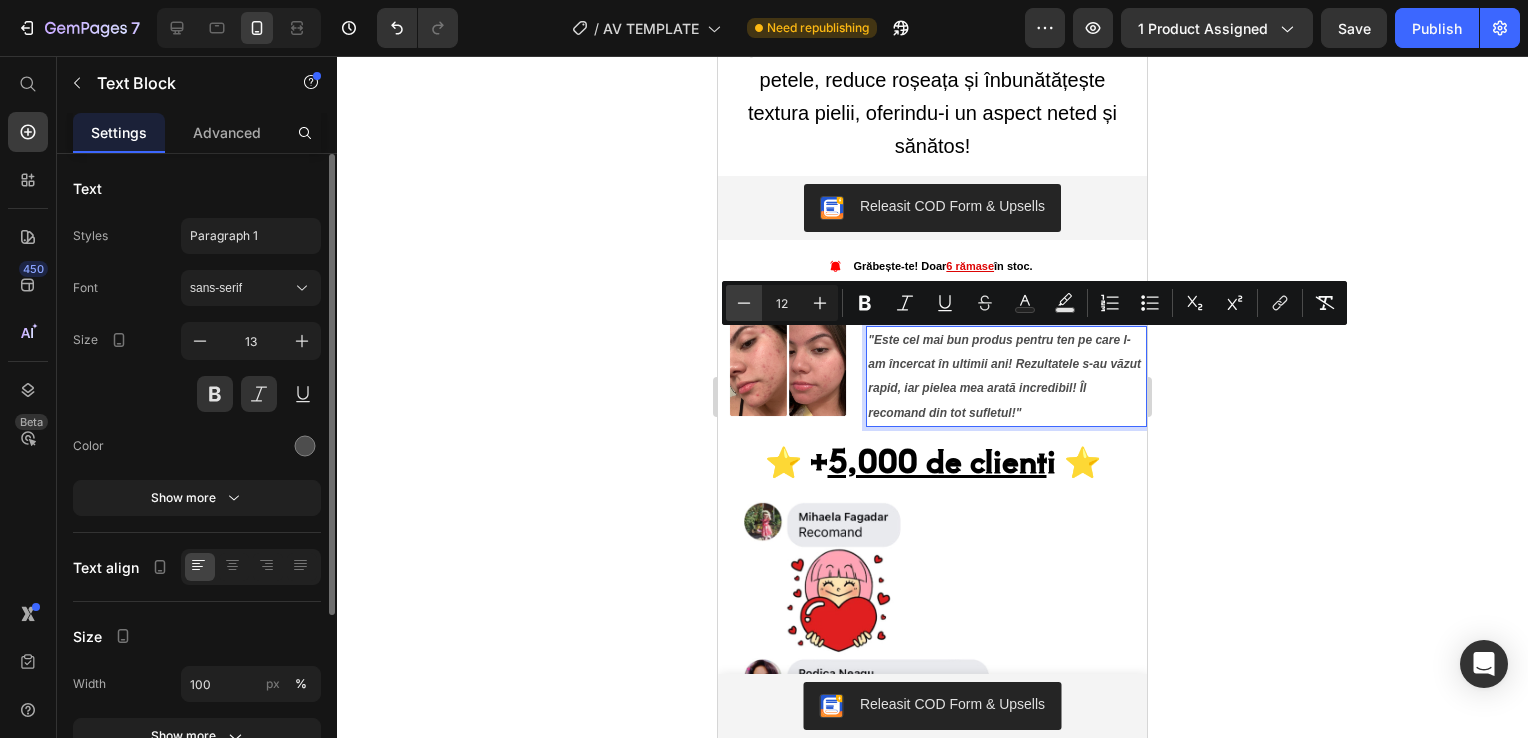 click 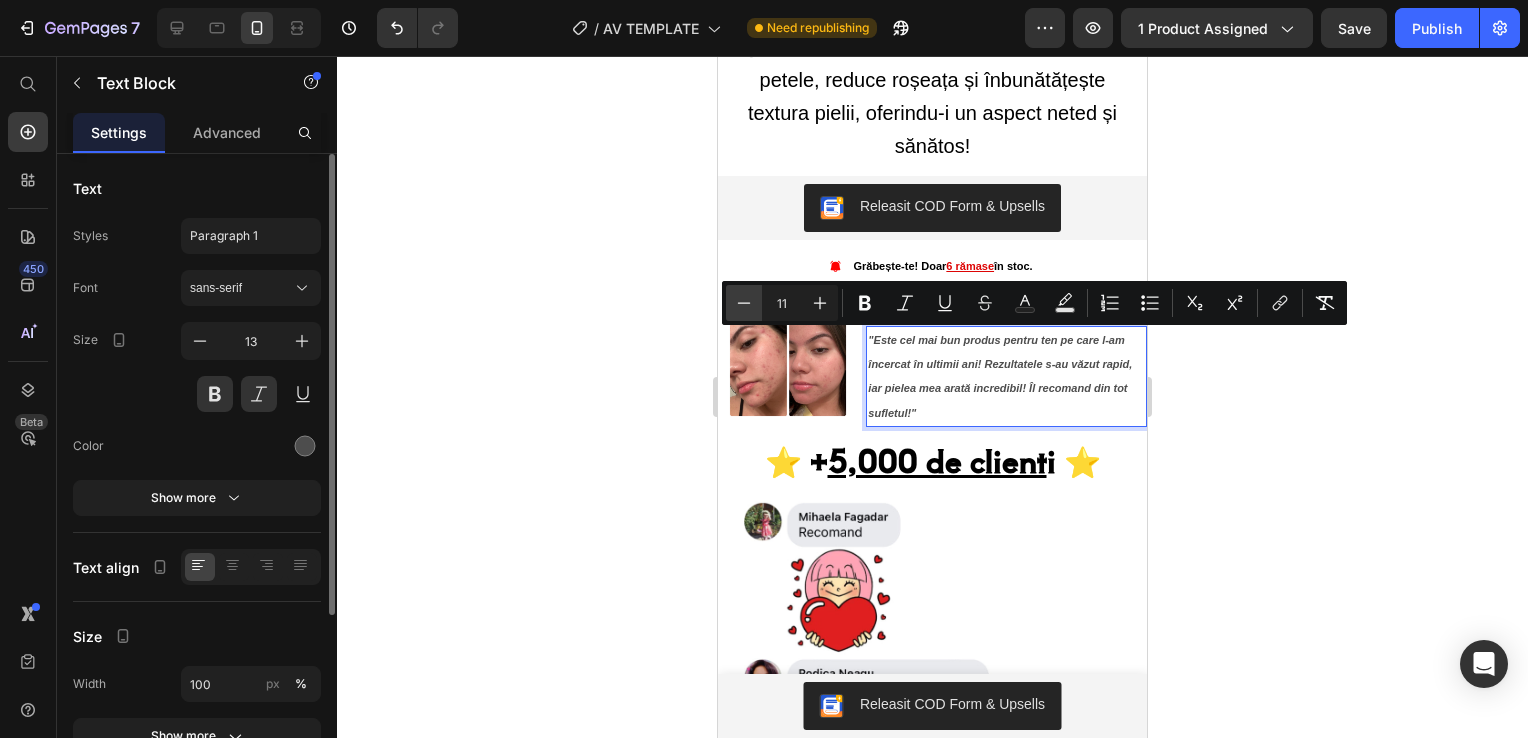 click 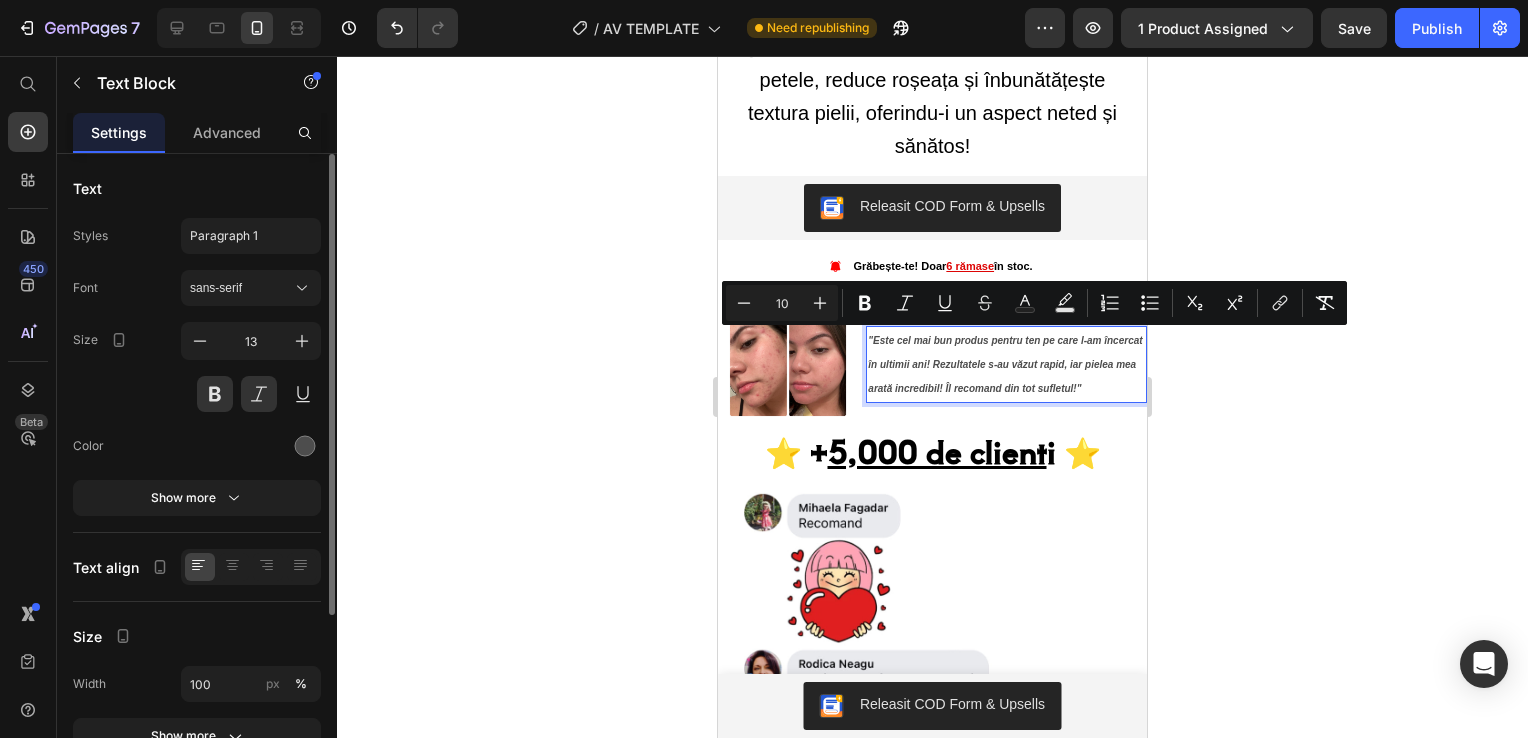 click 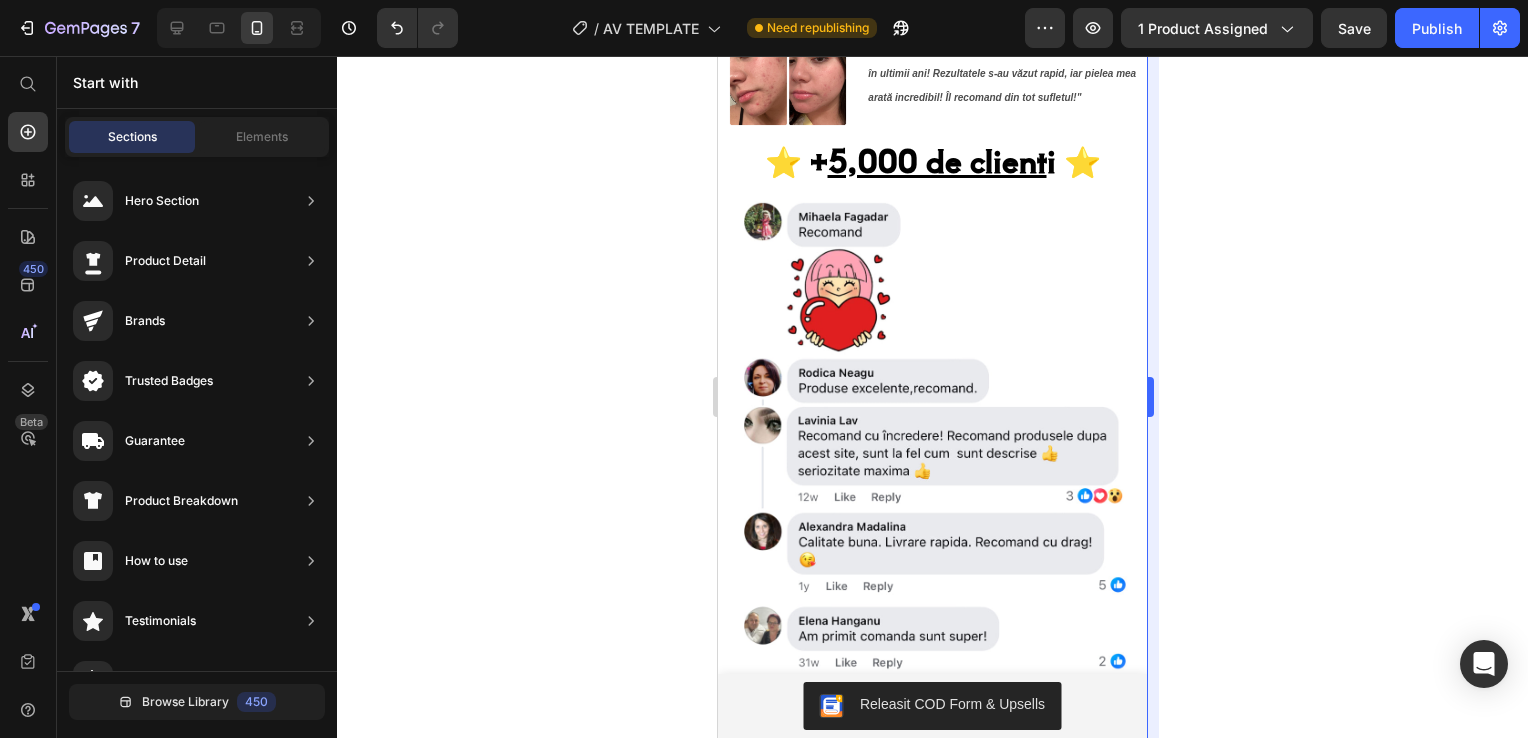 scroll, scrollTop: 2560, scrollLeft: 0, axis: vertical 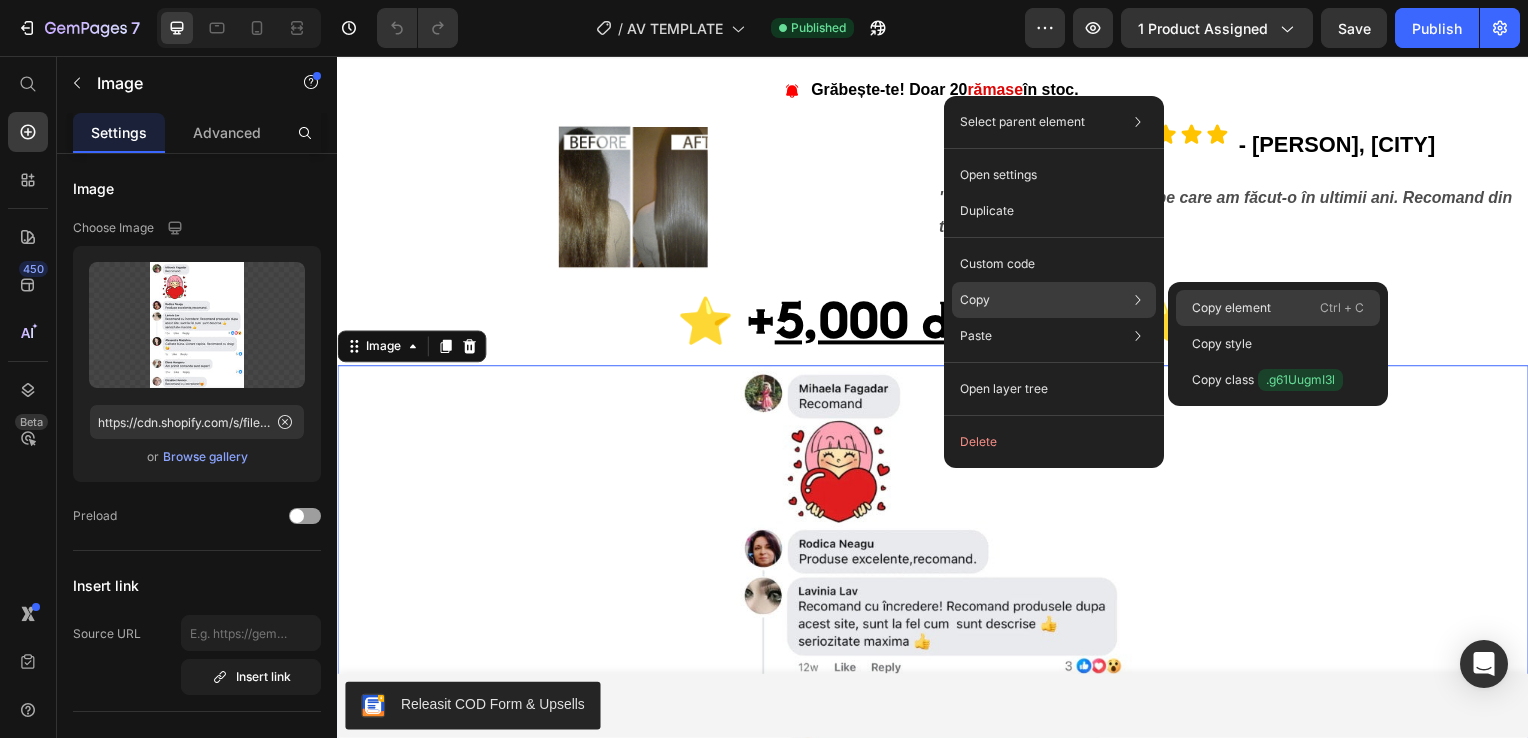 drag, startPoint x: 1187, startPoint y: 306, endPoint x: 726, endPoint y: 261, distance: 463.1911 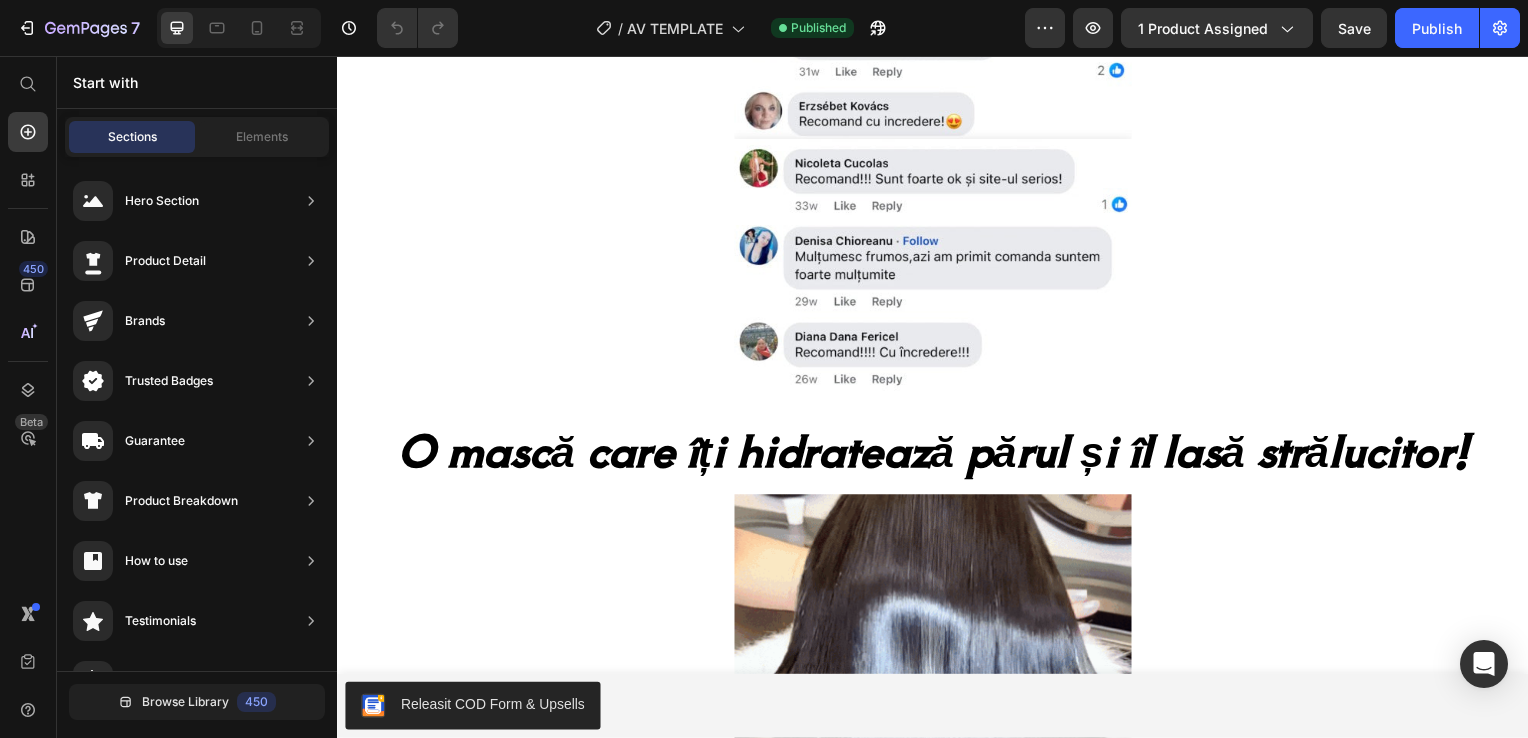 scroll, scrollTop: 3536, scrollLeft: 0, axis: vertical 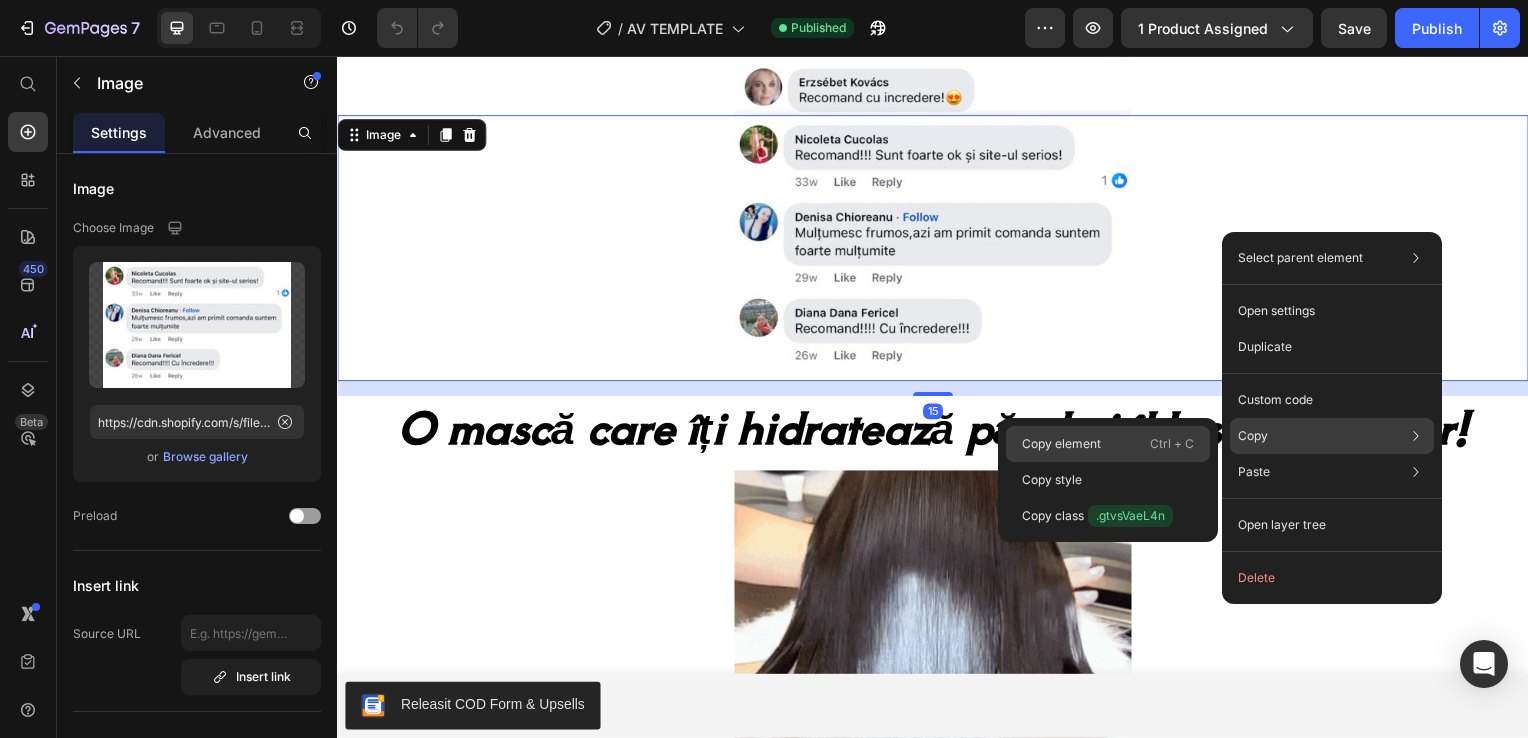 click on "Copy element  Ctrl + C" 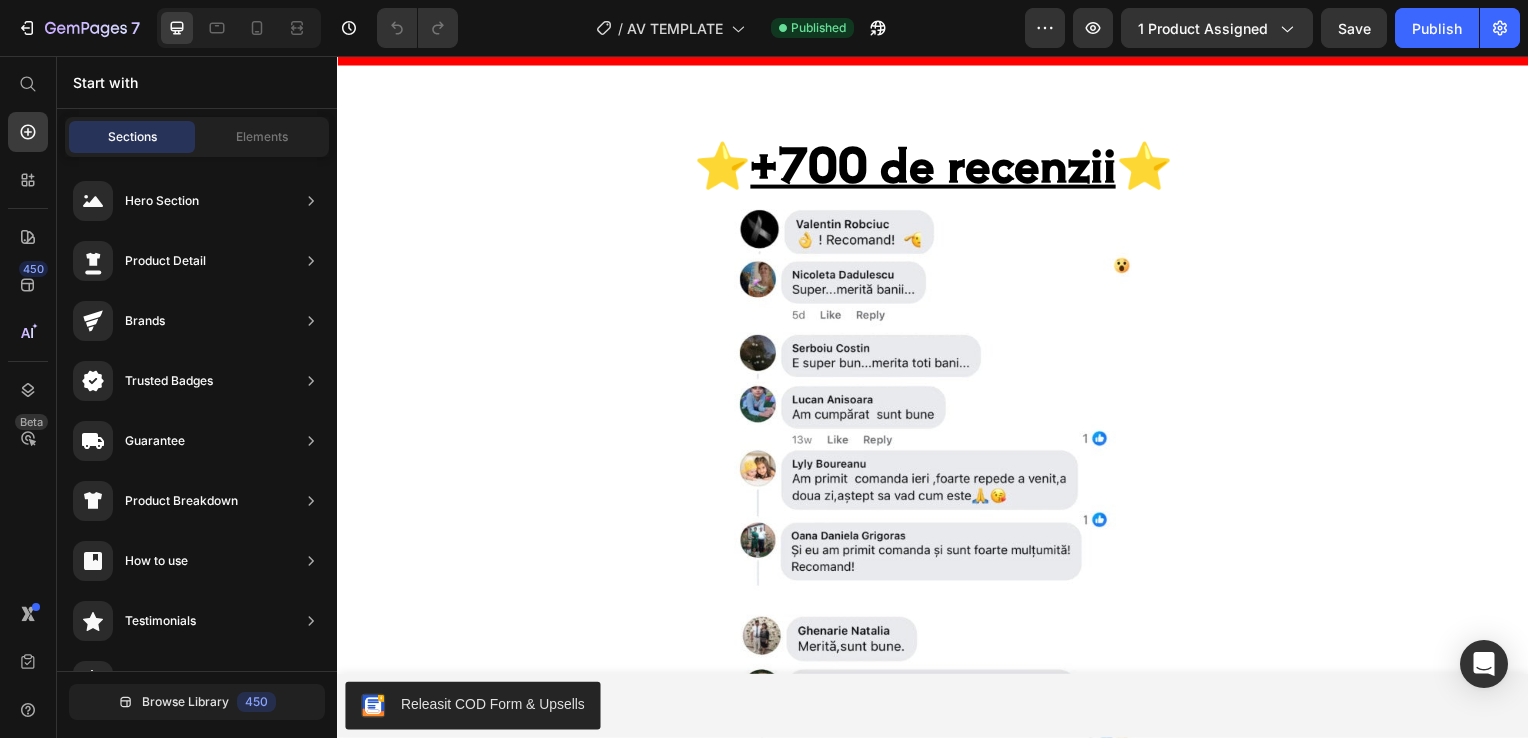 scroll, scrollTop: 4667, scrollLeft: 0, axis: vertical 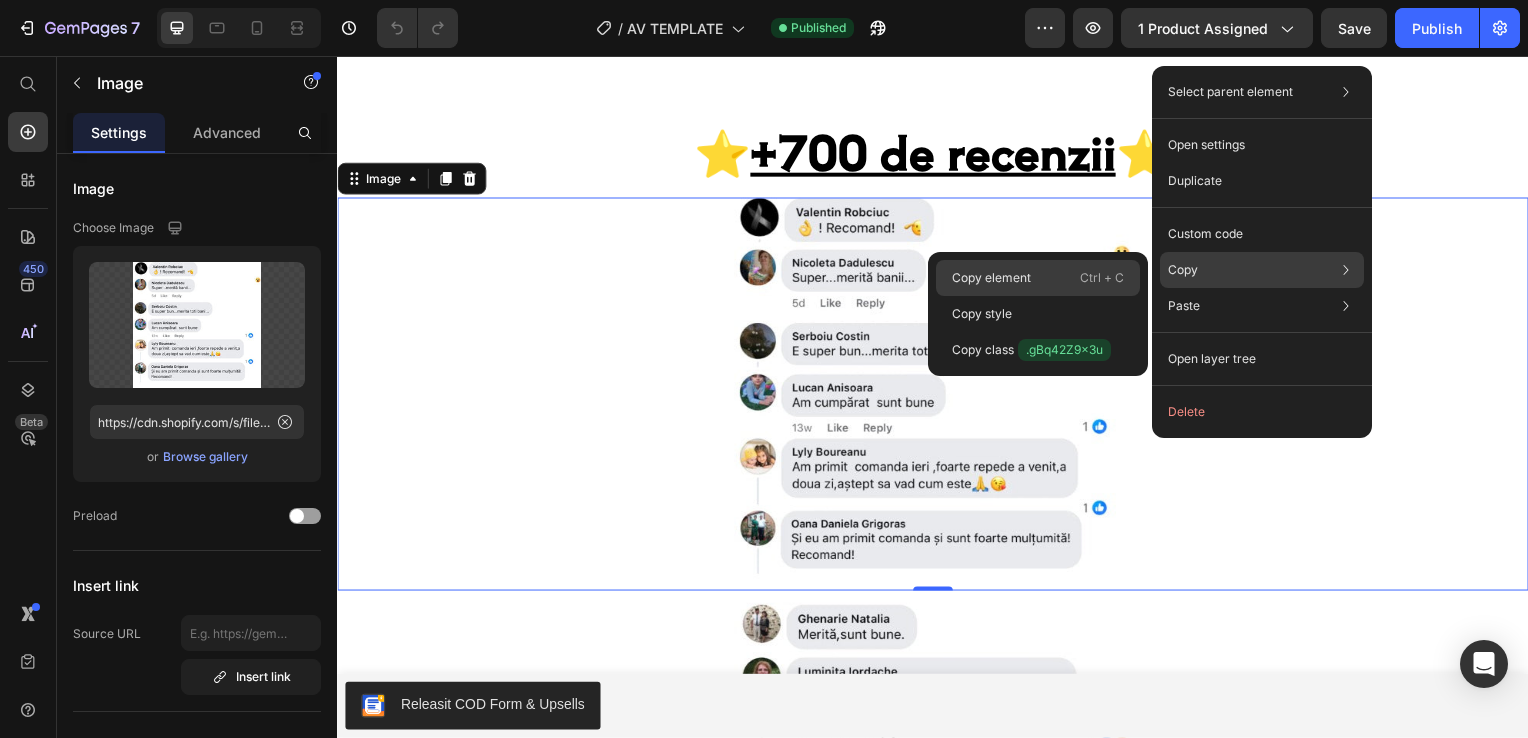 click on "Copy element" at bounding box center [991, 278] 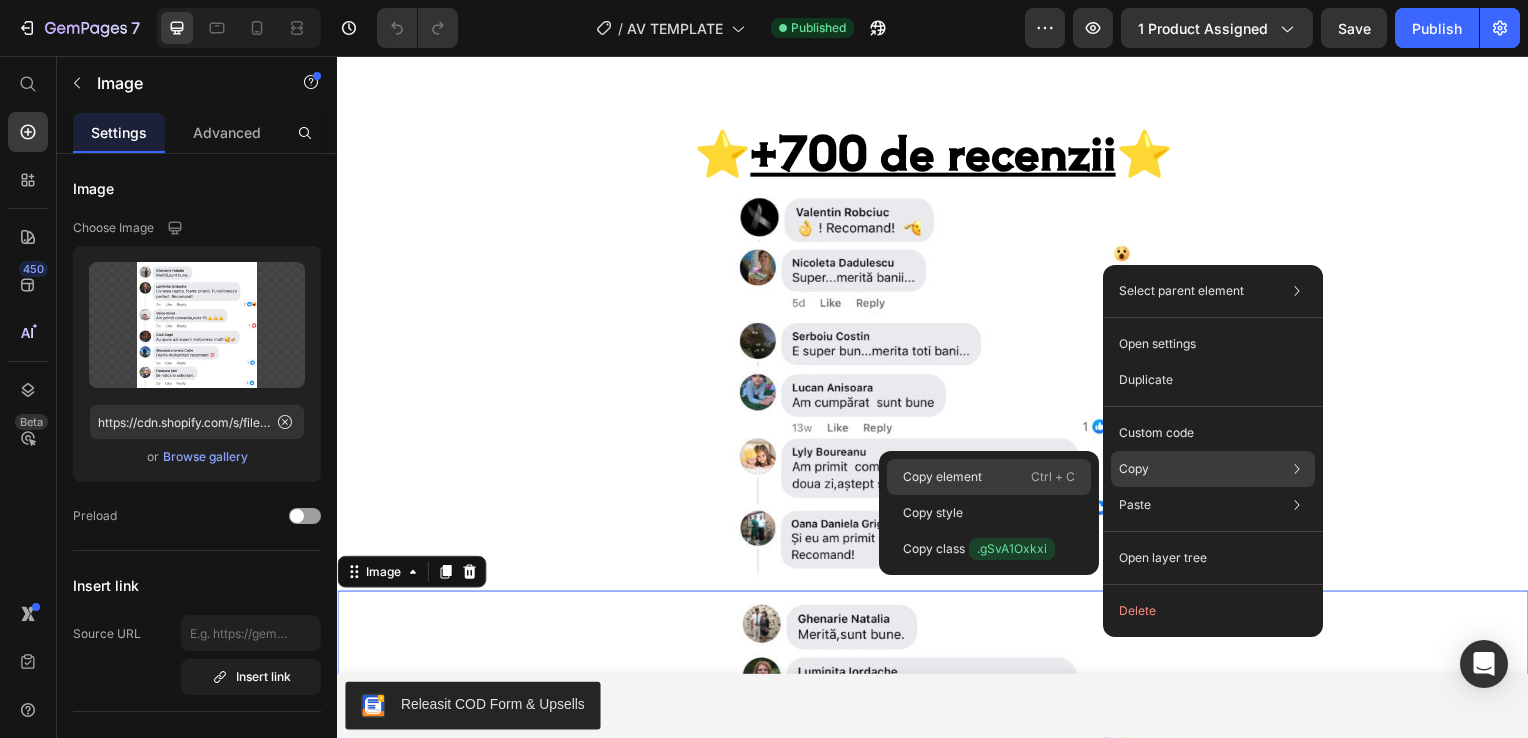 click on "Copy element  Ctrl + C" 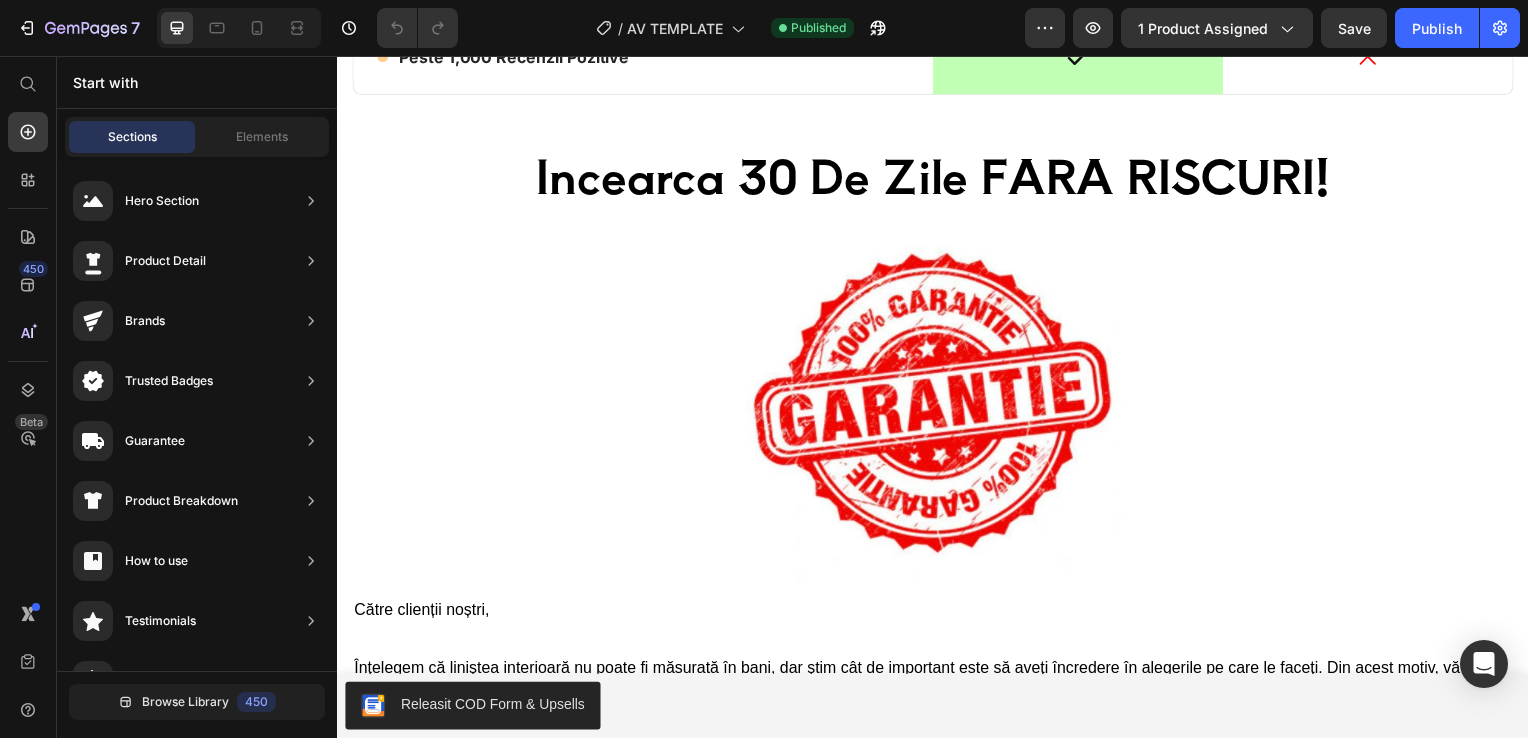 scroll, scrollTop: 6930, scrollLeft: 0, axis: vertical 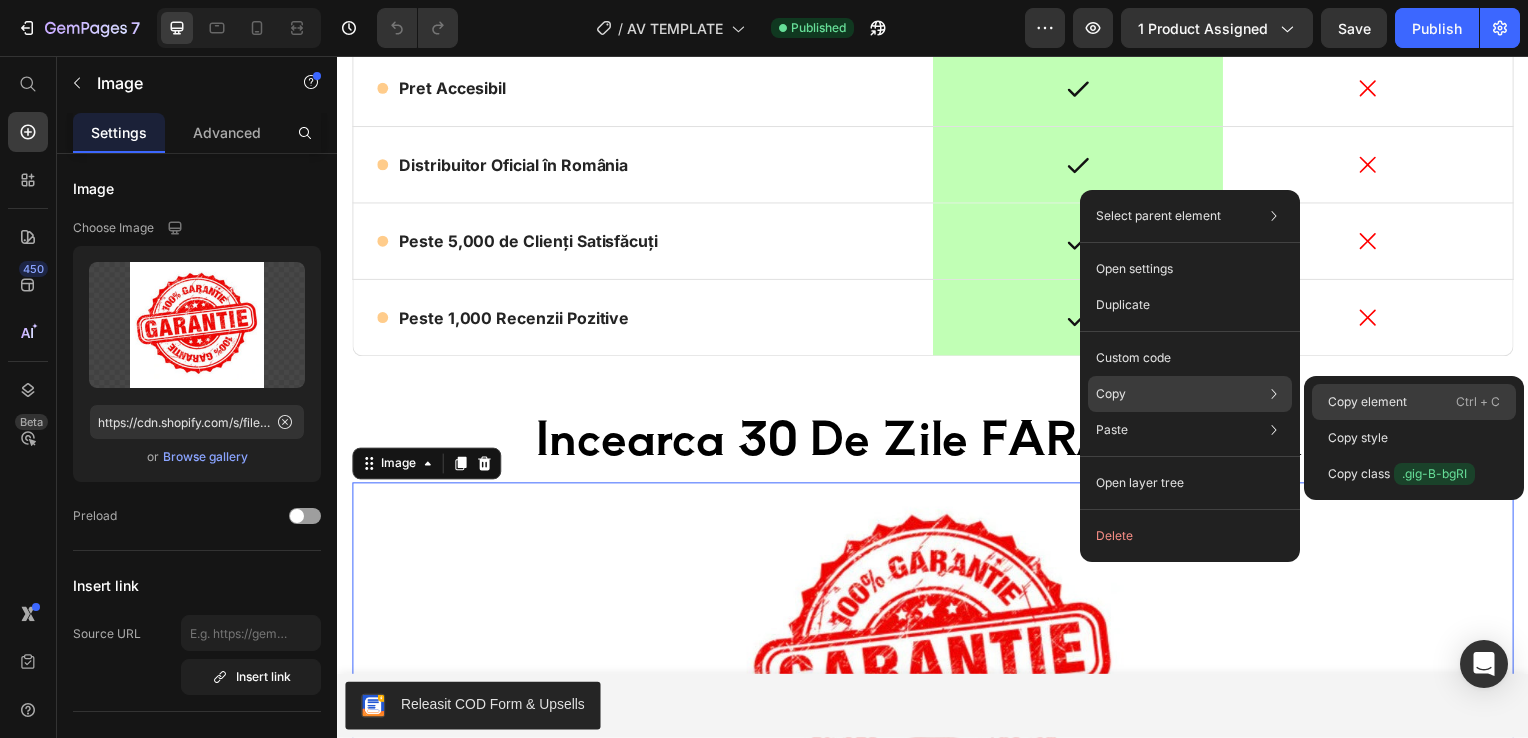 click on "Copy element" at bounding box center [1367, 402] 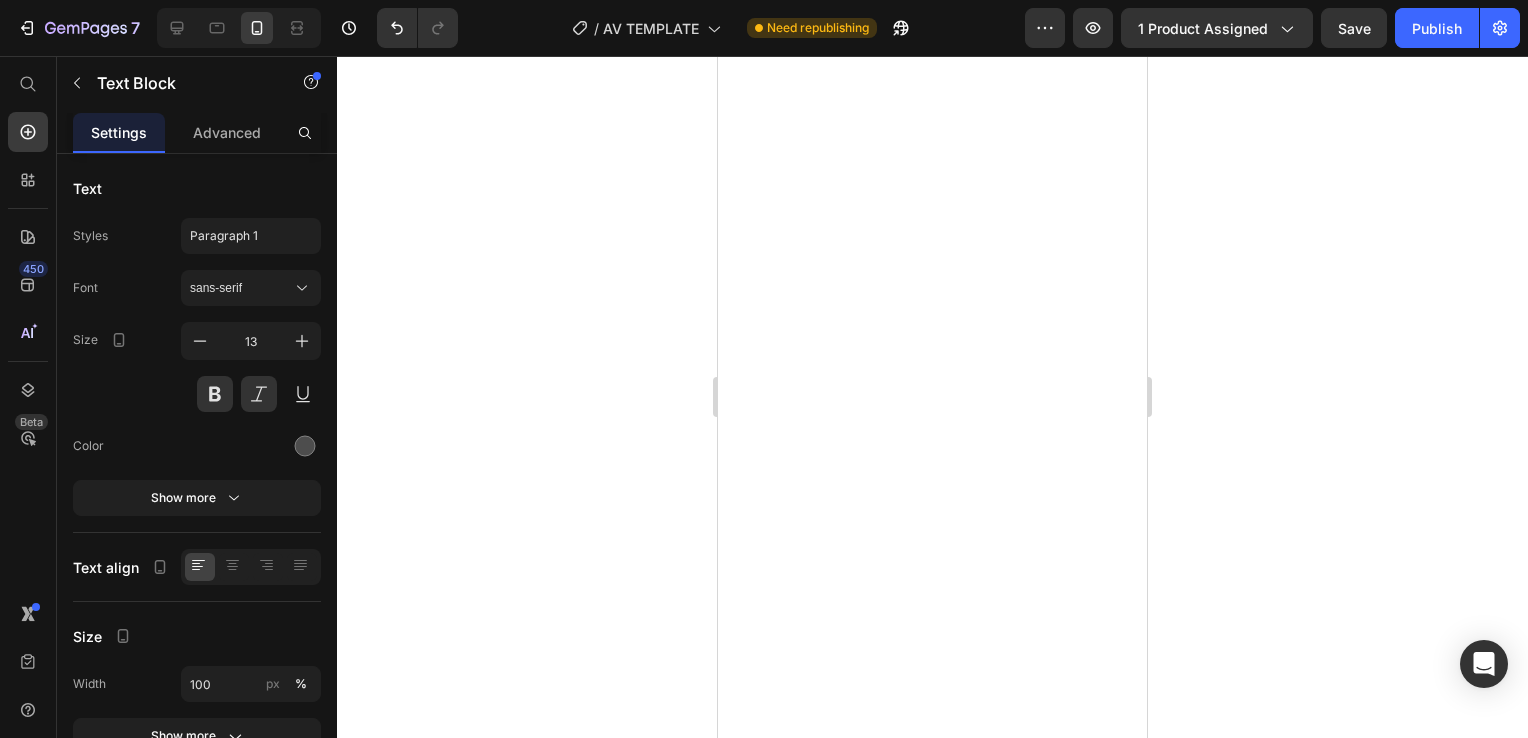 scroll, scrollTop: 0, scrollLeft: 0, axis: both 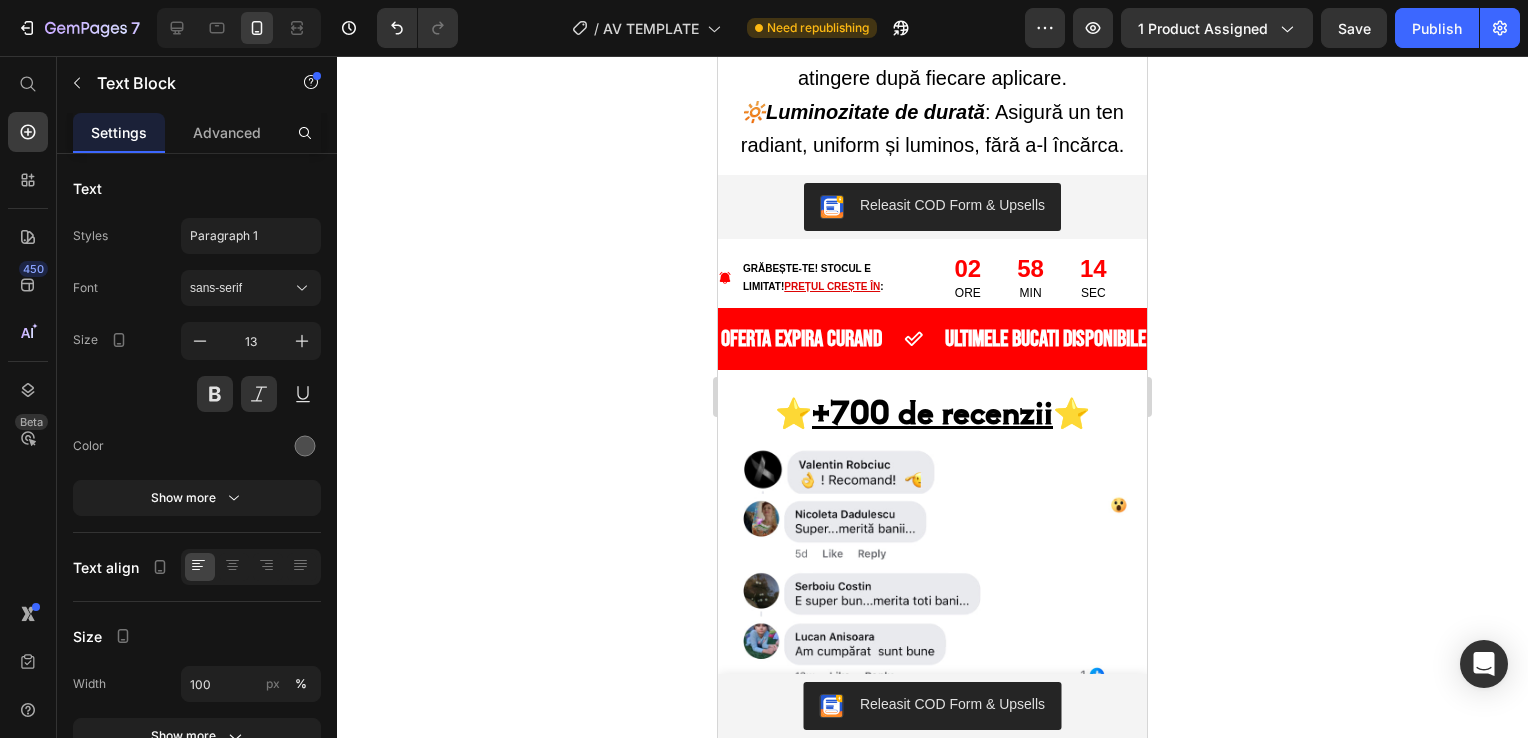 drag, startPoint x: 1002, startPoint y: 162, endPoint x: 1005, endPoint y: 176, distance: 14.3178215 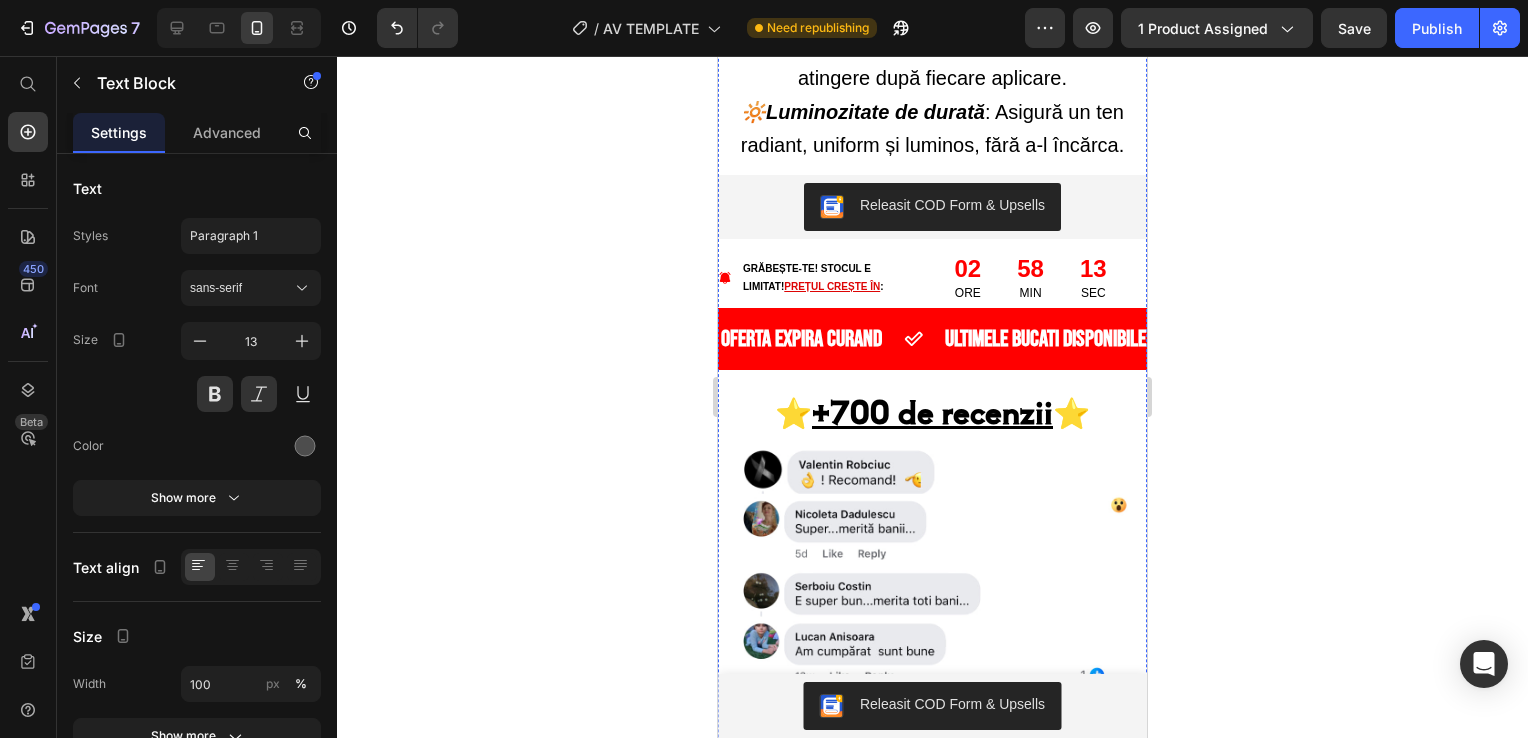 click on "⭐️ + 5,000 de client i ⭐️" at bounding box center [932, -215] 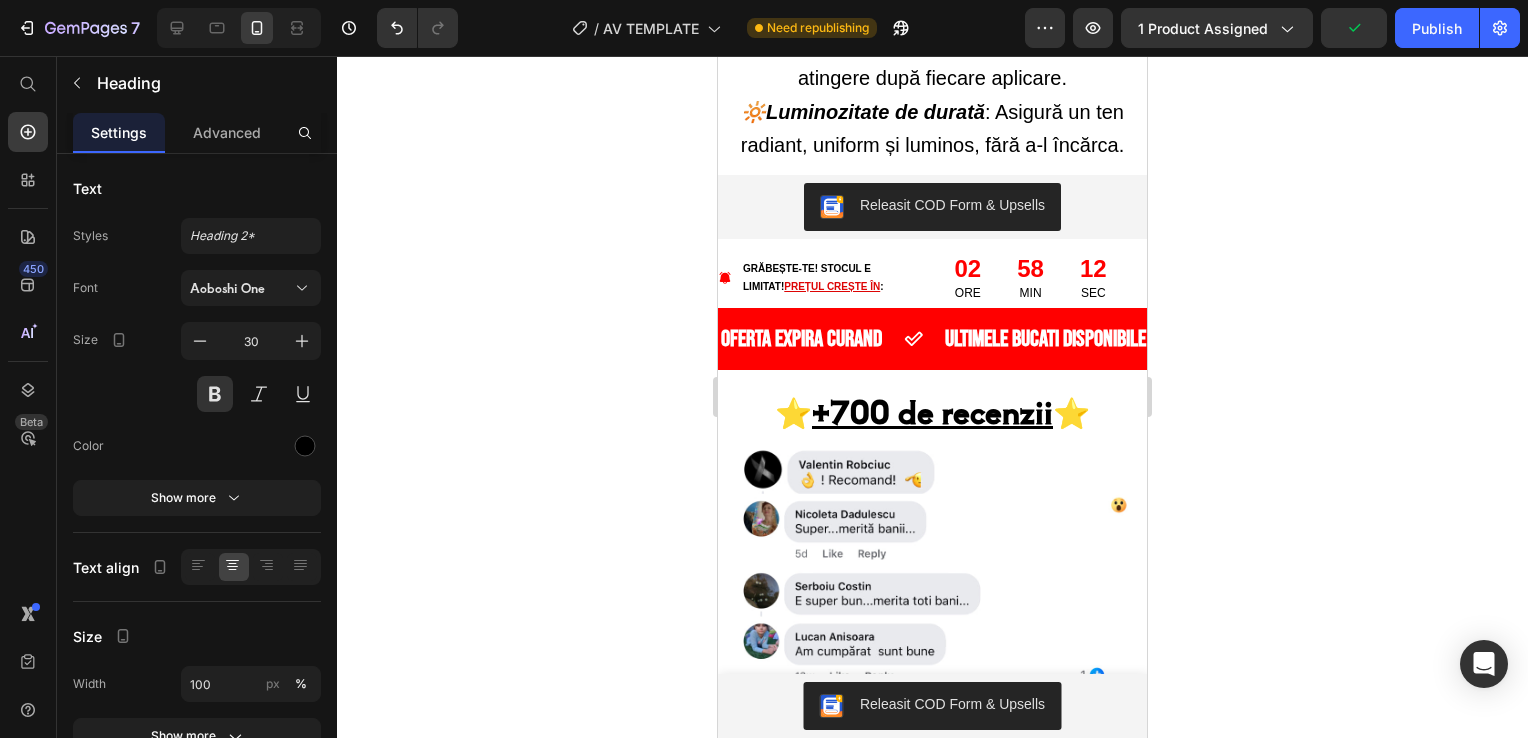 click on "9" at bounding box center (932, -179) 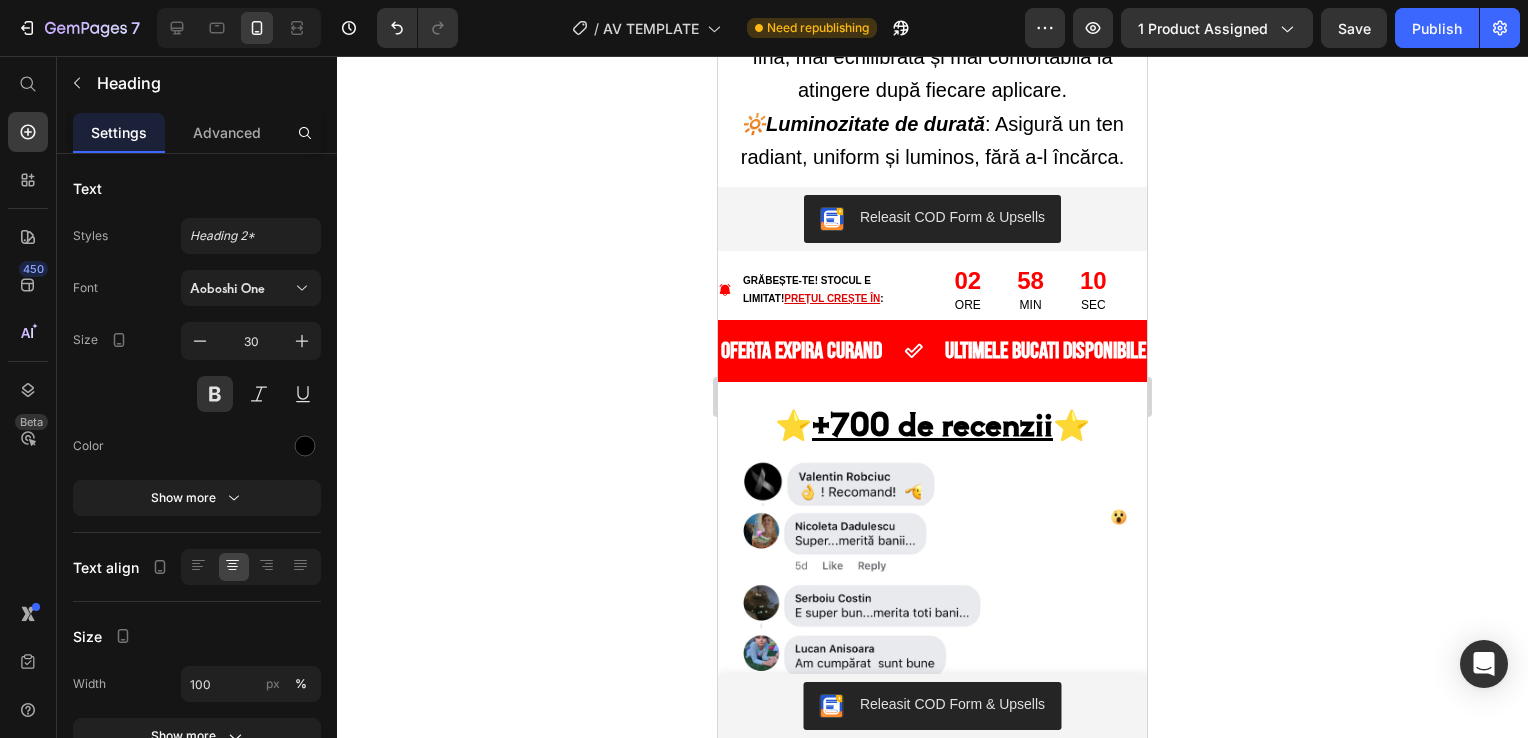 drag, startPoint x: 930, startPoint y: 250, endPoint x: 940, endPoint y: 266, distance: 18.867962 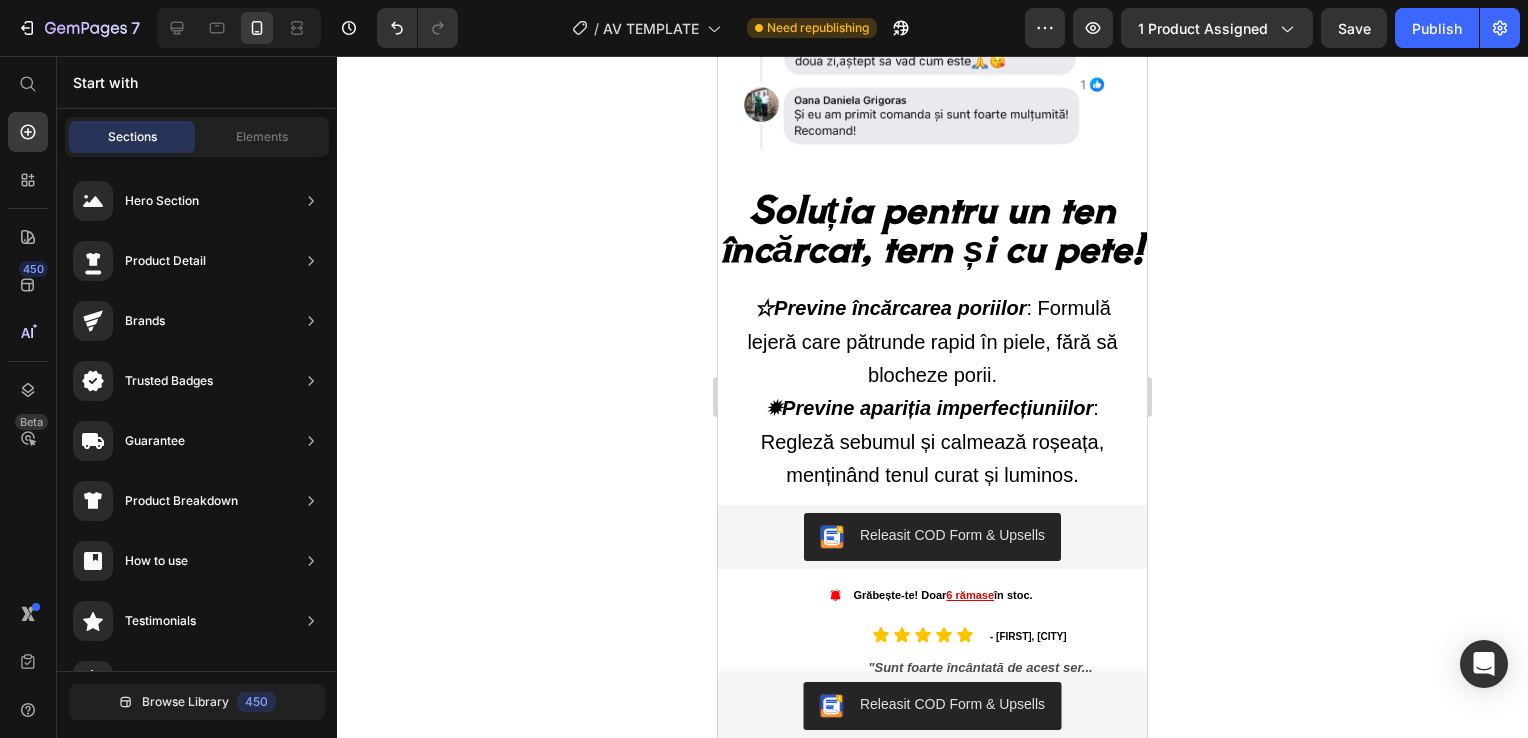 scroll, scrollTop: 3275, scrollLeft: 0, axis: vertical 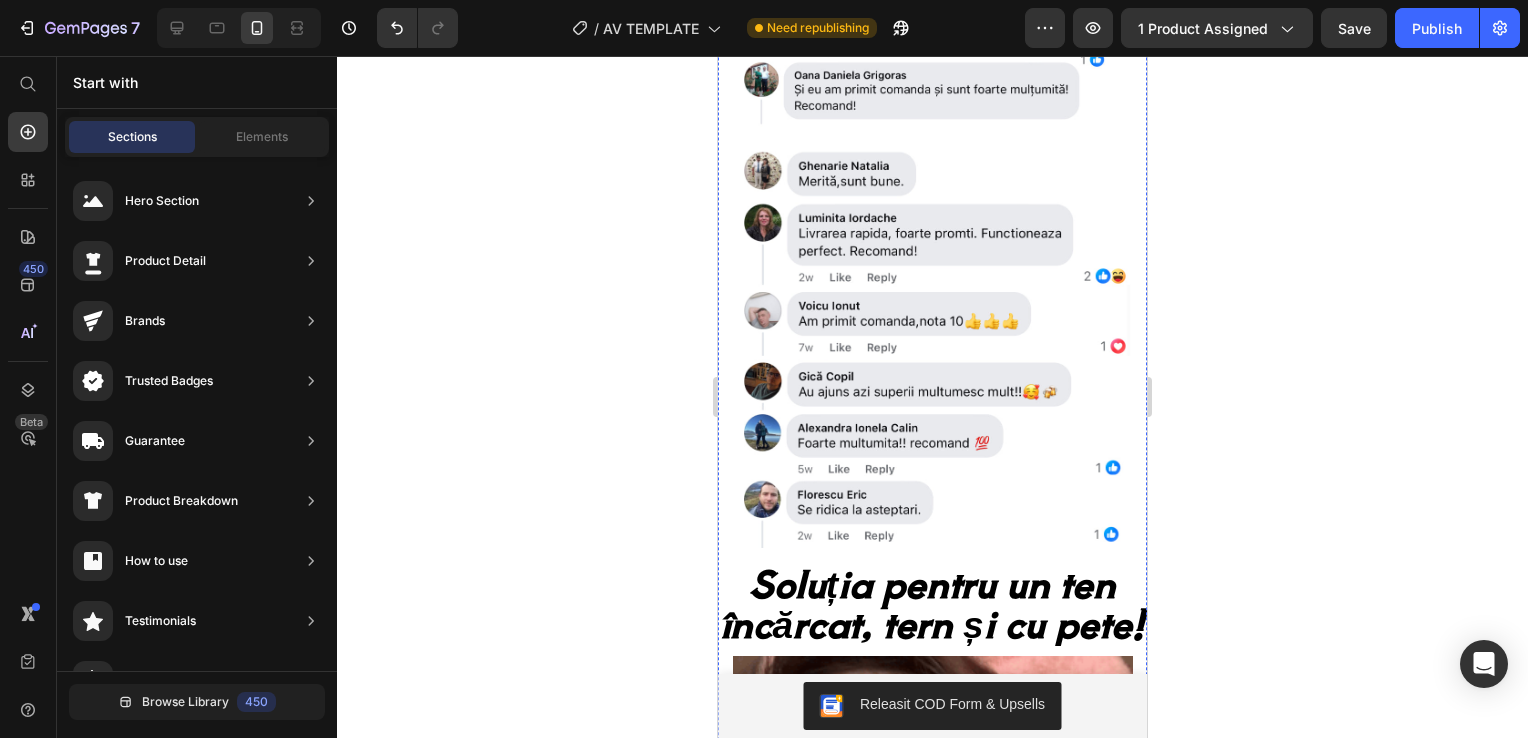 click at bounding box center [932, -869] 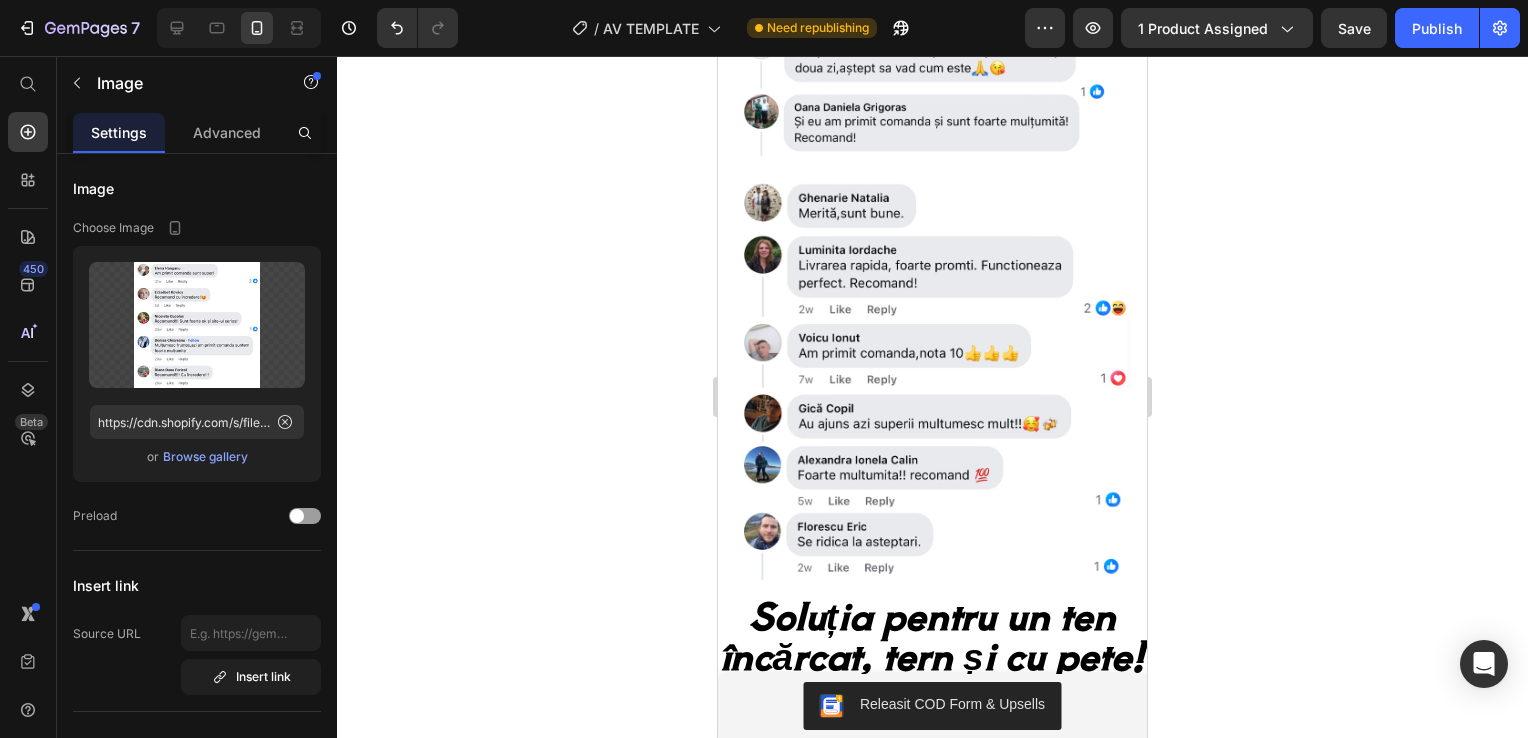 drag, startPoint x: 930, startPoint y: 373, endPoint x: 930, endPoint y: 405, distance: 32 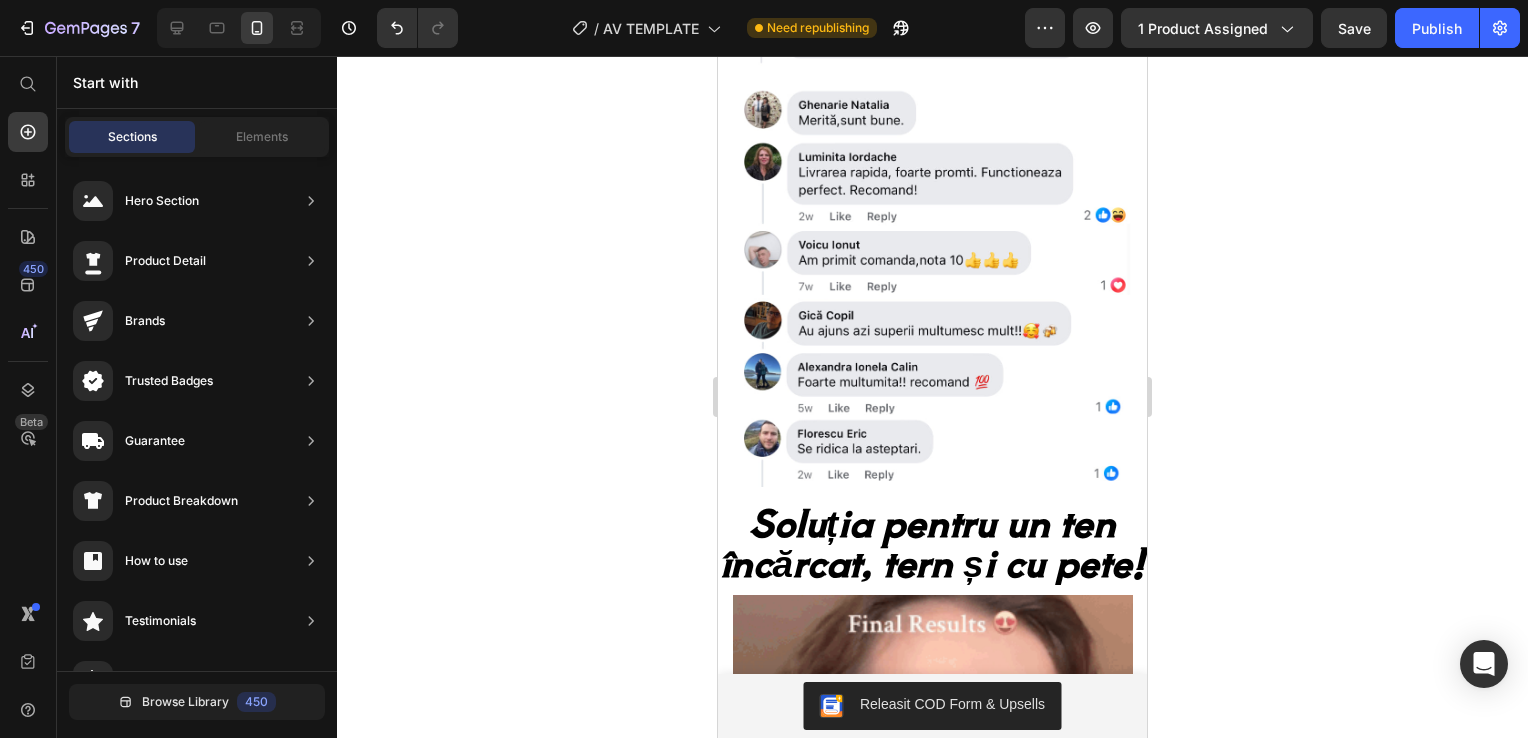 scroll, scrollTop: 3506, scrollLeft: 0, axis: vertical 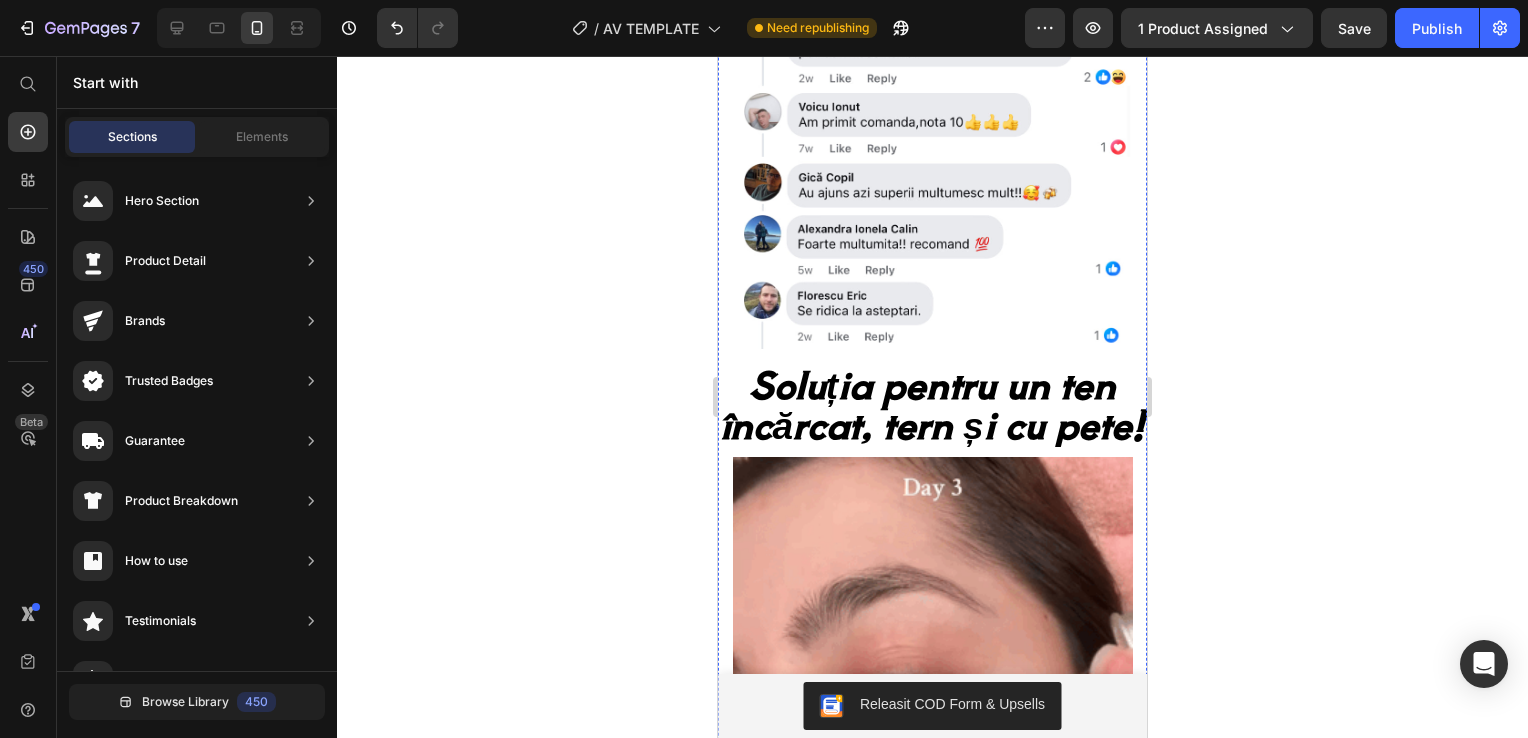 click on "Un ser care îți vindecă tenul și îi redă strălucirea!" at bounding box center [932, -987] 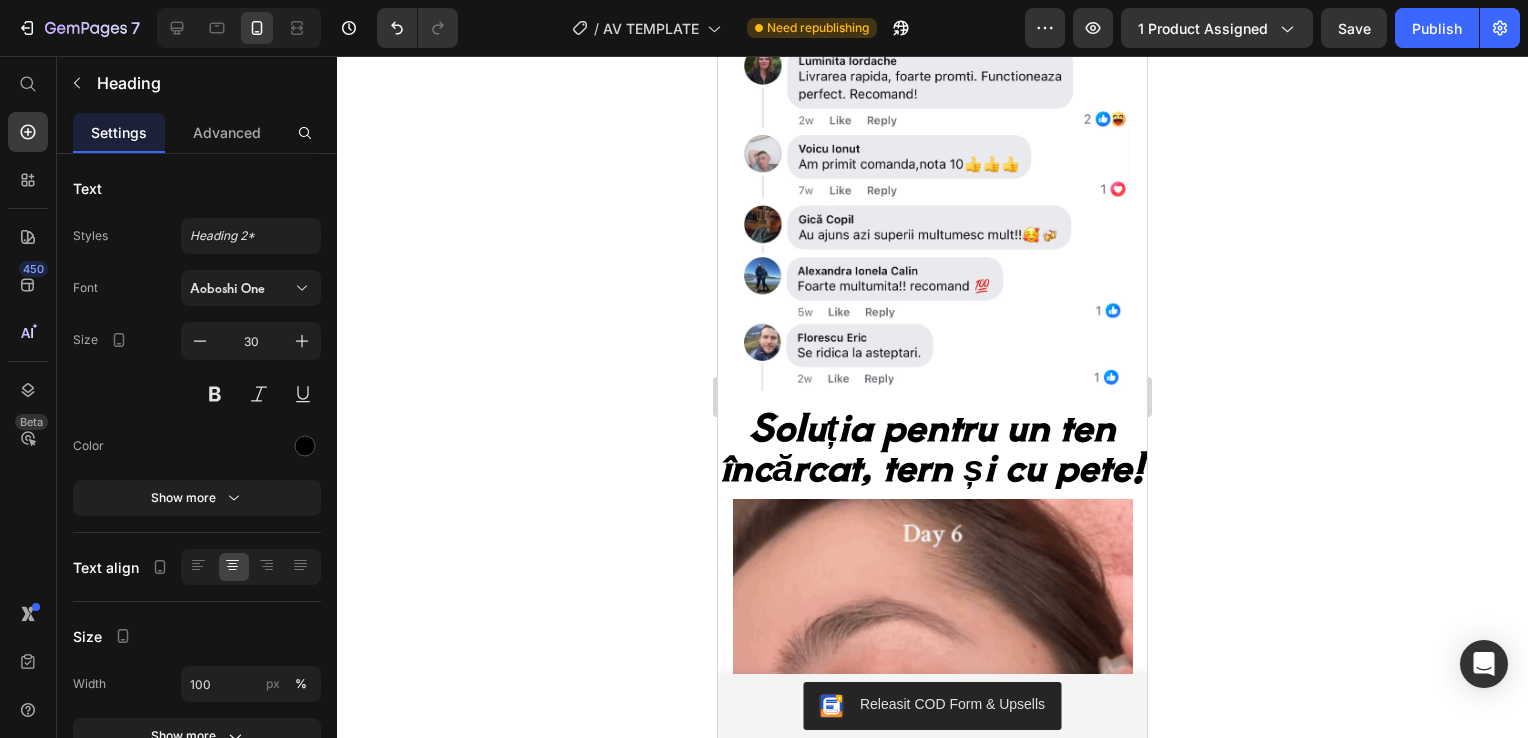 drag, startPoint x: 934, startPoint y: 313, endPoint x: 936, endPoint y: 358, distance: 45.044422 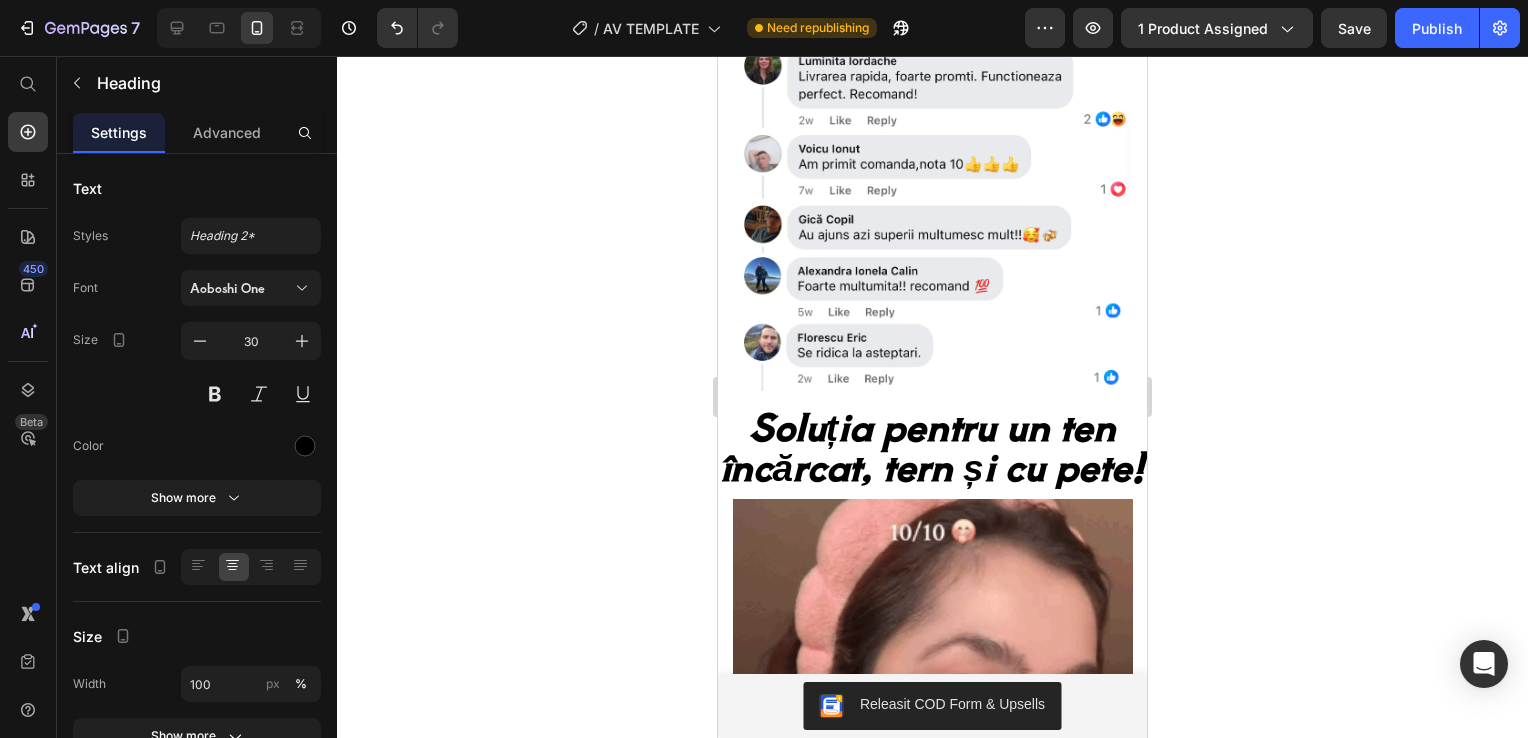 click at bounding box center (933, -871) 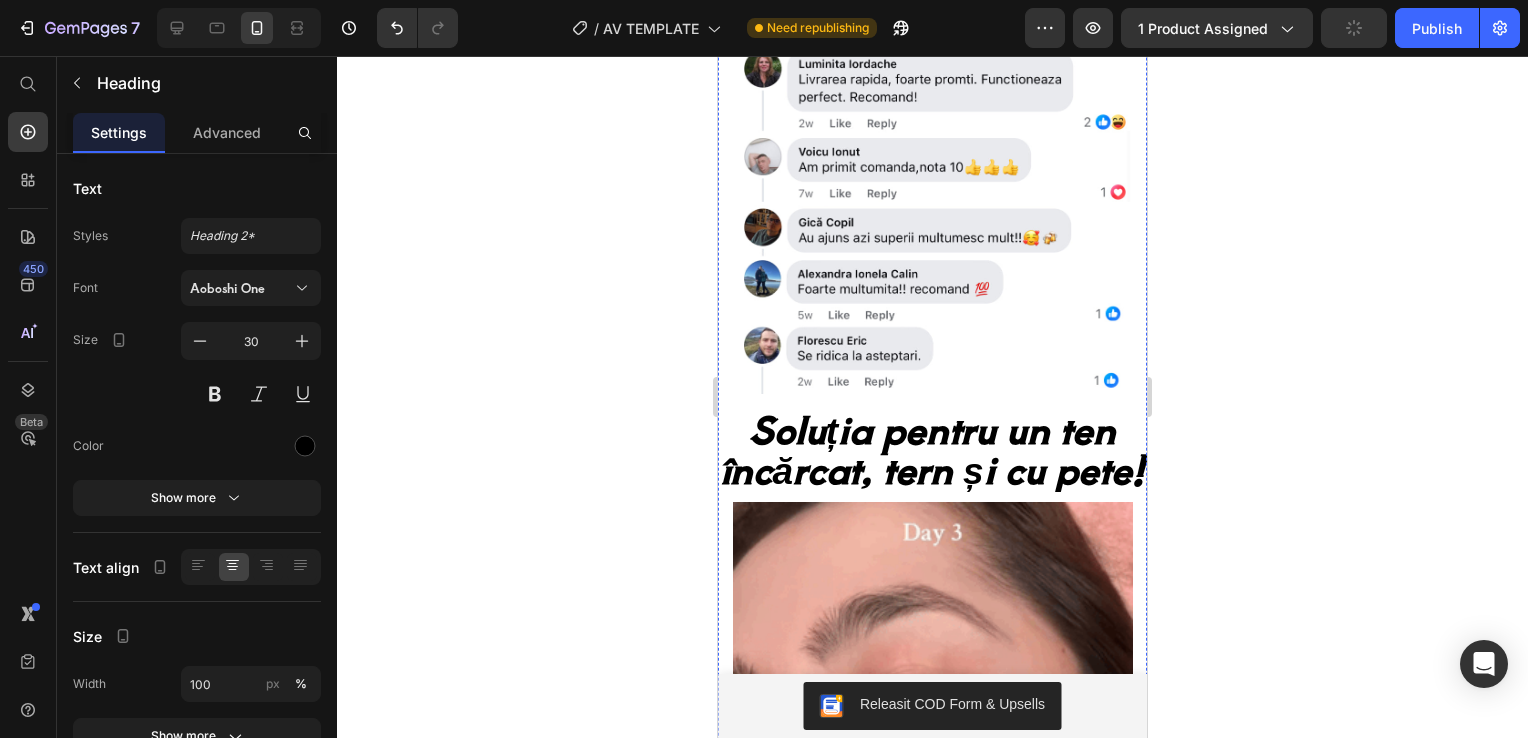 click at bounding box center [932, -865] 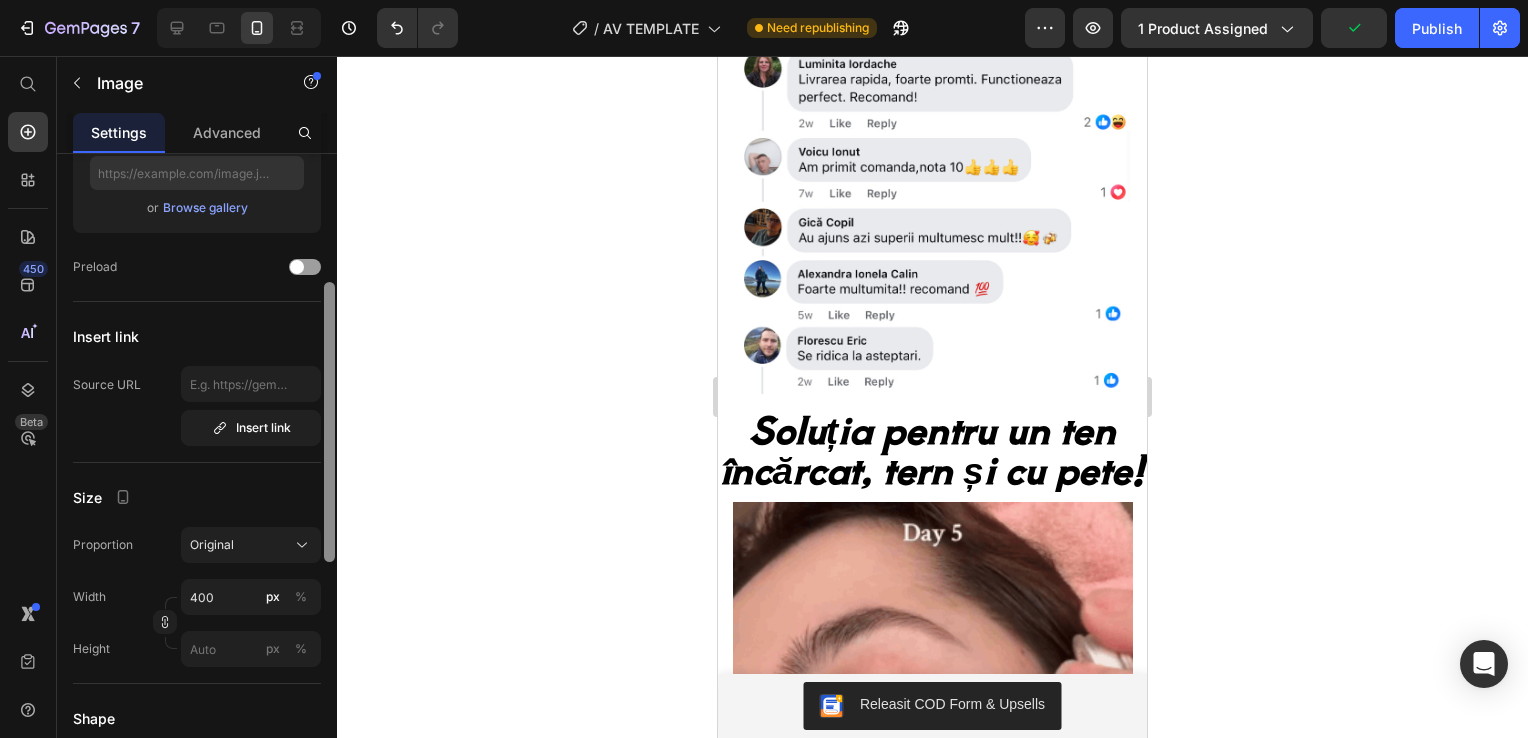 scroll, scrollTop: 304, scrollLeft: 0, axis: vertical 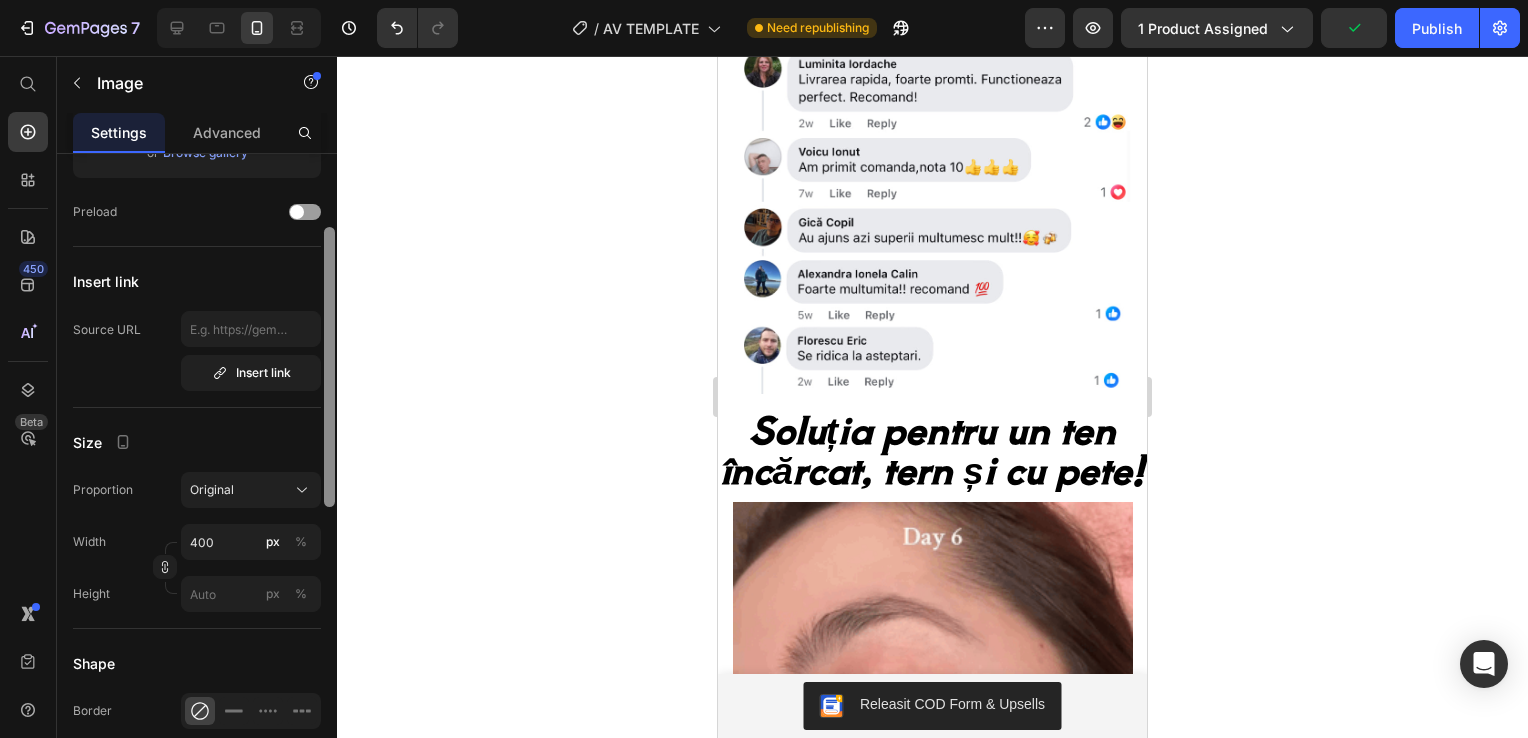 drag, startPoint x: 330, startPoint y: 309, endPoint x: 336, endPoint y: 442, distance: 133.13527 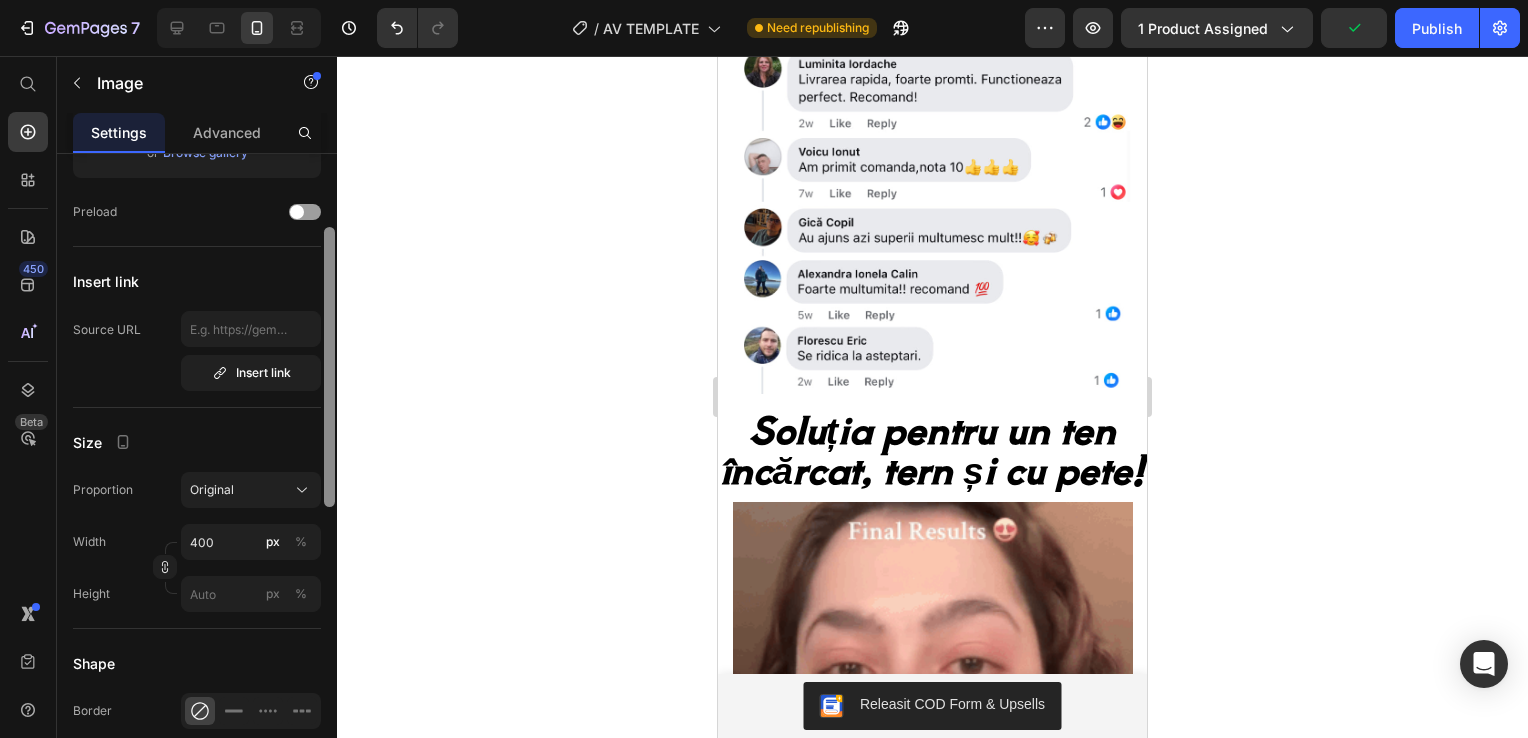 click at bounding box center (329, 434) 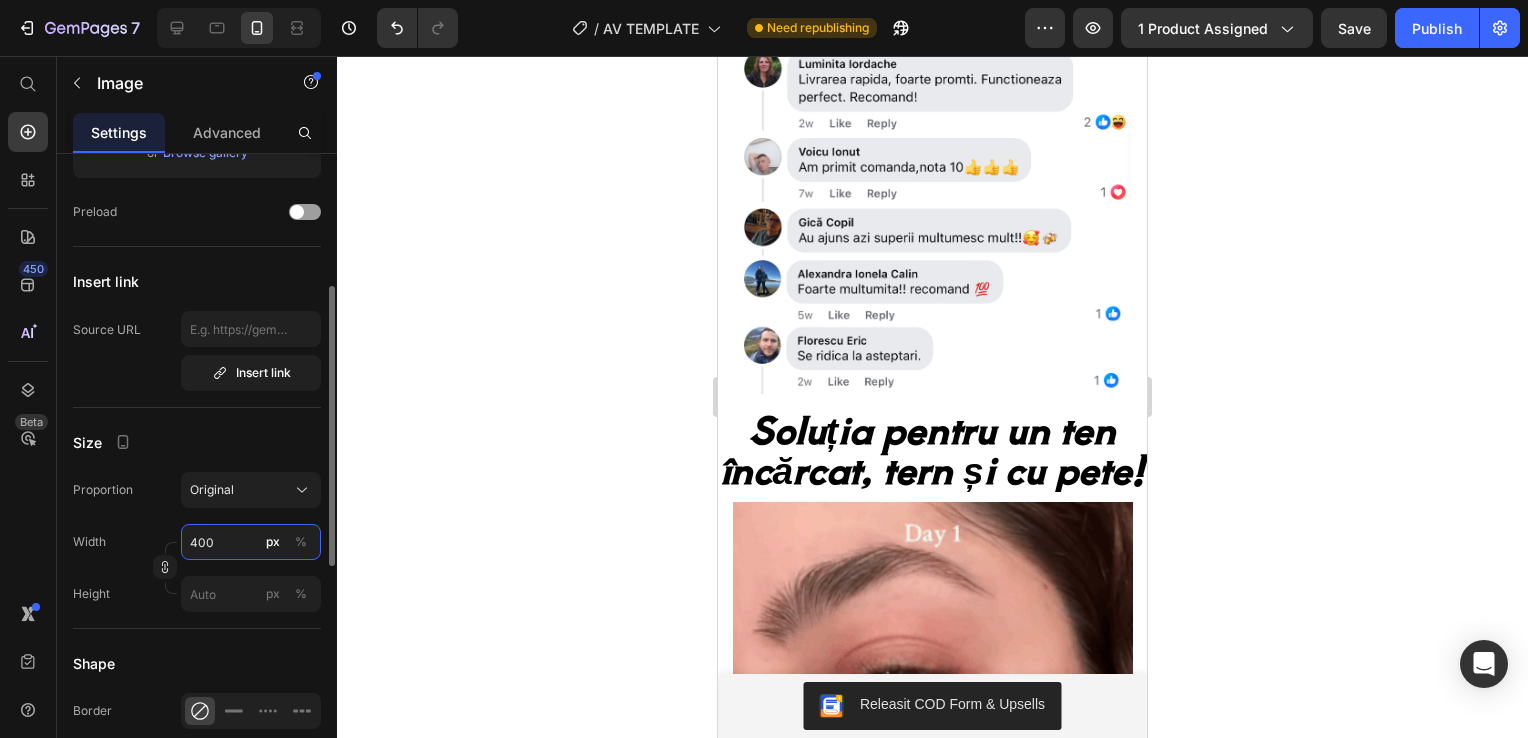 click on "400" at bounding box center (251, 542) 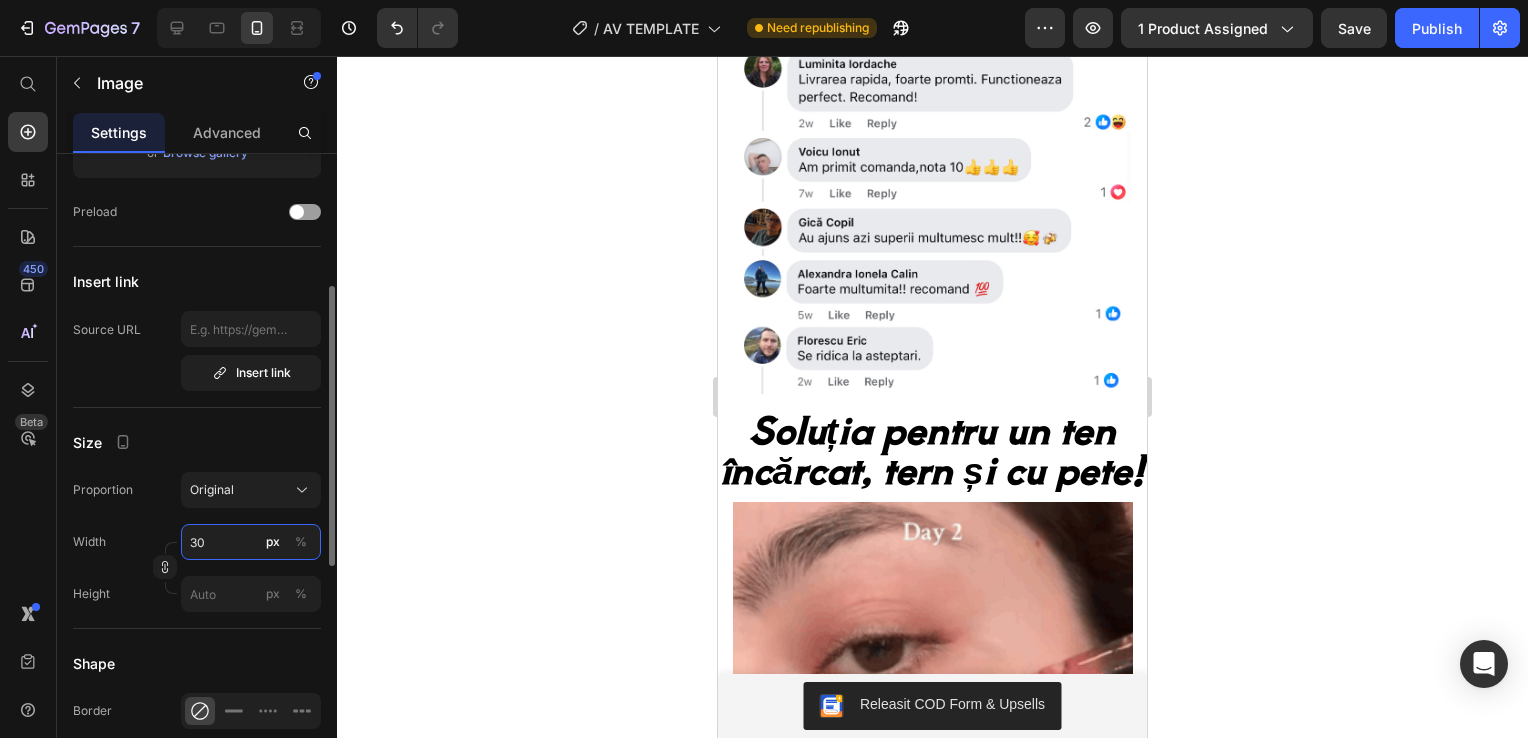 type on "300" 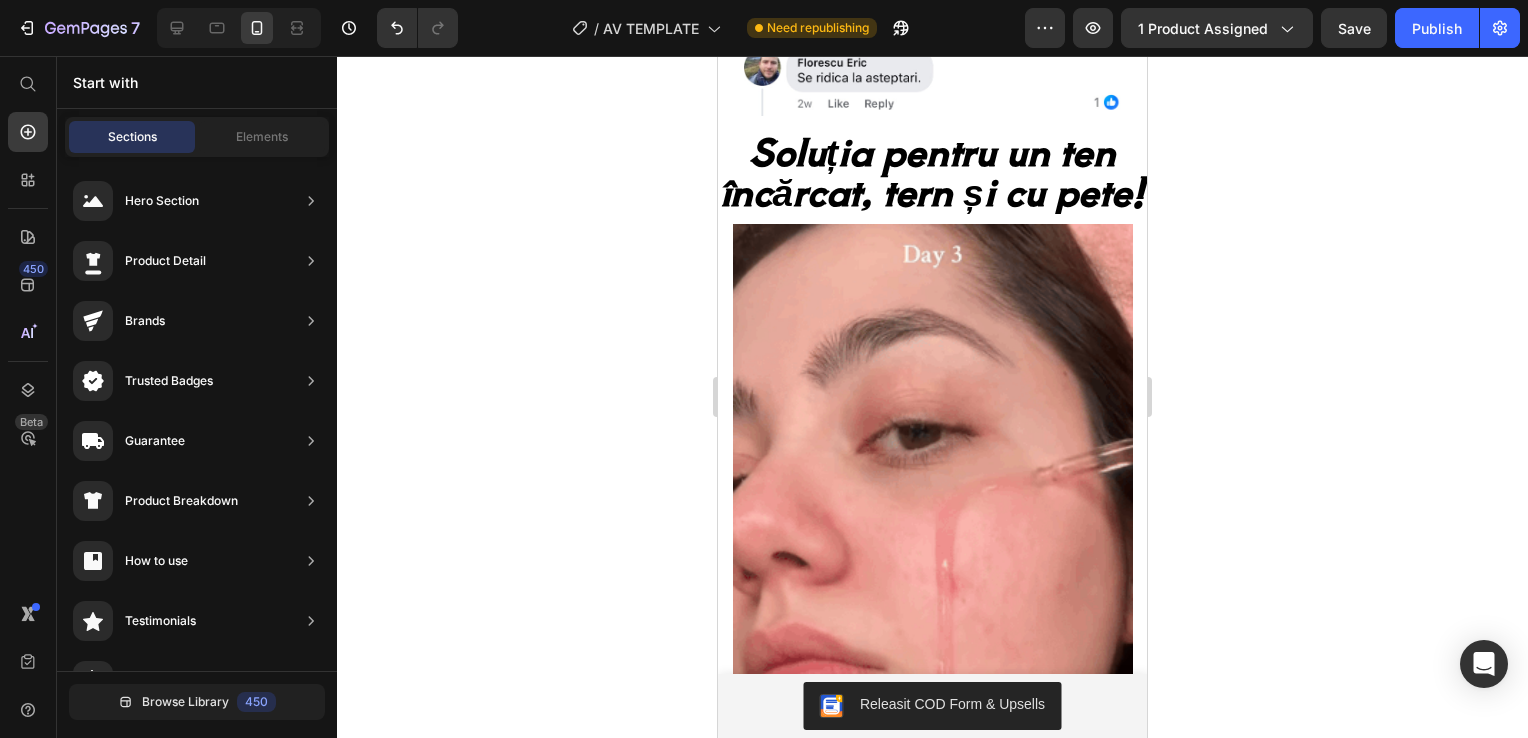 scroll, scrollTop: 3808, scrollLeft: 0, axis: vertical 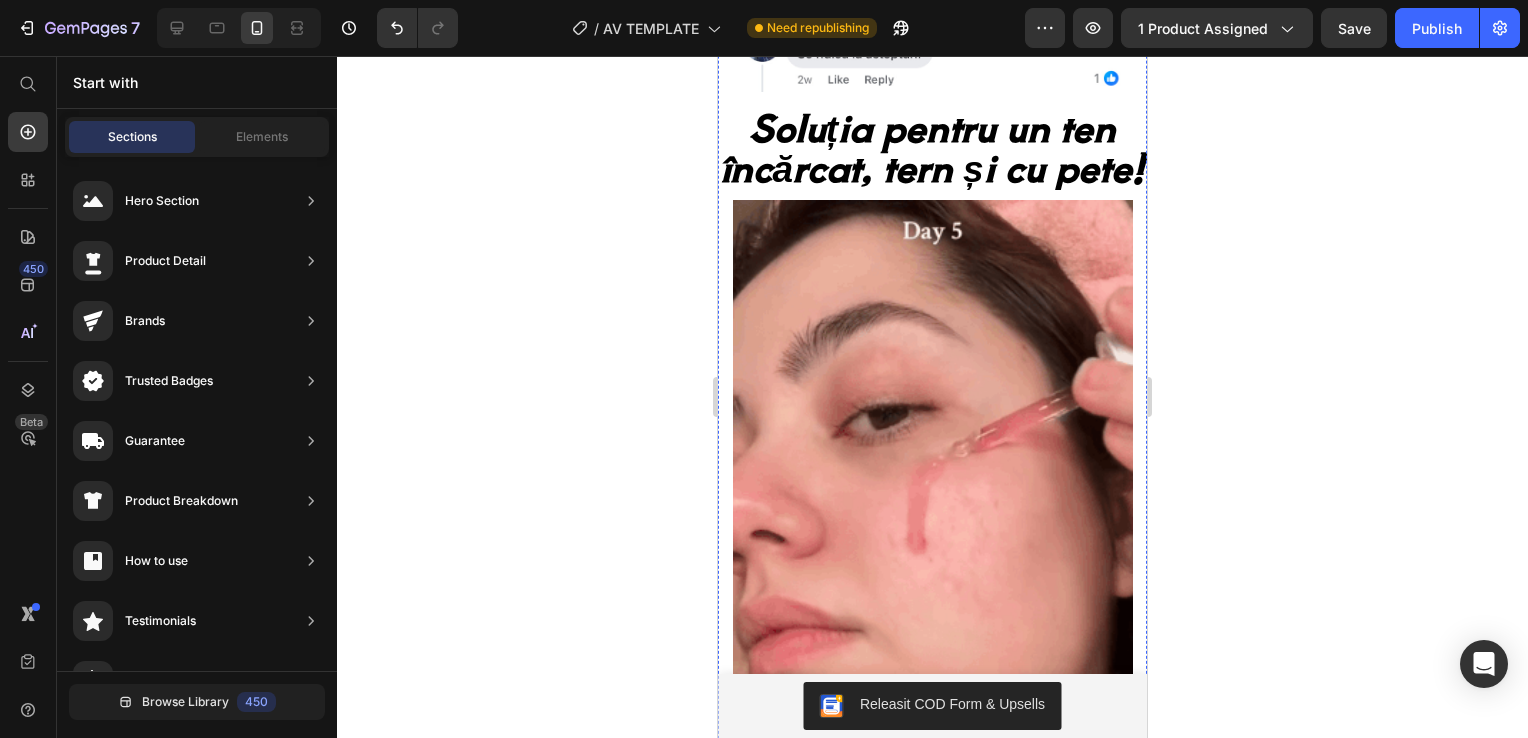 click at bounding box center (932, -1167) 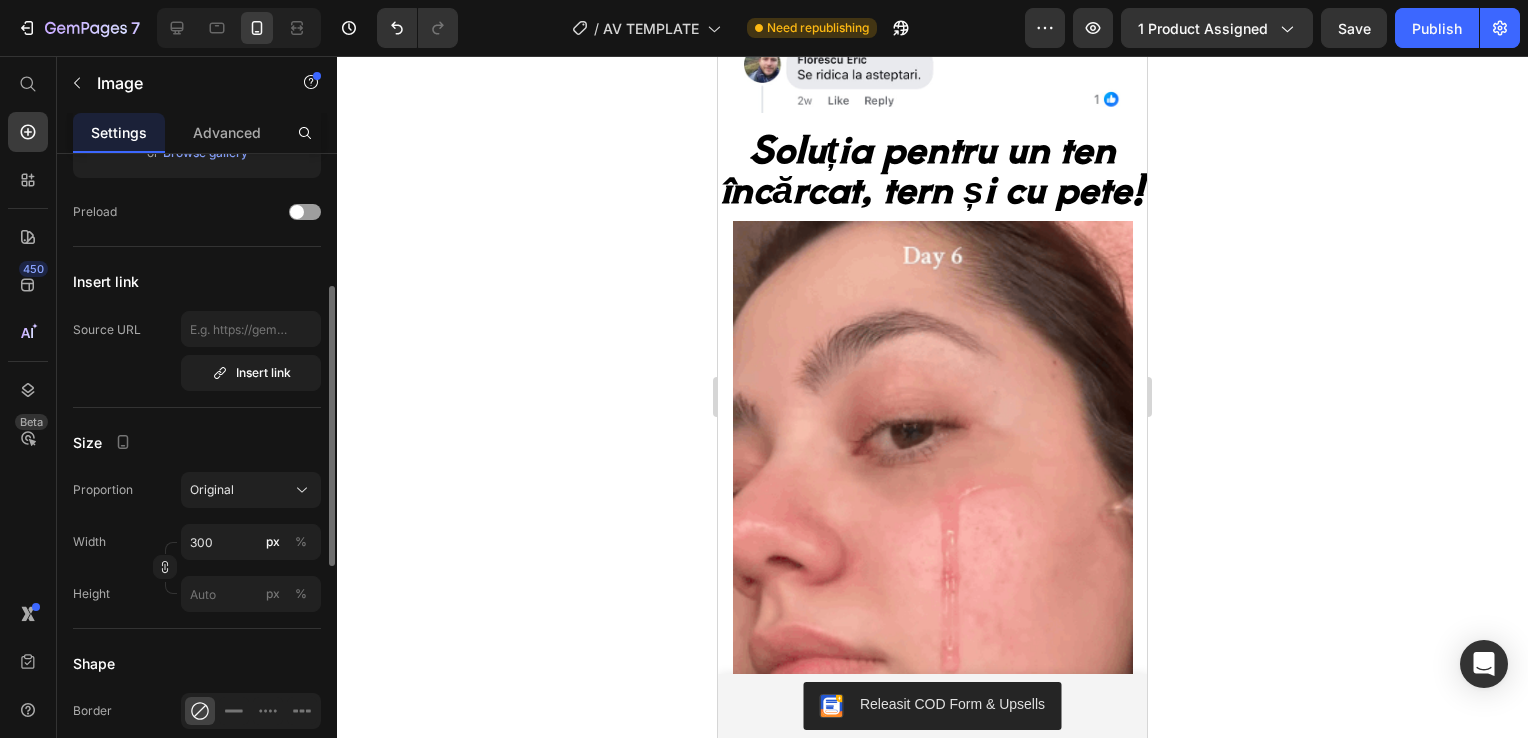 drag, startPoint x: 916, startPoint y: 455, endPoint x: 908, endPoint y: 508, distance: 53.600372 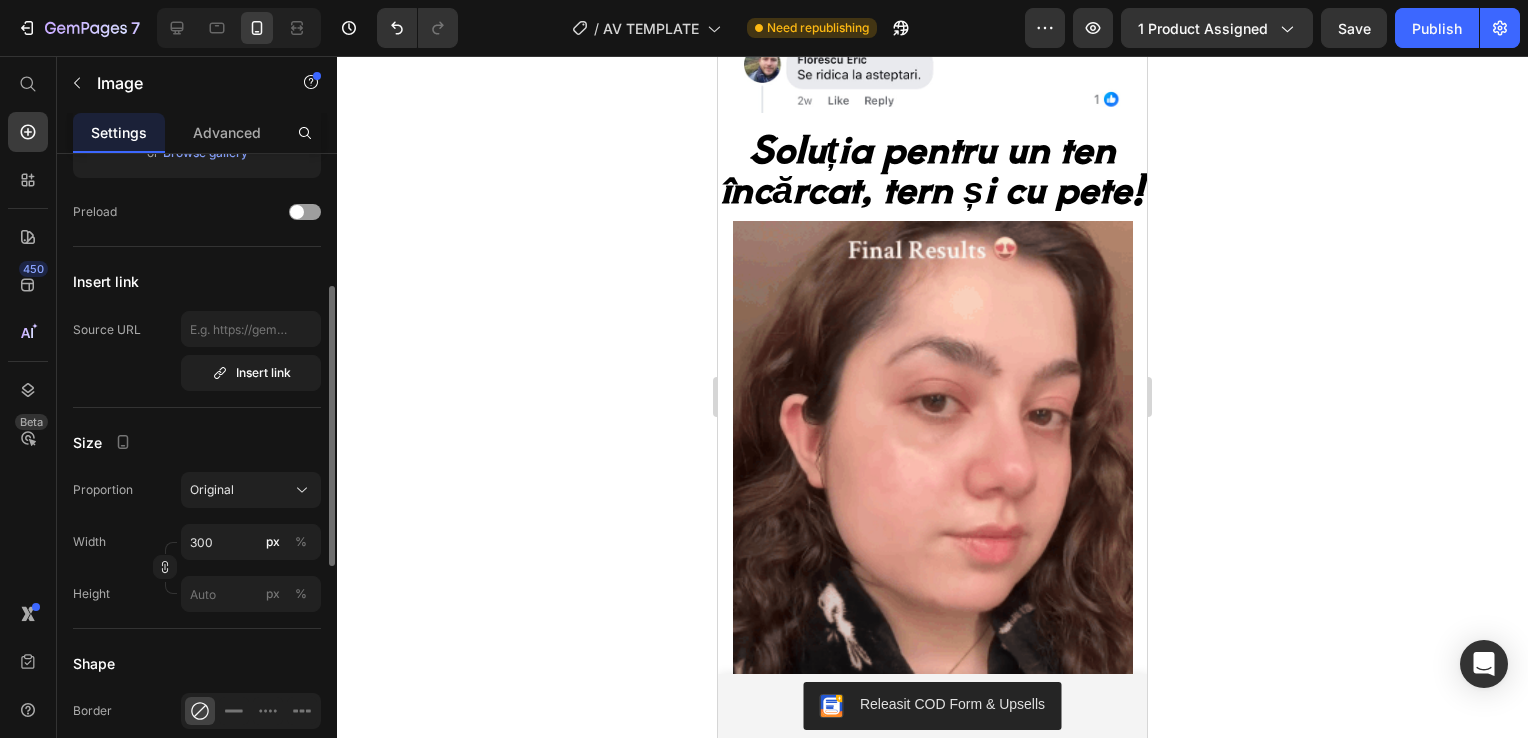 click at bounding box center [933, -1149] 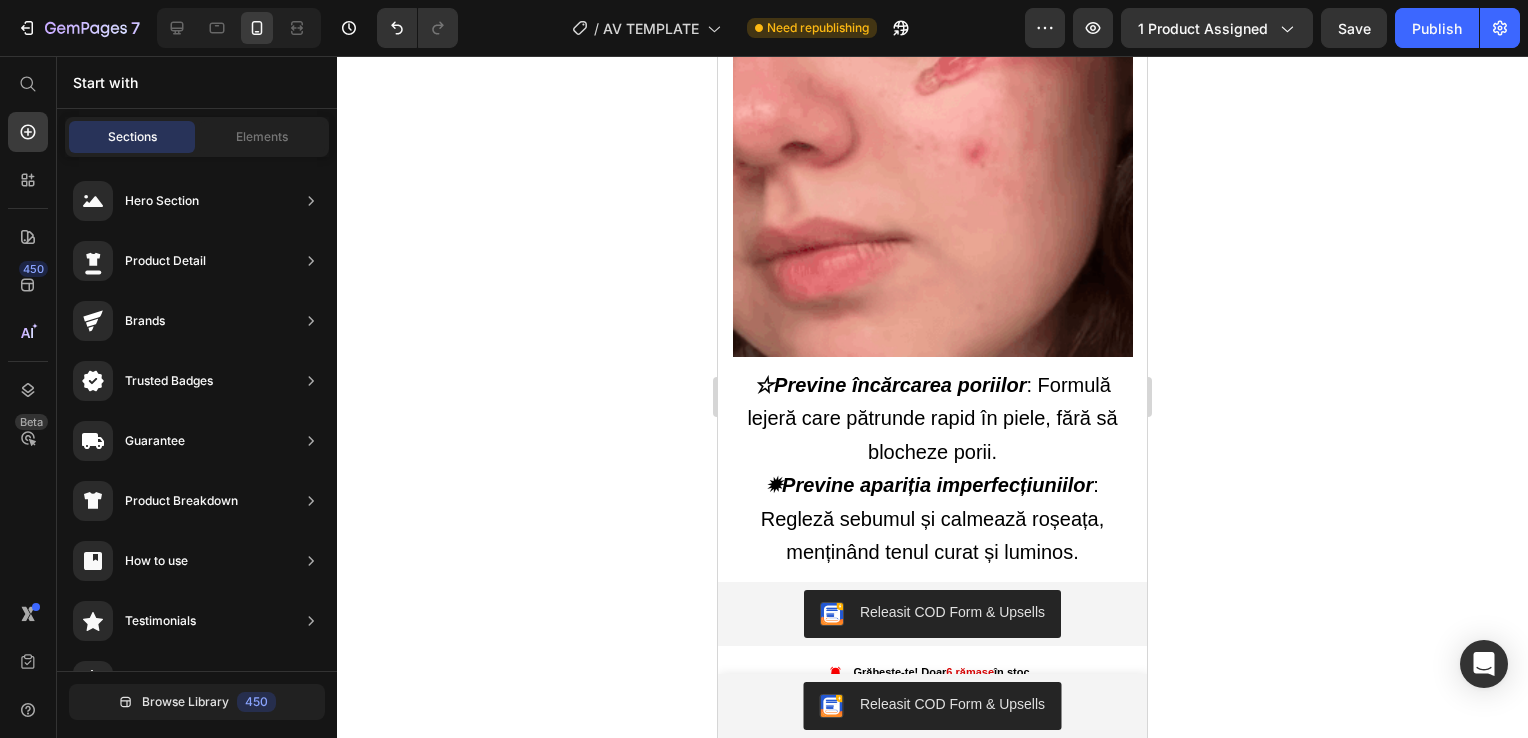 scroll, scrollTop: 4374, scrollLeft: 0, axis: vertical 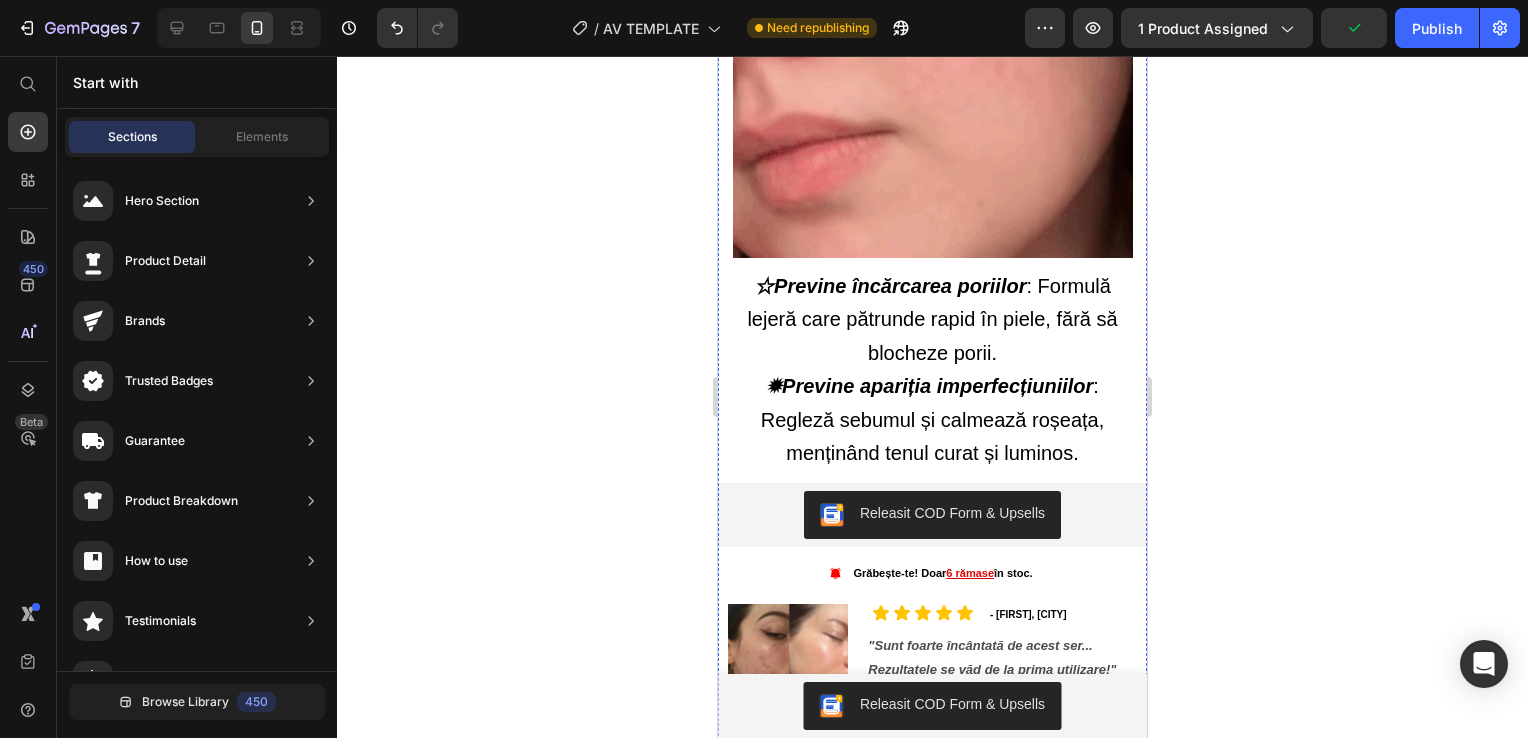 click on "⭐️  +700 de recenzii  ⭐️" at bounding box center [932, -1253] 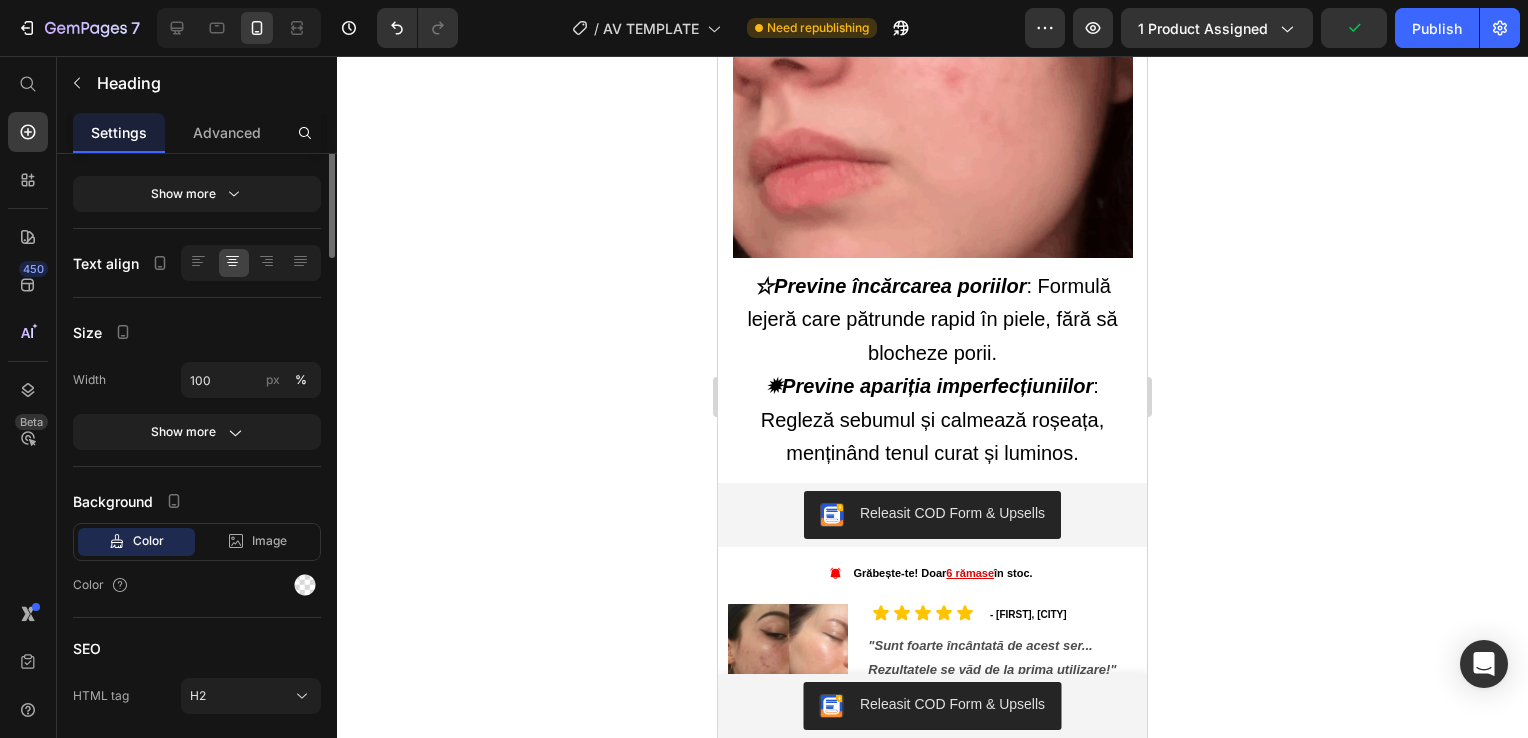 scroll, scrollTop: 0, scrollLeft: 0, axis: both 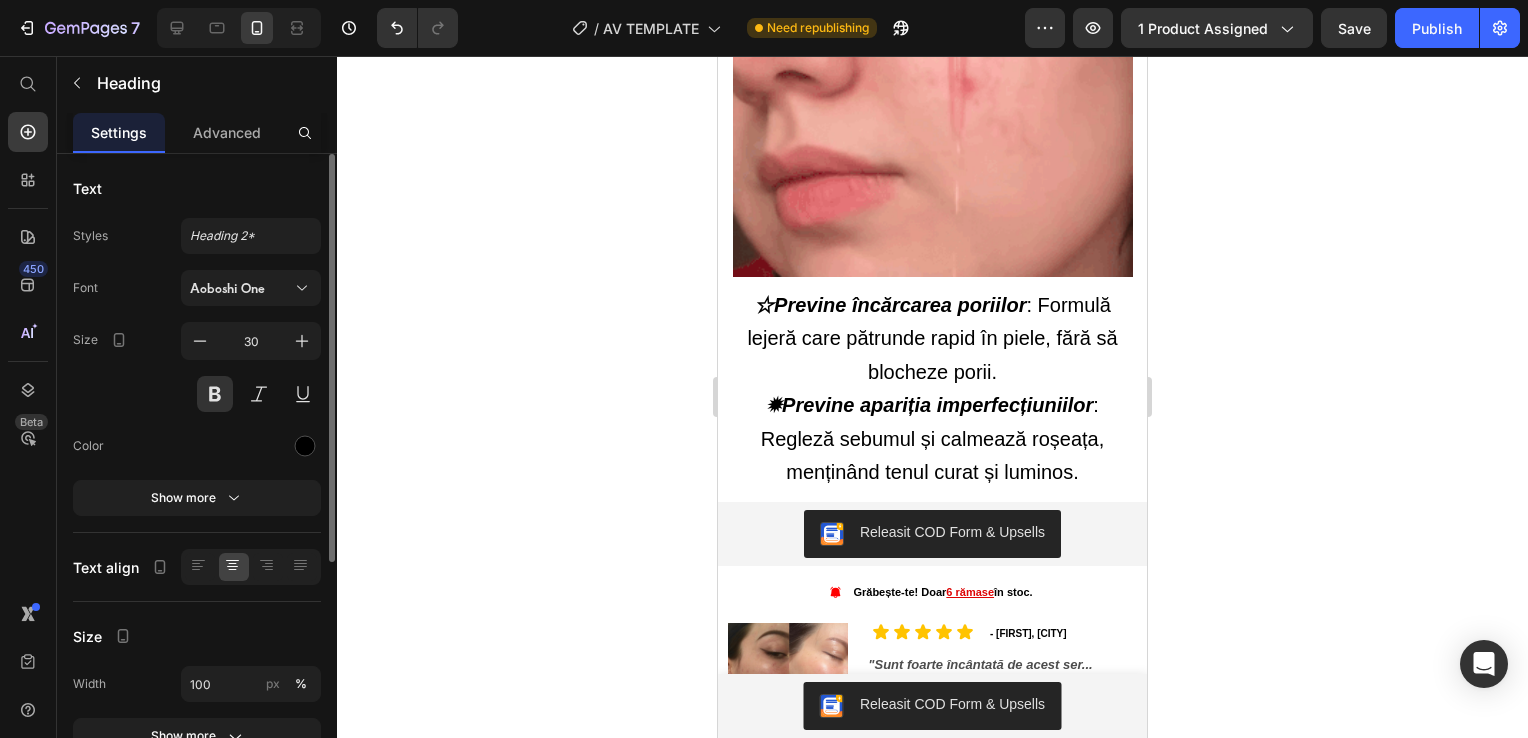 drag, startPoint x: 932, startPoint y: 404, endPoint x: 932, endPoint y: 426, distance: 22 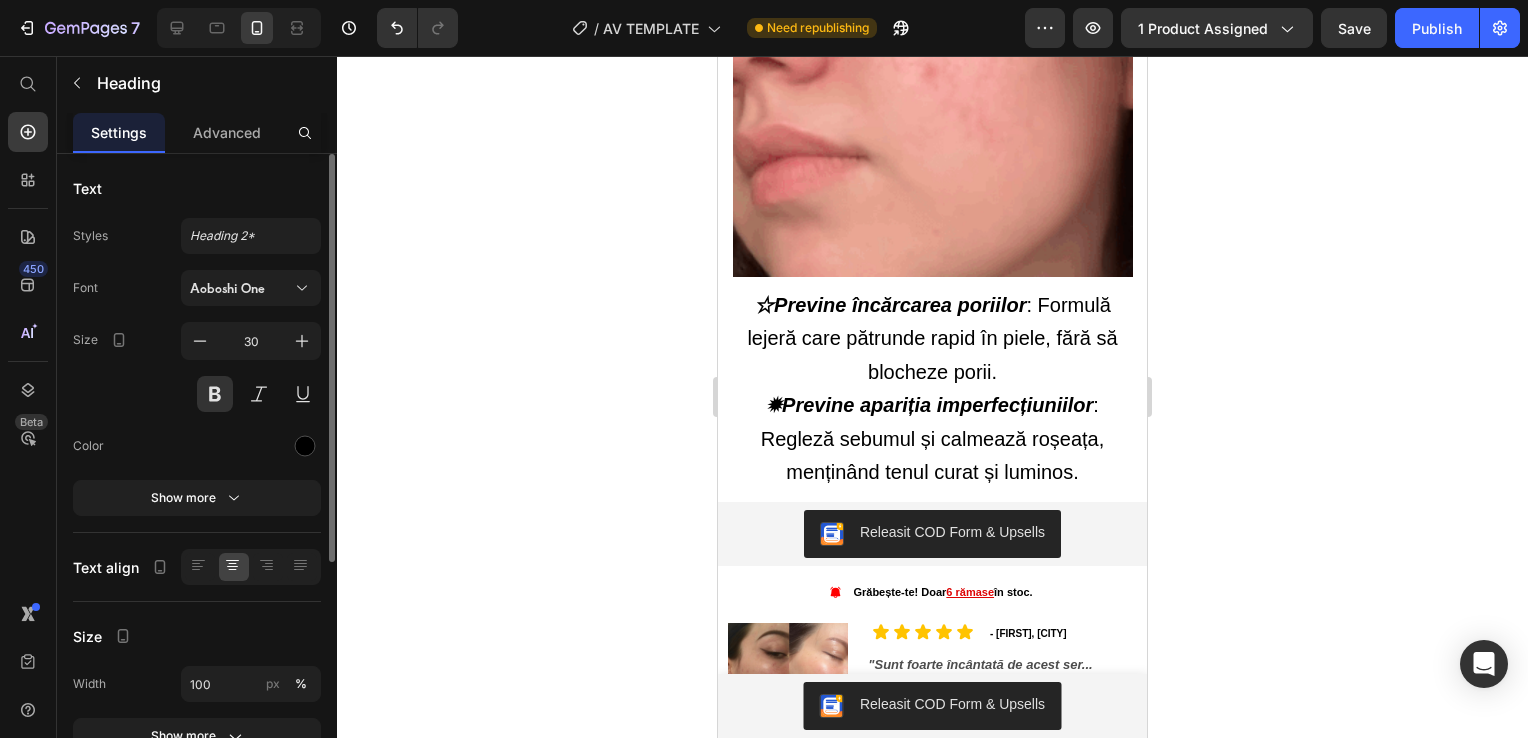click at bounding box center [933, -1205] 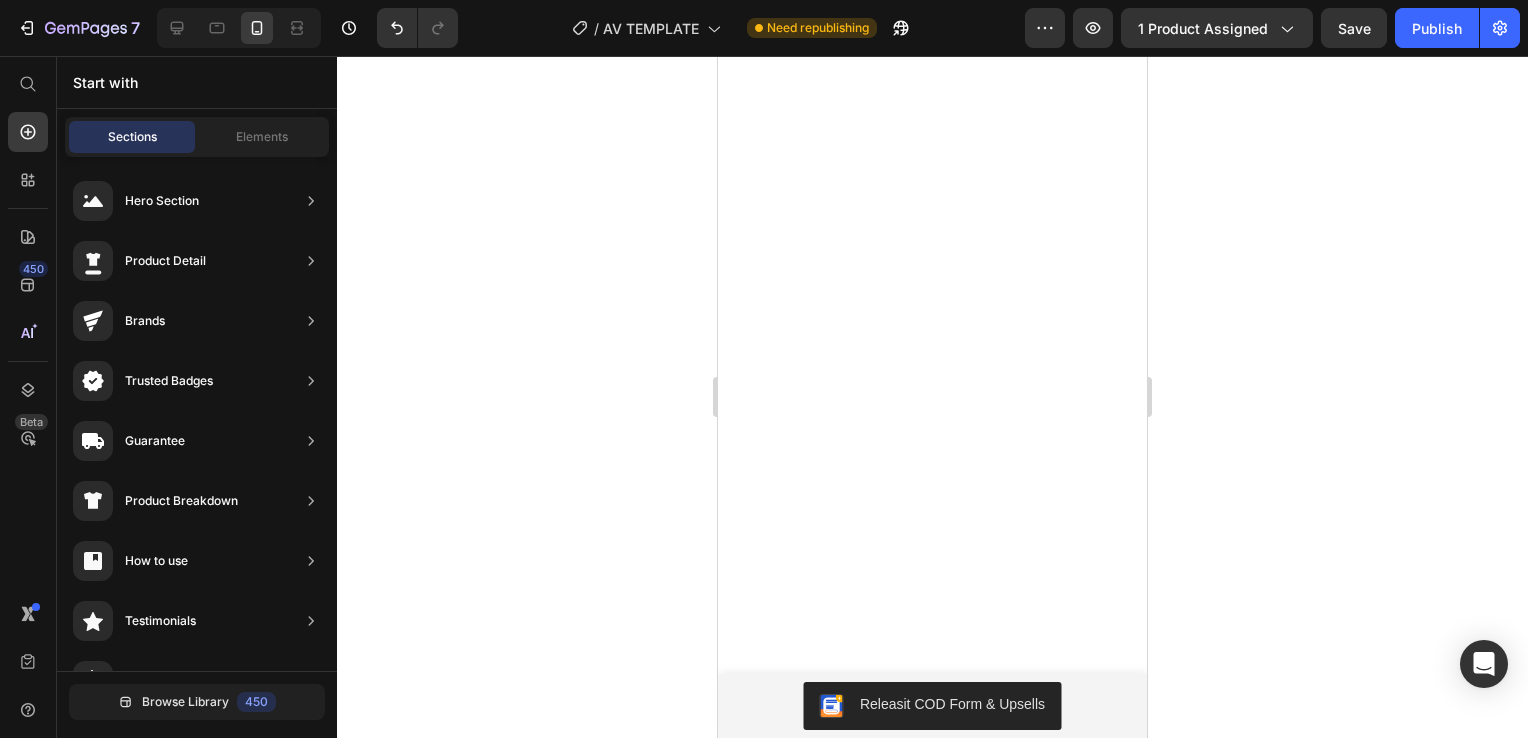 scroll, scrollTop: 5314, scrollLeft: 0, axis: vertical 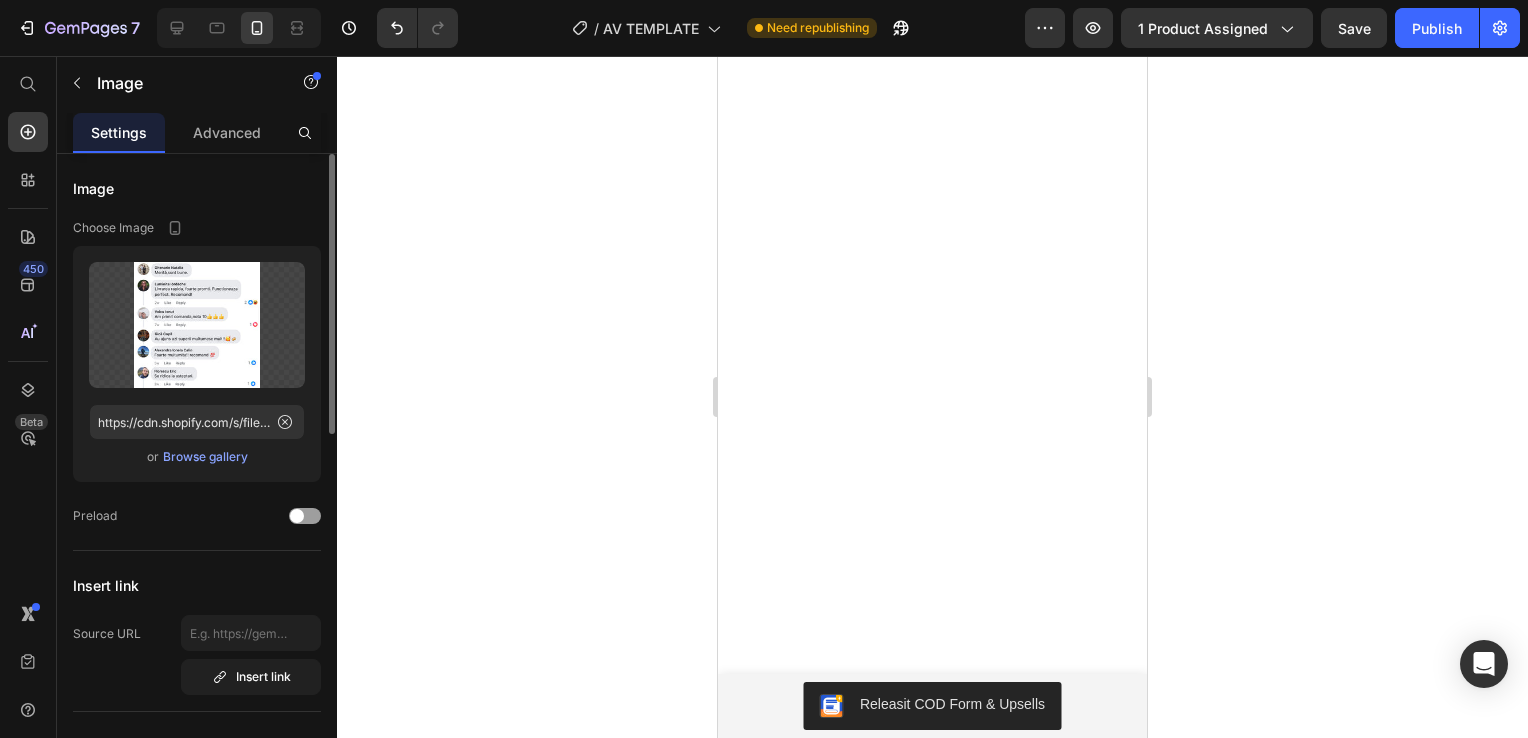 drag, startPoint x: 940, startPoint y: 303, endPoint x: 940, endPoint y: 333, distance: 30 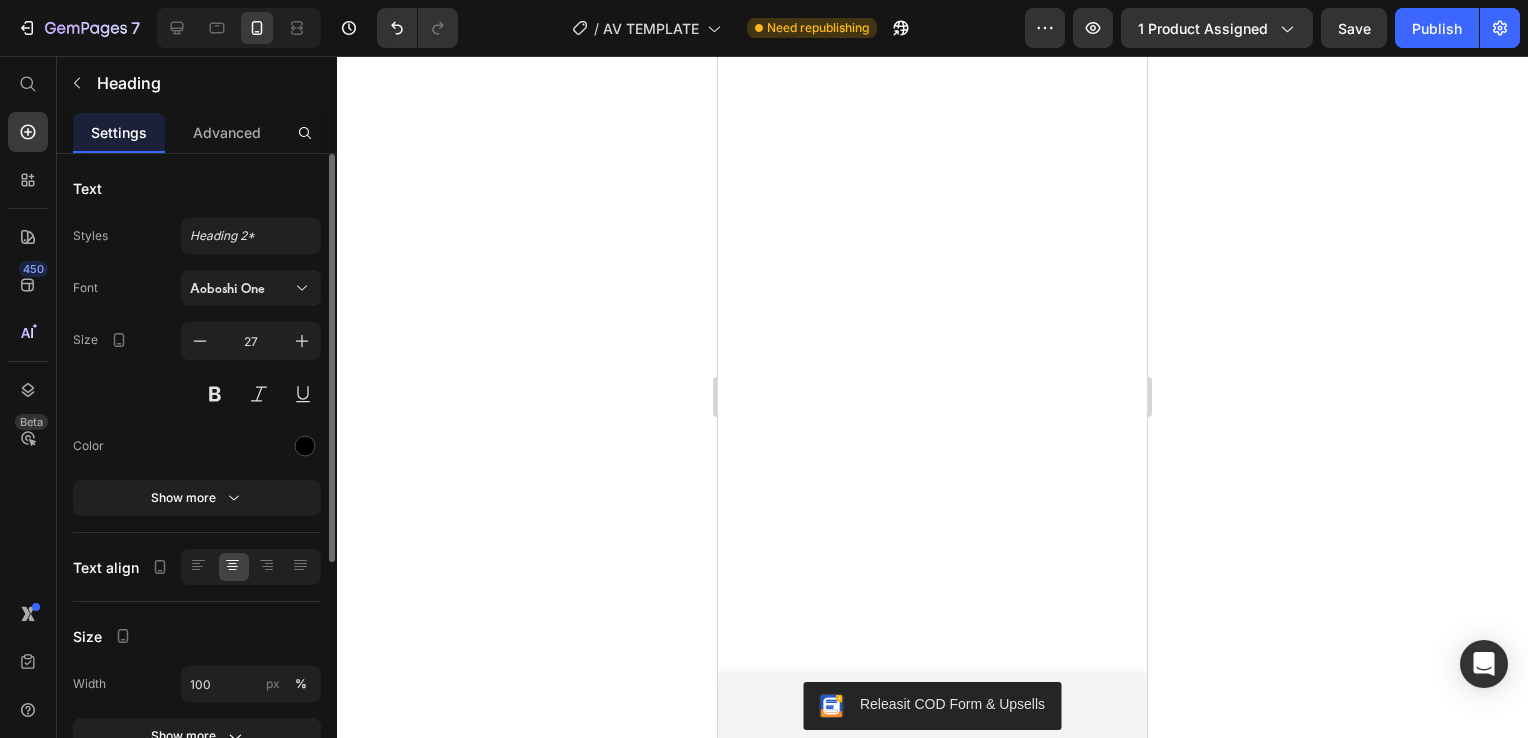 drag, startPoint x: 938, startPoint y: 466, endPoint x: 934, endPoint y: 515, distance: 49.162994 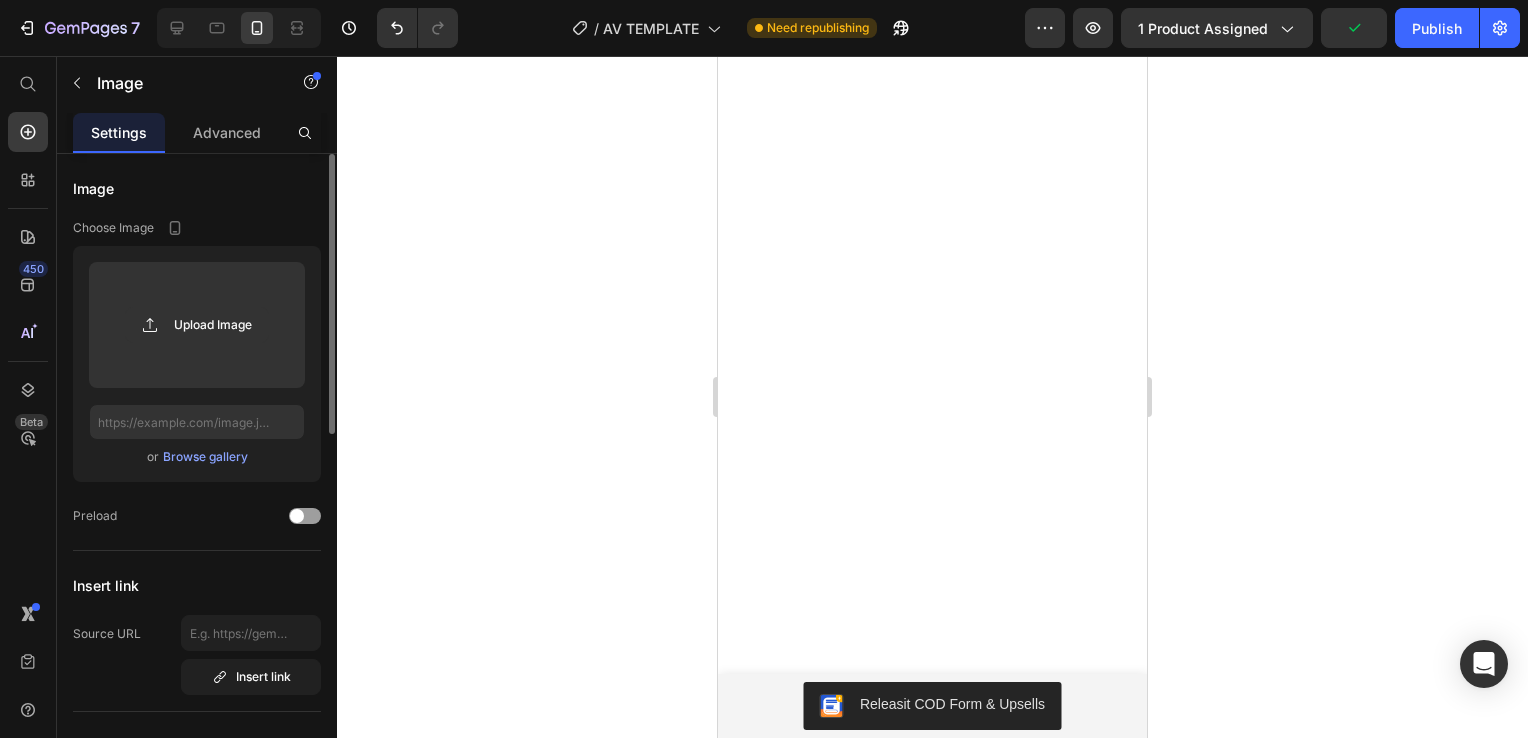 click at bounding box center (932, -867) 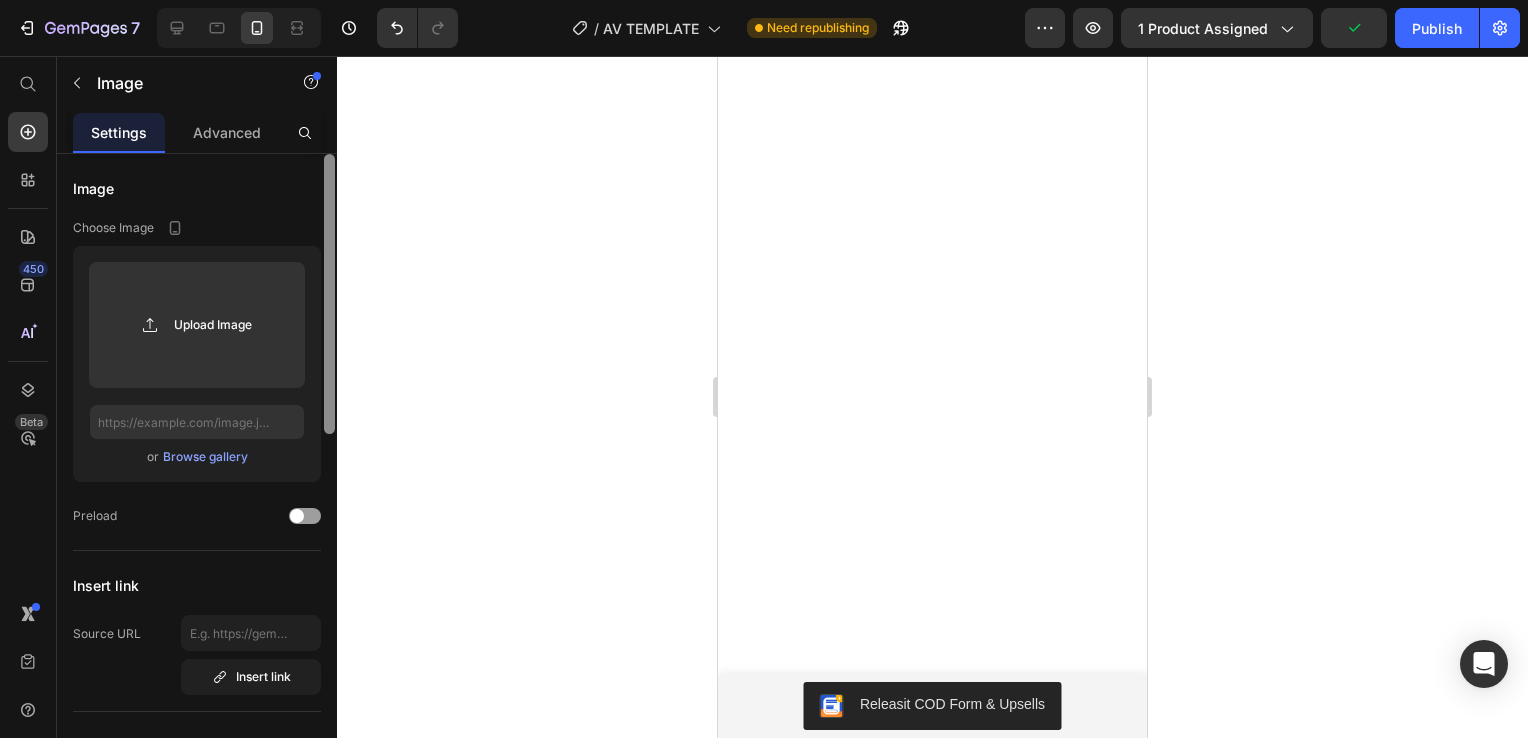 click at bounding box center [329, 294] 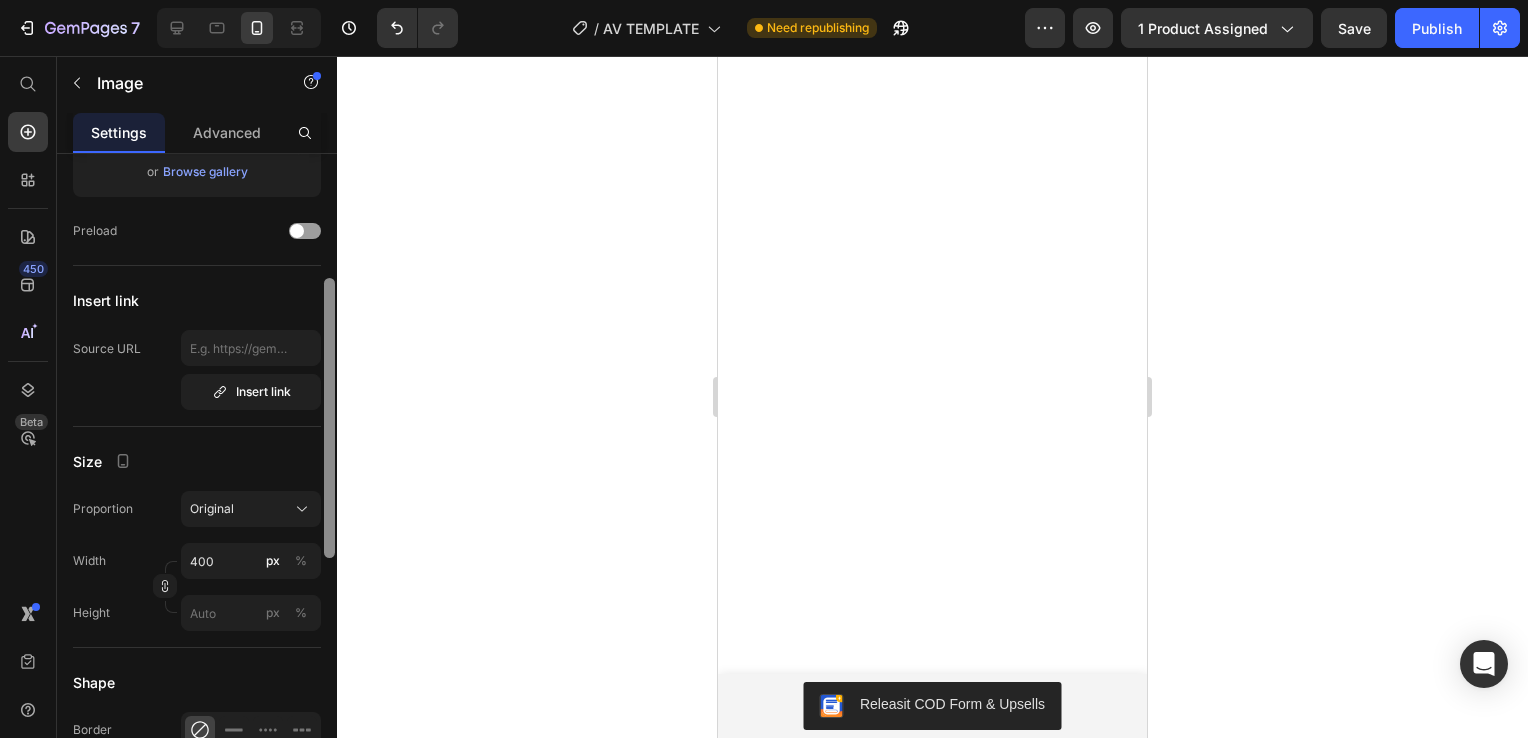 drag, startPoint x: 330, startPoint y: 261, endPoint x: 340, endPoint y: 393, distance: 132.37825 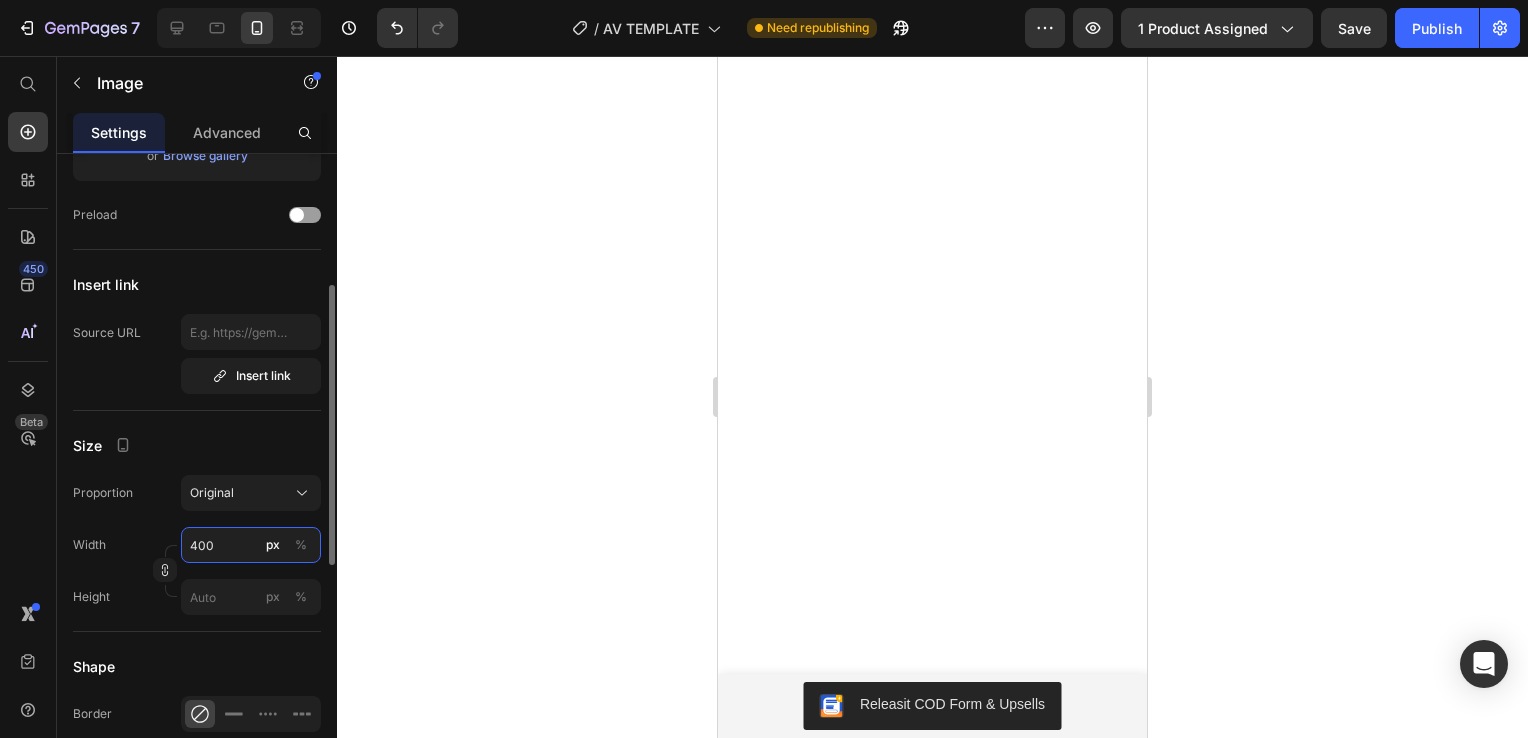 click on "400" at bounding box center [251, 545] 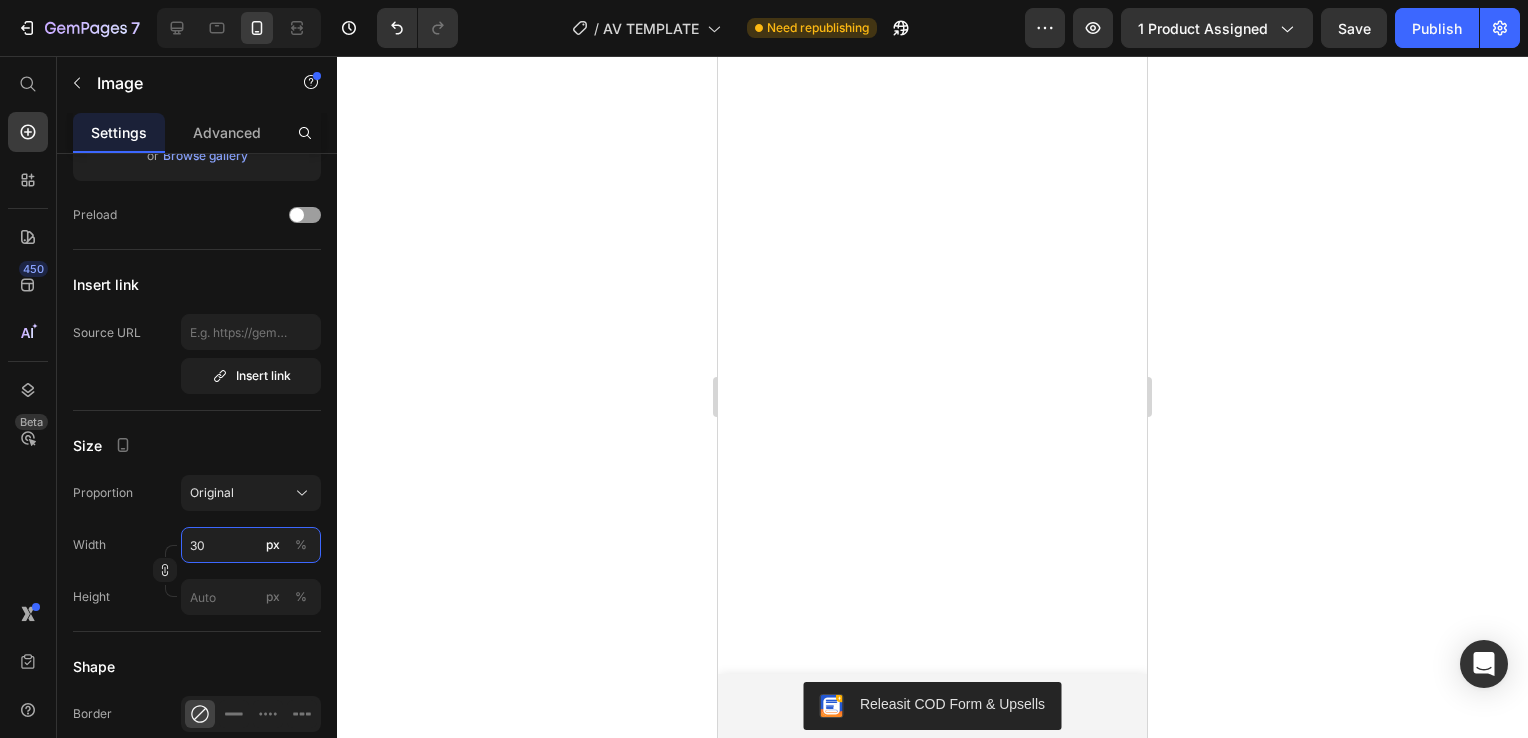 type on "300" 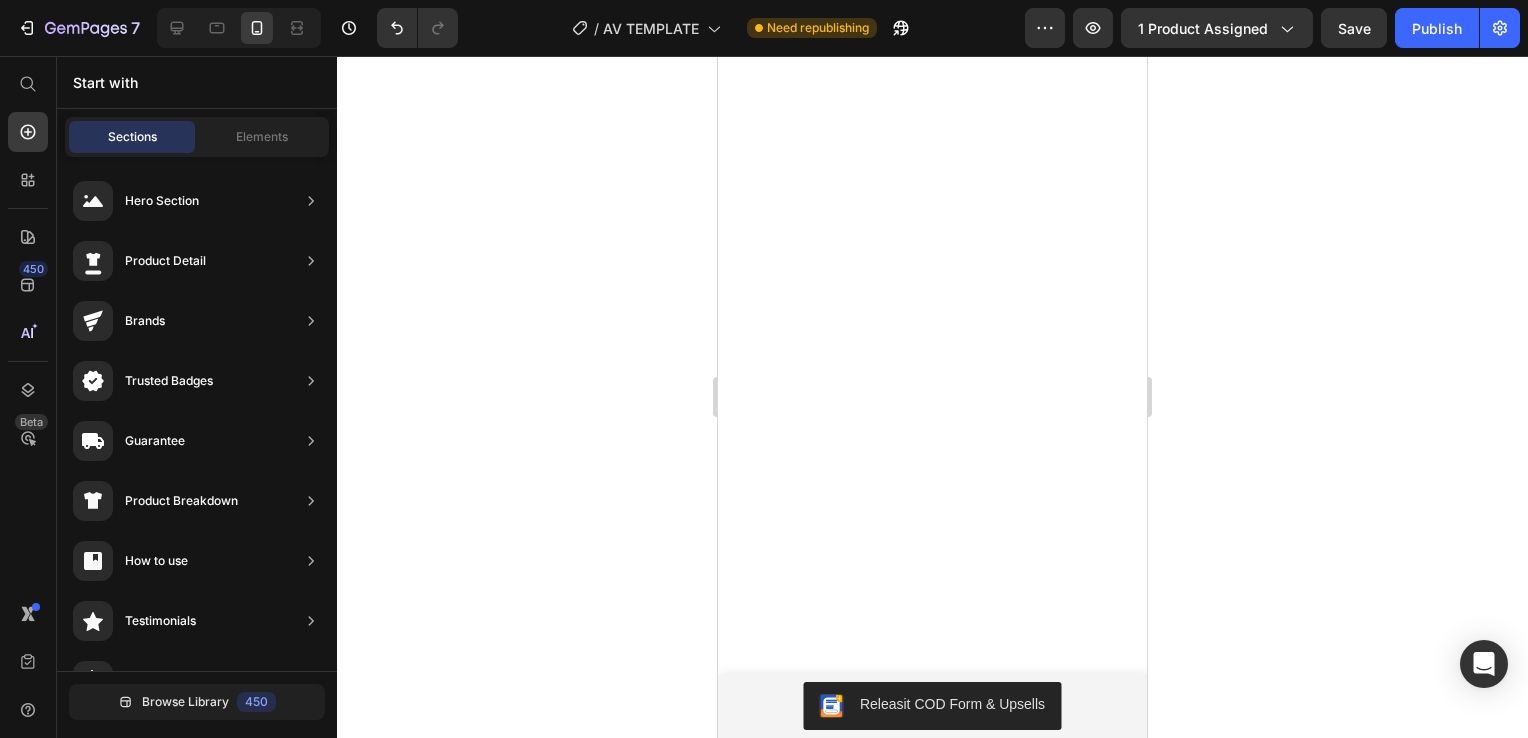 scroll, scrollTop: 5407, scrollLeft: 0, axis: vertical 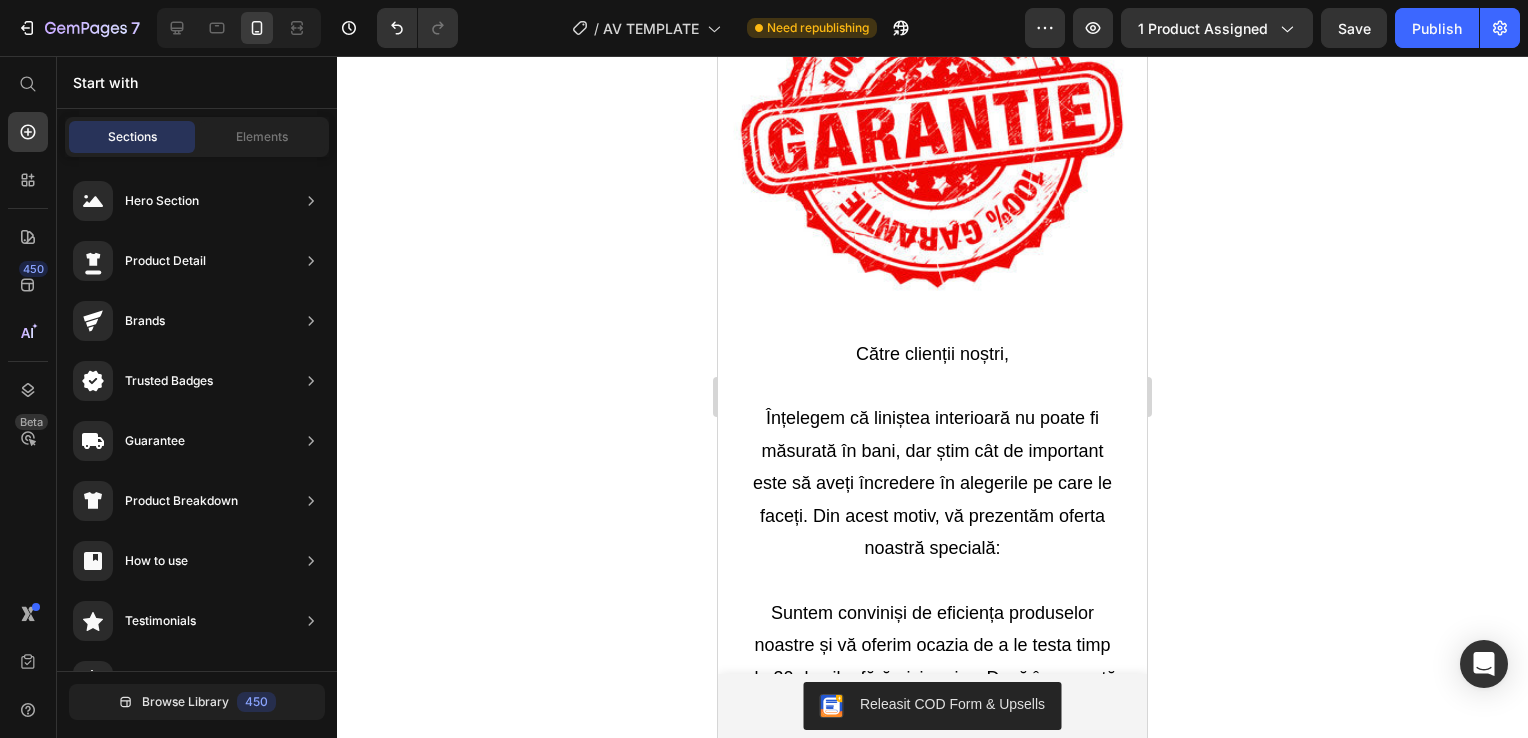 click at bounding box center [932, -1476] 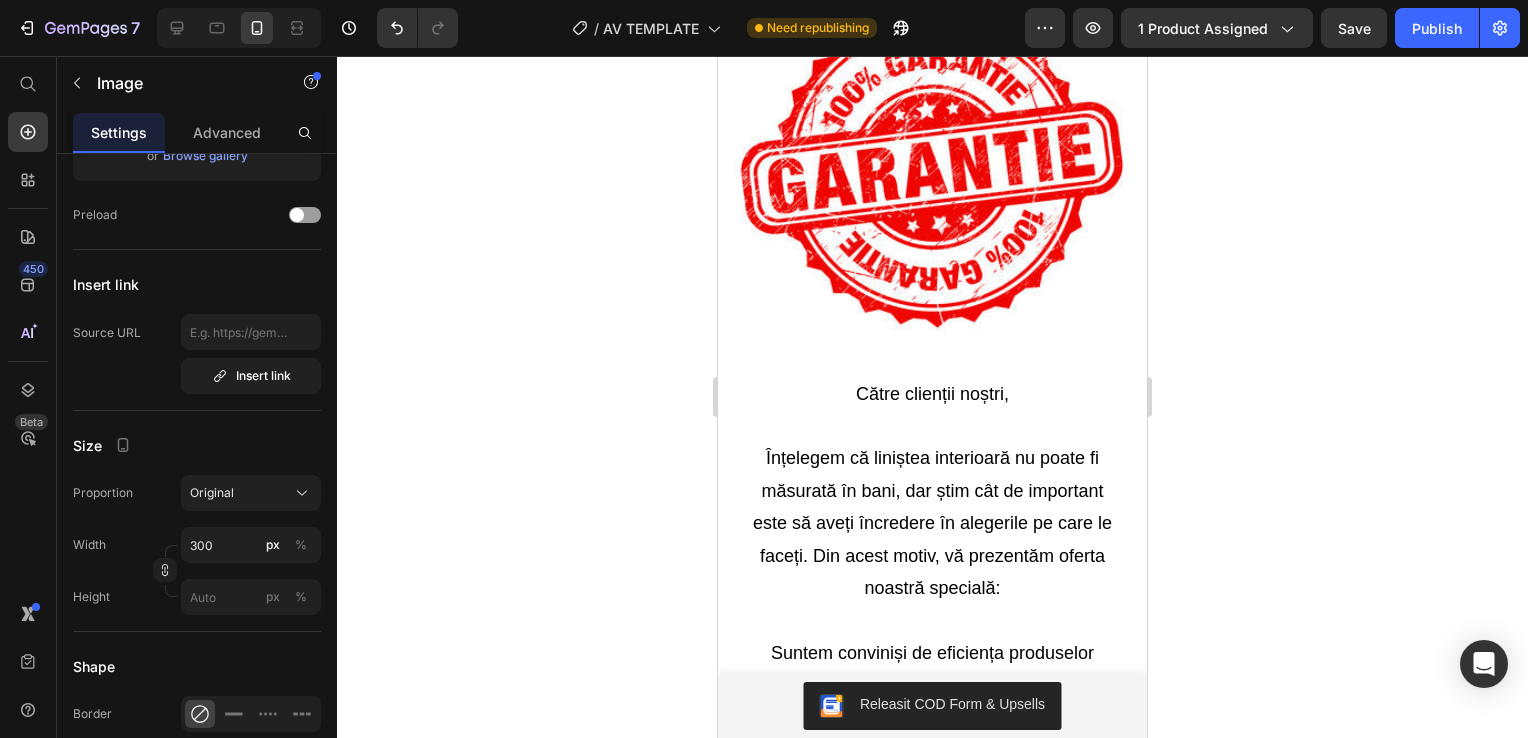 drag, startPoint x: 932, startPoint y: 404, endPoint x: 932, endPoint y: 445, distance: 41 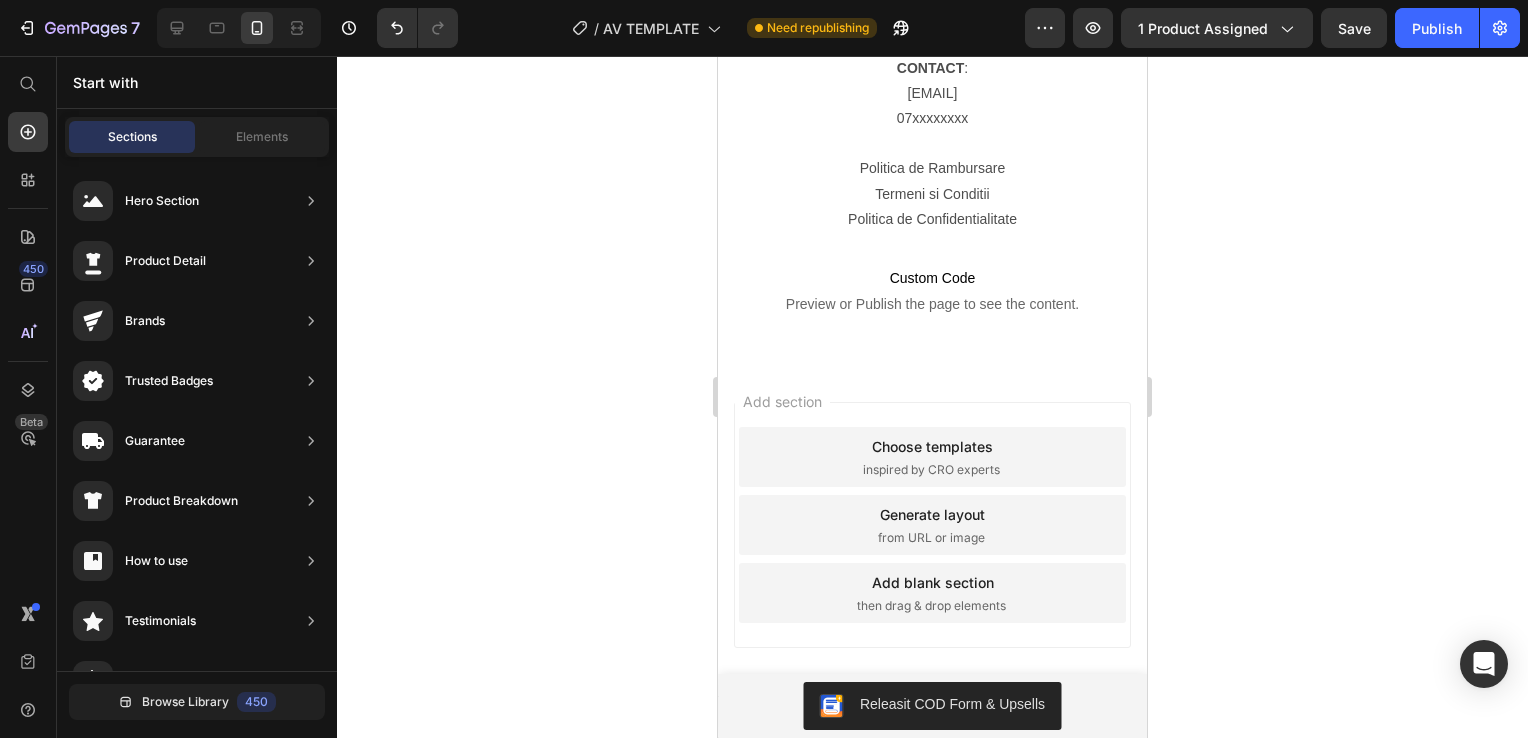 scroll, scrollTop: 7363, scrollLeft: 0, axis: vertical 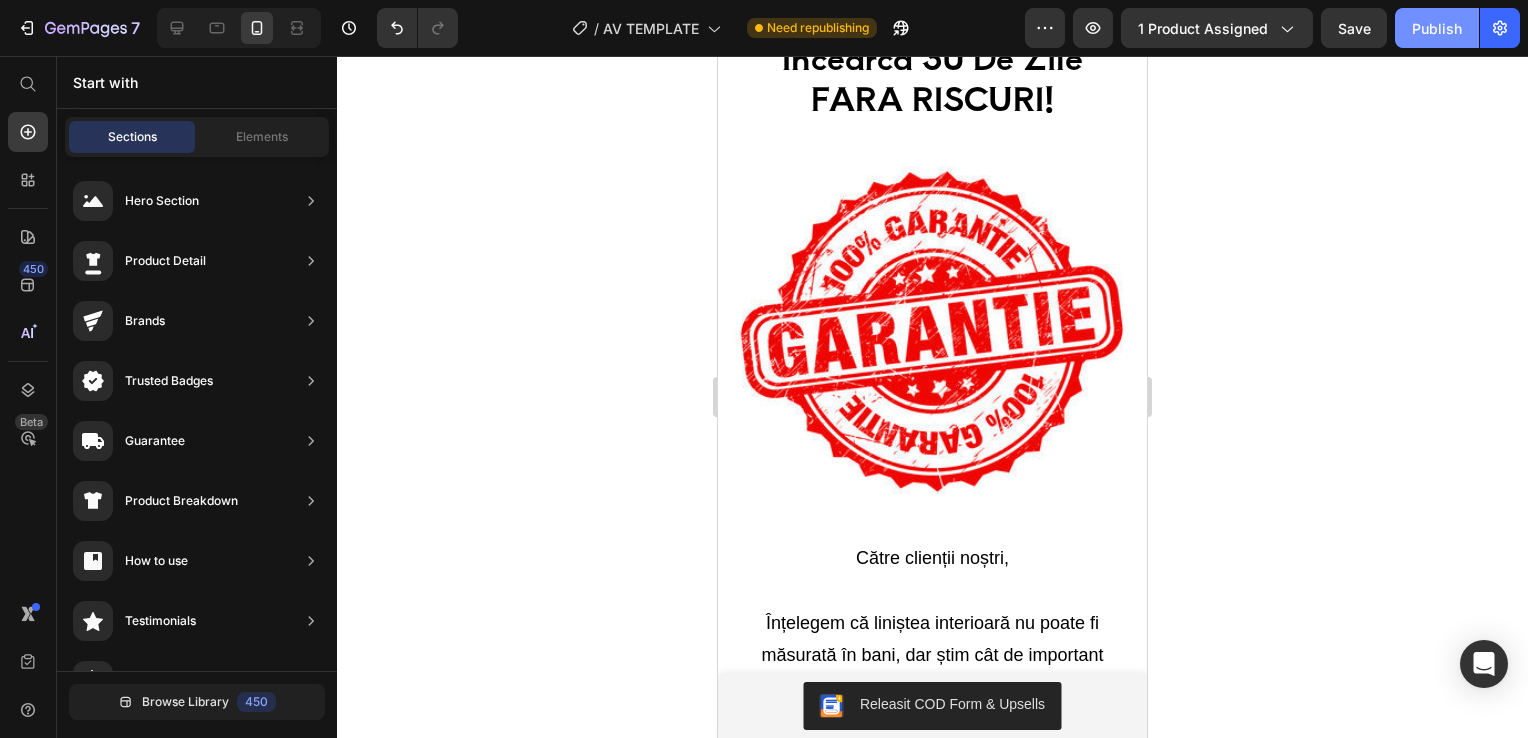 click on "Publish" at bounding box center [1437, 28] 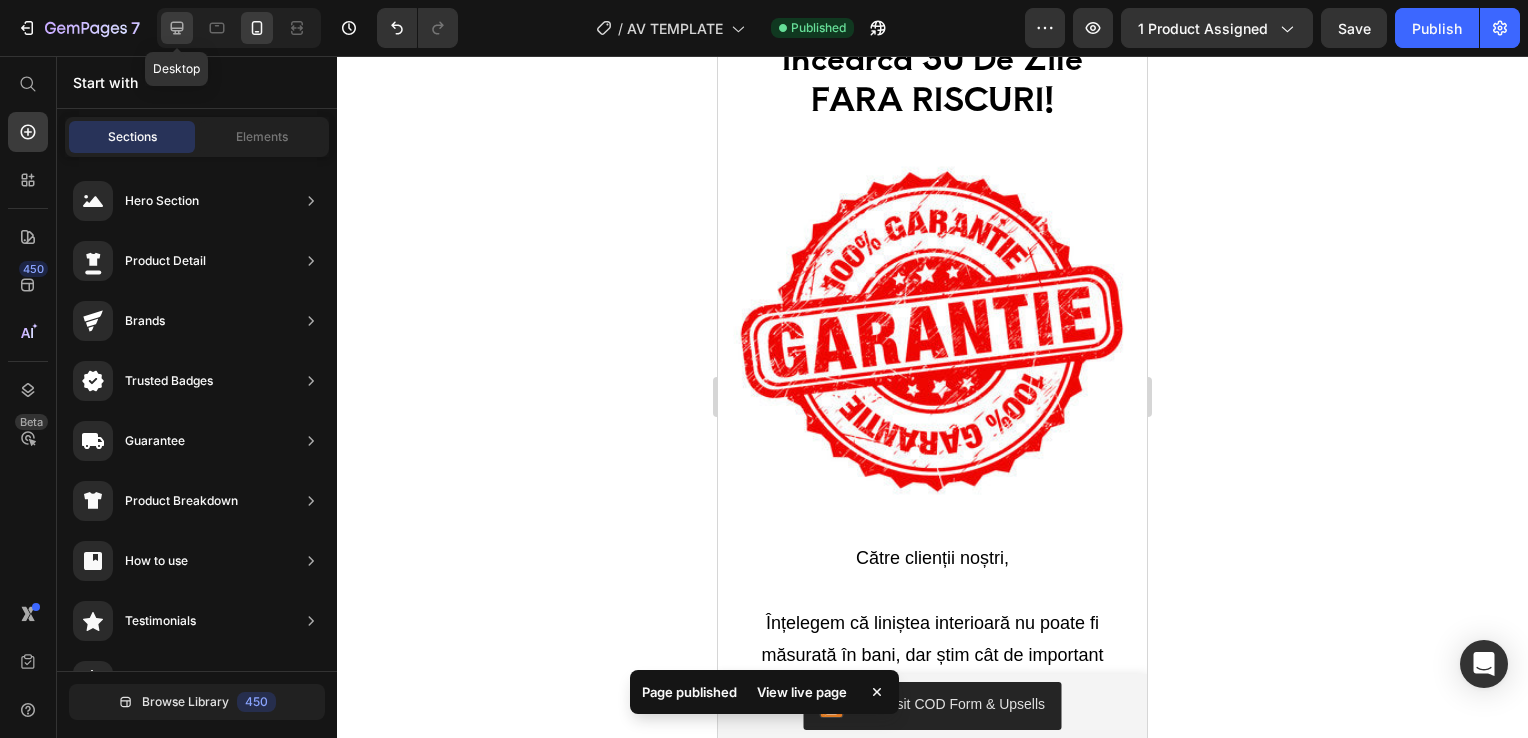 click 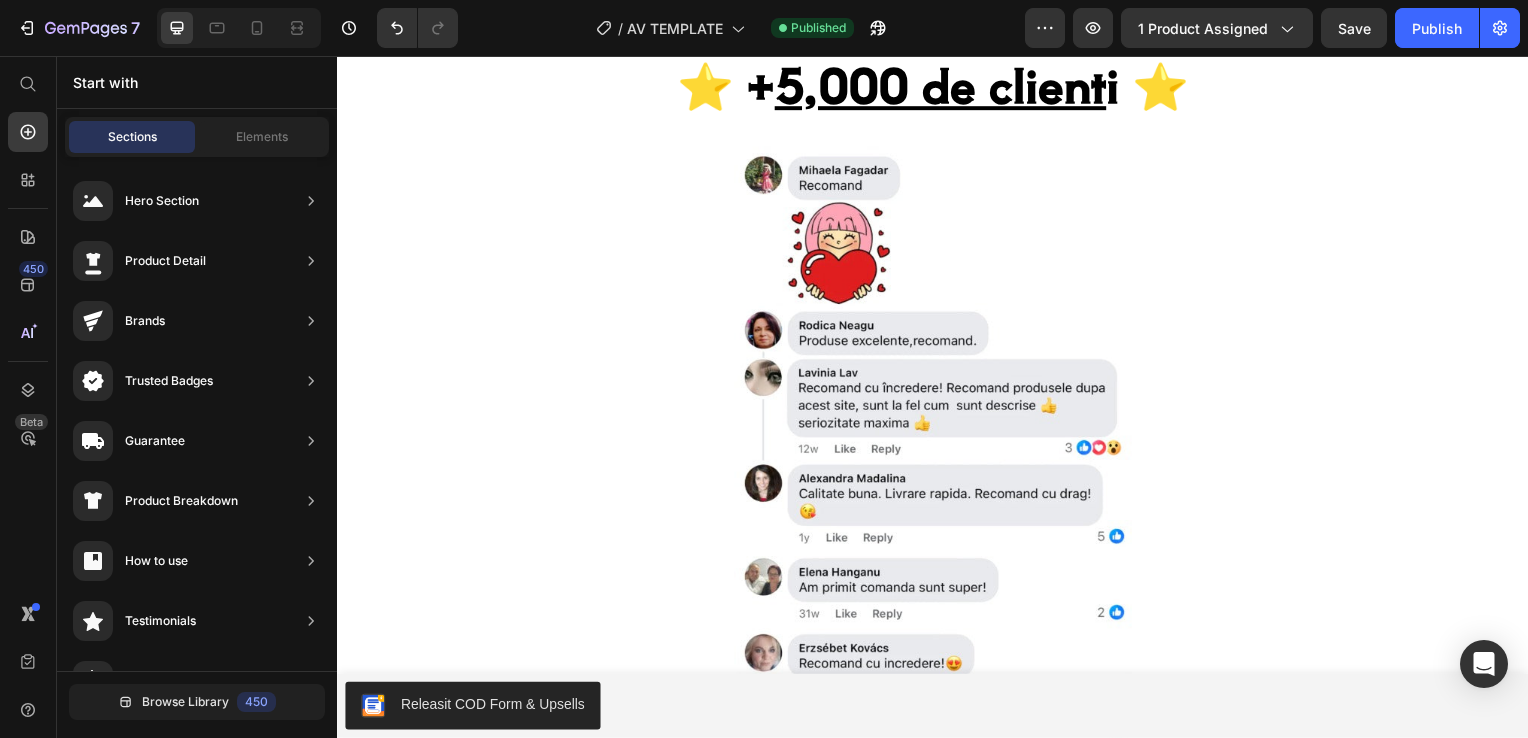 scroll, scrollTop: 2223, scrollLeft: 0, axis: vertical 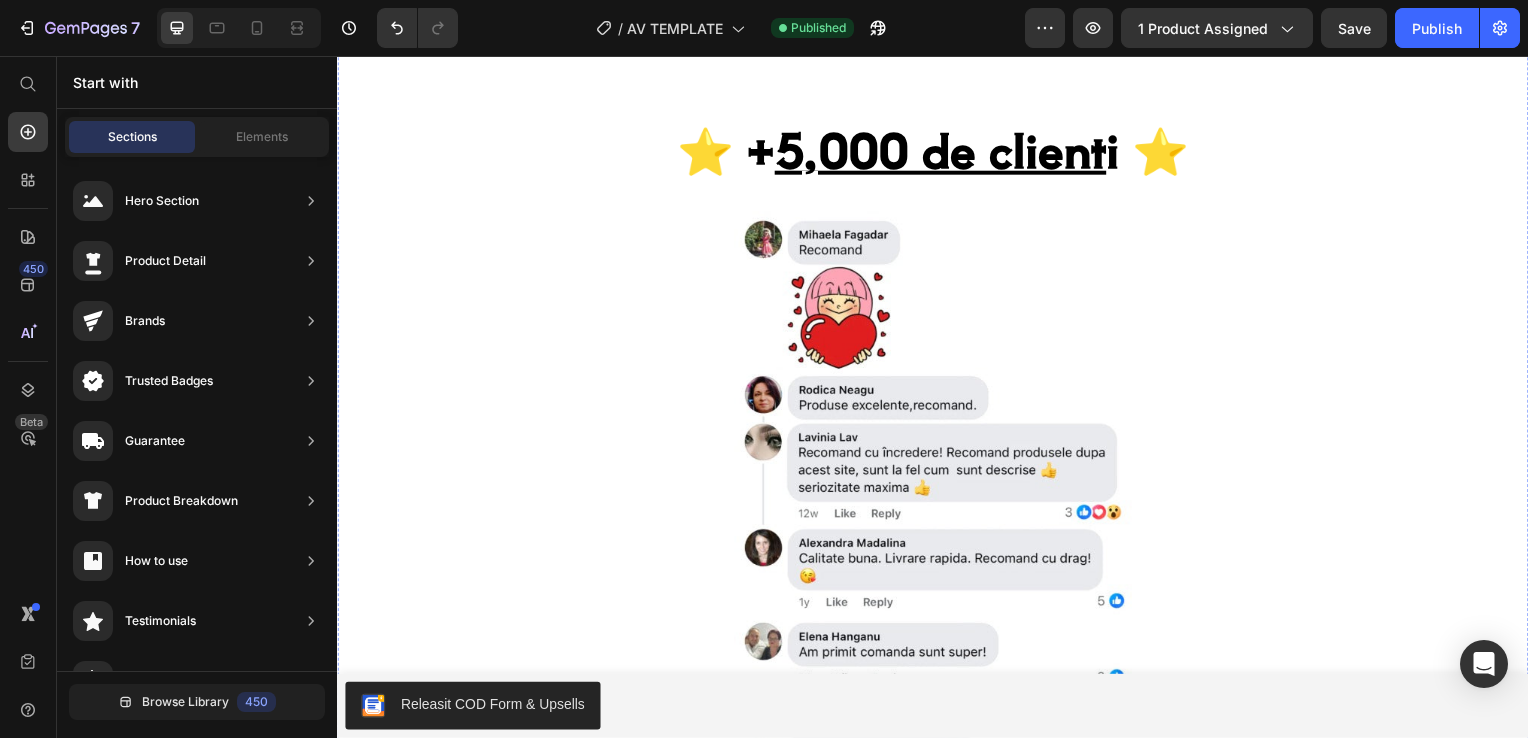 click on "Icon Icon Icon Icon
Icon Icon List - Carla, București Text Block Row "Este cel mai bun produs pentru ten pe care l-am încercat în ultimii ani! Rezultatele s-au văzut rapid, iar pielea mea arată incredibil! Îl recomand din tot sufletul!" Text Block" at bounding box center (1239, -48) 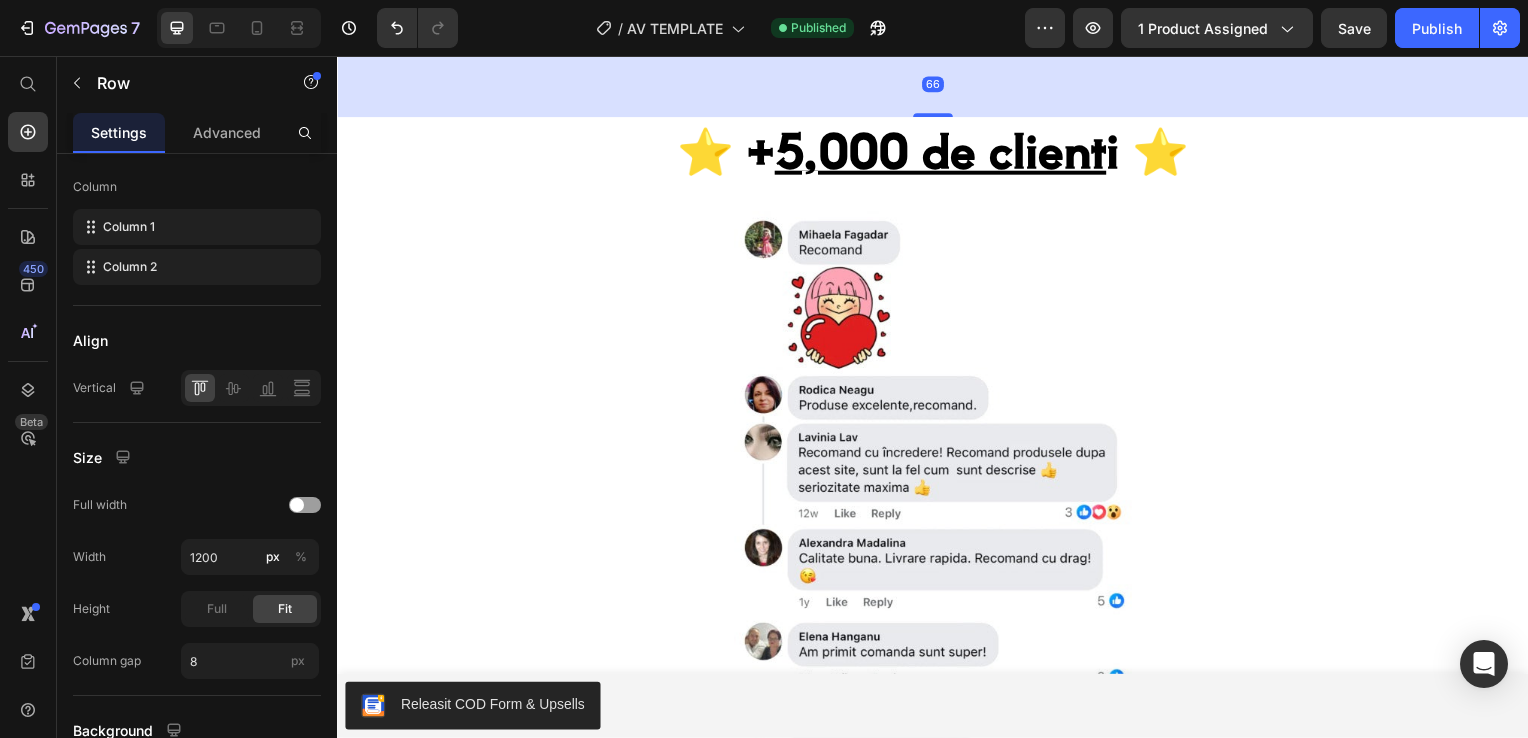 scroll, scrollTop: 0, scrollLeft: 0, axis: both 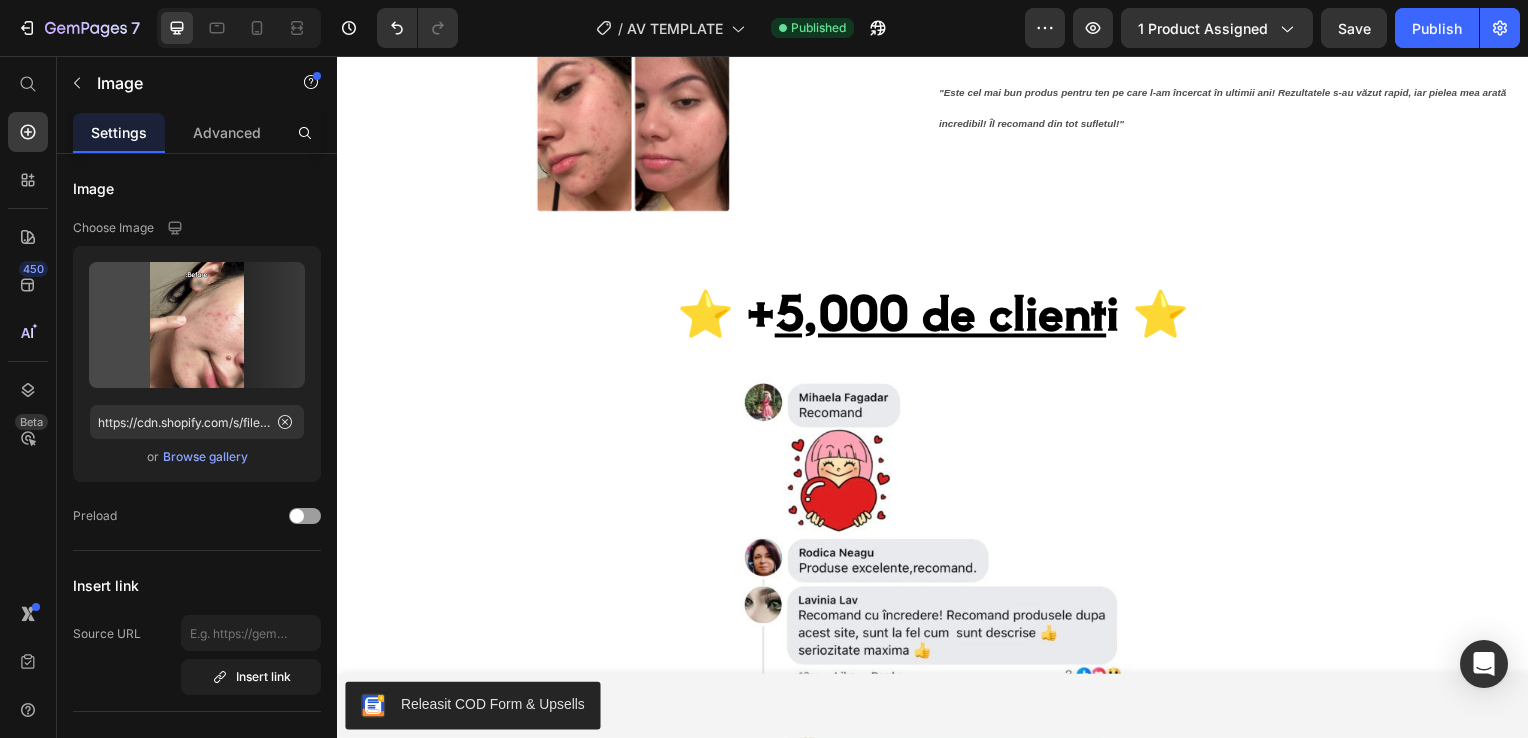 click at bounding box center [937, -223] 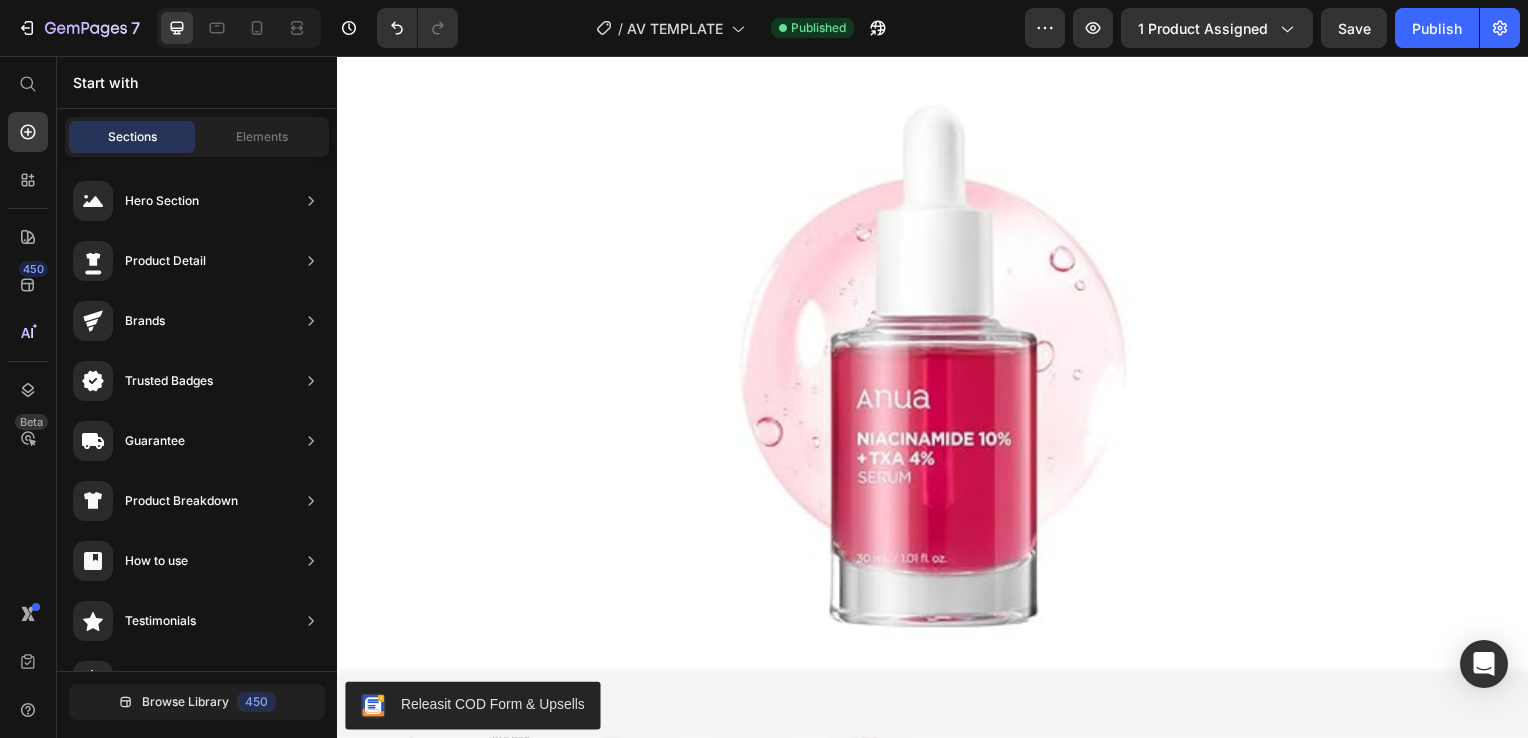 scroll, scrollTop: 0, scrollLeft: 0, axis: both 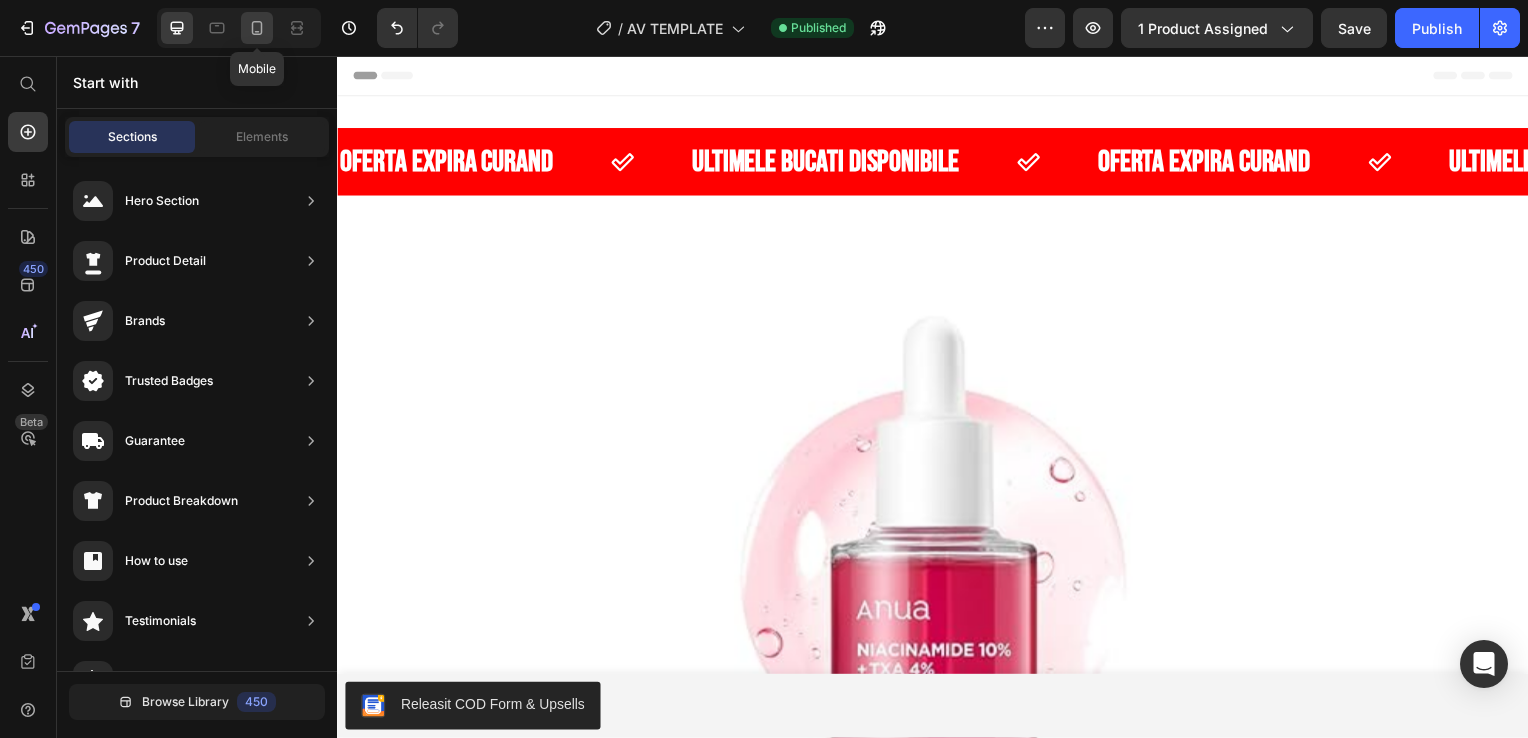 click 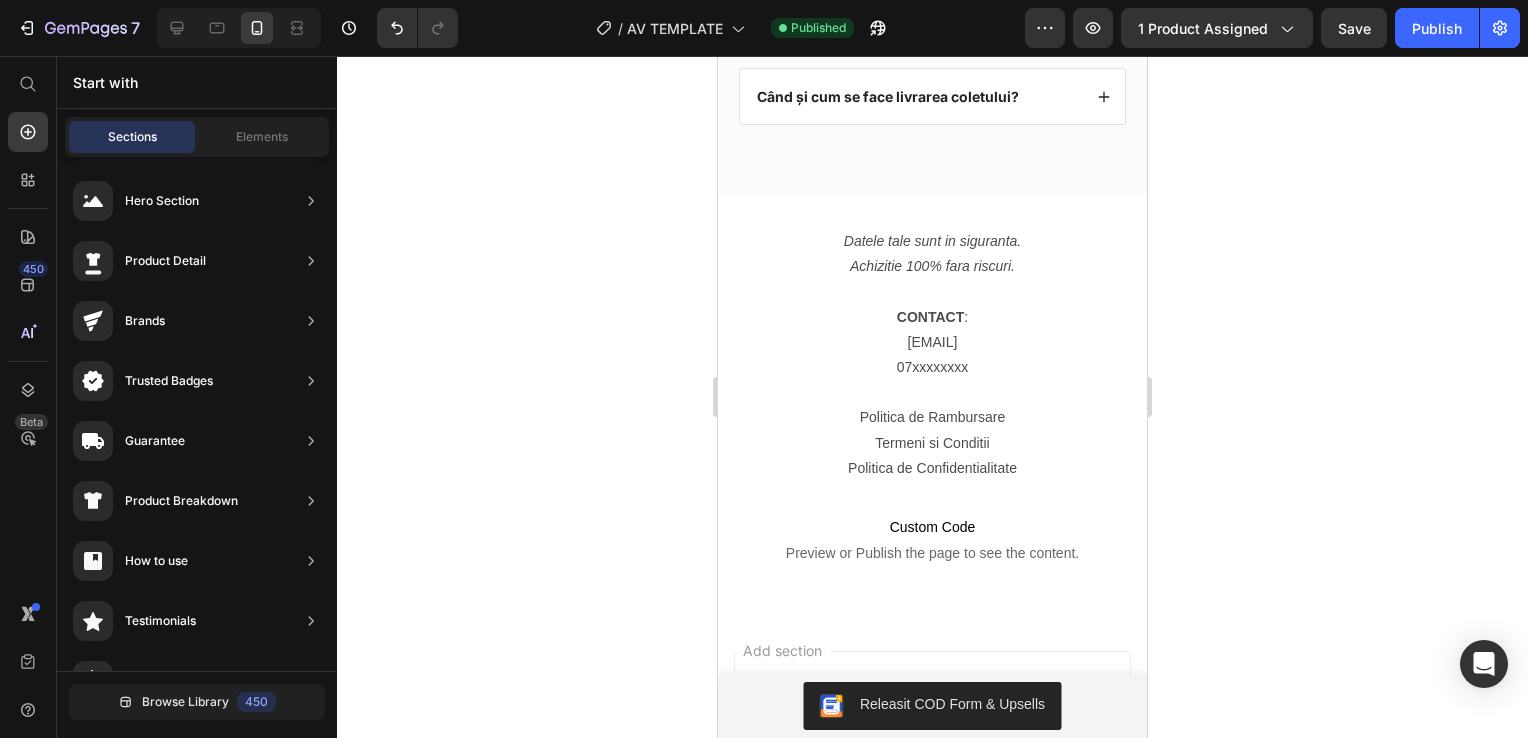 scroll, scrollTop: 9244, scrollLeft: 0, axis: vertical 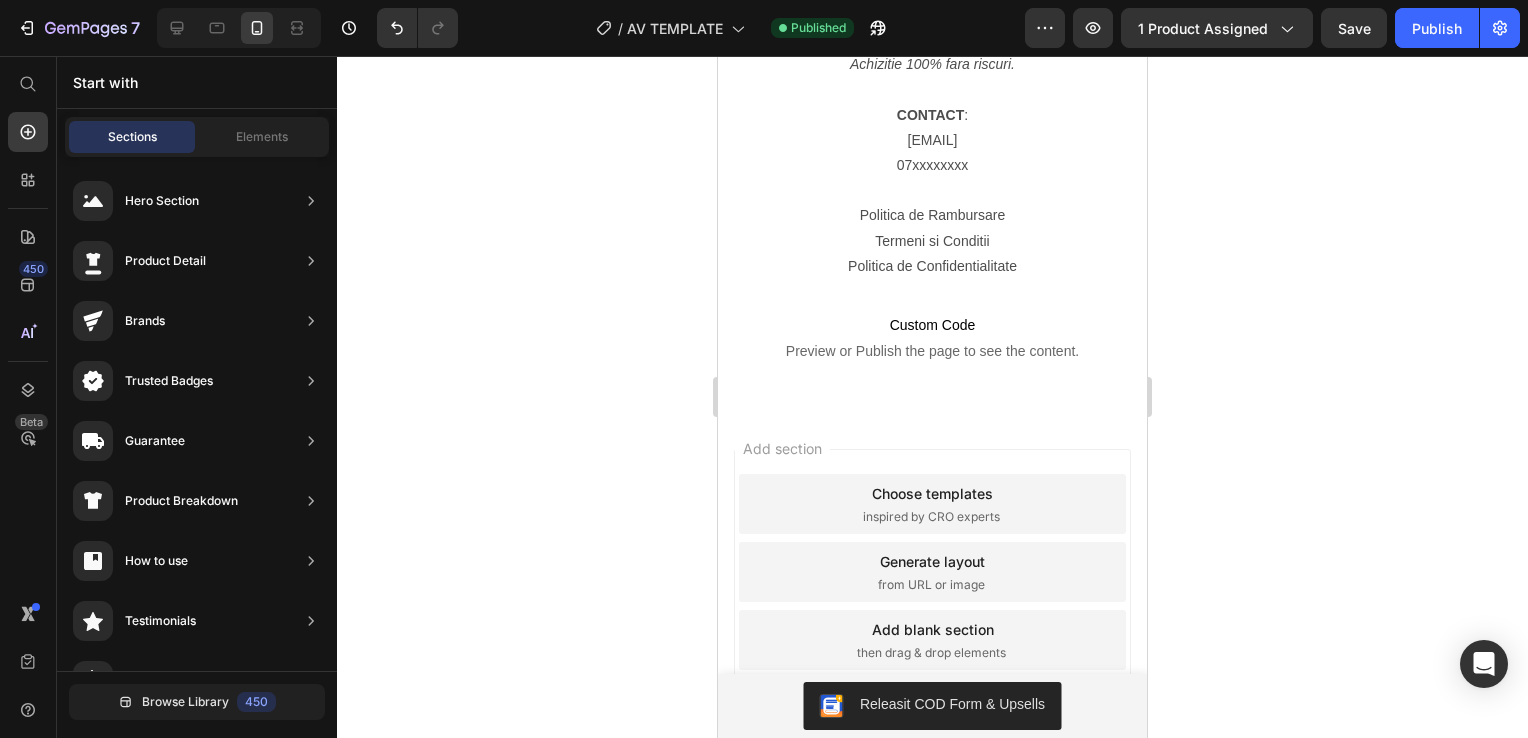 drag, startPoint x: 1138, startPoint y: 518, endPoint x: 1872, endPoint y: 77, distance: 856.2926 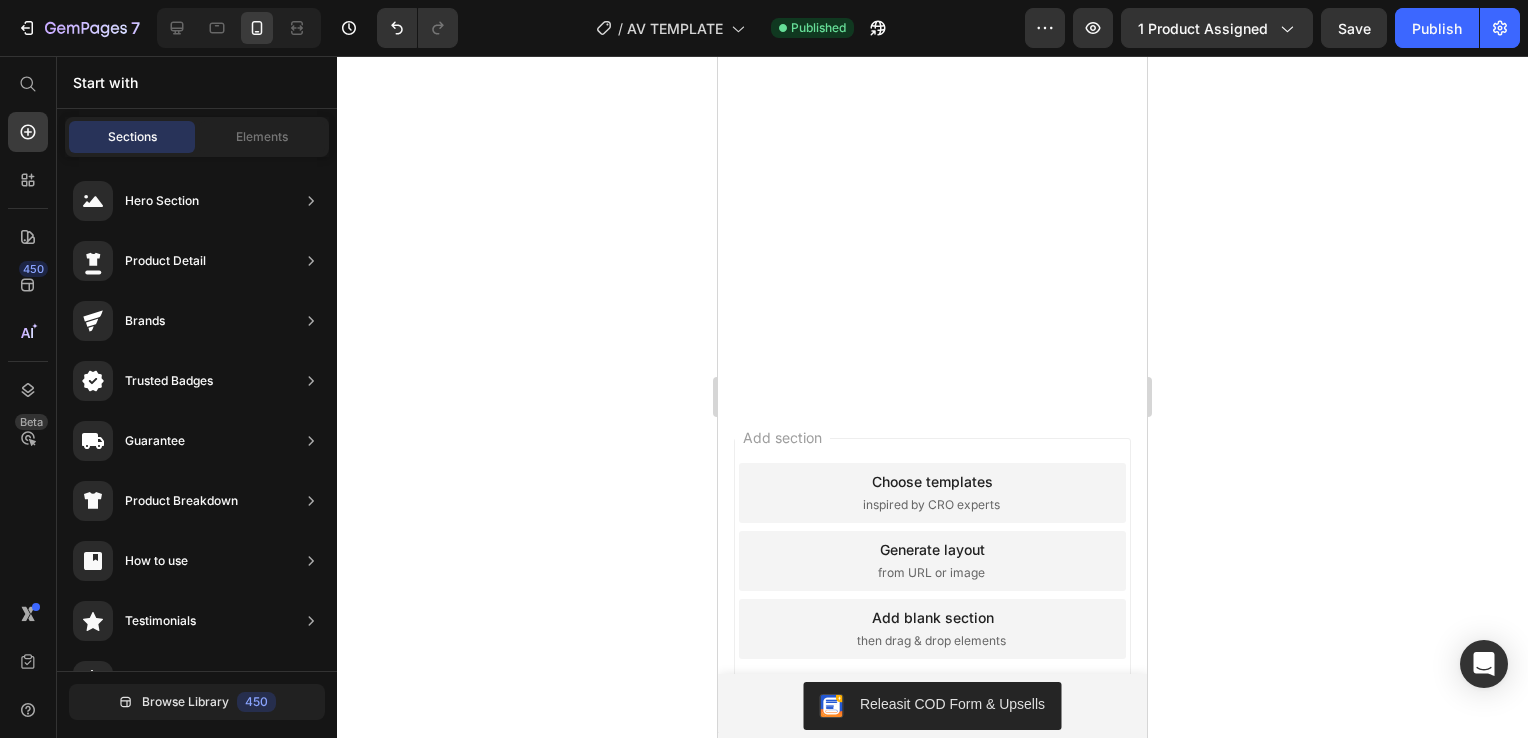 scroll, scrollTop: 0, scrollLeft: 0, axis: both 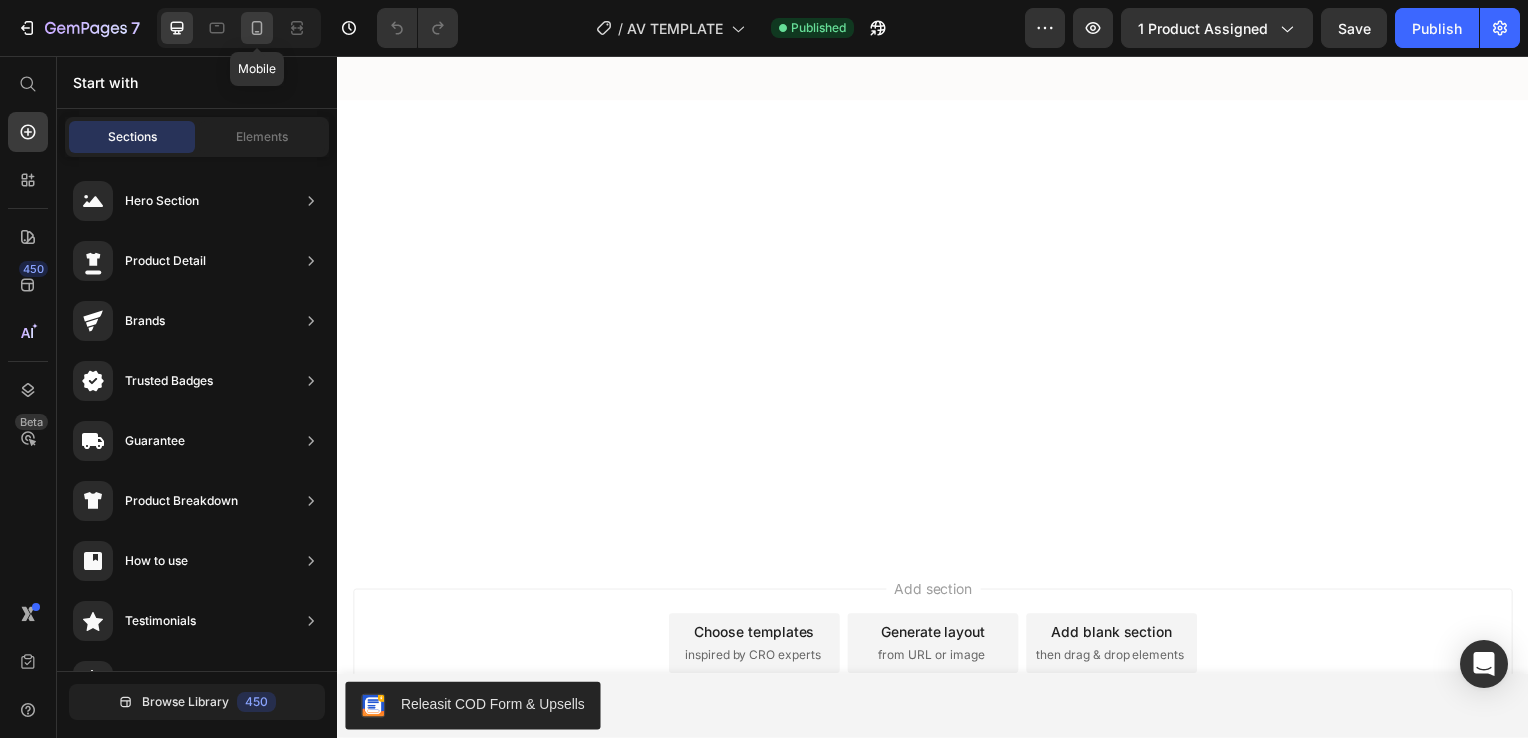 click 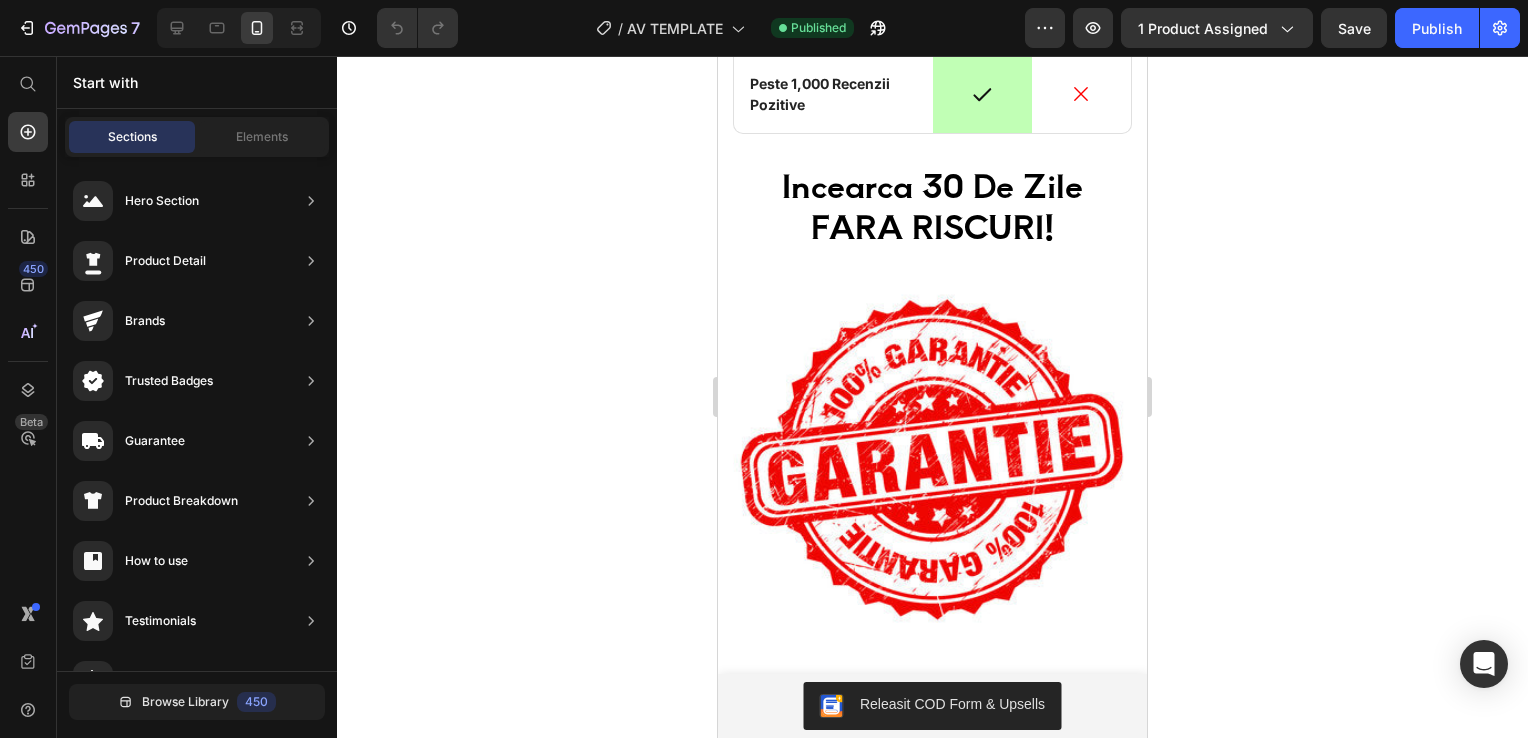scroll, scrollTop: 7610, scrollLeft: 0, axis: vertical 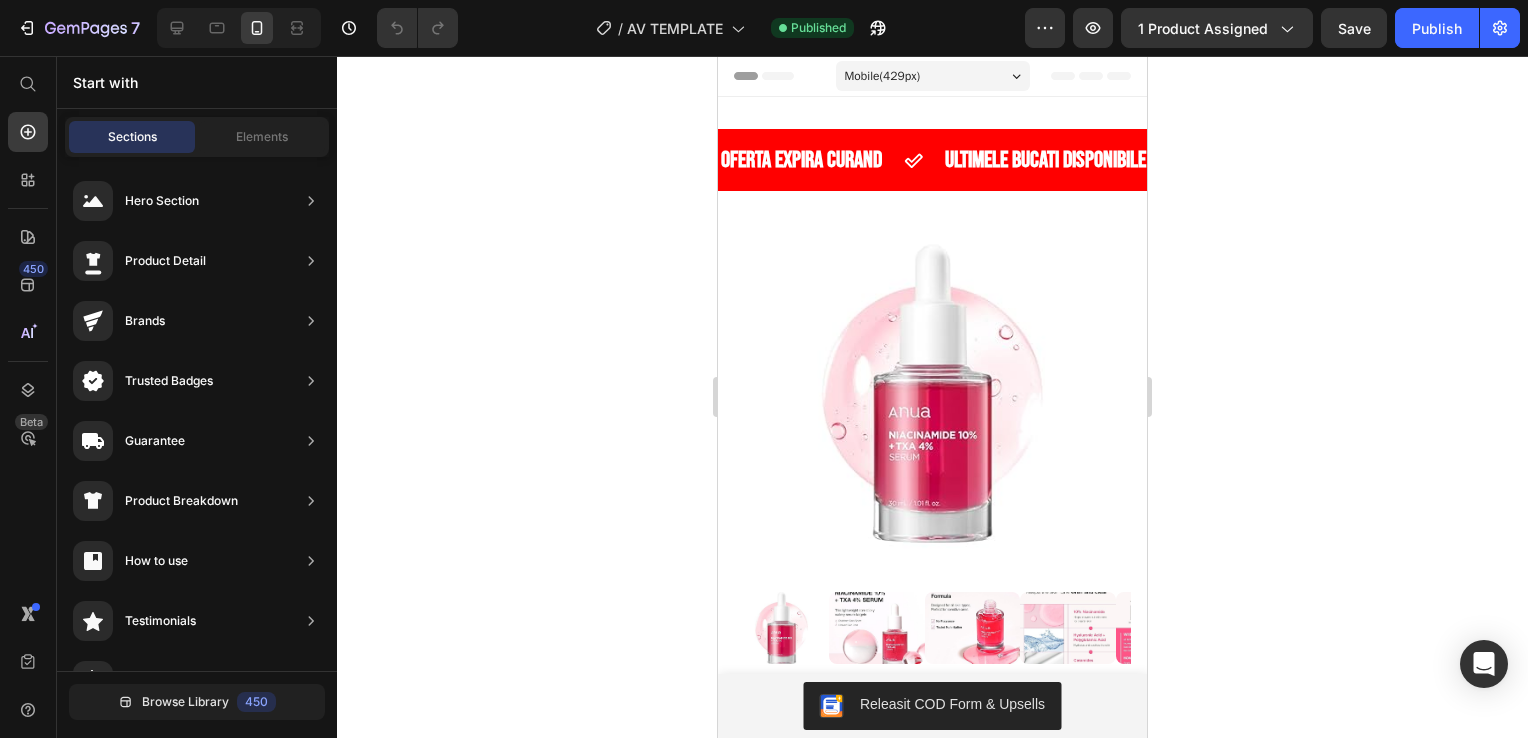 drag, startPoint x: 1136, startPoint y: 575, endPoint x: 1867, endPoint y: 101, distance: 871.2273 